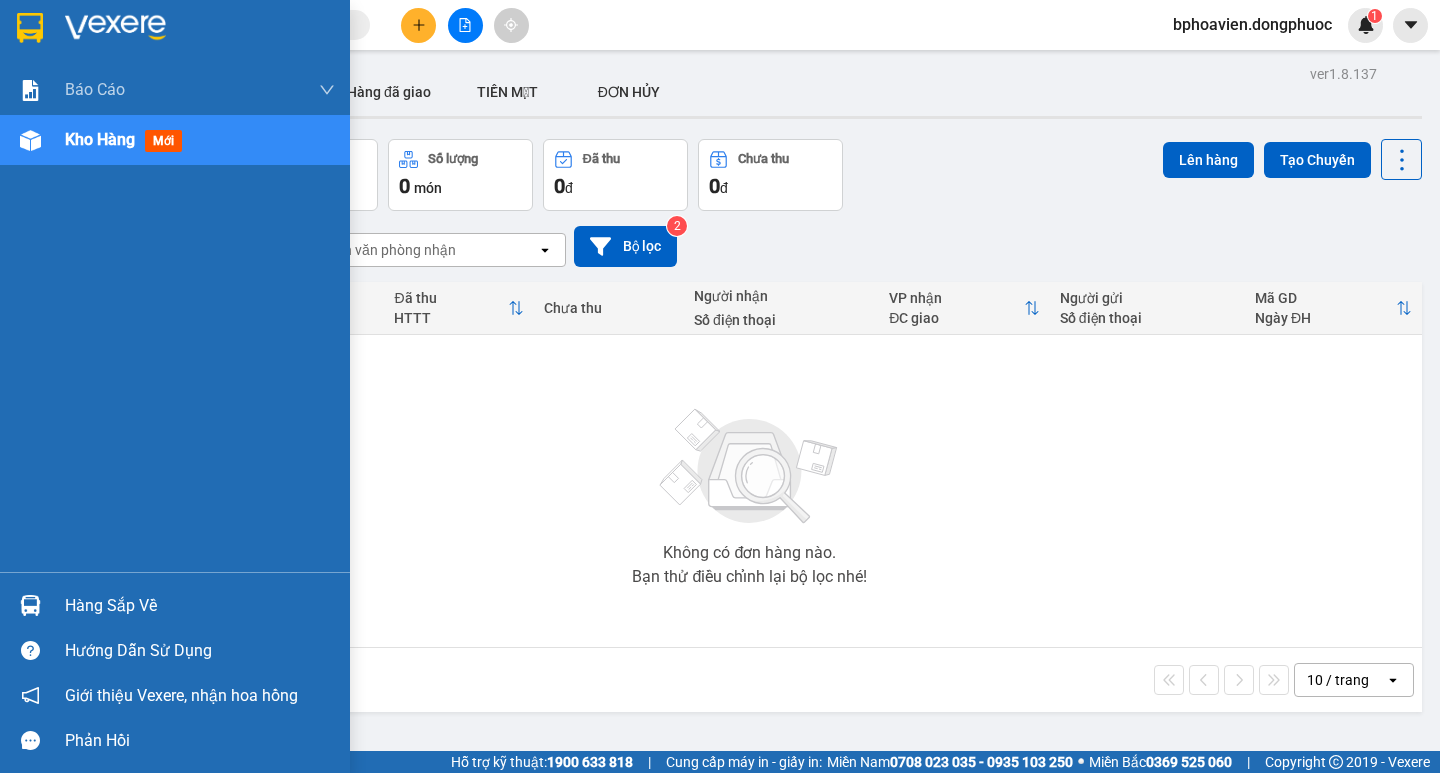 scroll, scrollTop: 0, scrollLeft: 0, axis: both 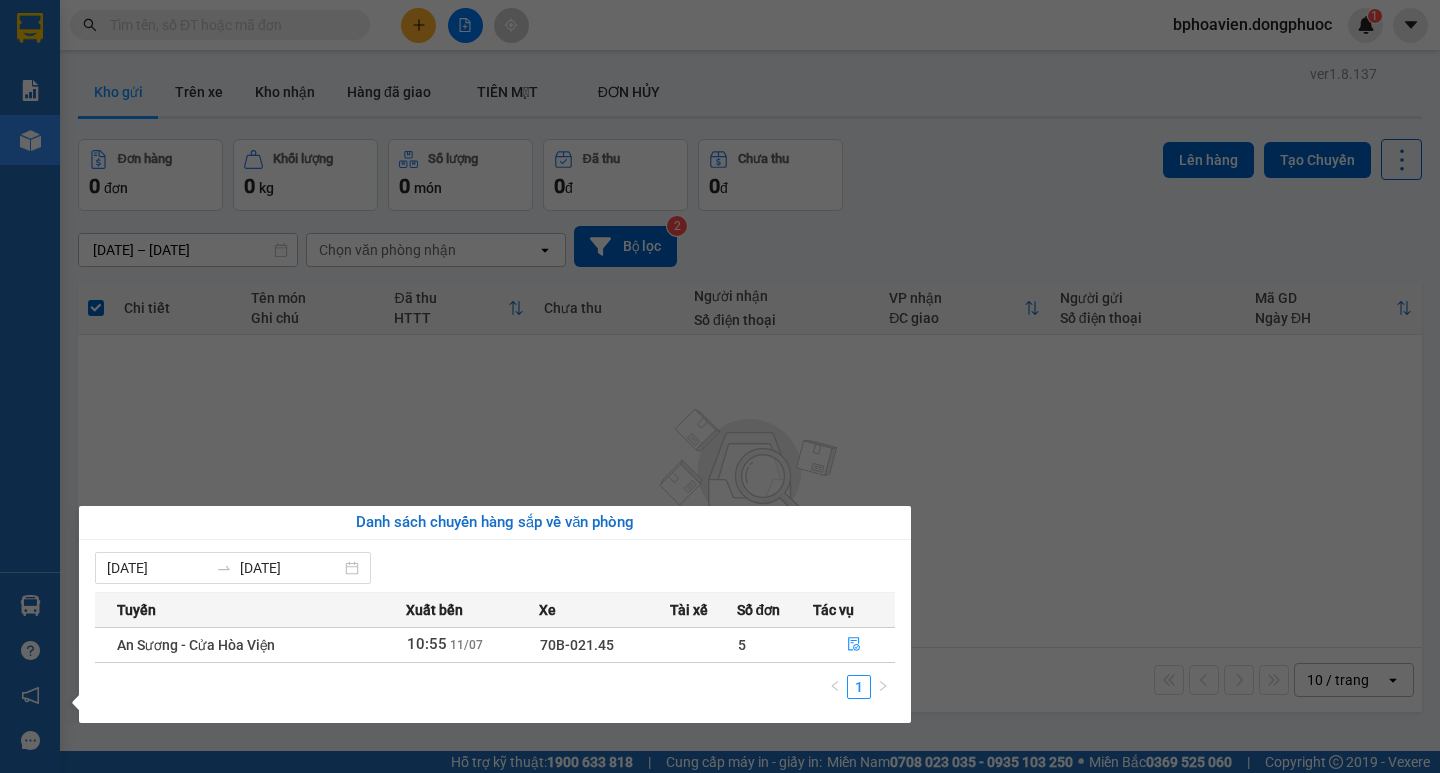click on "Kết quả [PERSON_NAME] ( 0 )  Bộ lọc  No Data bphoavien.dongphuoc 1     [PERSON_NAME] [PERSON_NAME] 1: [PERSON_NAME] dòng [PERSON_NAME] 1: [PERSON_NAME] [PERSON_NAME] [PERSON_NAME] [PERSON_NAME] 1: [PERSON_NAME] dòng [PERSON_NAME] [PERSON_NAME] (VP) [PERSON_NAME] 2: [PERSON_NAME] số [PERSON_NAME] [PERSON_NAME], [PERSON_NAME] - [PERSON_NAME] hàng mới Hàng sắp về [PERSON_NAME] [PERSON_NAME] [PERSON_NAME] Vexere, [PERSON_NAME] hồng [PERSON_NAME] [PERSON_NAME] mềm hỗ trợ bạn tốt chứ? ver  1.8.137 Kho gửi Trên xe [PERSON_NAME] Hàng đã [PERSON_NAME] MẶT  ĐƠN [PERSON_NAME] hàng 0 đơn [PERSON_NAME] 0 kg Số [PERSON_NAME] 0 món Đã thu 0  [PERSON_NAME] thu 0  đ Lên hàng Tạo Chuyến [DATE] – [DATE] Press the down arrow key to interact with the calendar and select a date. Press the escape button to close the calendar. Selected date range is from [DATE] to [DATE]. Chọn văn [PERSON_NAME] open Bộ lọc 2 [PERSON_NAME] Tên món Ghi chú Đã thu HTTT Chưa thu Người [PERSON_NAME] Số điện thoại [PERSON_NAME] ĐC [PERSON_NAME] Mã GD |" at bounding box center (720, 386) 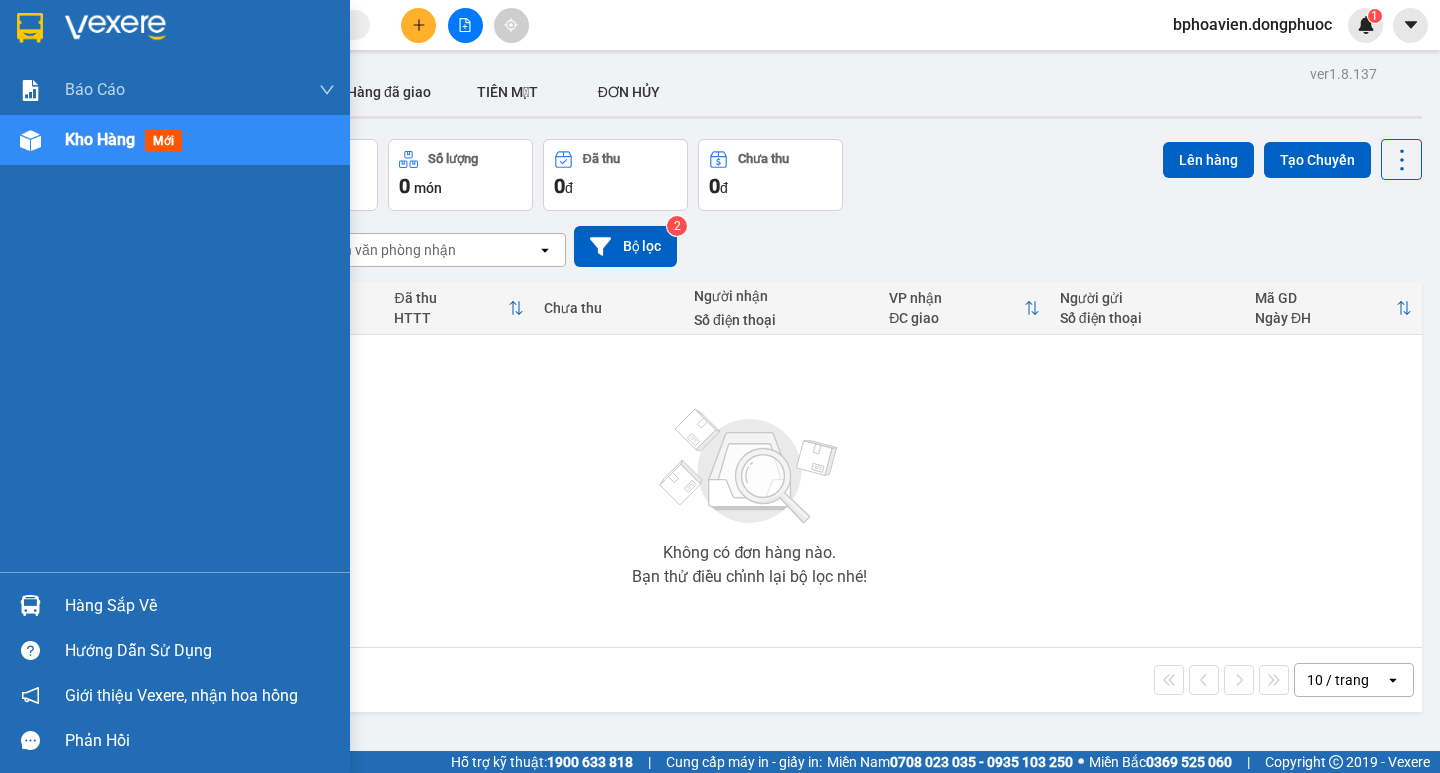 click on "Hàng sắp về" at bounding box center [175, 605] 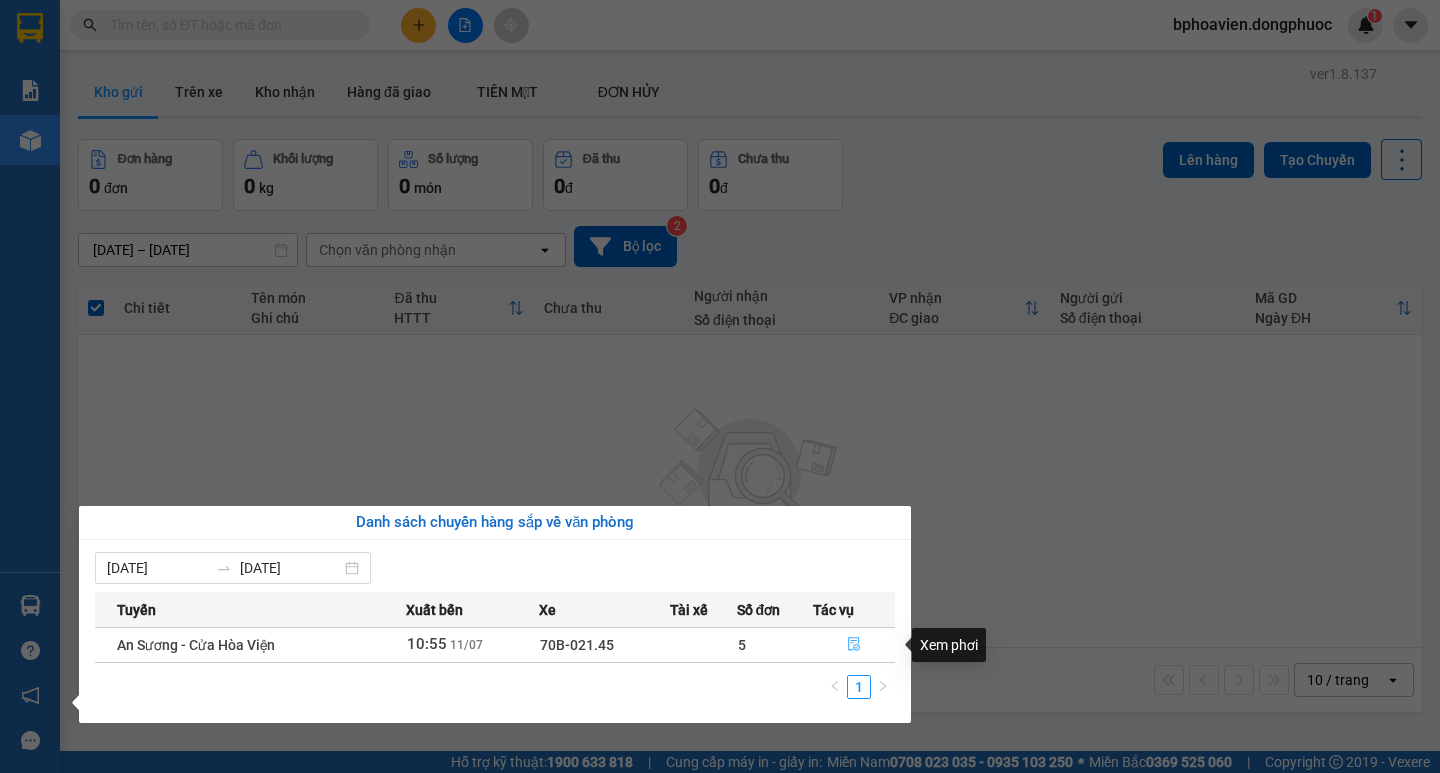 click 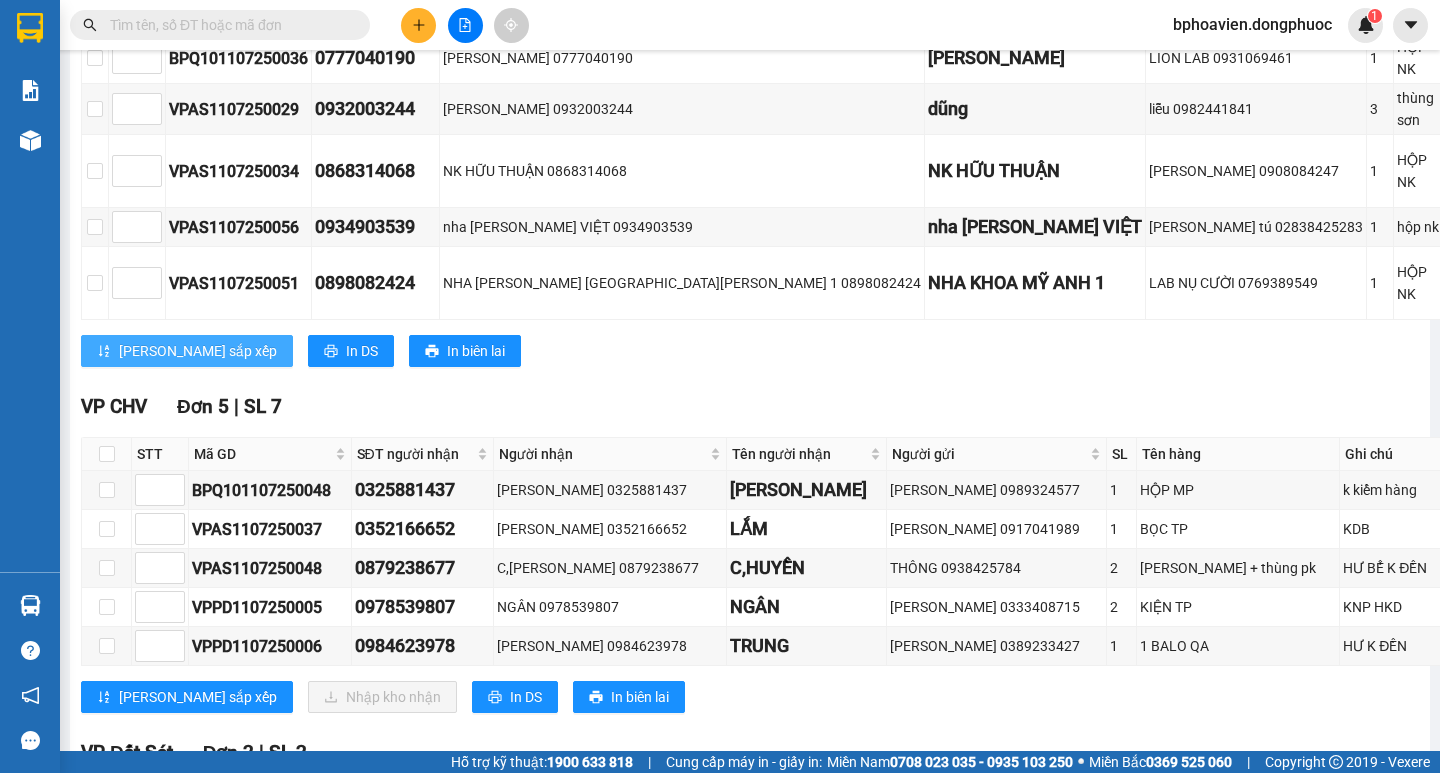 scroll, scrollTop: 700, scrollLeft: 0, axis: vertical 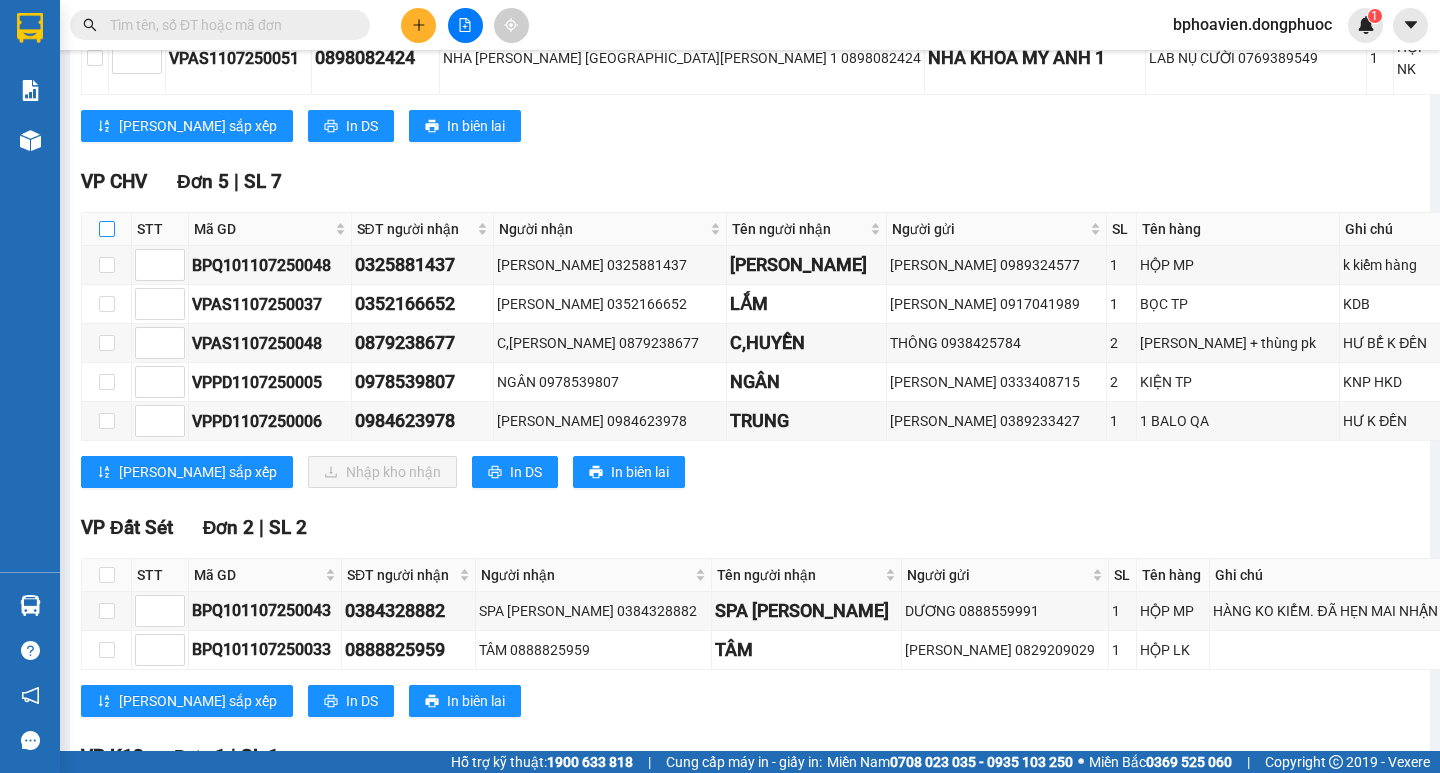 click at bounding box center [107, 229] 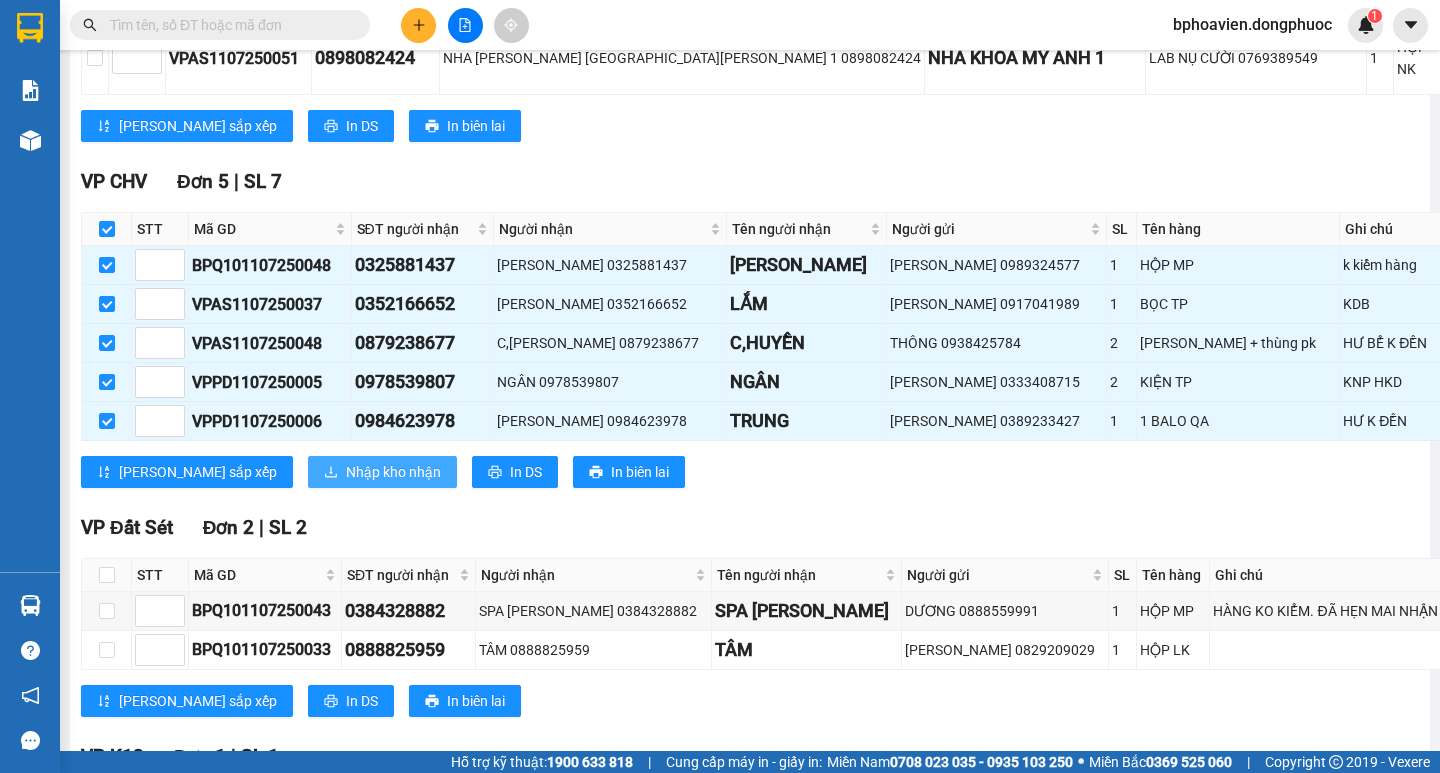 drag, startPoint x: 327, startPoint y: 430, endPoint x: 320, endPoint y: 442, distance: 13.892444 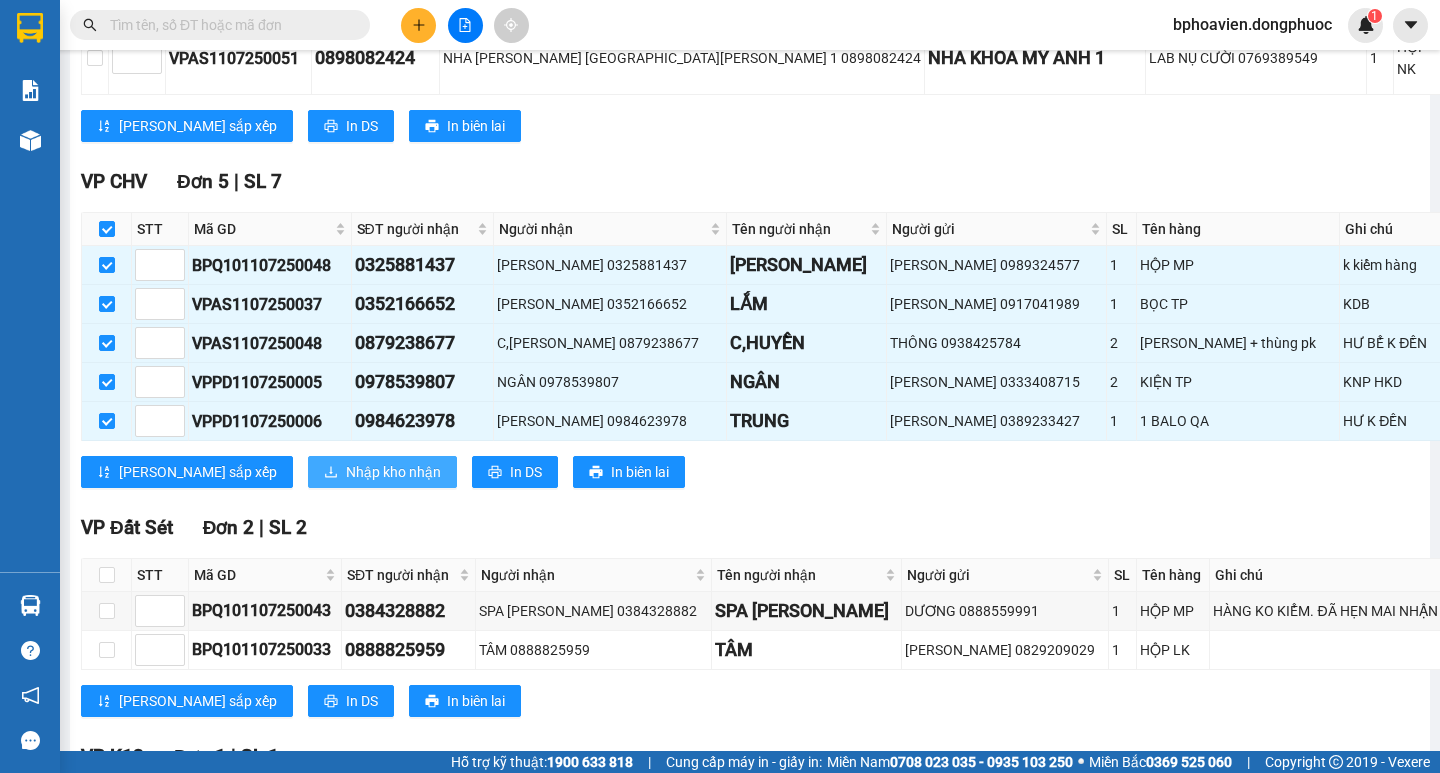 click on "Nhập kho nhận" at bounding box center [393, 472] 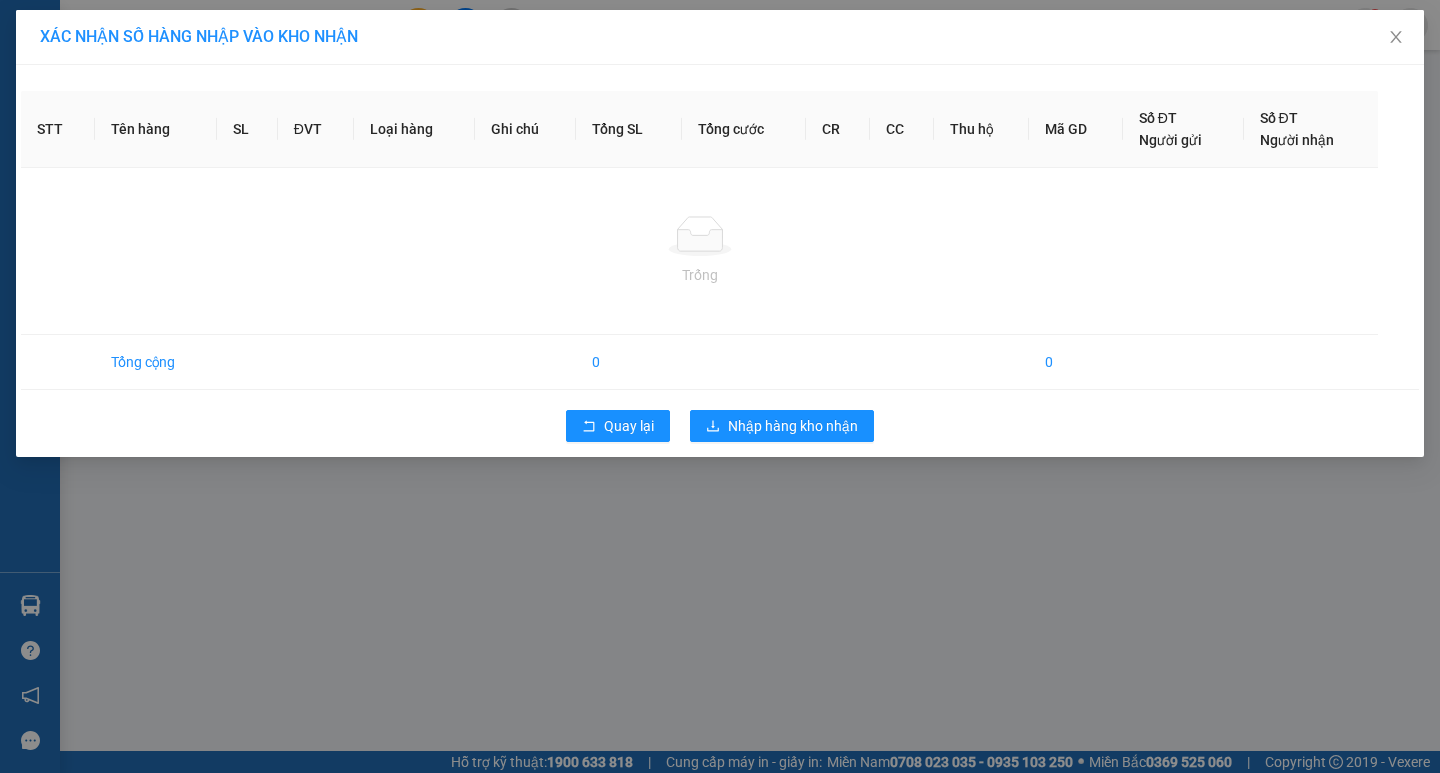 scroll, scrollTop: 0, scrollLeft: 0, axis: both 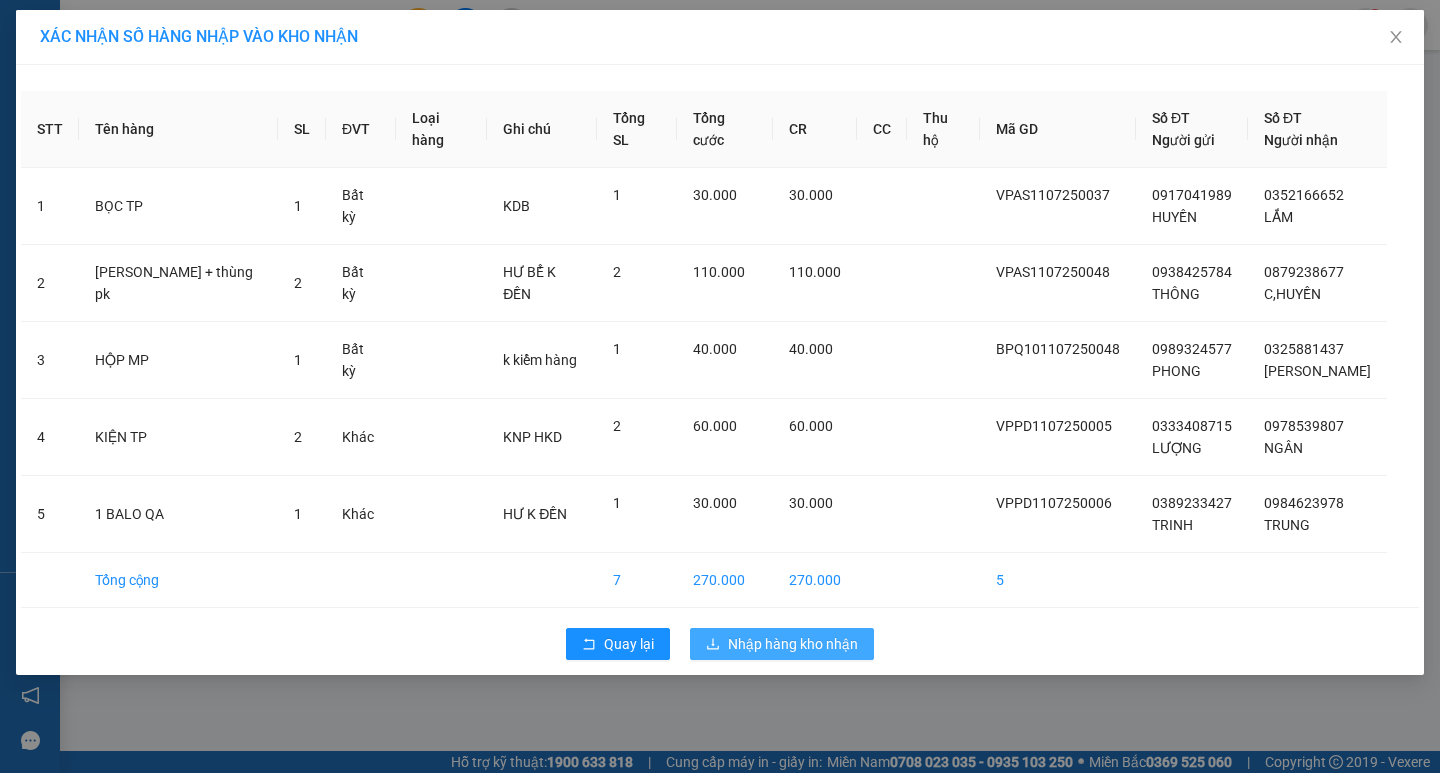 click on "Nhập hàng kho nhận" at bounding box center (793, 644) 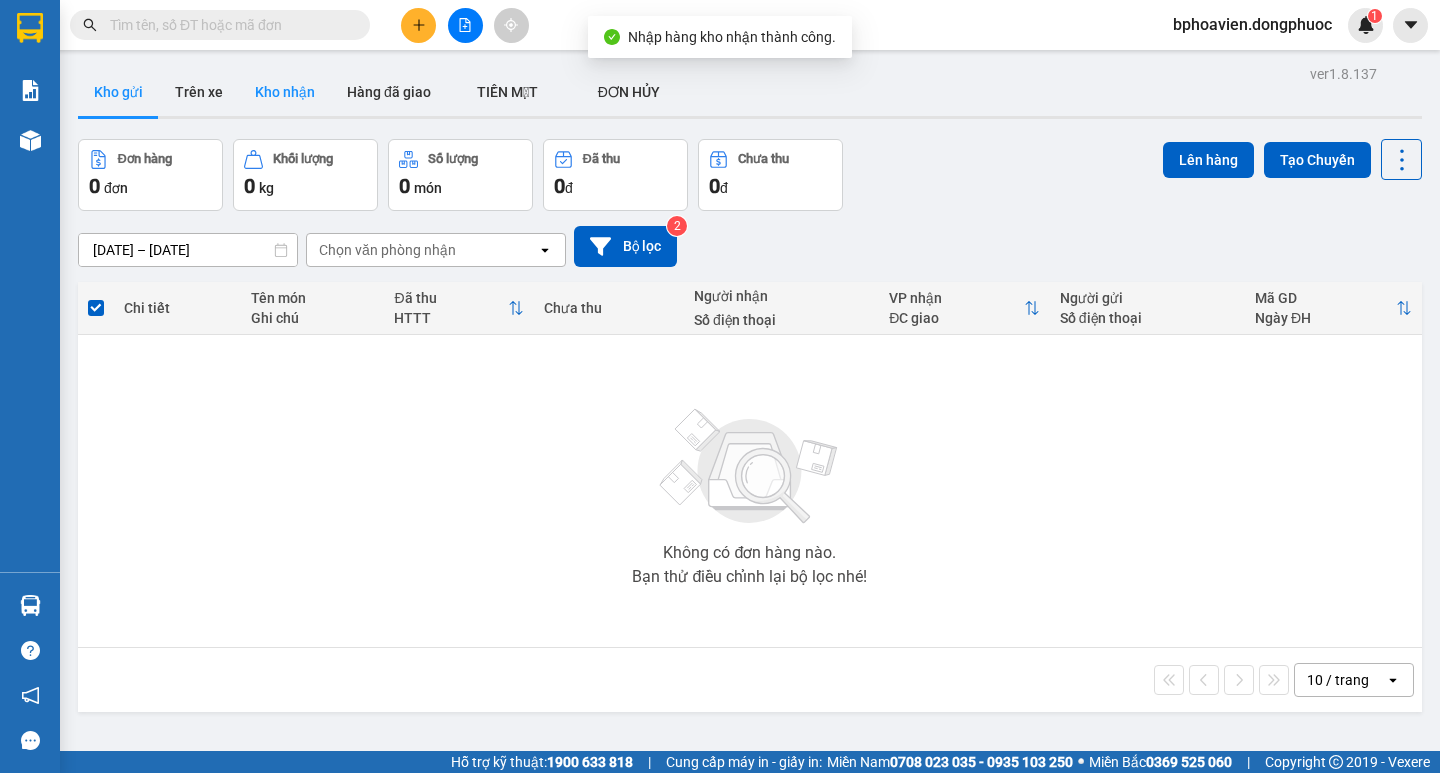 click on "Kho nhận" at bounding box center (285, 92) 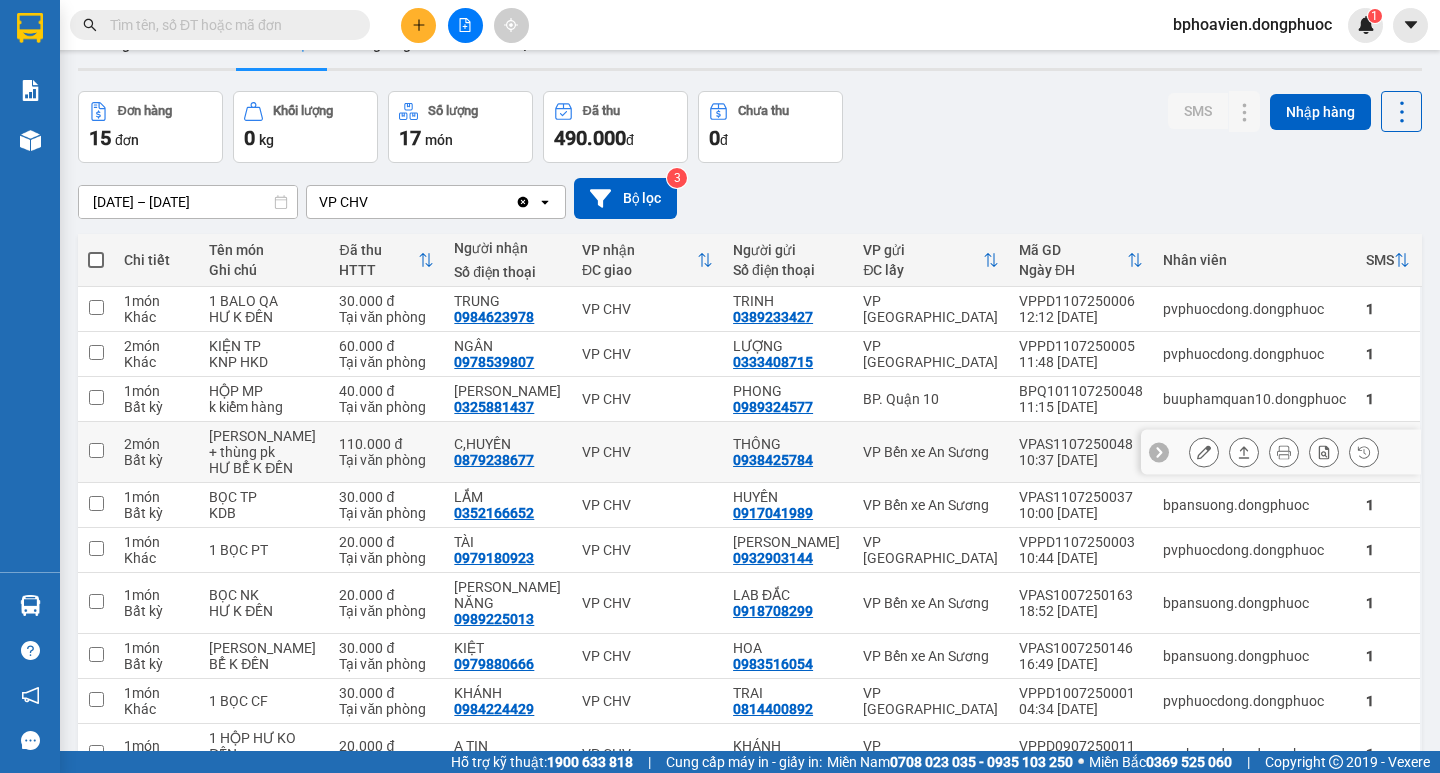 scroll, scrollTop: 0, scrollLeft: 0, axis: both 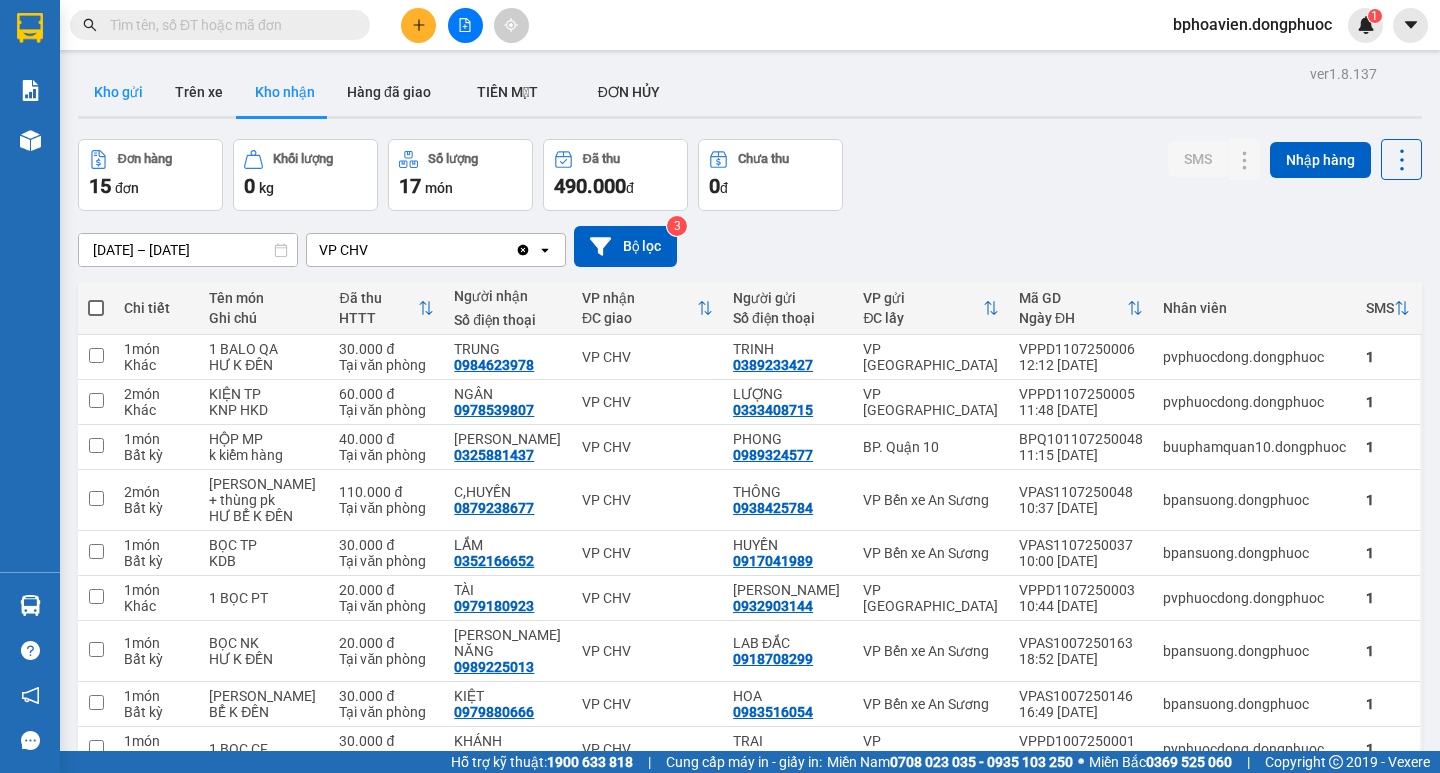 click on "Kho gửi" at bounding box center (118, 92) 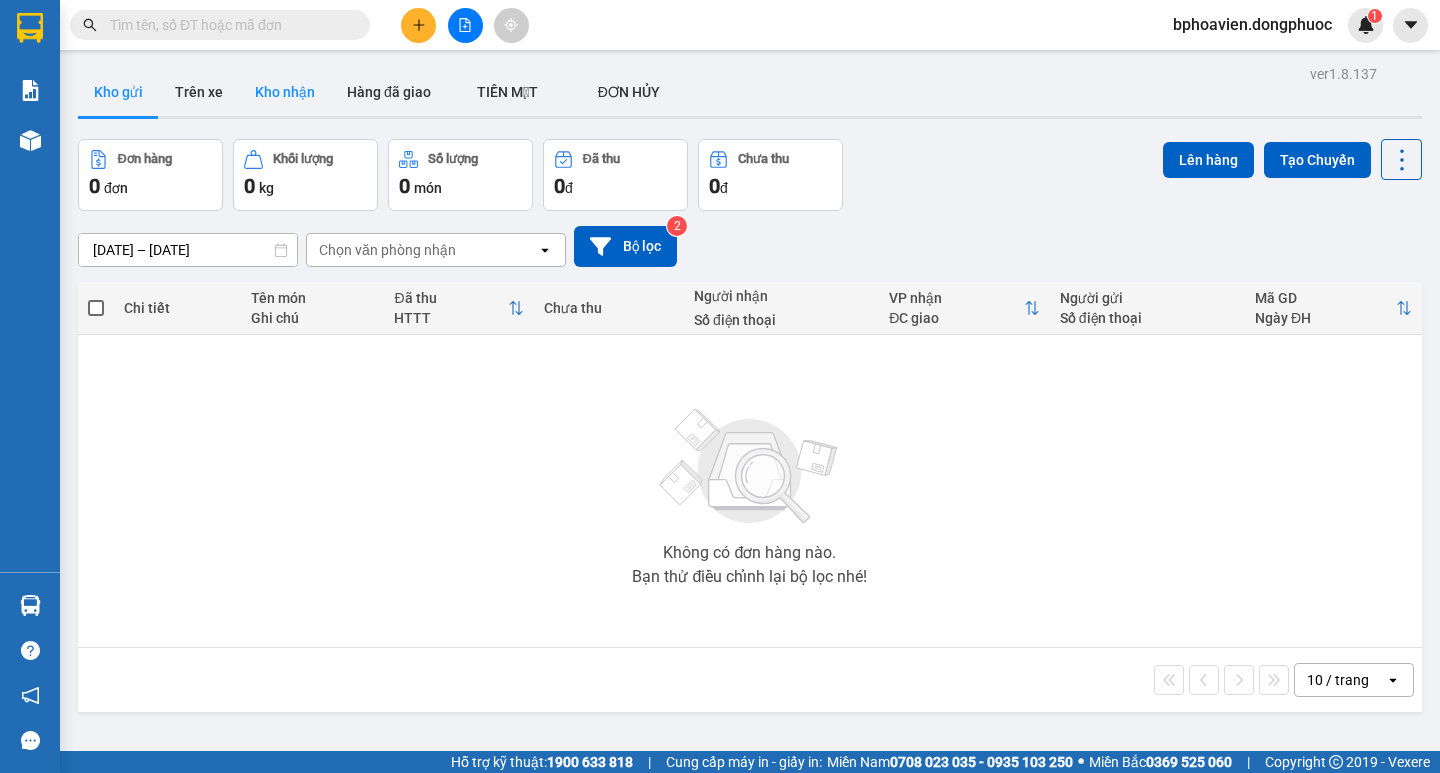 drag, startPoint x: 322, startPoint y: 96, endPoint x: 310, endPoint y: 97, distance: 12.0415945 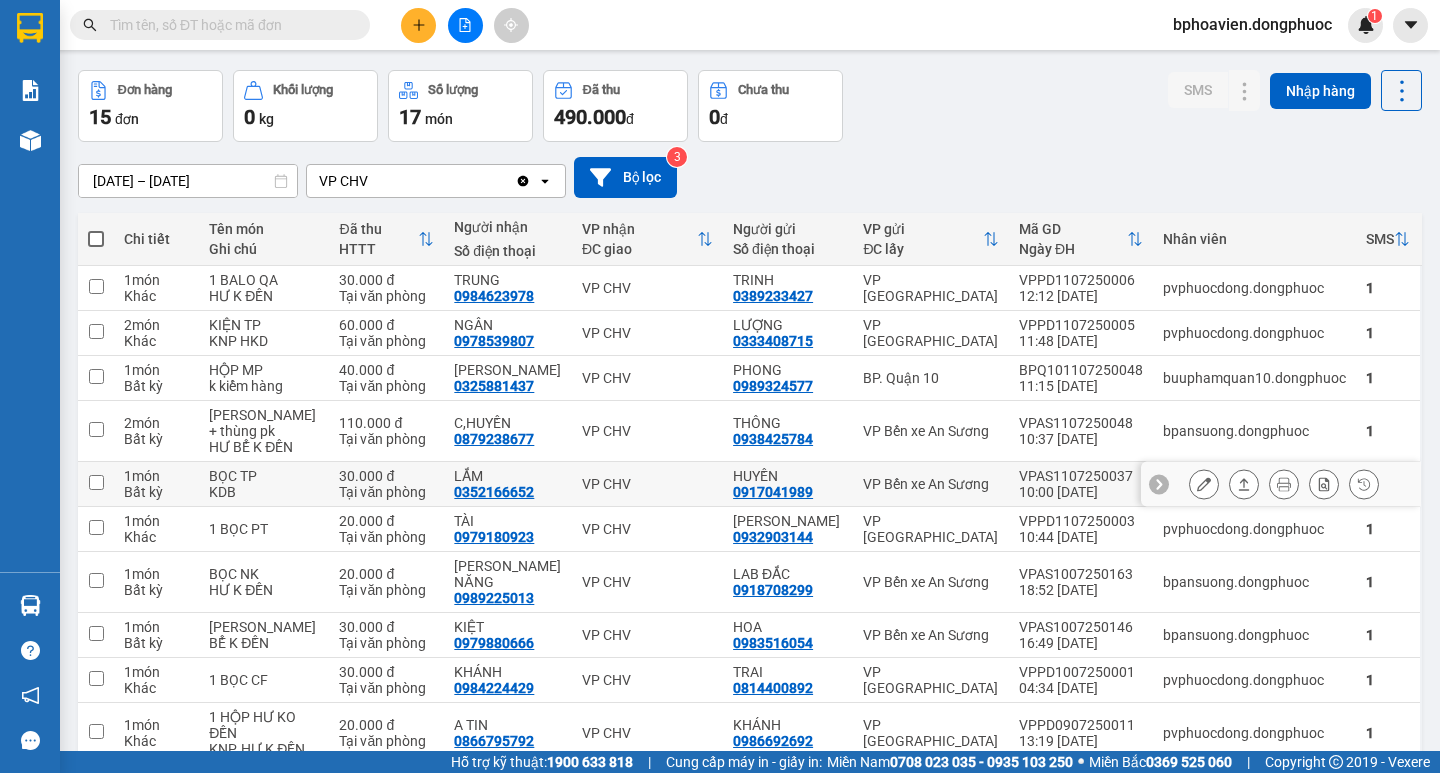 scroll, scrollTop: 164, scrollLeft: 0, axis: vertical 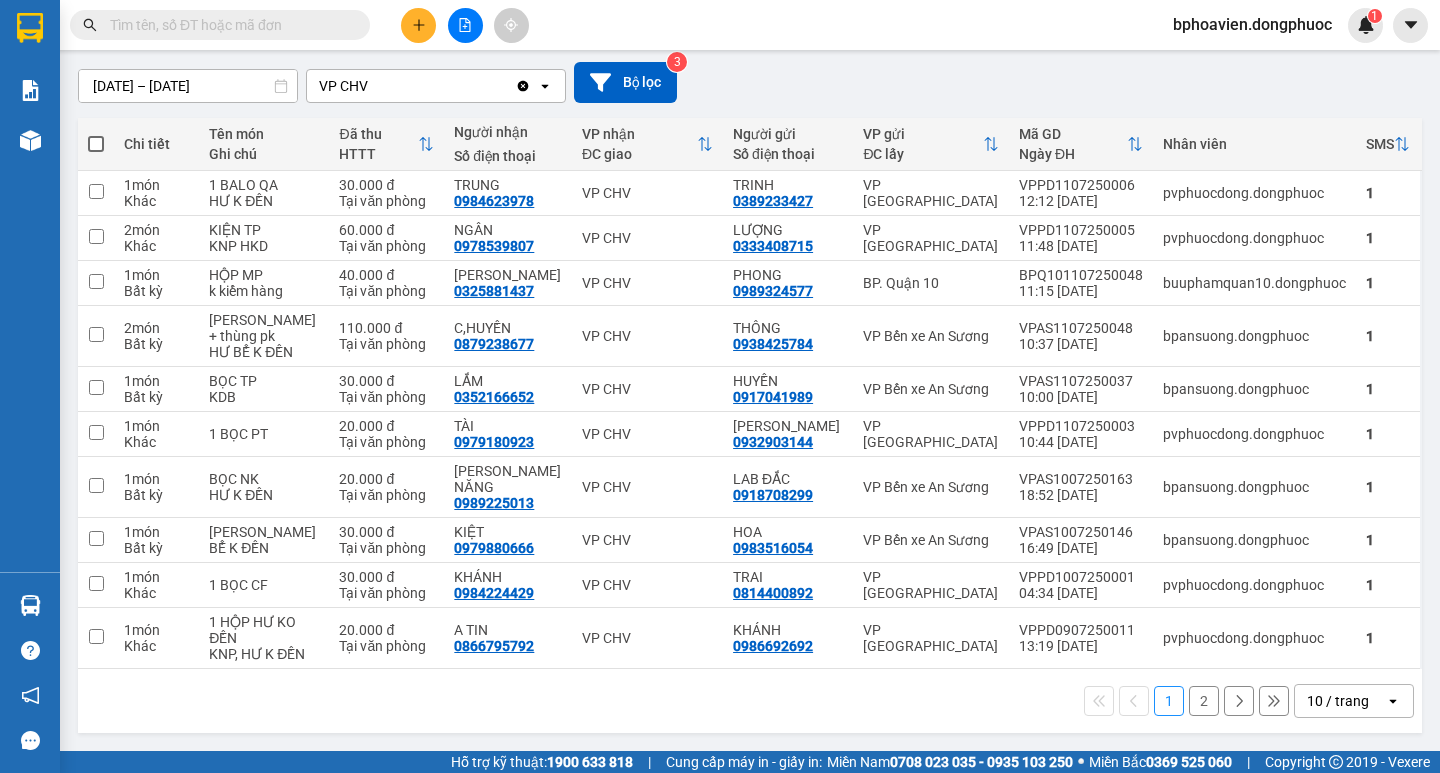 click on "2" at bounding box center (1204, 701) 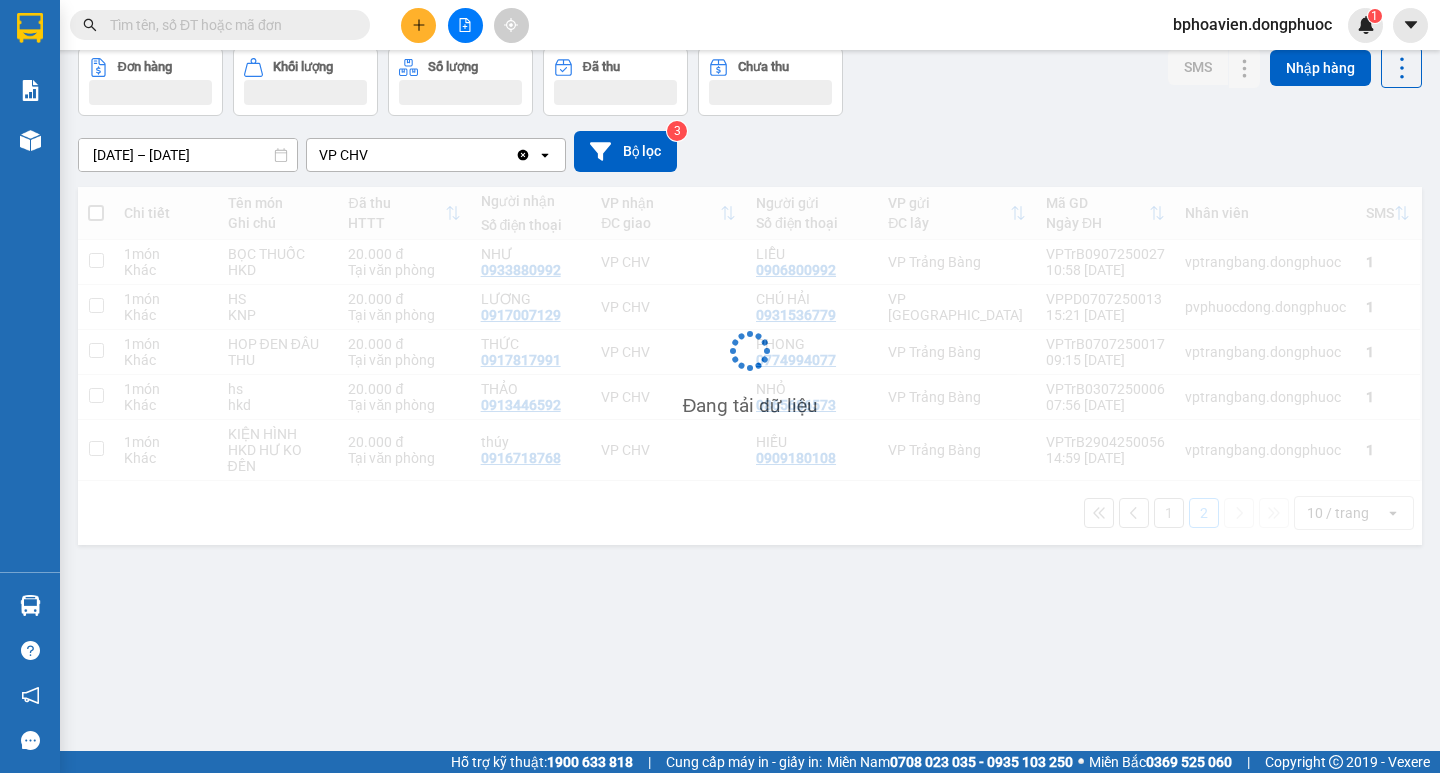 scroll, scrollTop: 92, scrollLeft: 0, axis: vertical 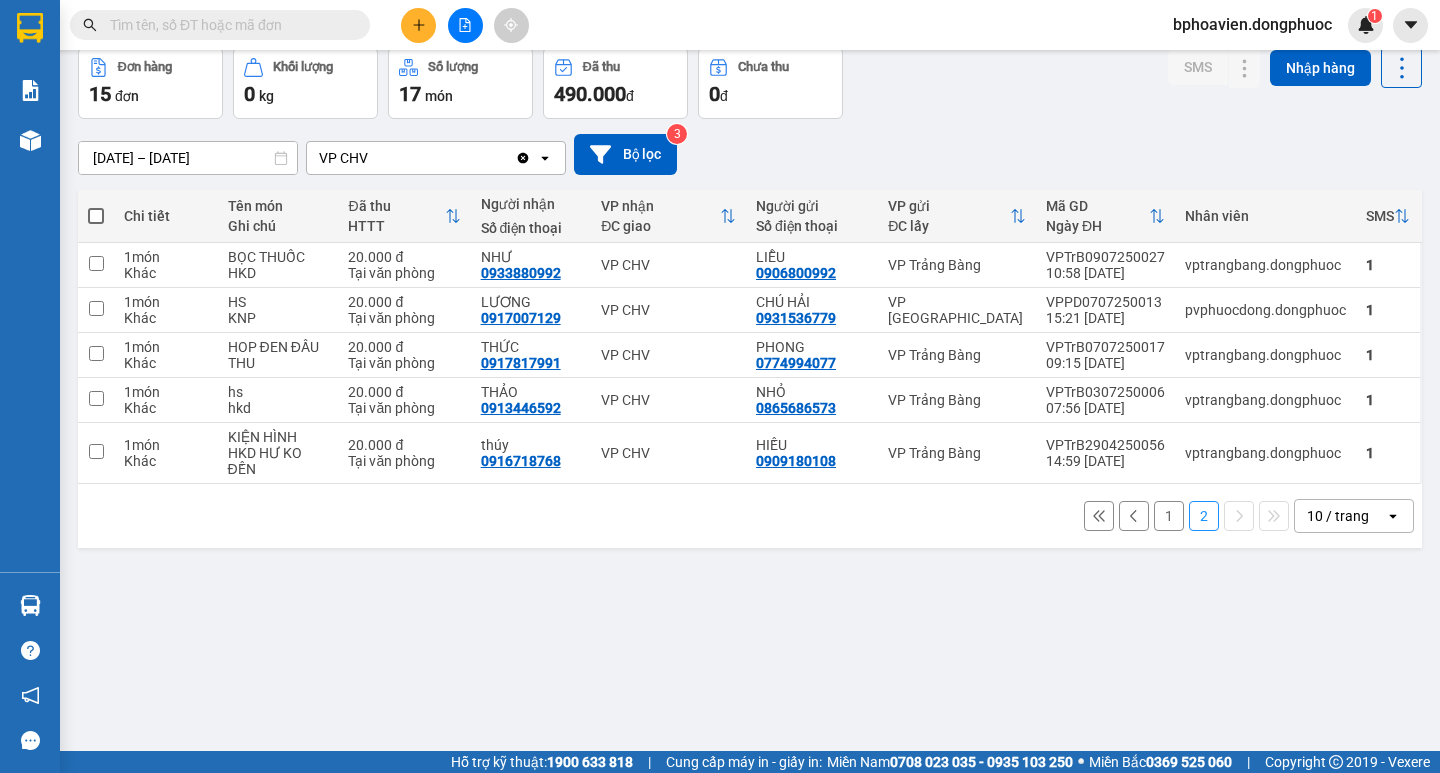 click on "1" at bounding box center (1169, 516) 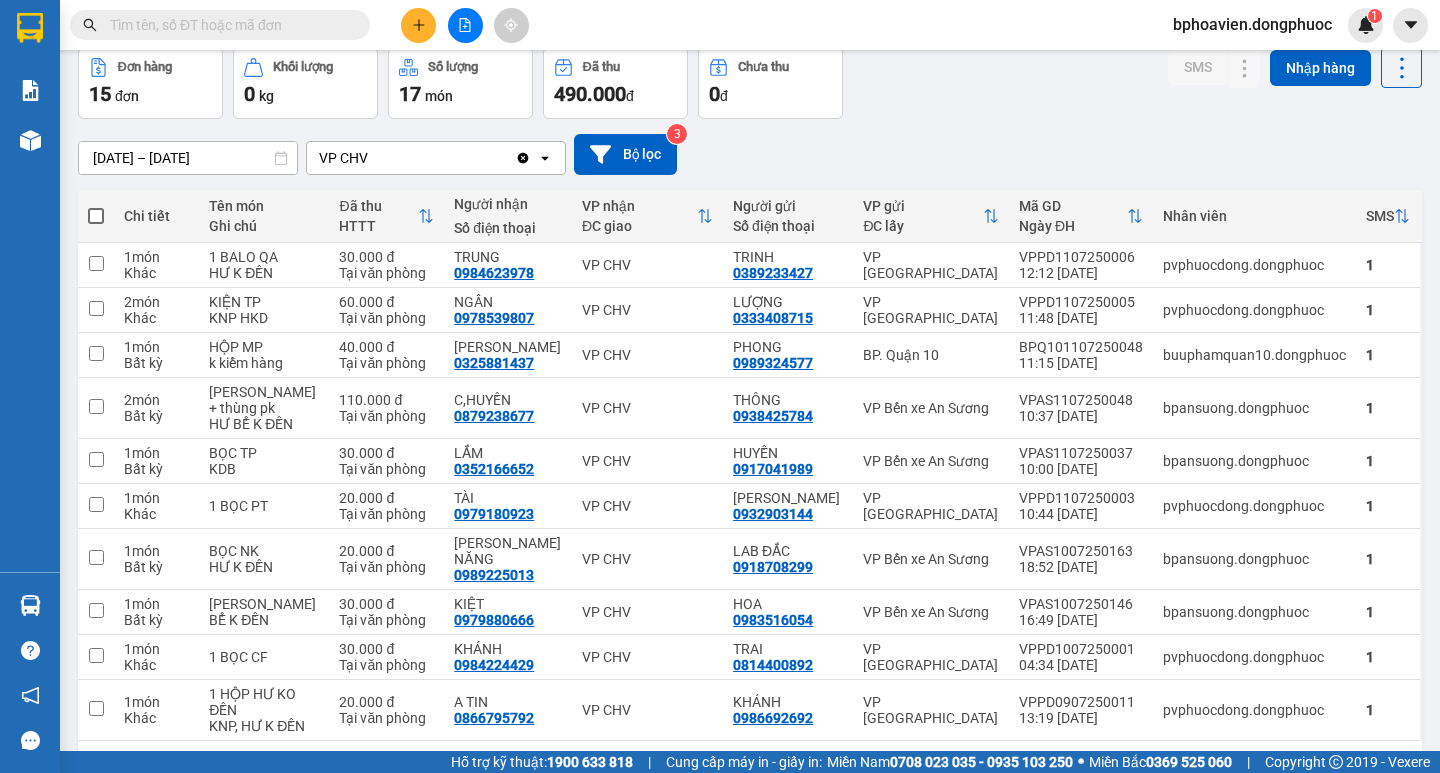 click at bounding box center [228, 25] 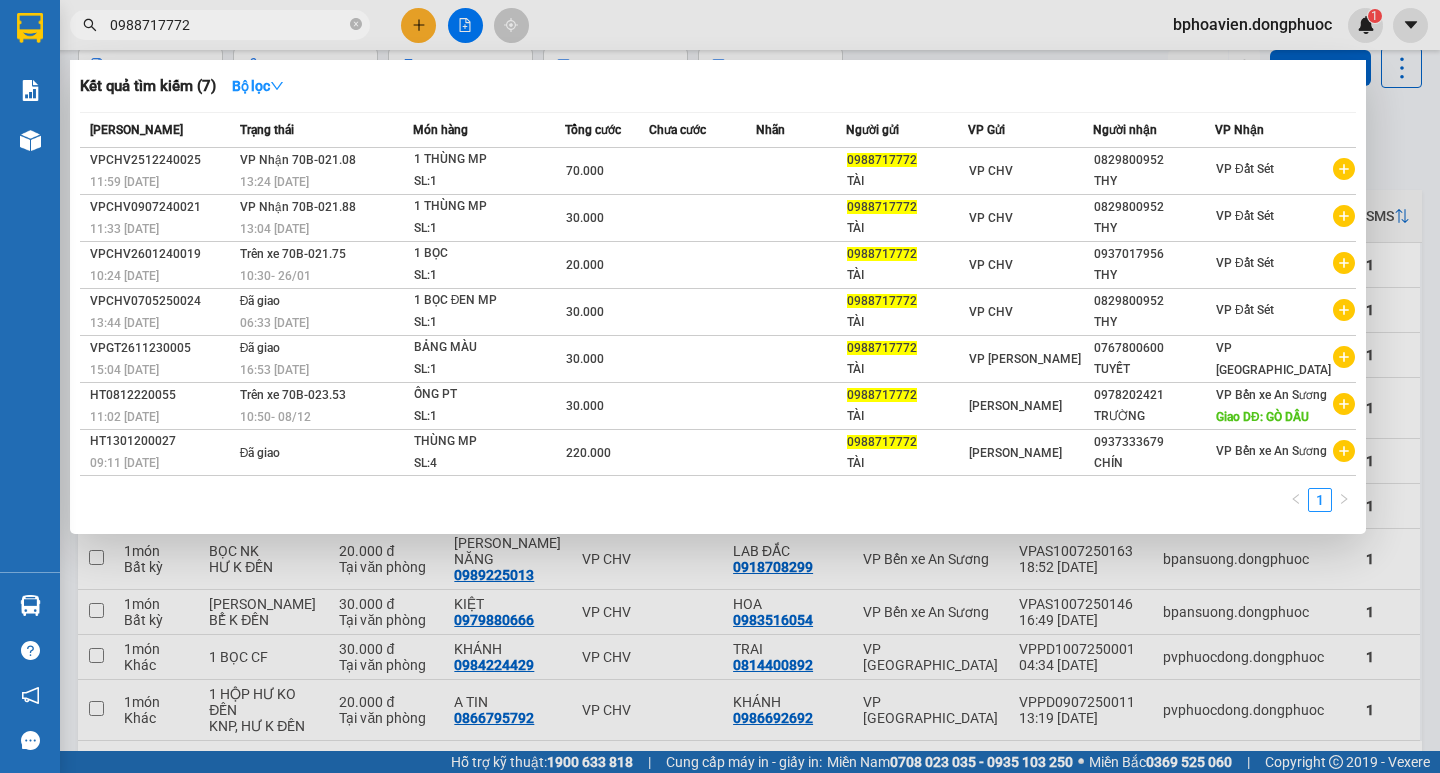 type on "0988717772" 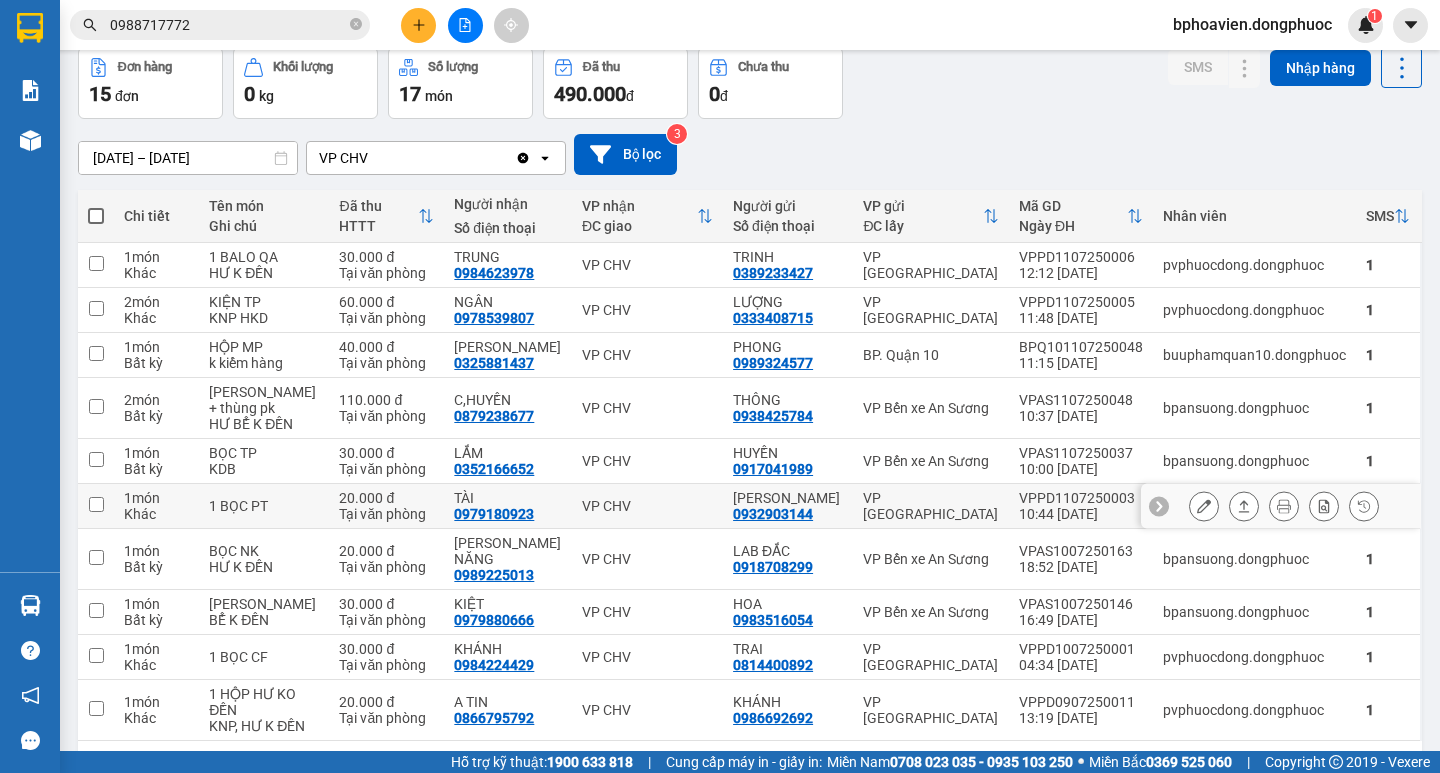 scroll, scrollTop: 164, scrollLeft: 0, axis: vertical 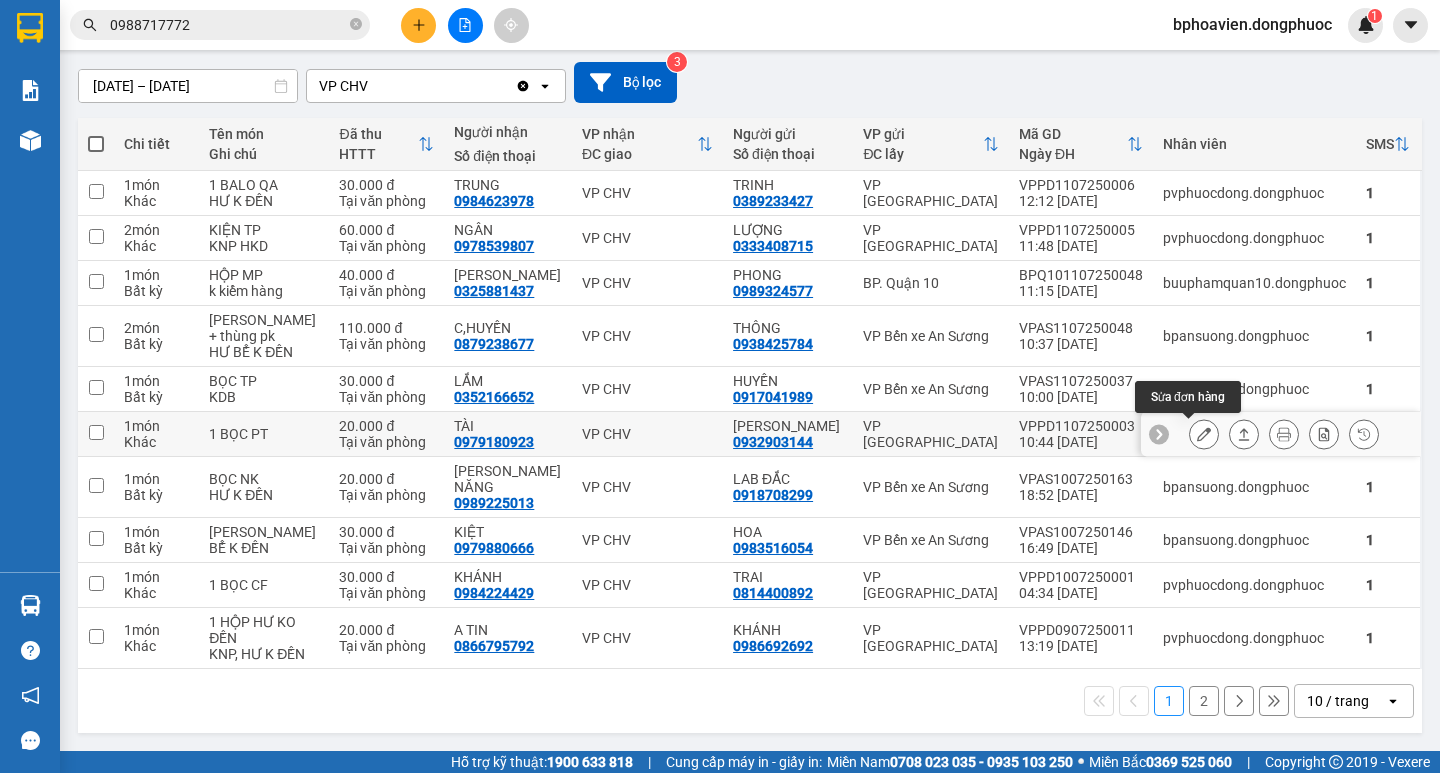 click 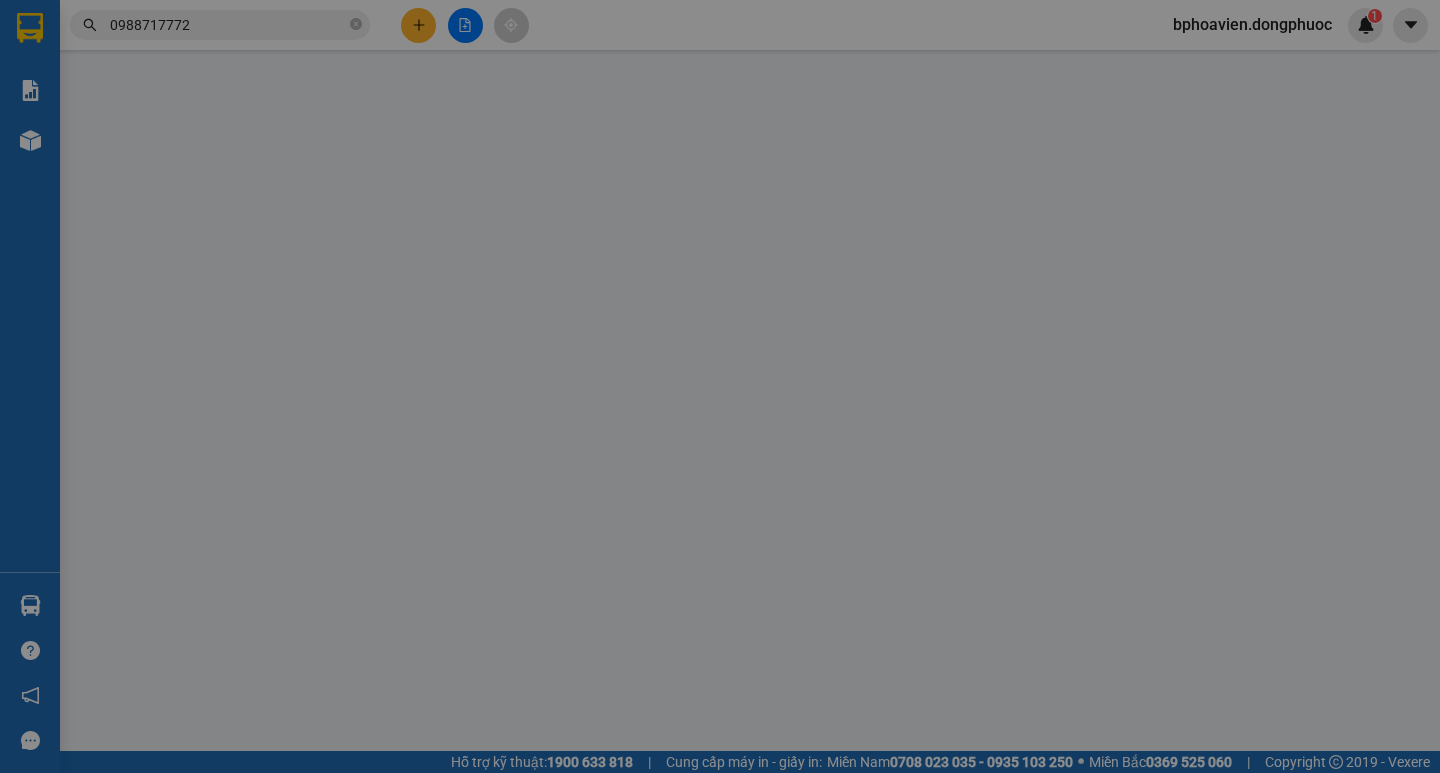 type on "0932903144" 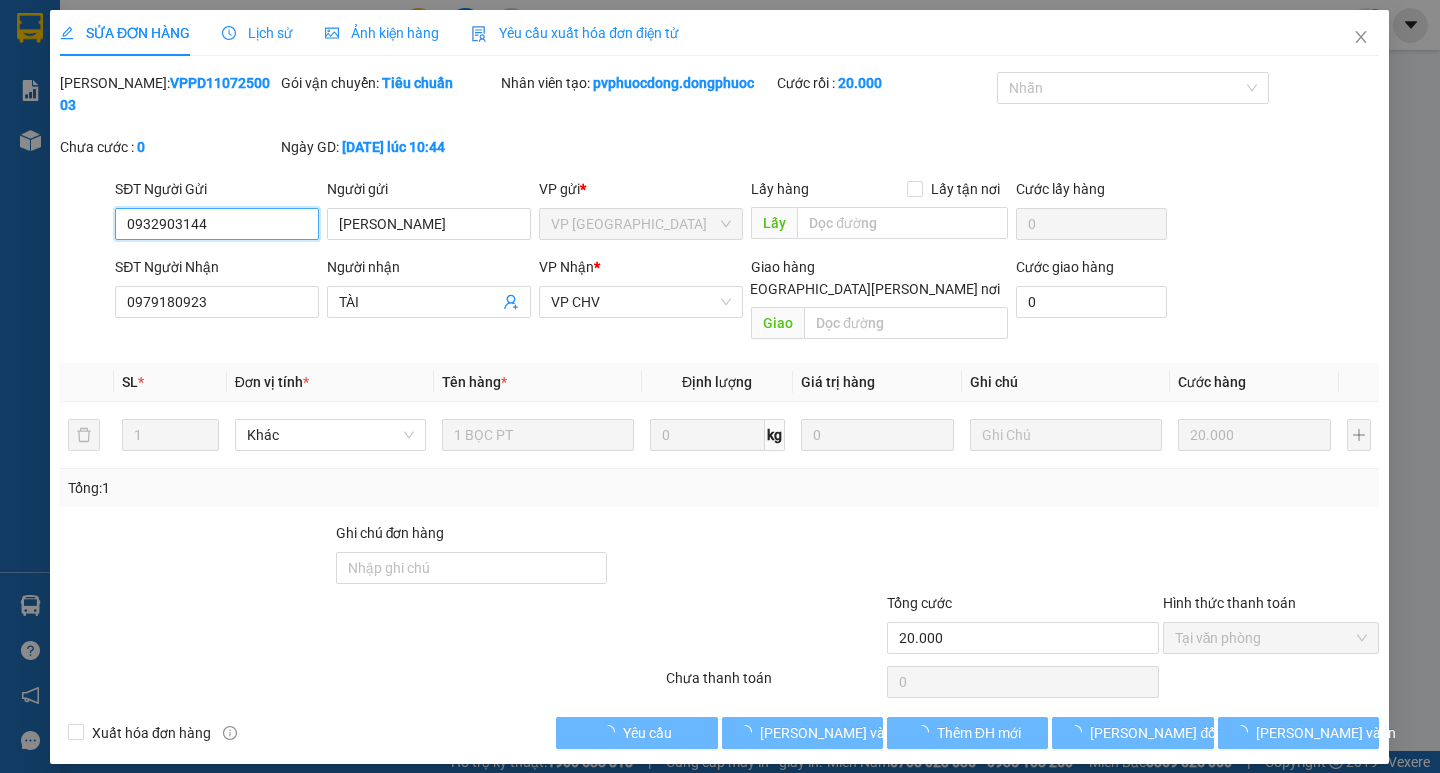 scroll, scrollTop: 0, scrollLeft: 0, axis: both 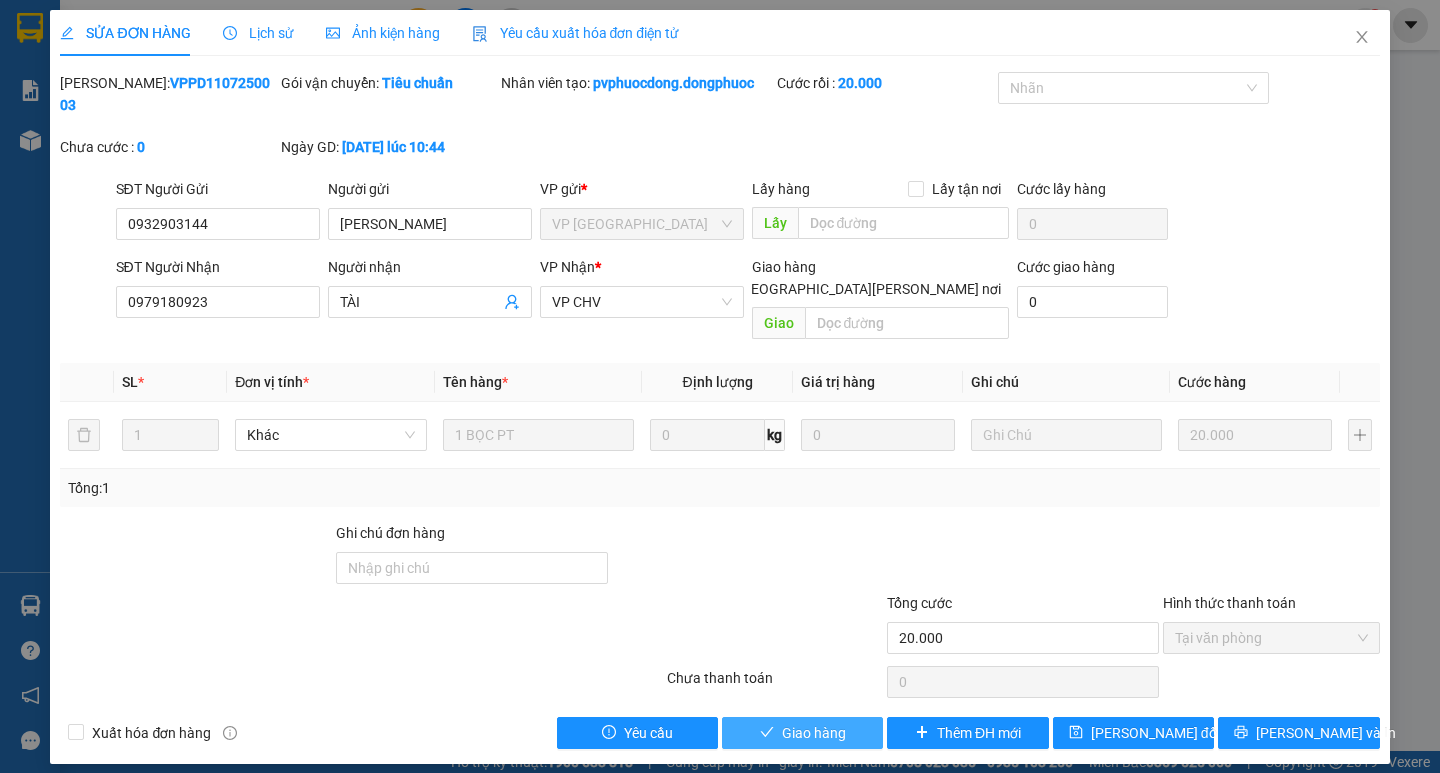 drag, startPoint x: 787, startPoint y: 690, endPoint x: 788, endPoint y: 713, distance: 23.021729 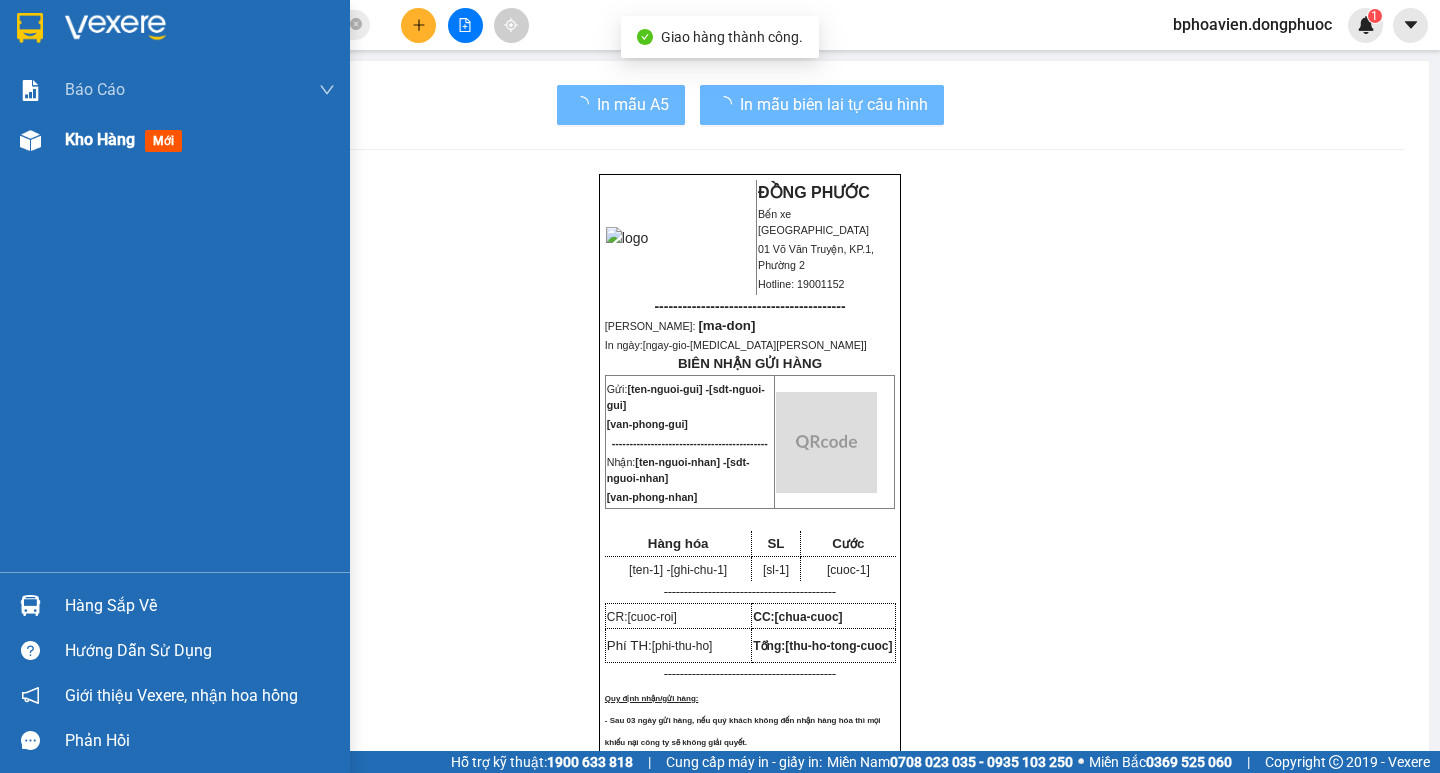 click on "Kho hàng" at bounding box center [100, 139] 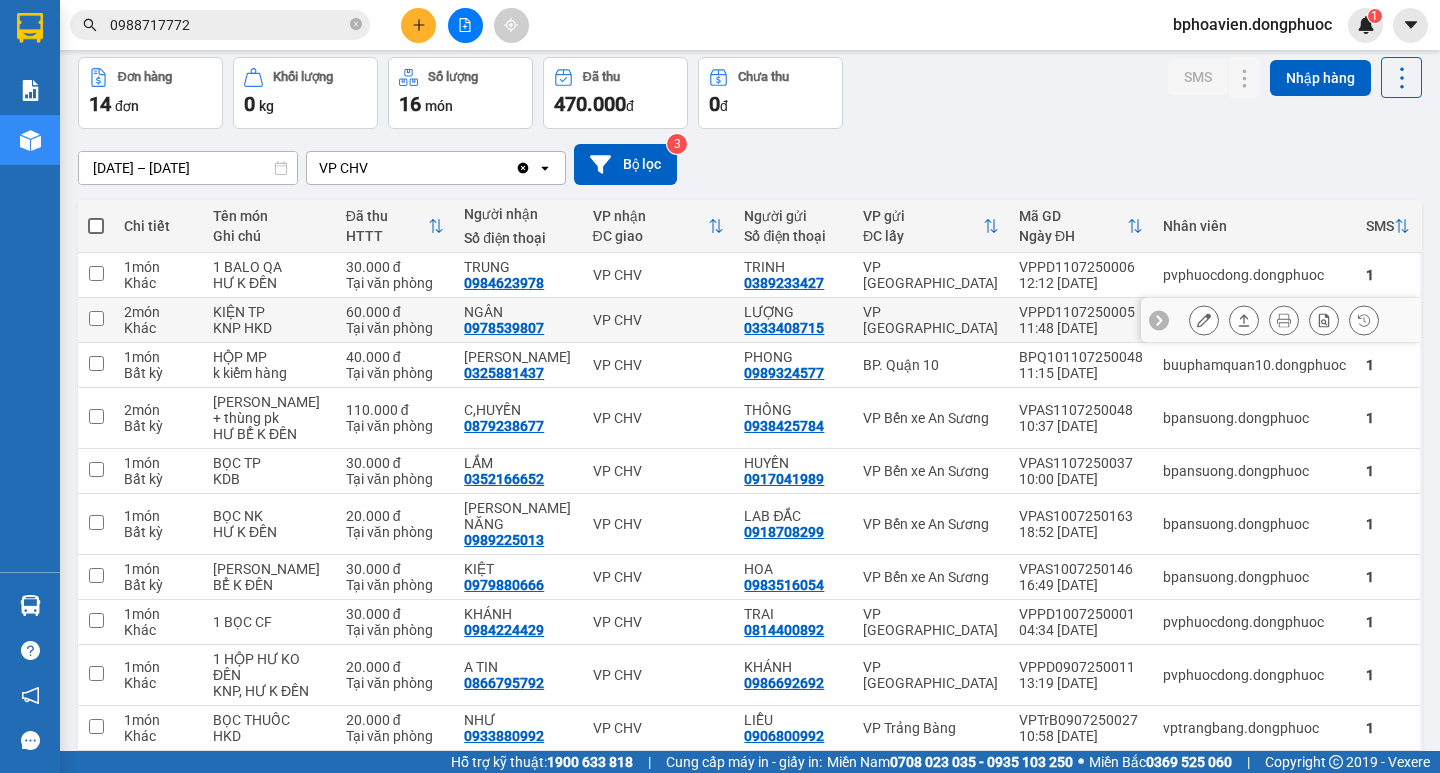 scroll, scrollTop: 0, scrollLeft: 0, axis: both 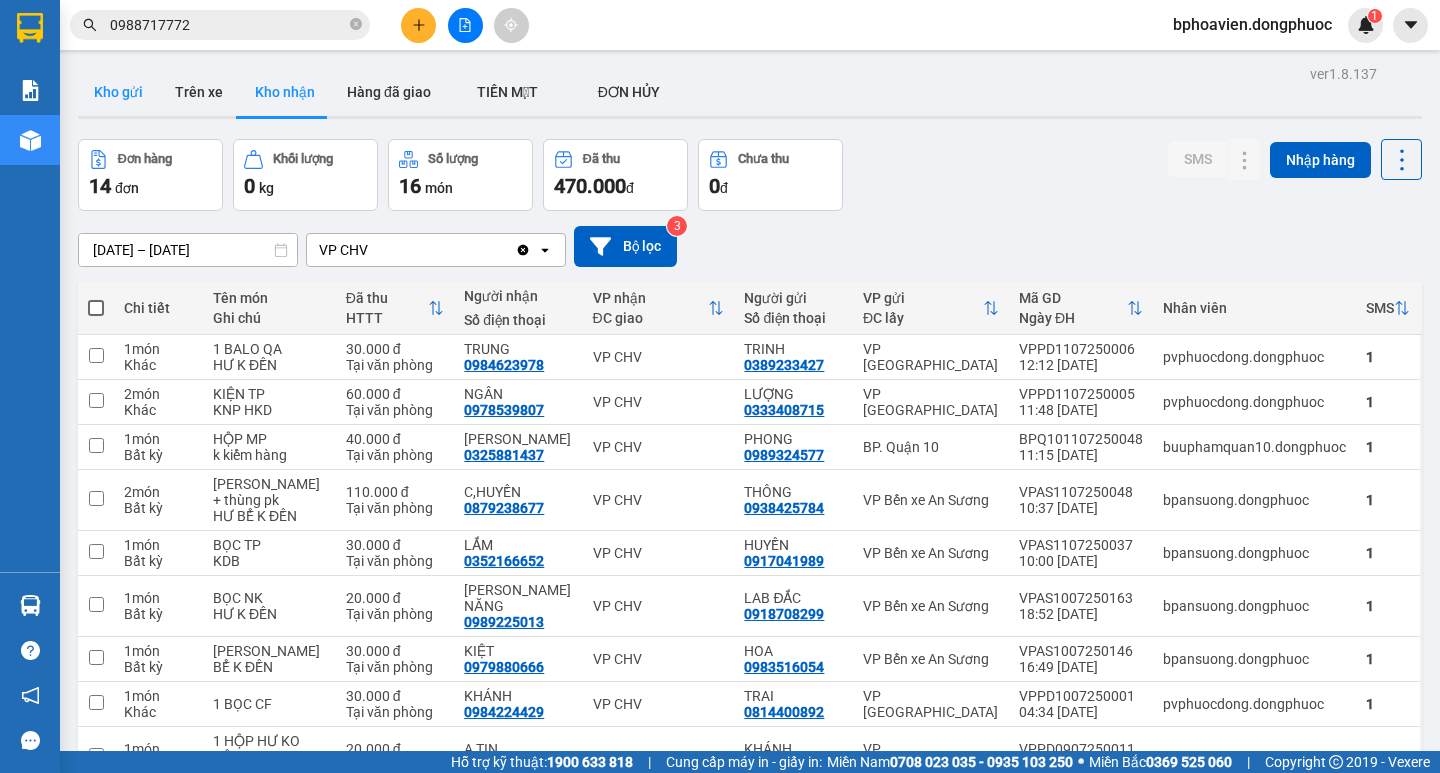 click on "Kho gửi" at bounding box center (118, 92) 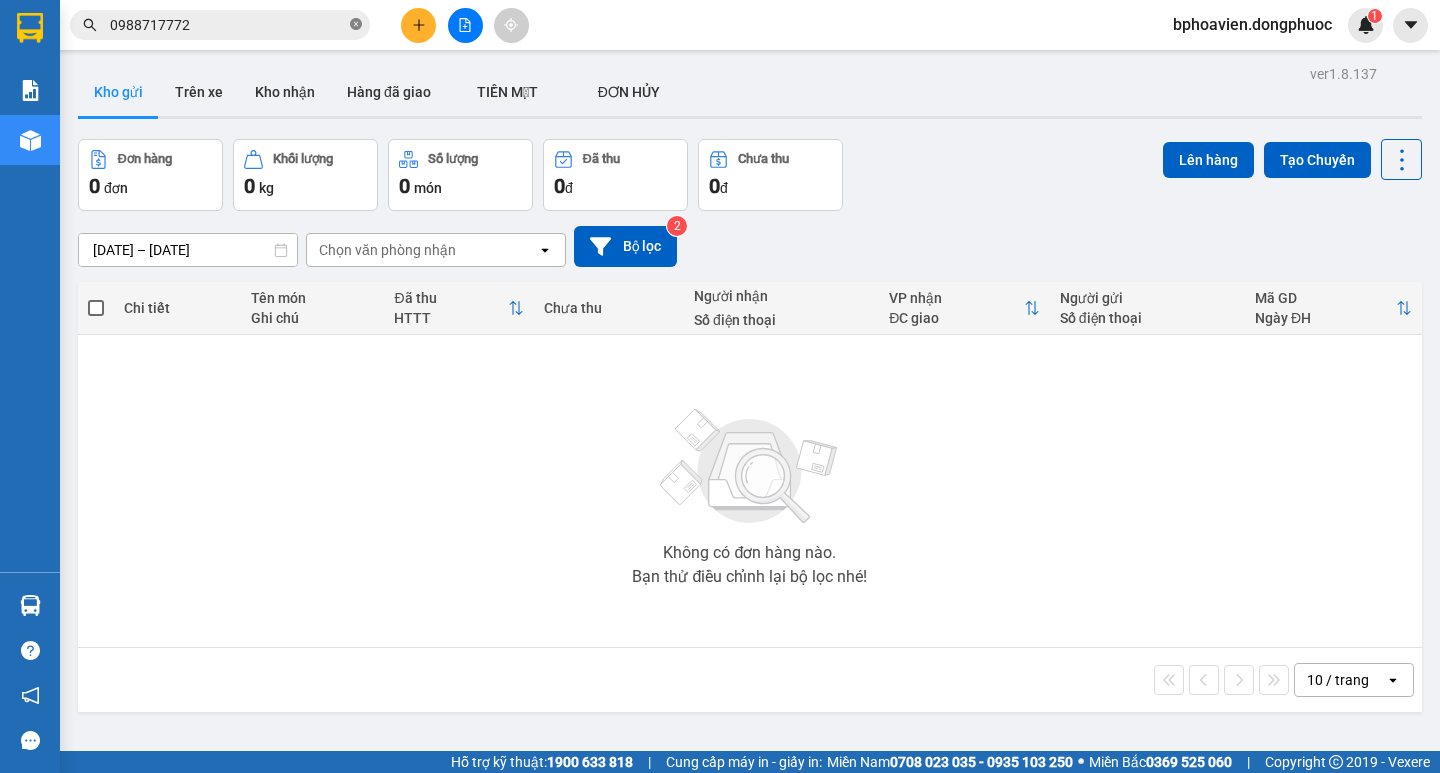 click 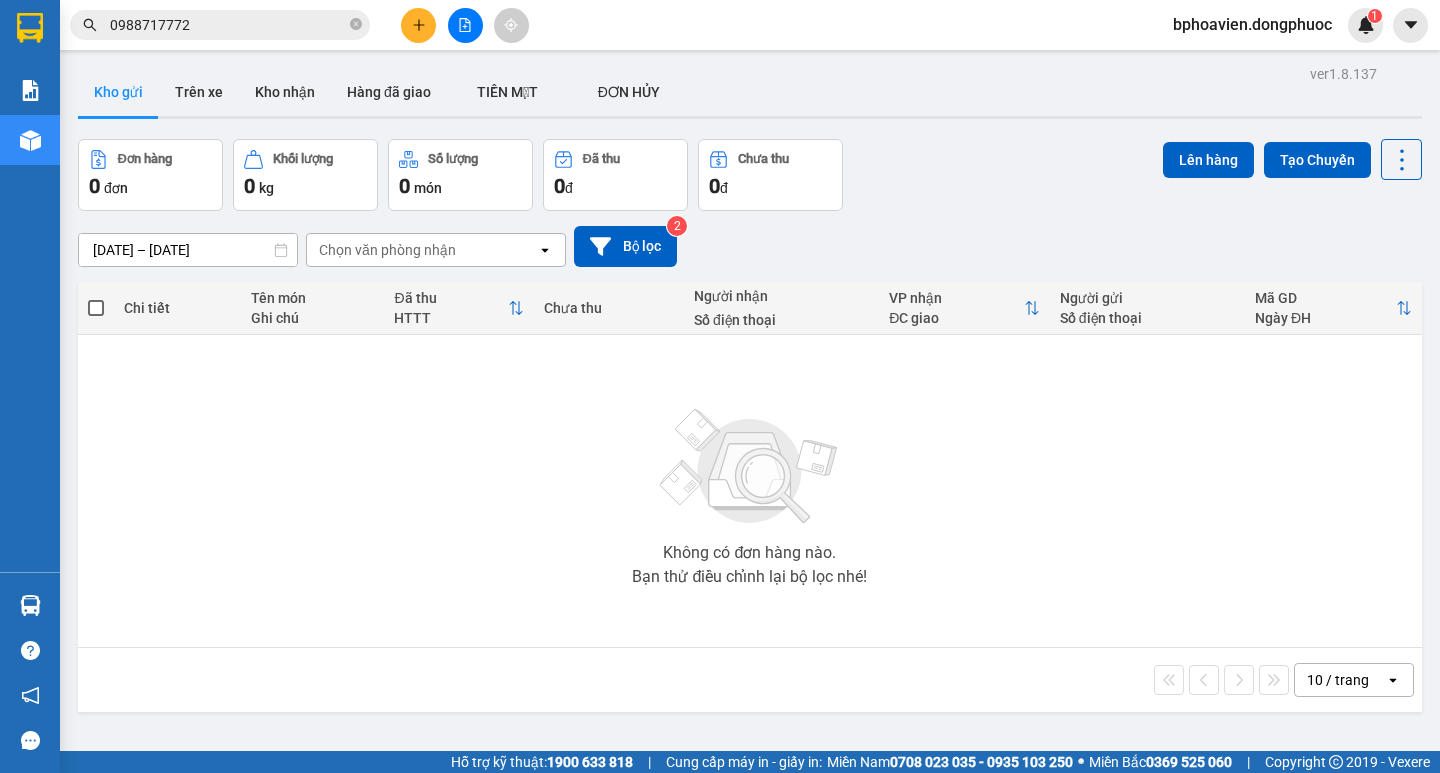 type 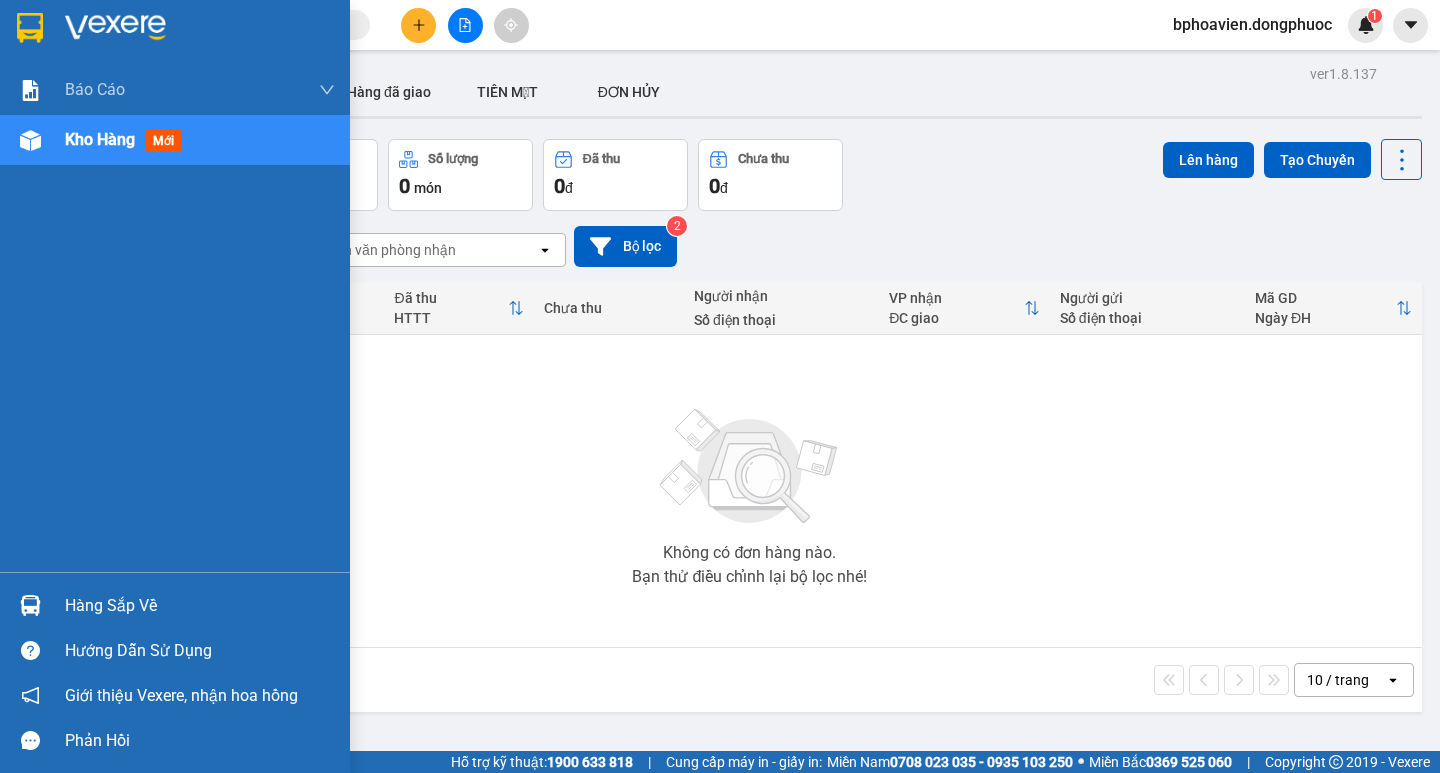click on "Hàng sắp về" at bounding box center [200, 606] 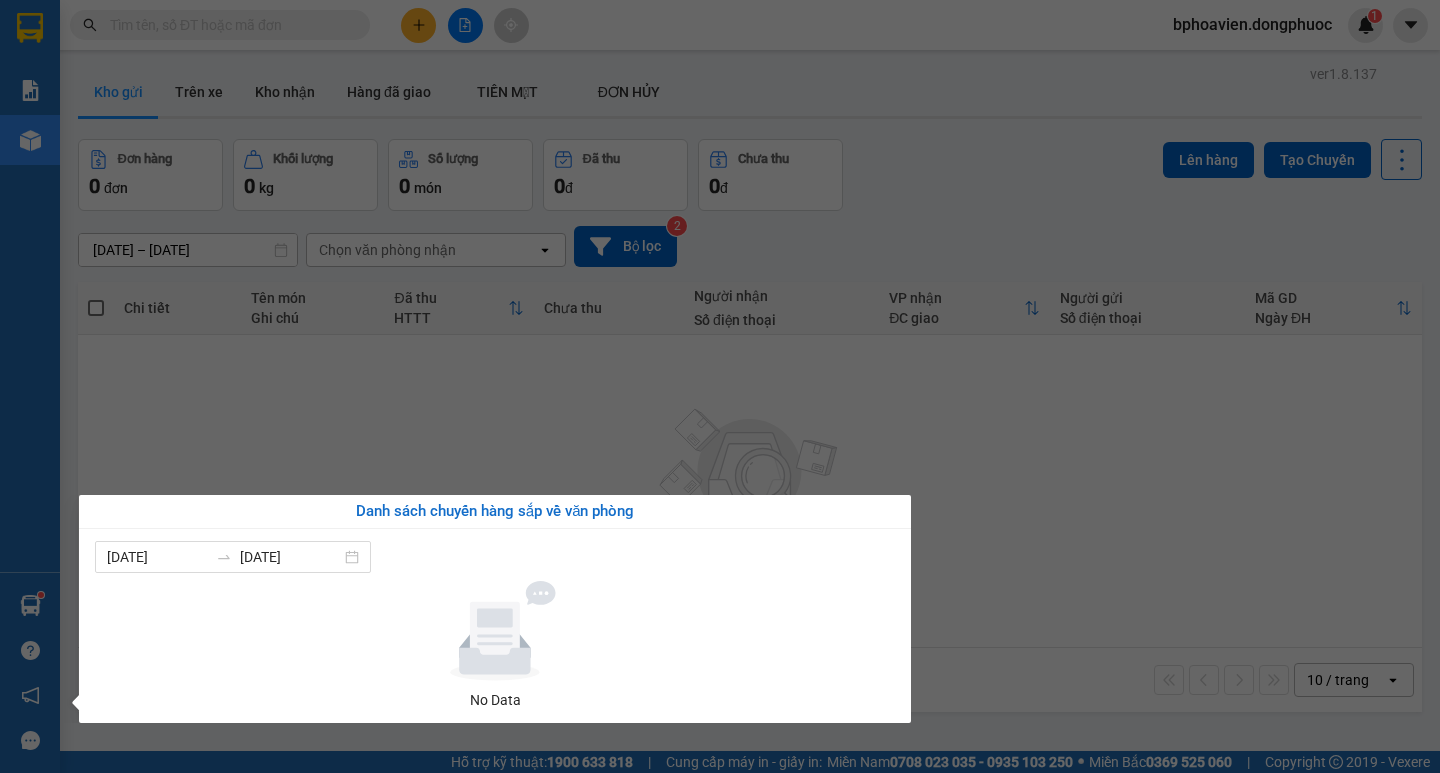 click on "Kết quả [PERSON_NAME] ( 7 )  Bộ lọc  Mã ĐH Trạng thái Món hàng Tổng [PERSON_NAME] [PERSON_NAME] Người gửi VP Gửi Người [PERSON_NAME] [PERSON_NAME] VPCHV2512240025 11:59 [DATE] [PERSON_NAME]   70B-021.08 13:24 [DATE] 1 THÙNG MP SL:  1 70.000 0988717772 TÀI  VP CHV 0829800952 THY VP Đất Sét VPCHV0907240021 11:33 [DATE] [PERSON_NAME]   70B-021.88 13:04 [DATE] 1 THÙNG MP SL:  1 30.000 0988717772 TÀI  VP CHV 0829800952 THY VP Đất Sét VPCHV2601240019 10:24 [DATE] Trên xe   70B-021.75 10:30  [DATE] 1 BỌC SL:  1 20.000 0988717772 TÀI  VP CHV 0937017956 THY VP Đất Sét VPCHV0705250024 13:44 [DATE] Đã giao   06:33 [DATE] 1 BỌC ĐEN MP SL:  1 30.000 0988717772 TÀI  VP CHV 0829800952 THY VP Đất Sét VPGT2611230005 15:04 [DATE] Đã giao   16:53 [DATE] BẢNG [PERSON_NAME]:  1 30.000 0988717772 TÀI VP [PERSON_NAME] 0767800600 [PERSON_NAME] VP [GEOGRAPHIC_DATA] 11:02 [DATE] Trên xe   70B-023.53 10:50  [DATE] ỐNG PT SL:  1 30.000 0988717772 TÀI [PERSON_NAME] 0978202421 [PERSON_NAME]" at bounding box center [720, 386] 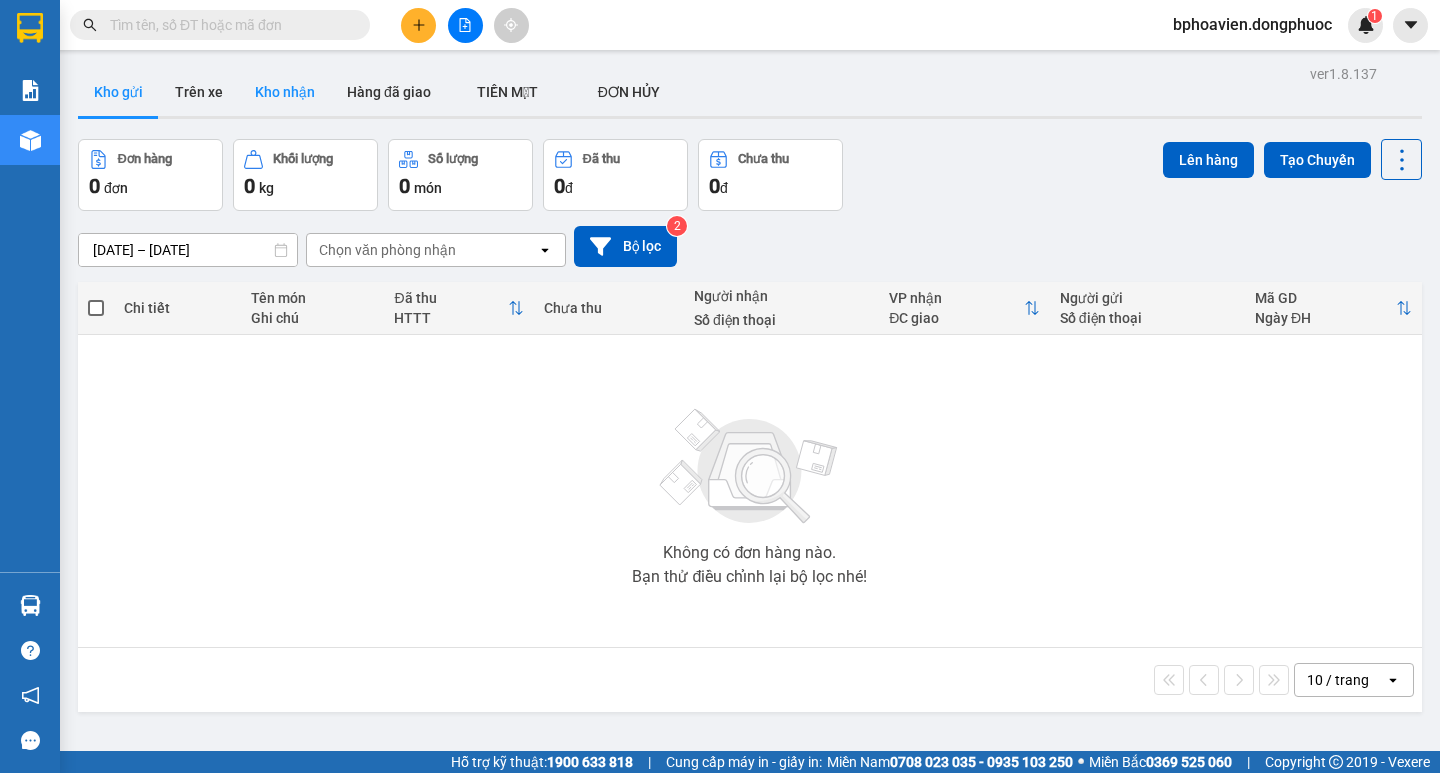 click on "Kho nhận" at bounding box center [285, 92] 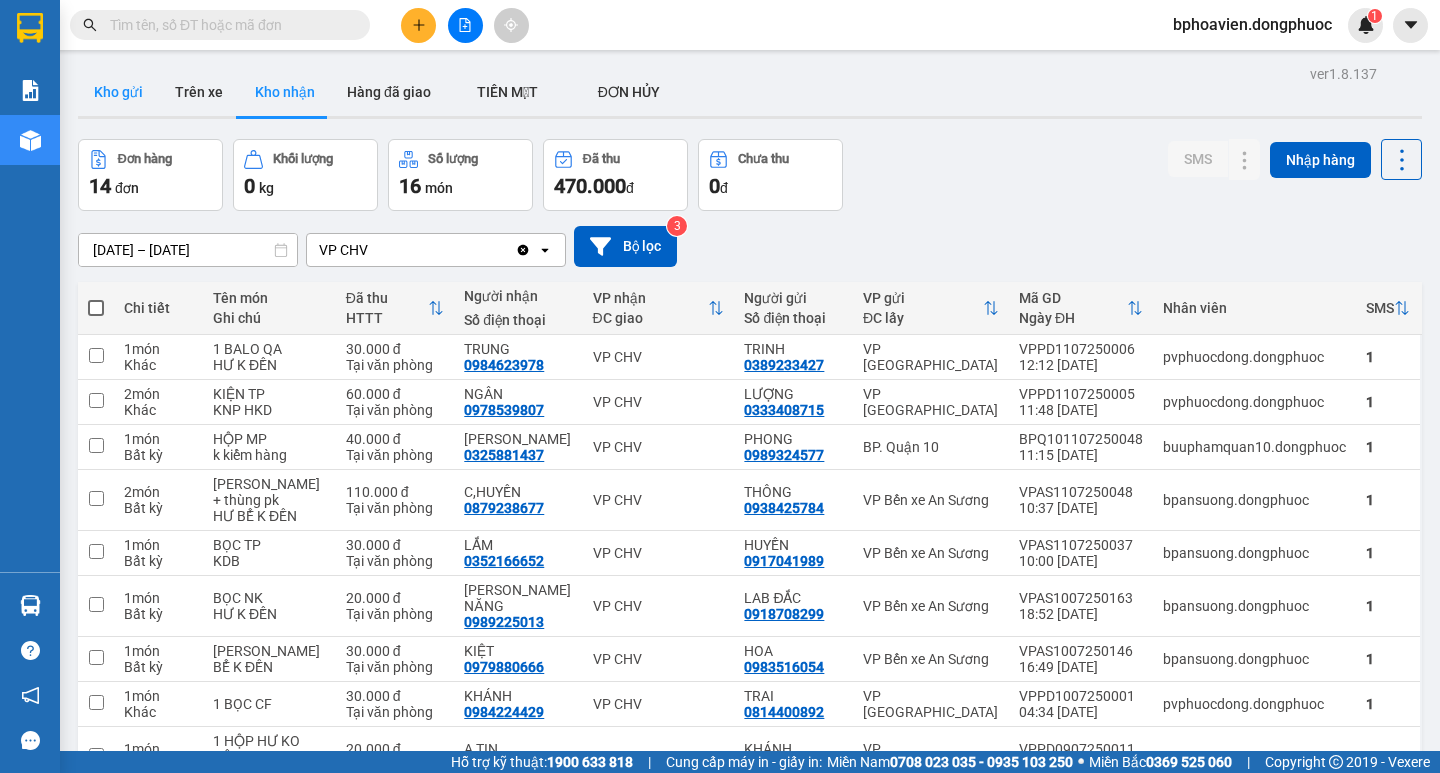 click on "Kho gửi" at bounding box center (118, 92) 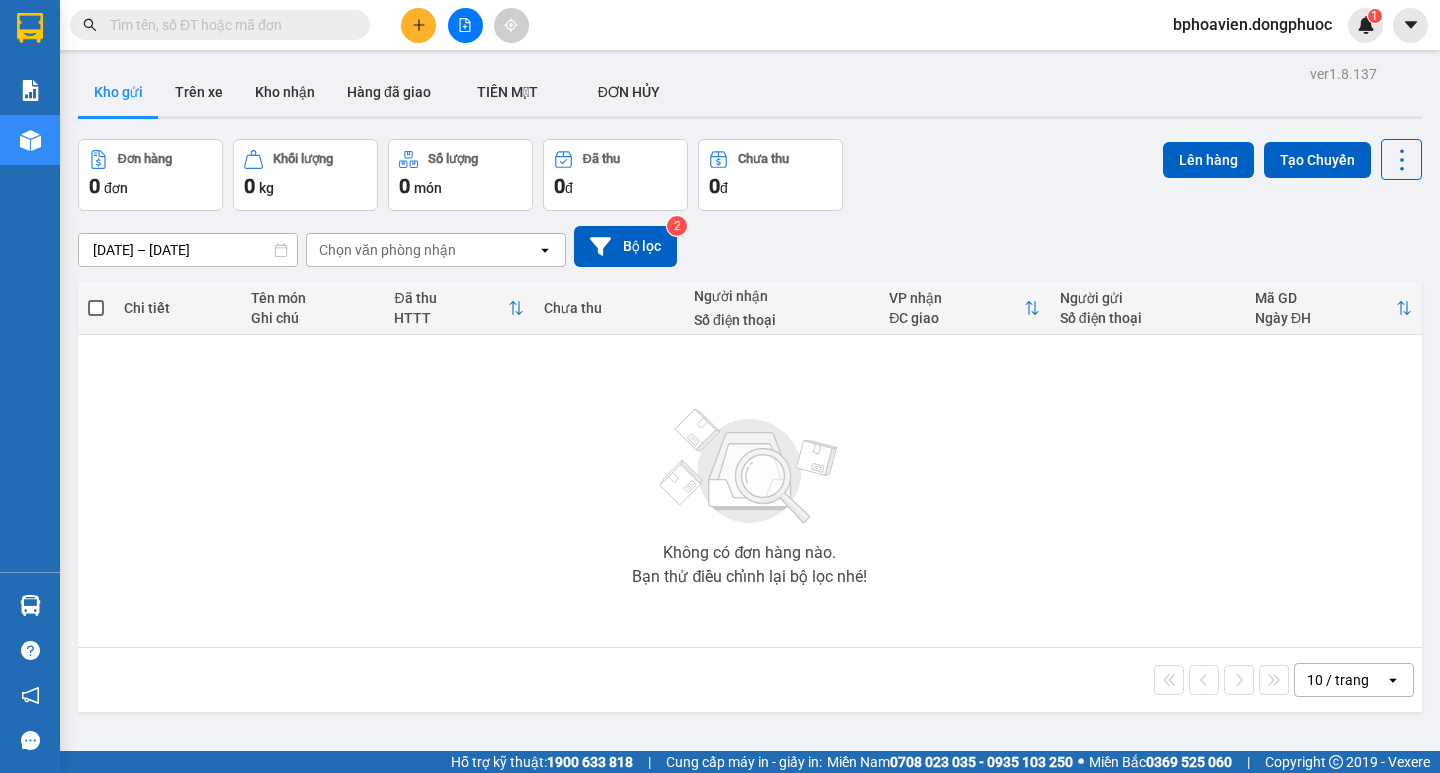 click at bounding box center [418, 25] 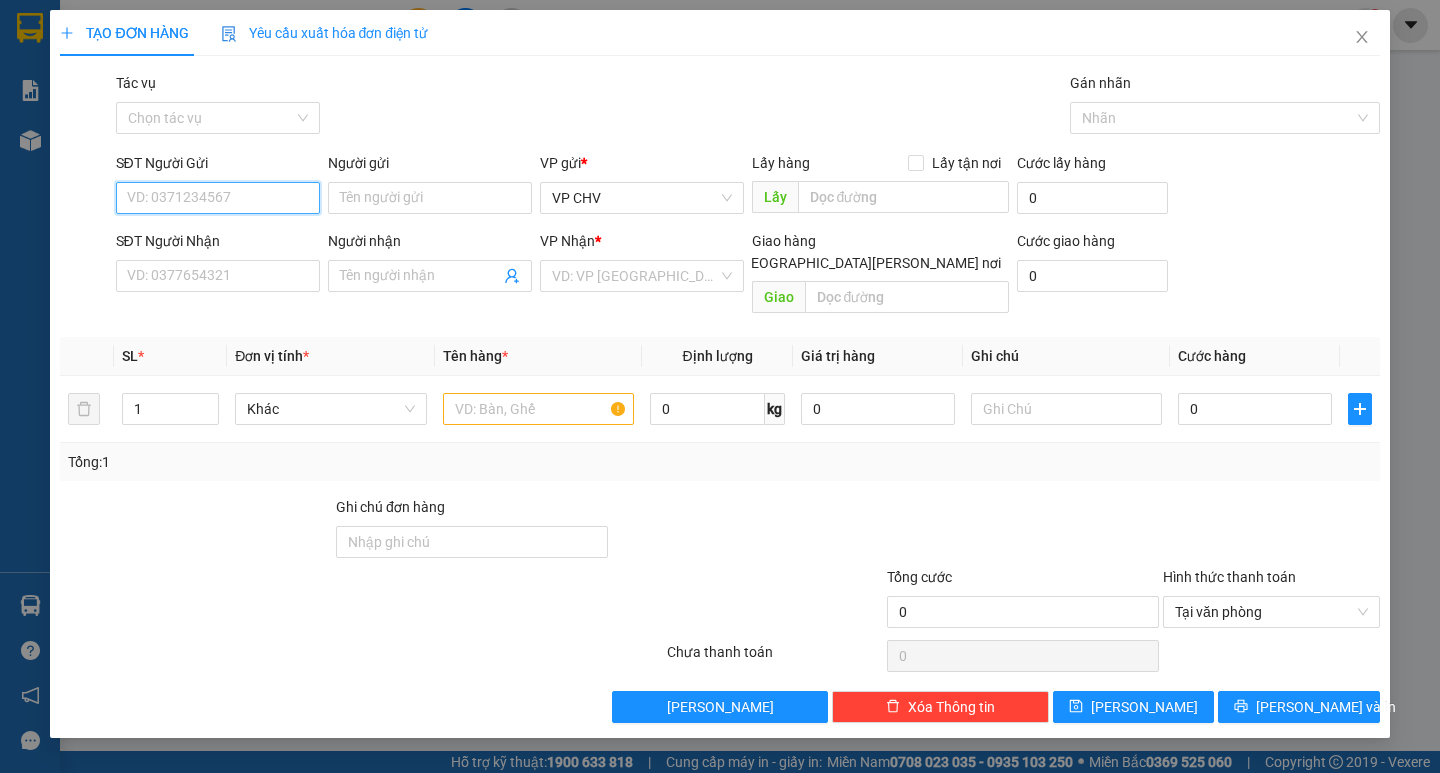 click on "SĐT Người Gửi" at bounding box center (218, 198) 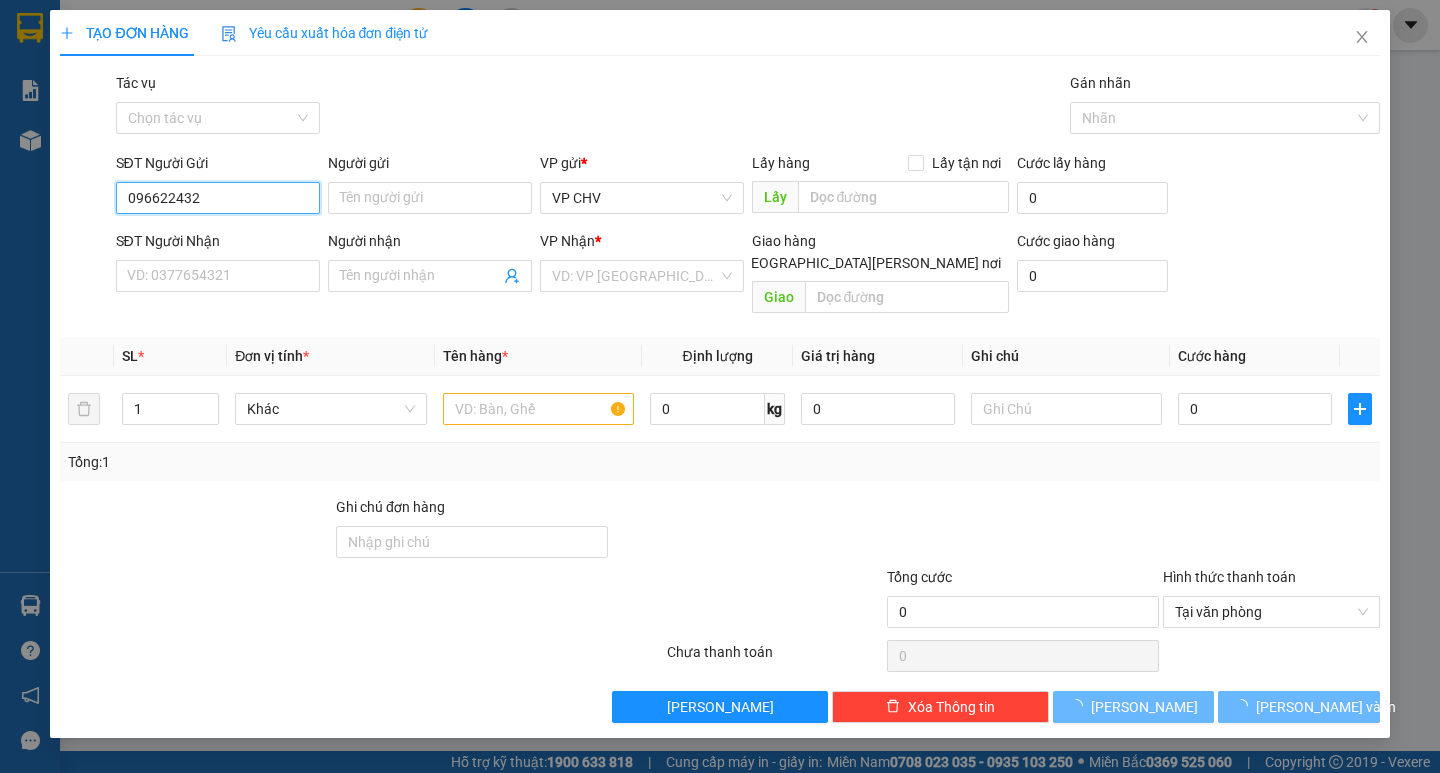 type on "0966224324" 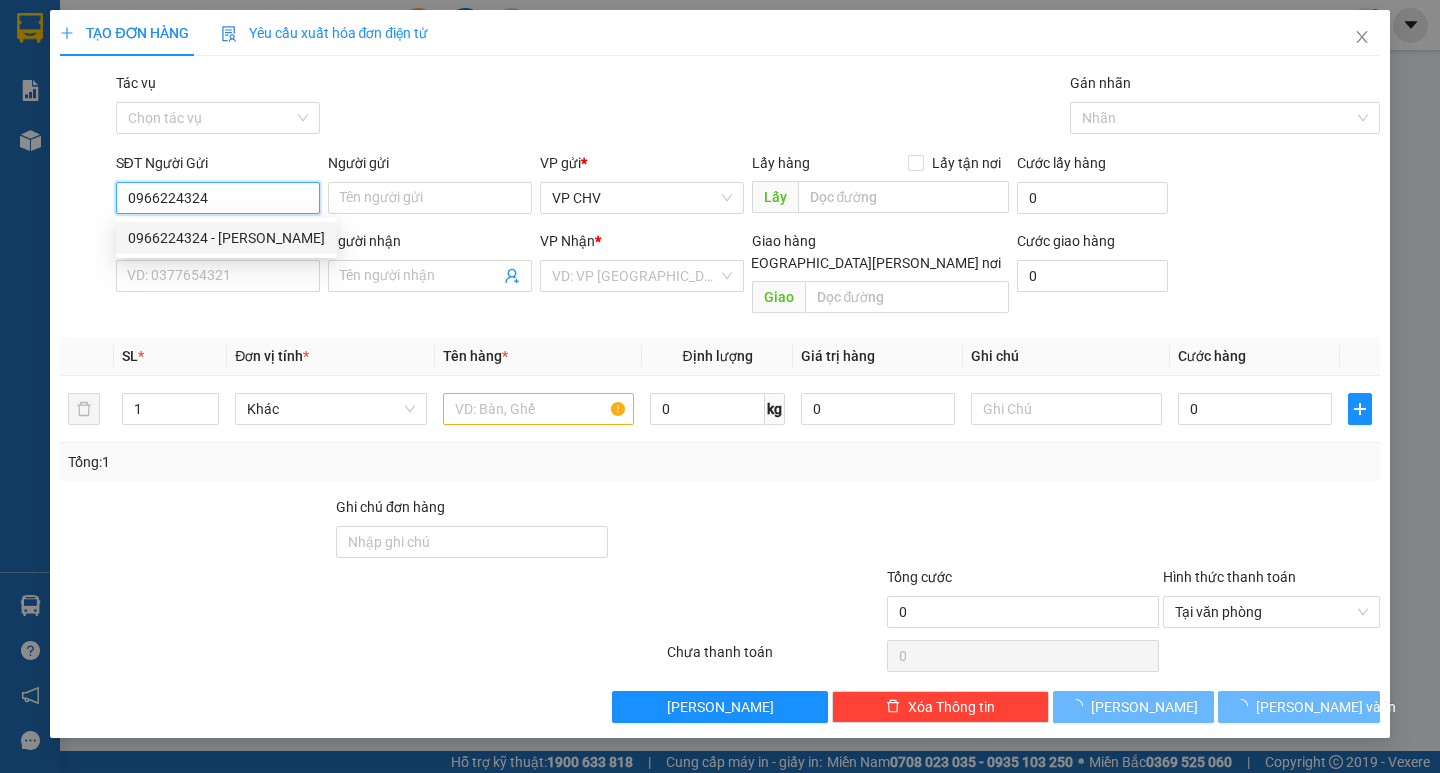 click on "0966224324 - [PERSON_NAME]" at bounding box center [226, 238] 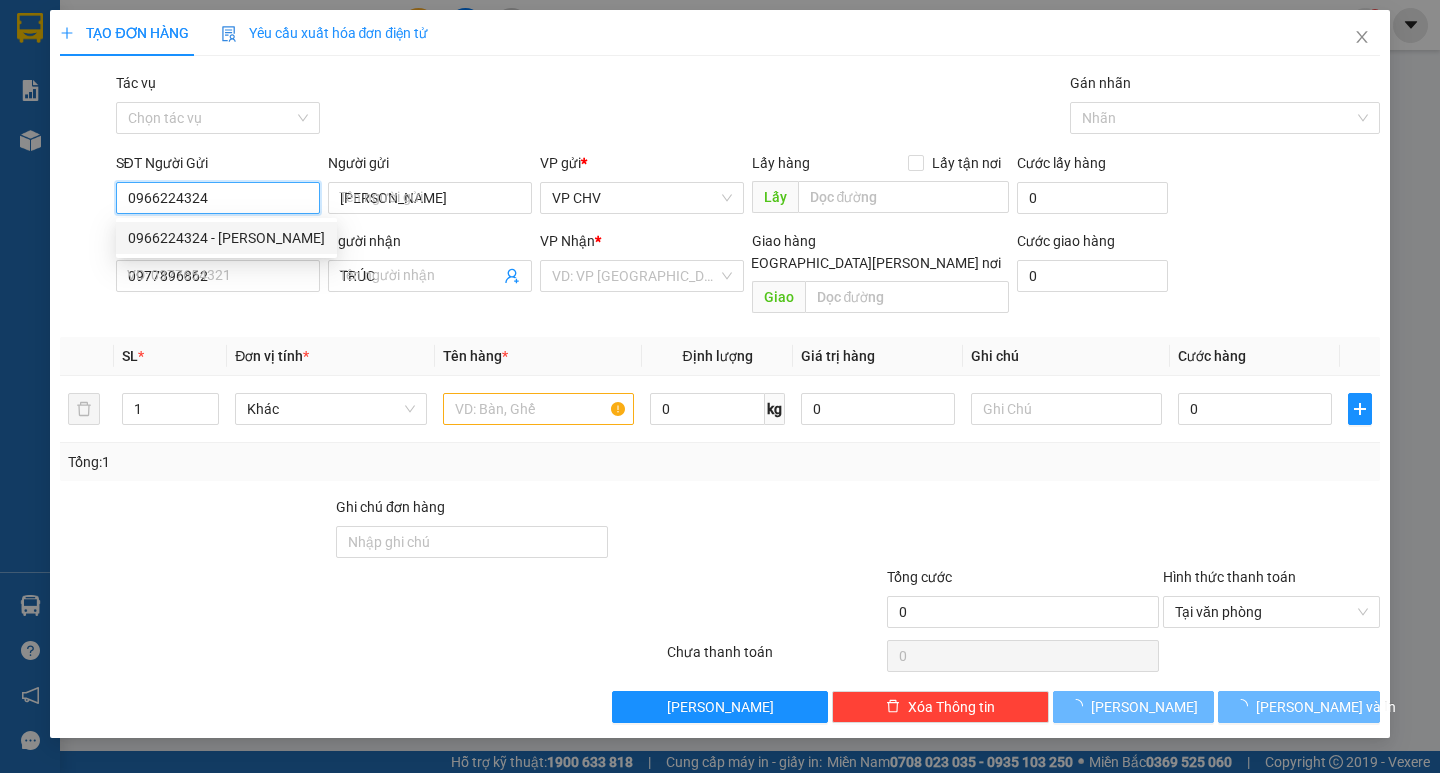 type on "20.000" 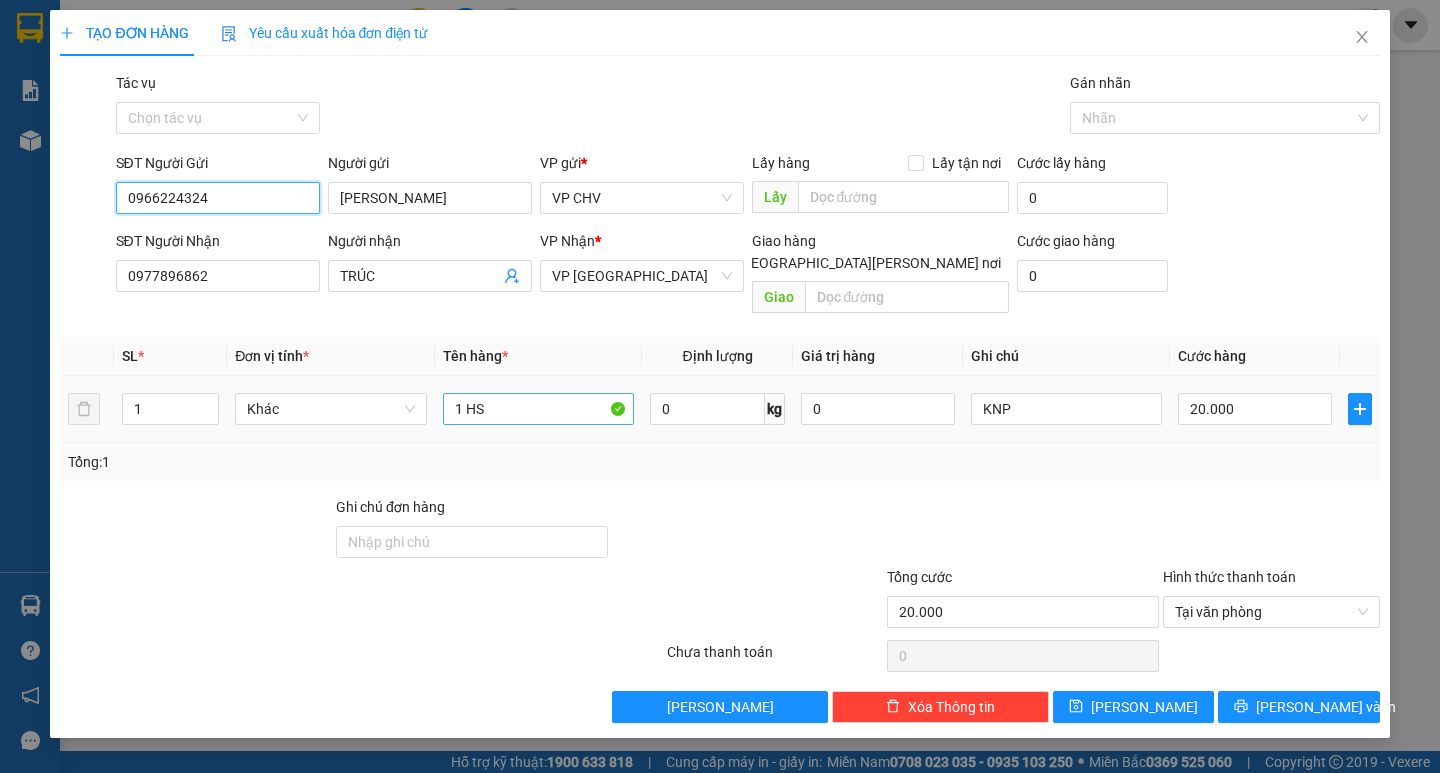 type on "0966224324" 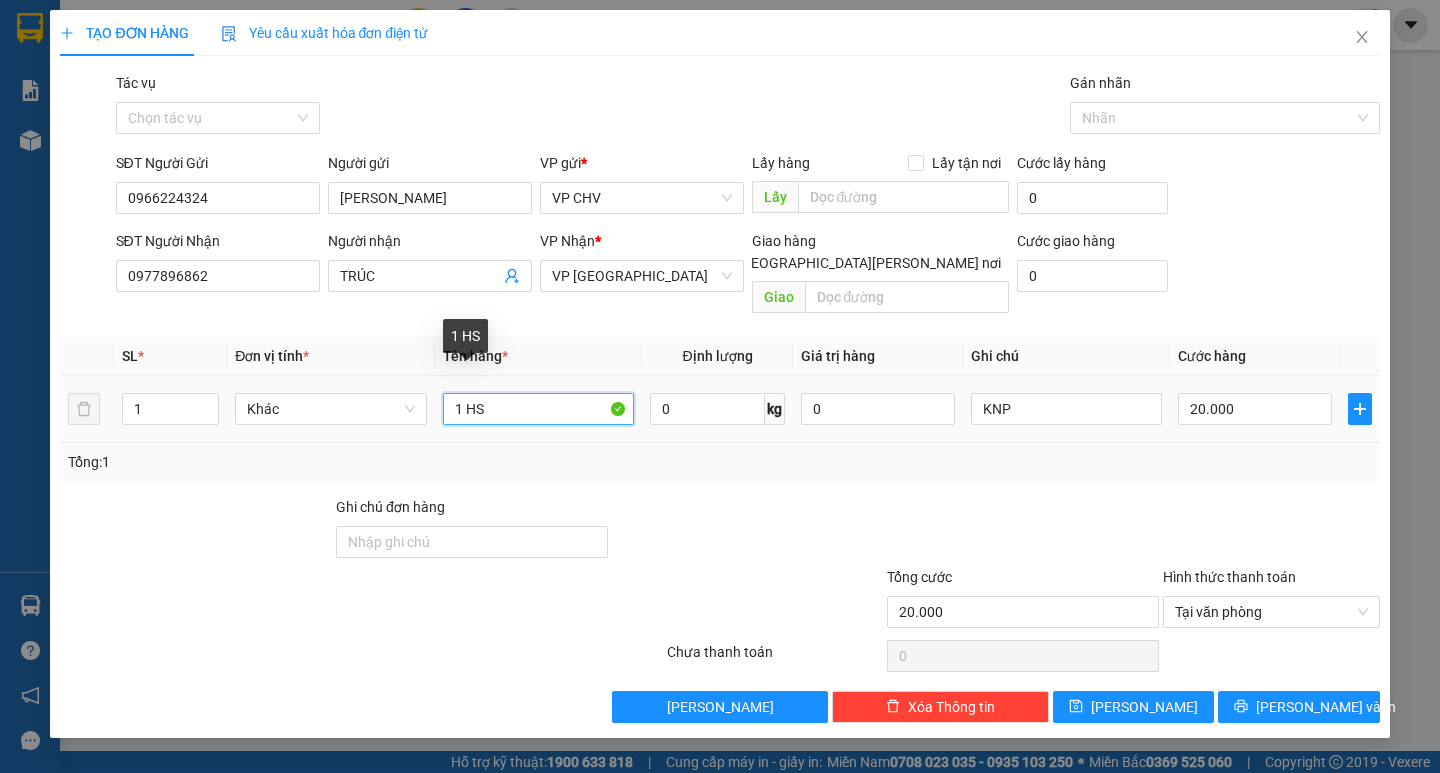drag, startPoint x: 471, startPoint y: 388, endPoint x: 620, endPoint y: 401, distance: 149.56604 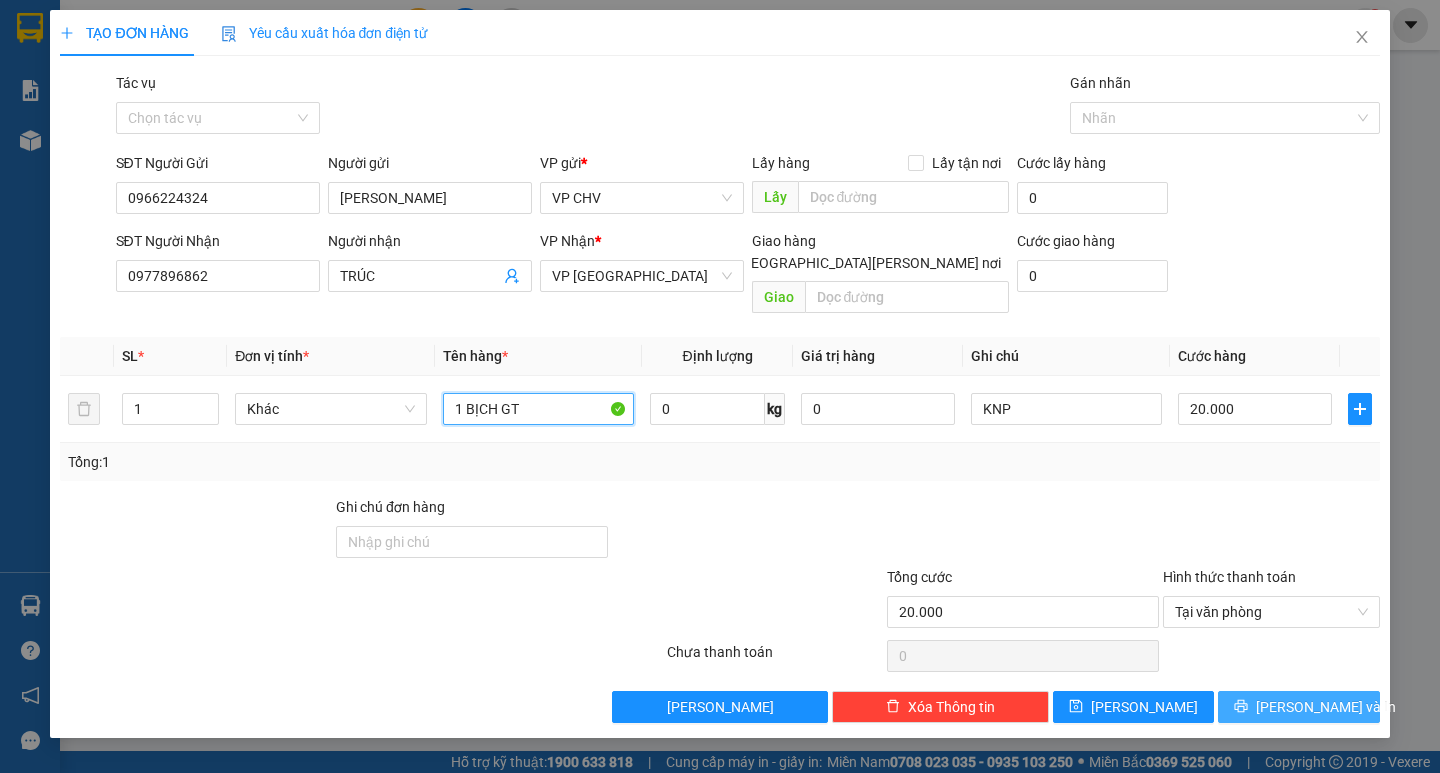 type on "1 BỊCH GT" 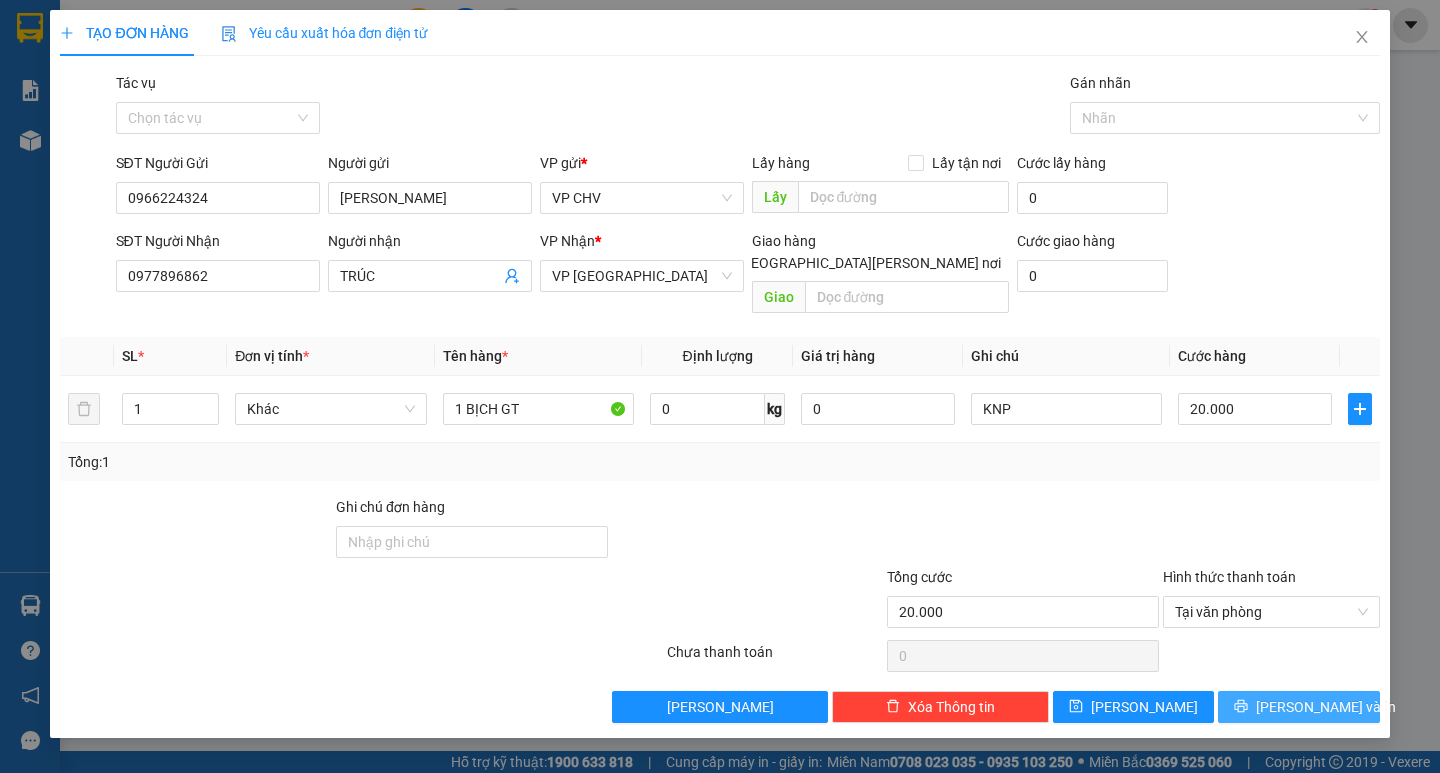 click on "[PERSON_NAME] và In" at bounding box center (1326, 707) 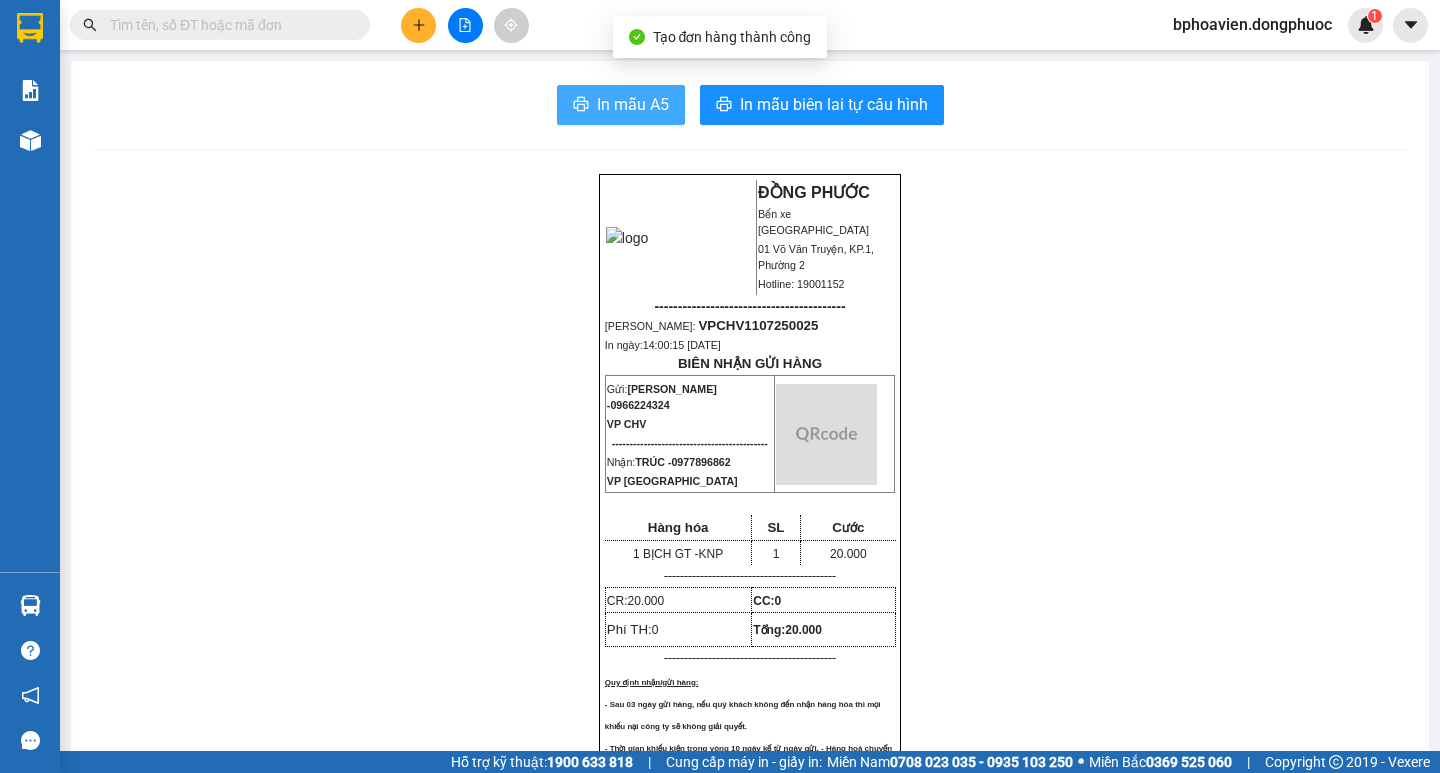 click on "In mẫu A5" at bounding box center (633, 104) 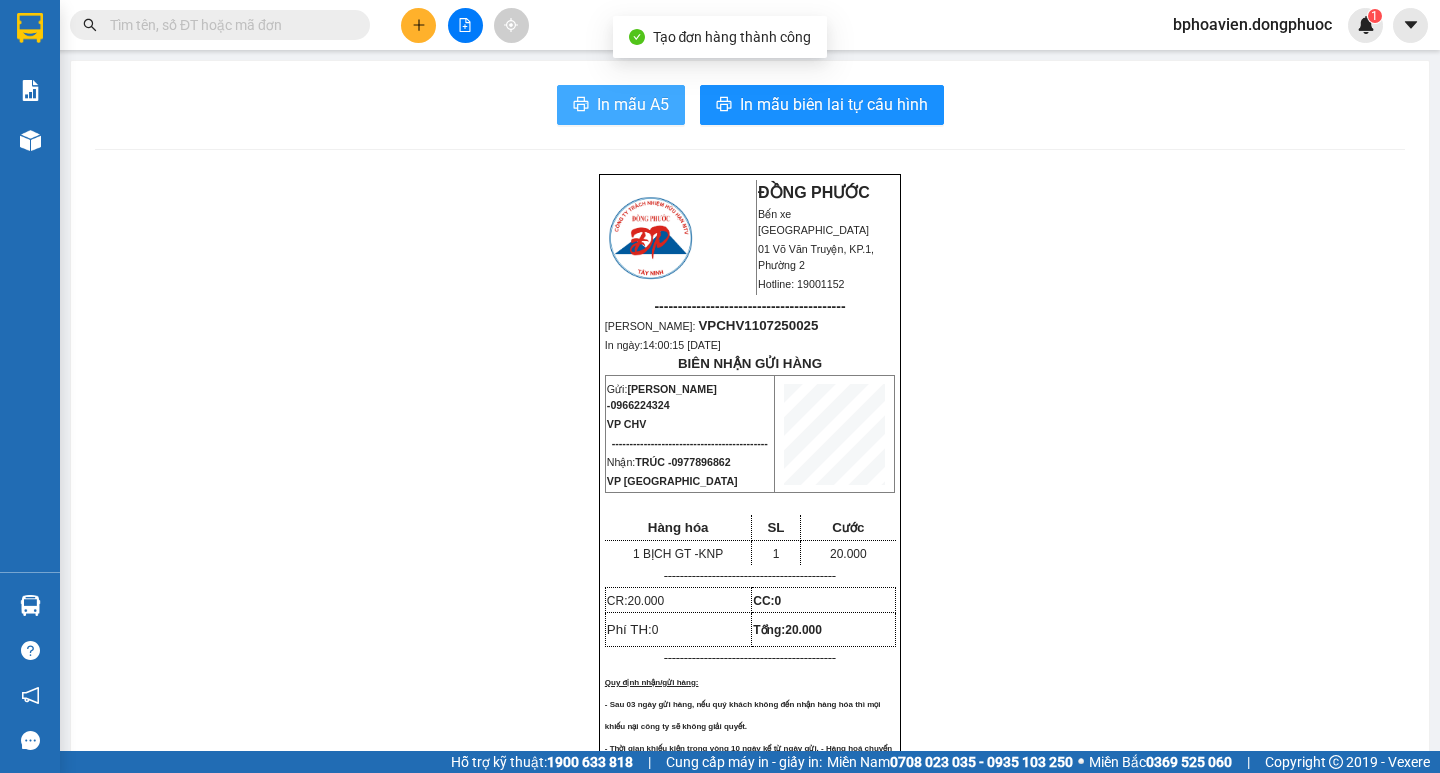 scroll, scrollTop: 0, scrollLeft: 0, axis: both 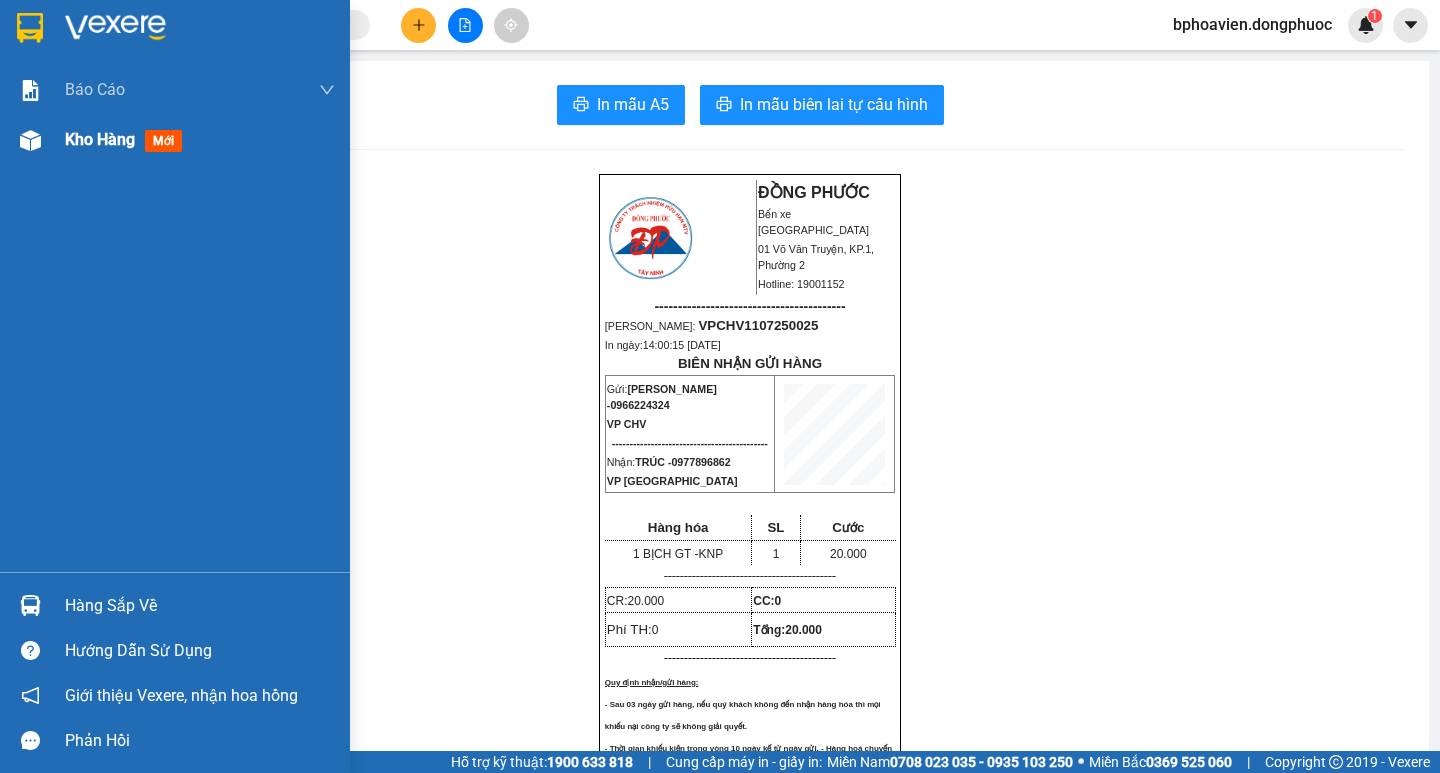 drag, startPoint x: 88, startPoint y: 135, endPoint x: 323, endPoint y: 763, distance: 670.5289 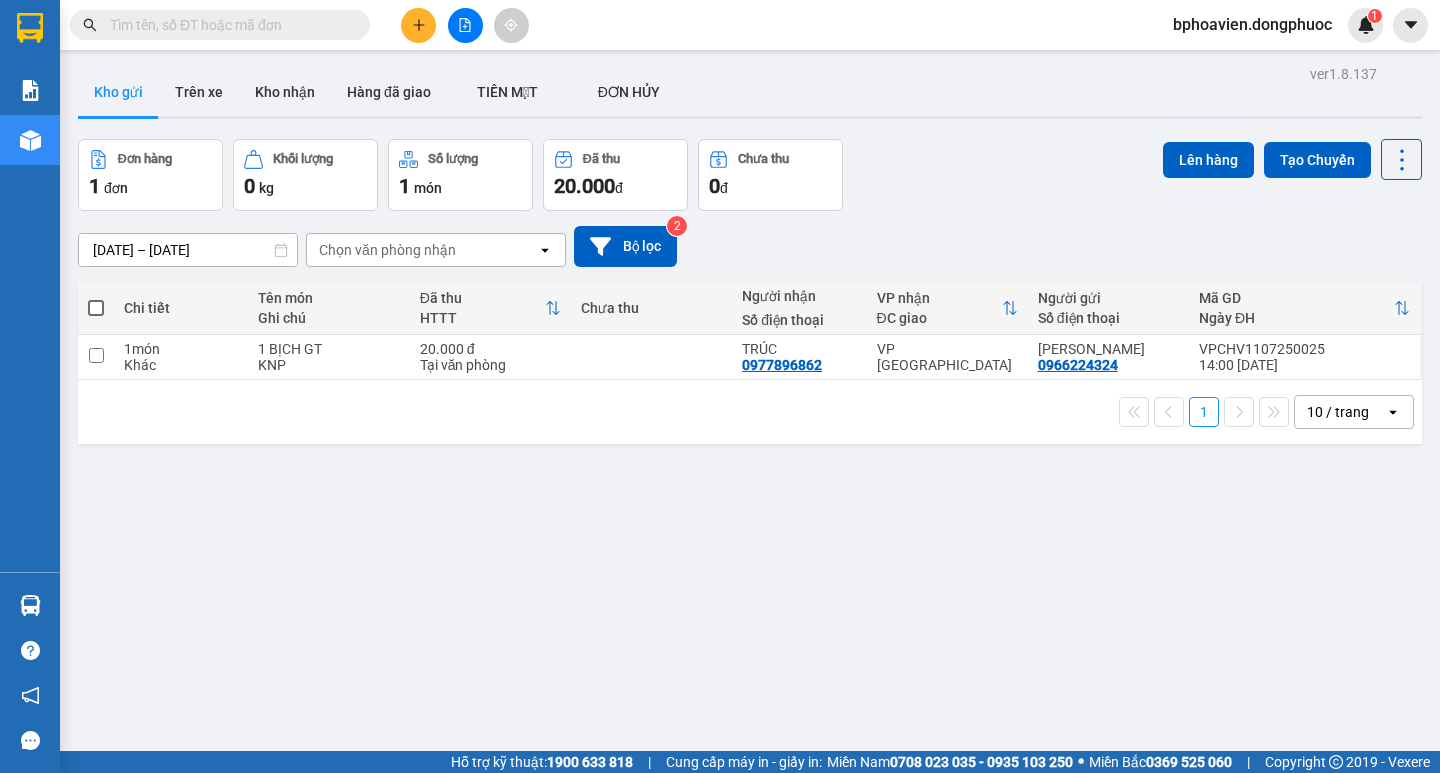 drag, startPoint x: 308, startPoint y: 88, endPoint x: 298, endPoint y: 232, distance: 144.3468 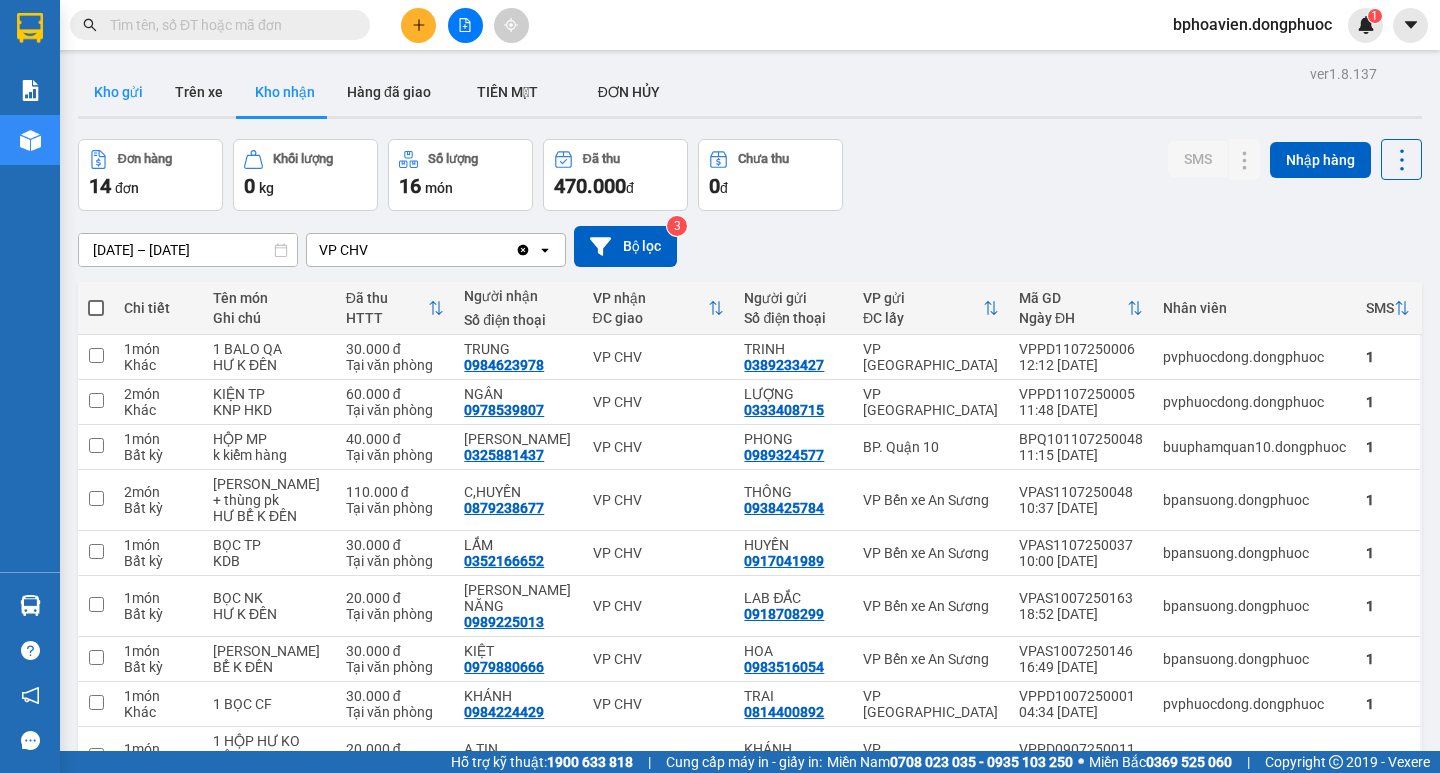 click on "Kho gửi" at bounding box center (118, 92) 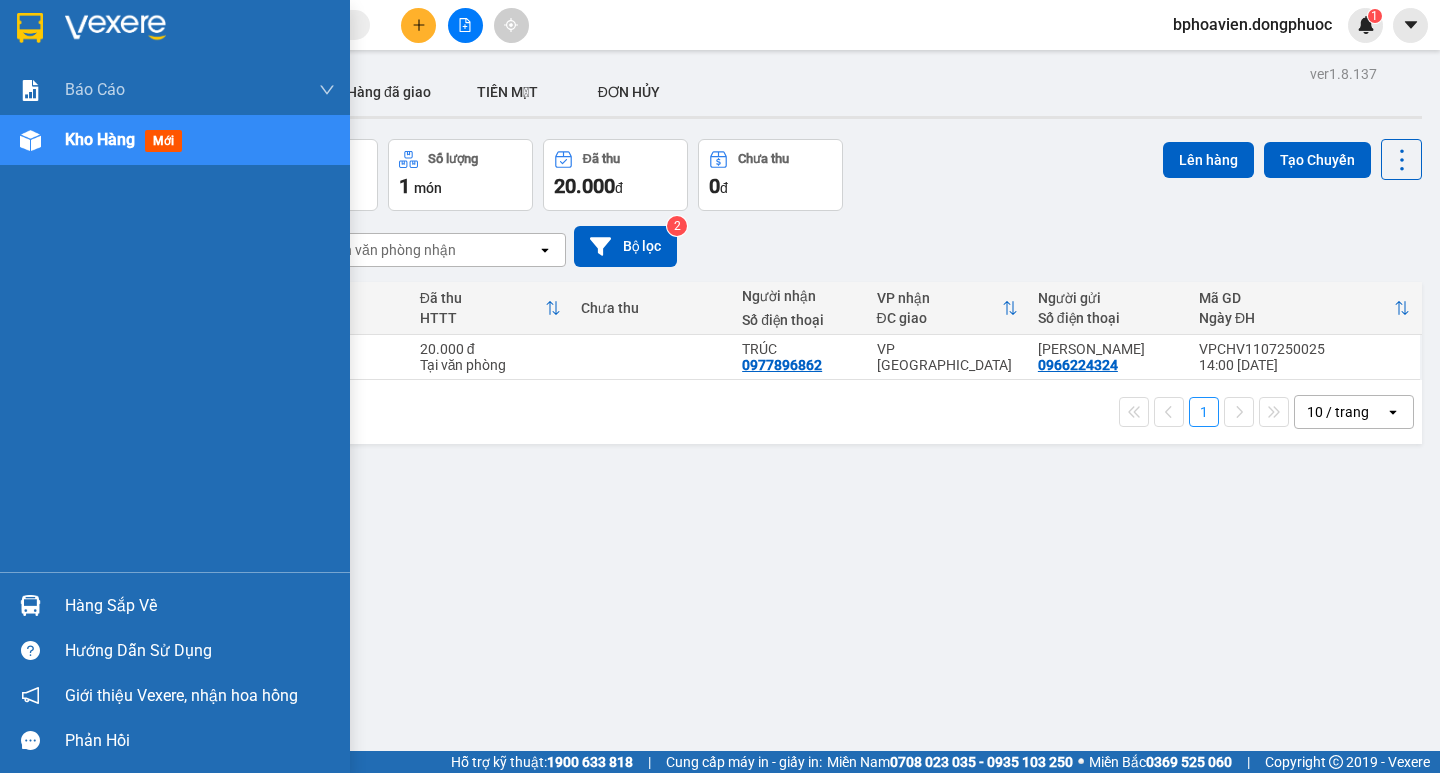 click on "Hàng sắp về" at bounding box center (200, 606) 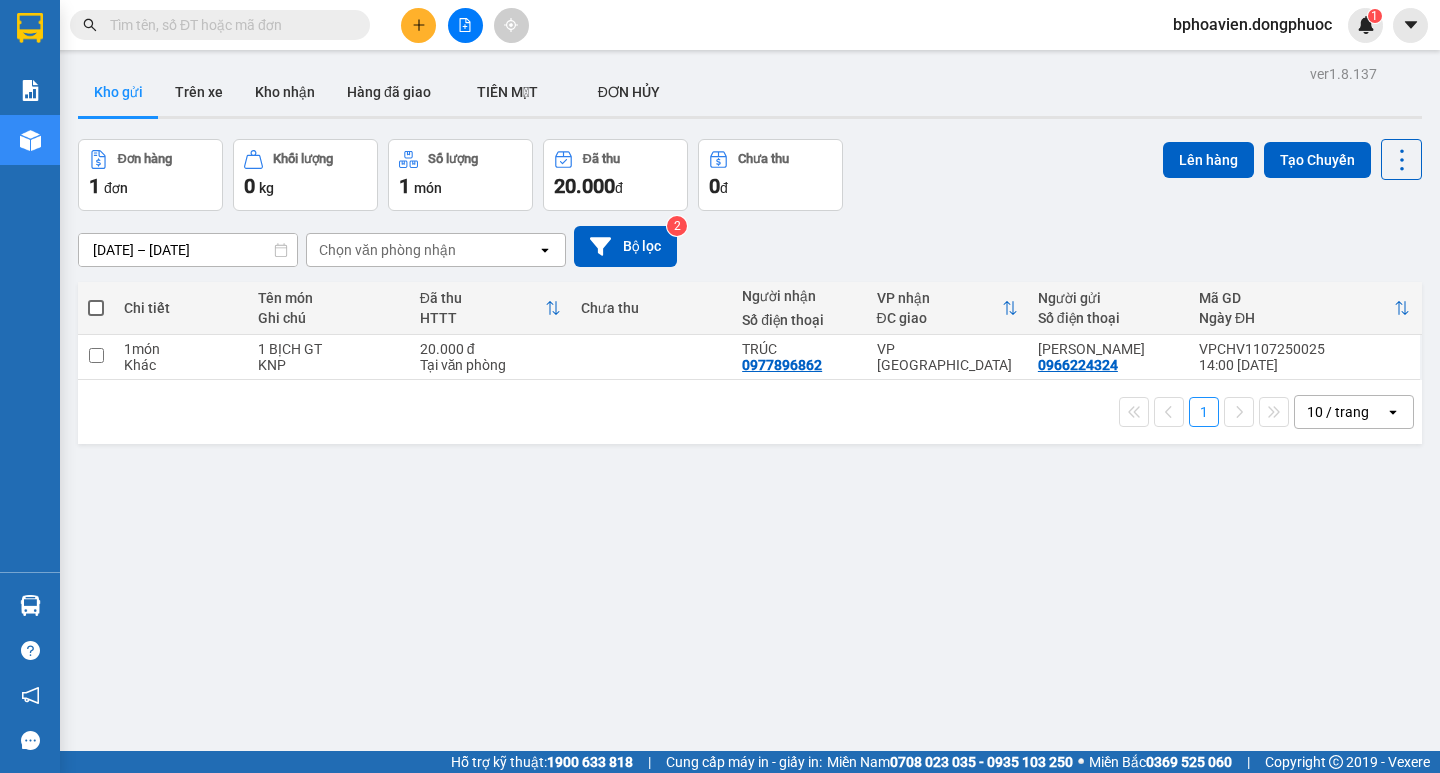 click on "Kết quả [PERSON_NAME] ( 7 )  Bộ lọc  Mã ĐH Trạng thái Món hàng Tổng [PERSON_NAME] [PERSON_NAME] Người gửi VP Gửi Người [PERSON_NAME] [PERSON_NAME] VPCHV2512240025 11:59 [DATE] [PERSON_NAME]   70B-021.08 13:24 [DATE] 1 THÙNG MP SL:  1 70.000 0988717772 TÀI  VP CHV 0829800952 THY VP Đất Sét VPCHV0907240021 11:33 [DATE] [PERSON_NAME]   70B-021.88 13:04 [DATE] 1 THÙNG MP SL:  1 30.000 0988717772 TÀI  VP CHV 0829800952 THY VP Đất Sét VPCHV2601240019 10:24 [DATE] Trên xe   70B-021.75 10:30  [DATE] 1 BỌC SL:  1 20.000 0988717772 TÀI  VP CHV 0937017956 THY VP Đất Sét VPCHV0705250024 13:44 [DATE] Đã giao   06:33 [DATE] 1 BỌC ĐEN MP SL:  1 30.000 0988717772 TÀI  VP CHV 0829800952 THY VP Đất Sét VPGT2611230005 15:04 [DATE] Đã giao   16:53 [DATE] BẢNG [PERSON_NAME]:  1 30.000 0988717772 TÀI VP [PERSON_NAME] 0767800600 [PERSON_NAME] VP [GEOGRAPHIC_DATA] 11:02 [DATE] Trên xe   70B-023.53 10:50  [DATE] ỐNG PT SL:  1 30.000 0988717772 TÀI [PERSON_NAME] 0978202421 [PERSON_NAME]" at bounding box center (720, 386) 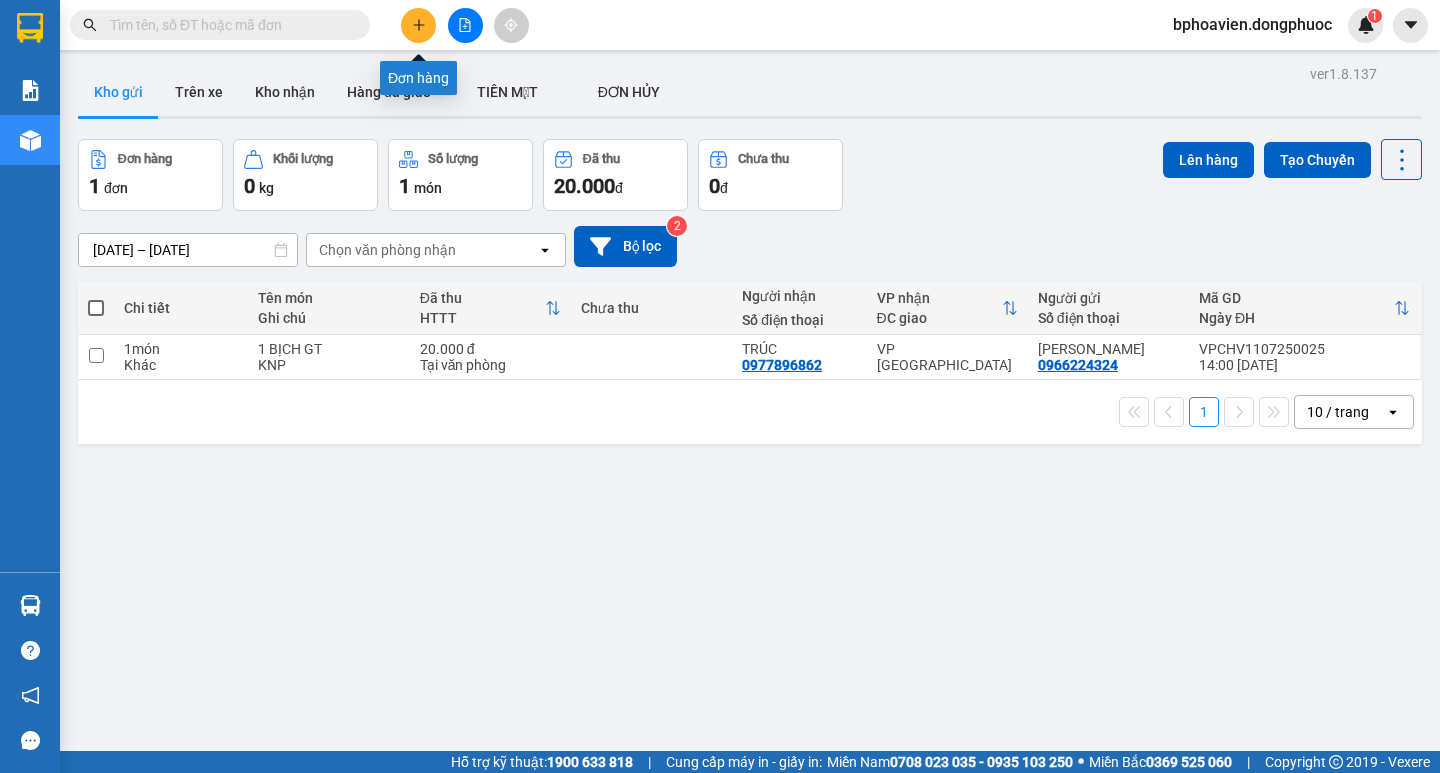 click 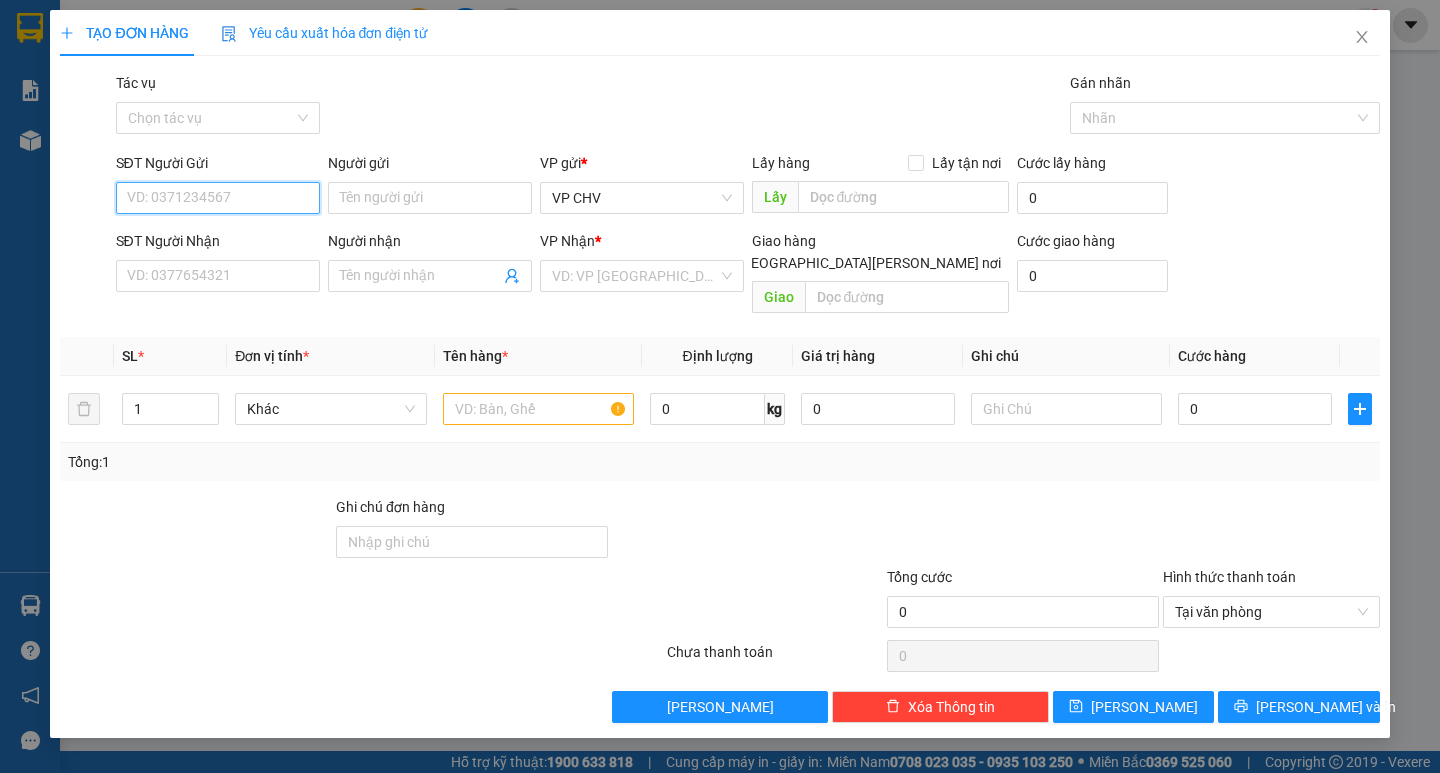 click on "SĐT Người Gửi" at bounding box center (218, 198) 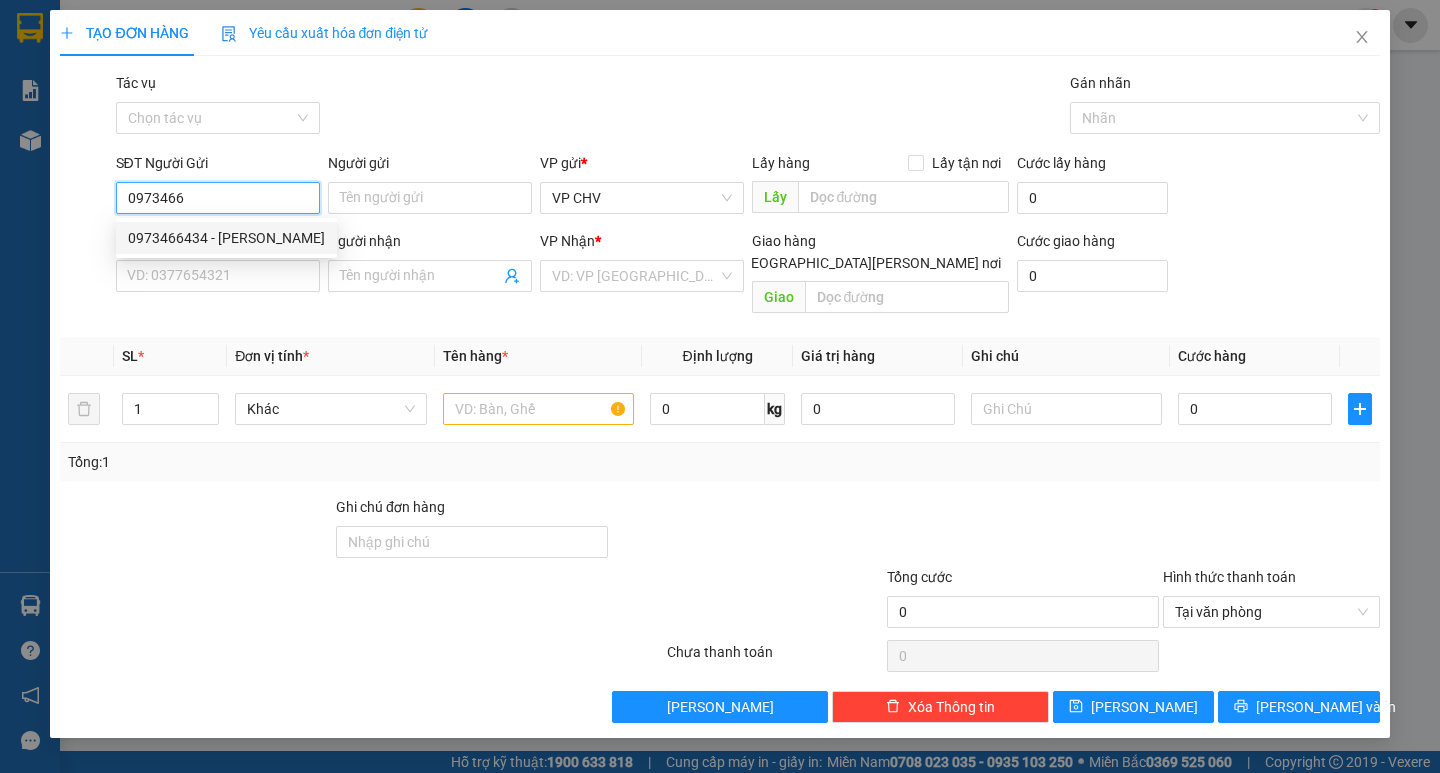 click on "0973466434 - [PERSON_NAME]" at bounding box center (226, 238) 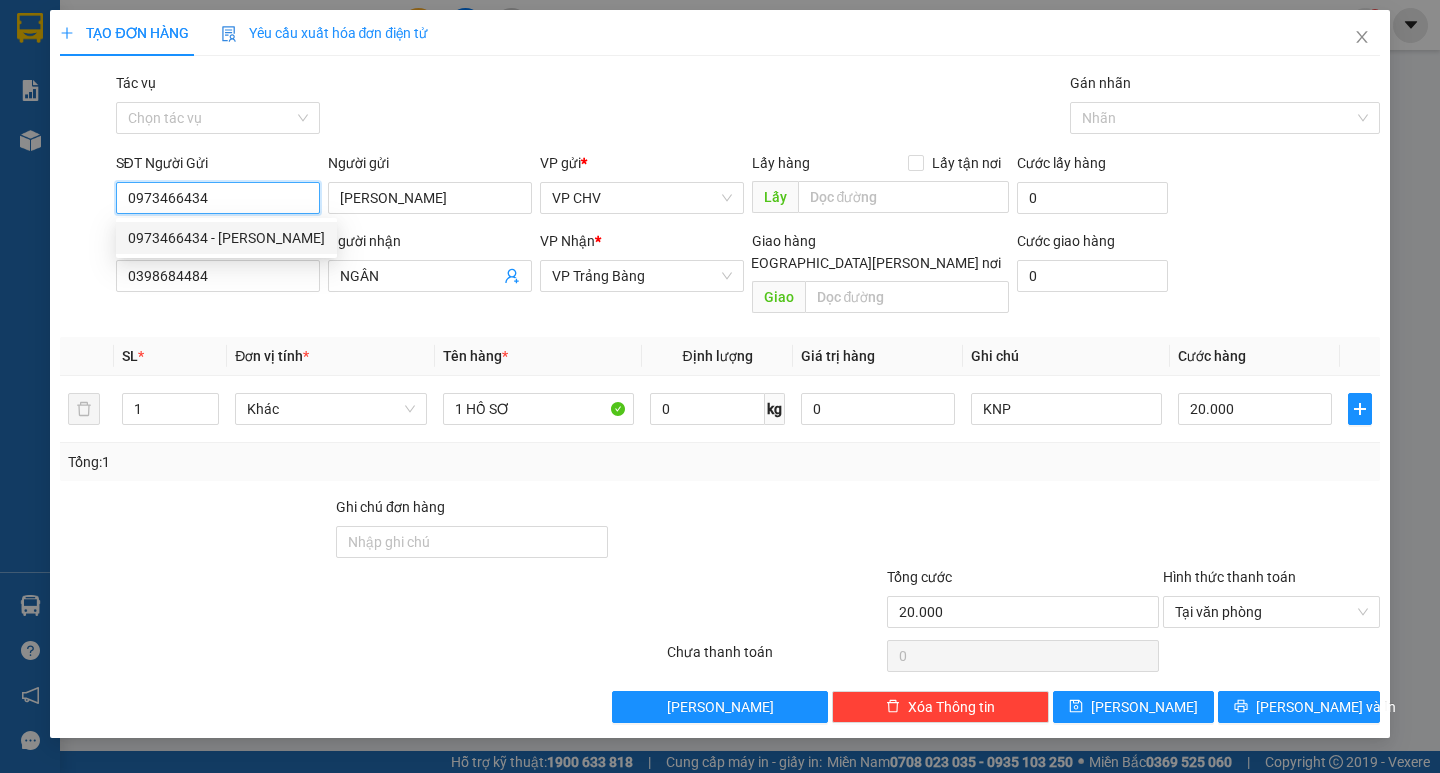 type on "20.000" 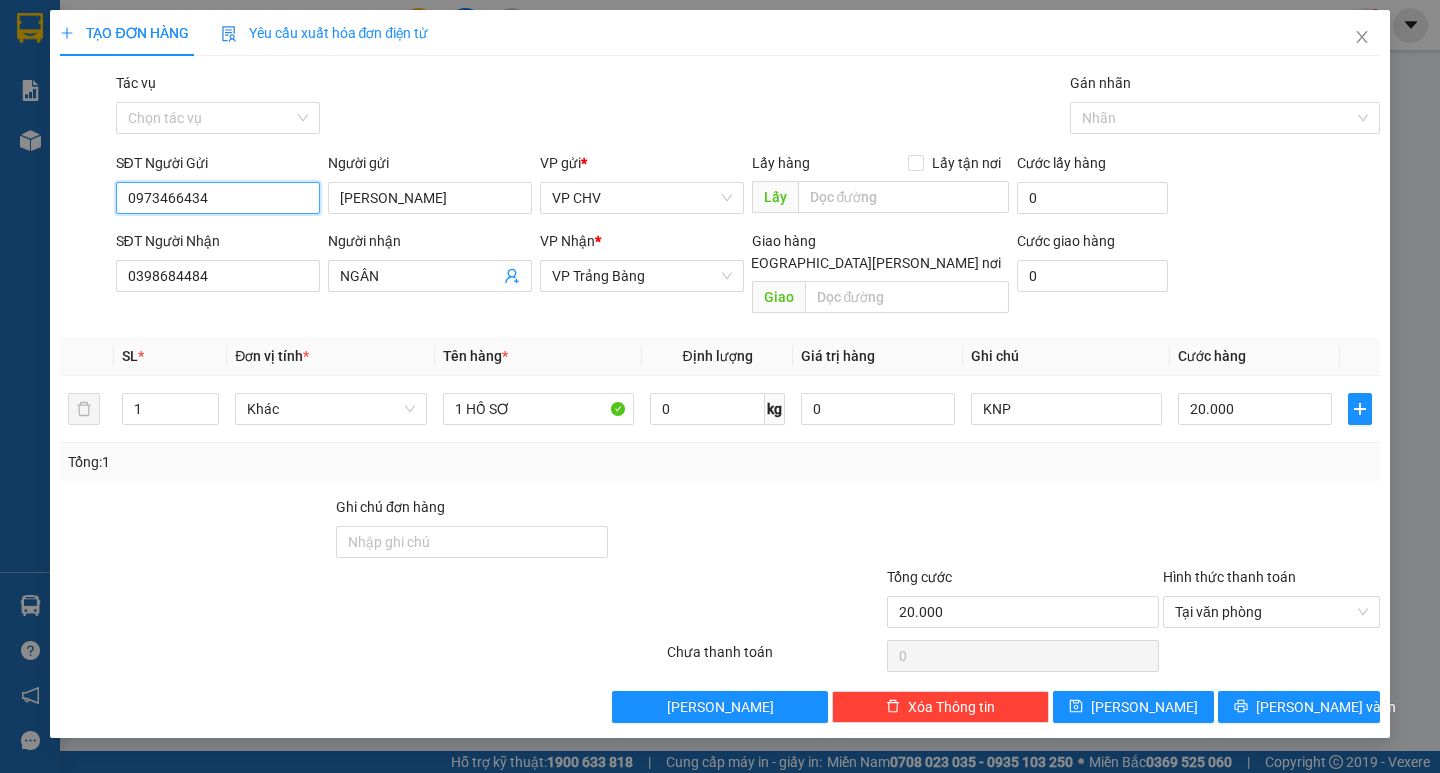 type on "0973466434" 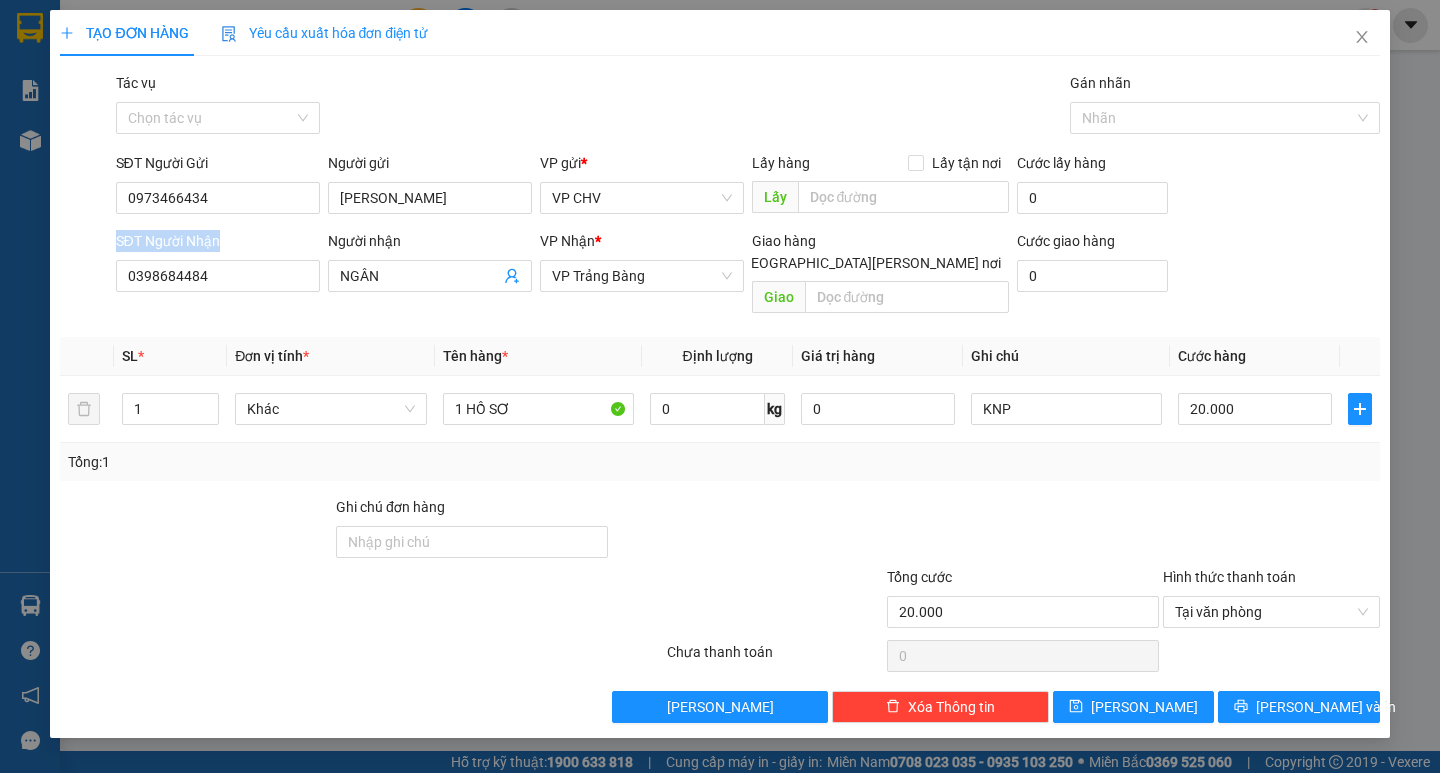 drag, startPoint x: 232, startPoint y: 295, endPoint x: 29, endPoint y: 295, distance: 203 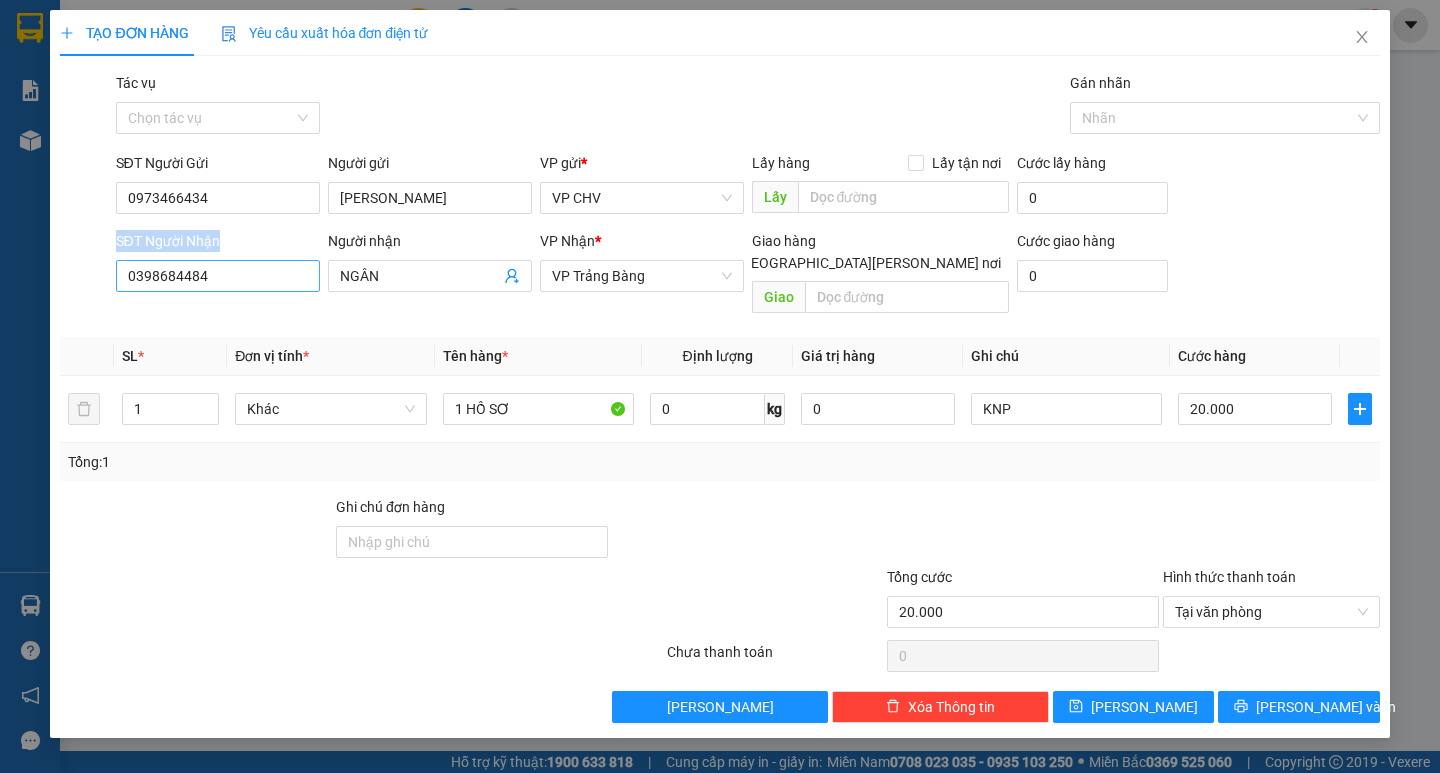 click on "0398684484" at bounding box center (218, 276) 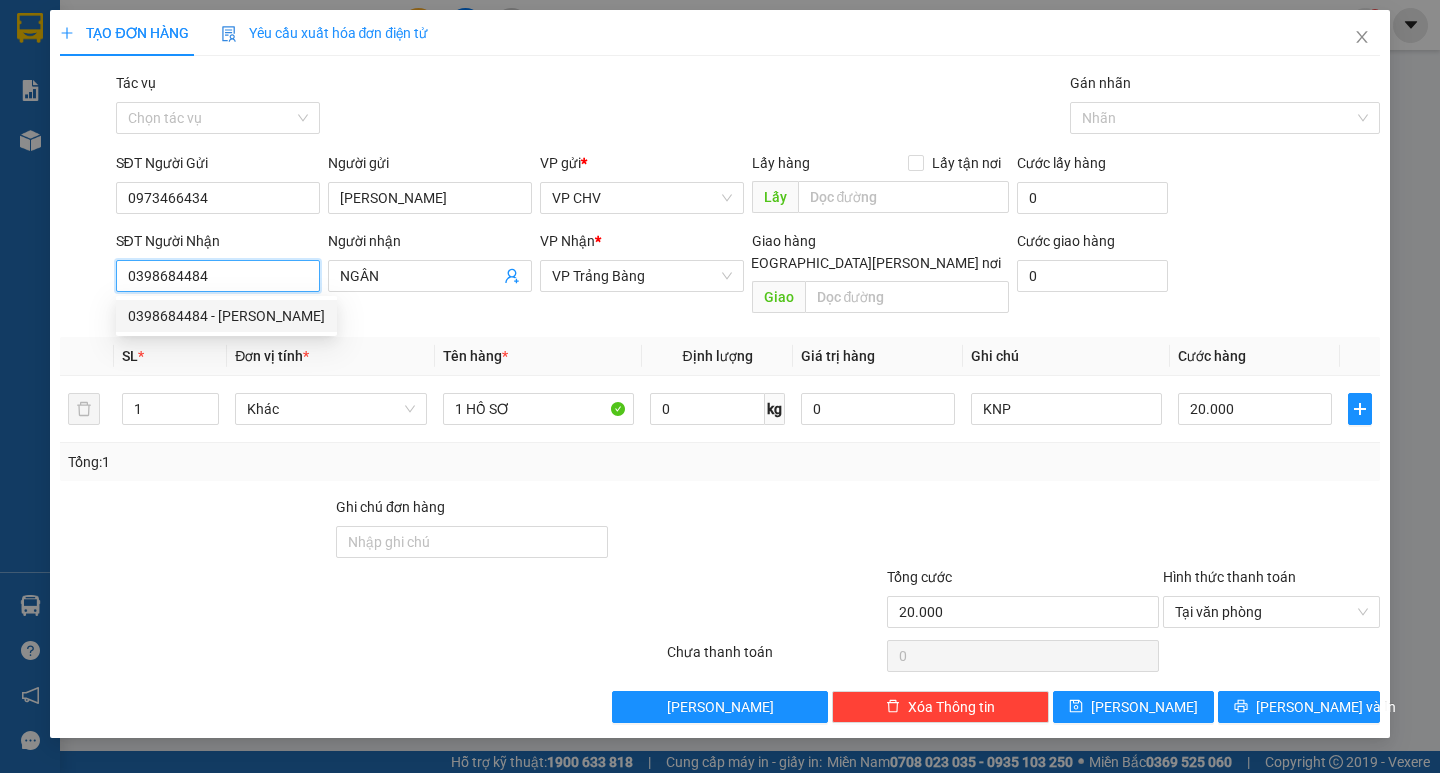 drag, startPoint x: 261, startPoint y: 278, endPoint x: 93, endPoint y: 266, distance: 168.42802 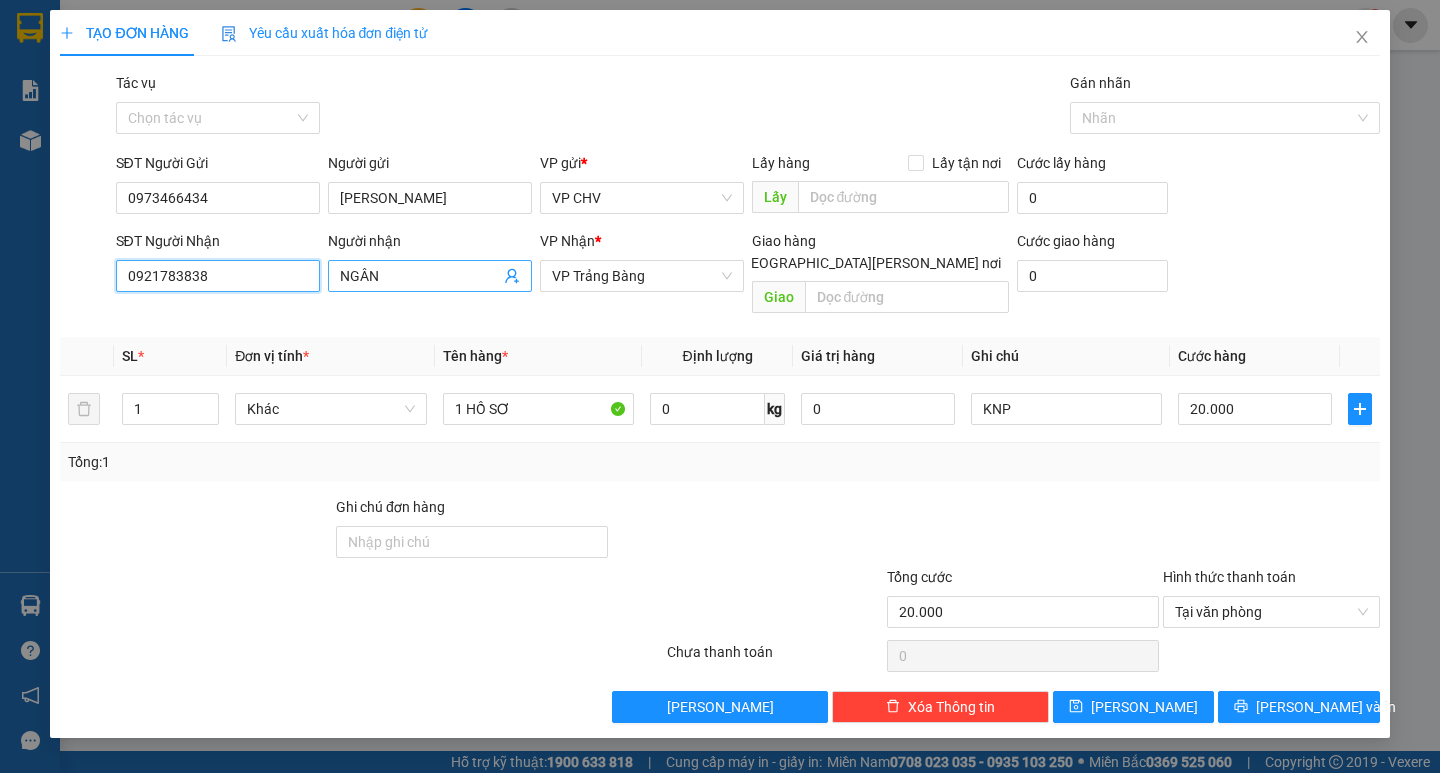 type on "0921783838" 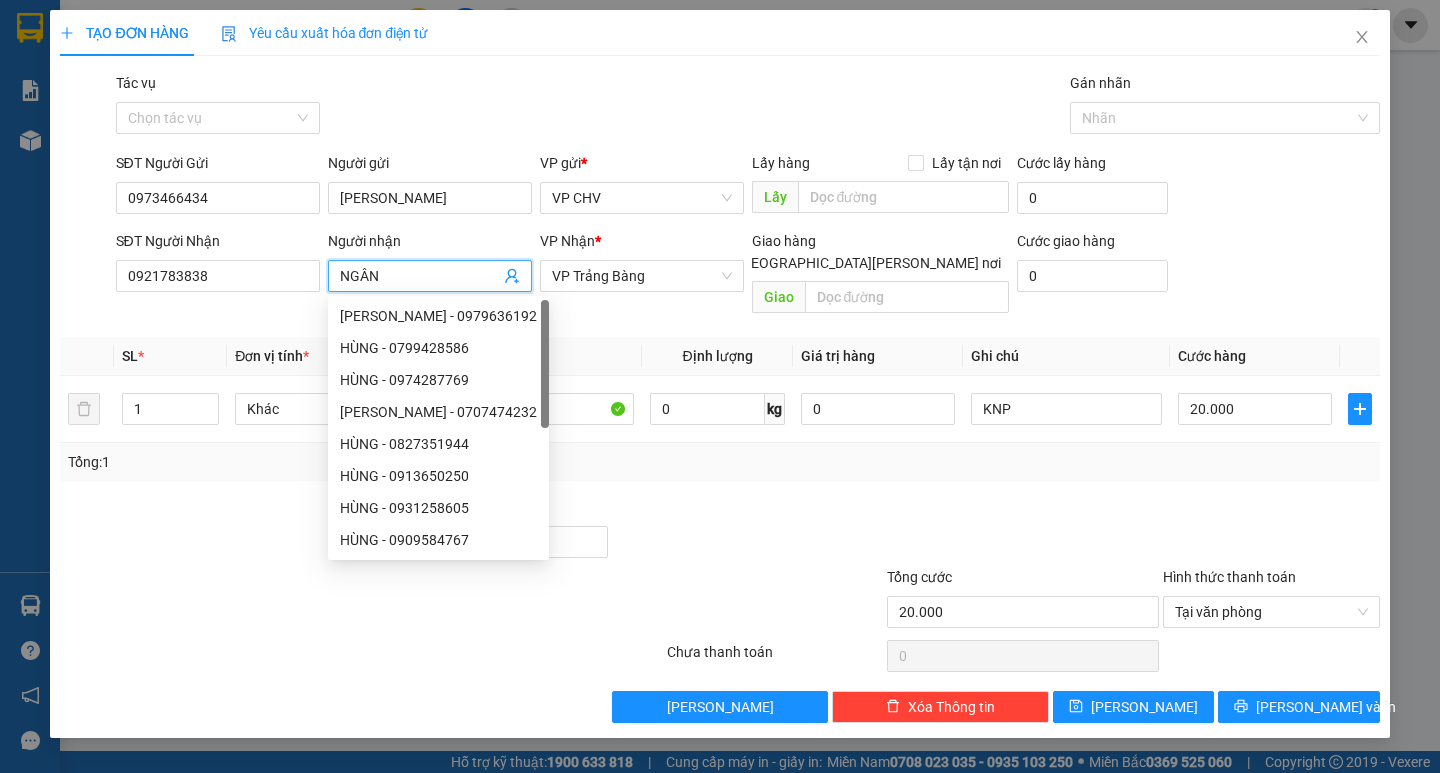 drag, startPoint x: 426, startPoint y: 272, endPoint x: 328, endPoint y: 280, distance: 98.32599 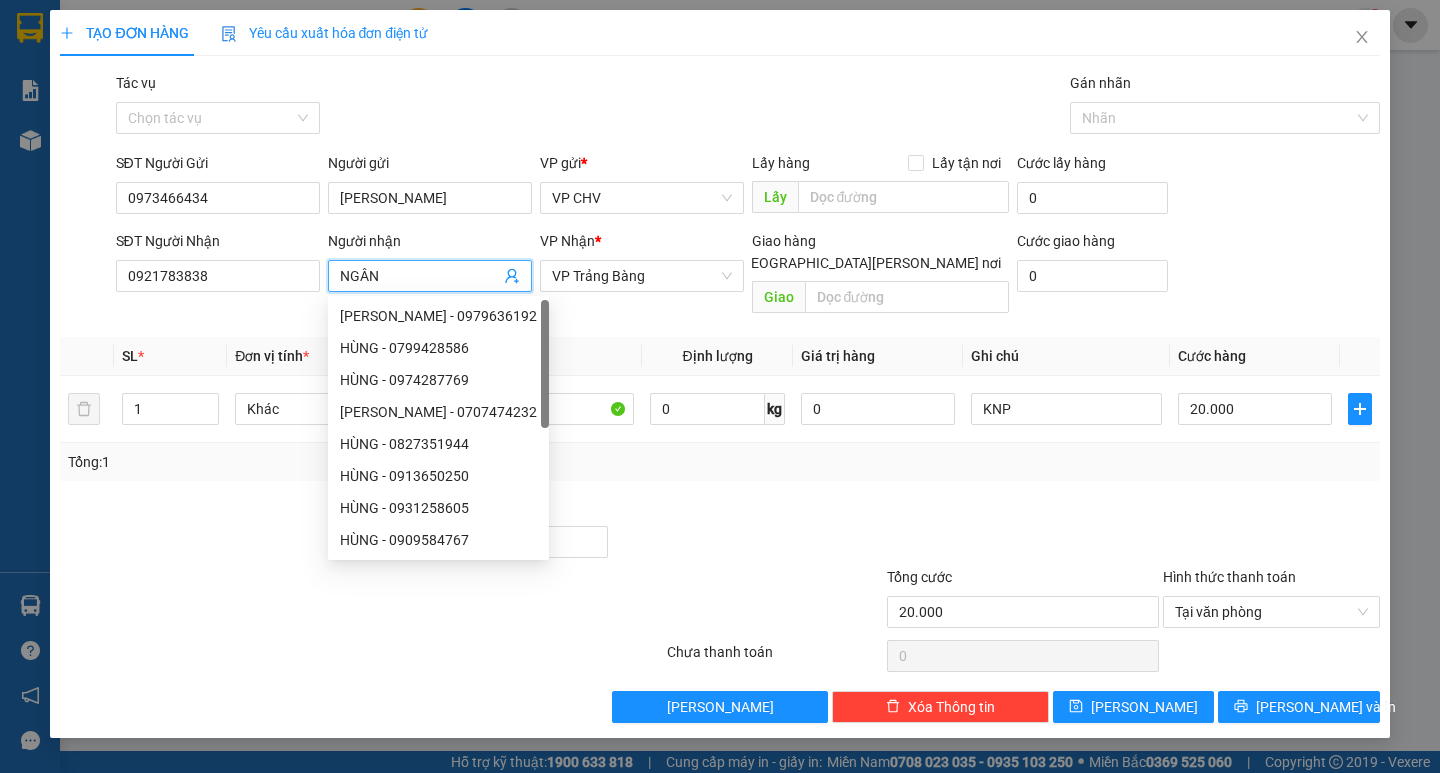 click on "NGÂN" at bounding box center [420, 276] 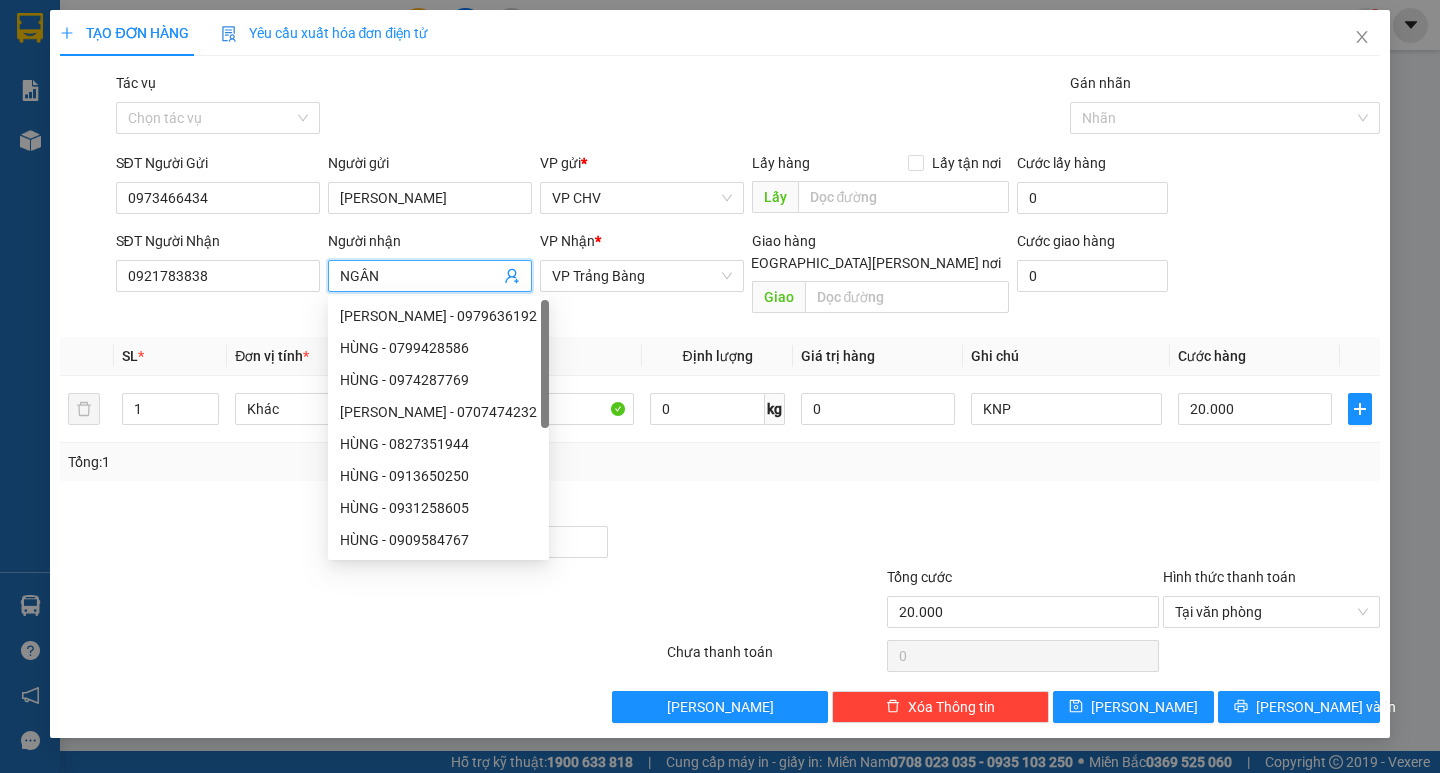 type on "N" 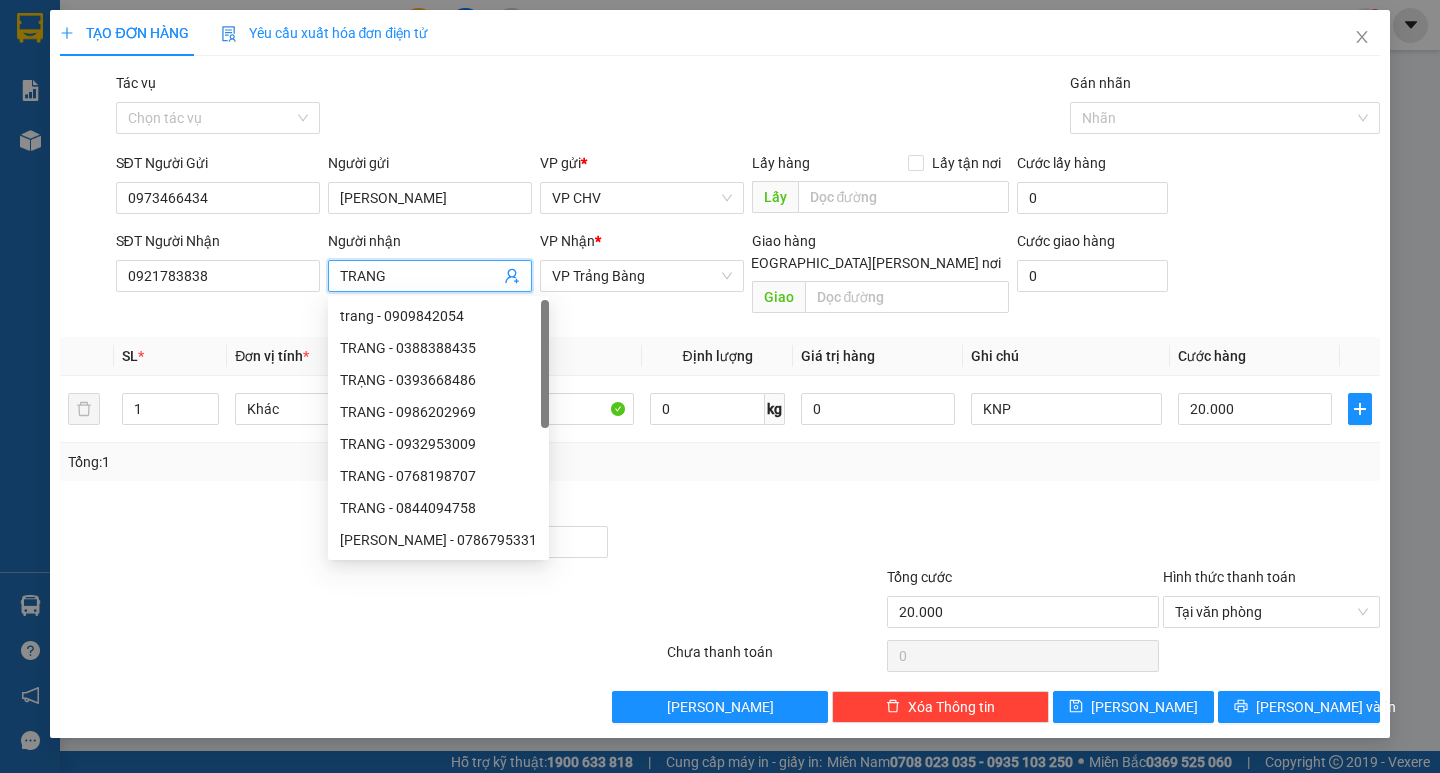 type on "TRANG" 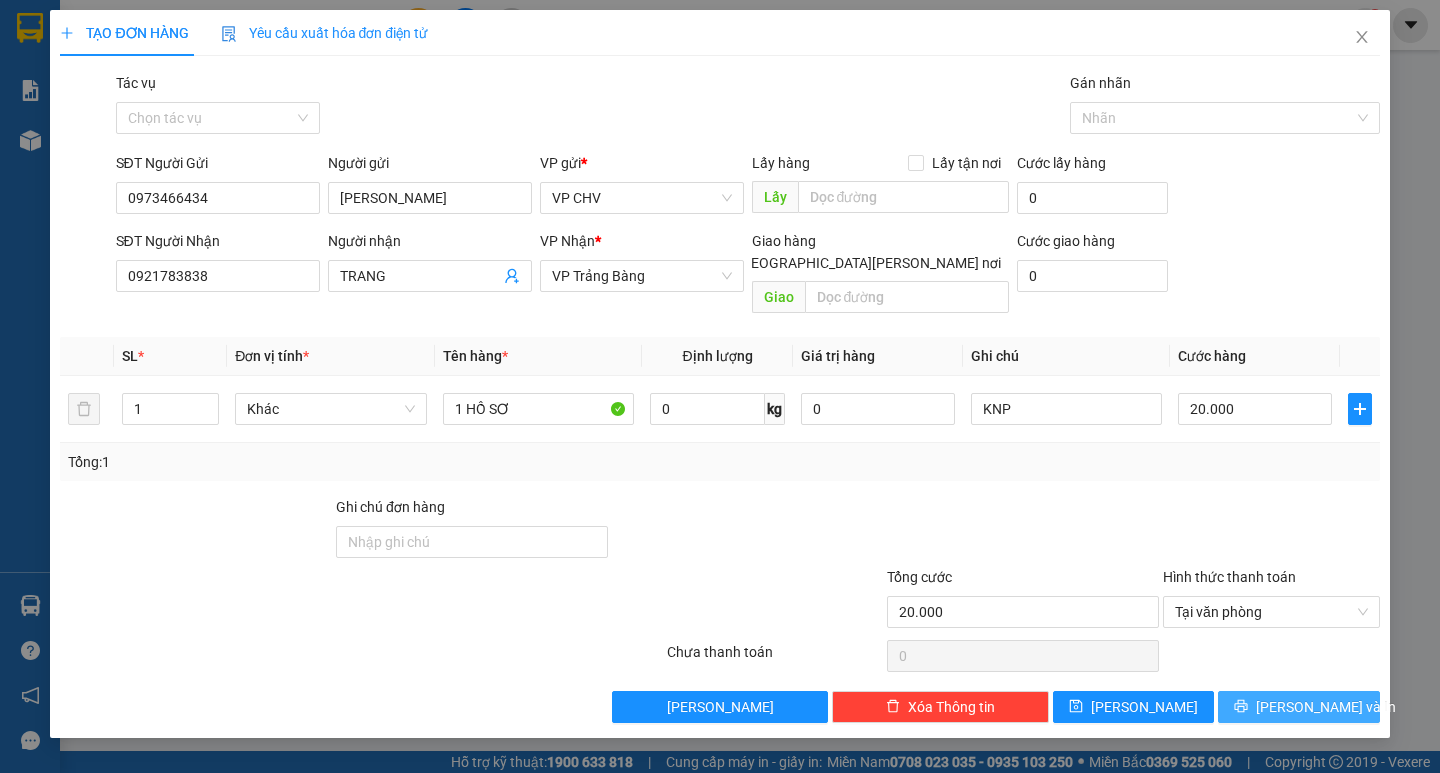 click on "[PERSON_NAME] và In" at bounding box center (1298, 707) 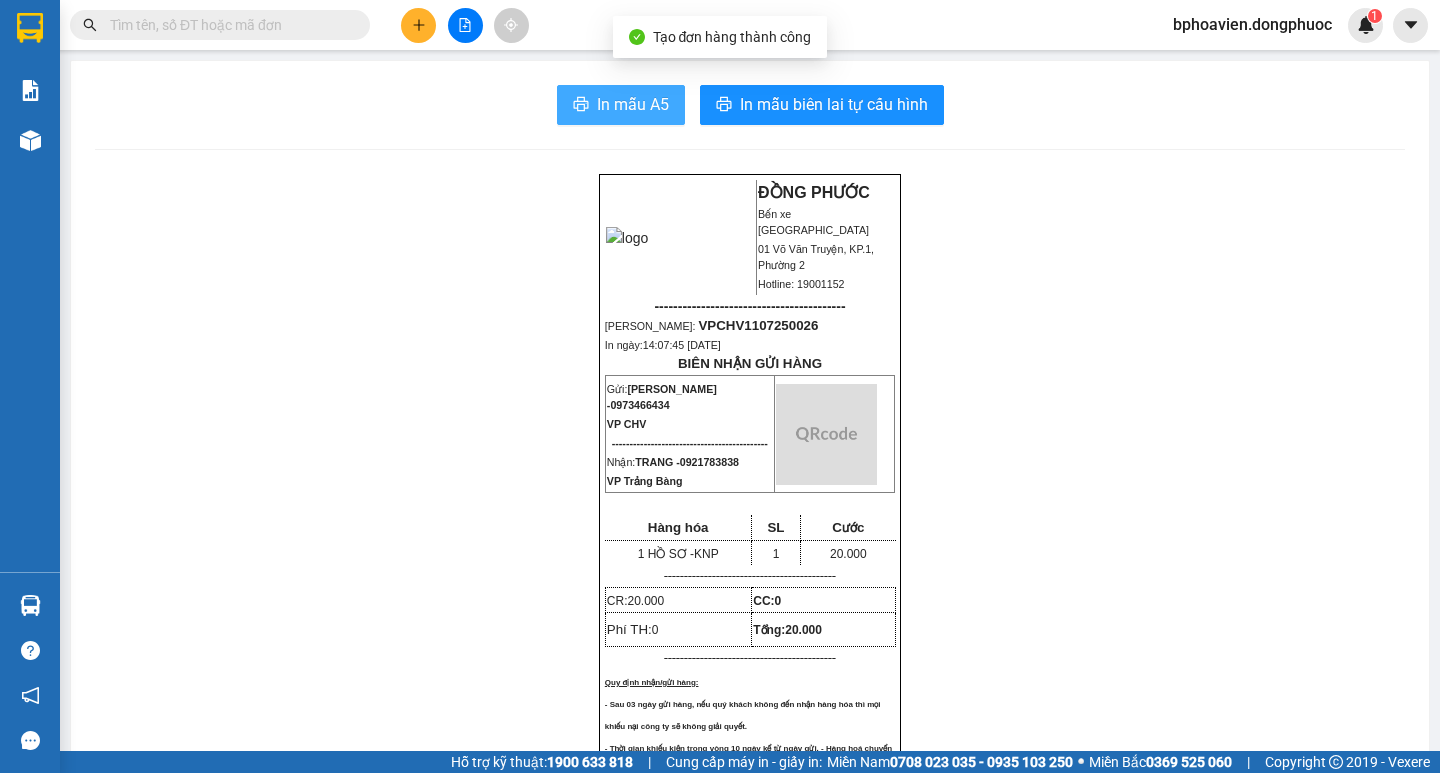 click on "In mẫu A5" at bounding box center (633, 104) 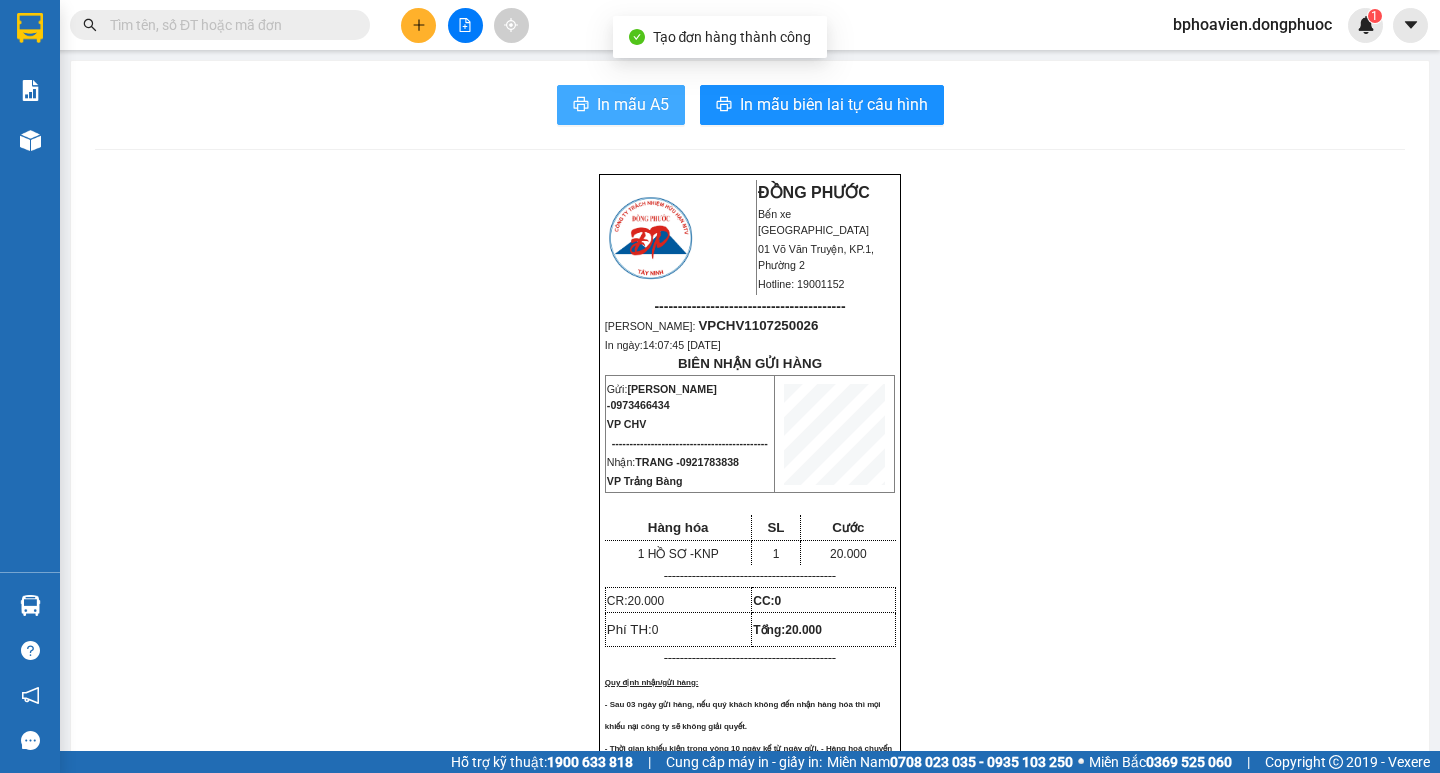 scroll, scrollTop: 0, scrollLeft: 0, axis: both 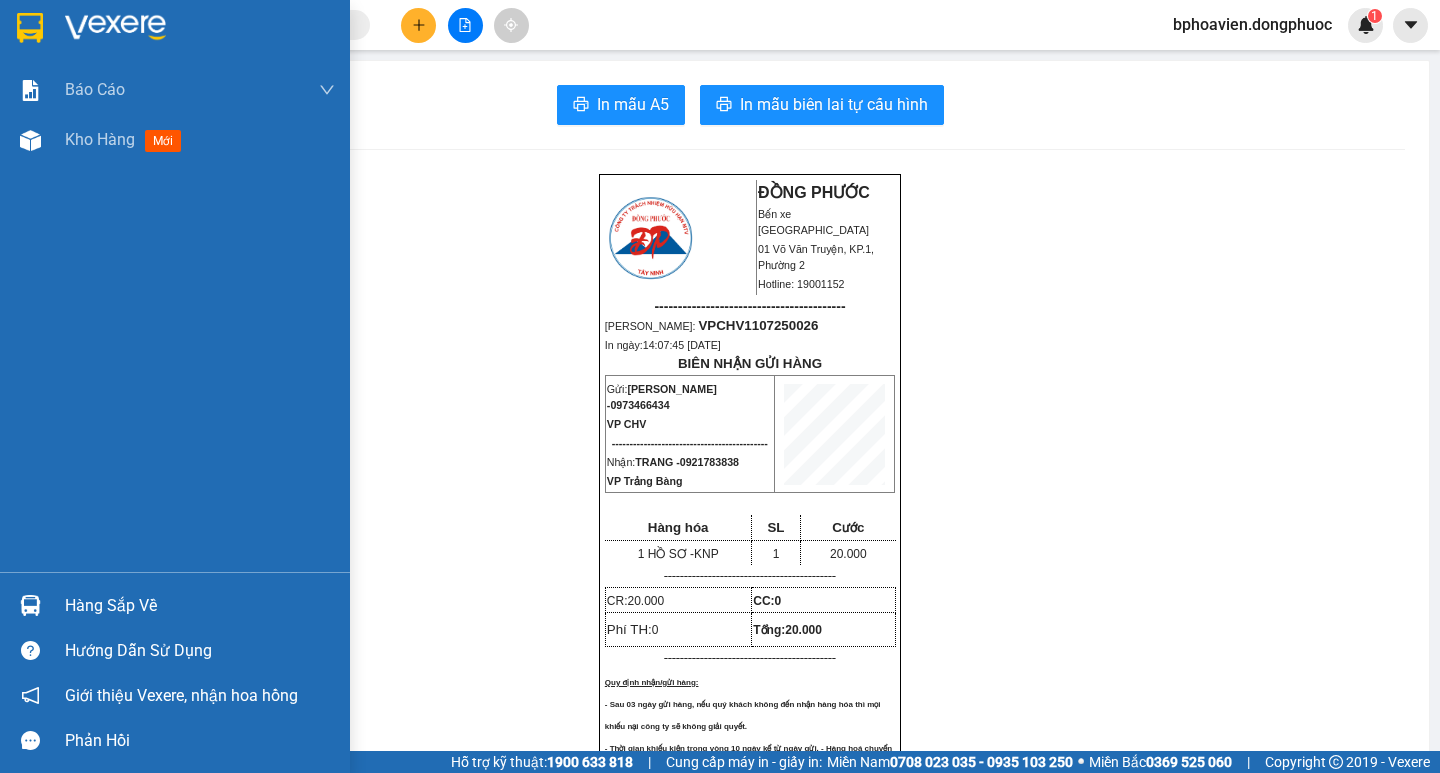 drag, startPoint x: 107, startPoint y: 153, endPoint x: 98, endPoint y: 179, distance: 27.513634 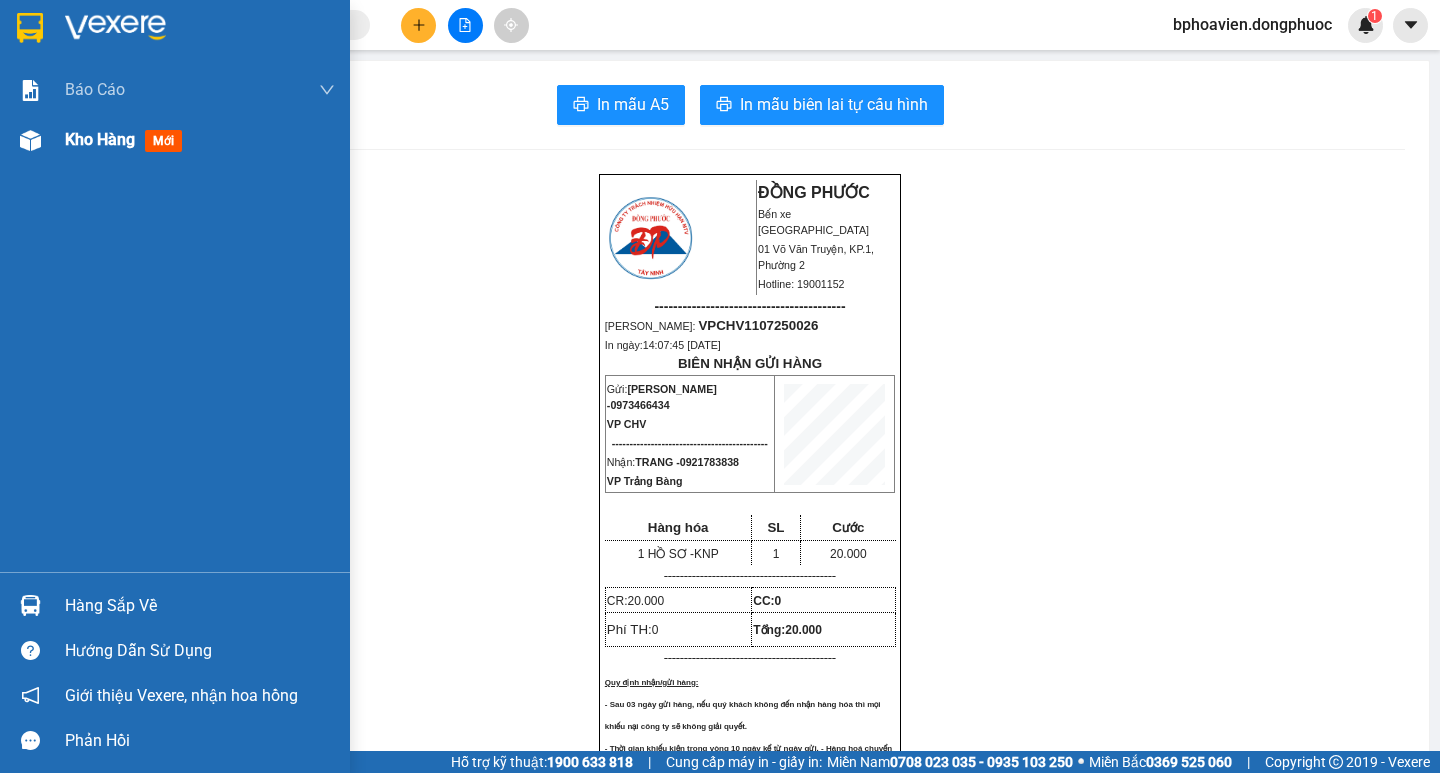 click on "Kho hàng" at bounding box center [100, 139] 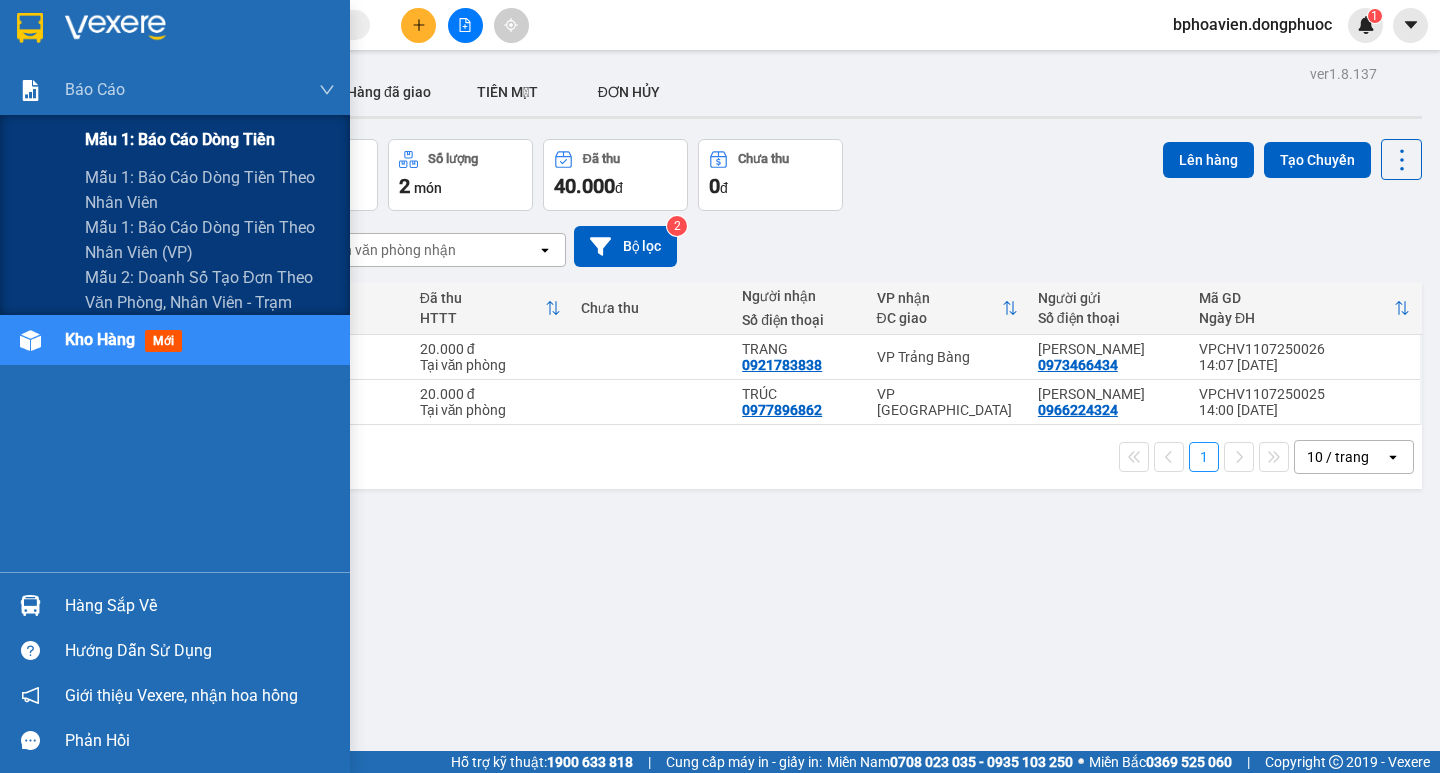 click on "Mẫu 1: Báo cáo dòng tiền" at bounding box center (180, 139) 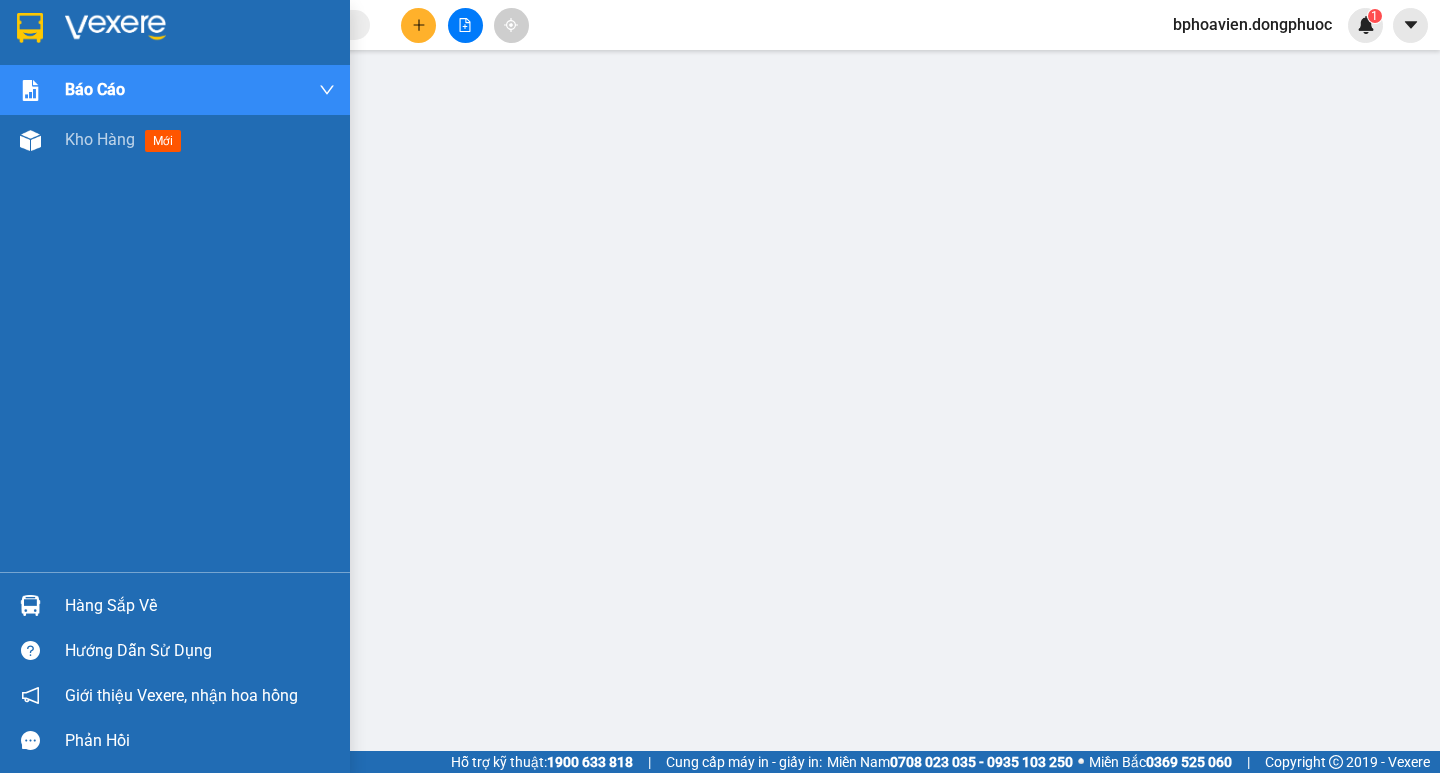 drag, startPoint x: 85, startPoint y: 137, endPoint x: 182, endPoint y: 290, distance: 181.1574 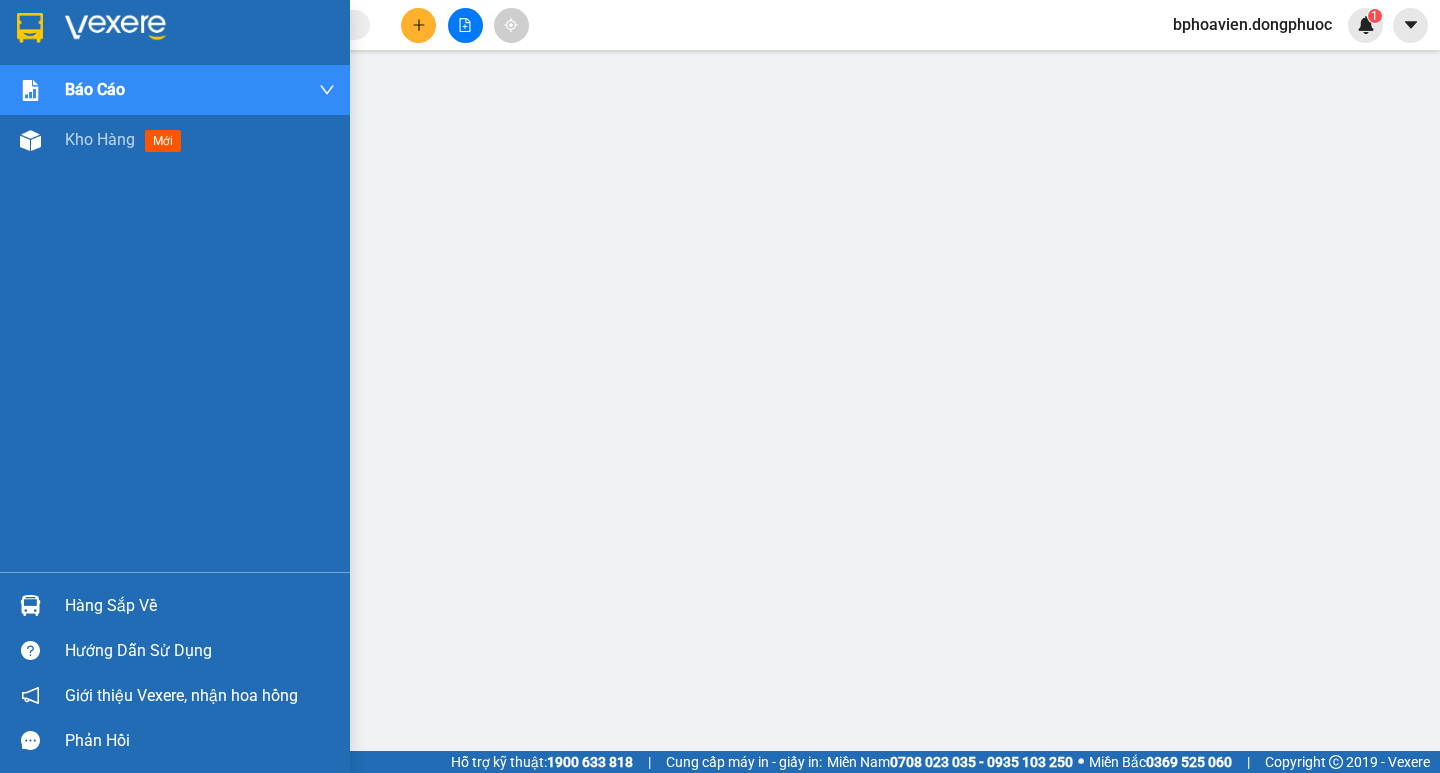 click on "Kho hàng" at bounding box center (100, 139) 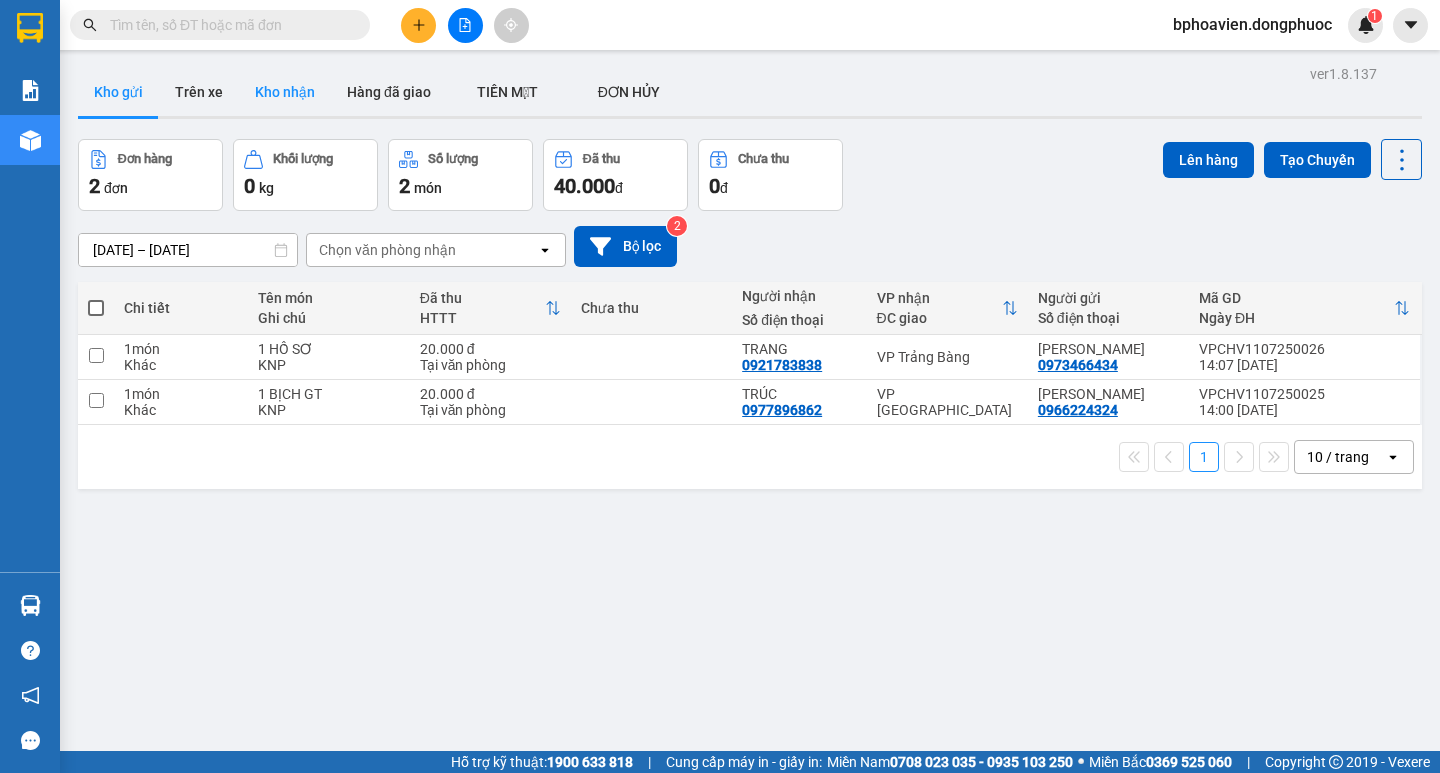 click on "Kho nhận" at bounding box center (285, 92) 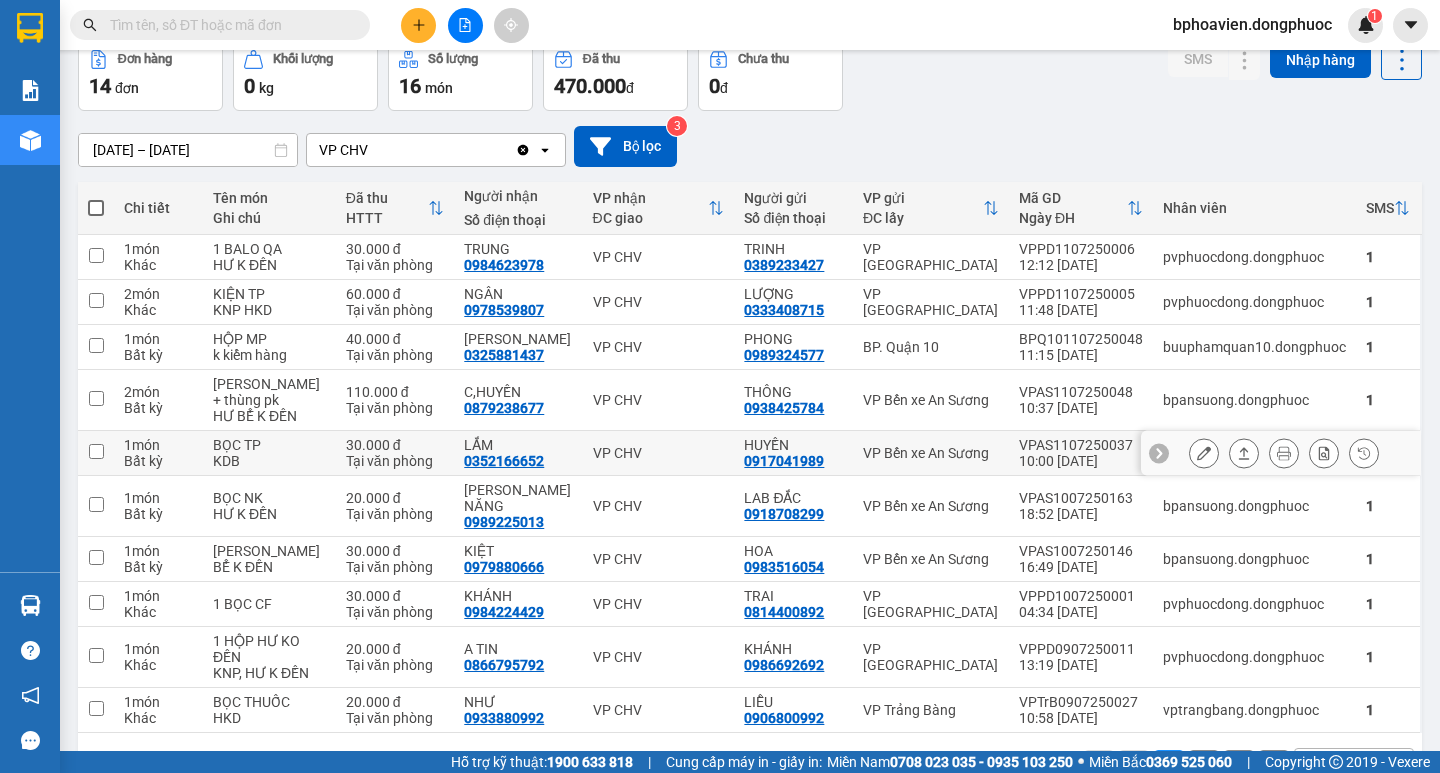 scroll, scrollTop: 164, scrollLeft: 0, axis: vertical 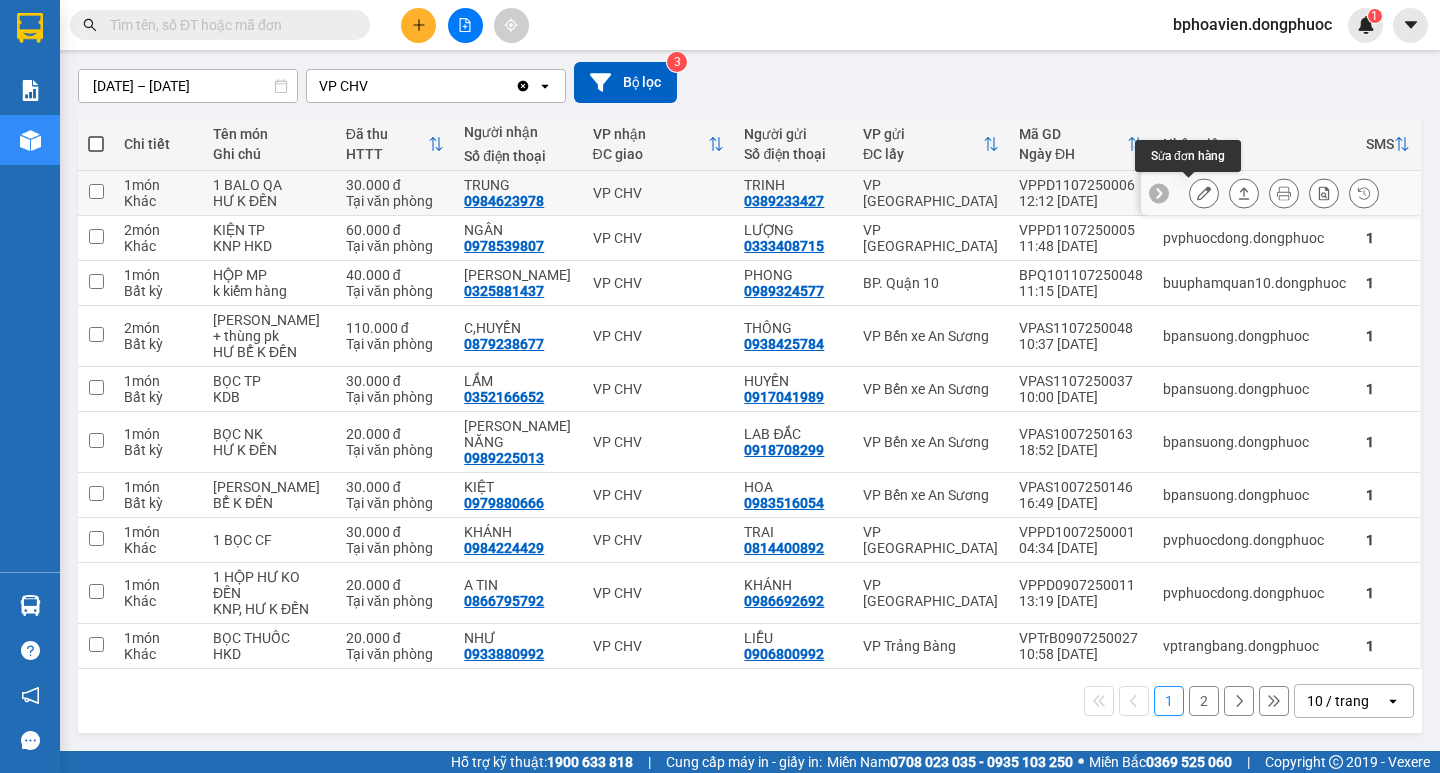 click 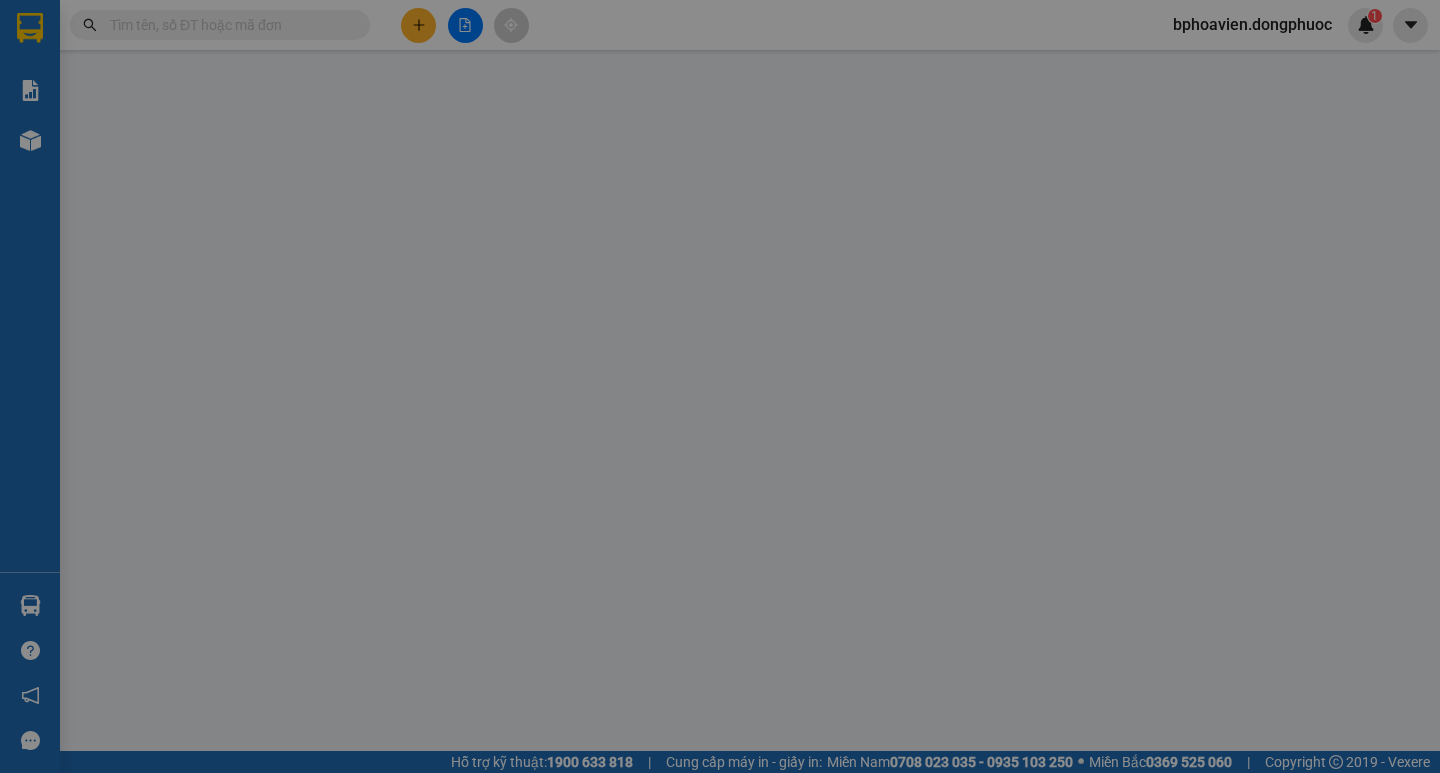 scroll, scrollTop: 0, scrollLeft: 0, axis: both 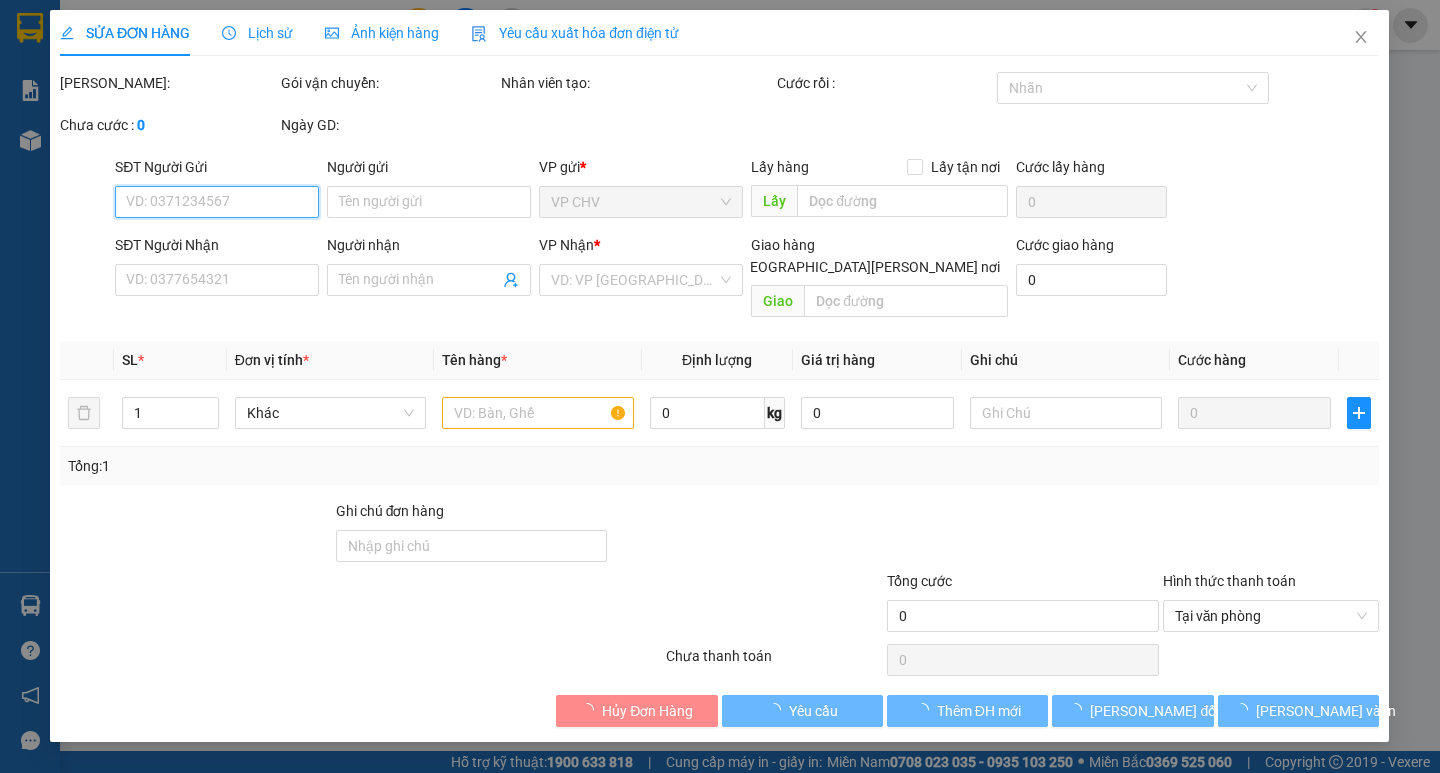 type on "0389233427" 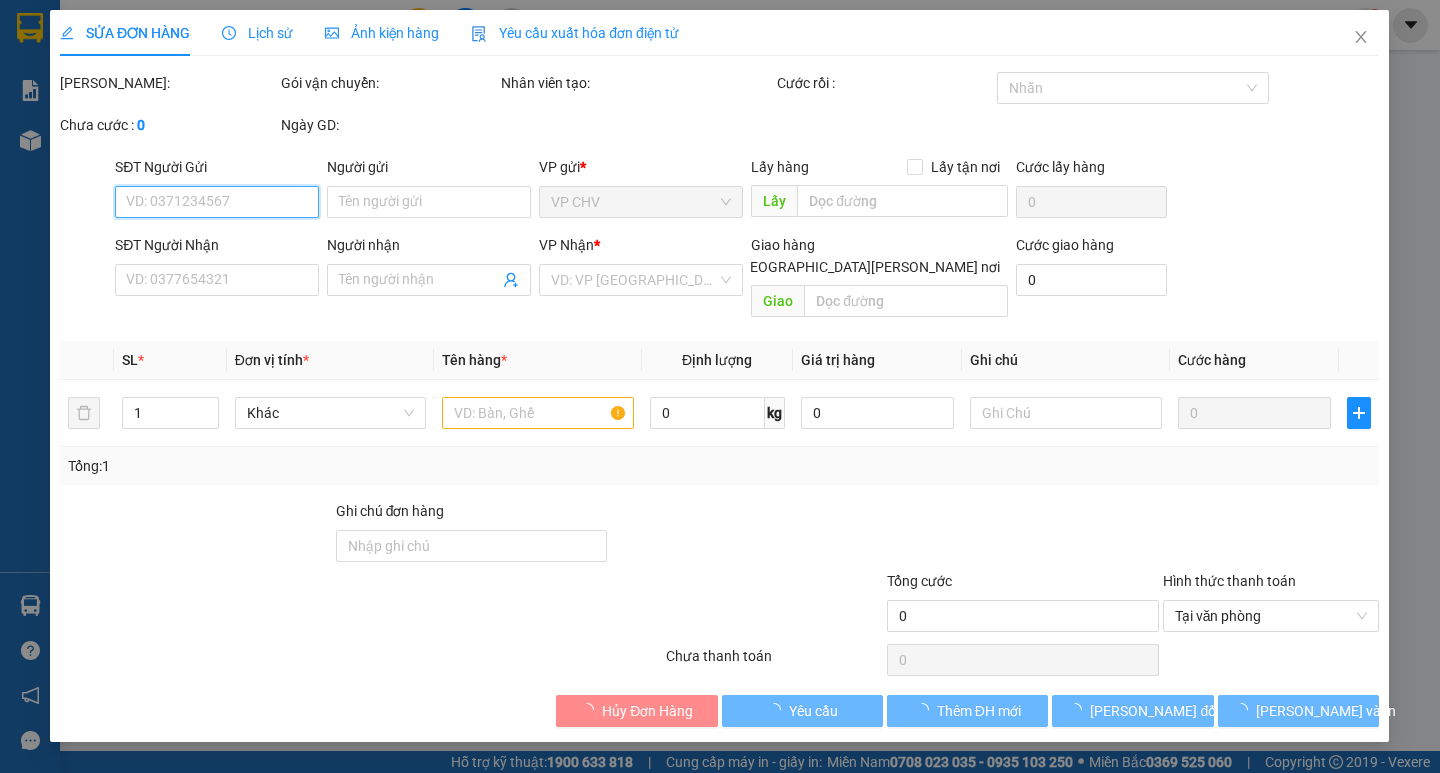 type on "TRINH" 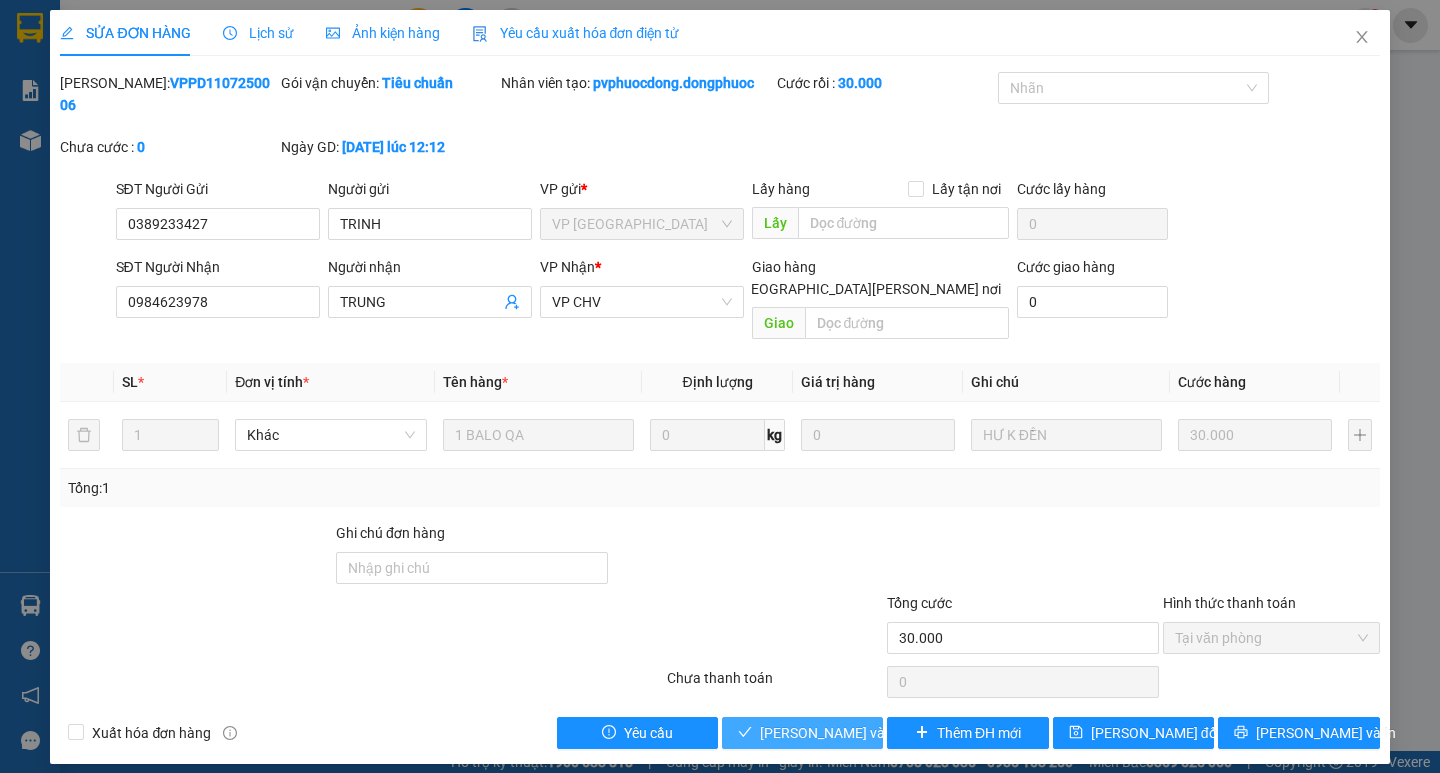 click on "[PERSON_NAME] và [PERSON_NAME] hàng" at bounding box center [895, 733] 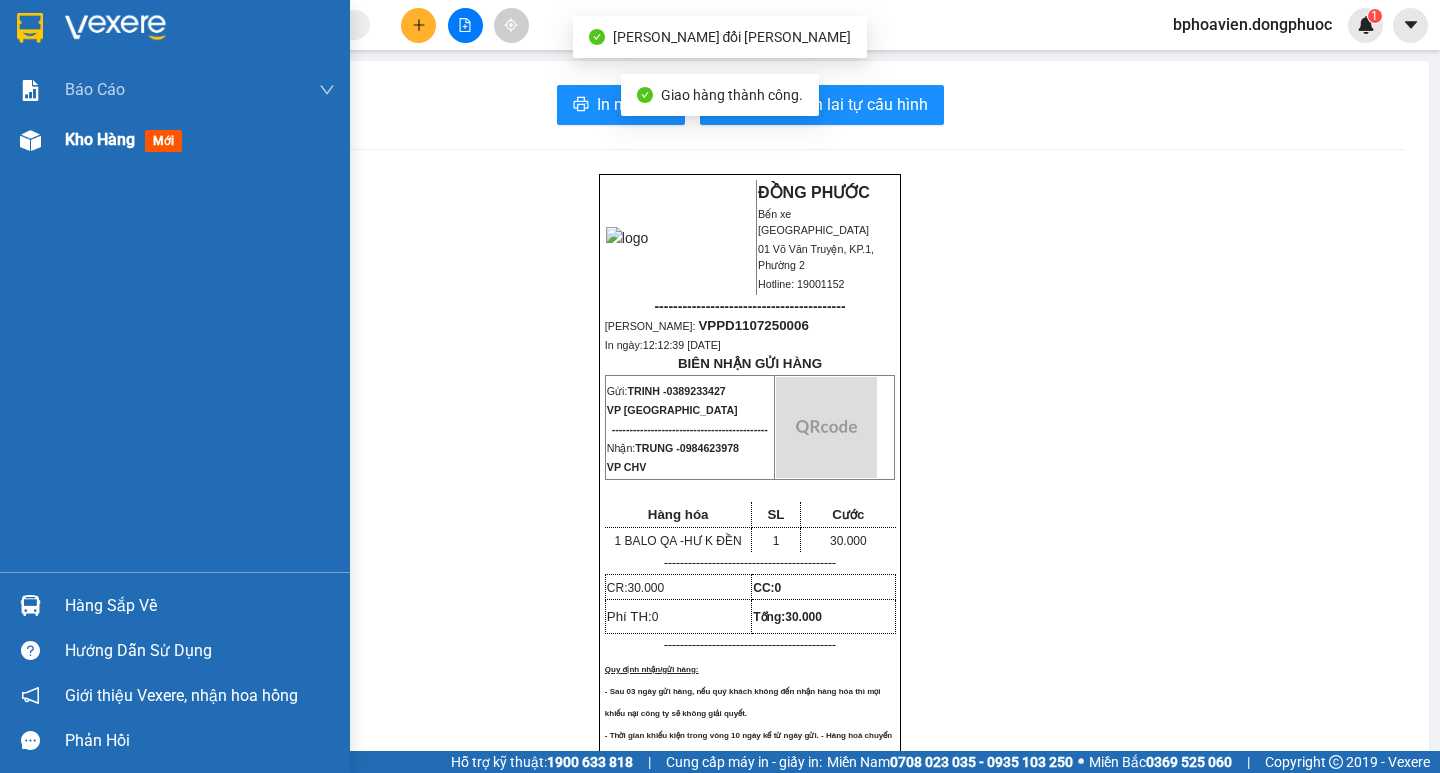 click on "Kho hàng" at bounding box center [100, 139] 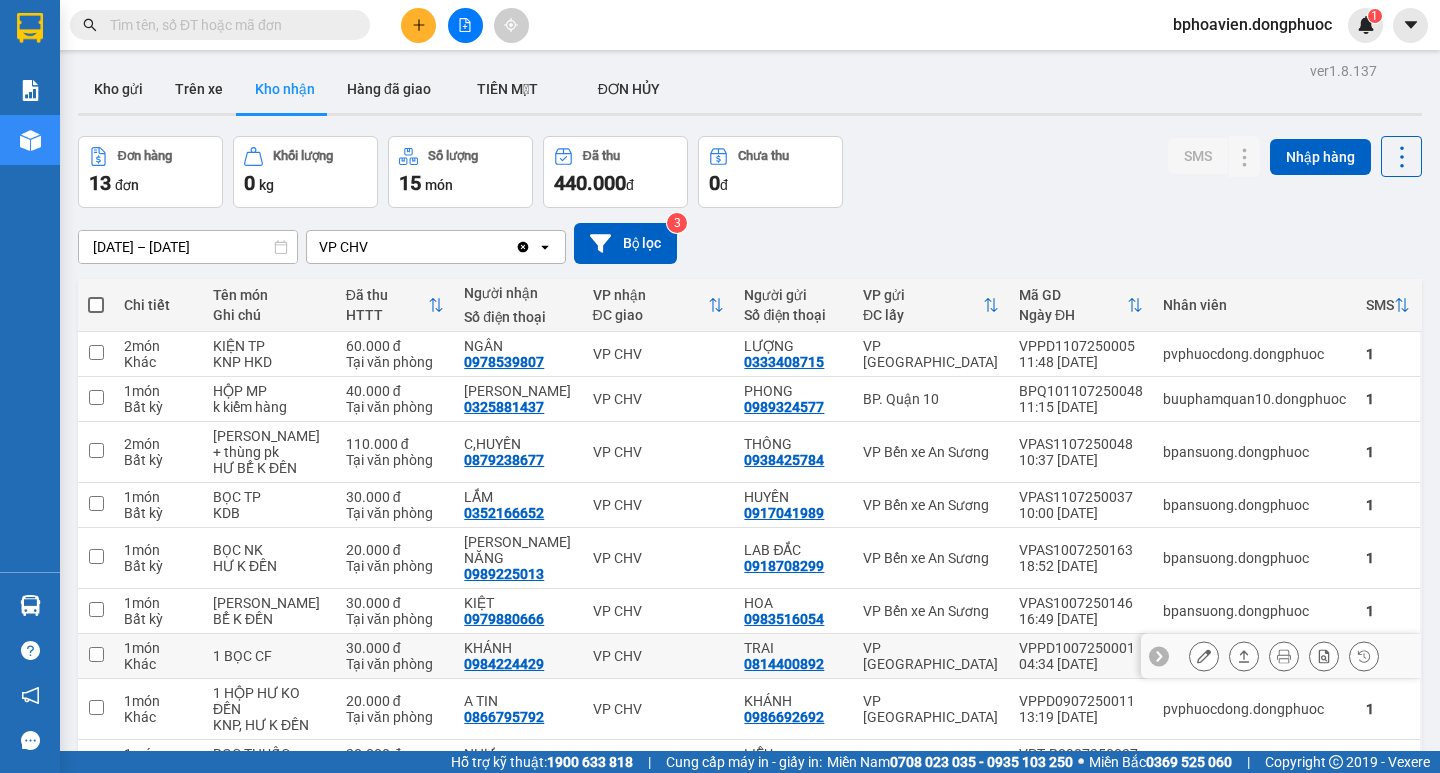 scroll, scrollTop: 0, scrollLeft: 0, axis: both 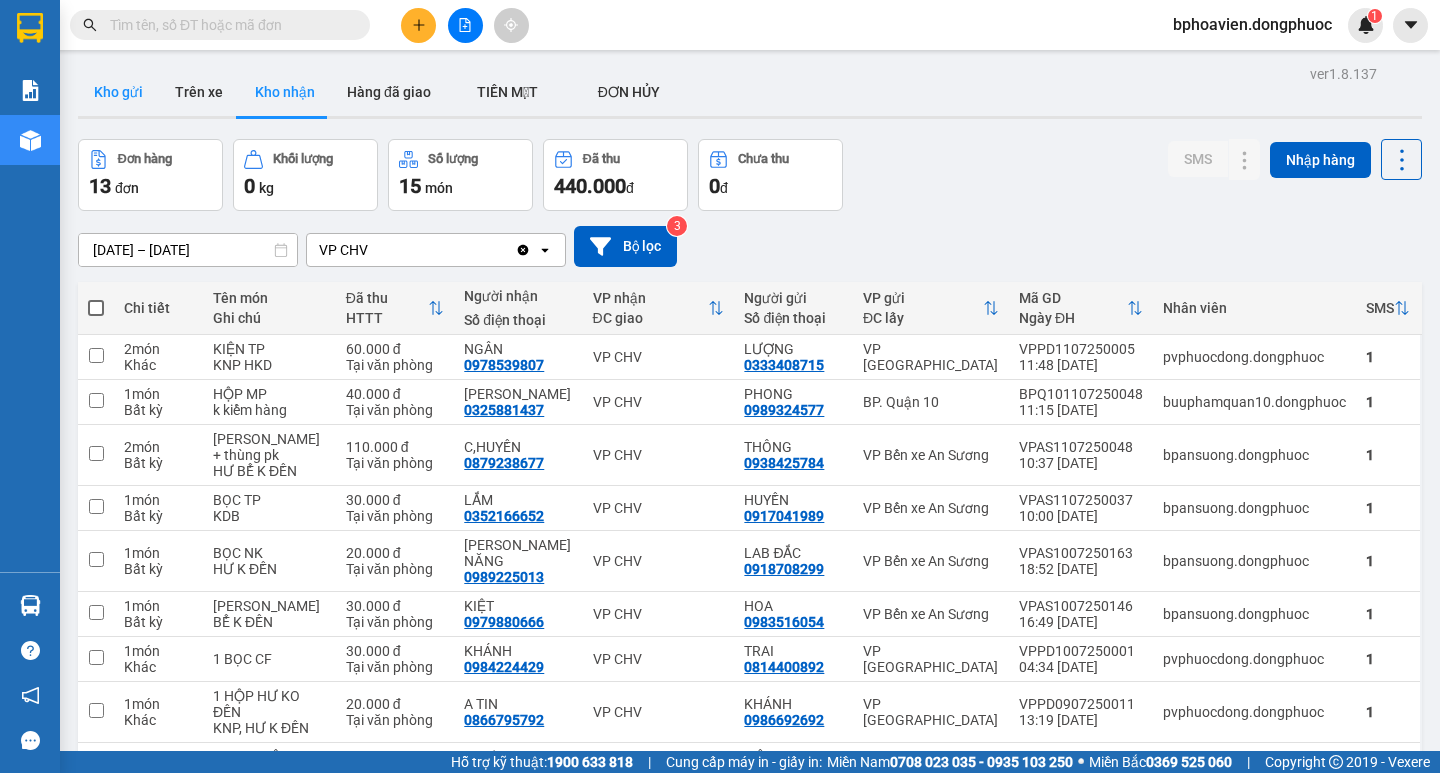 click on "Kho gửi" at bounding box center (118, 92) 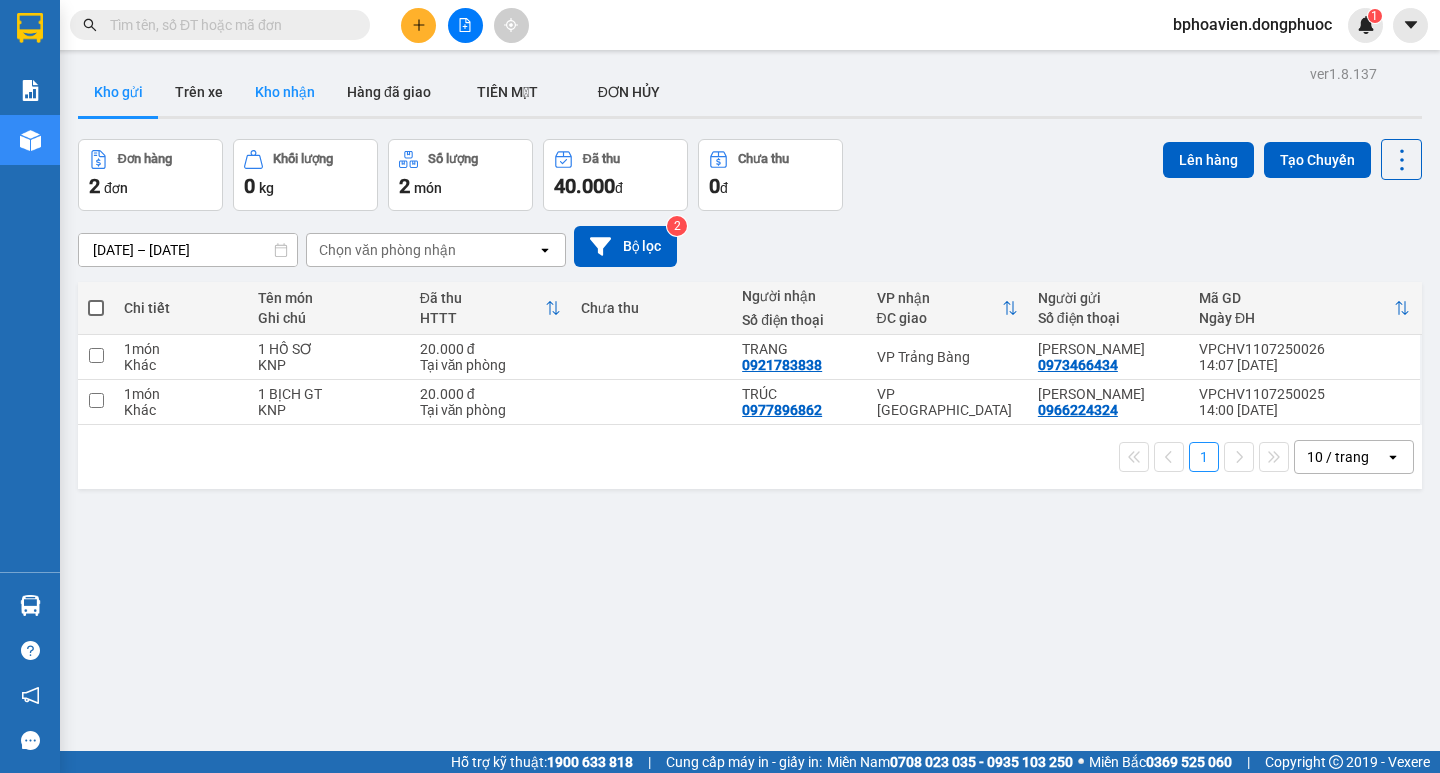 click on "Kho nhận" at bounding box center (285, 92) 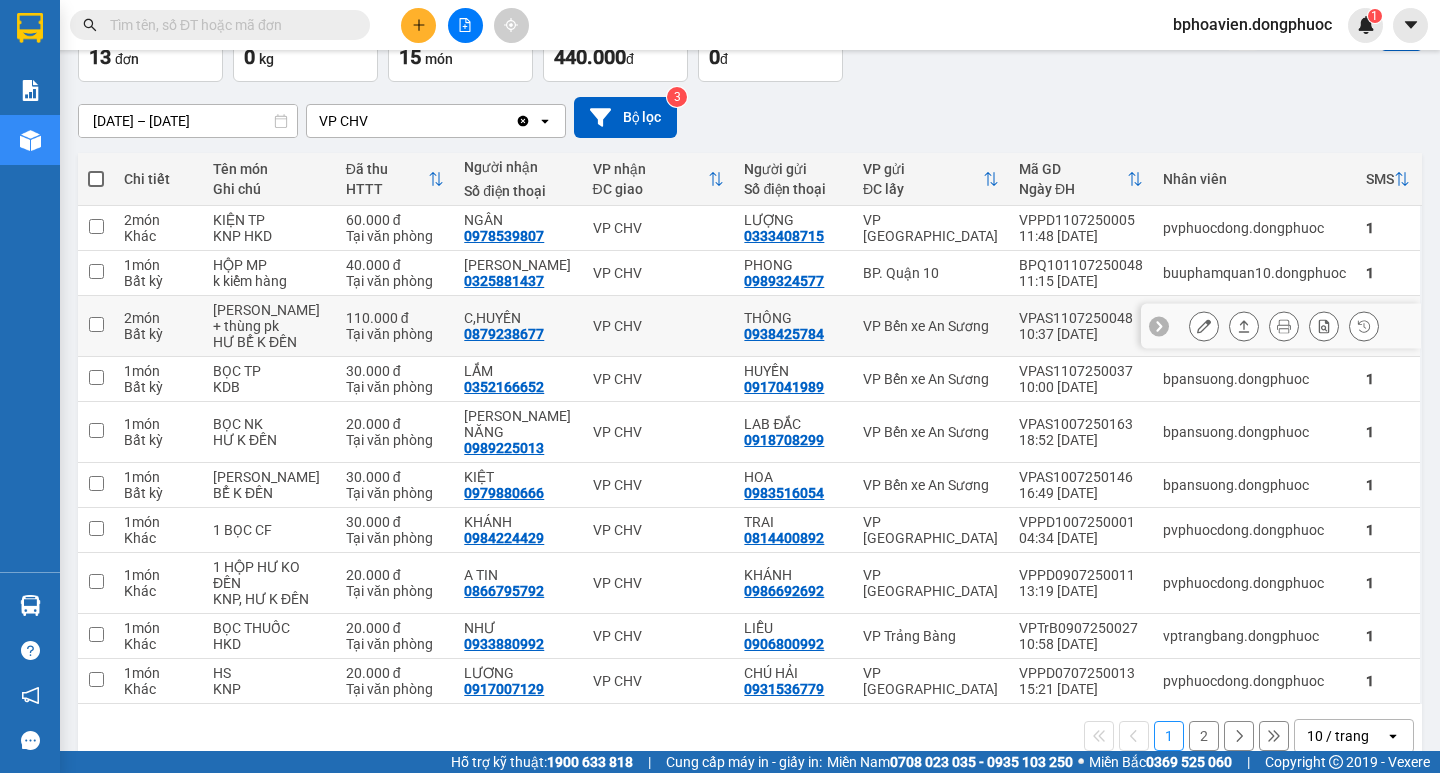 scroll, scrollTop: 164, scrollLeft: 0, axis: vertical 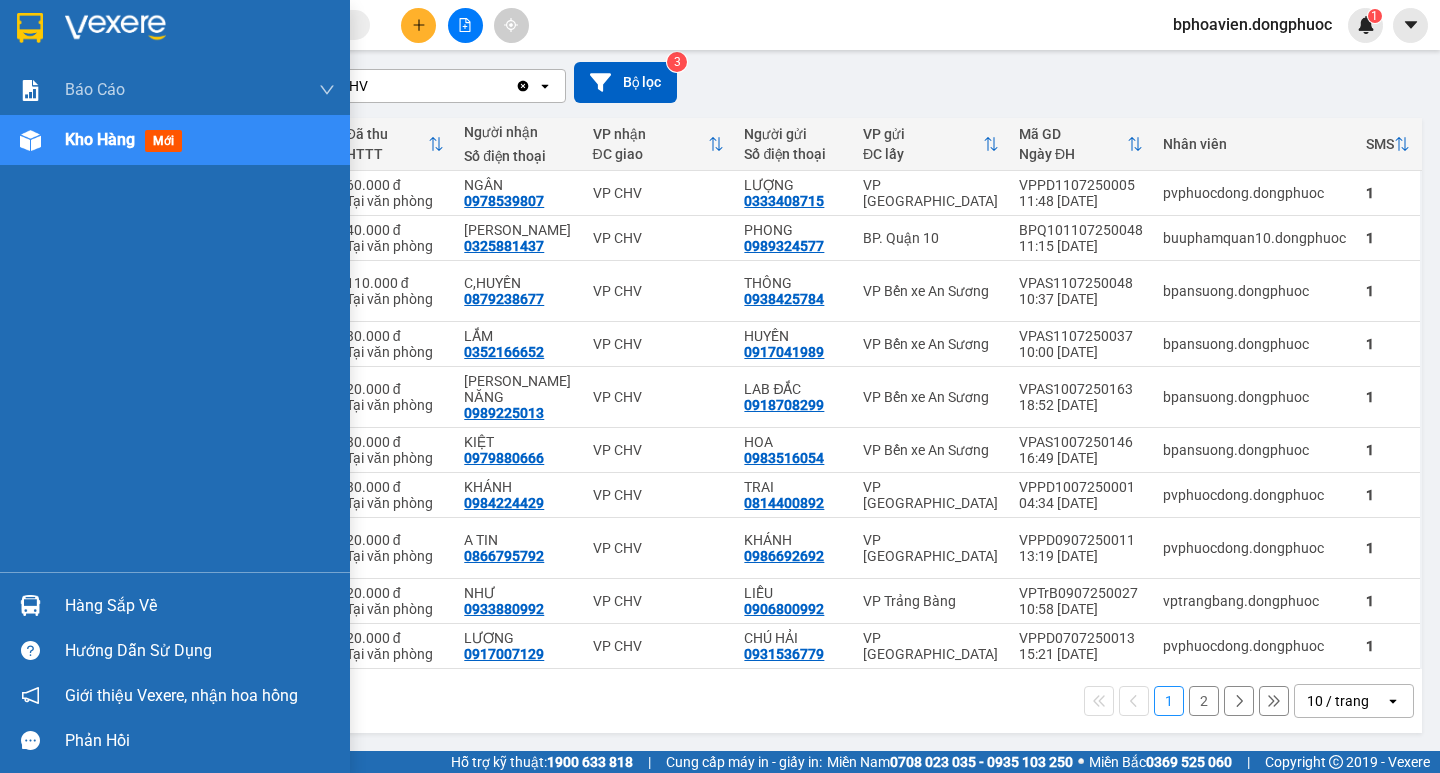 drag, startPoint x: 100, startPoint y: 602, endPoint x: 199, endPoint y: 658, distance: 113.74094 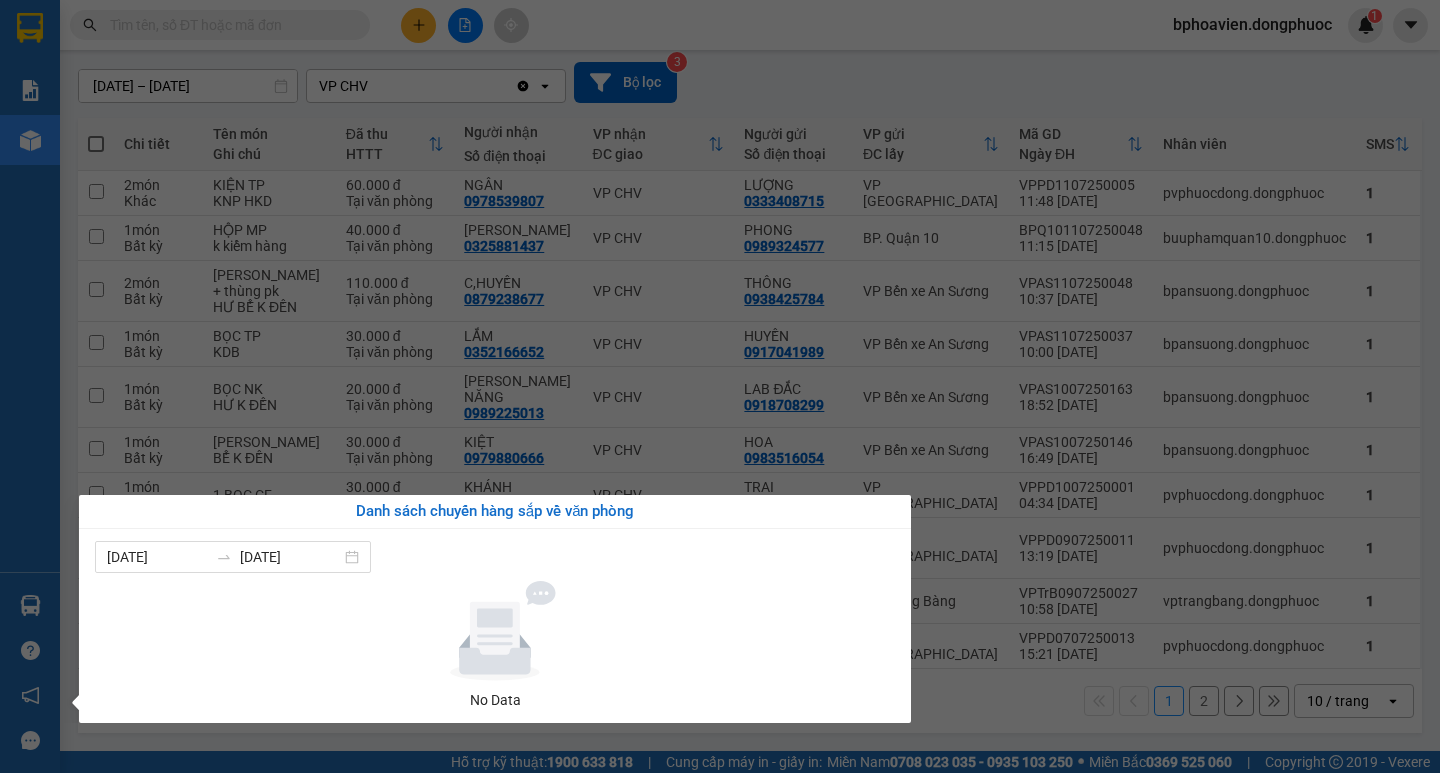 click on "Kết quả [PERSON_NAME] ( 7 )  Bộ lọc  Mã ĐH Trạng thái Món hàng Tổng [PERSON_NAME] [PERSON_NAME] Người gửi VP Gửi Người [PERSON_NAME] [PERSON_NAME] VPCHV2512240025 11:59 [DATE] [PERSON_NAME]   70B-021.08 13:24 [DATE] 1 THÙNG MP SL:  1 70.000 0988717772 TÀI  VP CHV 0829800952 THY VP Đất Sét VPCHV0907240021 11:33 [DATE] [PERSON_NAME]   70B-021.88 13:04 [DATE] 1 THÙNG MP SL:  1 30.000 0988717772 TÀI  VP CHV 0829800952 THY VP Đất Sét VPCHV2601240019 10:24 [DATE] Trên xe   70B-021.75 10:30  [DATE] 1 BỌC SL:  1 20.000 0988717772 TÀI  VP CHV 0937017956 THY VP Đất Sét VPCHV0705250024 13:44 [DATE] Đã giao   06:33 [DATE] 1 BỌC ĐEN MP SL:  1 30.000 0988717772 TÀI  VP CHV 0829800952 THY VP Đất Sét VPGT2611230005 15:04 [DATE] Đã giao   16:53 [DATE] BẢNG [PERSON_NAME]:  1 30.000 0988717772 TÀI VP [PERSON_NAME] 0767800600 [PERSON_NAME] VP [GEOGRAPHIC_DATA] 11:02 [DATE] Trên xe   70B-023.53 10:50  [DATE] ỐNG PT SL:  1 30.000 0988717772 TÀI [PERSON_NAME] 0978202421 [PERSON_NAME]" at bounding box center (720, 386) 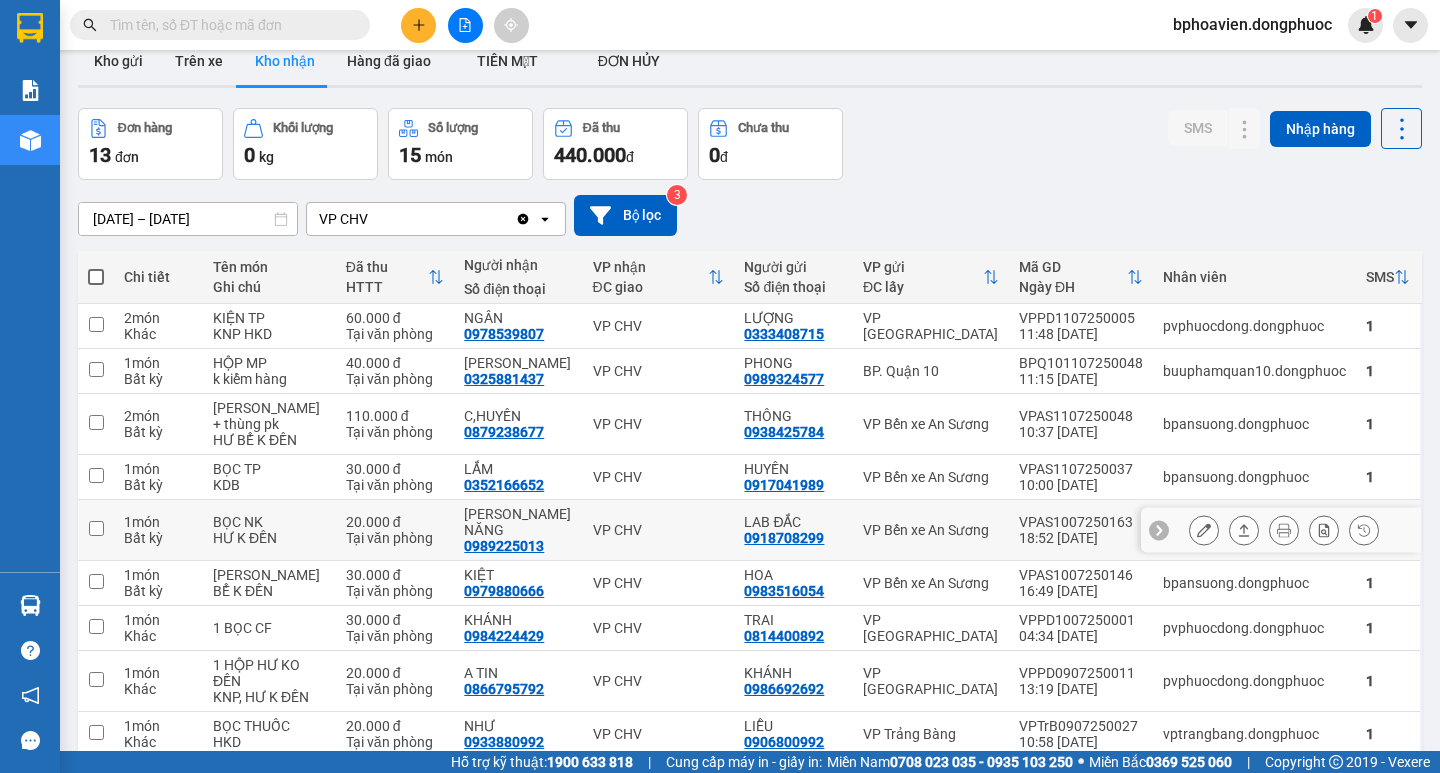 scroll, scrollTop: 0, scrollLeft: 0, axis: both 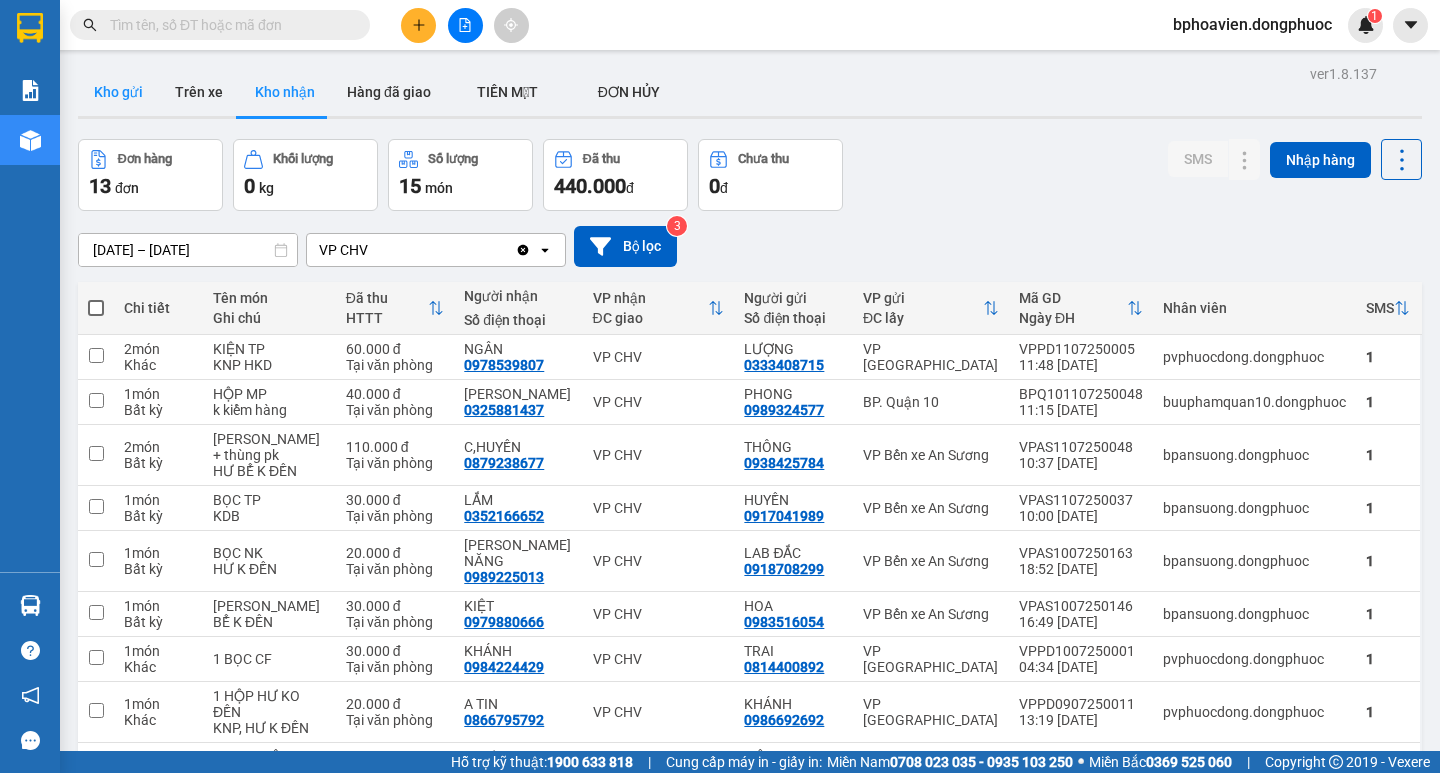 click on "Kho gửi" at bounding box center [118, 92] 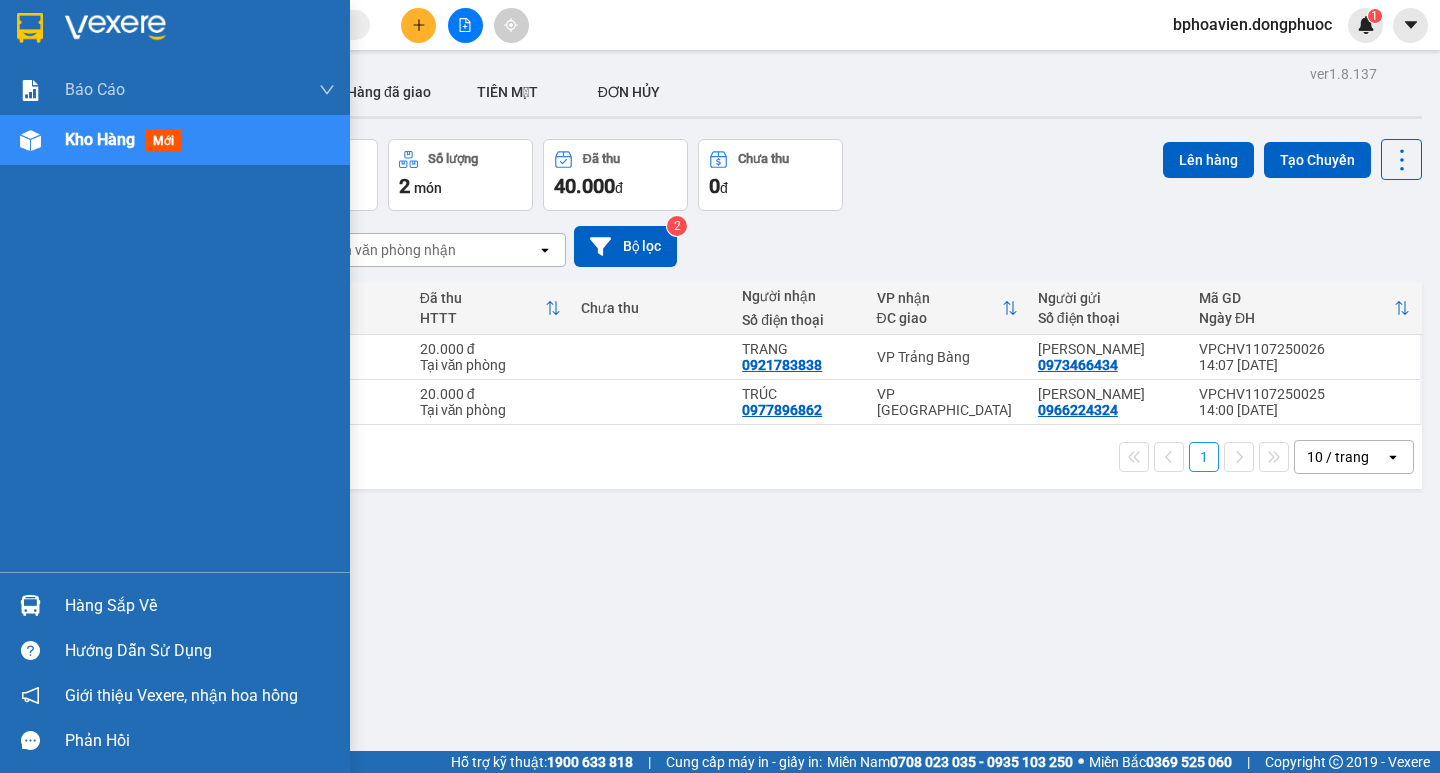 click on "Hàng sắp về" at bounding box center (200, 606) 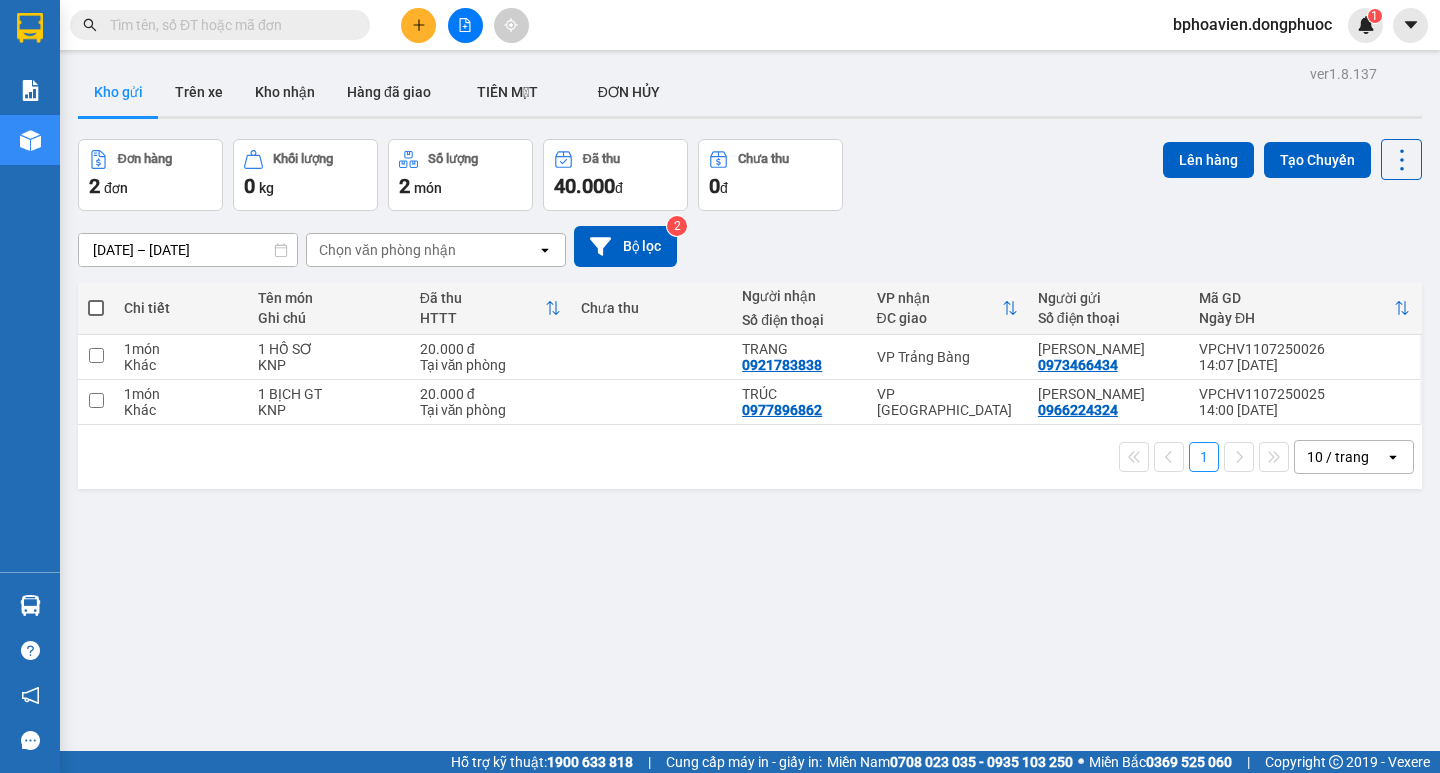 click on "Kết quả [PERSON_NAME] ( 7 )  Bộ lọc  Mã ĐH Trạng thái Món hàng Tổng [PERSON_NAME] [PERSON_NAME] Người gửi VP Gửi Người [PERSON_NAME] [PERSON_NAME] VPCHV2512240025 11:59 [DATE] [PERSON_NAME]   70B-021.08 13:24 [DATE] 1 THÙNG MP SL:  1 70.000 0988717772 TÀI  VP CHV 0829800952 THY VP Đất Sét VPCHV0907240021 11:33 [DATE] [PERSON_NAME]   70B-021.88 13:04 [DATE] 1 THÙNG MP SL:  1 30.000 0988717772 TÀI  VP CHV 0829800952 THY VP Đất Sét VPCHV2601240019 10:24 [DATE] Trên xe   70B-021.75 10:30  [DATE] 1 BỌC SL:  1 20.000 0988717772 TÀI  VP CHV 0937017956 THY VP Đất Sét VPCHV0705250024 13:44 [DATE] Đã giao   06:33 [DATE] 1 BỌC ĐEN MP SL:  1 30.000 0988717772 TÀI  VP CHV 0829800952 THY VP Đất Sét VPGT2611230005 15:04 [DATE] Đã giao   16:53 [DATE] BẢNG [PERSON_NAME]:  1 30.000 0988717772 TÀI VP [PERSON_NAME] 0767800600 [PERSON_NAME] VP [GEOGRAPHIC_DATA] 11:02 [DATE] Trên xe   70B-023.53 10:50  [DATE] ỐNG PT SL:  1 30.000 0988717772 TÀI [PERSON_NAME] 0978202421 [PERSON_NAME]" at bounding box center (720, 386) 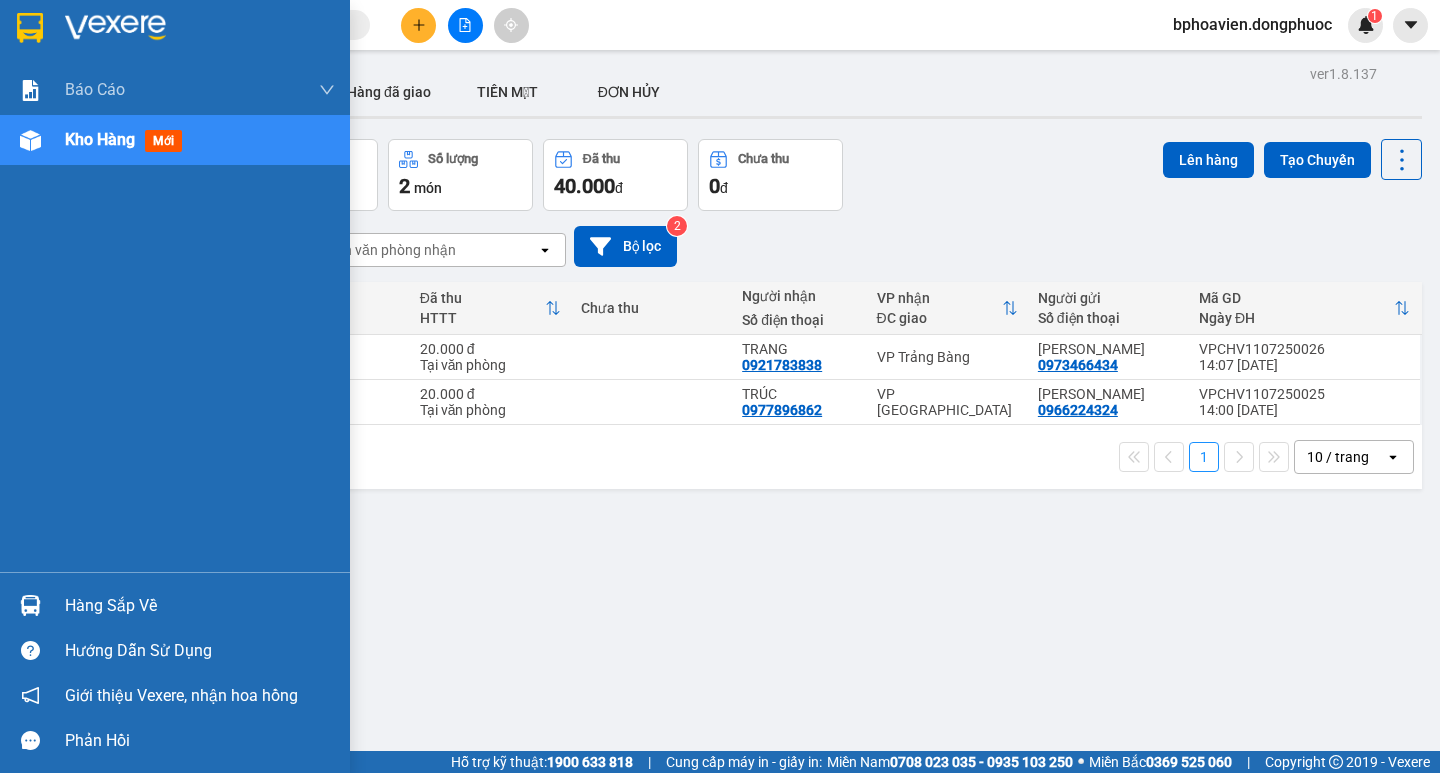 click on "Hàng sắp về" at bounding box center [200, 606] 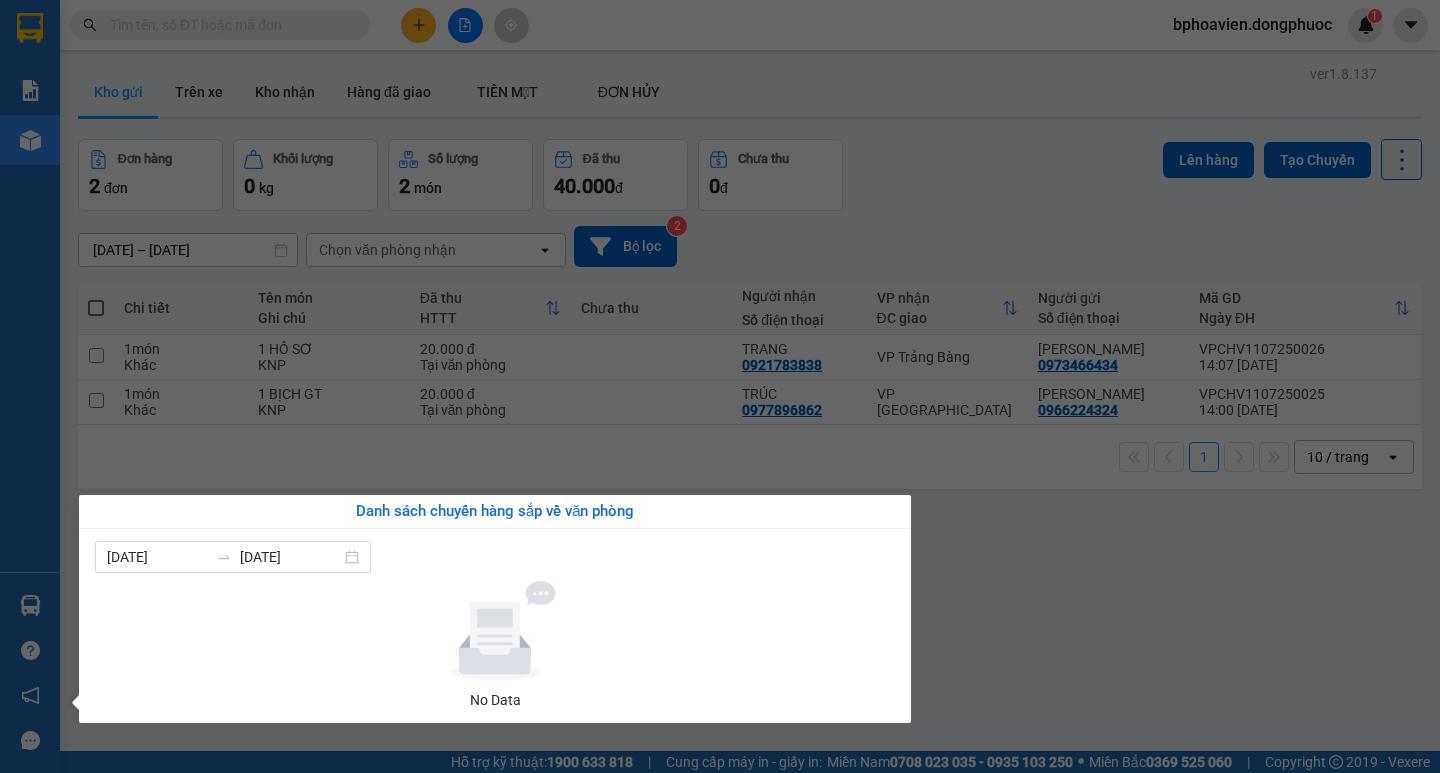 click on "Kết quả [PERSON_NAME] ( 7 )  Bộ lọc  Mã ĐH Trạng thái Món hàng Tổng [PERSON_NAME] [PERSON_NAME] Người gửi VP Gửi Người [PERSON_NAME] [PERSON_NAME] VPCHV2512240025 11:59 [DATE] [PERSON_NAME]   70B-021.08 13:24 [DATE] 1 THÙNG MP SL:  1 70.000 0988717772 TÀI  VP CHV 0829800952 THY VP Đất Sét VPCHV0907240021 11:33 [DATE] [PERSON_NAME]   70B-021.88 13:04 [DATE] 1 THÙNG MP SL:  1 30.000 0988717772 TÀI  VP CHV 0829800952 THY VP Đất Sét VPCHV2601240019 10:24 [DATE] Trên xe   70B-021.75 10:30  [DATE] 1 BỌC SL:  1 20.000 0988717772 TÀI  VP CHV 0937017956 THY VP Đất Sét VPCHV0705250024 13:44 [DATE] Đã giao   06:33 [DATE] 1 BỌC ĐEN MP SL:  1 30.000 0988717772 TÀI  VP CHV 0829800952 THY VP Đất Sét VPGT2611230005 15:04 [DATE] Đã giao   16:53 [DATE] BẢNG [PERSON_NAME]:  1 30.000 0988717772 TÀI VP [PERSON_NAME] 0767800600 [PERSON_NAME] VP [GEOGRAPHIC_DATA] 11:02 [DATE] Trên xe   70B-023.53 10:50  [DATE] ỐNG PT SL:  1 30.000 0988717772 TÀI [PERSON_NAME] 0978202421 [PERSON_NAME]" at bounding box center (720, 386) 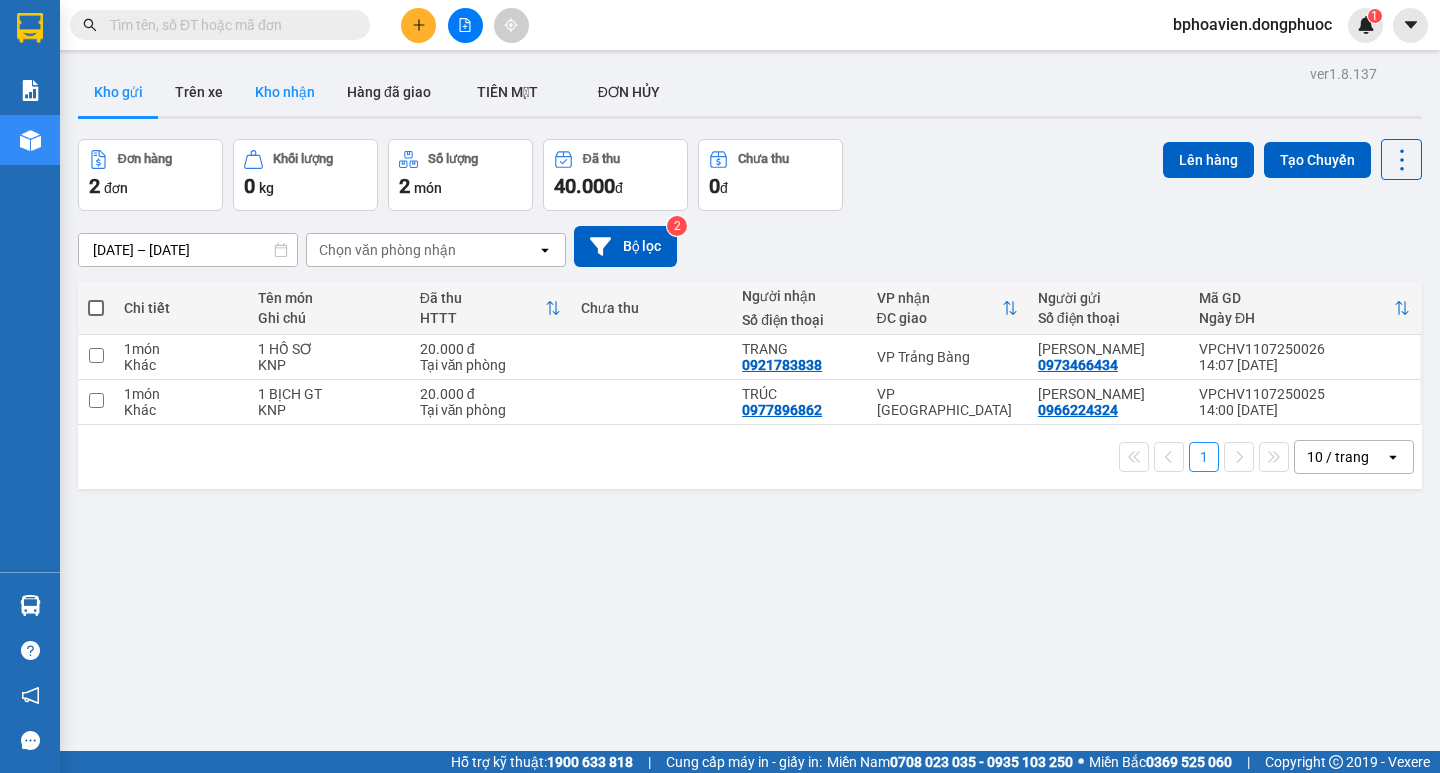 click on "Kho nhận" at bounding box center [285, 92] 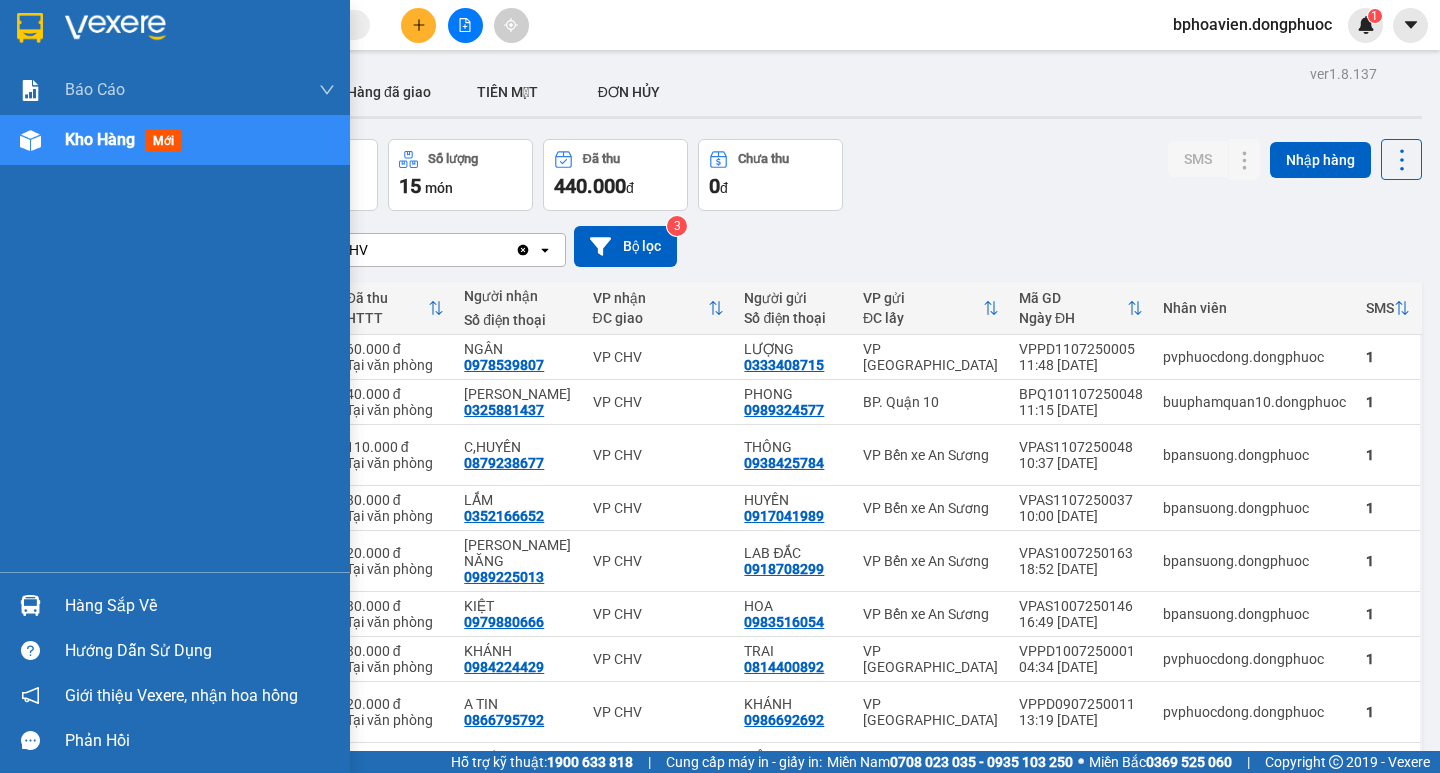 click on "Hàng sắp về" at bounding box center (200, 606) 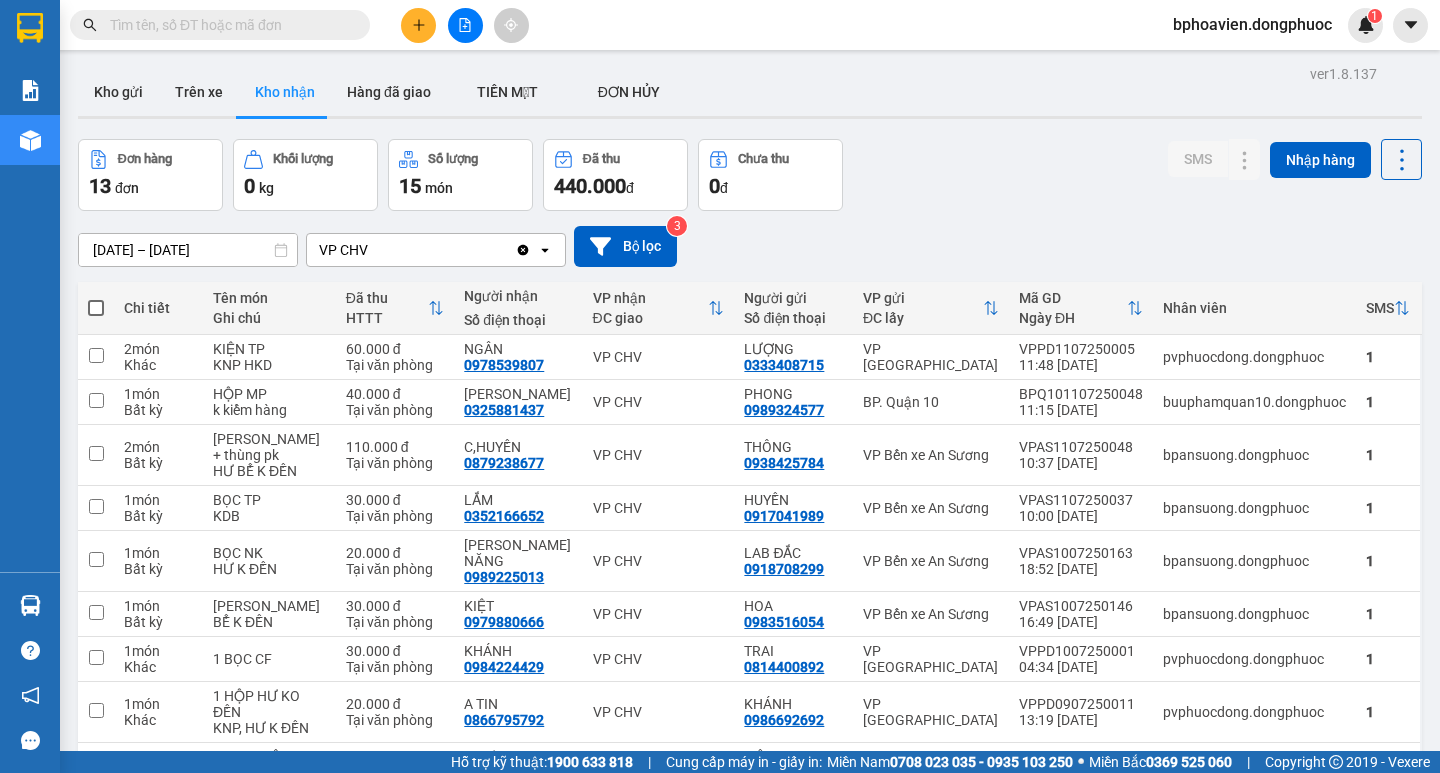 click on "Kết quả [PERSON_NAME] ( 7 )  Bộ lọc  Mã ĐH Trạng thái Món hàng Tổng [PERSON_NAME] [PERSON_NAME] Người gửi VP Gửi Người [PERSON_NAME] [PERSON_NAME] VPCHV2512240025 11:59 [DATE] [PERSON_NAME]   70B-021.08 13:24 [DATE] 1 THÙNG MP SL:  1 70.000 0988717772 TÀI  VP CHV 0829800952 THY VP Đất Sét VPCHV0907240021 11:33 [DATE] [PERSON_NAME]   70B-021.88 13:04 [DATE] 1 THÙNG MP SL:  1 30.000 0988717772 TÀI  VP CHV 0829800952 THY VP Đất Sét VPCHV2601240019 10:24 [DATE] Trên xe   70B-021.75 10:30  [DATE] 1 BỌC SL:  1 20.000 0988717772 TÀI  VP CHV 0937017956 THY VP Đất Sét VPCHV0705250024 13:44 [DATE] Đã giao   06:33 [DATE] 1 BỌC ĐEN MP SL:  1 30.000 0988717772 TÀI  VP CHV 0829800952 THY VP Đất Sét VPGT2611230005 15:04 [DATE] Đã giao   16:53 [DATE] BẢNG [PERSON_NAME]:  1 30.000 0988717772 TÀI VP [PERSON_NAME] 0767800600 [PERSON_NAME] VP [GEOGRAPHIC_DATA] 11:02 [DATE] Trên xe   70B-023.53 10:50  [DATE] ỐNG PT SL:  1 30.000 0988717772 TÀI [PERSON_NAME] 0978202421 [PERSON_NAME]" at bounding box center (720, 386) 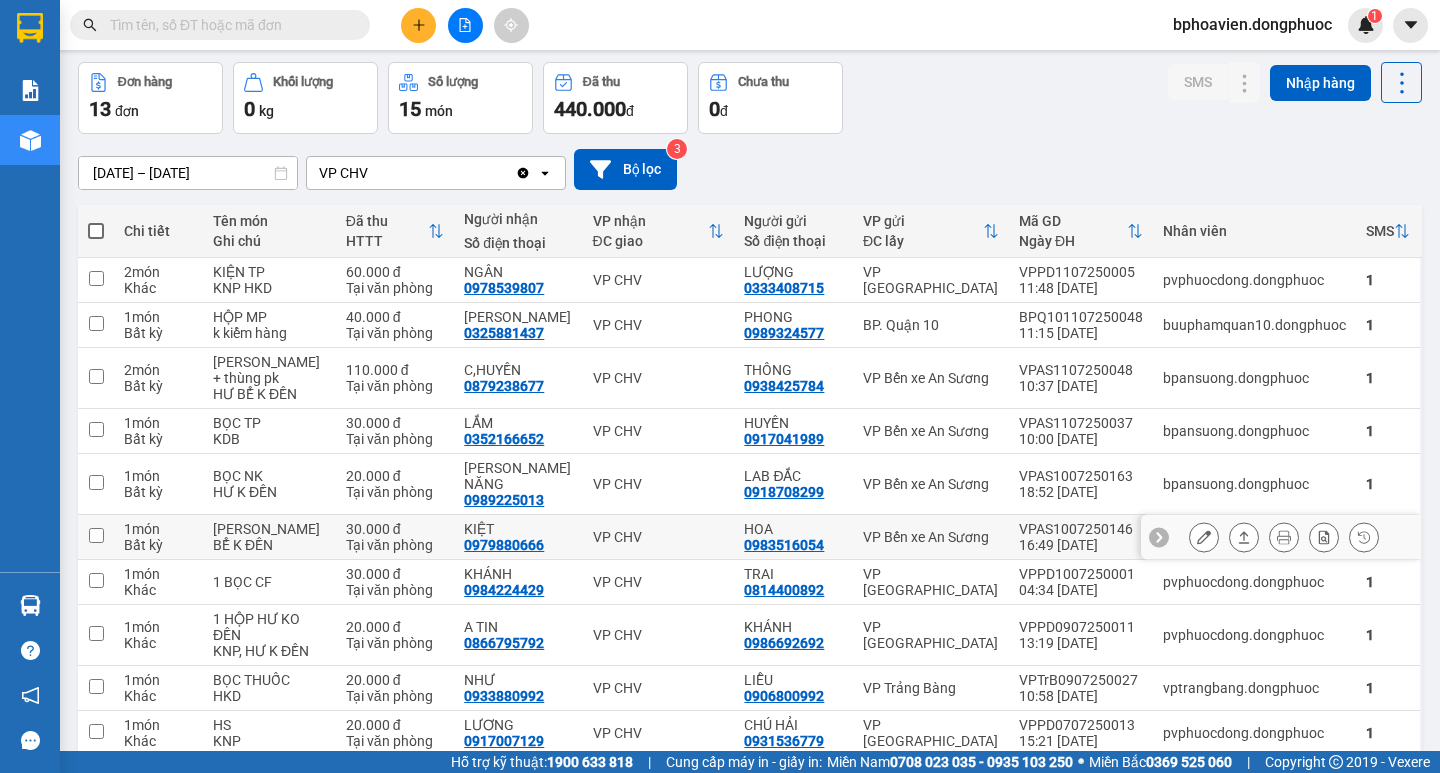 scroll, scrollTop: 0, scrollLeft: 0, axis: both 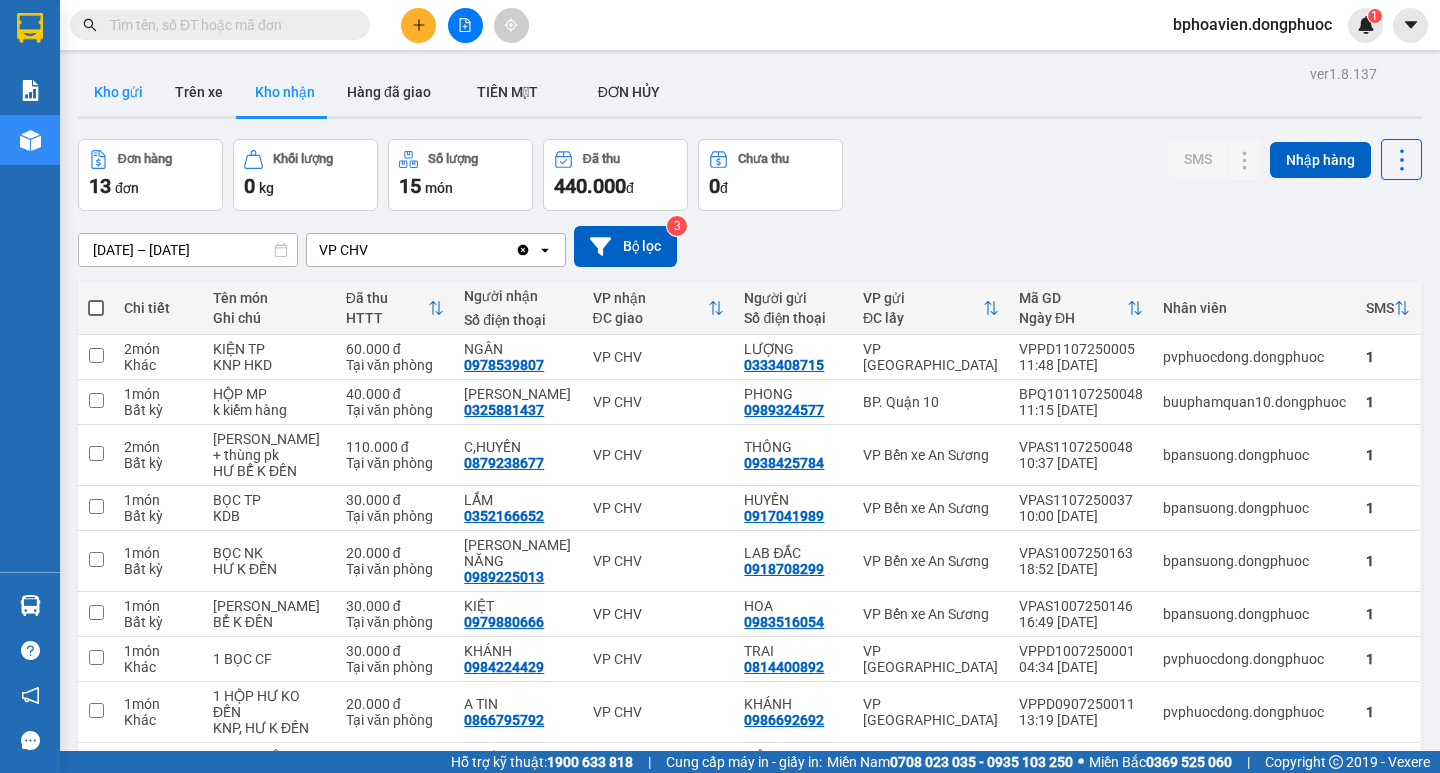 click on "Kho gửi" at bounding box center [118, 92] 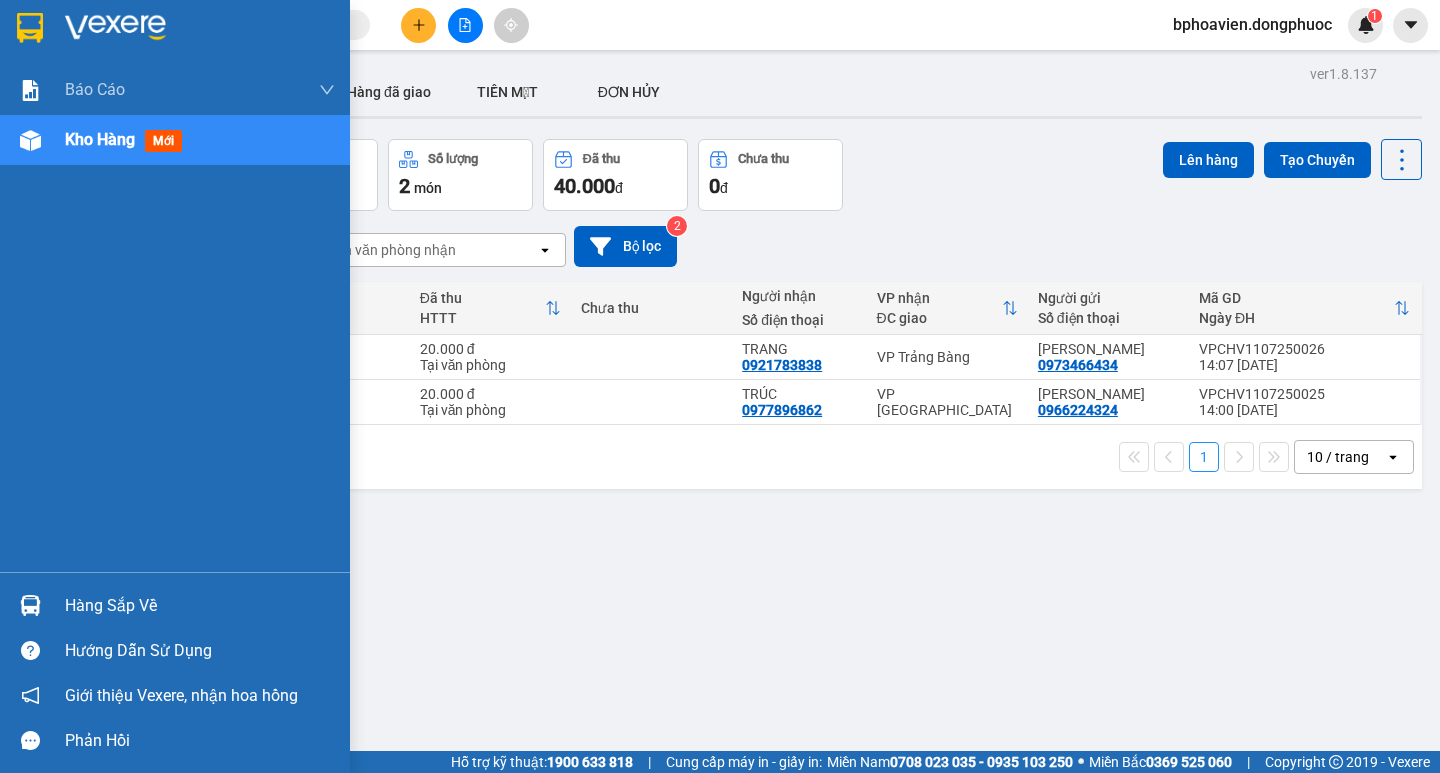 click on "Hàng sắp về" at bounding box center [200, 606] 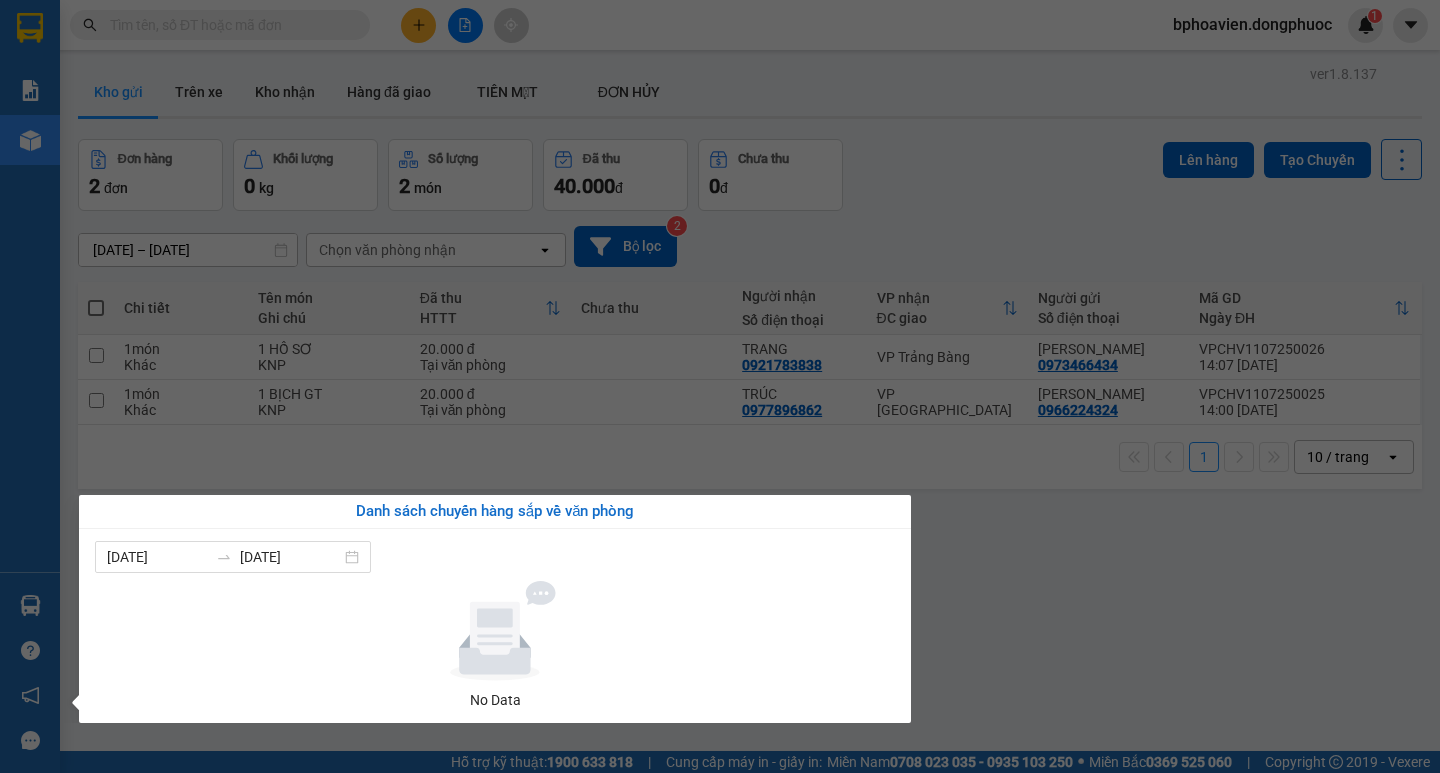 click on "Kết quả [PERSON_NAME] ( 7 )  Bộ lọc  Mã ĐH Trạng thái Món hàng Tổng [PERSON_NAME] [PERSON_NAME] Người gửi VP Gửi Người [PERSON_NAME] [PERSON_NAME] VPCHV2512240025 11:59 [DATE] [PERSON_NAME]   70B-021.08 13:24 [DATE] 1 THÙNG MP SL:  1 70.000 0988717772 TÀI  VP CHV 0829800952 THY VP Đất Sét VPCHV0907240021 11:33 [DATE] [PERSON_NAME]   70B-021.88 13:04 [DATE] 1 THÙNG MP SL:  1 30.000 0988717772 TÀI  VP CHV 0829800952 THY VP Đất Sét VPCHV2601240019 10:24 [DATE] Trên xe   70B-021.75 10:30  [DATE] 1 BỌC SL:  1 20.000 0988717772 TÀI  VP CHV 0937017956 THY VP Đất Sét VPCHV0705250024 13:44 [DATE] Đã giao   06:33 [DATE] 1 BỌC ĐEN MP SL:  1 30.000 0988717772 TÀI  VP CHV 0829800952 THY VP Đất Sét VPGT2611230005 15:04 [DATE] Đã giao   16:53 [DATE] BẢNG [PERSON_NAME]:  1 30.000 0988717772 TÀI VP [PERSON_NAME] 0767800600 [PERSON_NAME] VP [GEOGRAPHIC_DATA] 11:02 [DATE] Trên xe   70B-023.53 10:50  [DATE] ỐNG PT SL:  1 30.000 0988717772 TÀI [PERSON_NAME] 0978202421 [PERSON_NAME]" at bounding box center (720, 386) 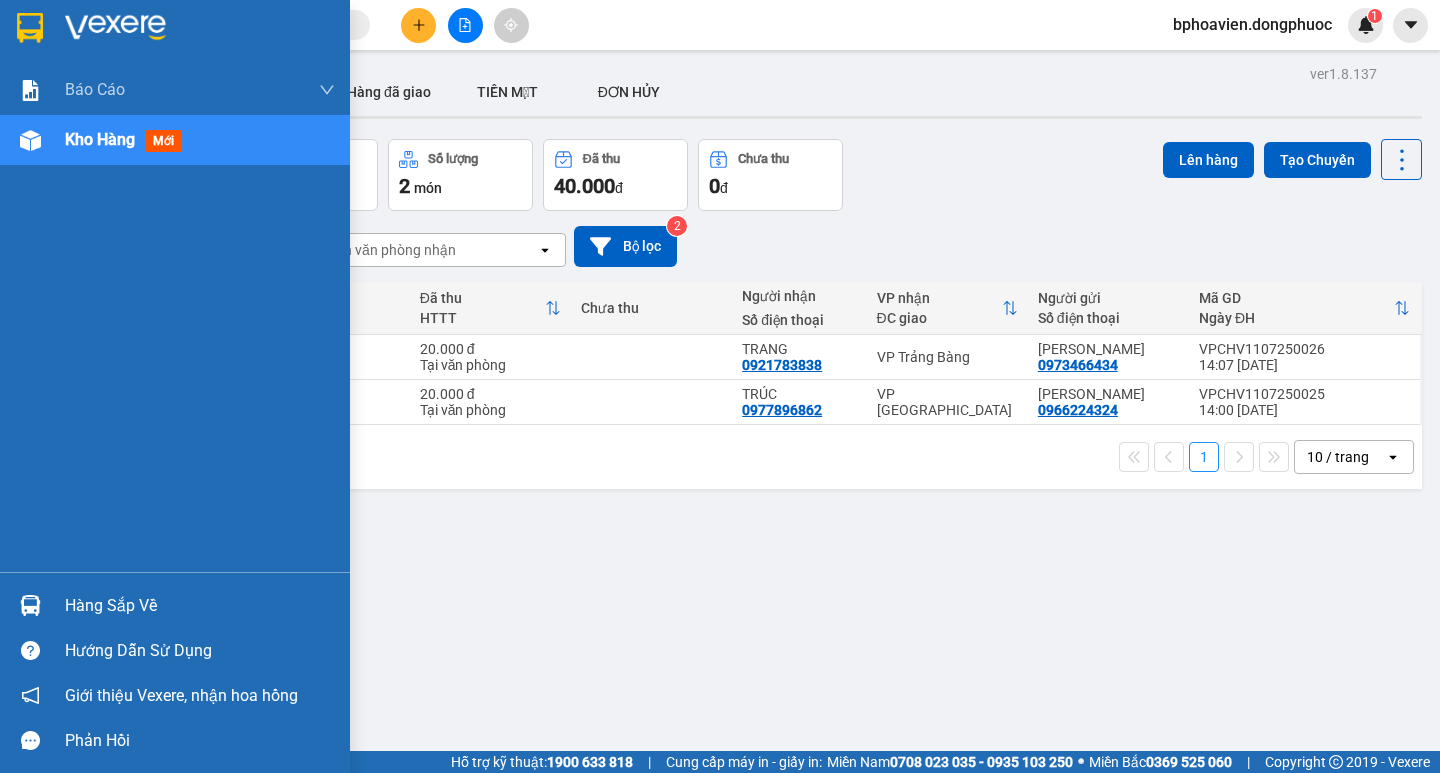 click on "Hàng sắp về" at bounding box center (200, 606) 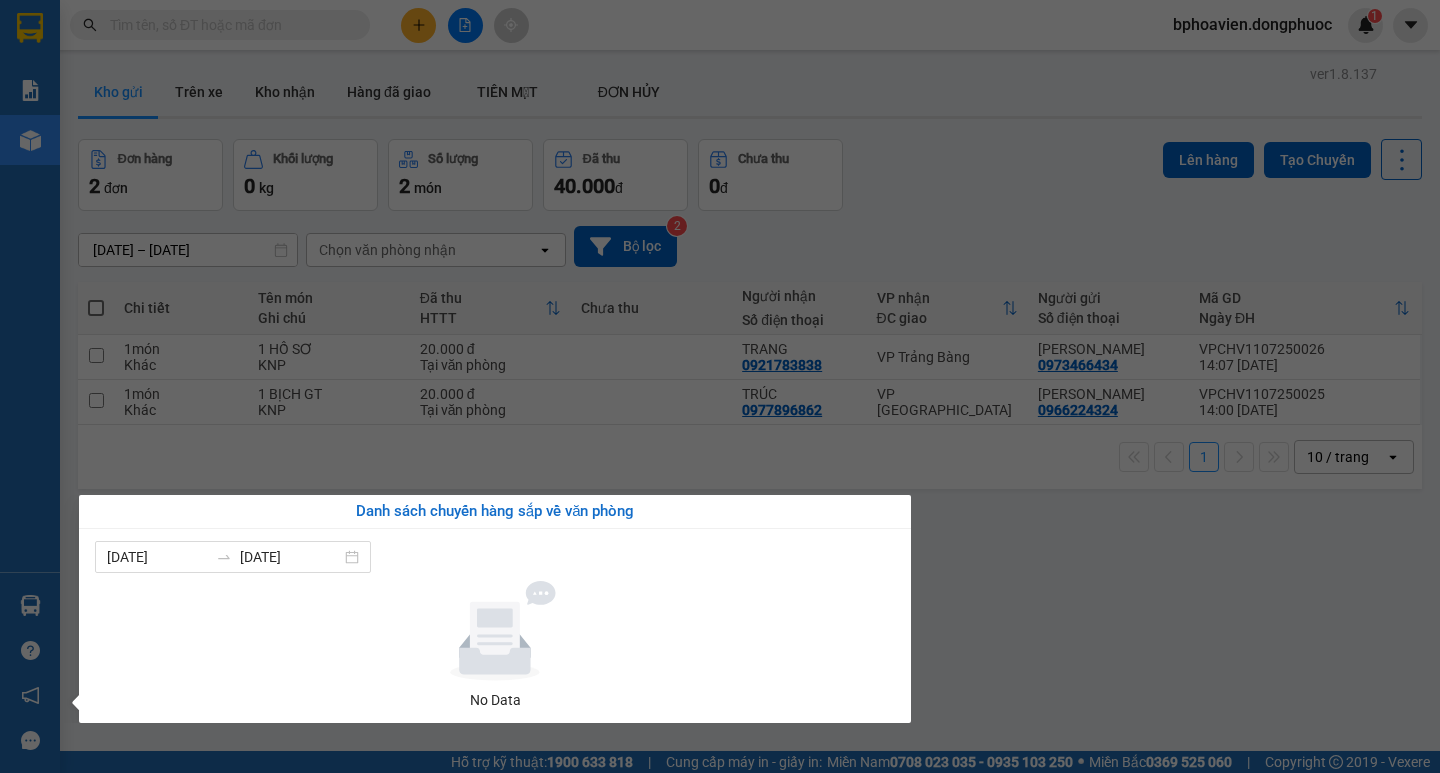 click on "Kết quả [PERSON_NAME] ( 7 )  Bộ lọc  Mã ĐH Trạng thái Món hàng Tổng [PERSON_NAME] [PERSON_NAME] Người gửi VP Gửi Người [PERSON_NAME] [PERSON_NAME] VPCHV2512240025 11:59 [DATE] [PERSON_NAME]   70B-021.08 13:24 [DATE] 1 THÙNG MP SL:  1 70.000 0988717772 TÀI  VP CHV 0829800952 THY VP Đất Sét VPCHV0907240021 11:33 [DATE] [PERSON_NAME]   70B-021.88 13:04 [DATE] 1 THÙNG MP SL:  1 30.000 0988717772 TÀI  VP CHV 0829800952 THY VP Đất Sét VPCHV2601240019 10:24 [DATE] Trên xe   70B-021.75 10:30  [DATE] 1 BỌC SL:  1 20.000 0988717772 TÀI  VP CHV 0937017956 THY VP Đất Sét VPCHV0705250024 13:44 [DATE] Đã giao   06:33 [DATE] 1 BỌC ĐEN MP SL:  1 30.000 0988717772 TÀI  VP CHV 0829800952 THY VP Đất Sét VPGT2611230005 15:04 [DATE] Đã giao   16:53 [DATE] BẢNG [PERSON_NAME]:  1 30.000 0988717772 TÀI VP [PERSON_NAME] 0767800600 [PERSON_NAME] VP [GEOGRAPHIC_DATA] 11:02 [DATE] Trên xe   70B-023.53 10:50  [DATE] ỐNG PT SL:  1 30.000 0988717772 TÀI [PERSON_NAME] 0978202421 [PERSON_NAME]" at bounding box center [720, 386] 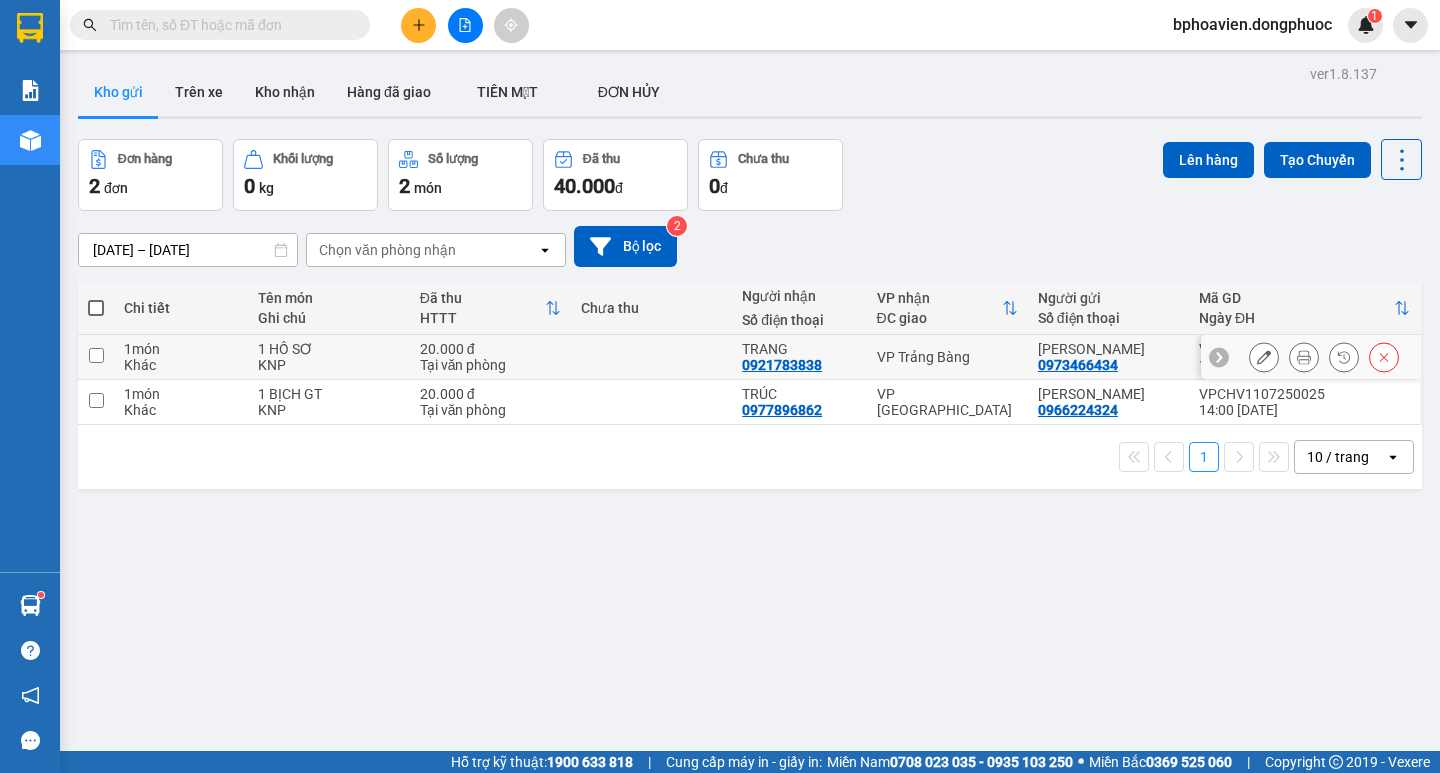 click at bounding box center [651, 357] 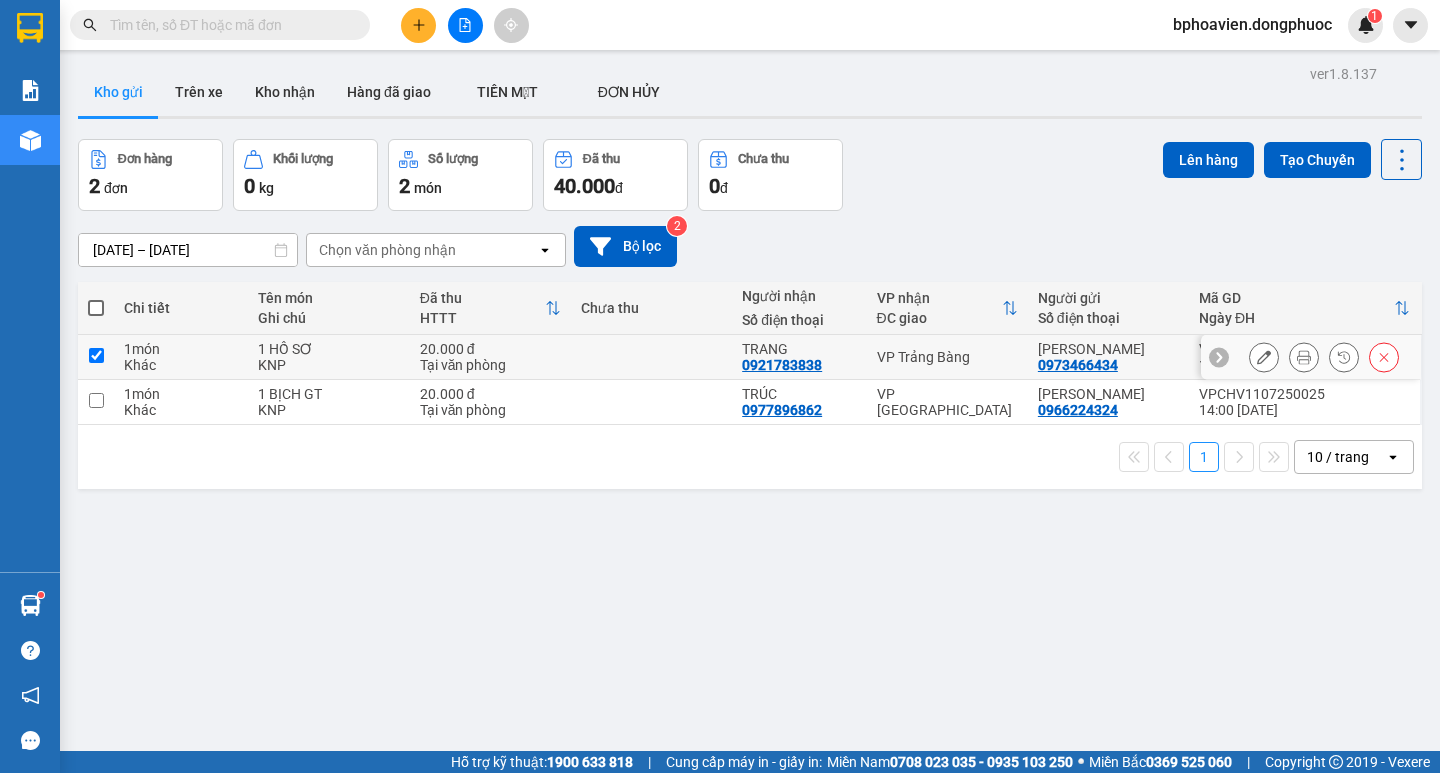 checkbox on "true" 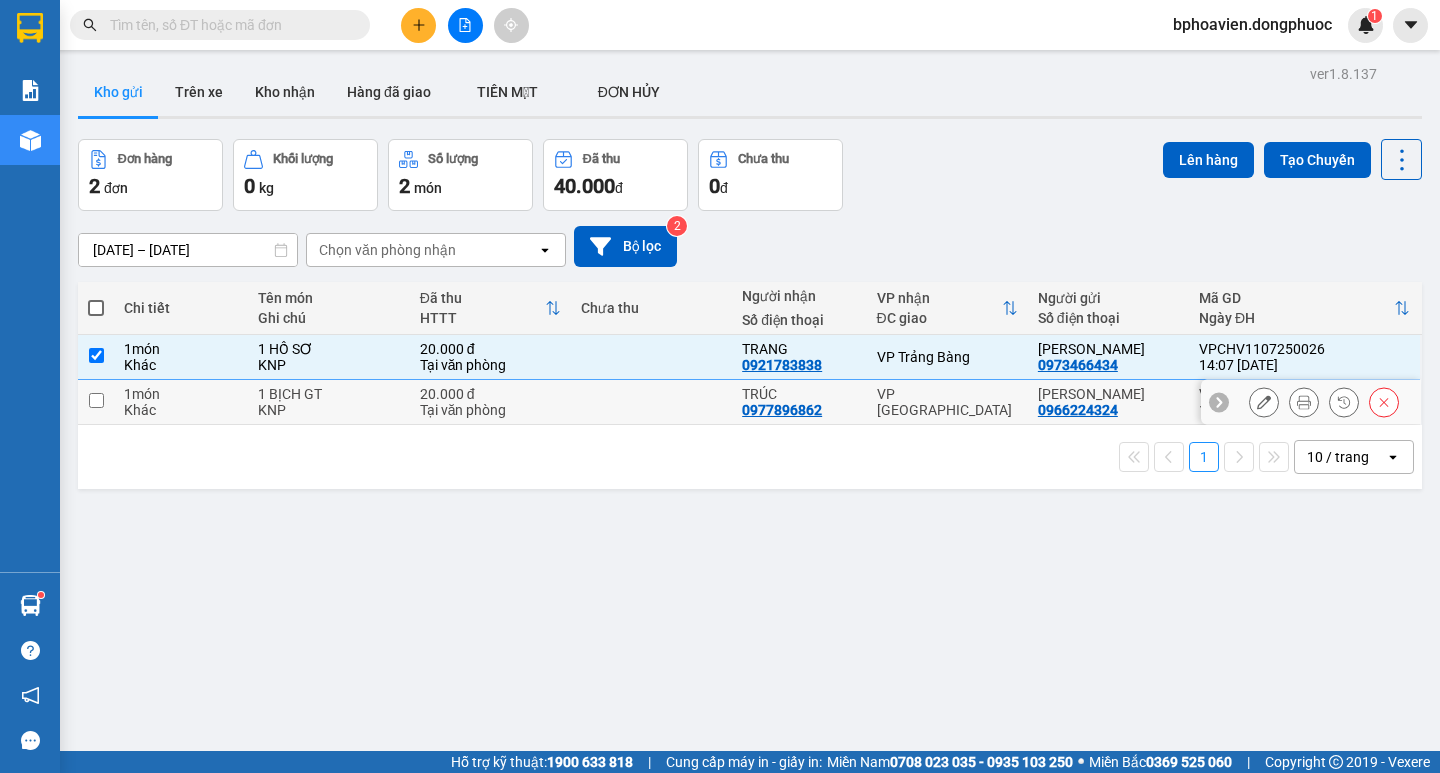 click at bounding box center [651, 402] 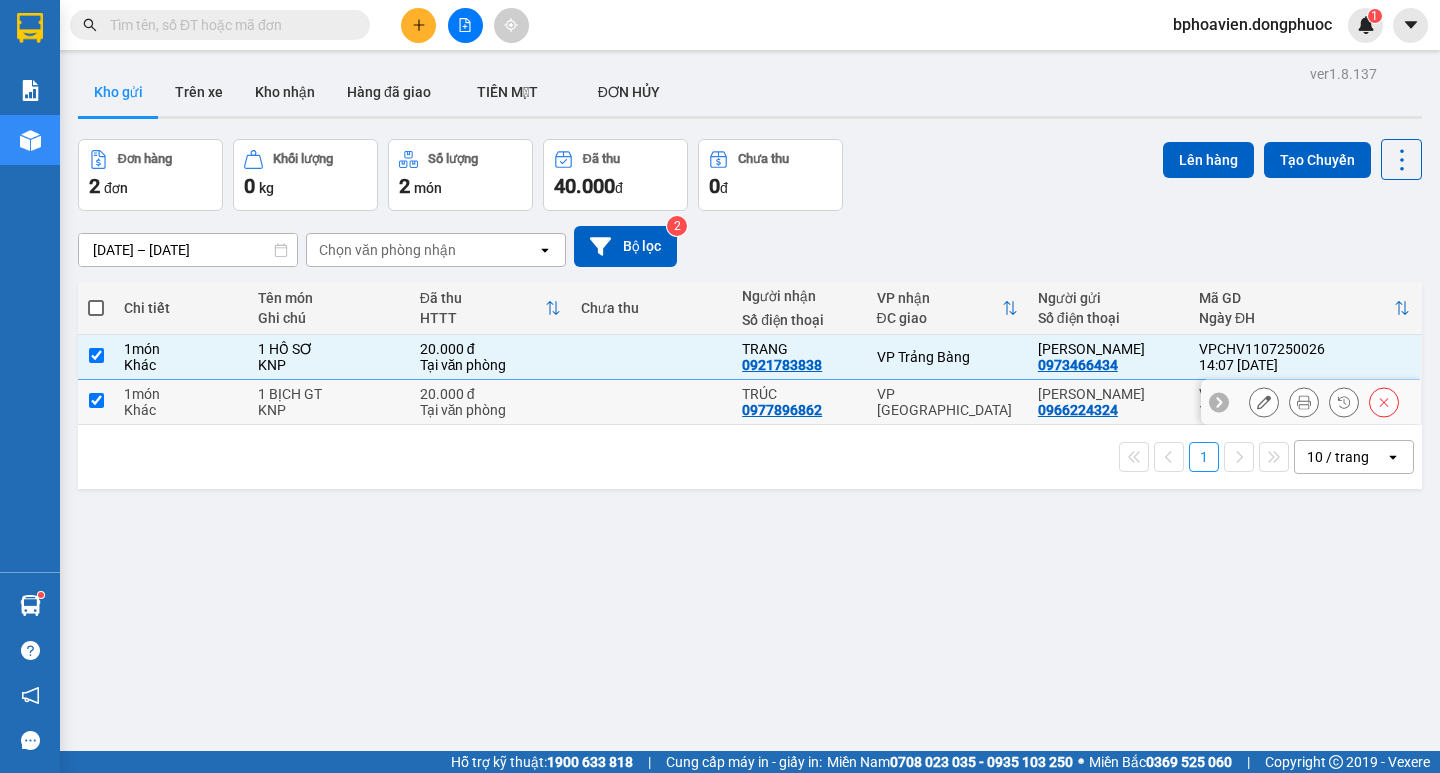 checkbox on "true" 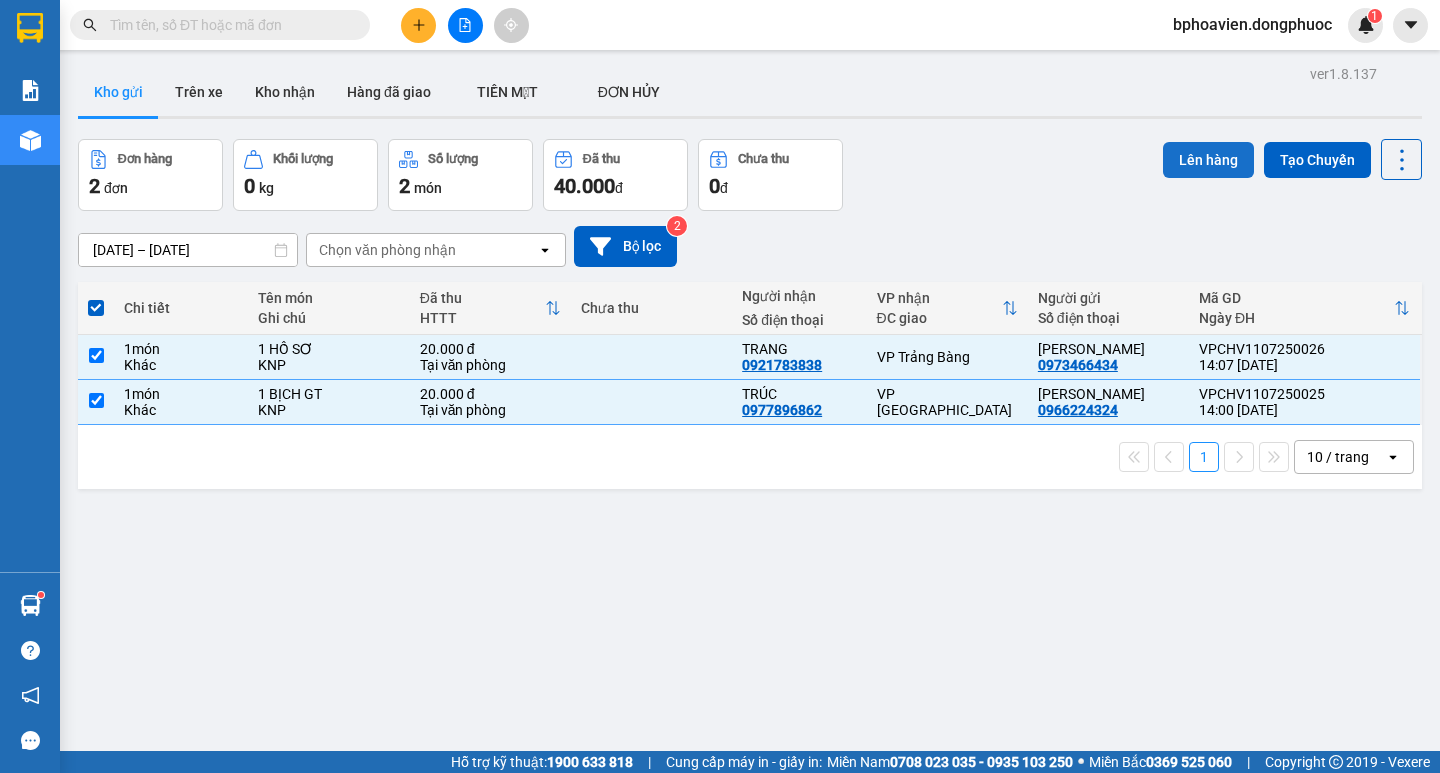 click on "Lên hàng" at bounding box center (1208, 160) 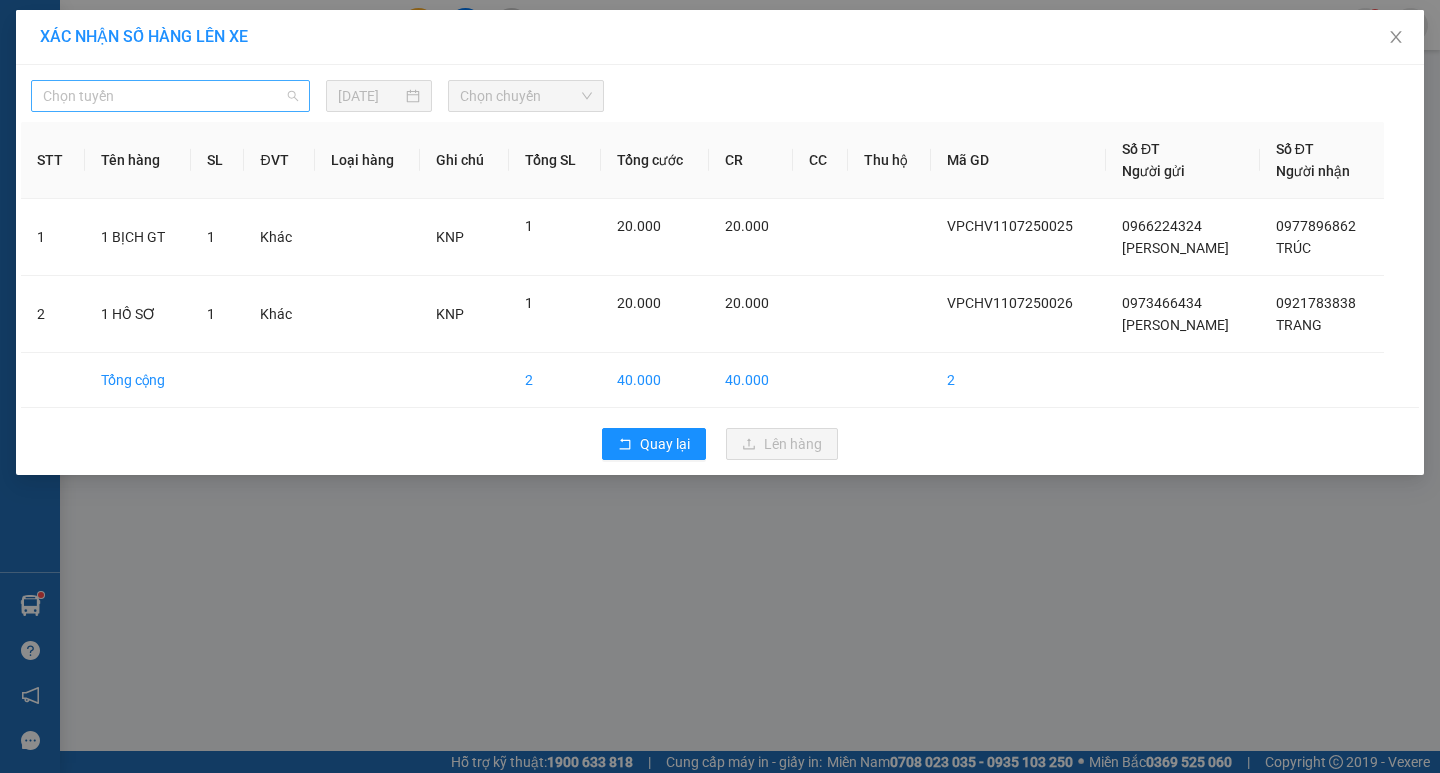 click on "Chọn tuyến" at bounding box center (170, 96) 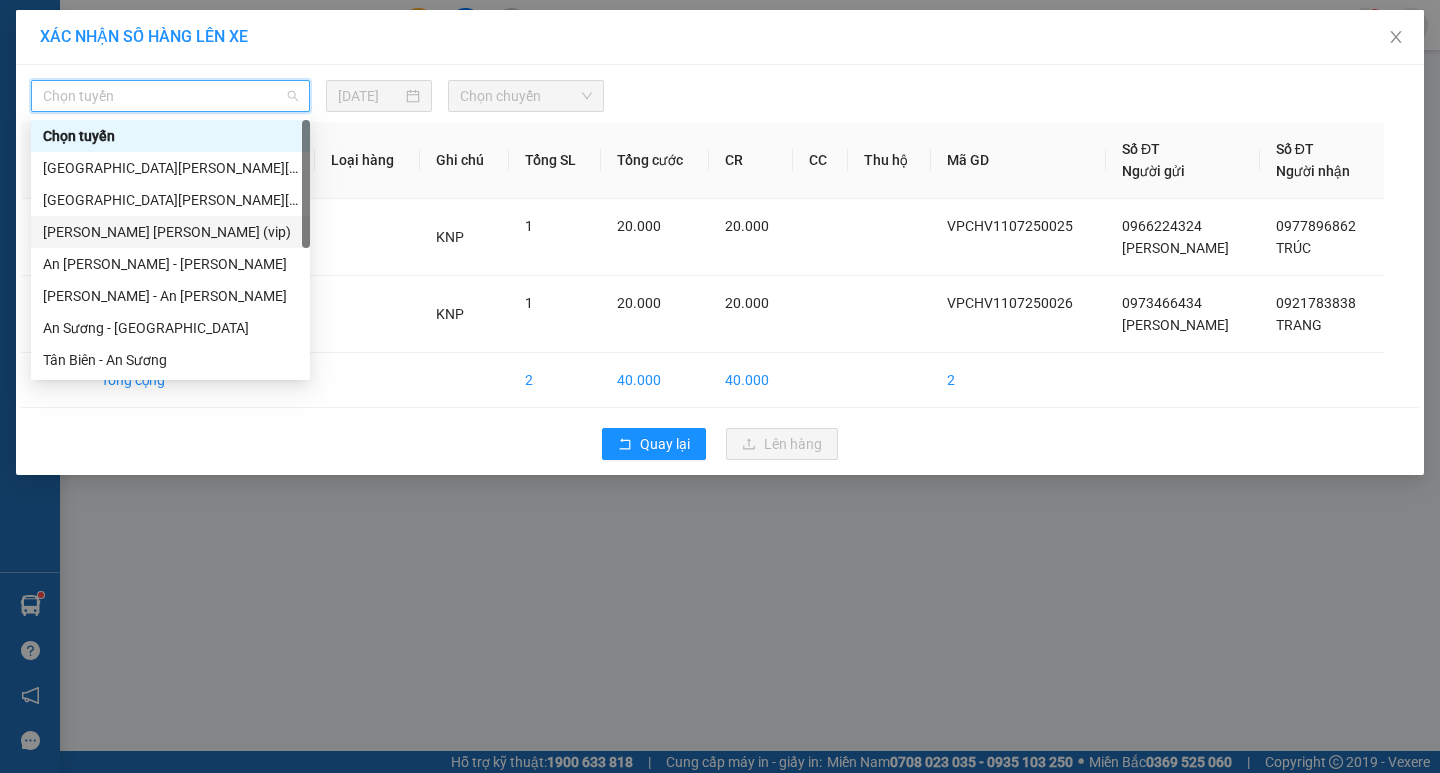 scroll, scrollTop: 200, scrollLeft: 0, axis: vertical 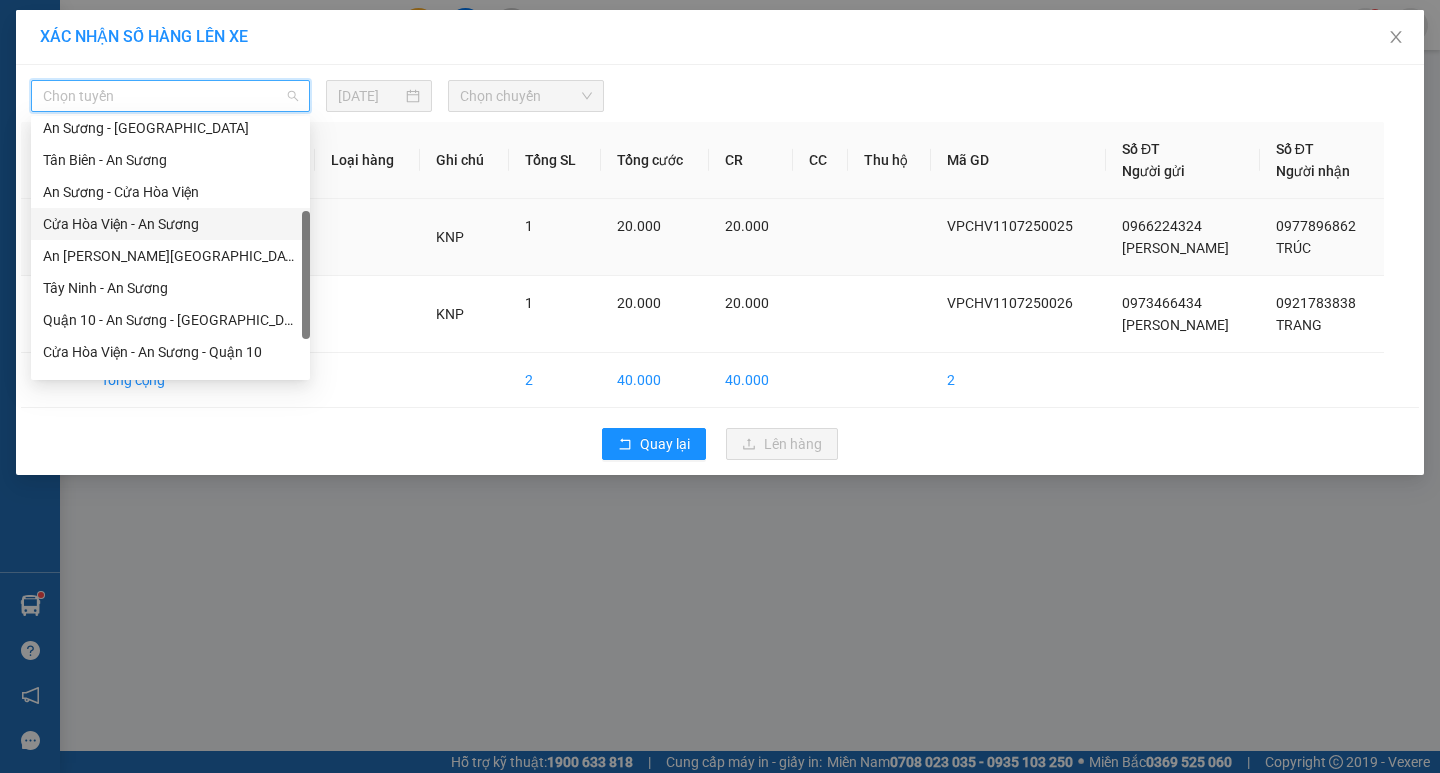 drag, startPoint x: 186, startPoint y: 215, endPoint x: 197, endPoint y: 225, distance: 14.866069 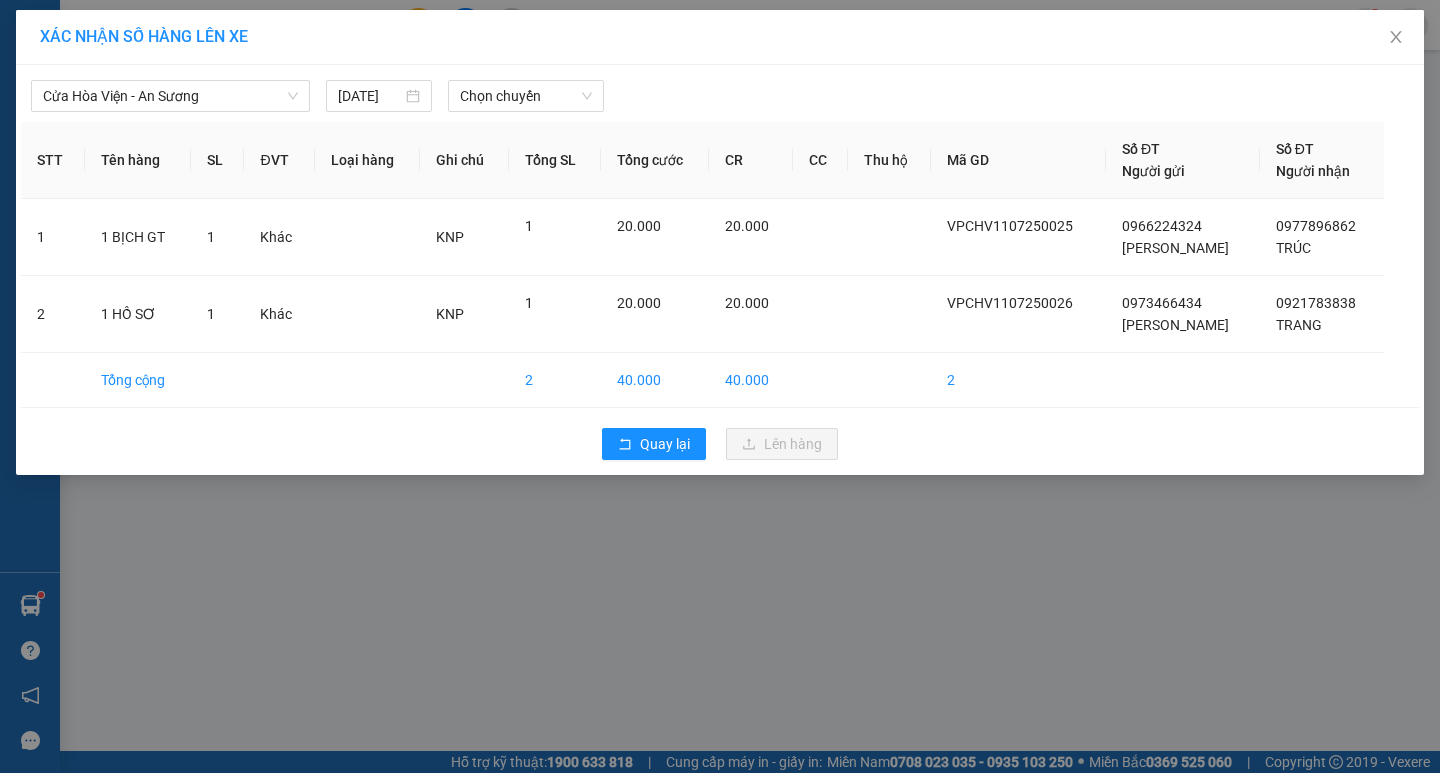 click on "Cửa [PERSON_NAME] - An [PERSON_NAME] [DATE] [PERSON_NAME]" at bounding box center [720, 91] 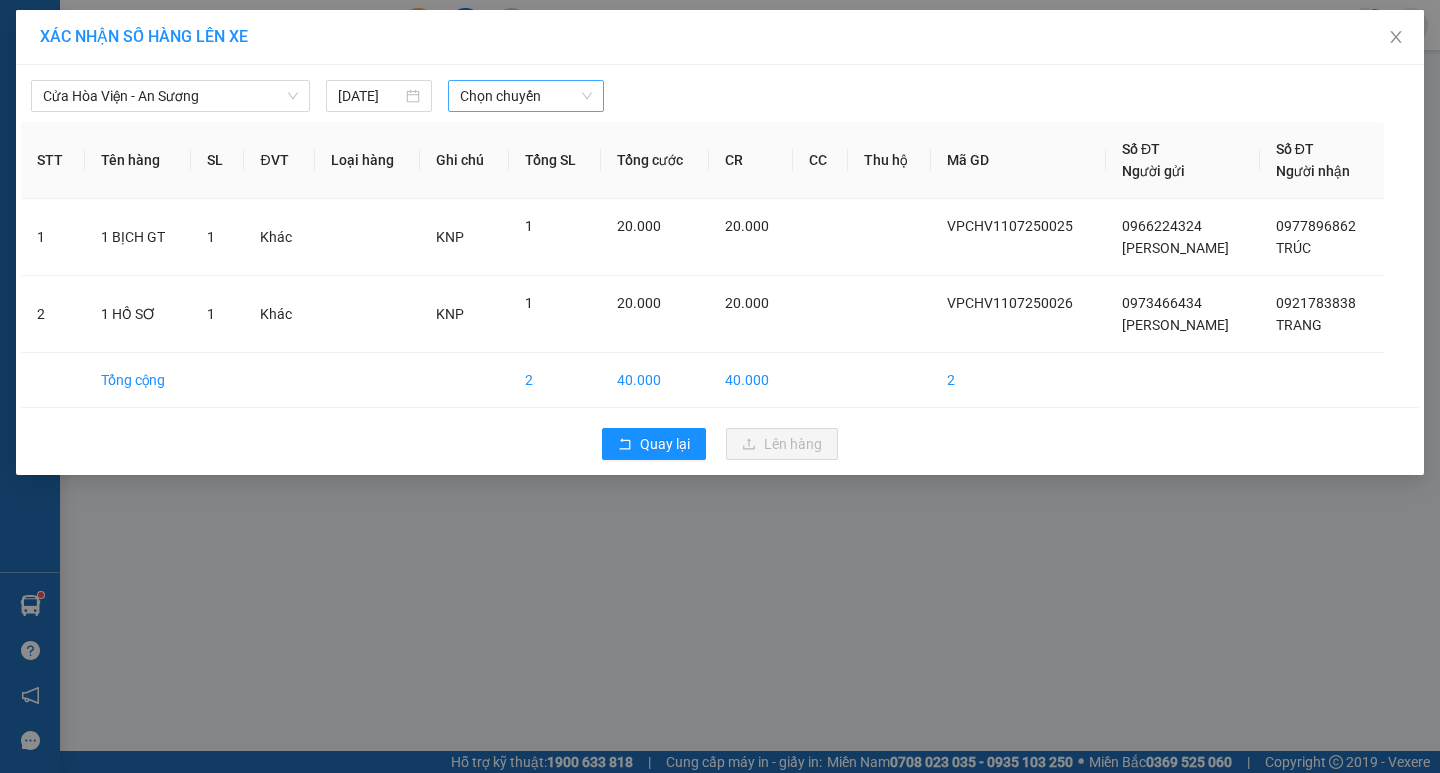 click on "Chọn chuyến" at bounding box center (526, 96) 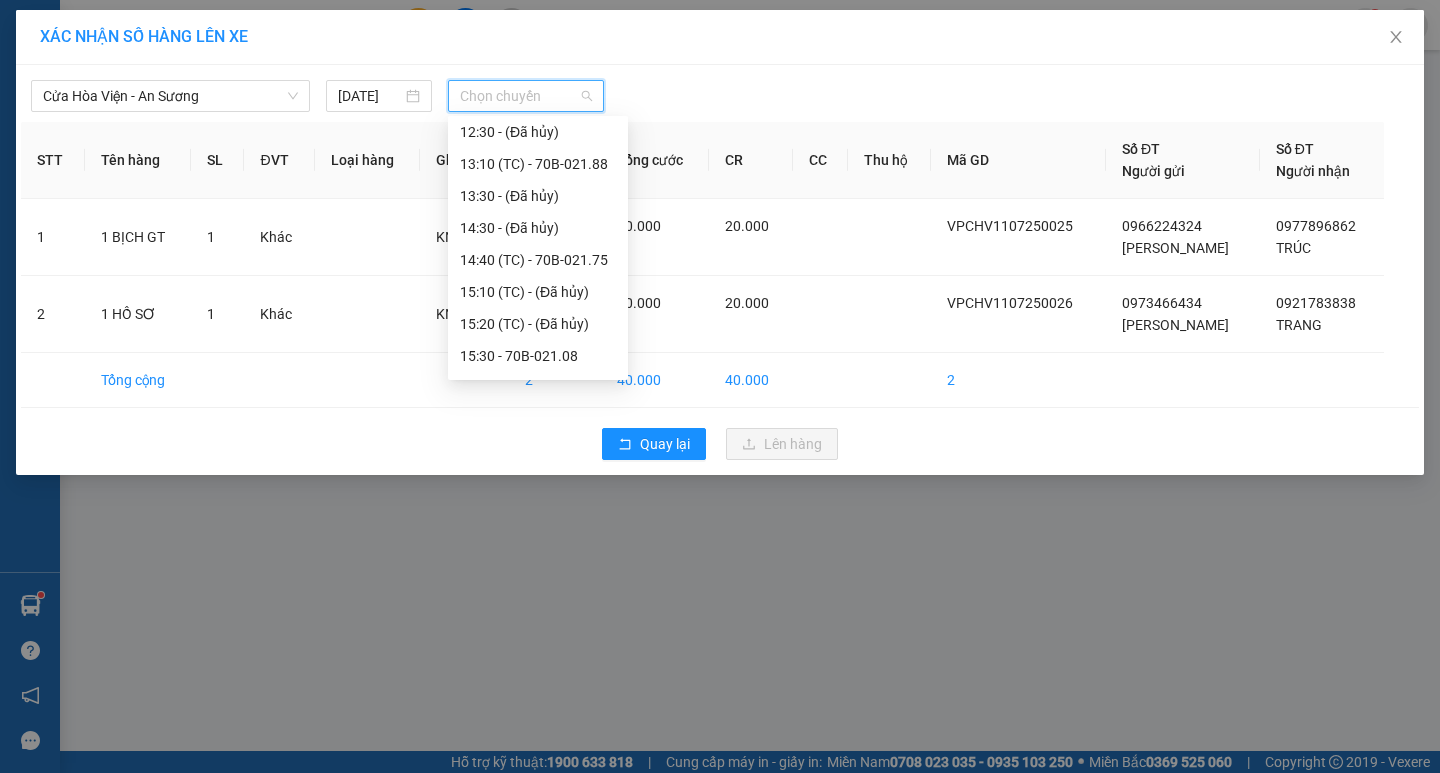 scroll, scrollTop: 700, scrollLeft: 0, axis: vertical 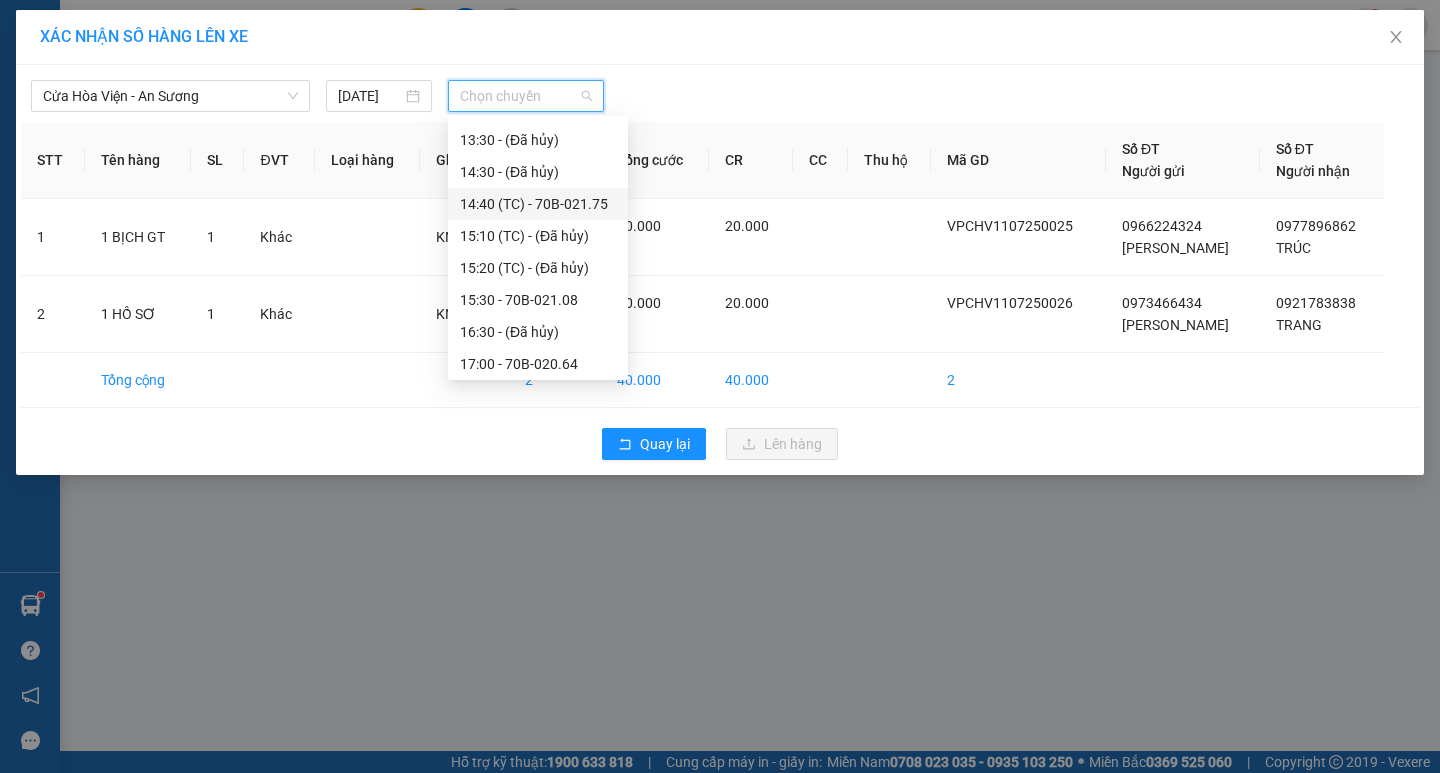 click on "14:40   (TC)   - 70B-021.75" at bounding box center [538, 204] 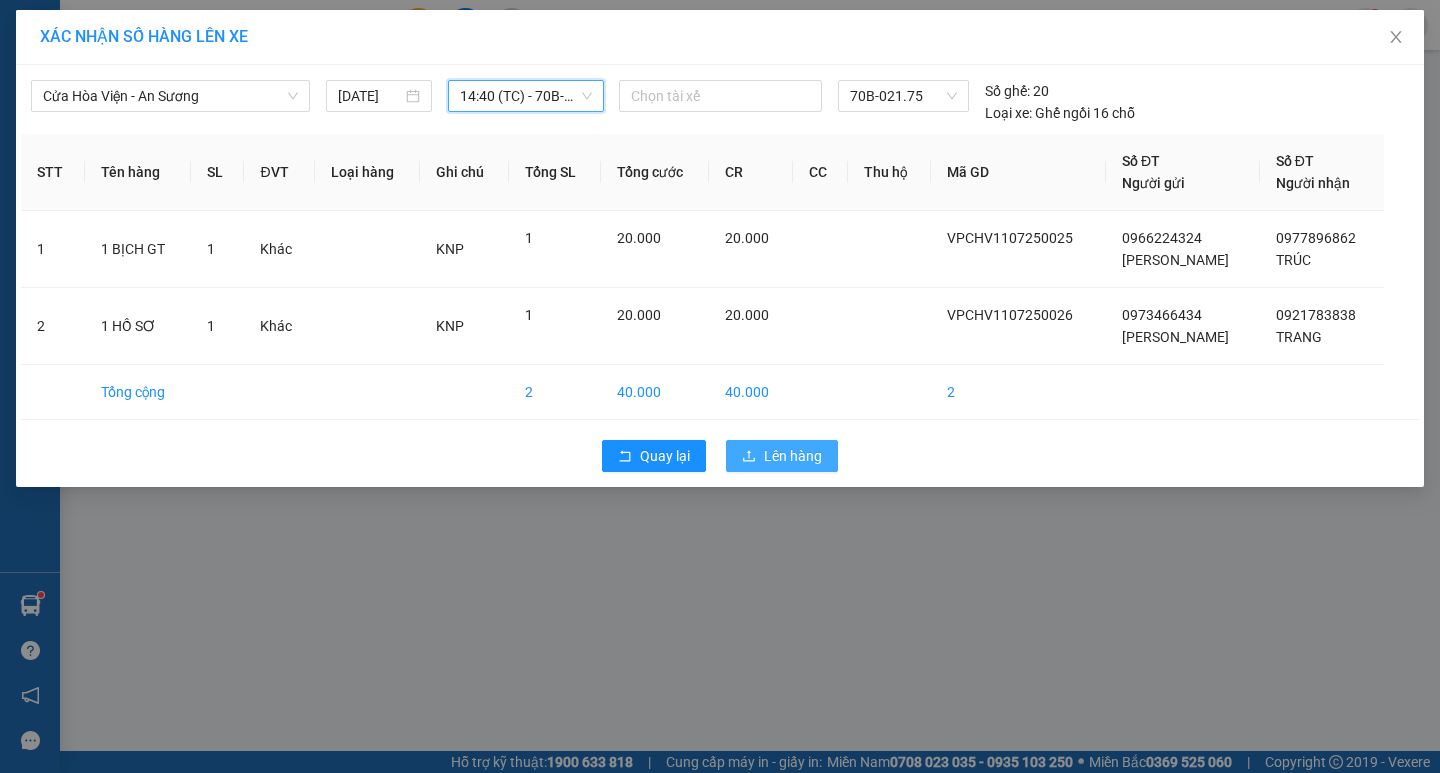 click on "Lên hàng" at bounding box center [793, 456] 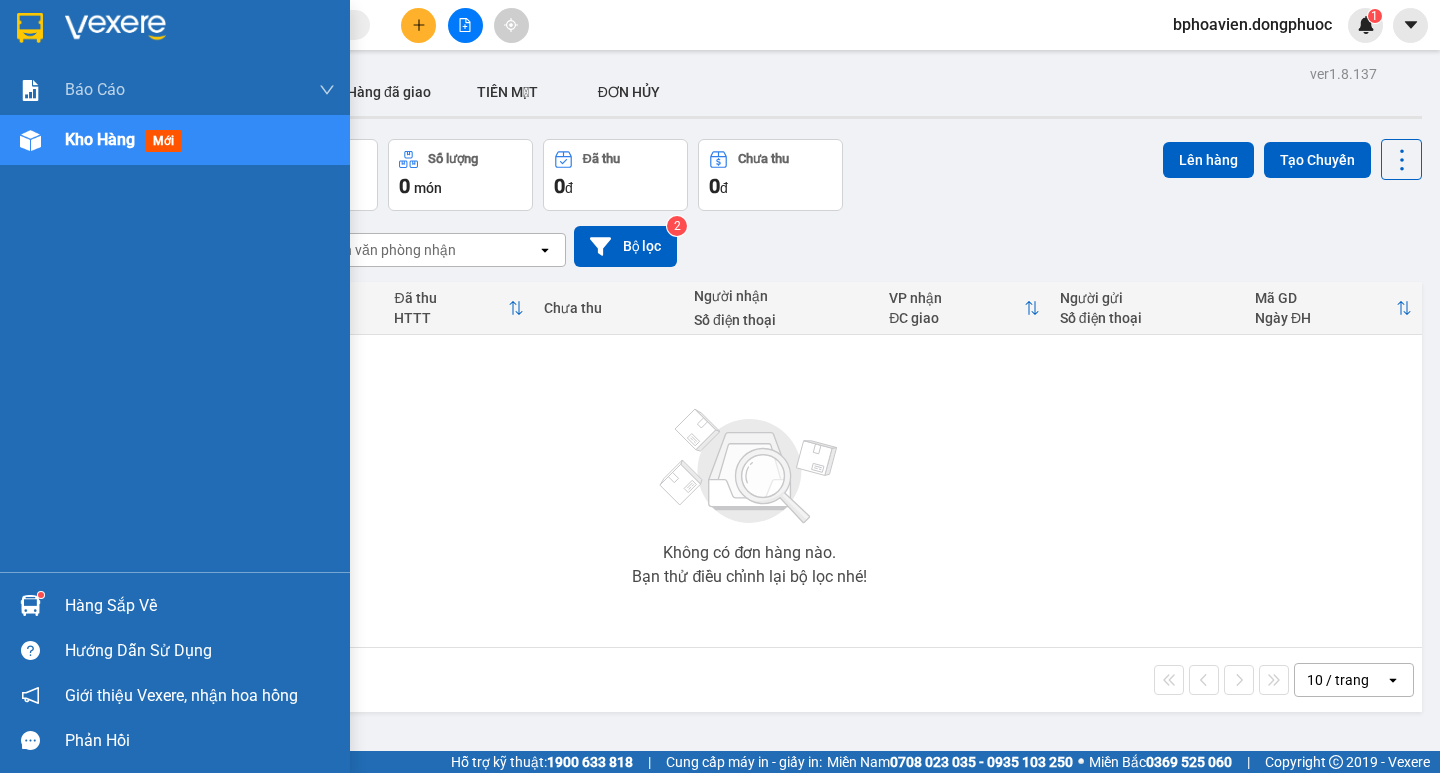 click on "Hàng sắp về" at bounding box center (200, 606) 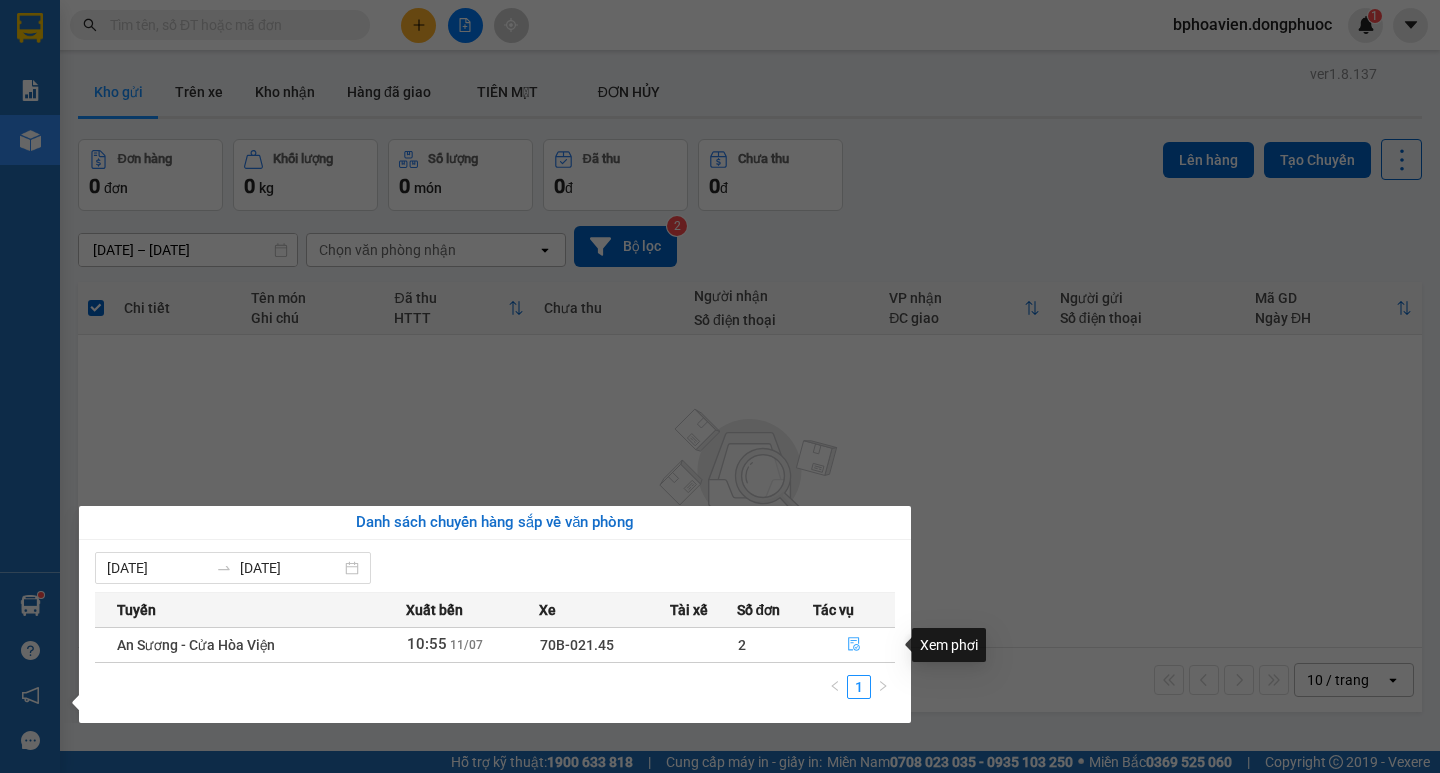 click 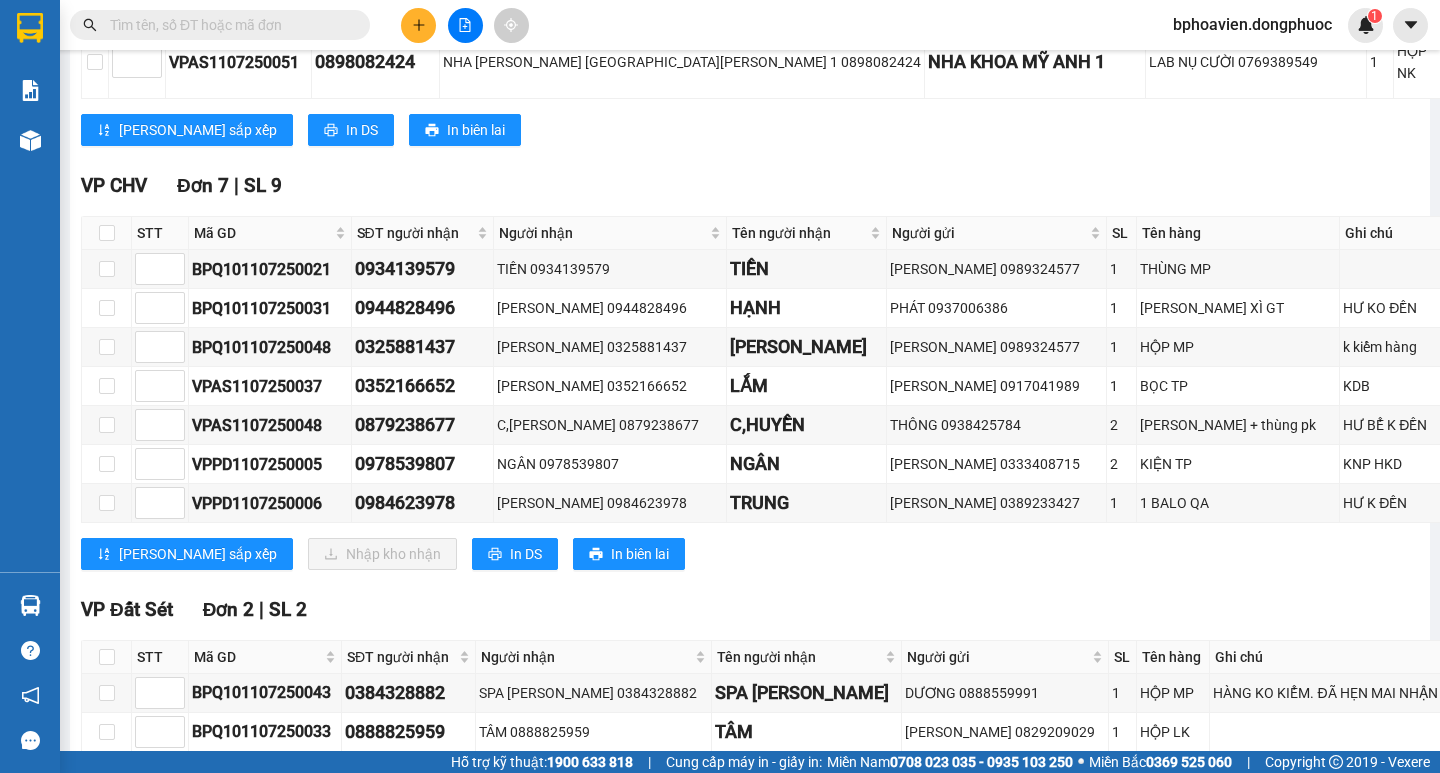 scroll, scrollTop: 700, scrollLeft: 0, axis: vertical 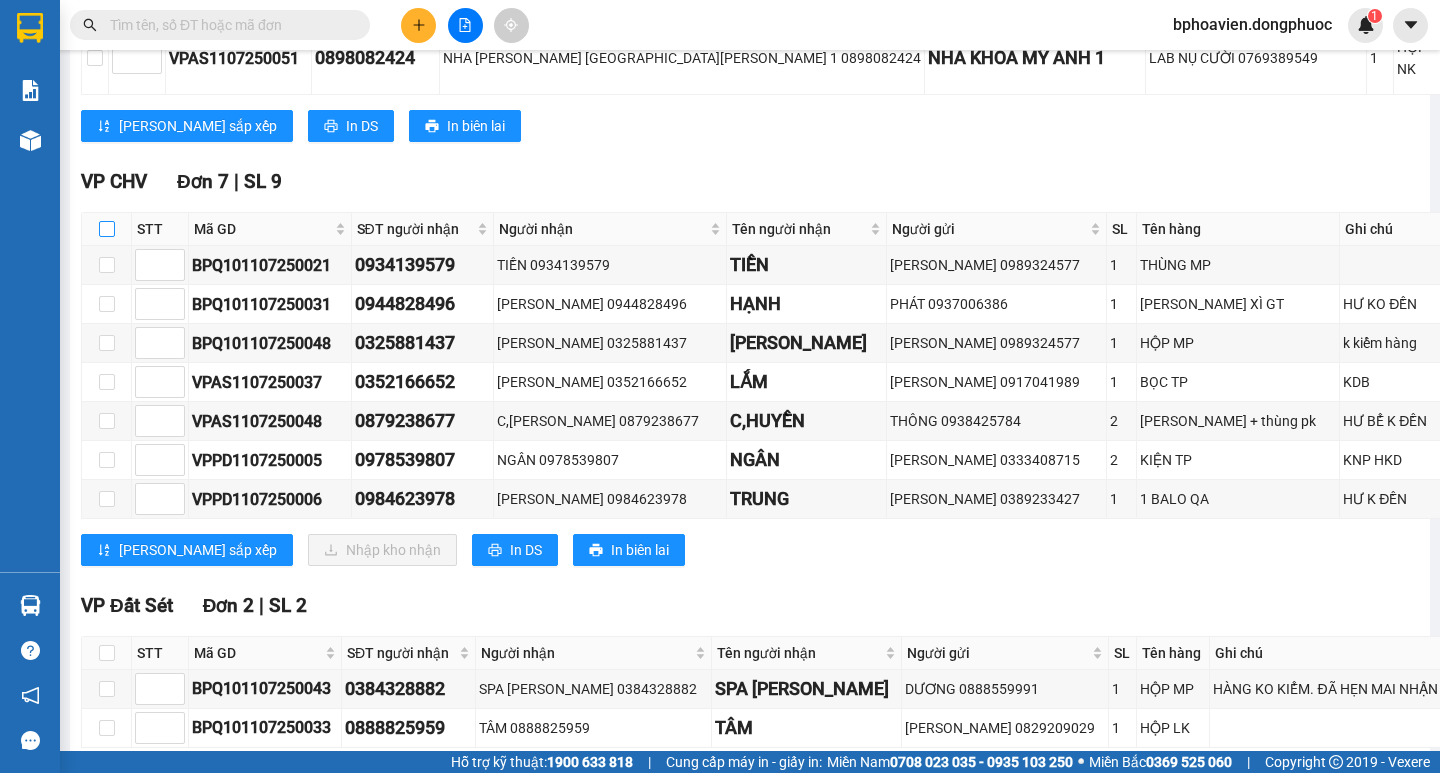 click at bounding box center [107, 229] 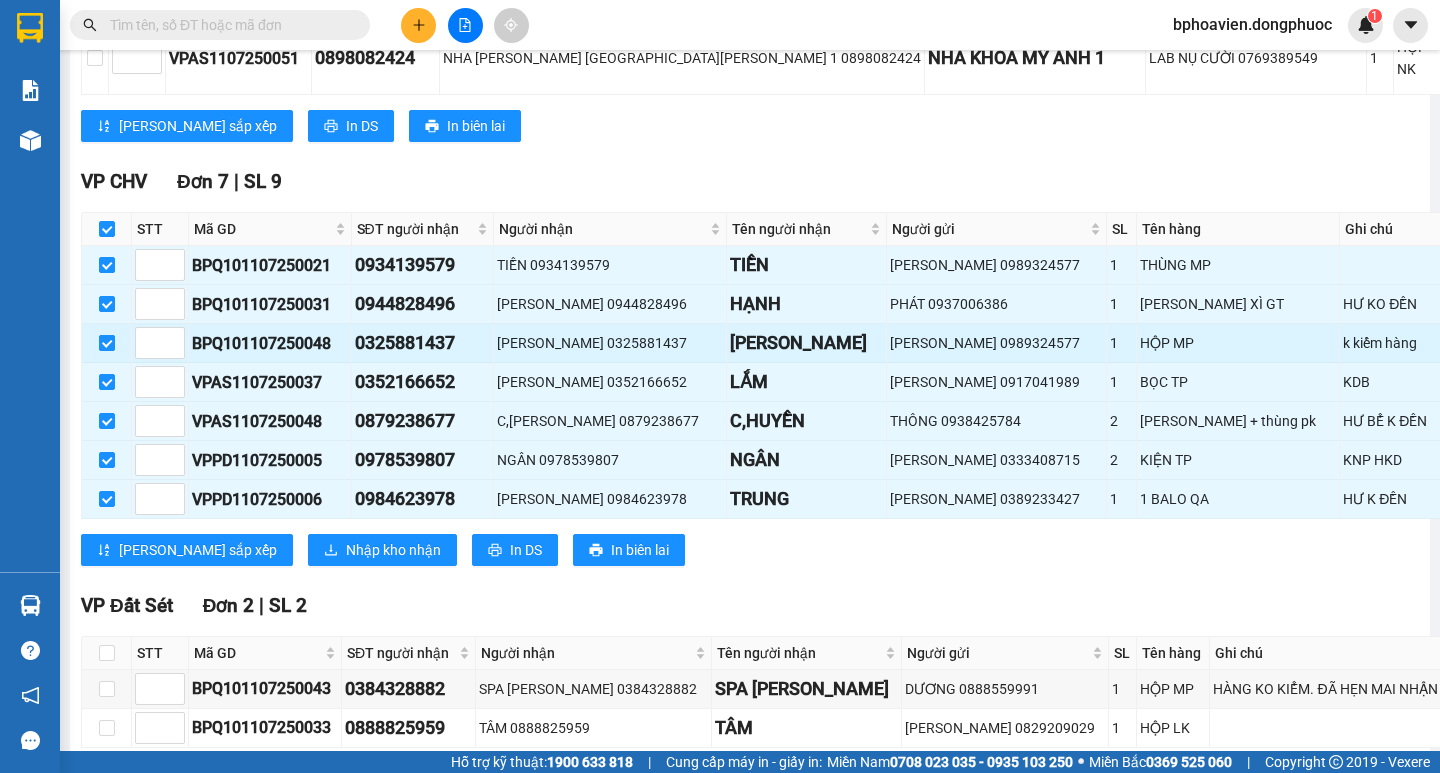 click at bounding box center (107, 343) 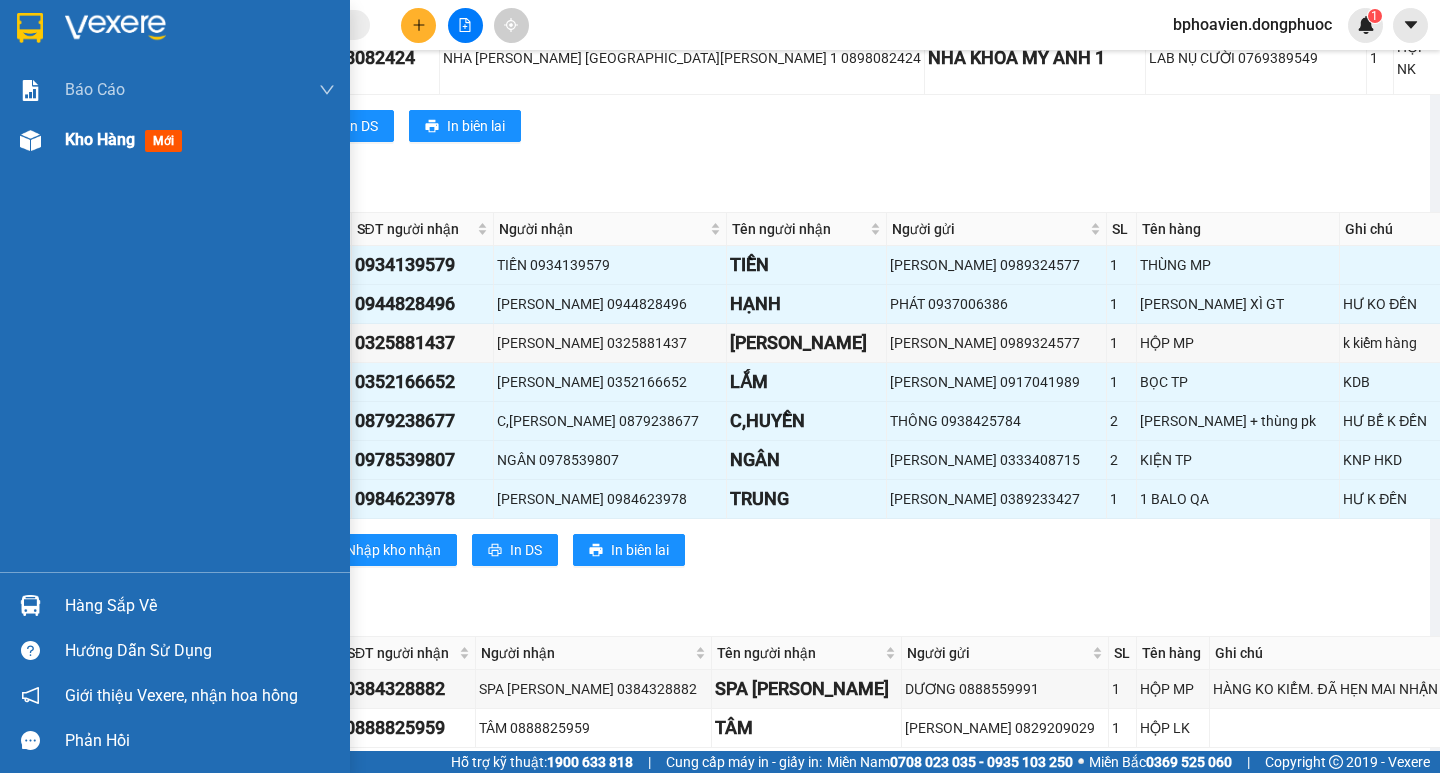 click on "Kho hàng" at bounding box center [100, 139] 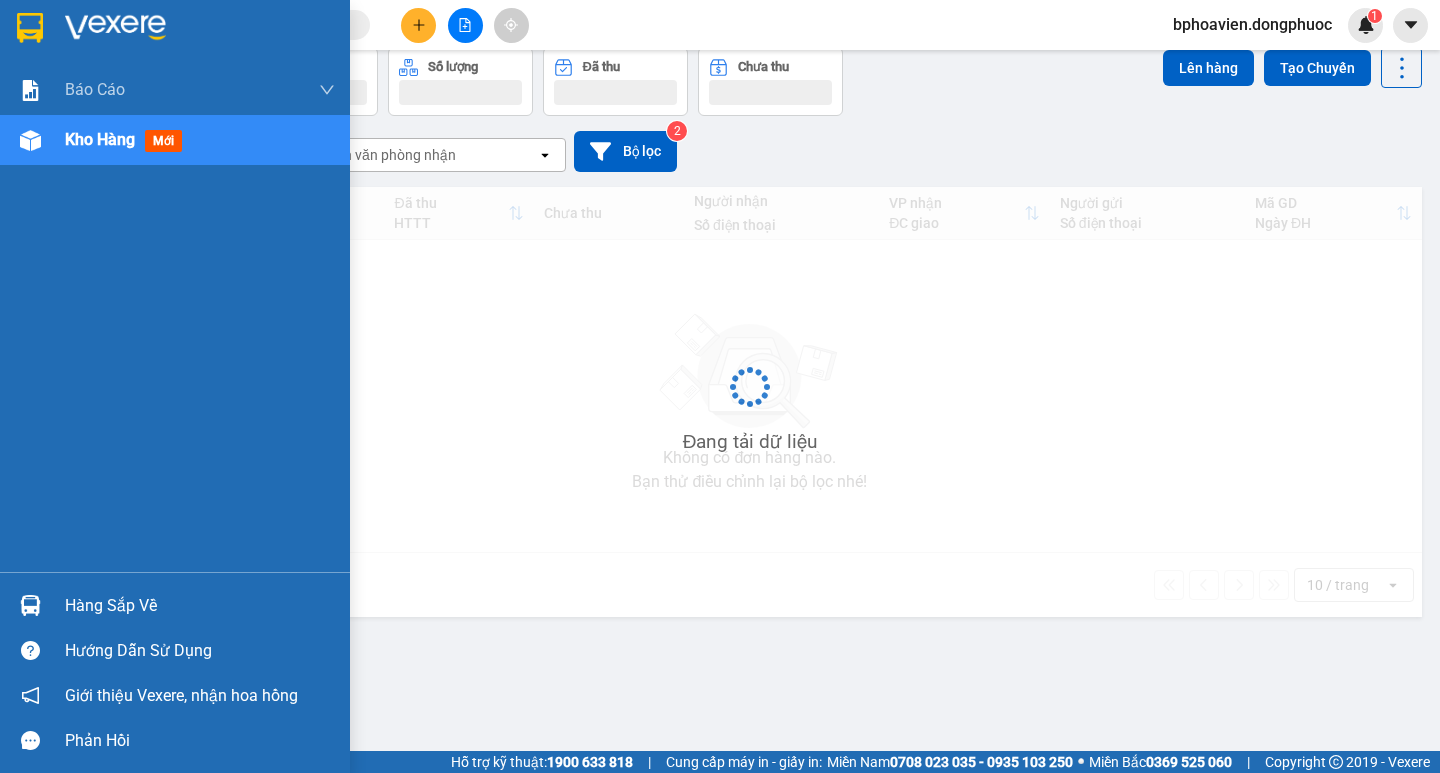 scroll, scrollTop: 92, scrollLeft: 0, axis: vertical 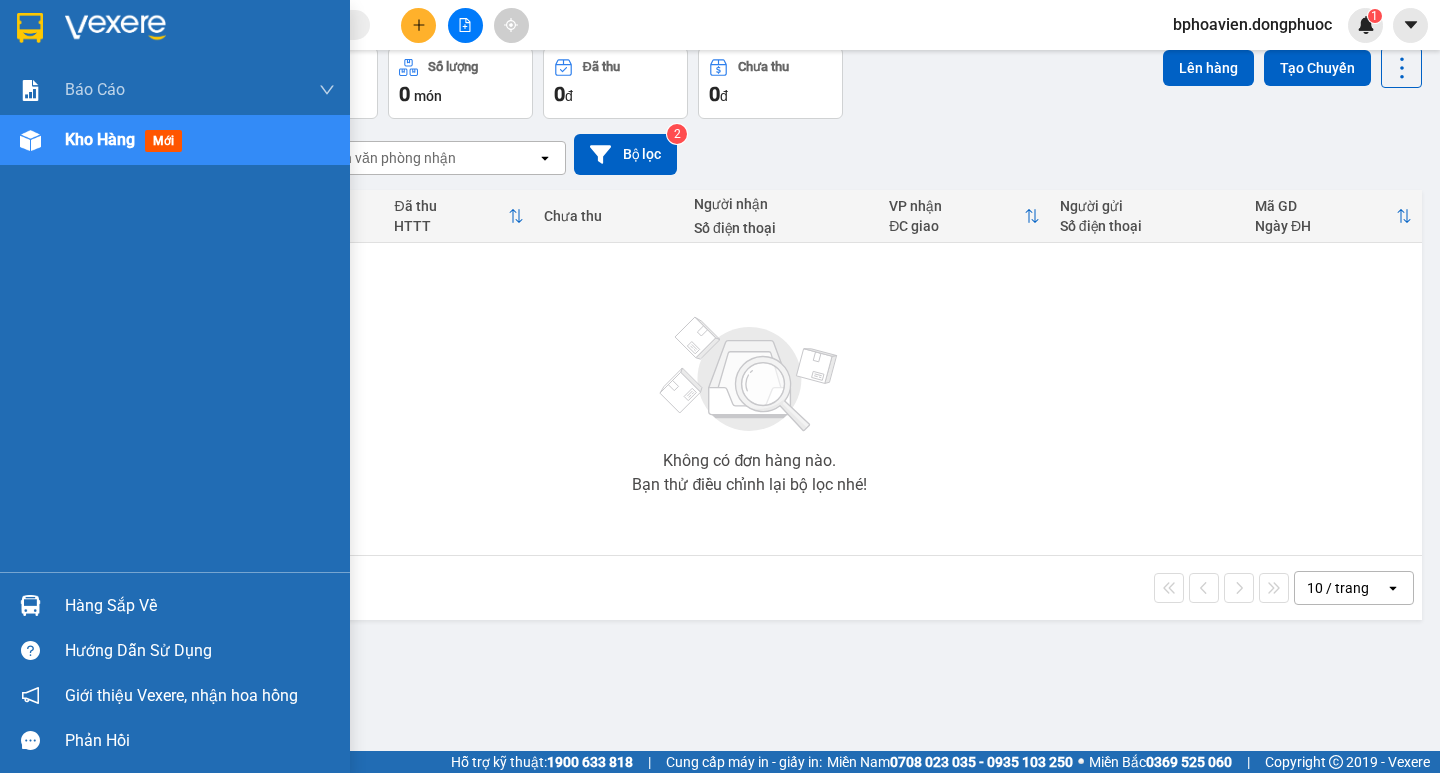 click on "Hàng sắp về" at bounding box center [200, 606] 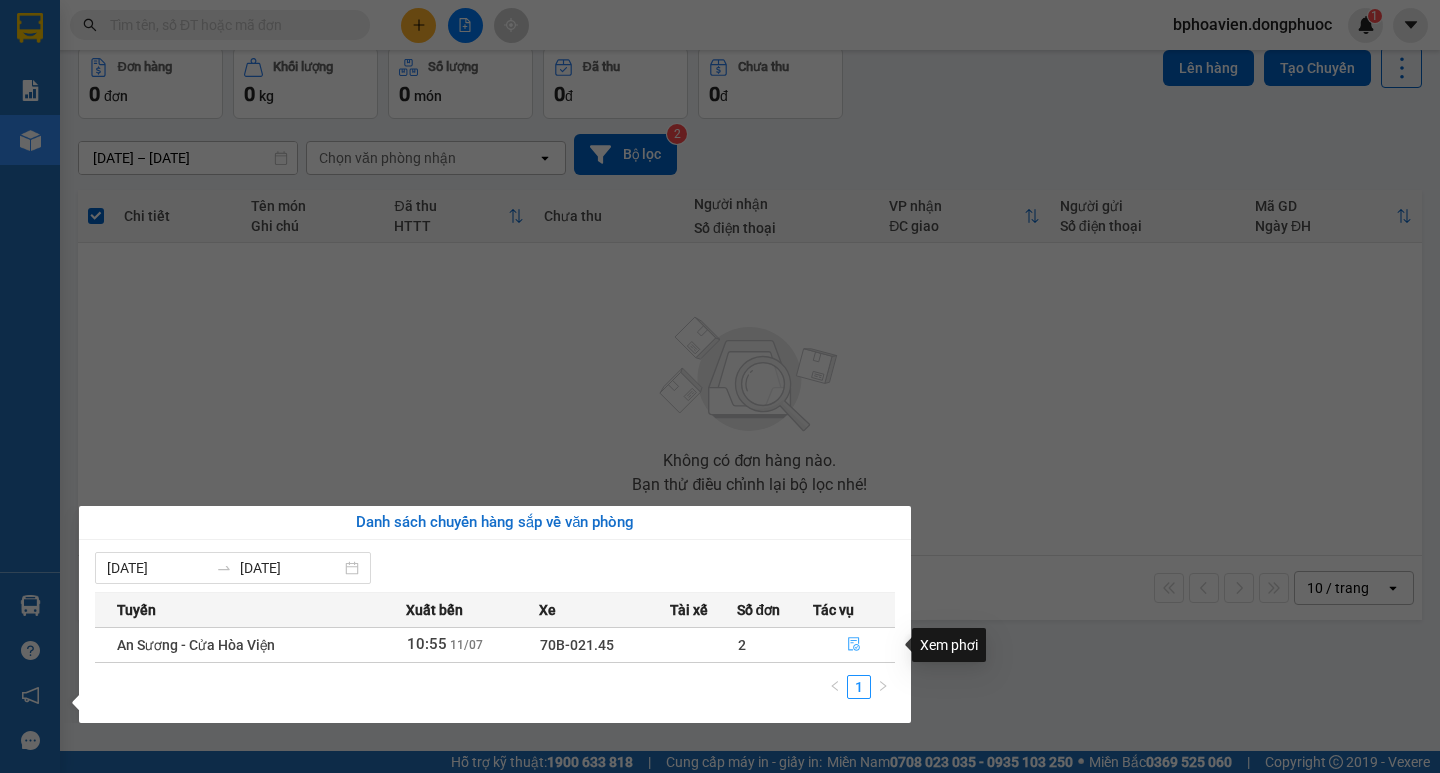 click at bounding box center (854, 645) 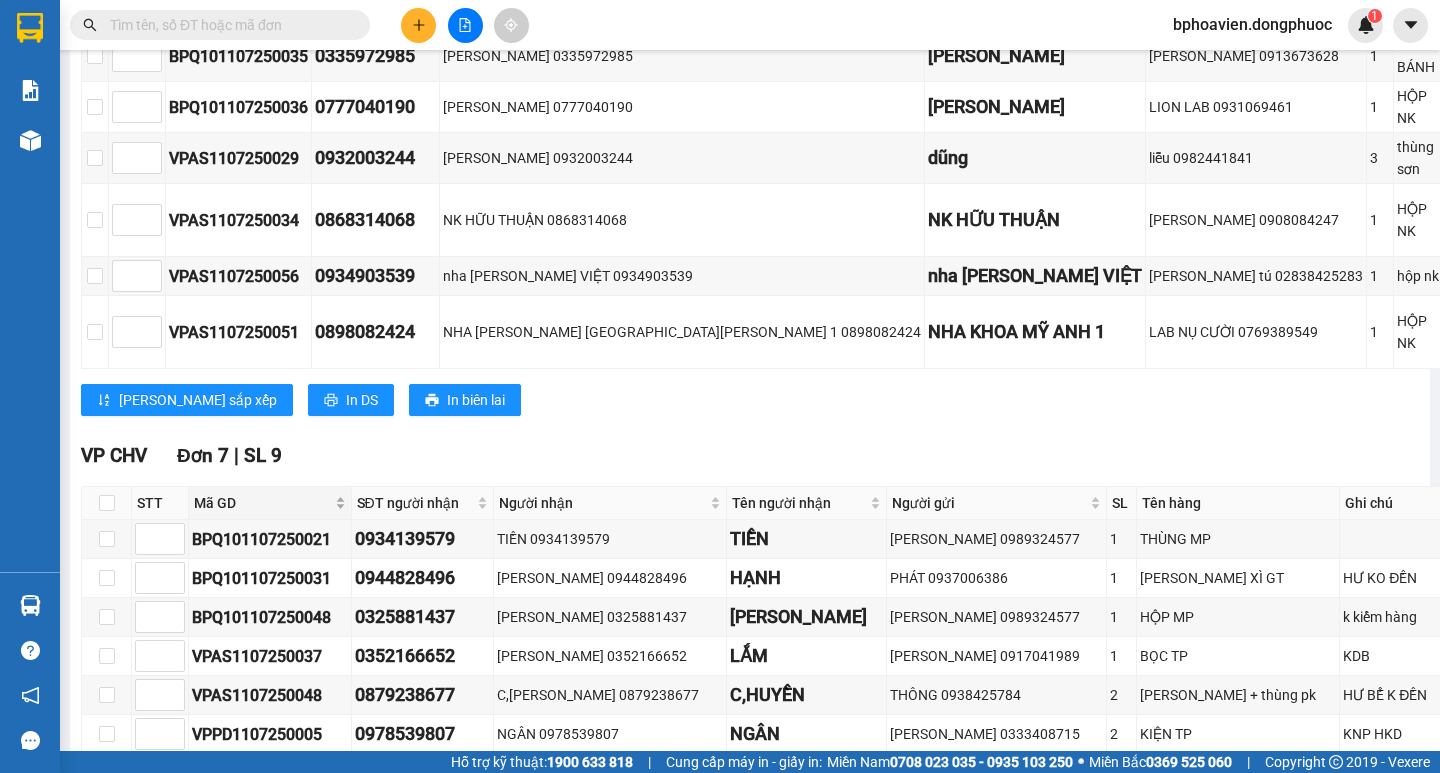 scroll, scrollTop: 700, scrollLeft: 0, axis: vertical 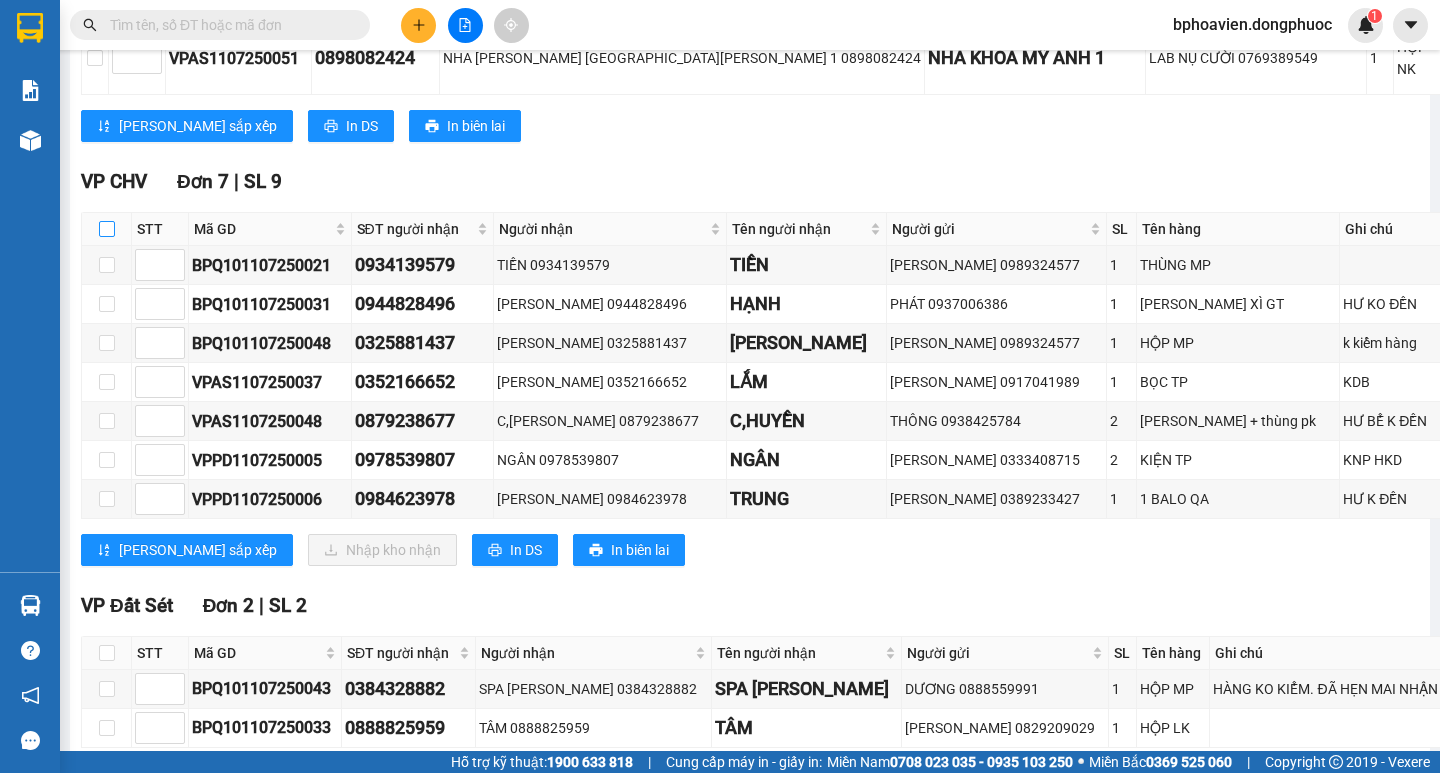 click at bounding box center (107, 229) 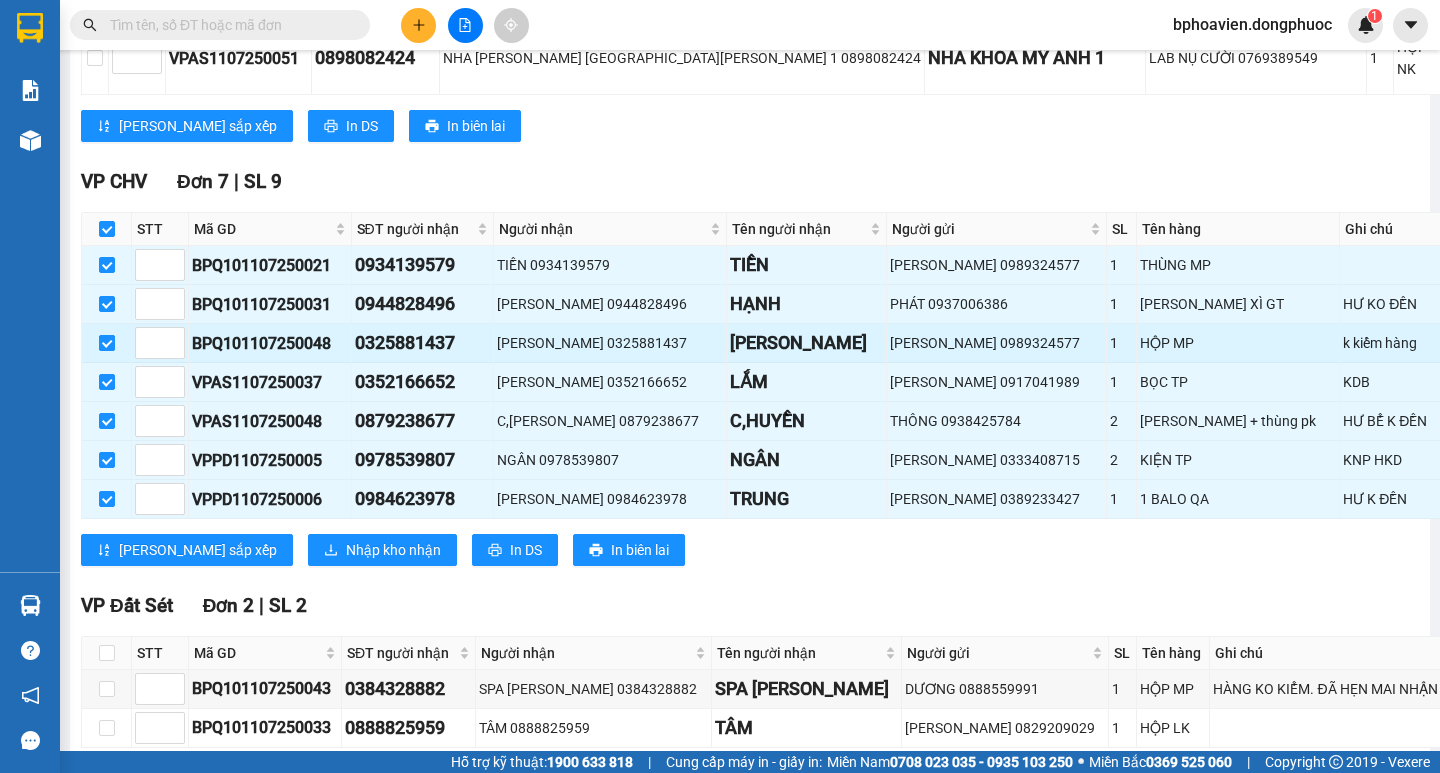 click at bounding box center [107, 343] 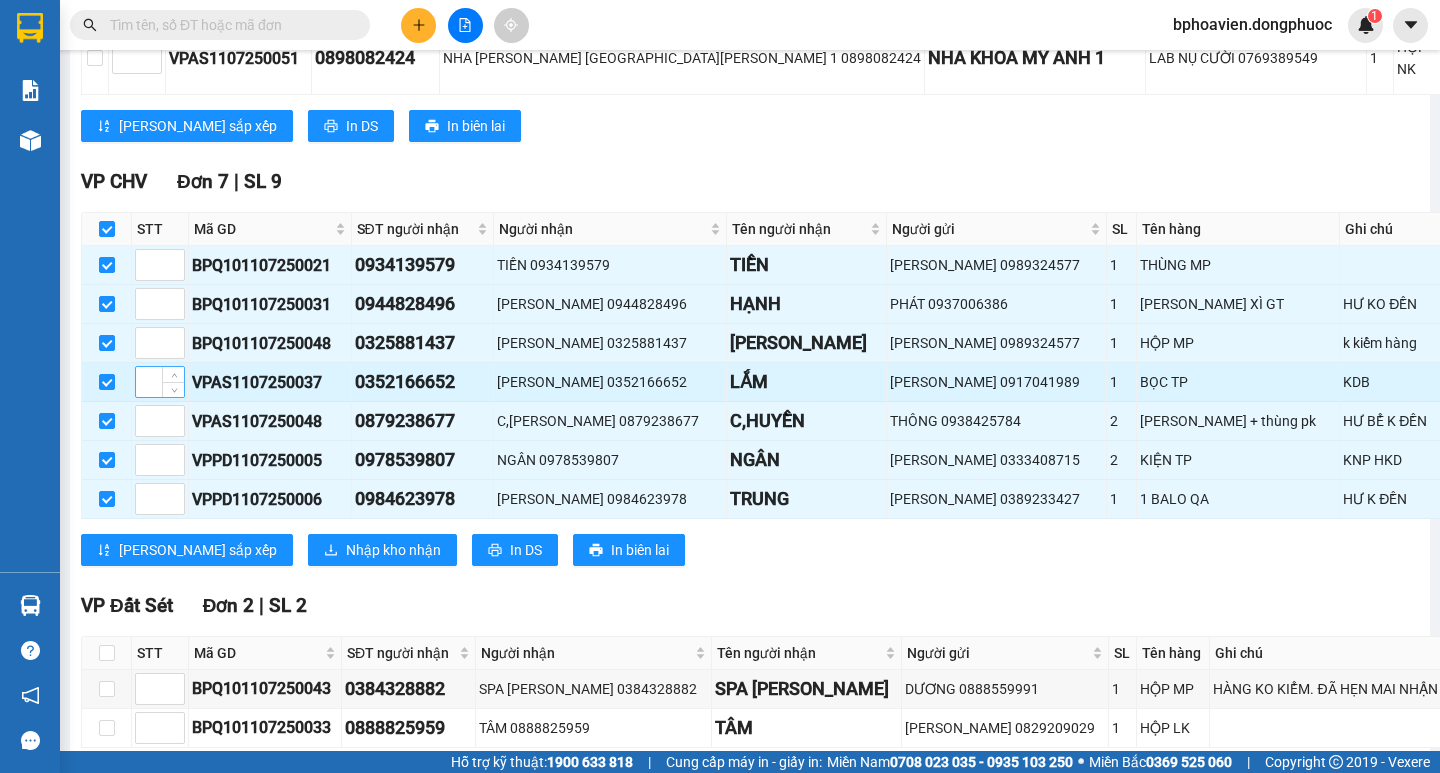 checkbox on "false" 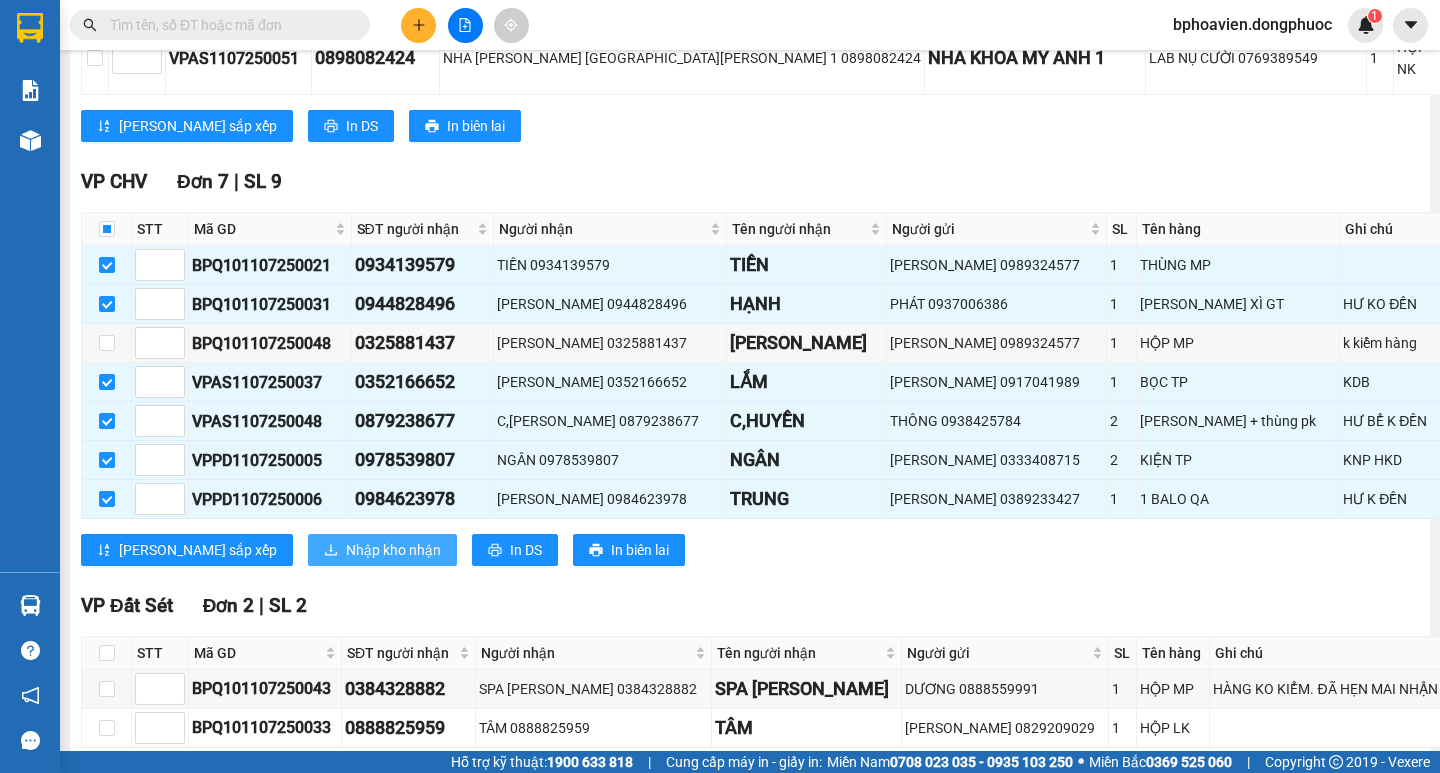 click on "Nhập kho nhận" at bounding box center (393, 550) 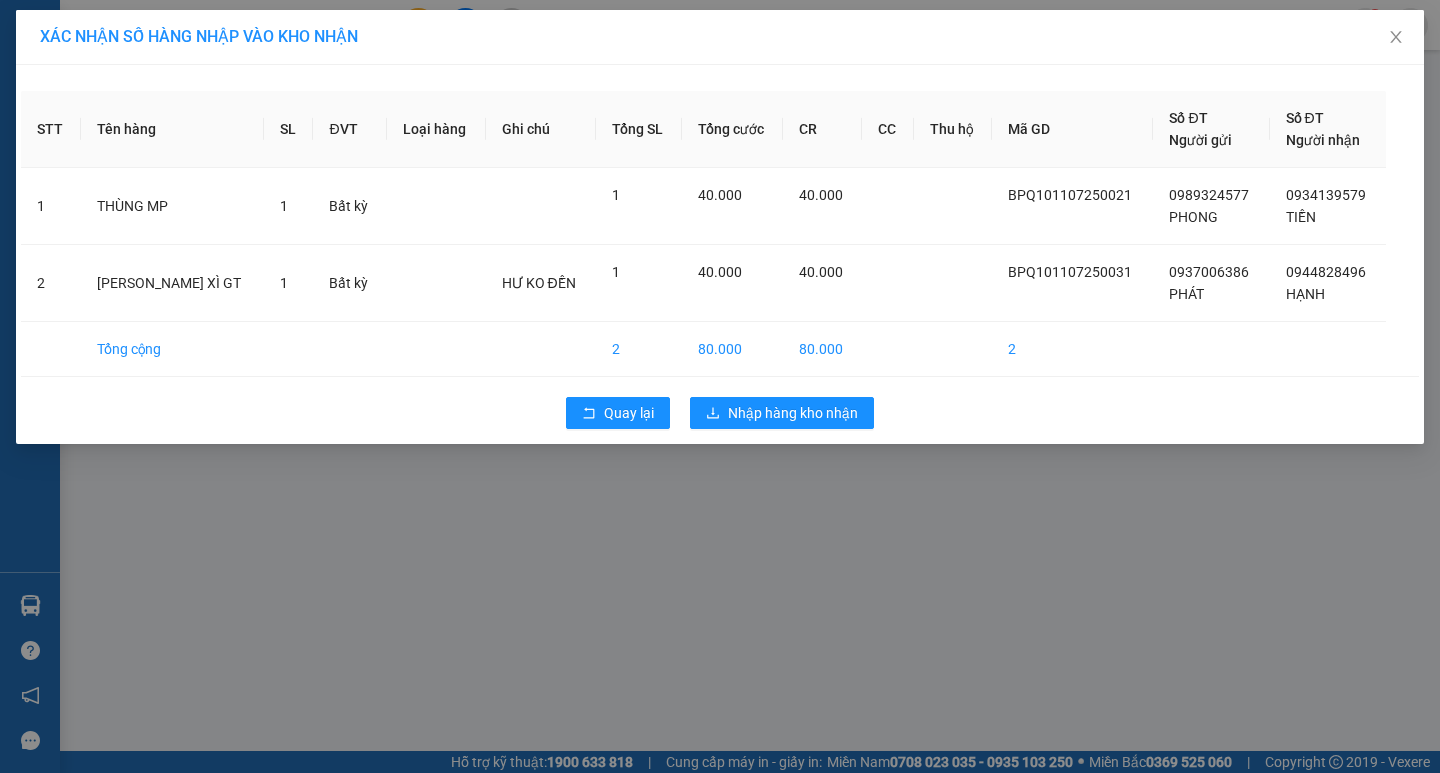 scroll, scrollTop: 0, scrollLeft: 0, axis: both 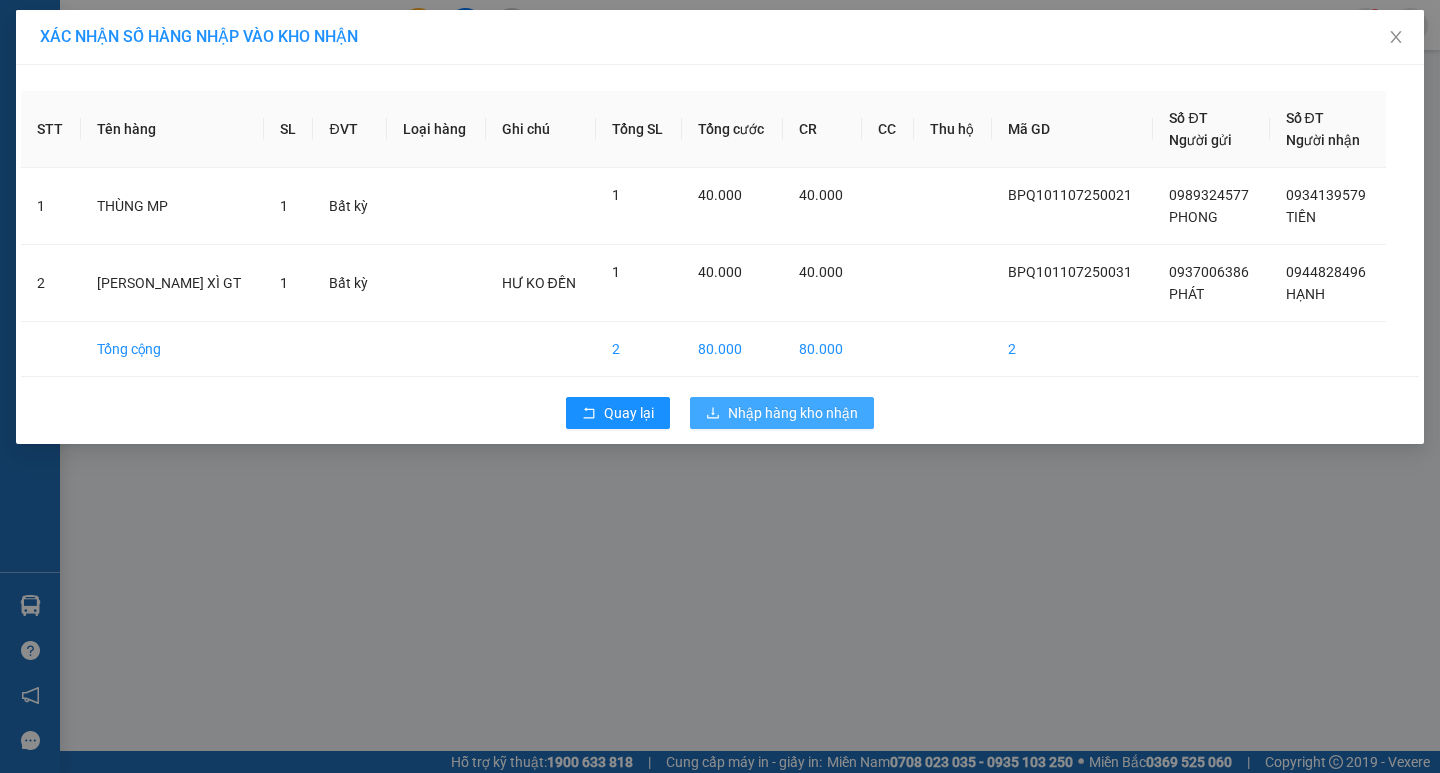 click on "Nhập hàng kho nhận" at bounding box center (793, 413) 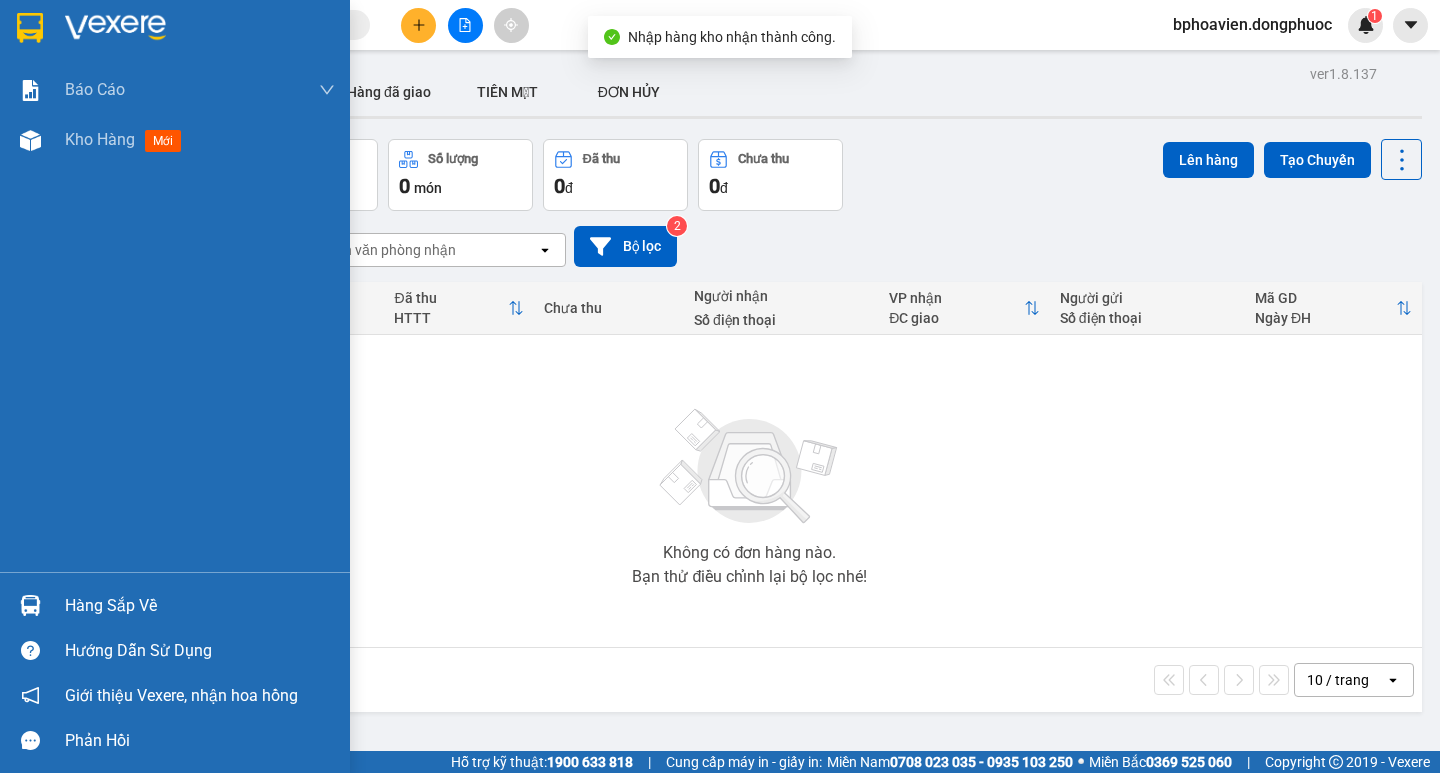 click on "Hàng sắp về" at bounding box center [200, 606] 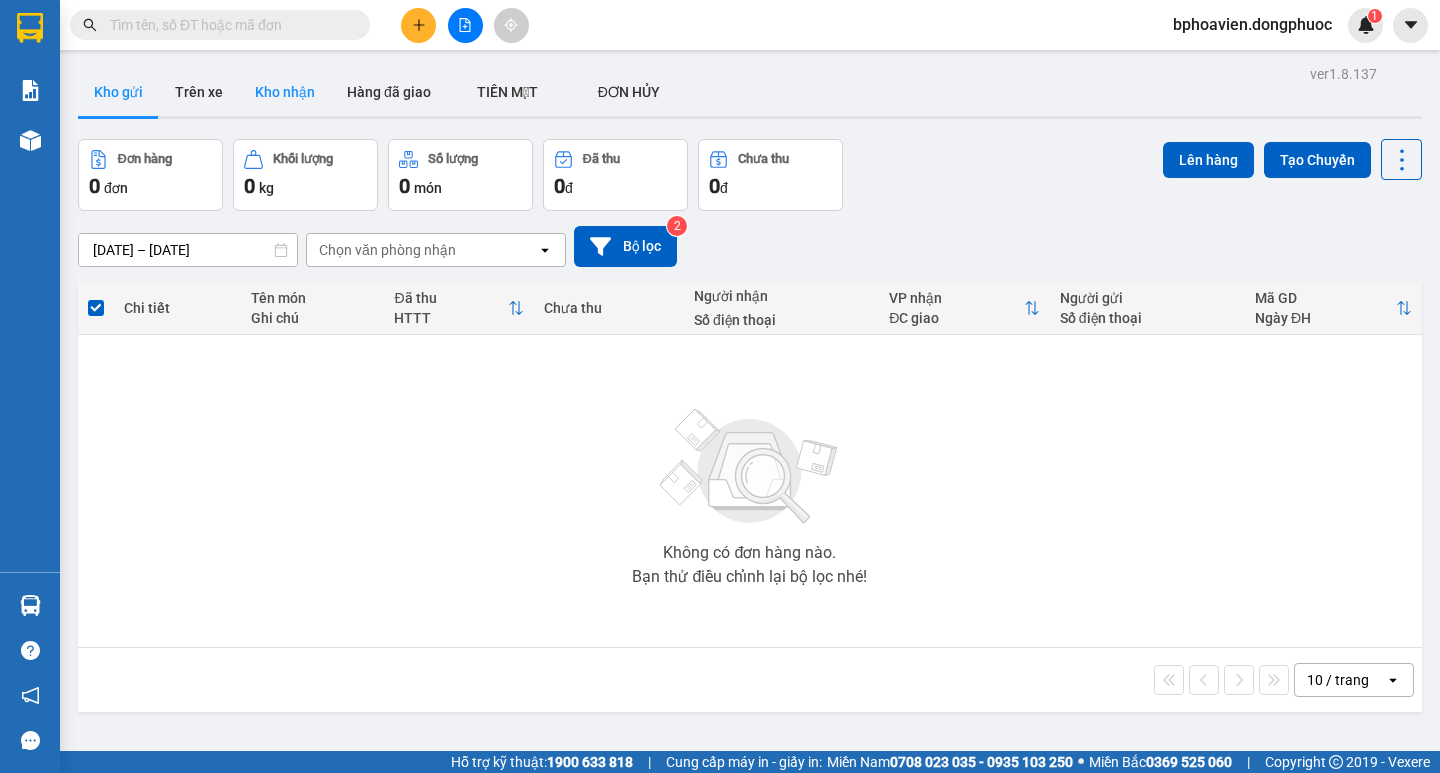 click on "Kho nhận" at bounding box center (285, 92) 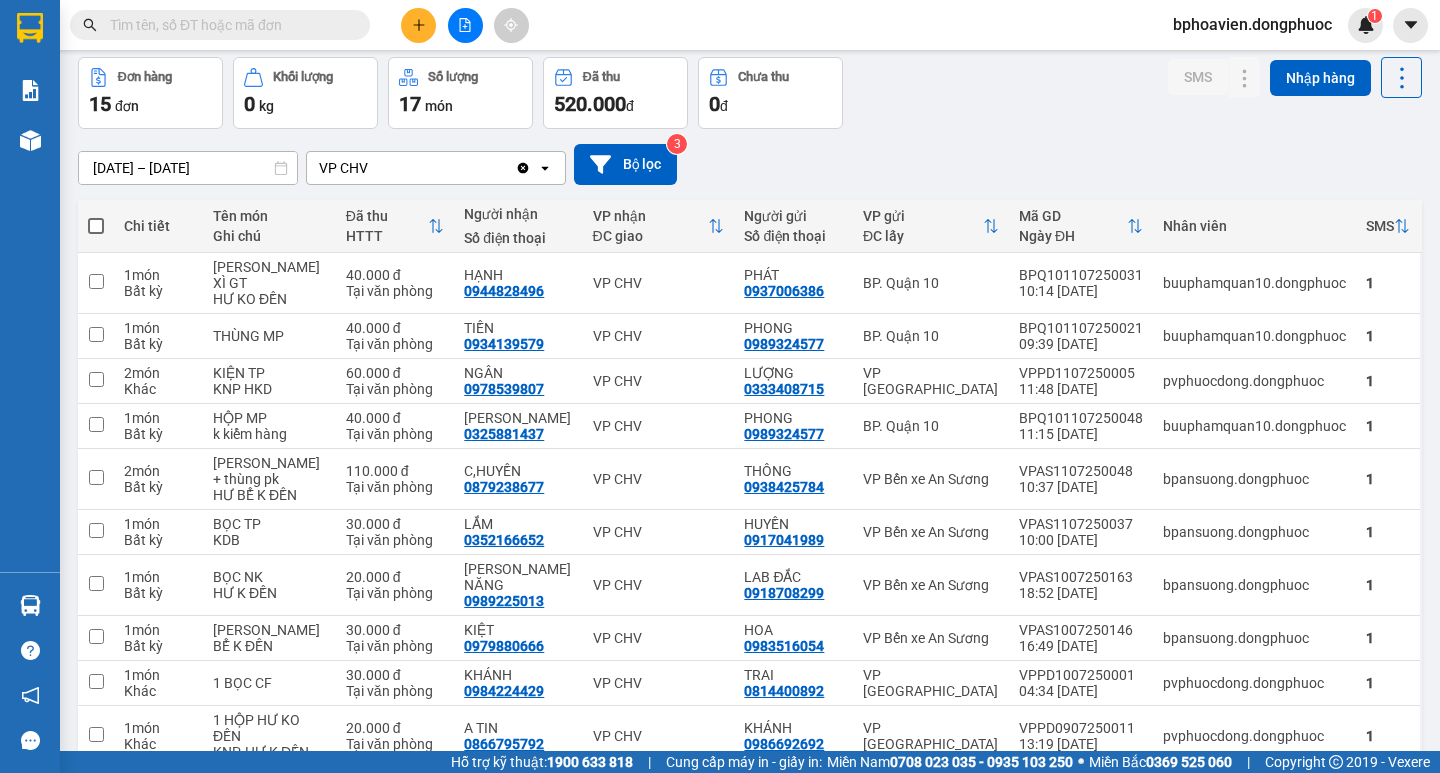 scroll, scrollTop: 0, scrollLeft: 0, axis: both 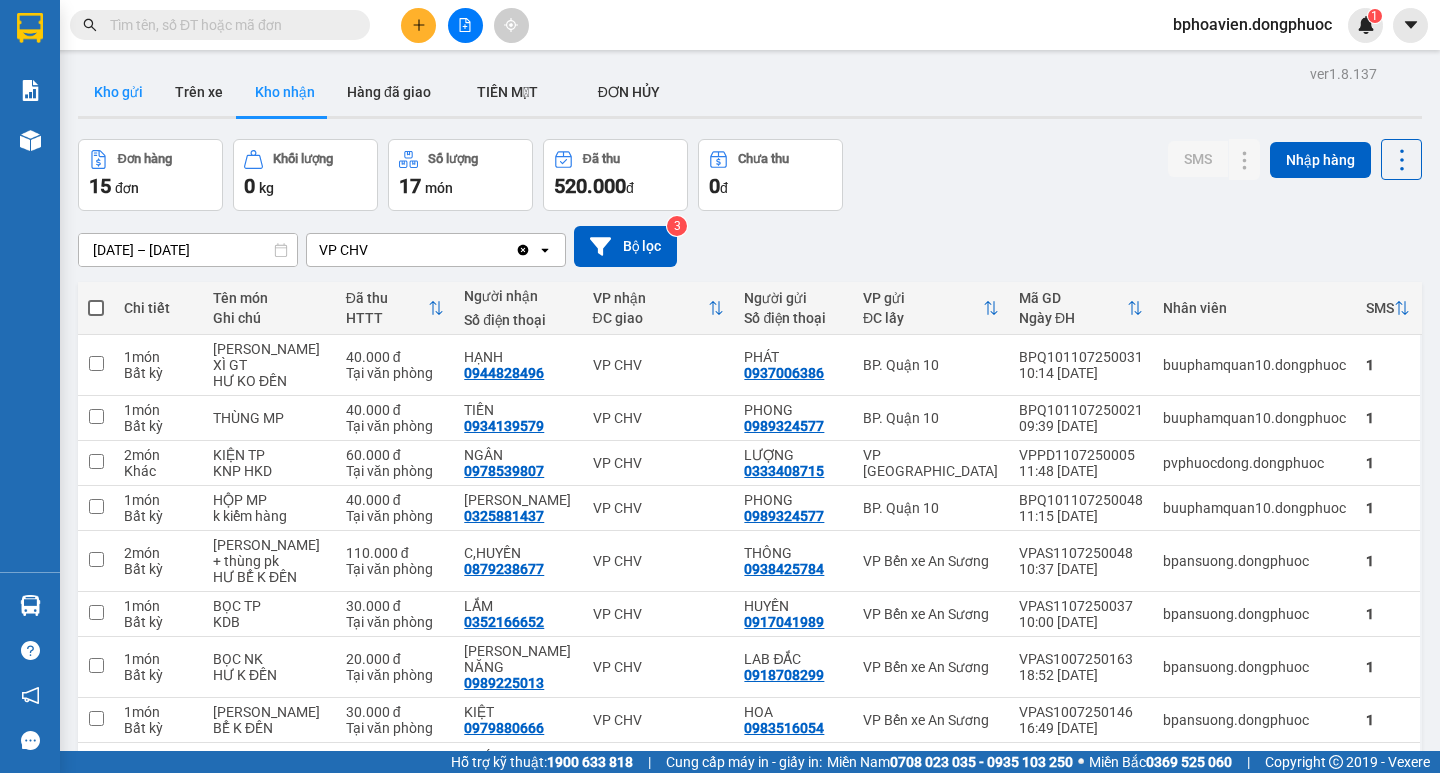 click on "Kho gửi" at bounding box center (118, 92) 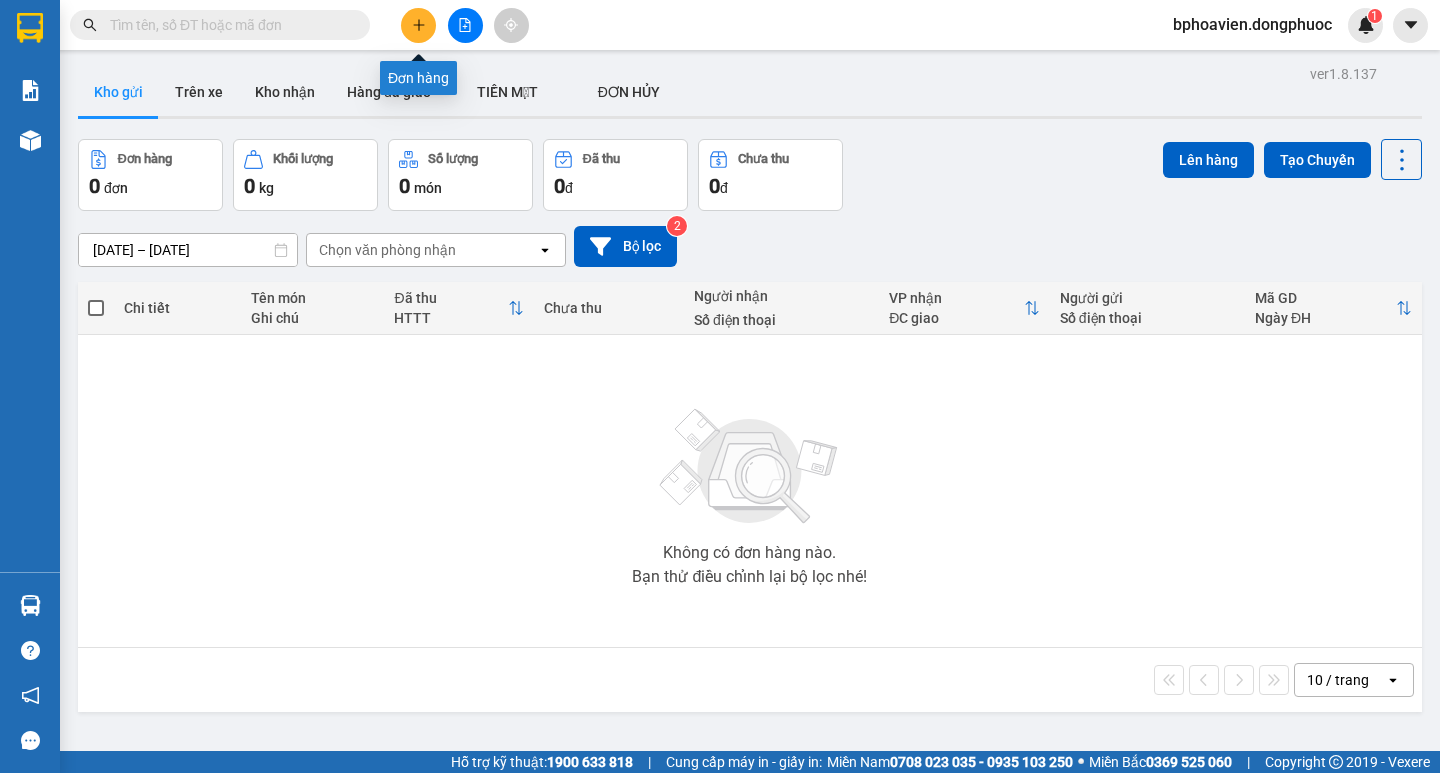 click 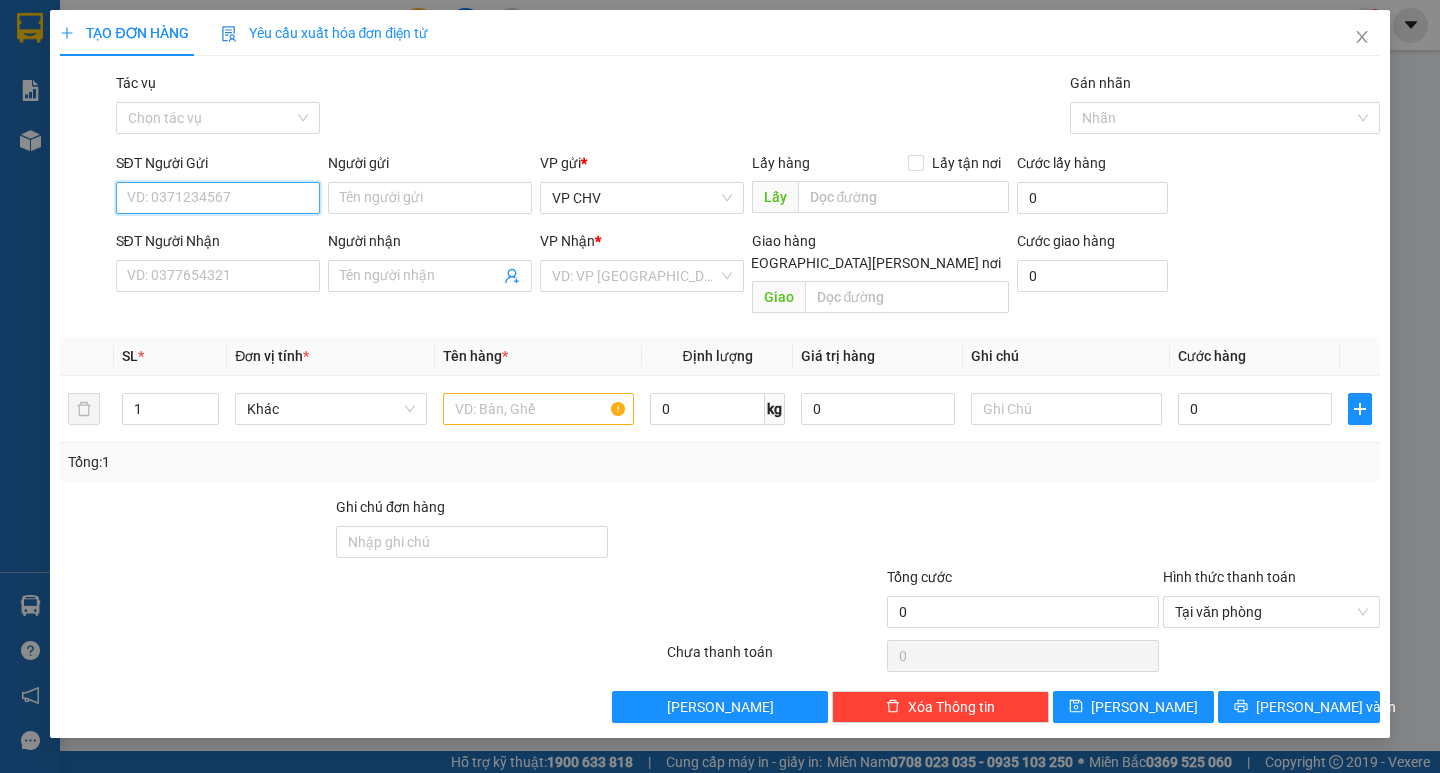 click on "SĐT Người Gửi" at bounding box center (218, 198) 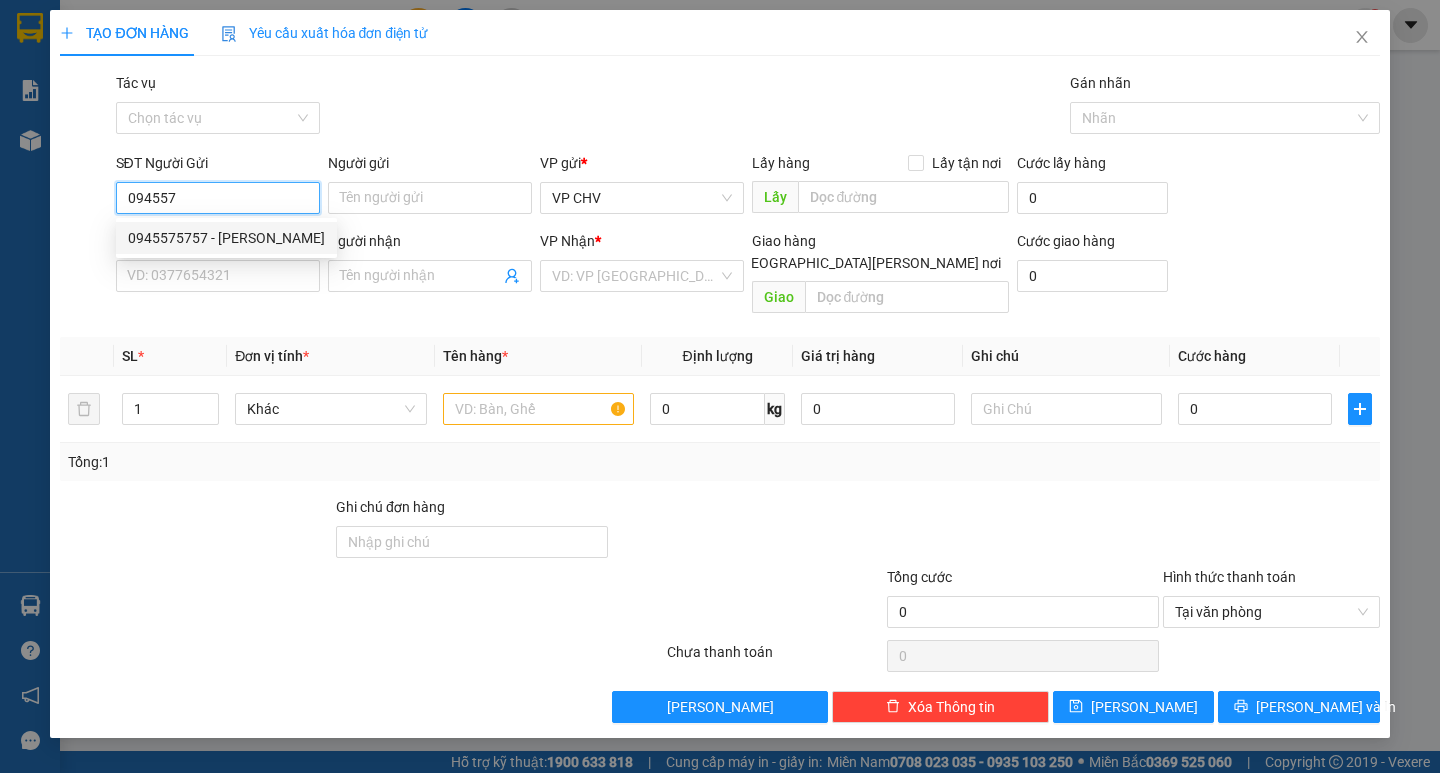 click on "0945575757 - [PERSON_NAME]" at bounding box center [226, 238] 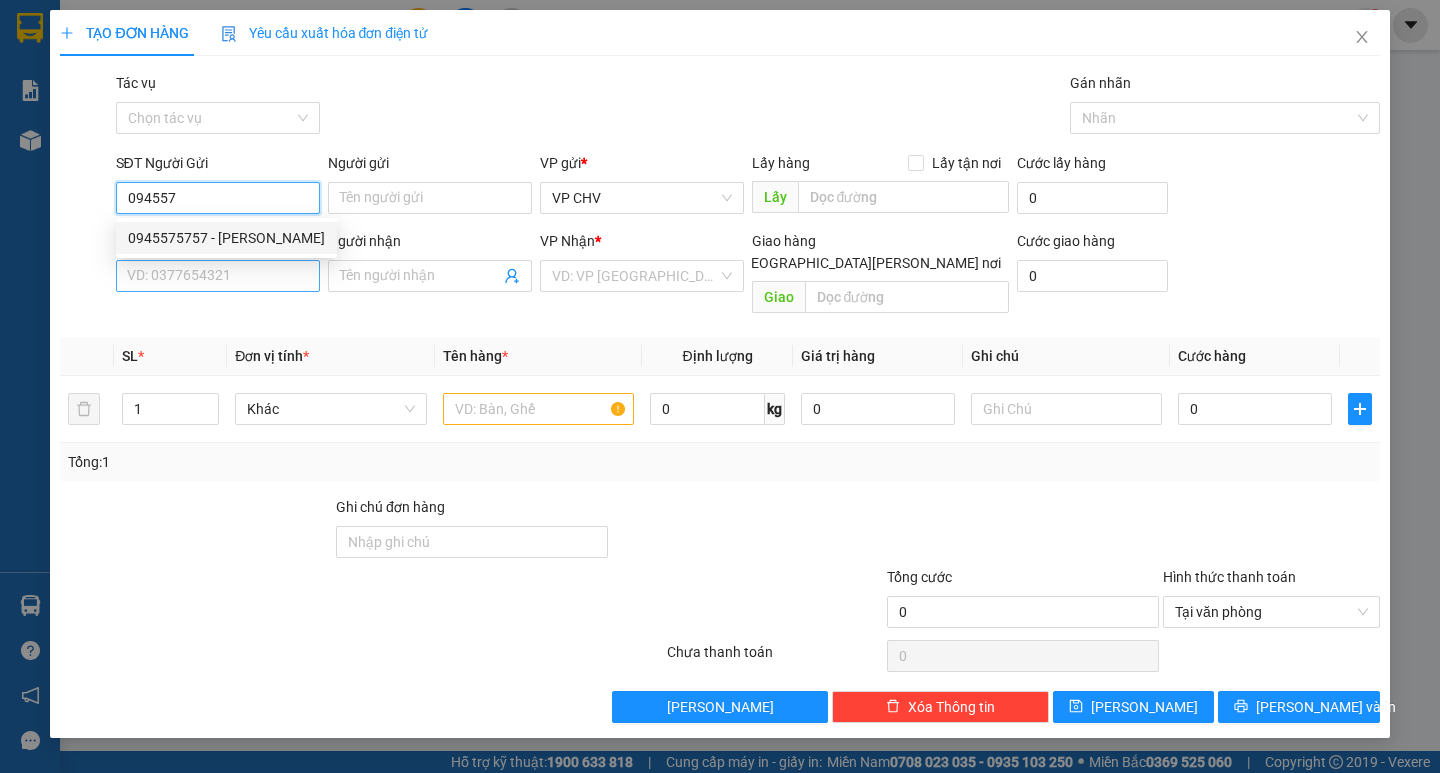 type on "0945575757" 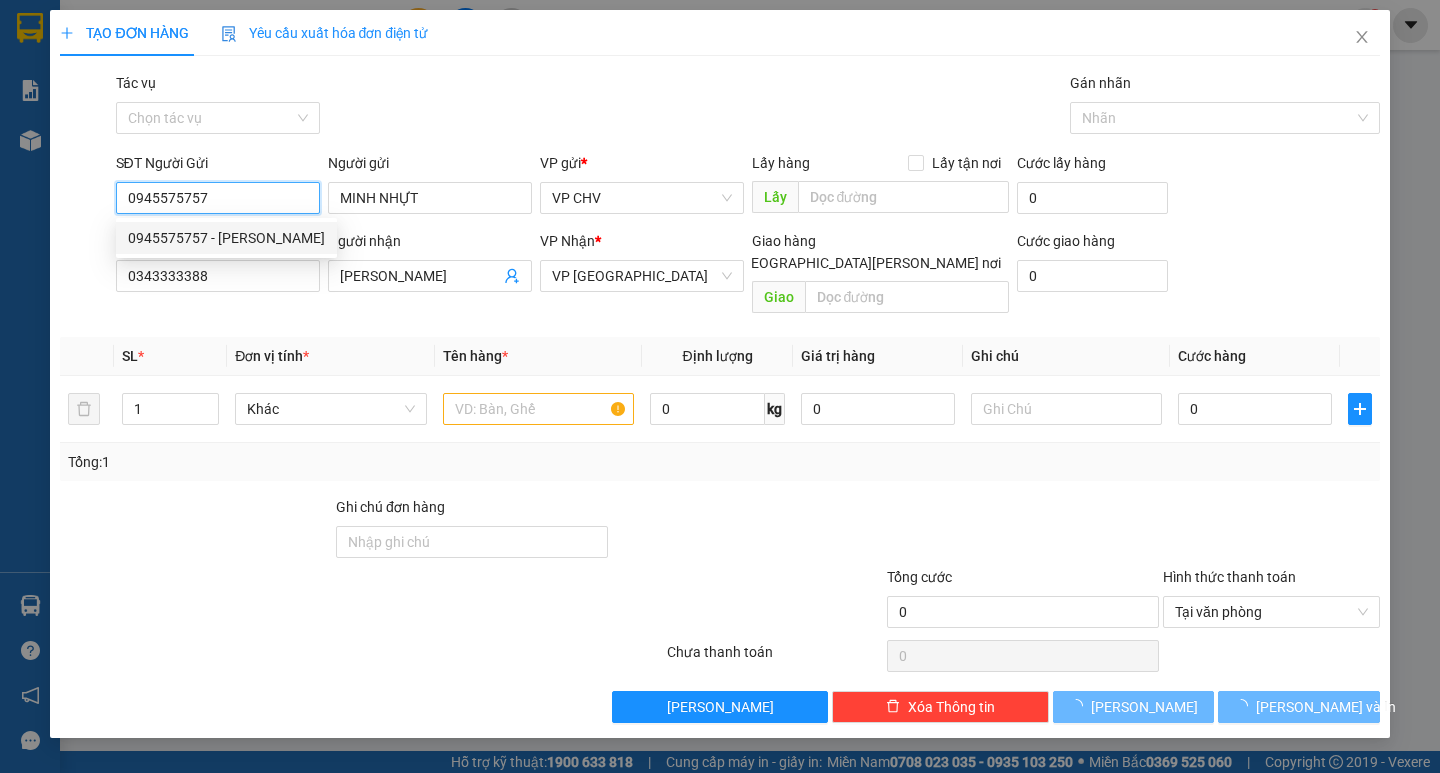 type on "20.000" 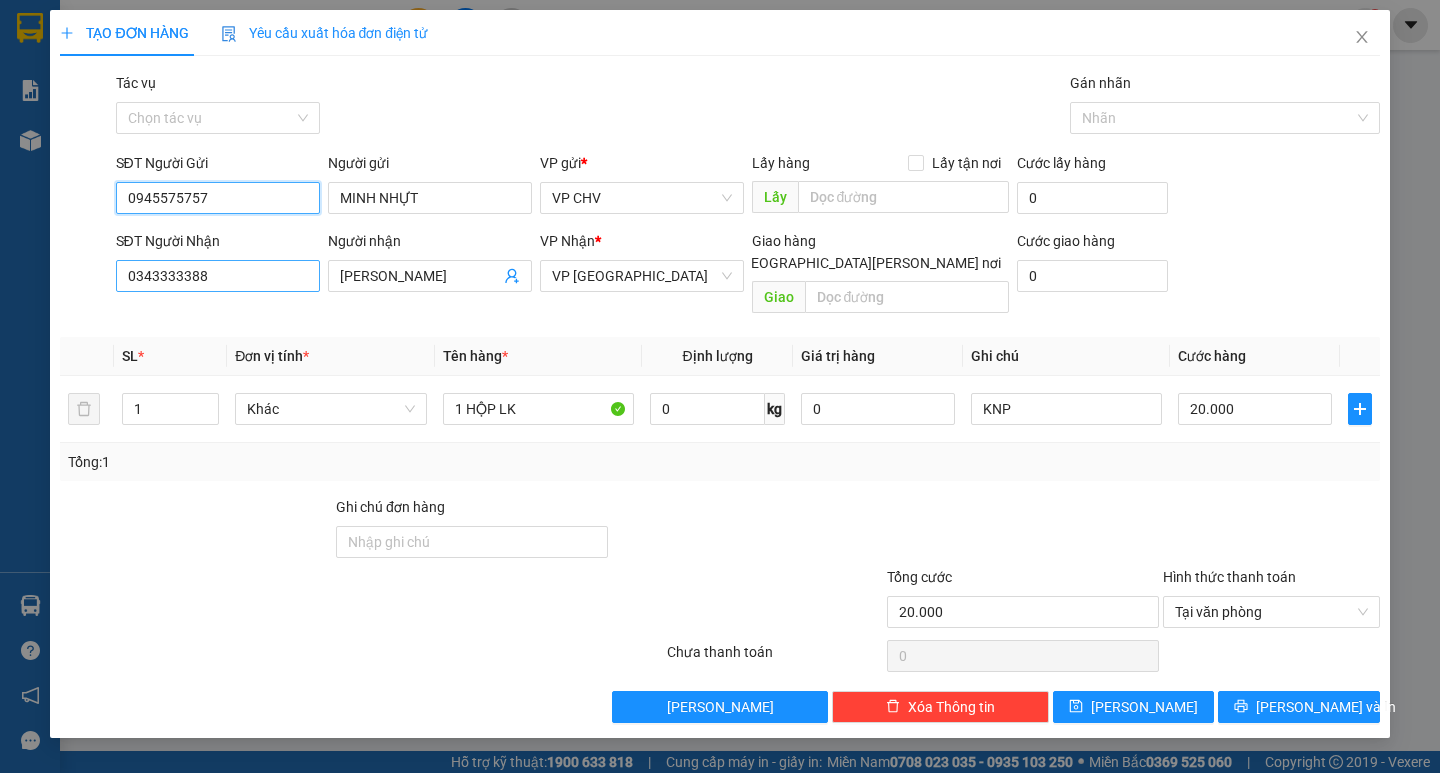 type on "0945575757" 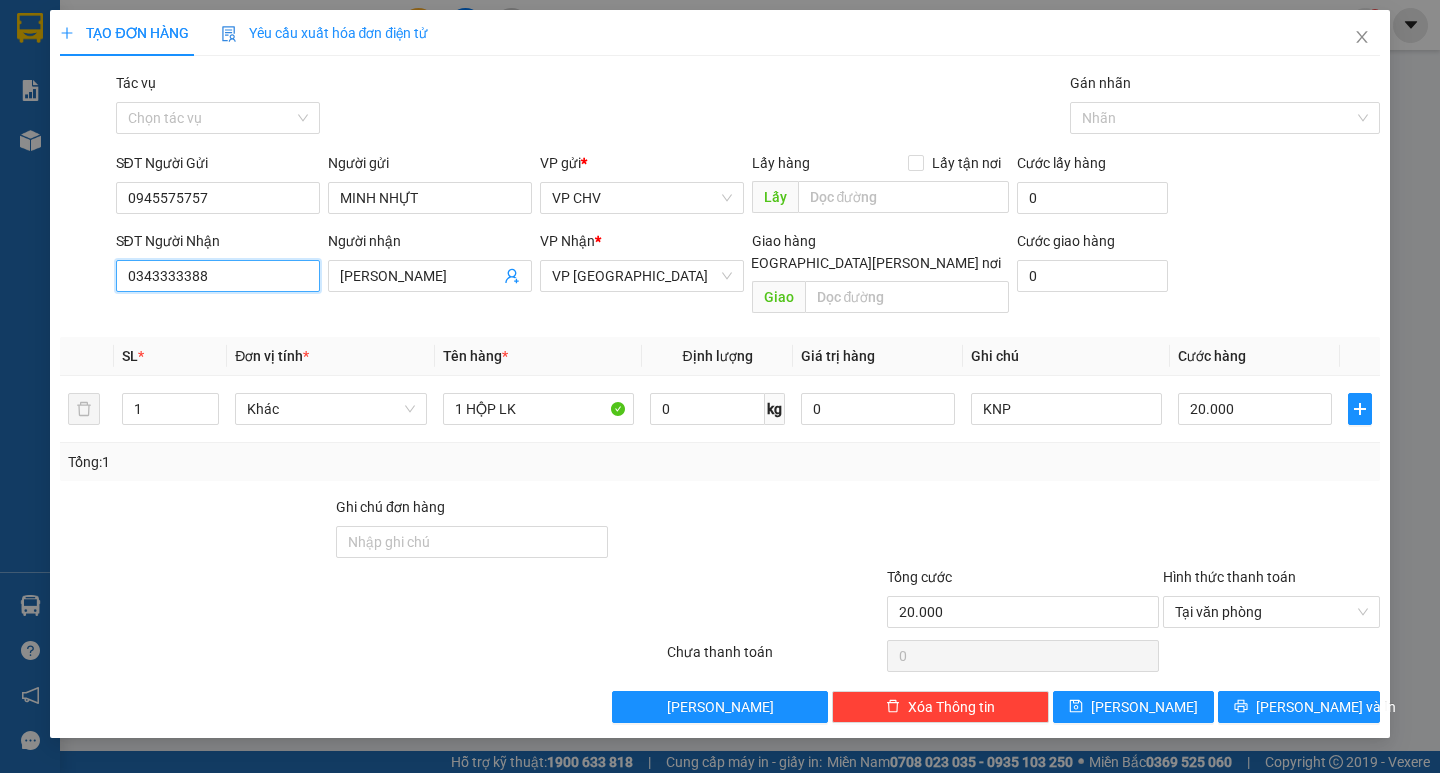 drag, startPoint x: 236, startPoint y: 286, endPoint x: 0, endPoint y: 279, distance: 236.10379 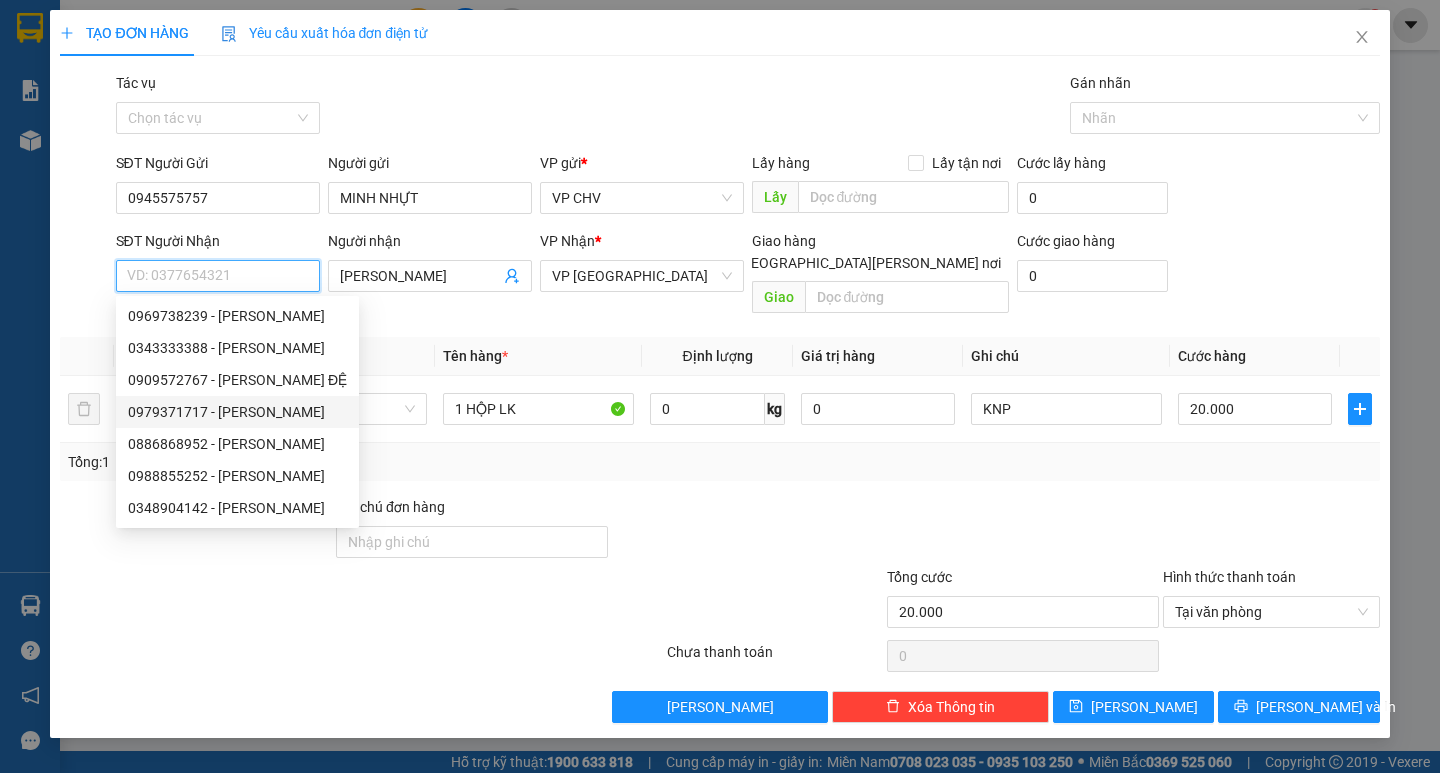drag, startPoint x: 192, startPoint y: 407, endPoint x: 350, endPoint y: 434, distance: 160.29036 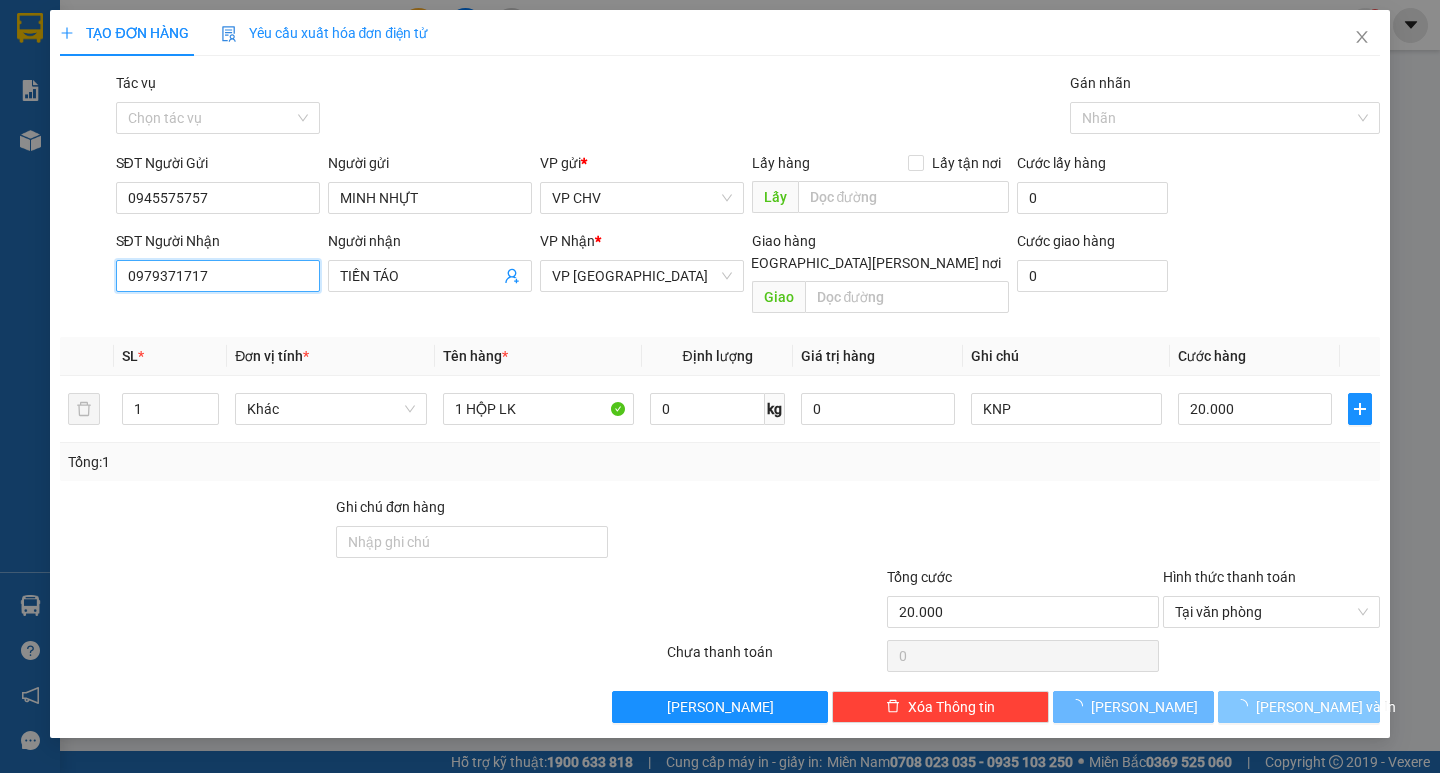 type on "0979371717" 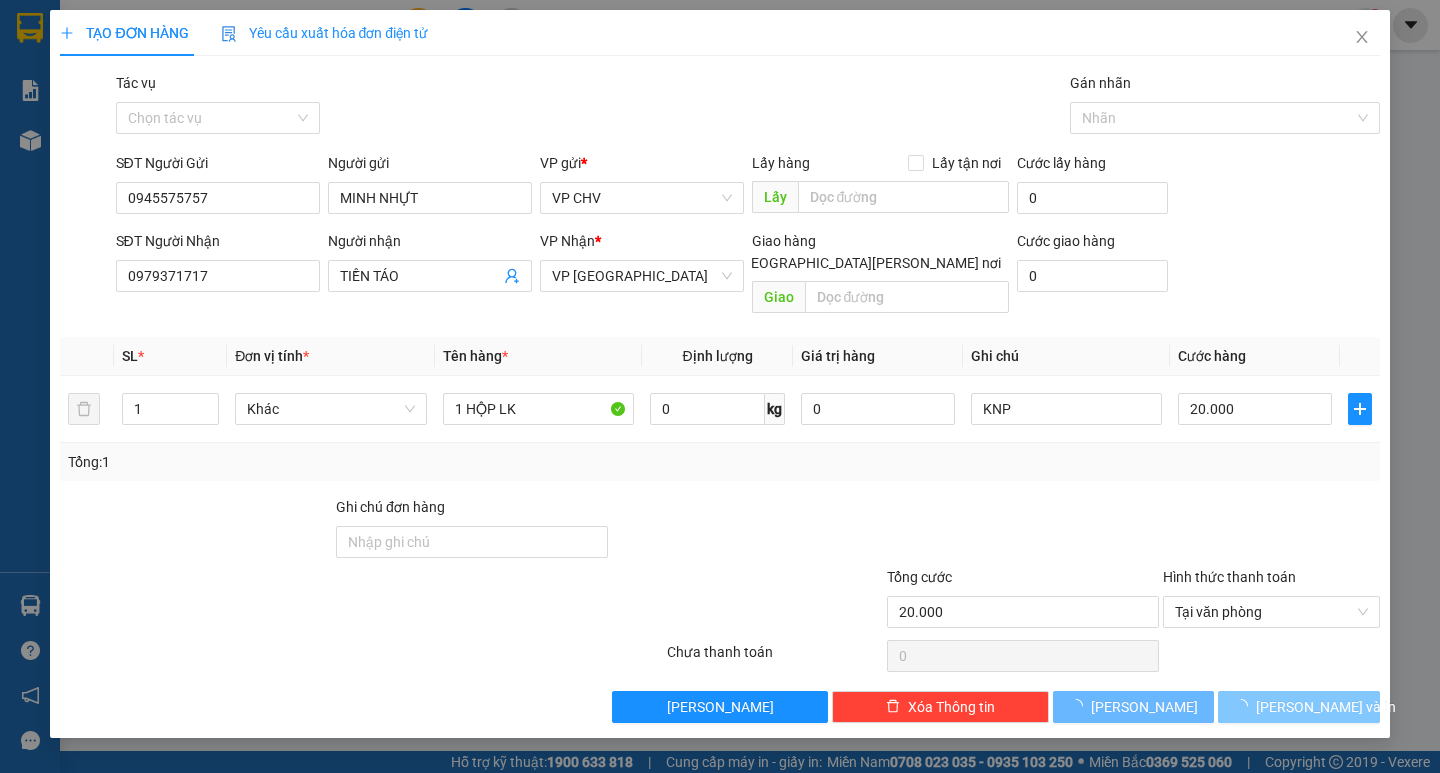 click on "[PERSON_NAME] và In" at bounding box center (1298, 707) 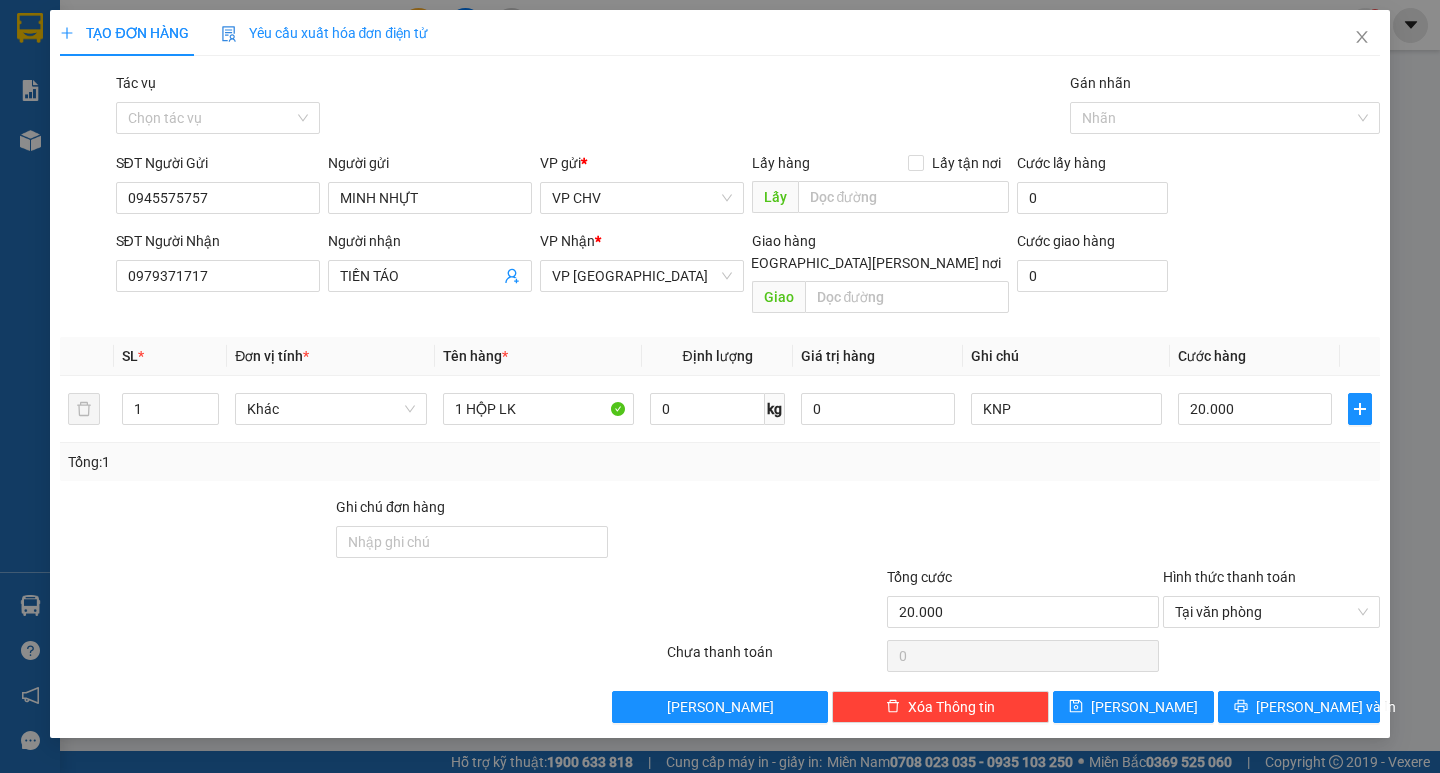 click on "TẠO ĐƠN HÀNG Yêu cầu xuất [PERSON_NAME] điện tử Transit Pickup Surcharge Ids Transit Deliver Surcharge Ids Transit Deliver Surcharge Transit Deliver Surcharge Gói vận chuyển  * [PERSON_NAME] Tác [PERSON_NAME] tác [PERSON_NAME] [PERSON_NAME] SĐT Người Gửi 0945575757 Người gửi [PERSON_NAME] VP gửi  * VP CHV Lấy hàng Lấy tận nơi Lấy [PERSON_NAME] hàng 0 SĐT Người [PERSON_NAME] 0979371717 Người [PERSON_NAME] TÁO [PERSON_NAME]  * [PERSON_NAME] Đông Giao hàng [PERSON_NAME] nơi [PERSON_NAME] [PERSON_NAME] hàng 0 SL  * Đơn vị tính  * Tên hàng  * Định [PERSON_NAME] trị hàng Ghi [PERSON_NAME] hàng                   1 Khác 1 HỘP LK 0 kg 0 KNP 20.000 Tổng:  1 Ghi [PERSON_NAME] hàng [PERSON_NAME] 20.000 [PERSON_NAME] [PERSON_NAME] [PERSON_NAME] Số [PERSON_NAME] thu trước 0 Chưa [PERSON_NAME] 0 [PERSON_NAME] [PERSON_NAME] nháp Xóa Thông tin [PERSON_NAME] và In" at bounding box center (719, 374) 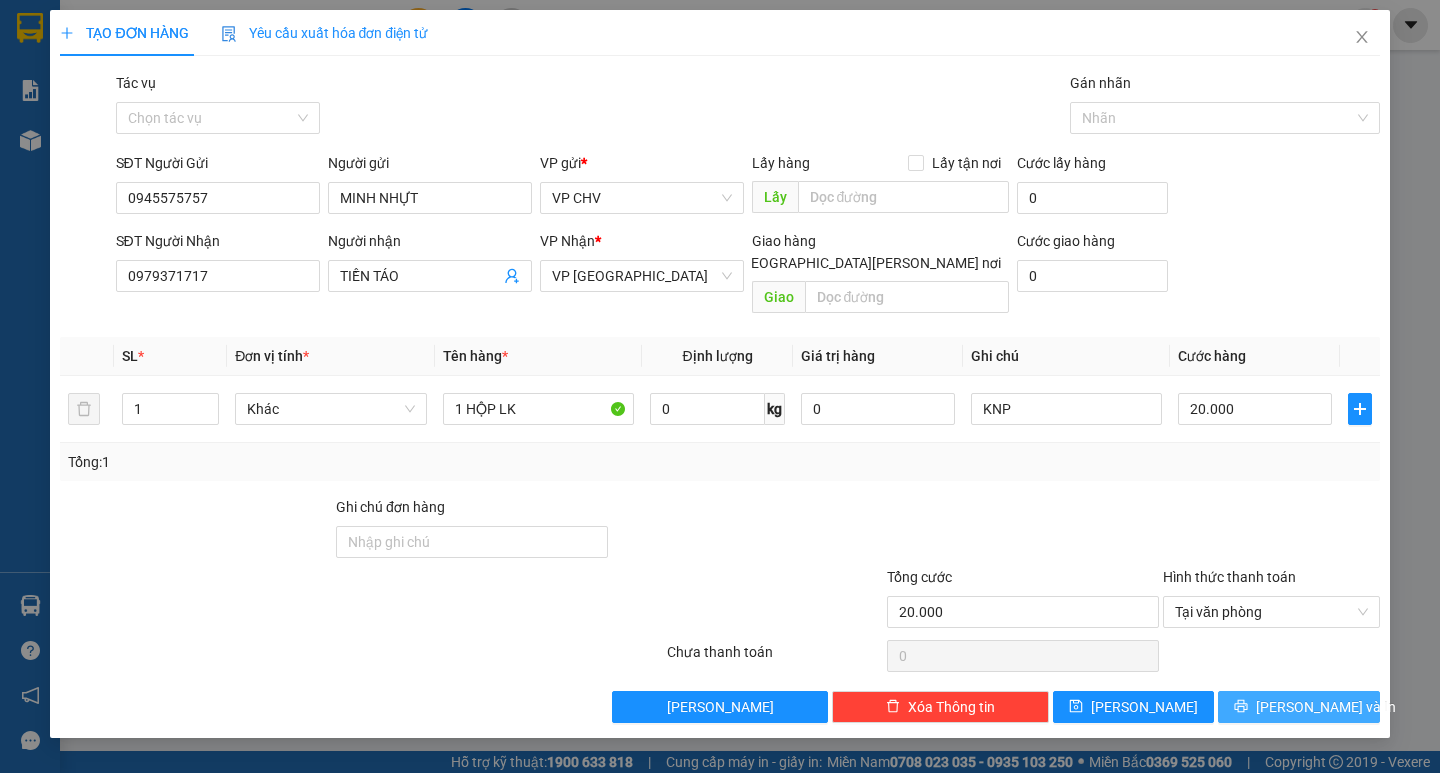 click on "[PERSON_NAME] và In" at bounding box center (1326, 707) 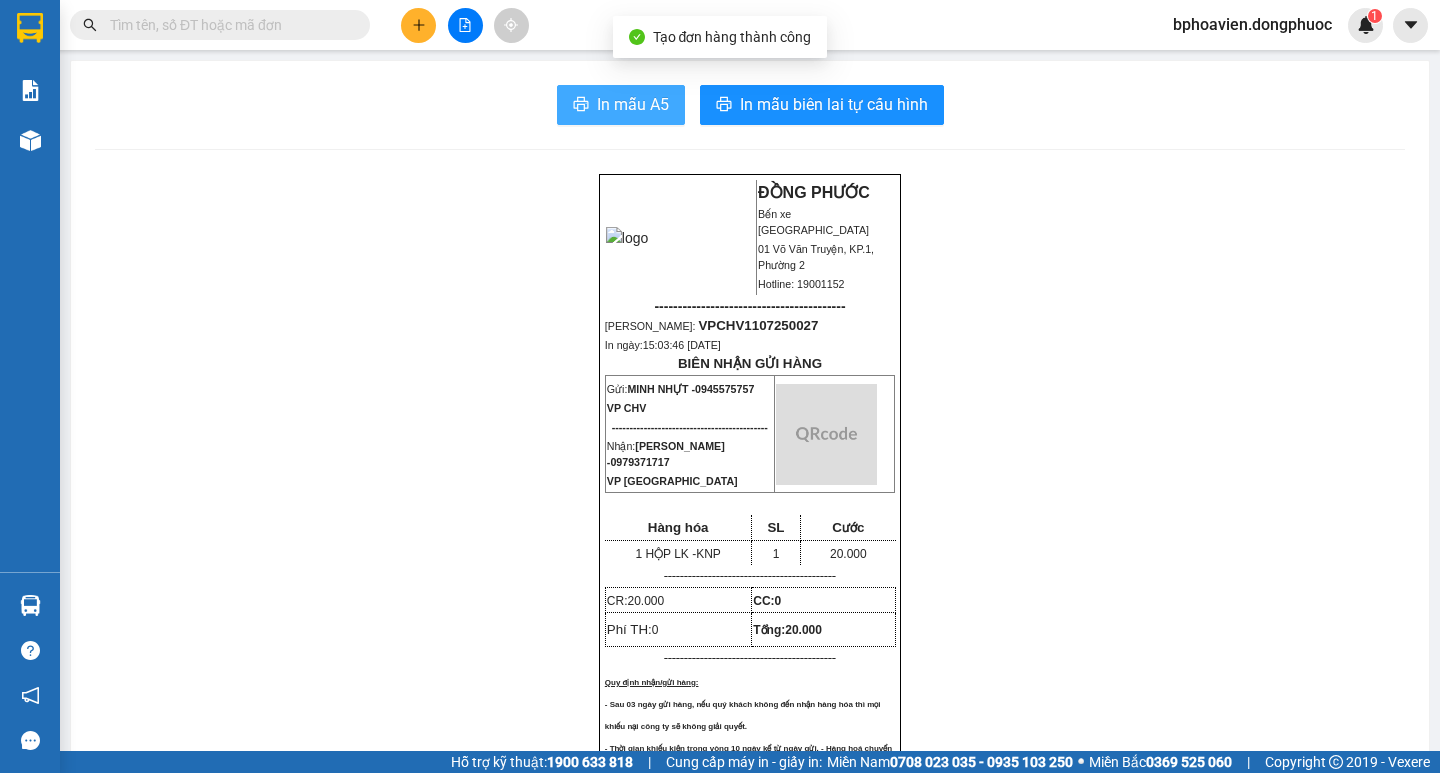 click on "In mẫu A5" at bounding box center [633, 104] 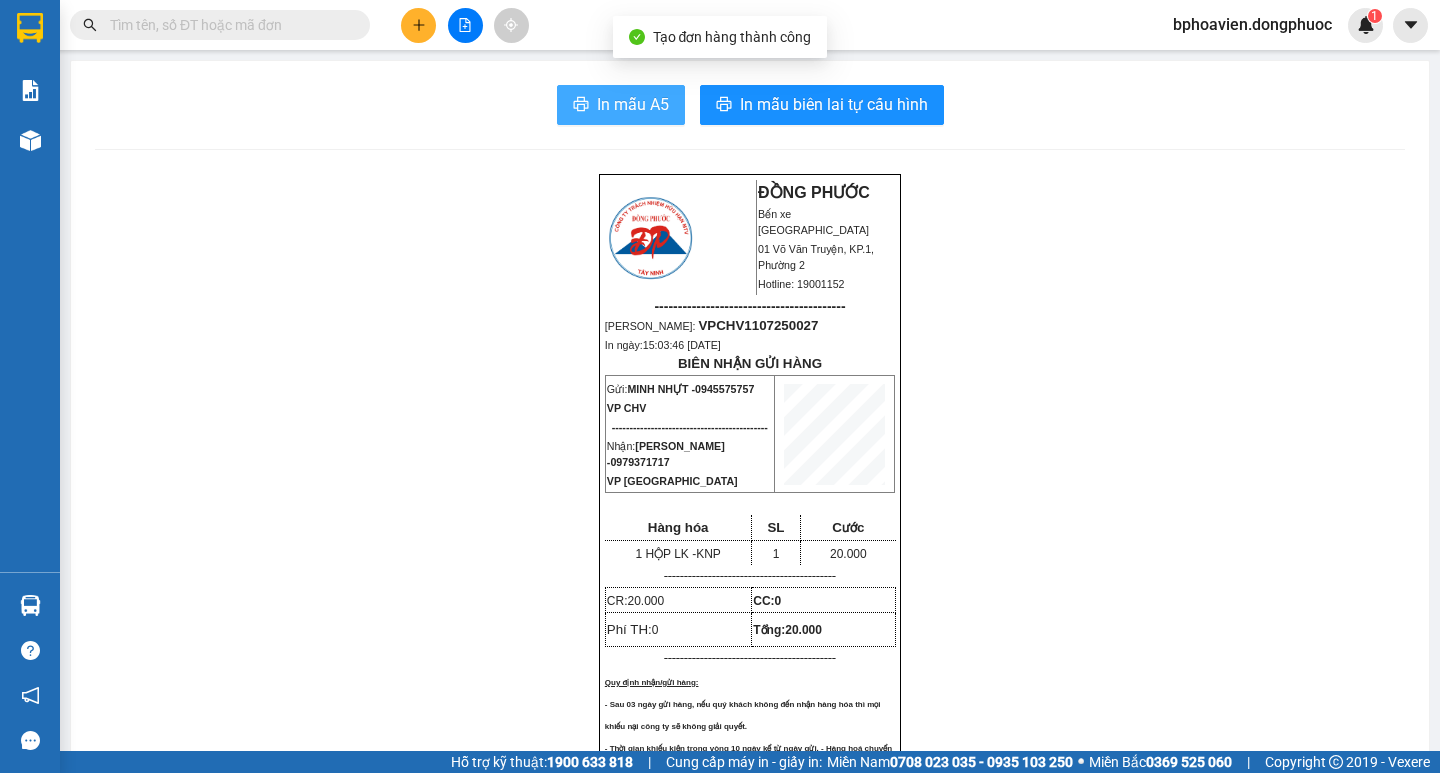 scroll, scrollTop: 0, scrollLeft: 0, axis: both 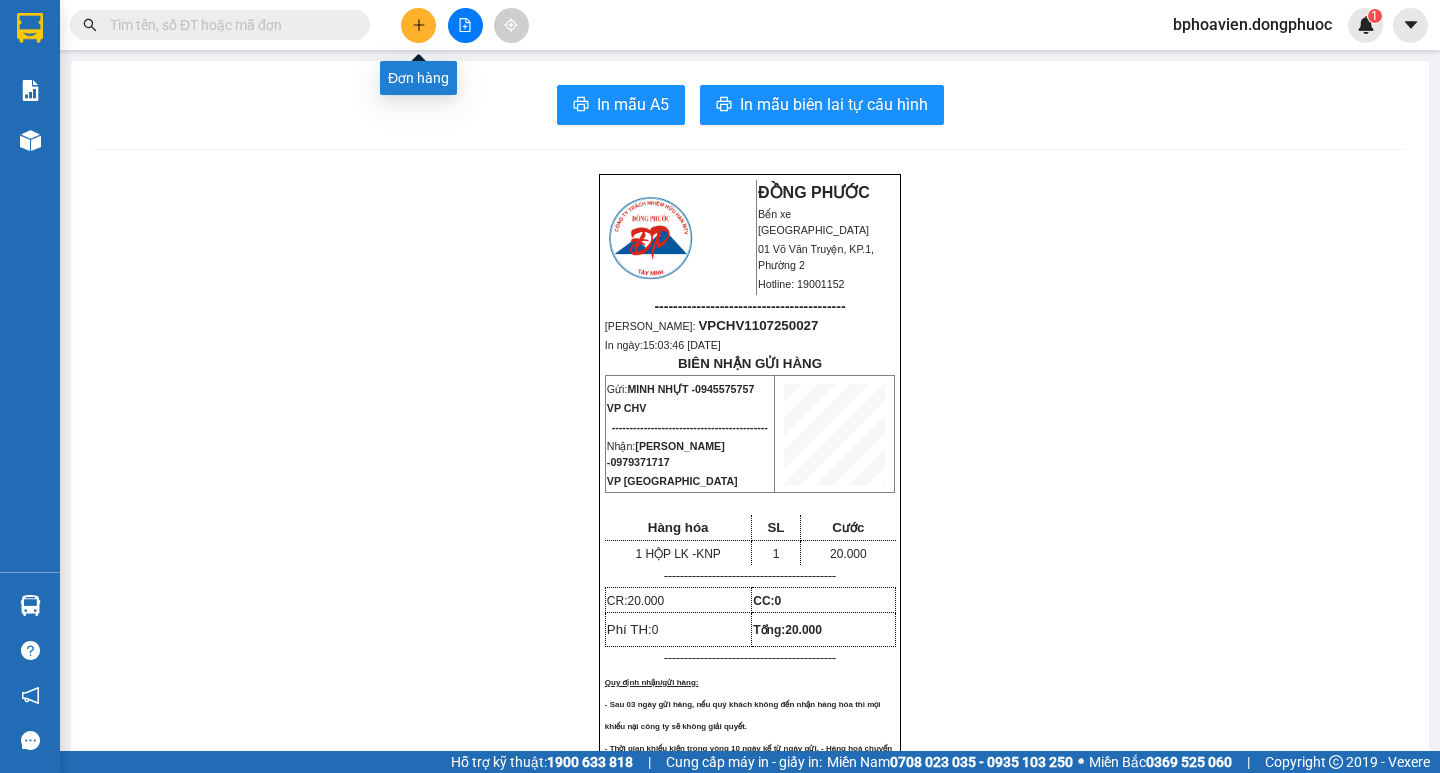 click 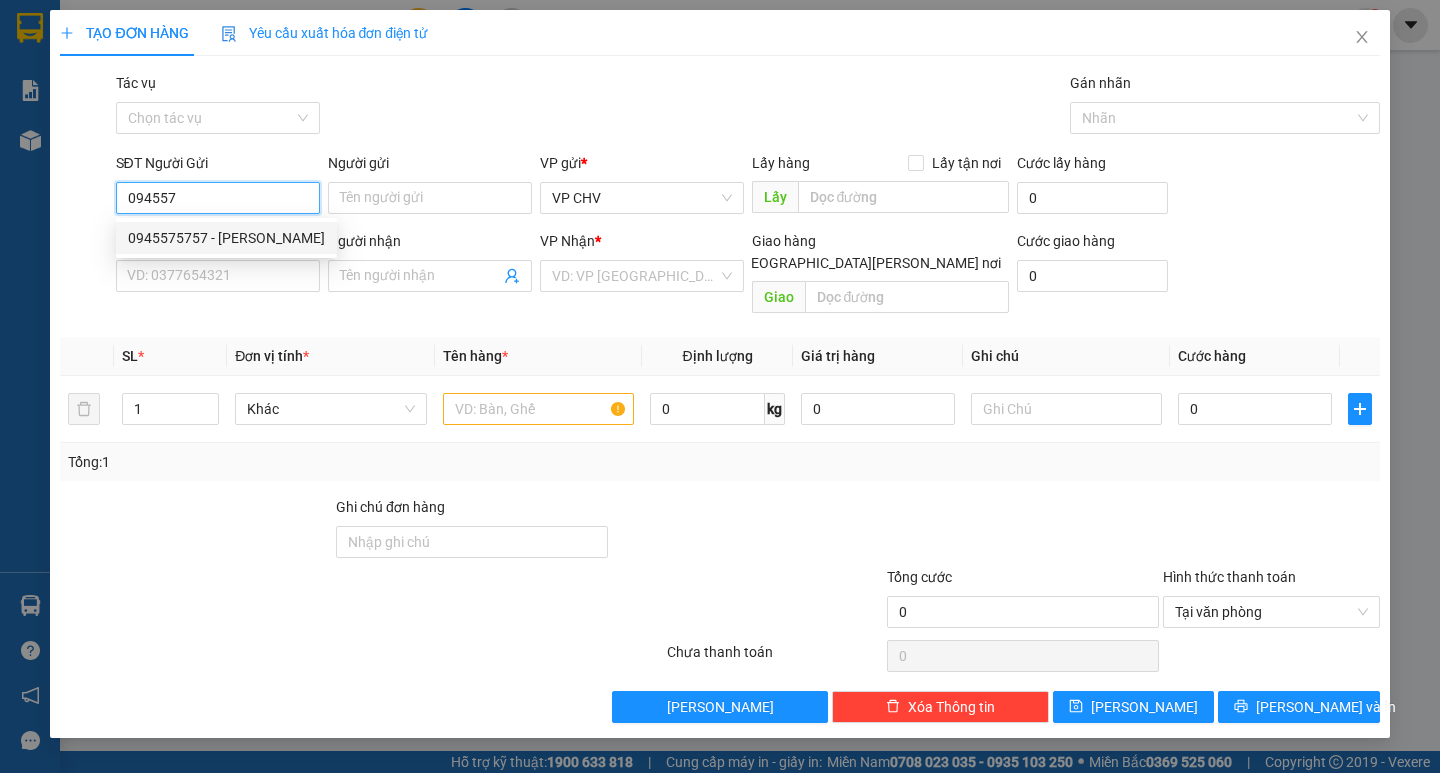 click on "0945575757 - [PERSON_NAME]" at bounding box center (226, 238) 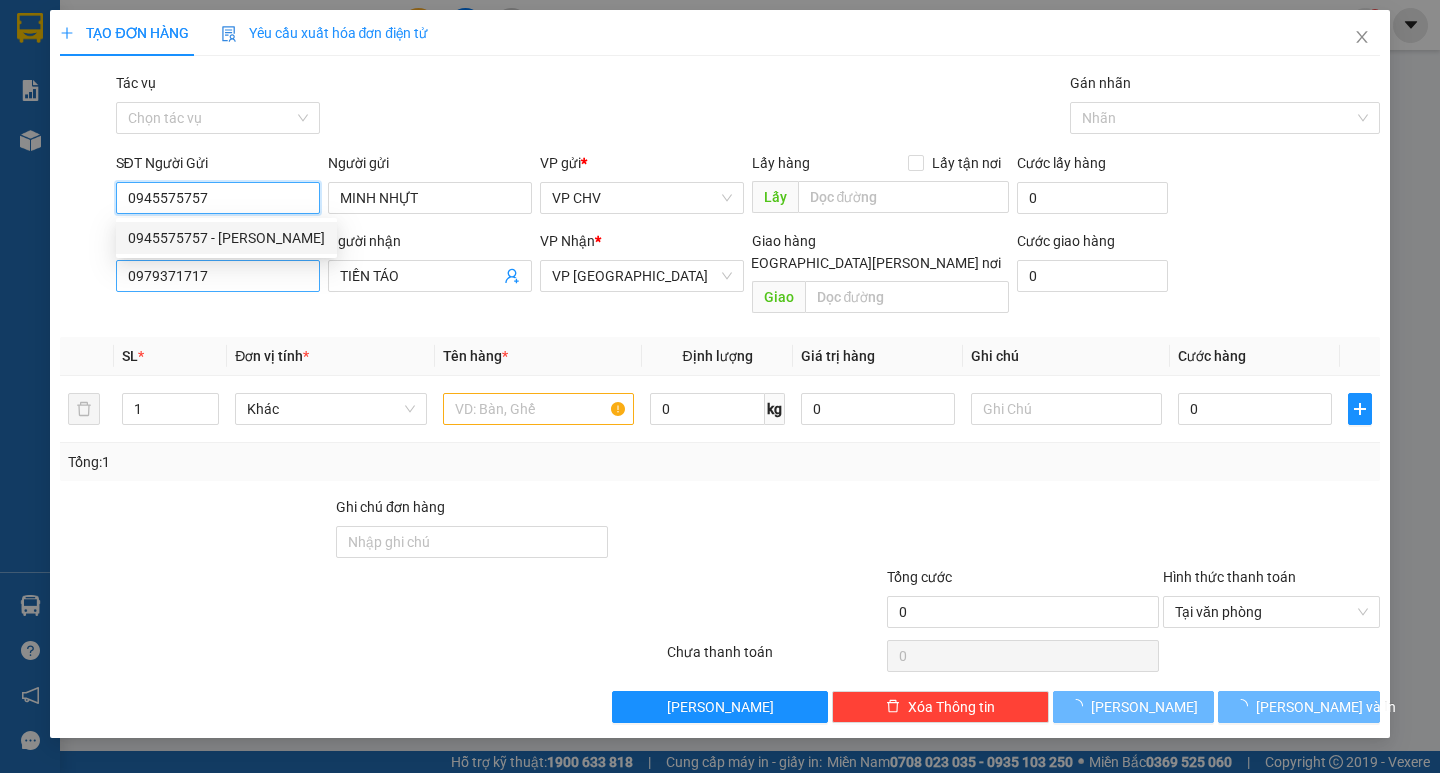 type on "20.000" 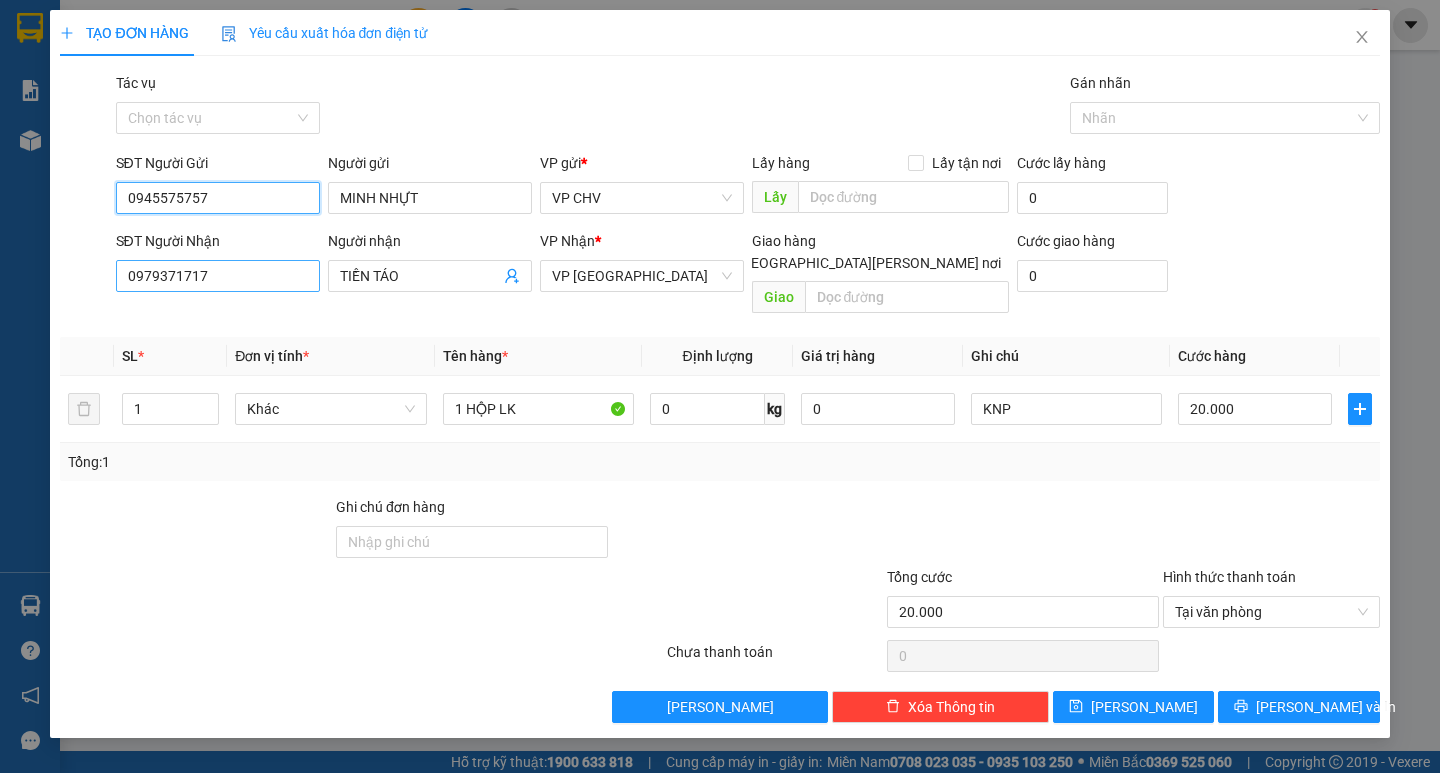 type on "0945575757" 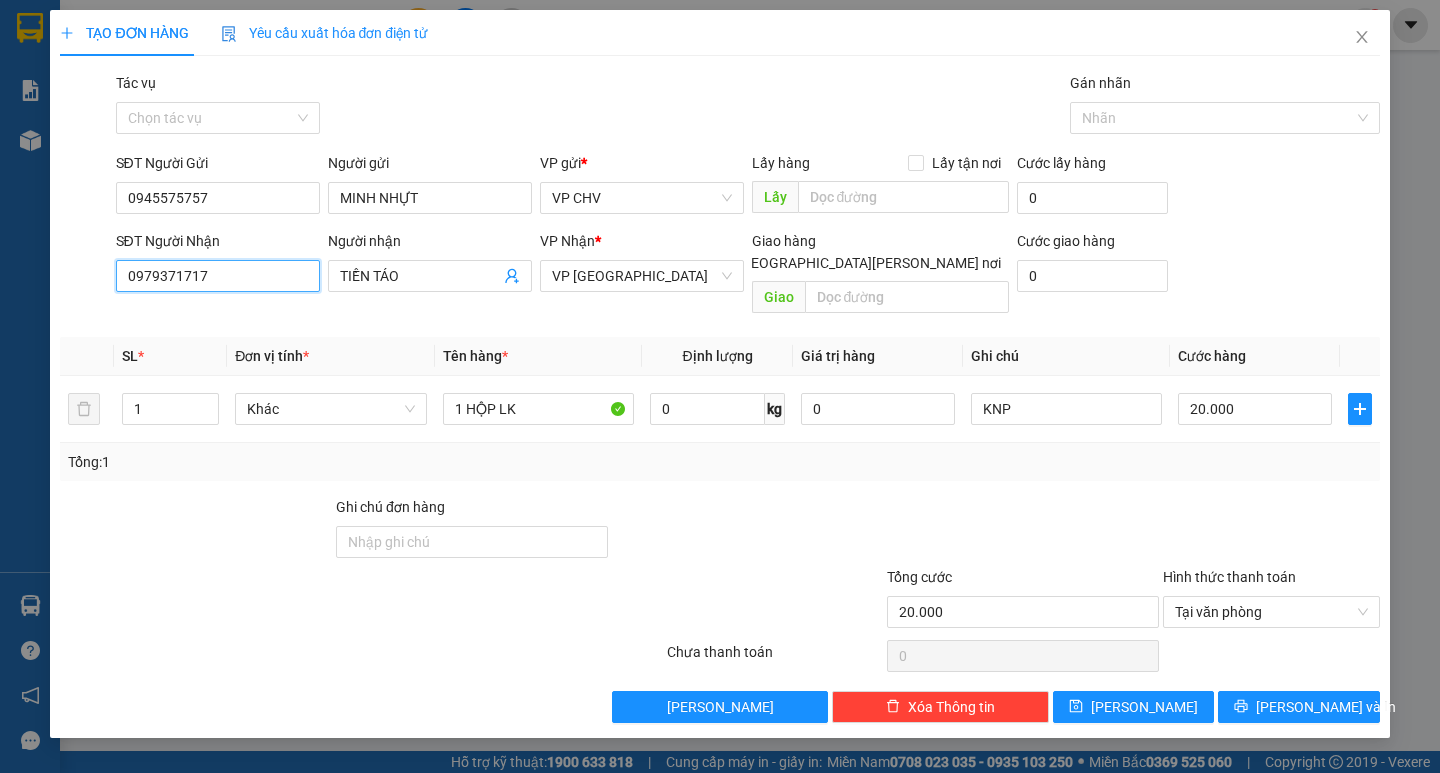 drag, startPoint x: 267, startPoint y: 273, endPoint x: 0, endPoint y: 254, distance: 267.67517 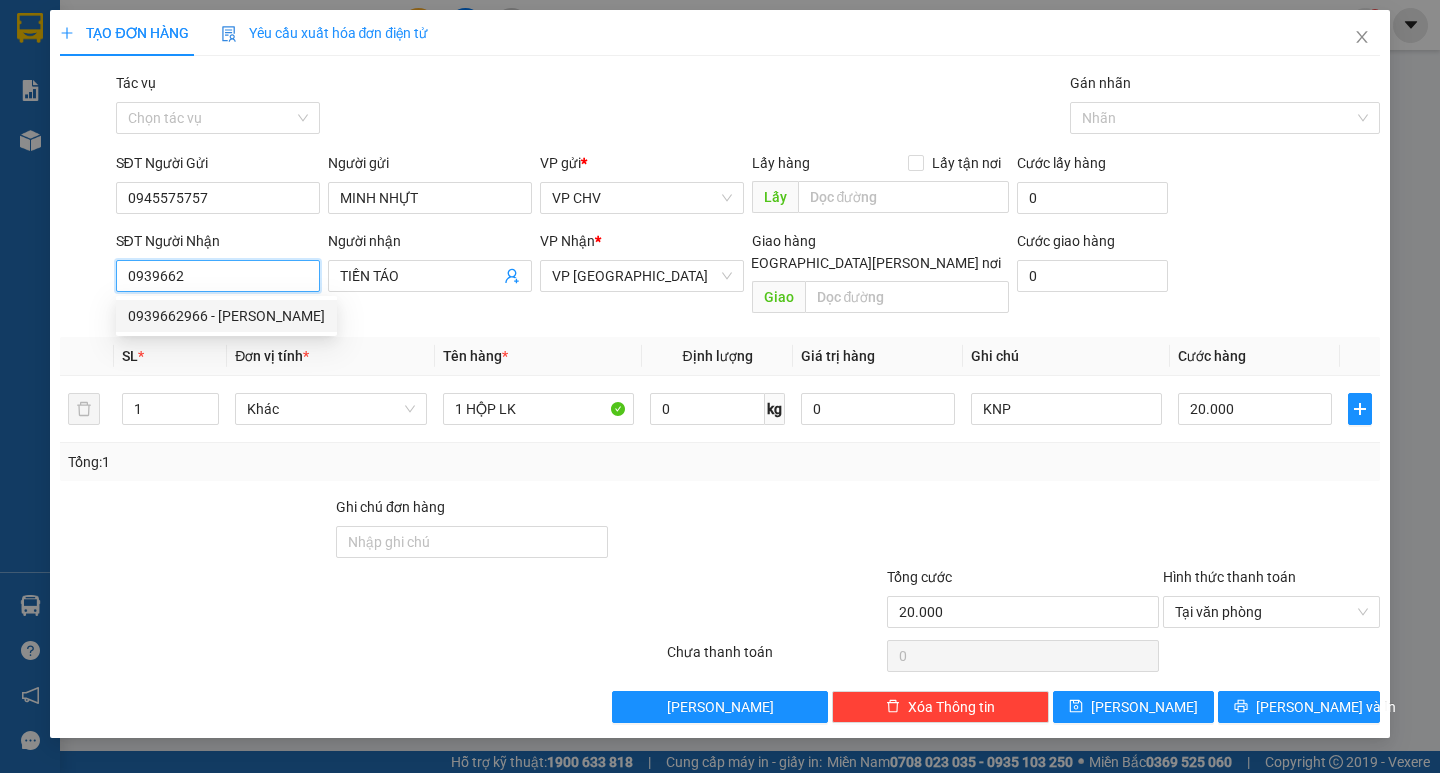 click on "0939662966 - [PERSON_NAME]" at bounding box center (226, 316) 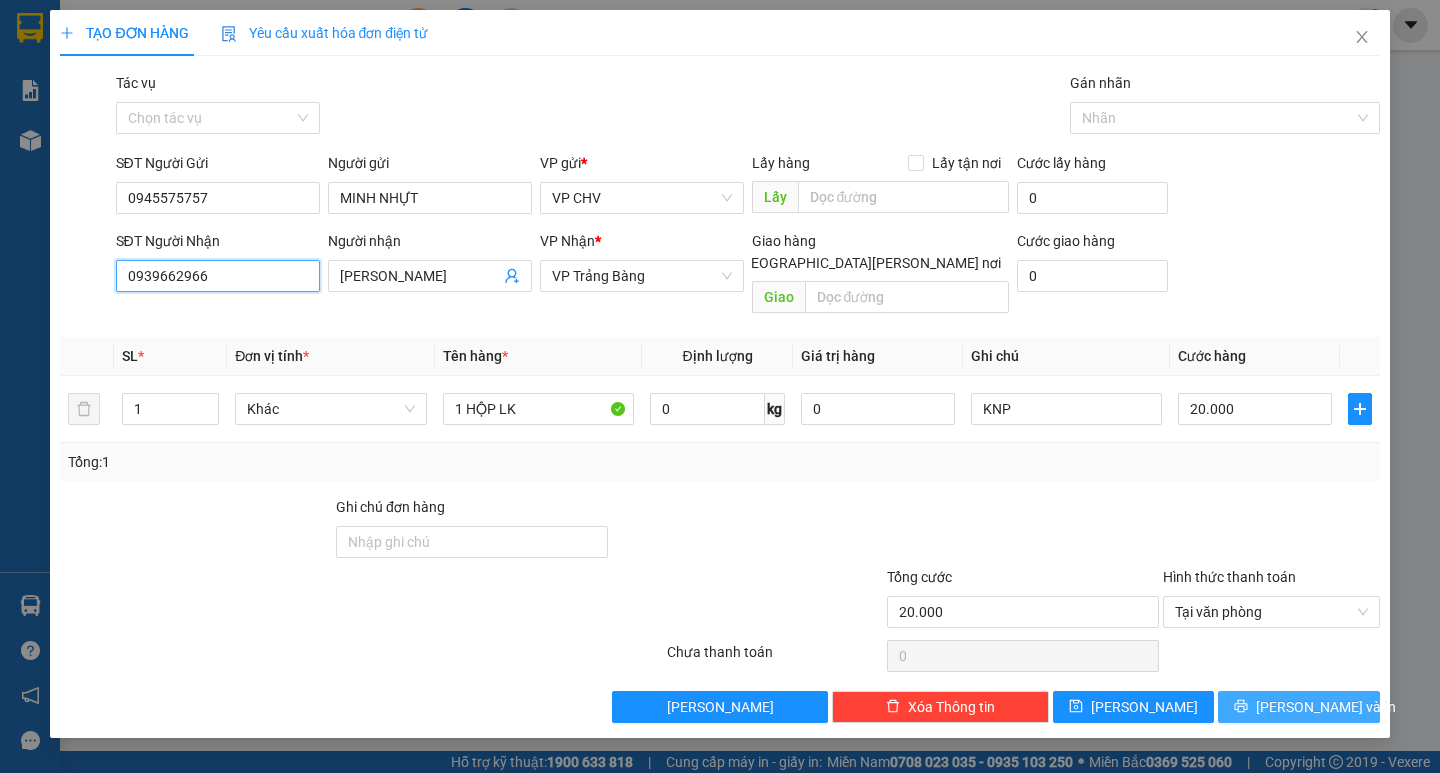 type on "0939662966" 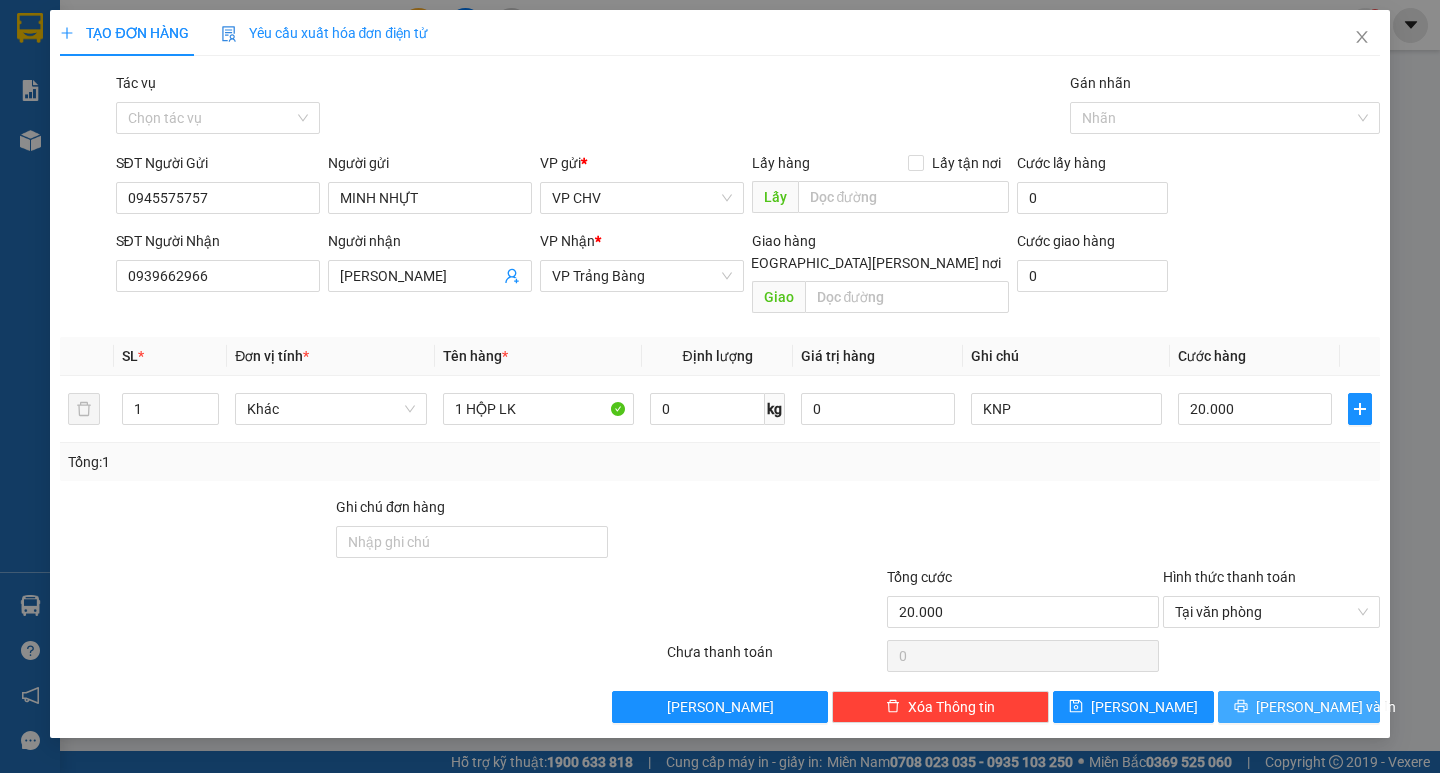 click on "[PERSON_NAME] và In" at bounding box center [1298, 707] 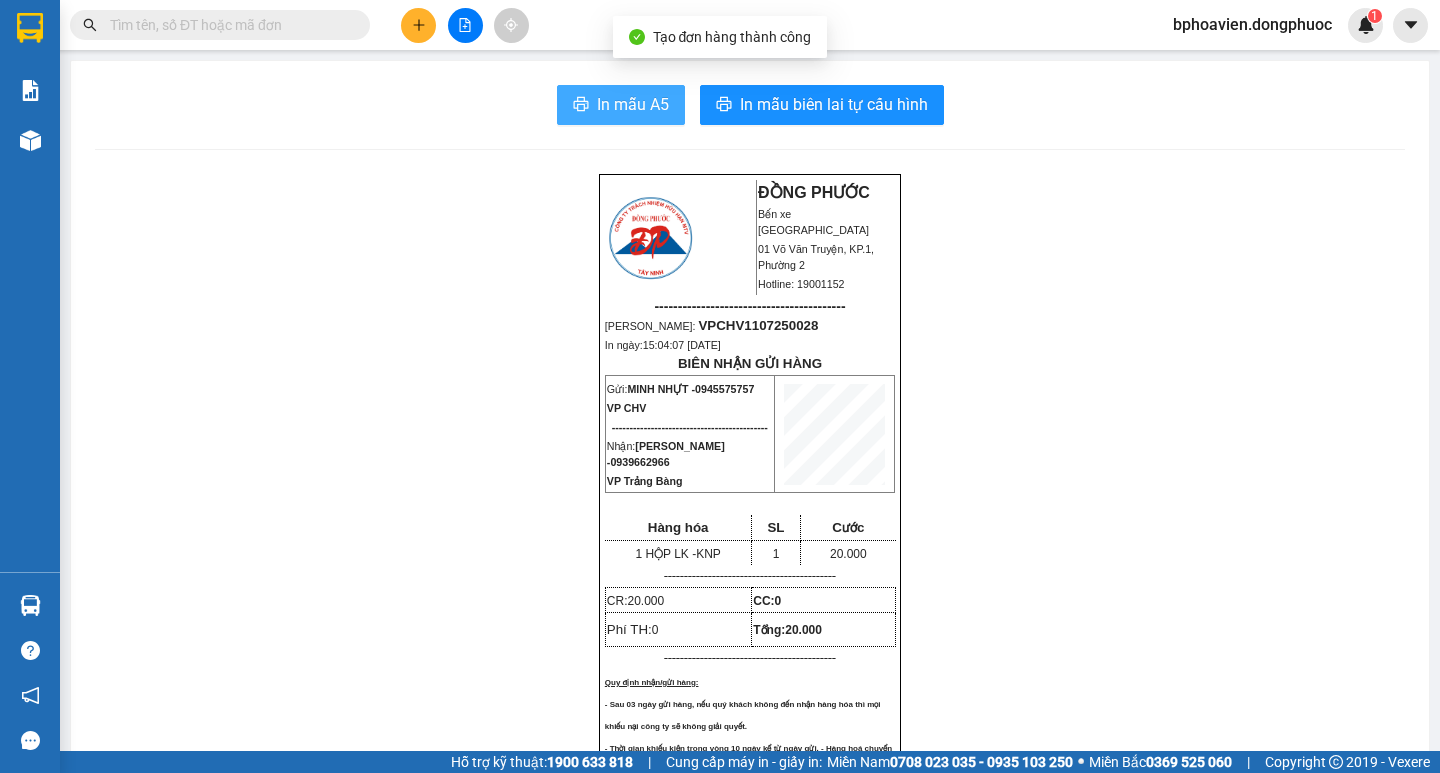 click on "In mẫu A5" at bounding box center (633, 104) 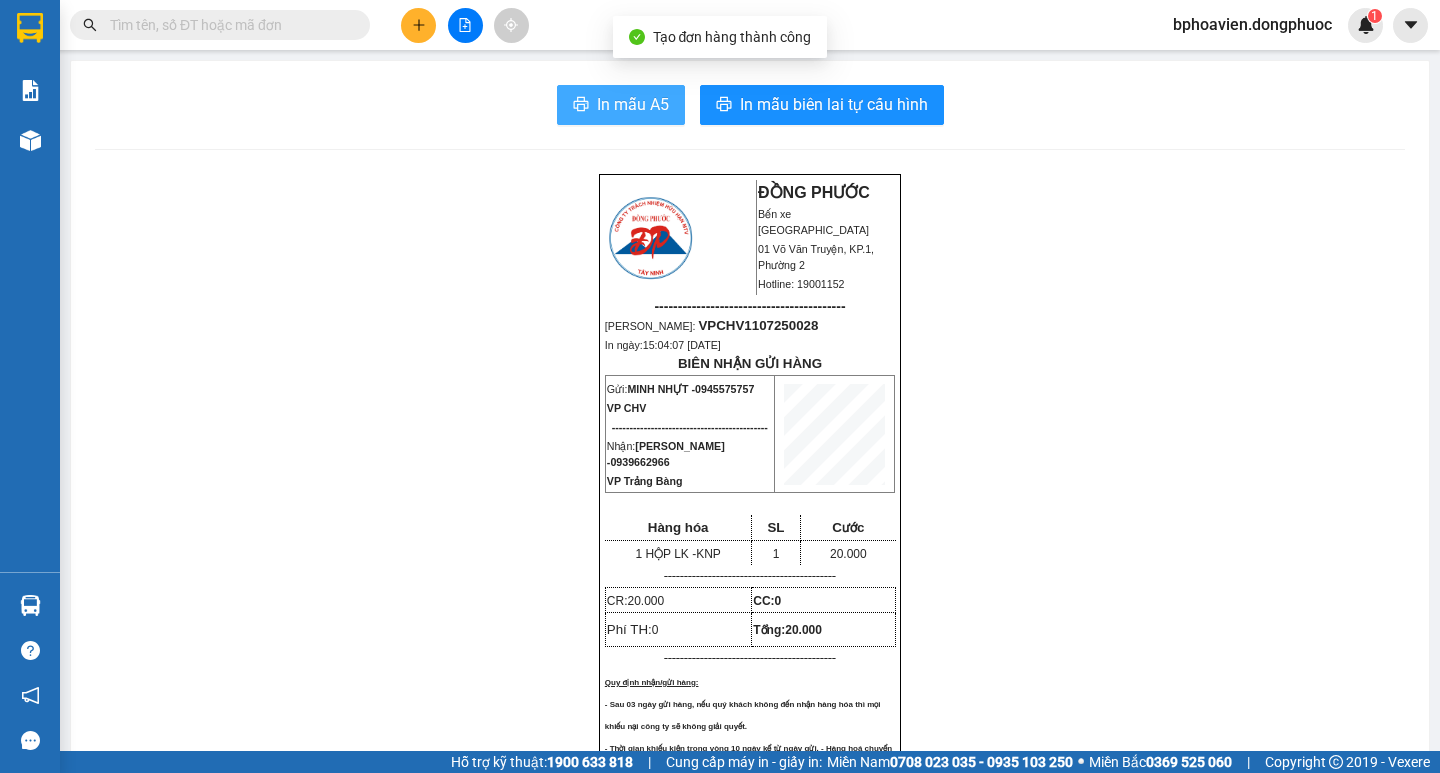 scroll, scrollTop: 0, scrollLeft: 0, axis: both 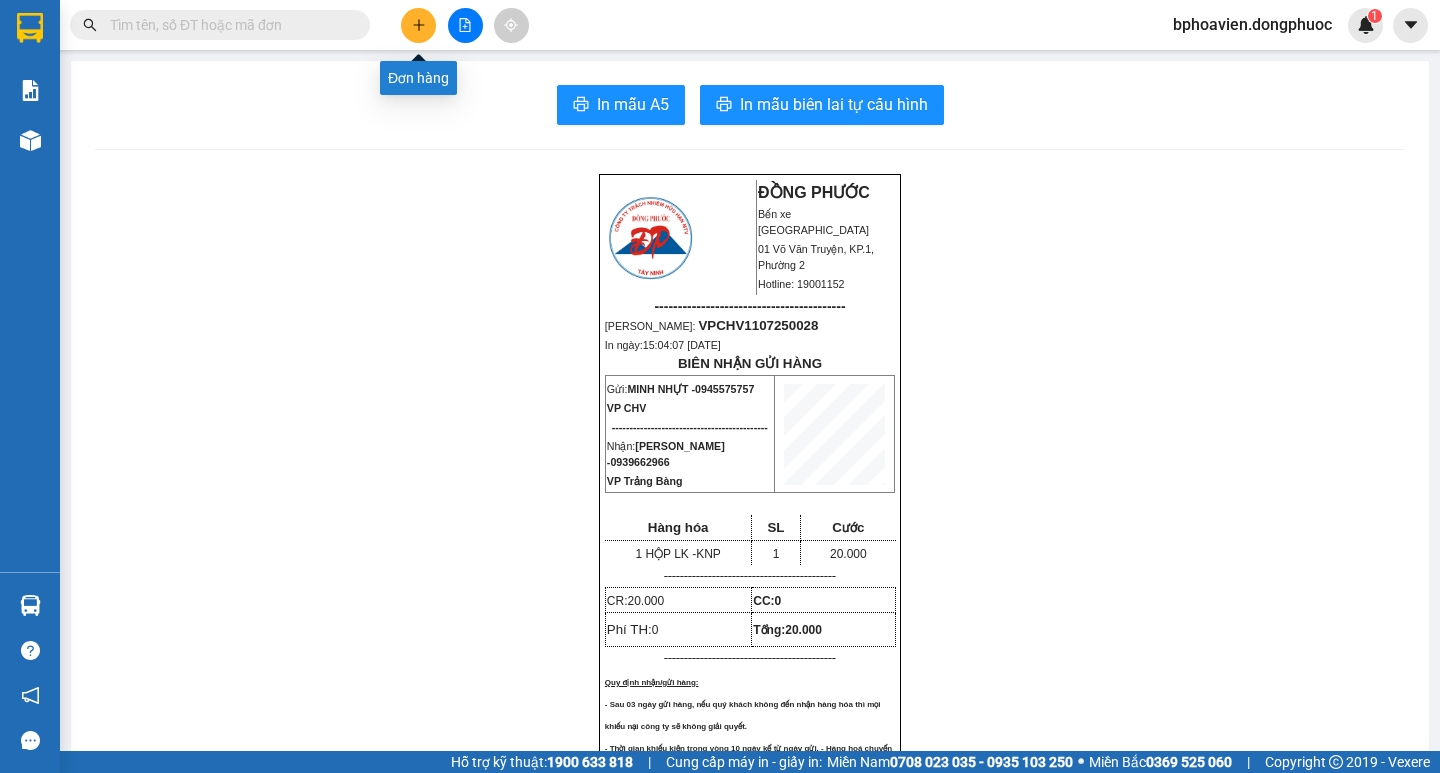 click at bounding box center (418, 25) 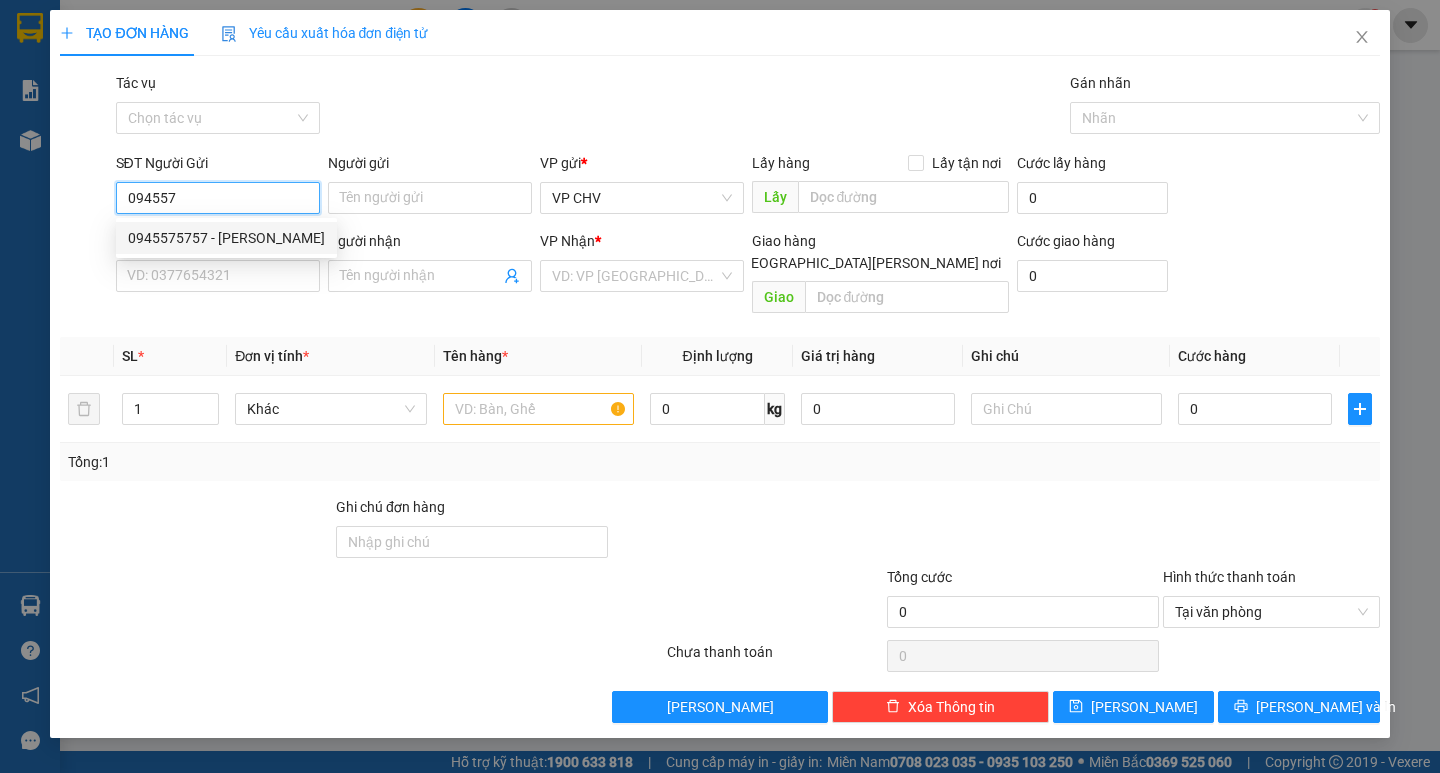 drag, startPoint x: 178, startPoint y: 241, endPoint x: 247, endPoint y: 286, distance: 82.37718 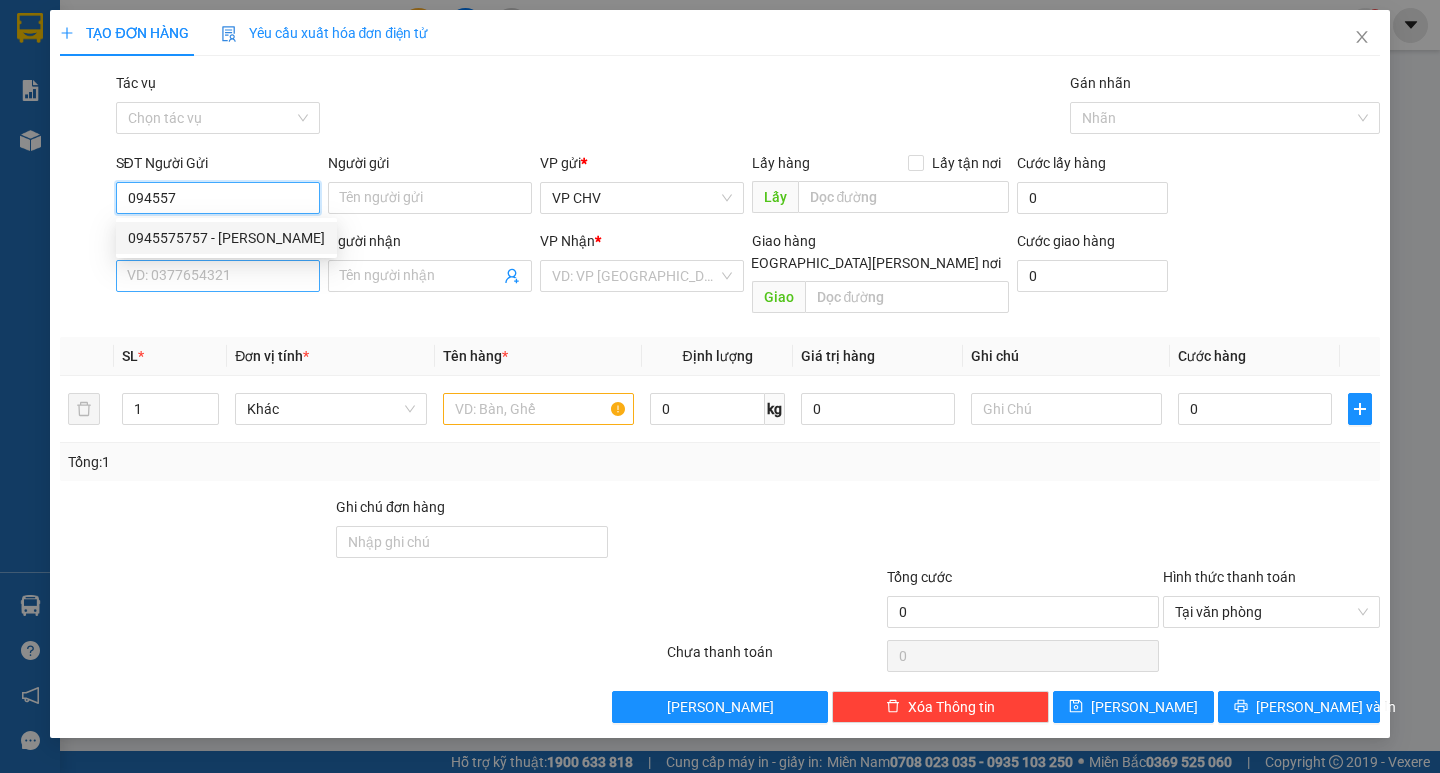 type on "0945575757" 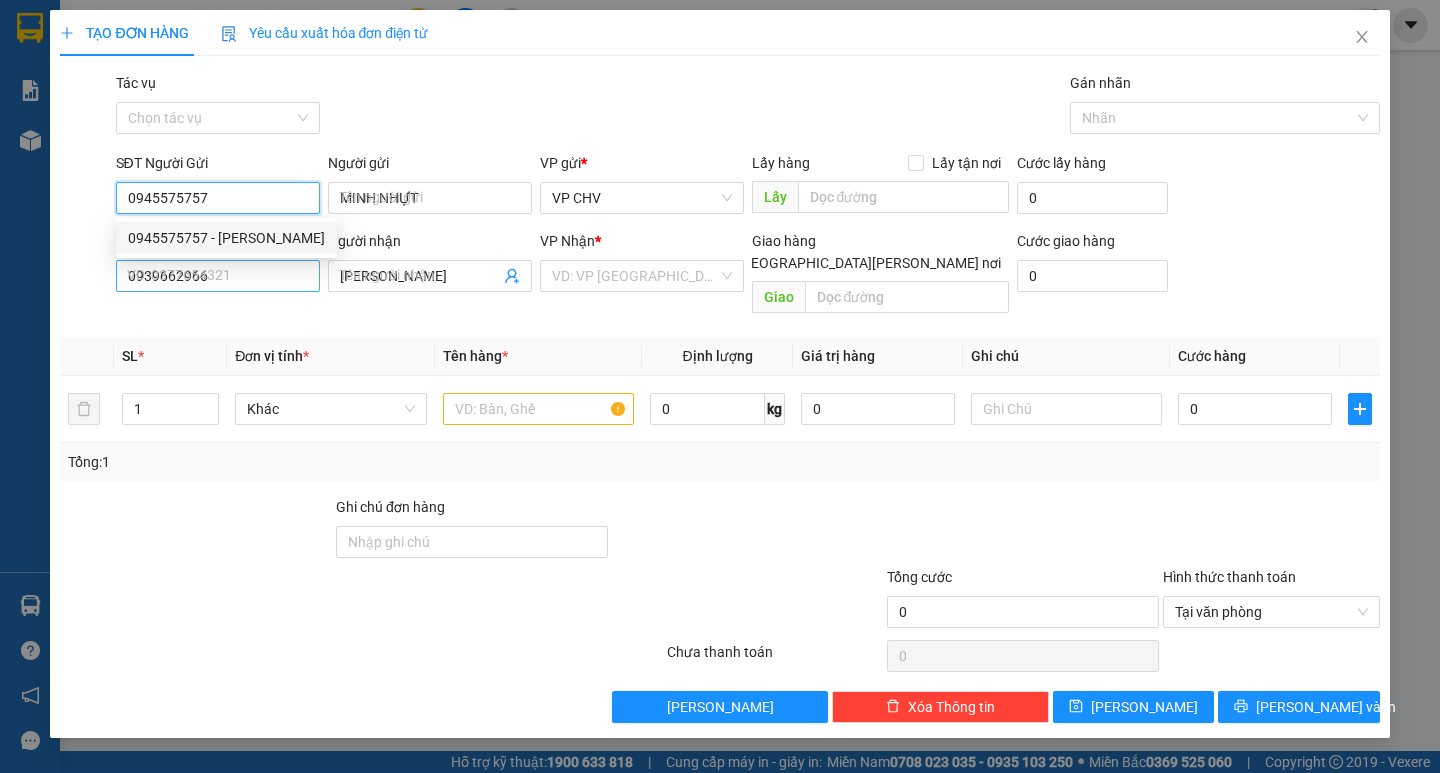 type on "20.000" 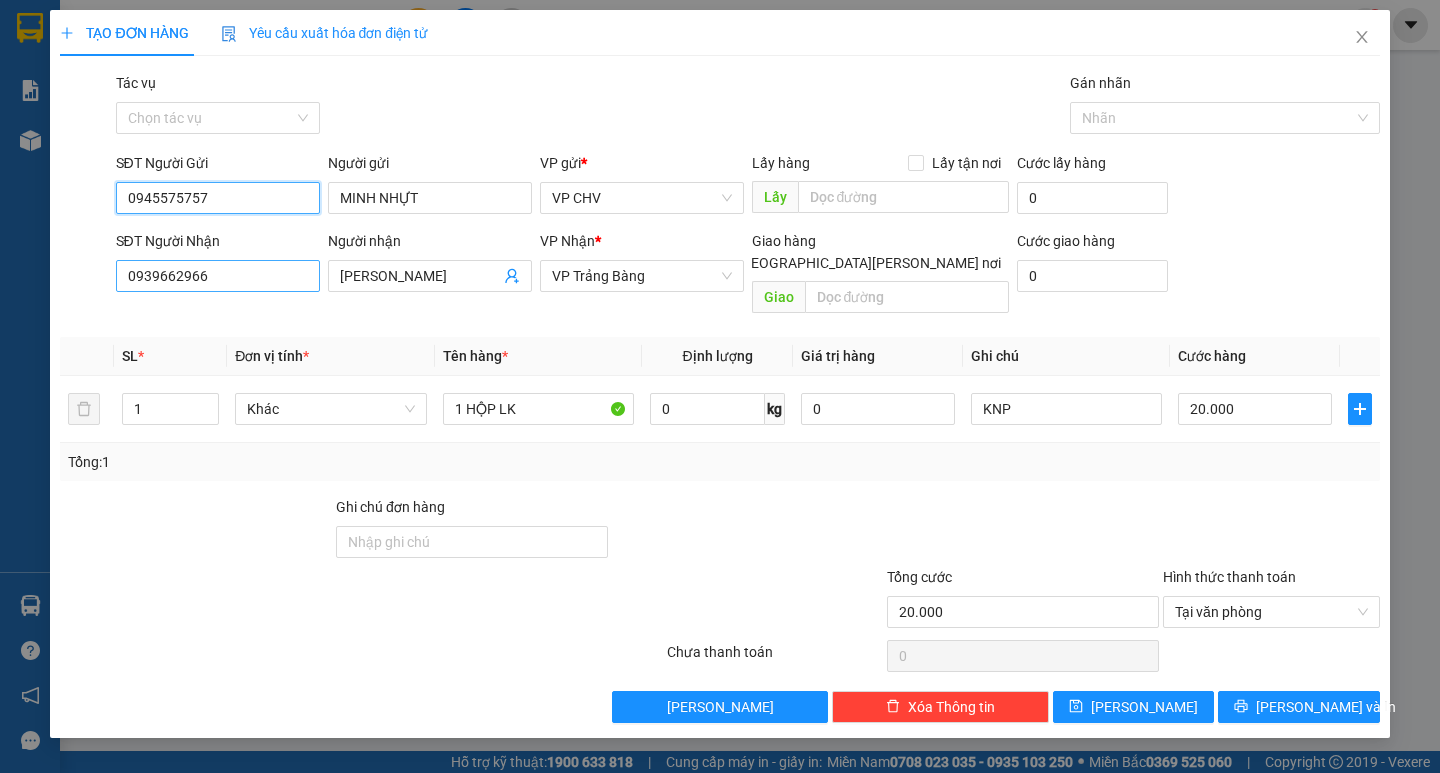 type on "0945575757" 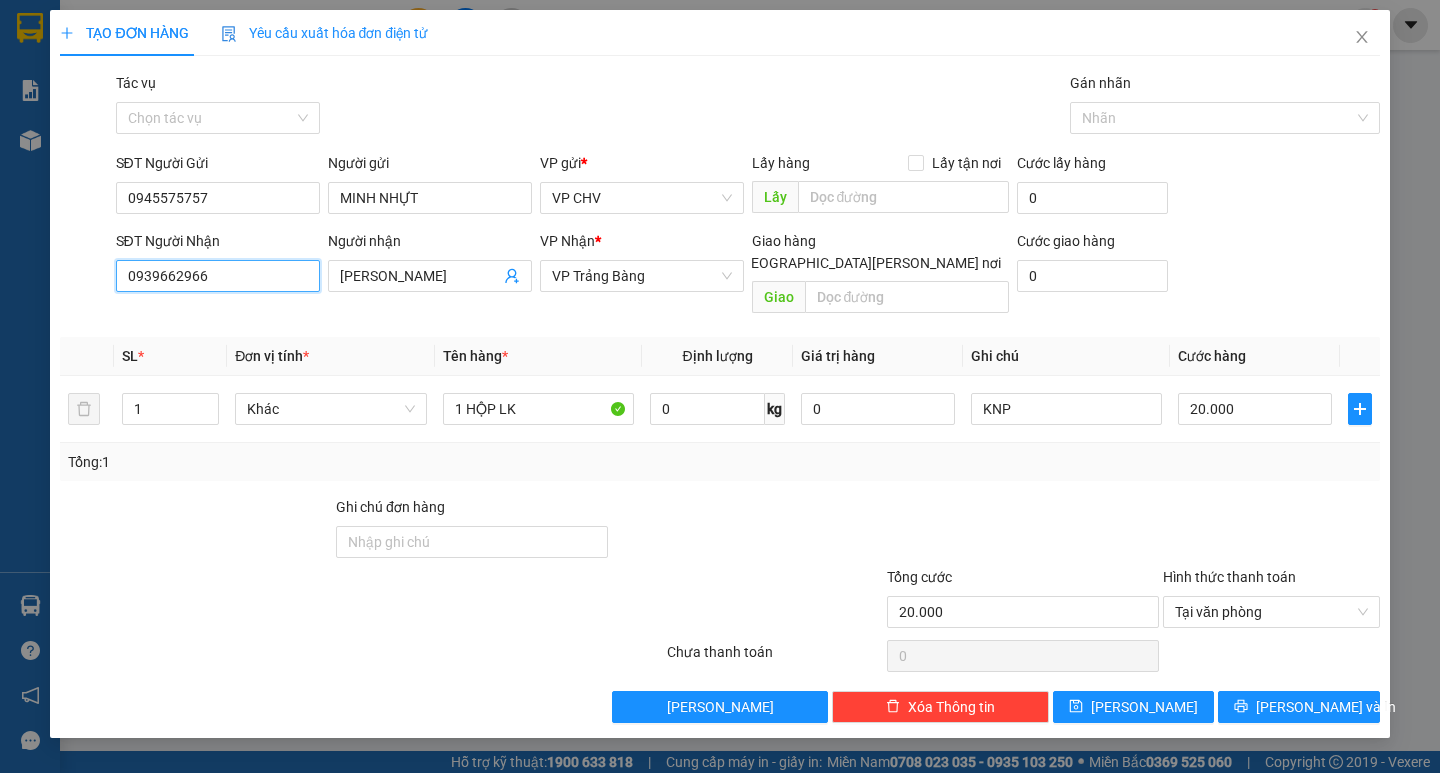 drag, startPoint x: 199, startPoint y: 276, endPoint x: 0, endPoint y: 253, distance: 200.32474 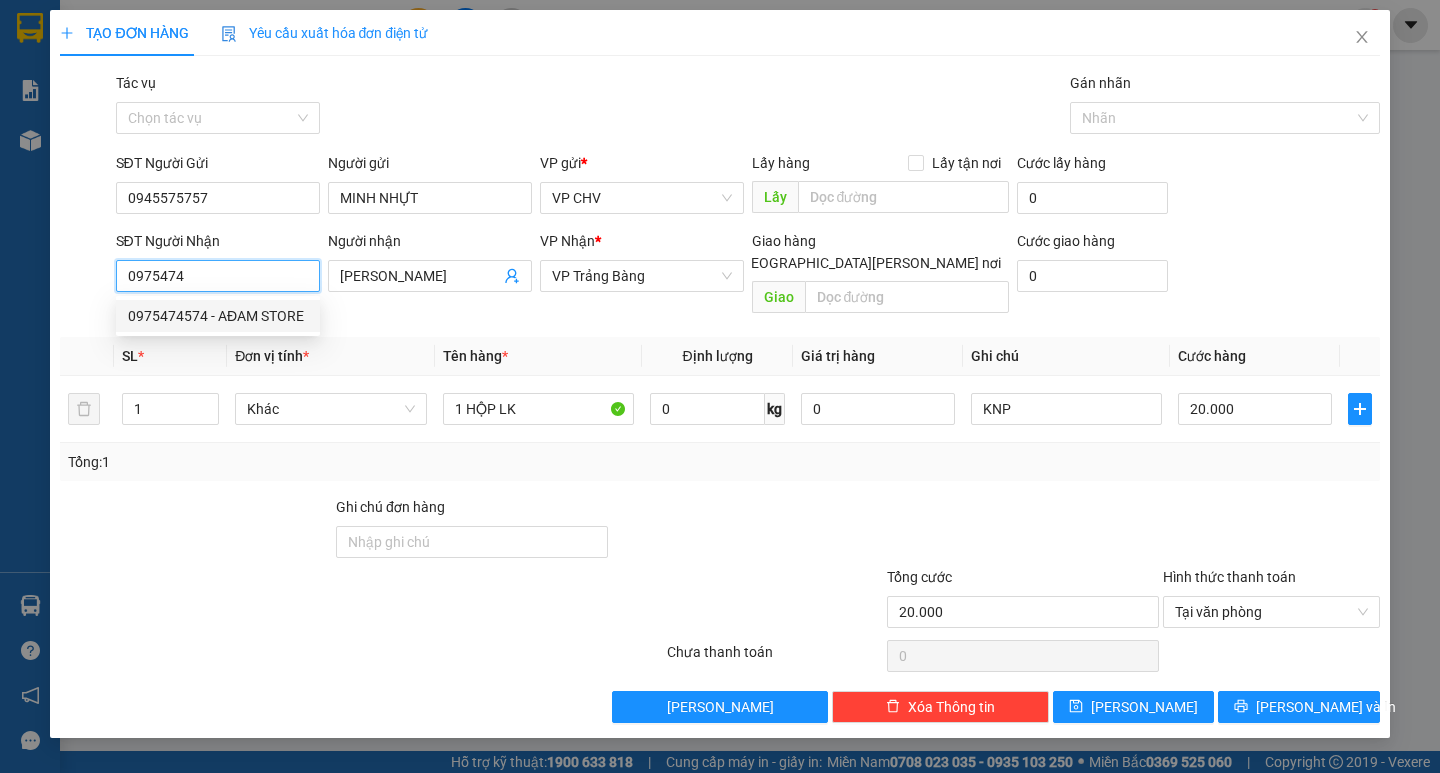 click on "0975474574 - AĐAM STORE" at bounding box center (218, 316) 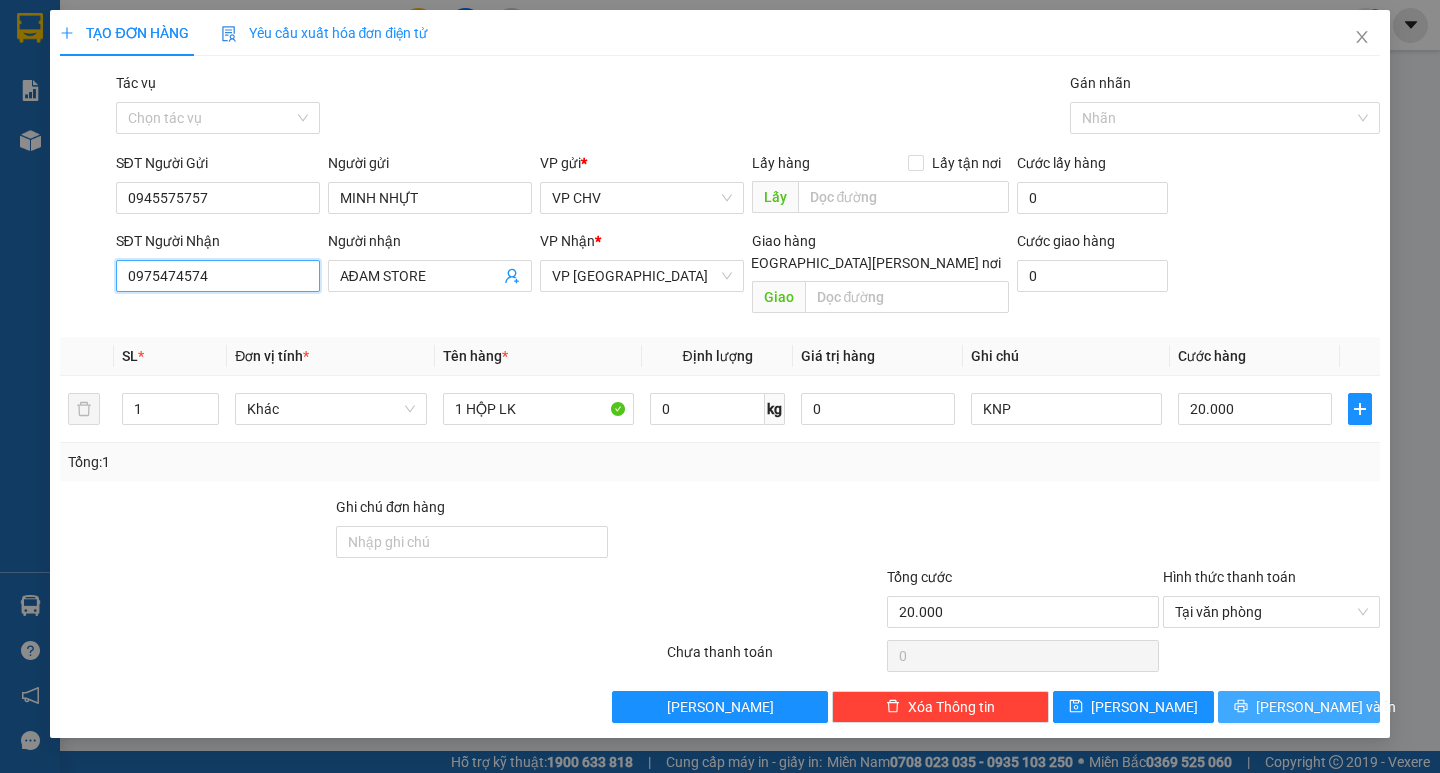 type on "0975474574" 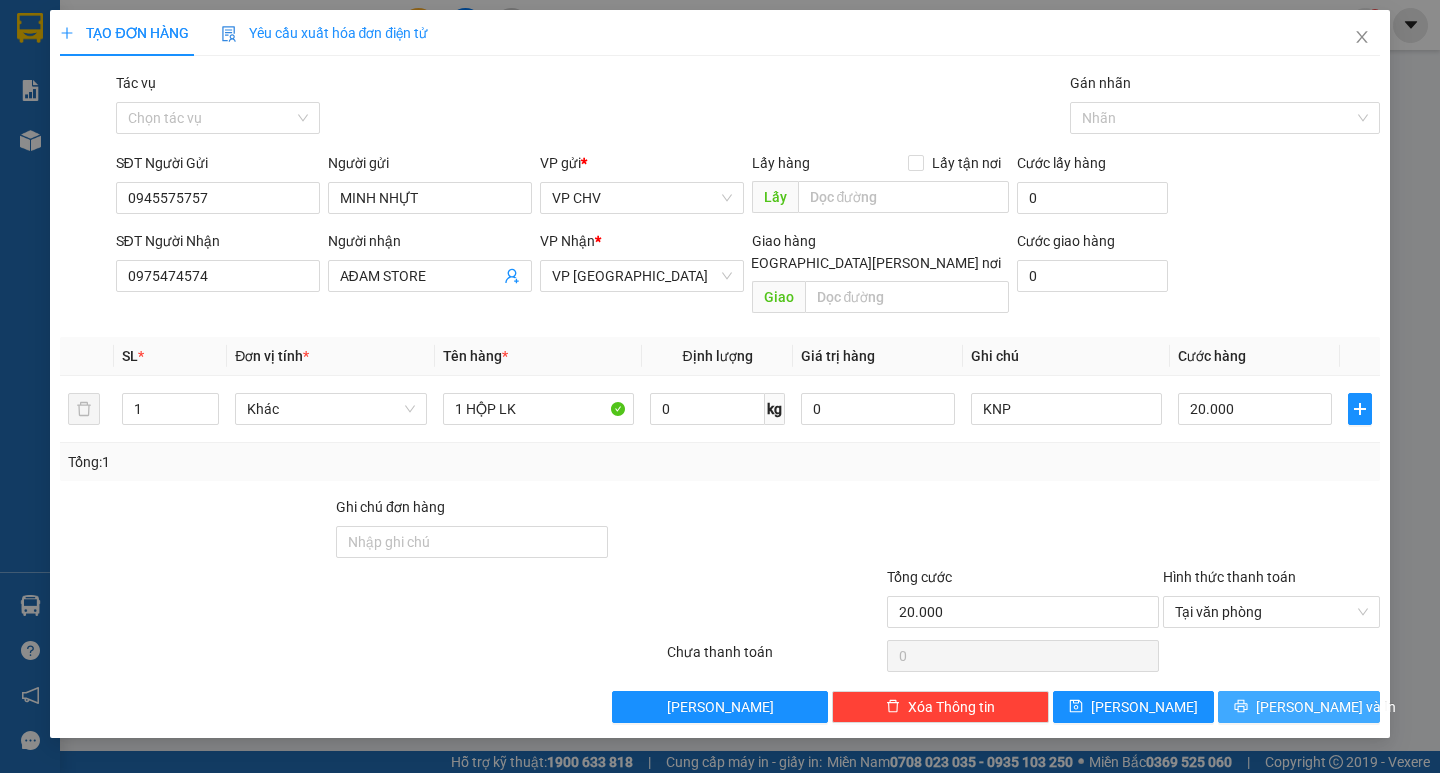 drag, startPoint x: 1308, startPoint y: 674, endPoint x: 1320, endPoint y: 712, distance: 39.849716 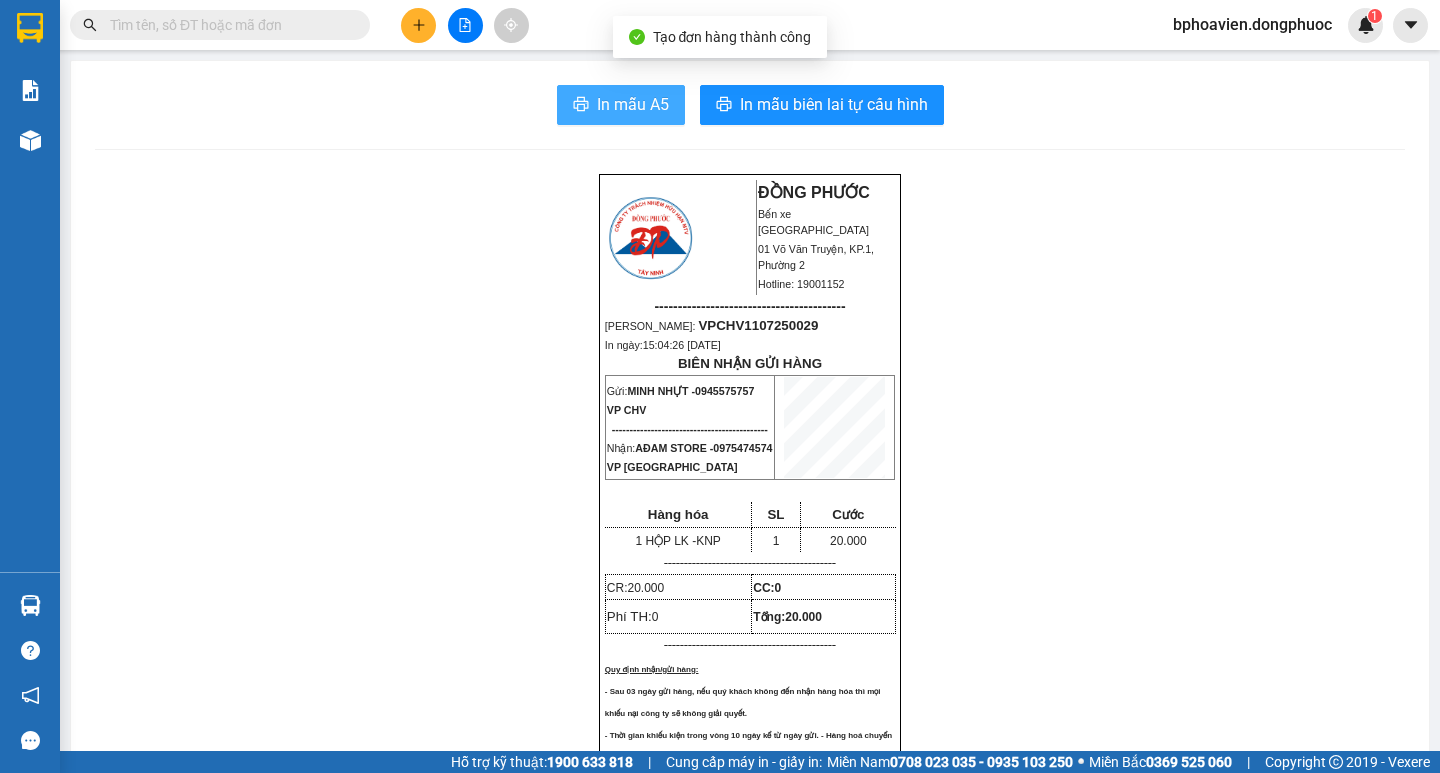 click on "In mẫu A5" at bounding box center [621, 105] 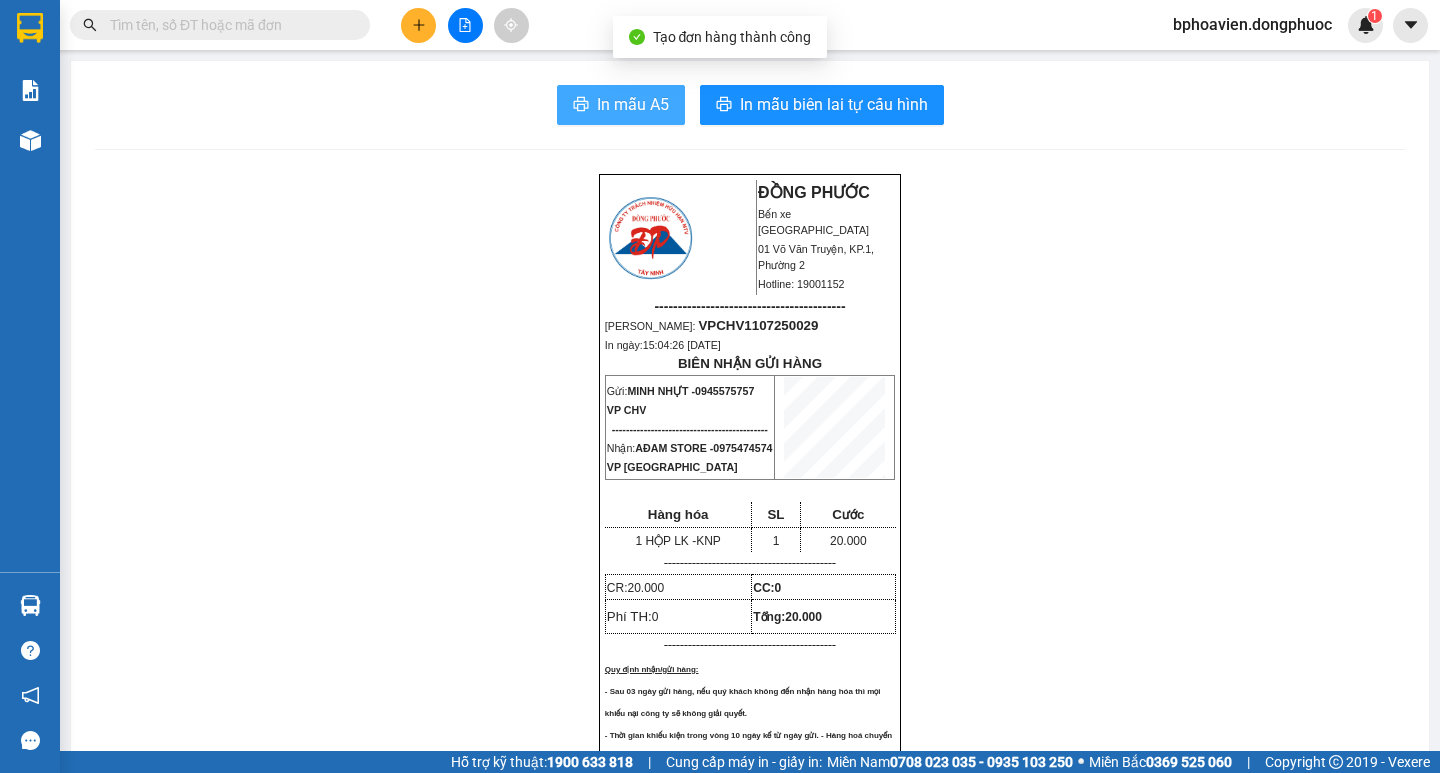 scroll, scrollTop: 0, scrollLeft: 0, axis: both 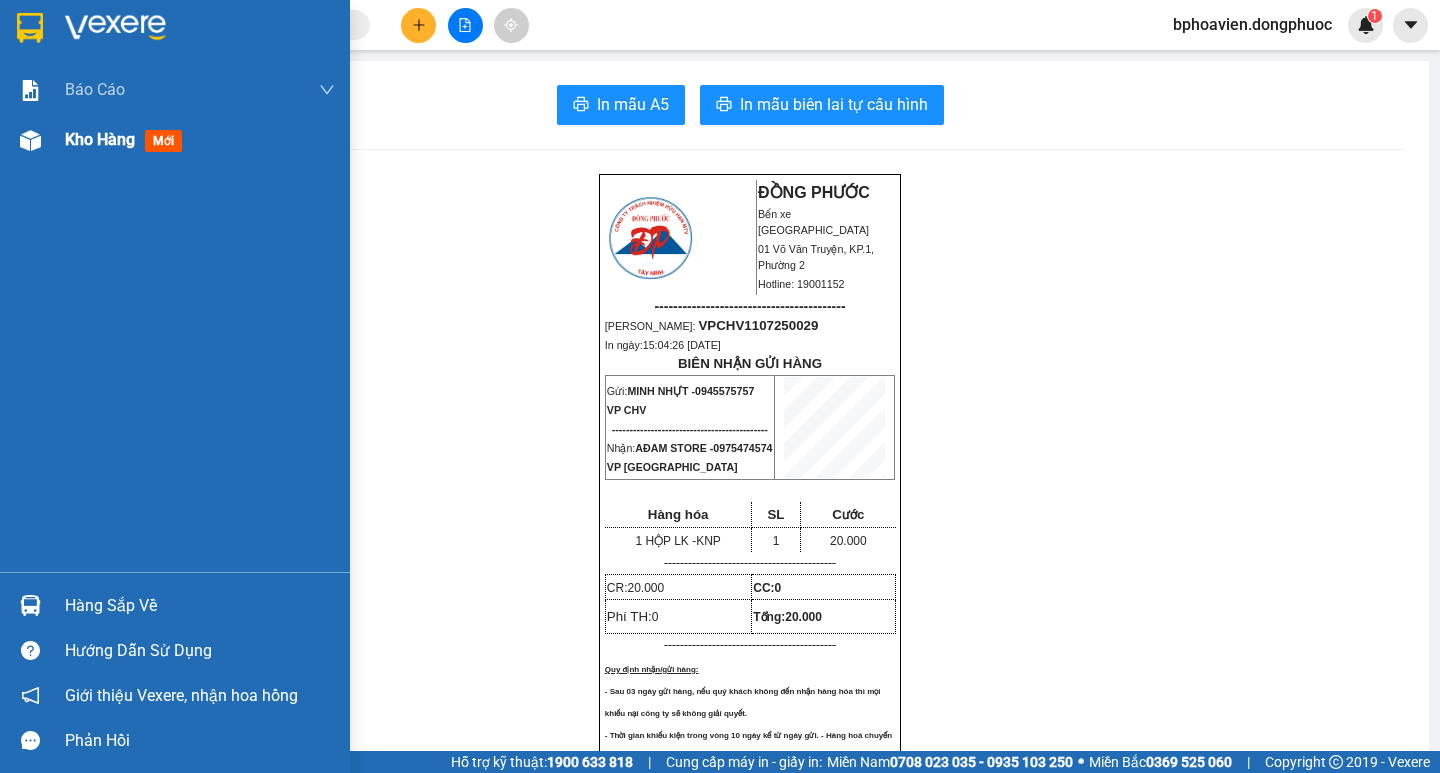click on "Kho hàng" at bounding box center [100, 139] 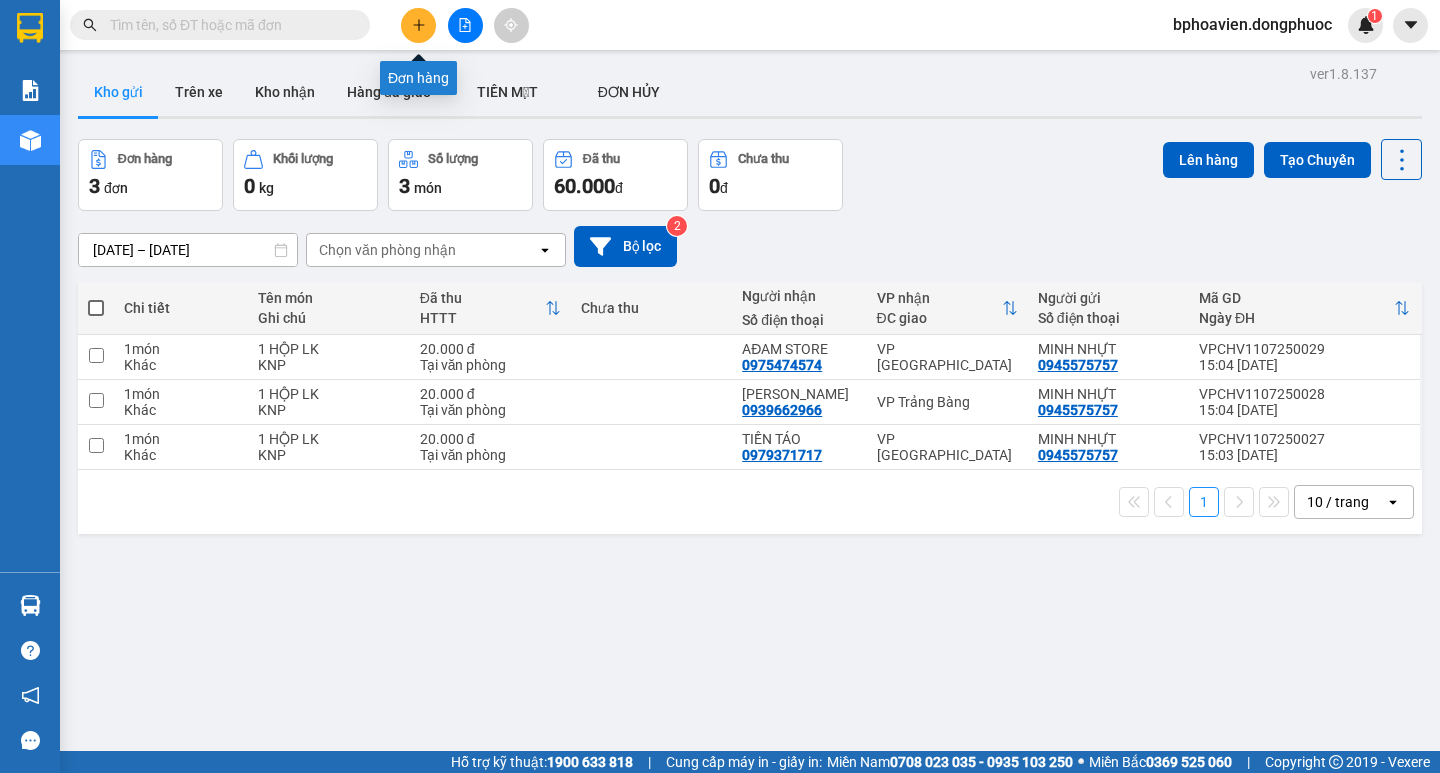 click at bounding box center (418, 25) 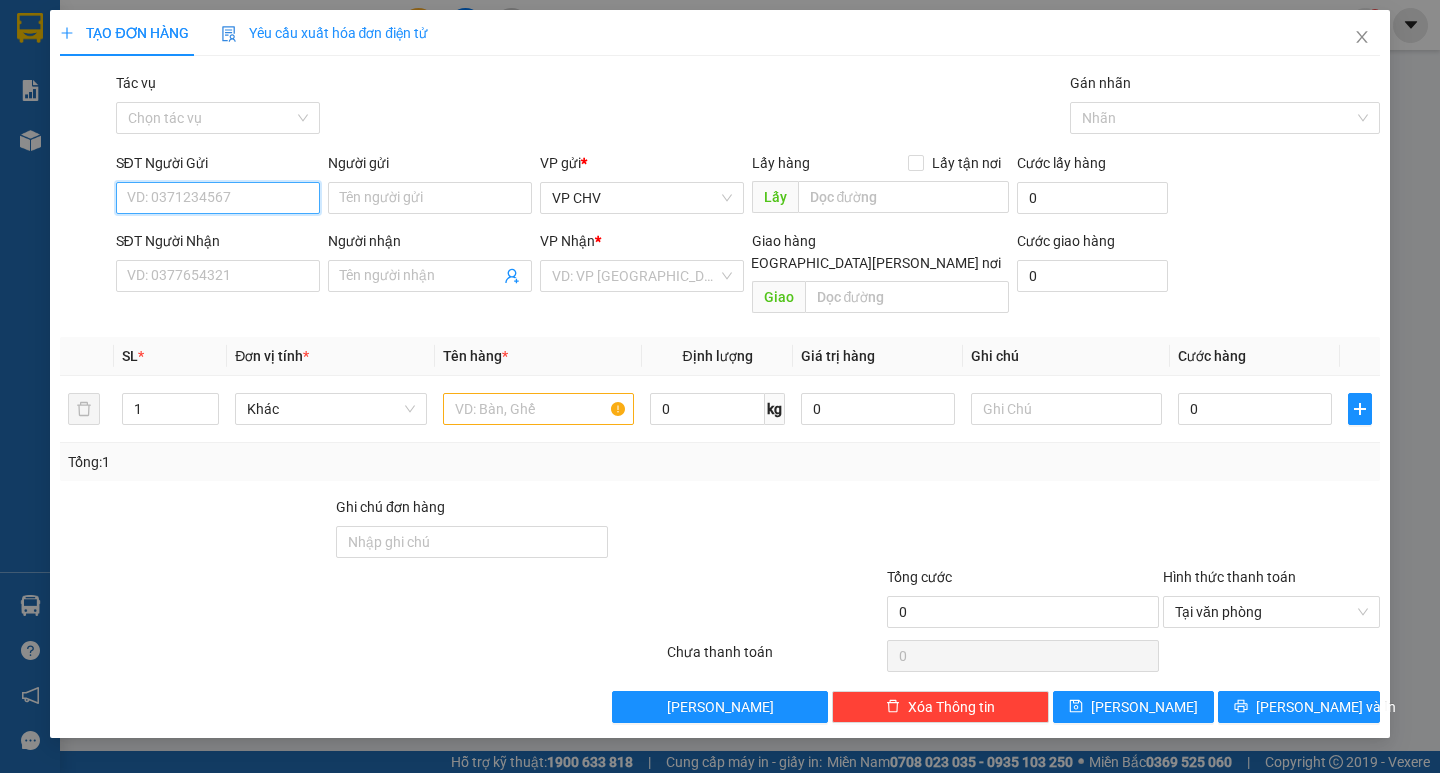 click on "SĐT Người Gửi" at bounding box center [218, 198] 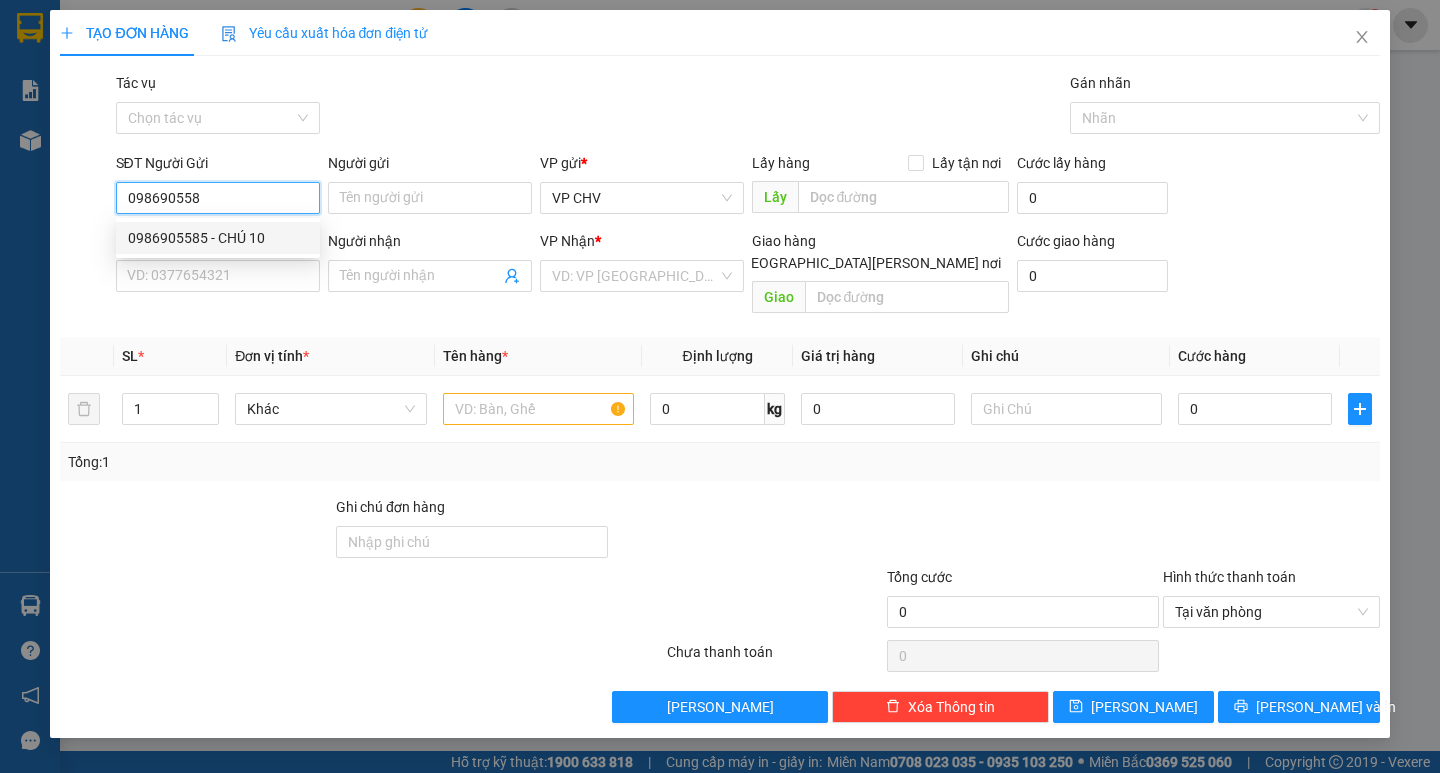 click on "0986905585 - CHÚ 10" at bounding box center (218, 238) 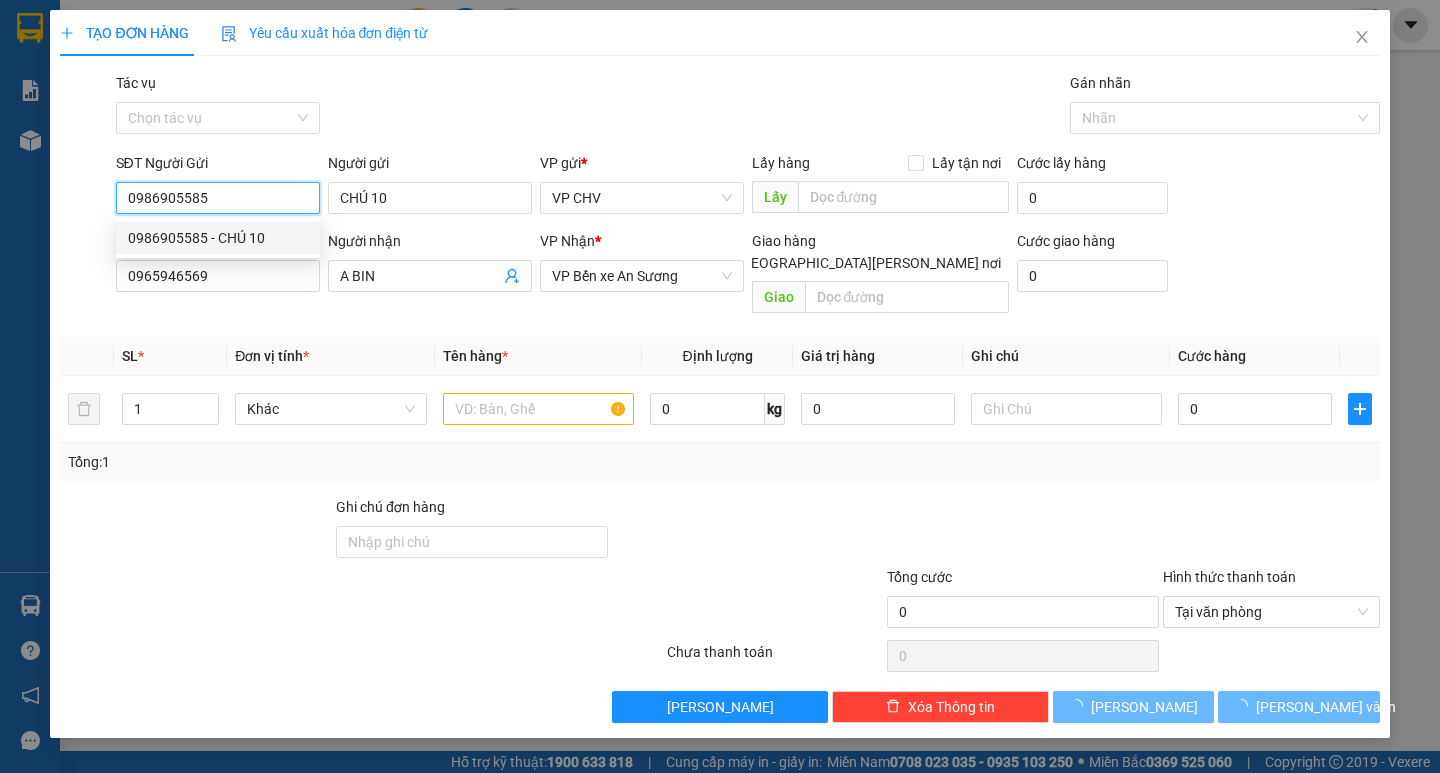 type on "20.000" 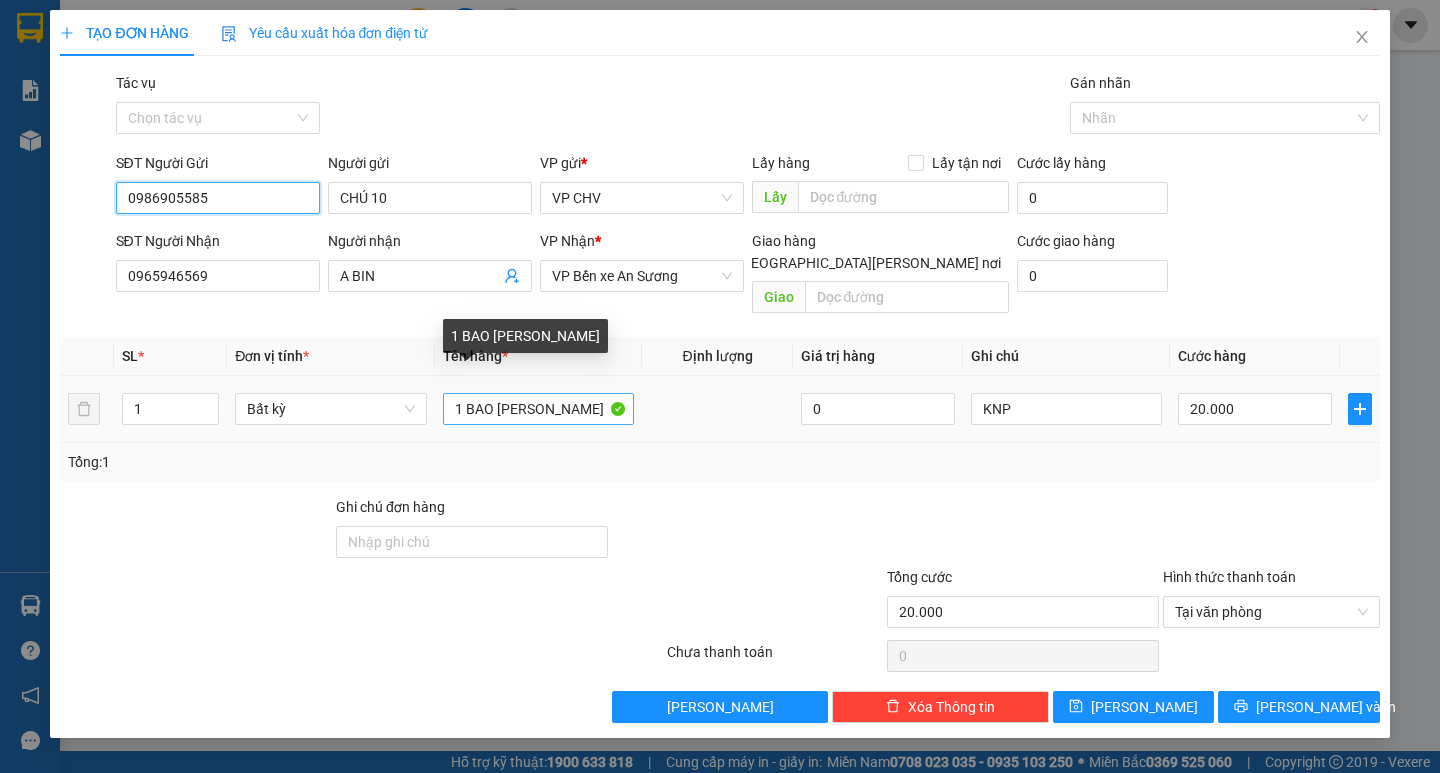 type on "0986905585" 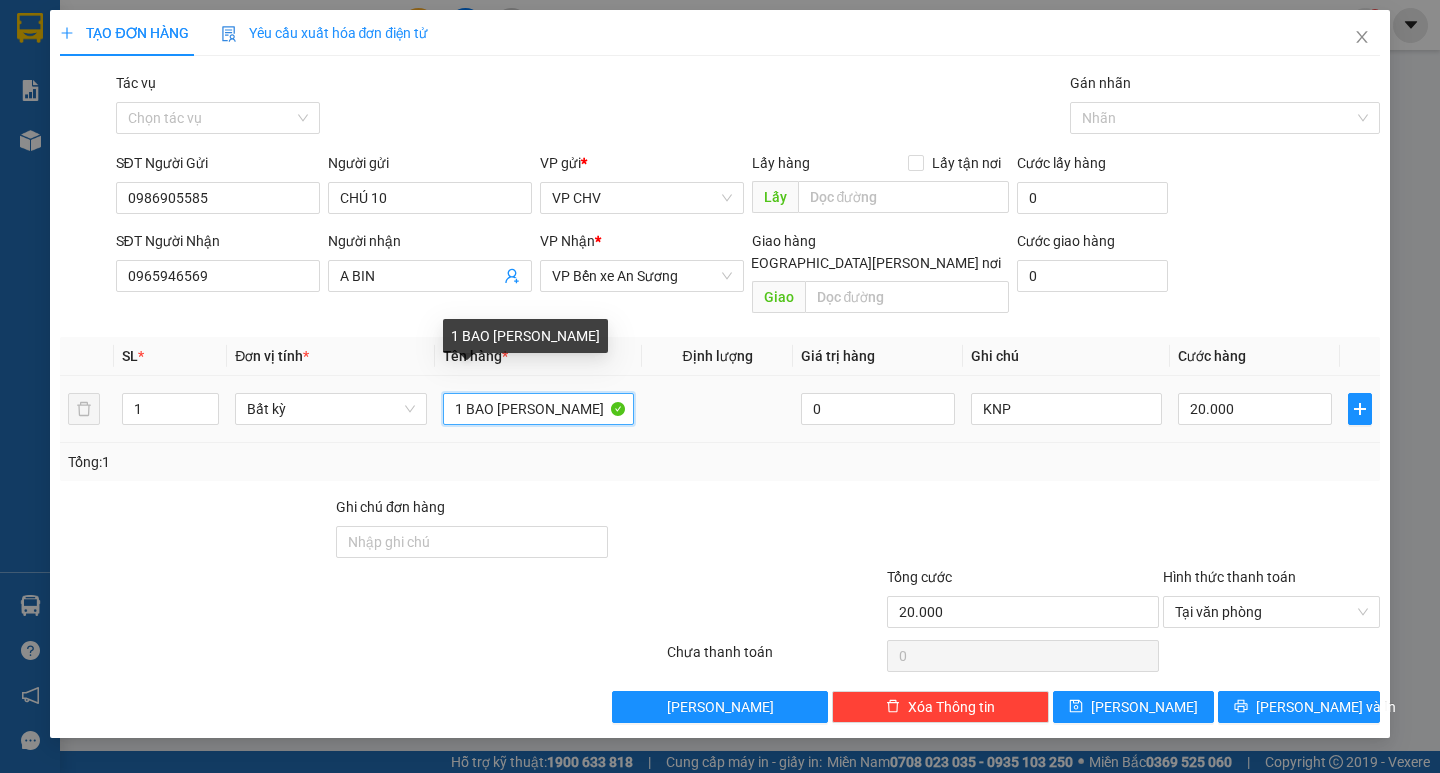 drag, startPoint x: 476, startPoint y: 388, endPoint x: 491, endPoint y: 392, distance: 15.524175 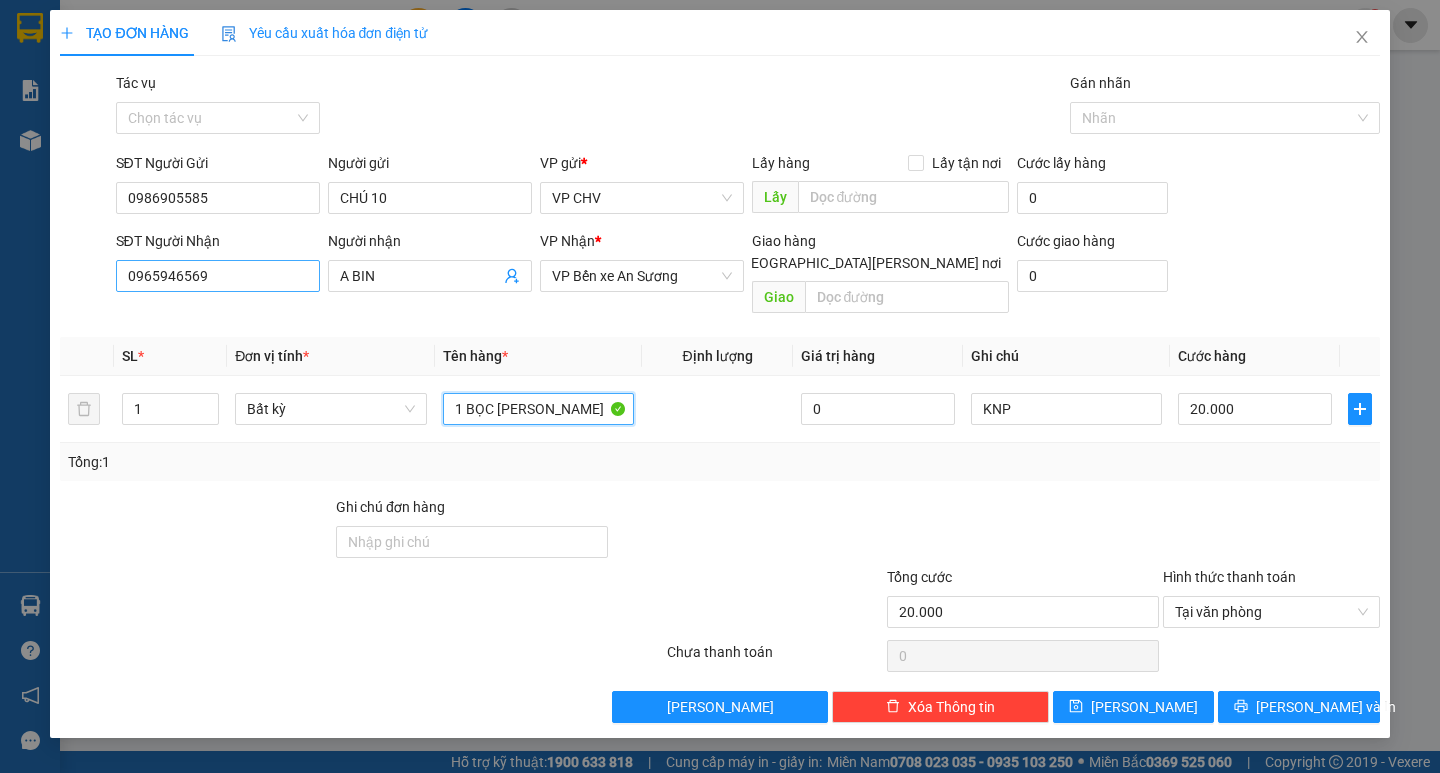 type on "1 BỌC [PERSON_NAME]" 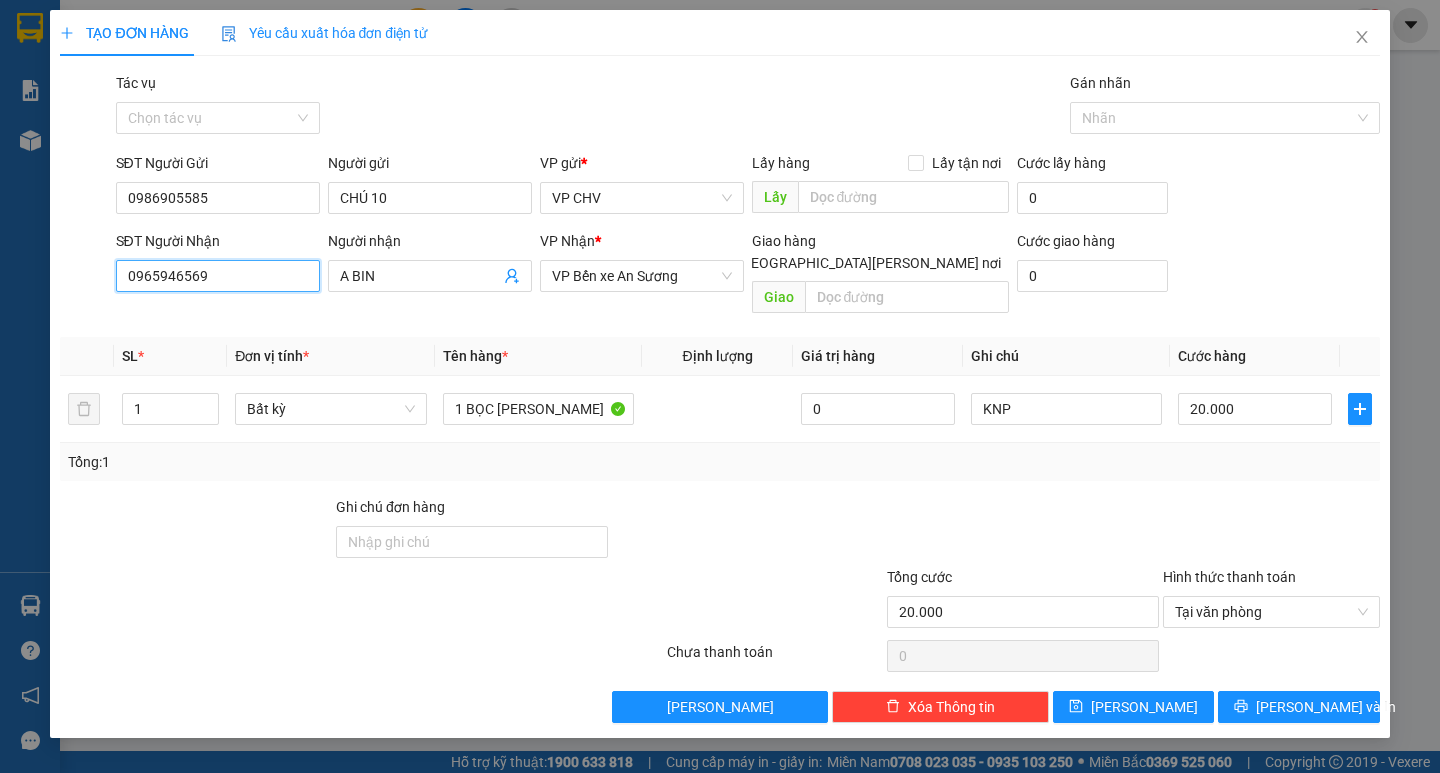 drag, startPoint x: 238, startPoint y: 275, endPoint x: 0, endPoint y: 272, distance: 238.0189 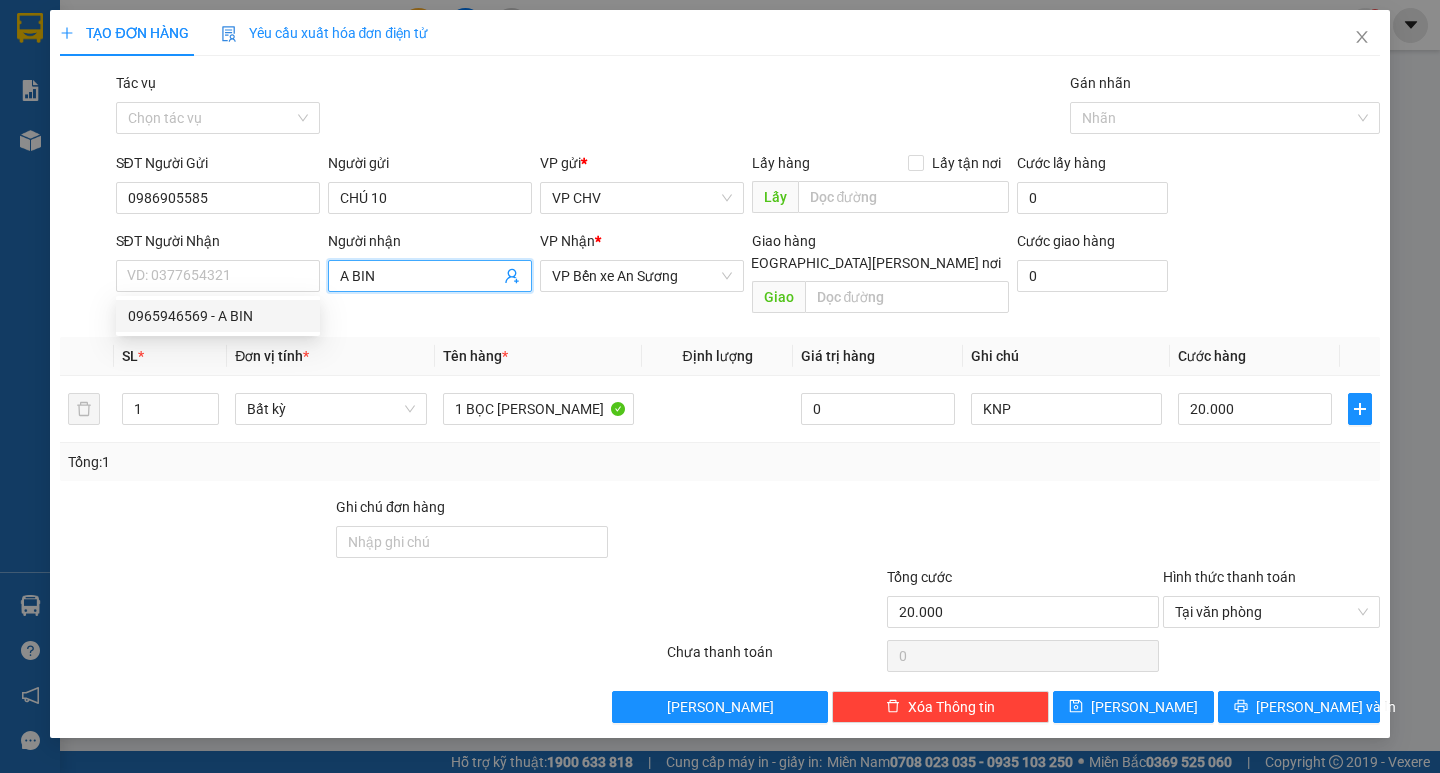 drag, startPoint x: 335, startPoint y: 278, endPoint x: 348, endPoint y: 274, distance: 13.601471 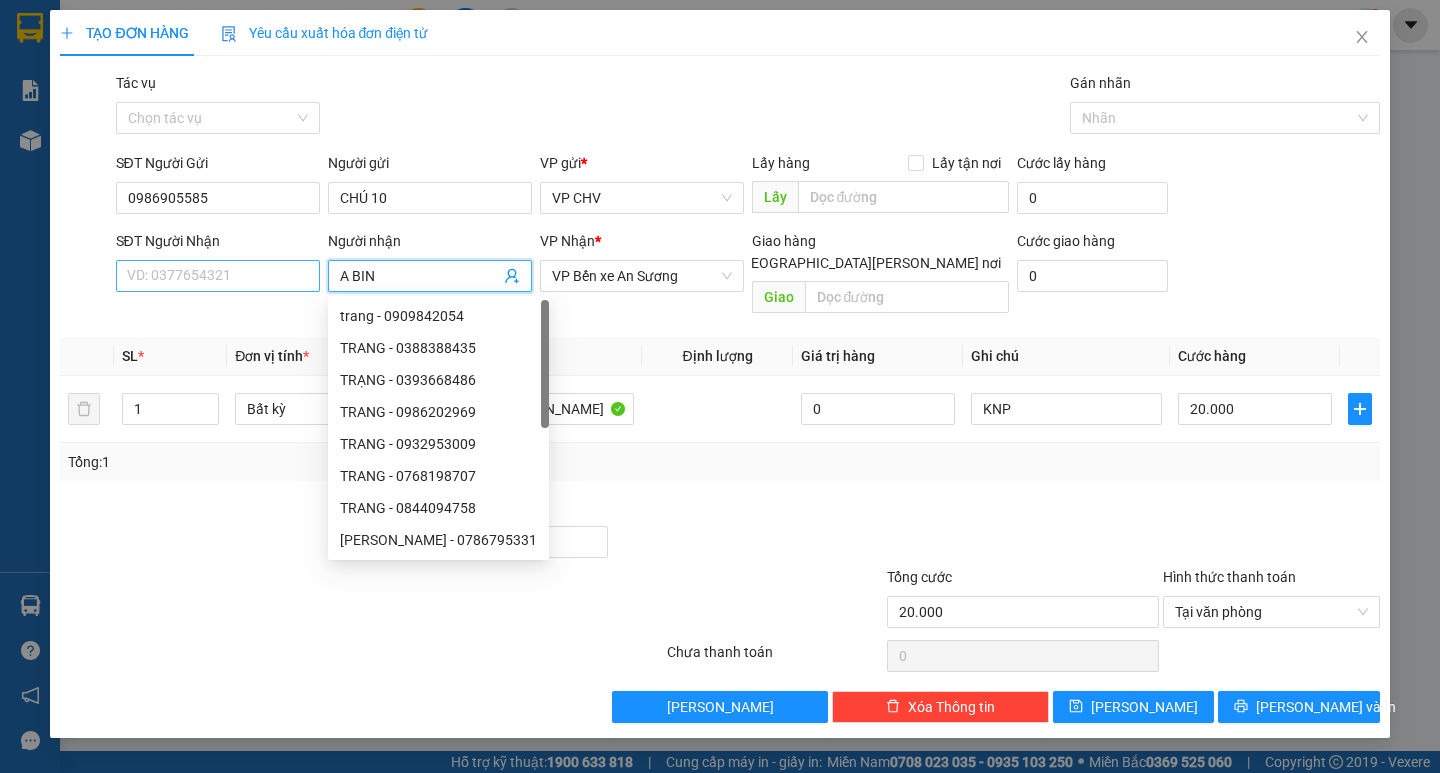 drag, startPoint x: 359, startPoint y: 283, endPoint x: 298, endPoint y: 278, distance: 61.204575 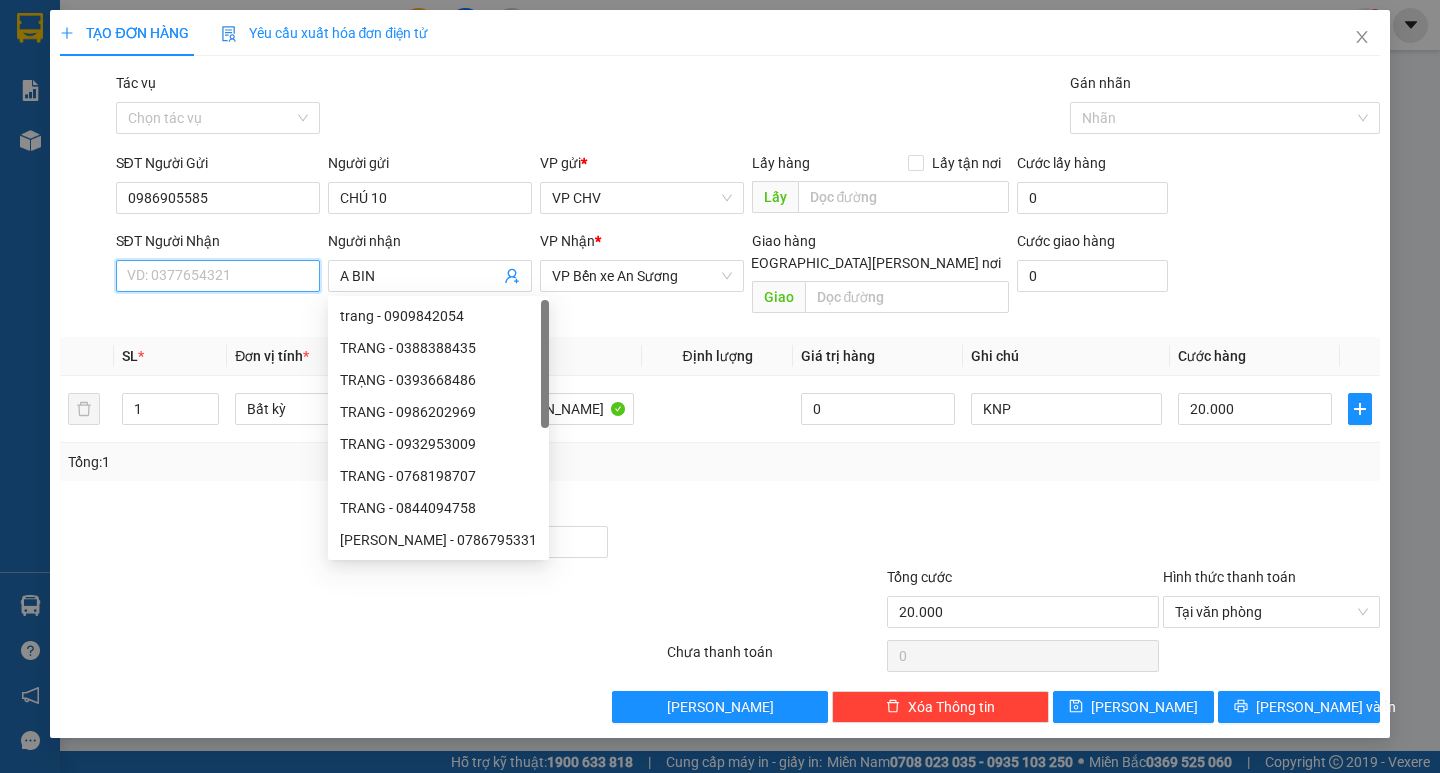 drag, startPoint x: 266, startPoint y: 279, endPoint x: 240, endPoint y: 288, distance: 27.513634 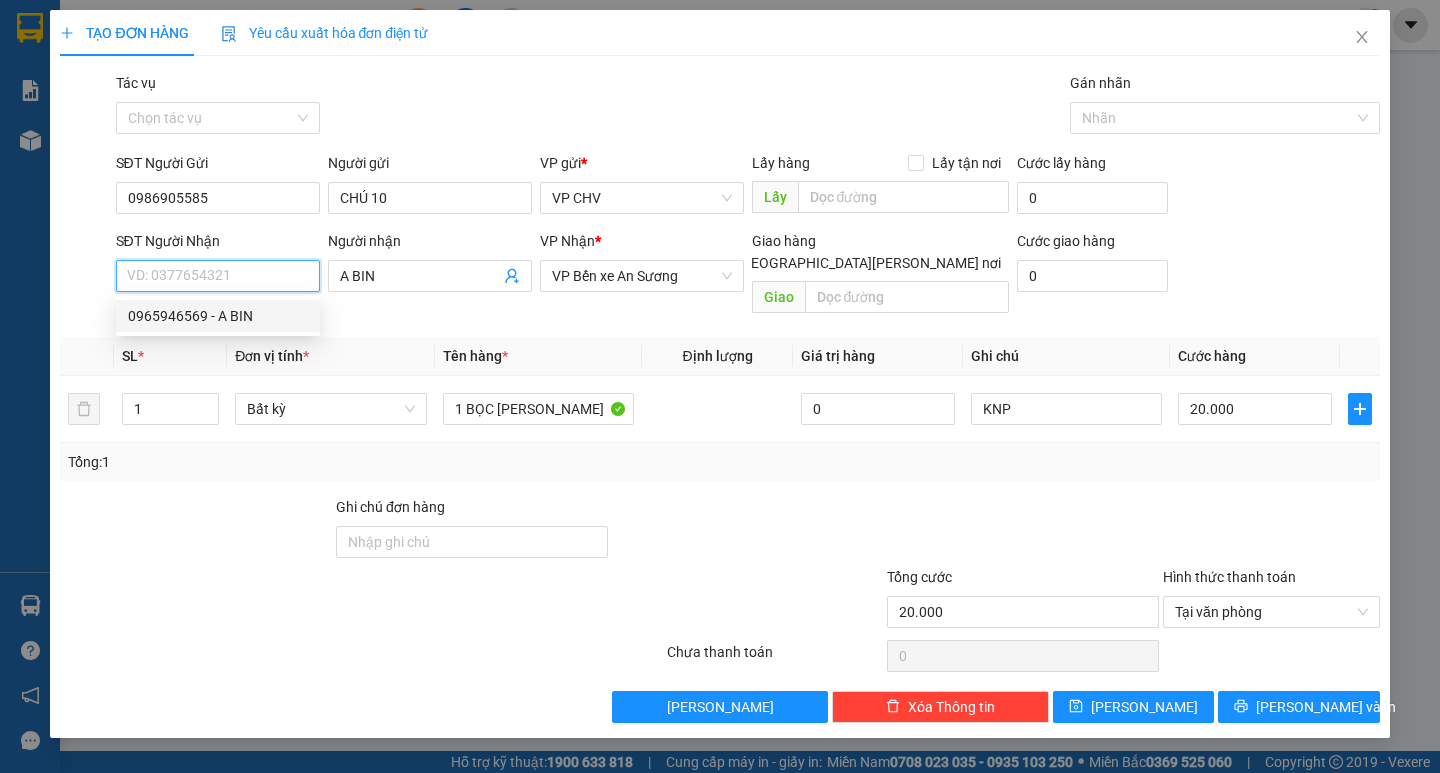 drag, startPoint x: 227, startPoint y: 325, endPoint x: 396, endPoint y: 306, distance: 170.0647 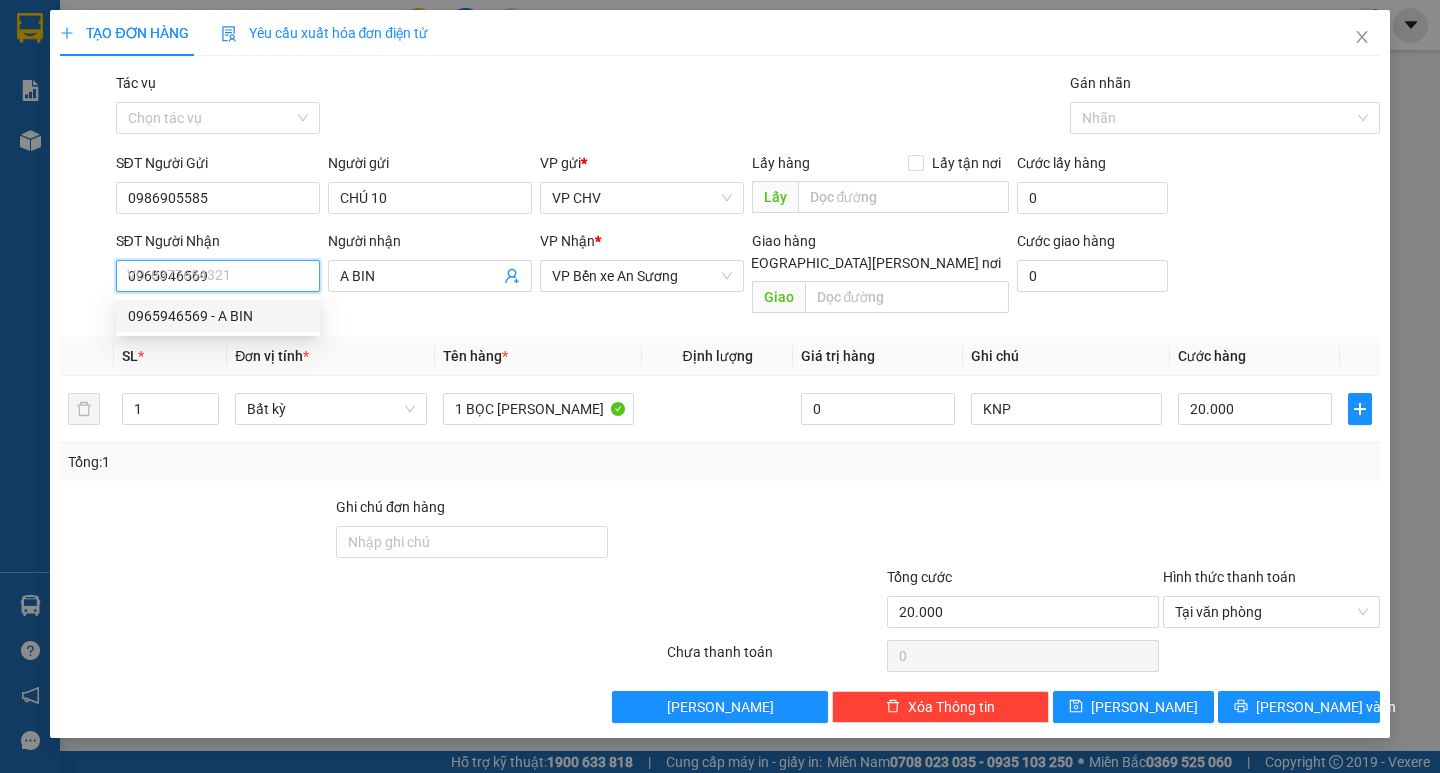type on "1 BAO [PERSON_NAME]" 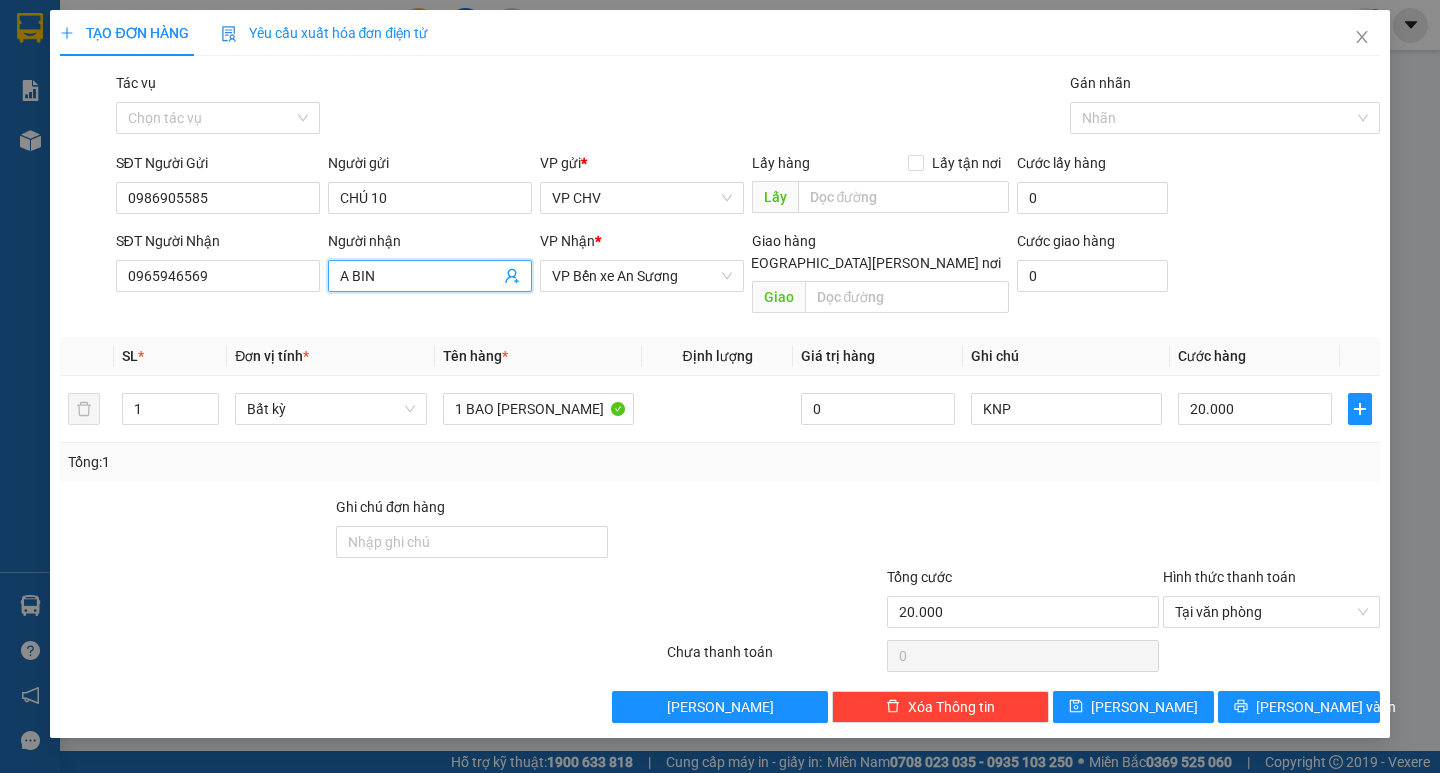 type 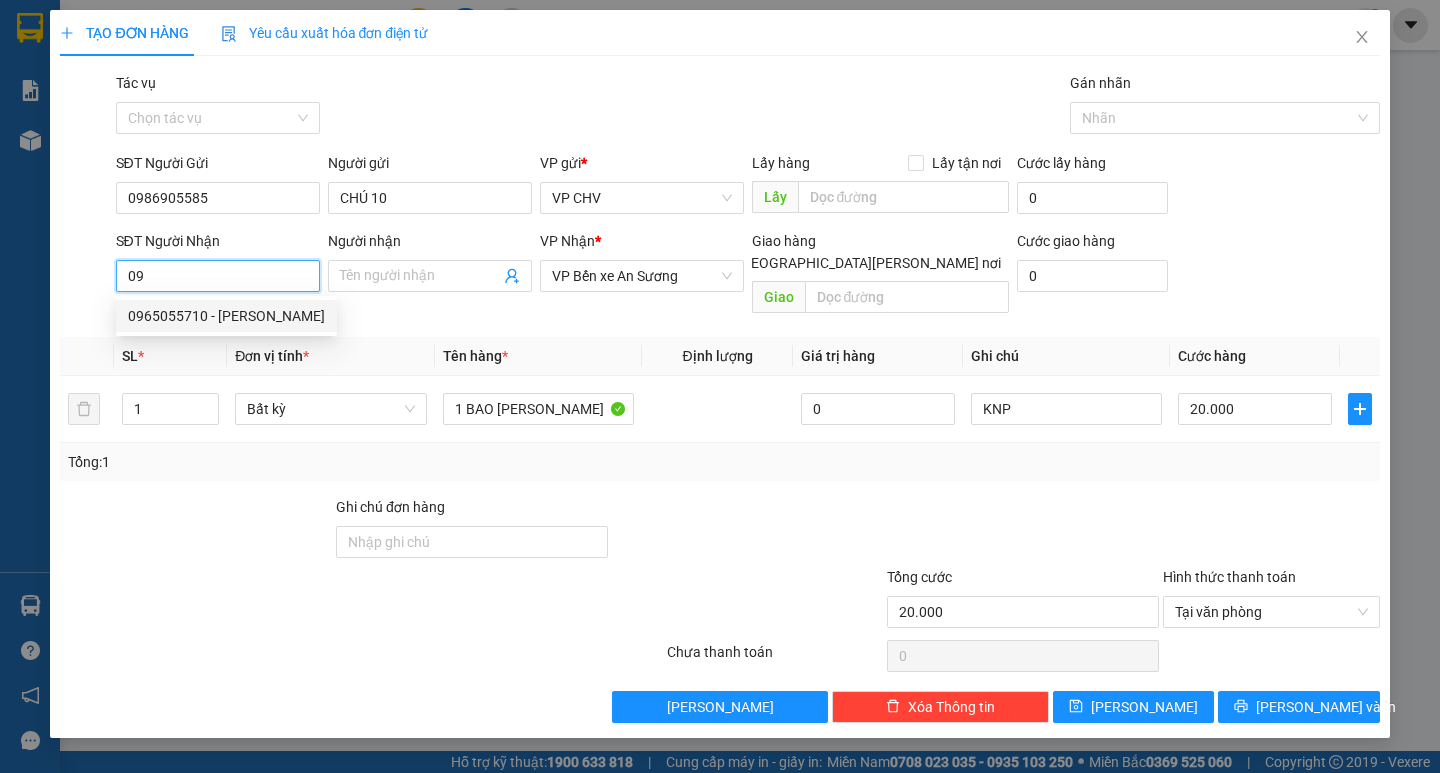 type on "0" 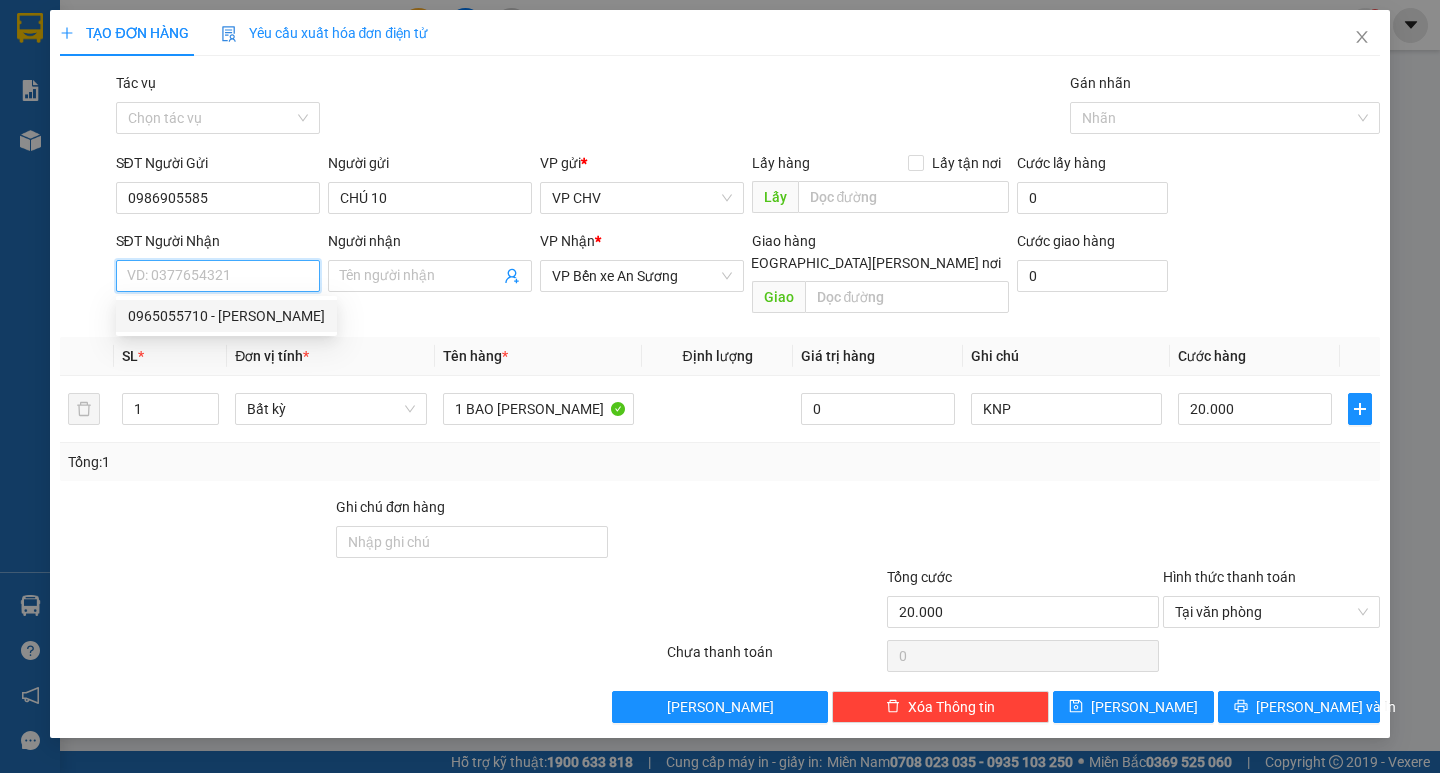 type 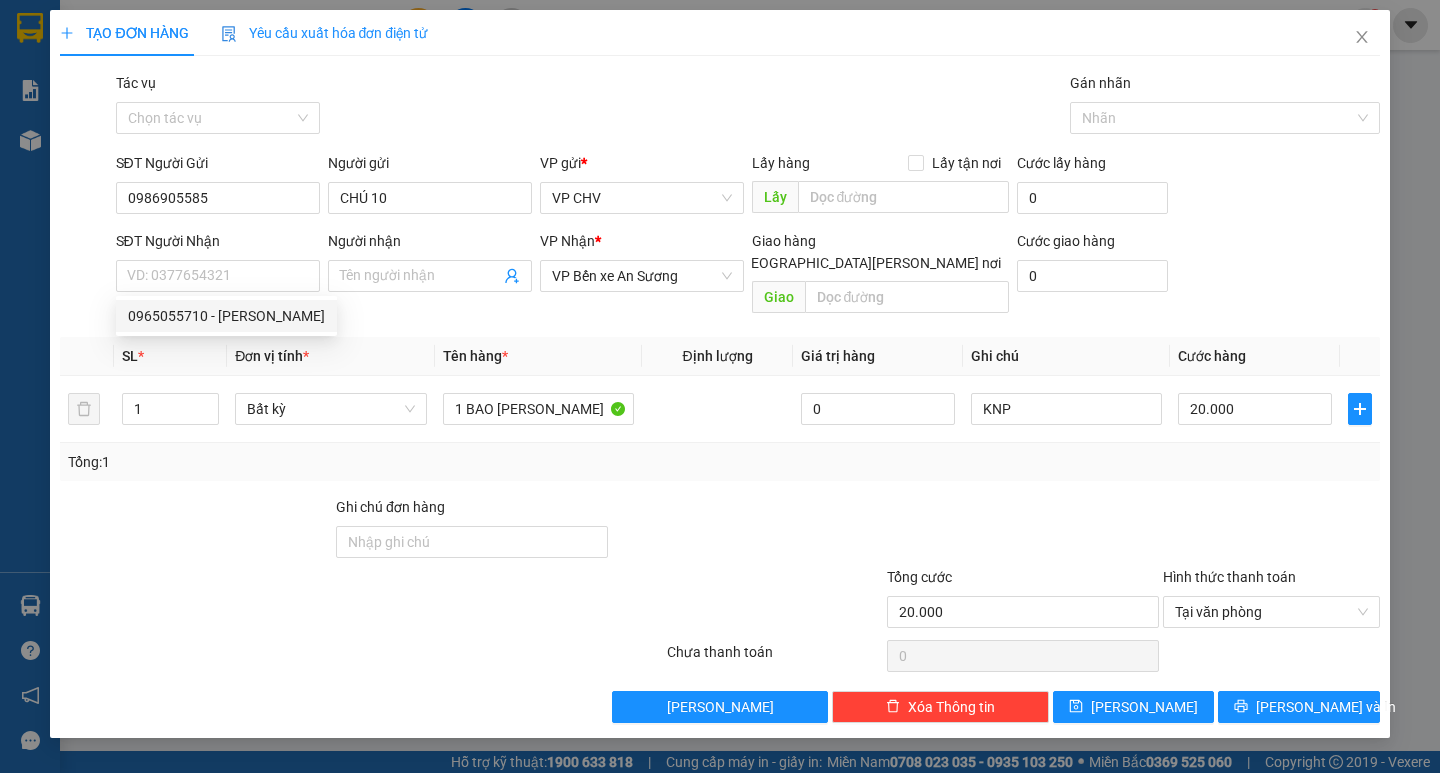 drag, startPoint x: 369, startPoint y: 327, endPoint x: 341, endPoint y: 328, distance: 28.01785 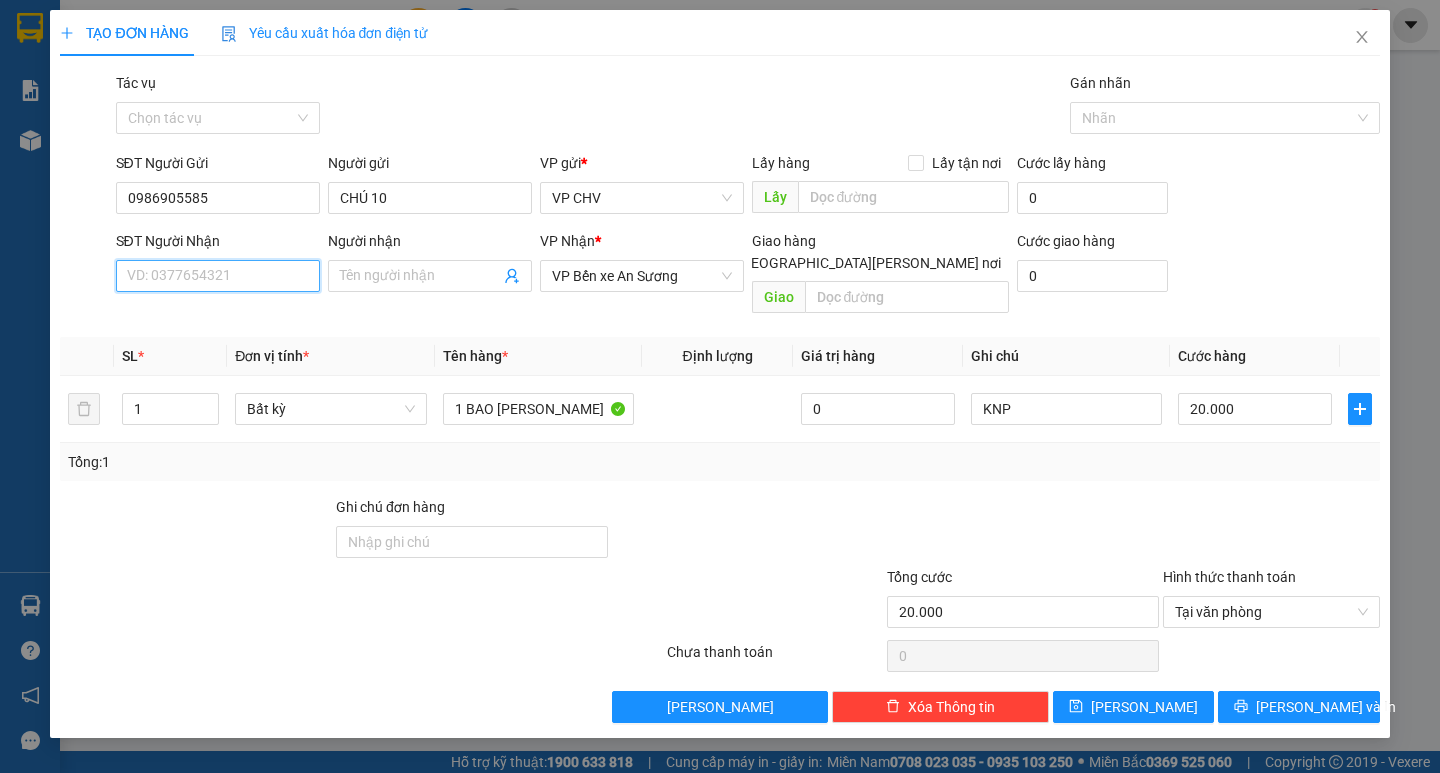 click on "SĐT Người Nhận" at bounding box center [218, 276] 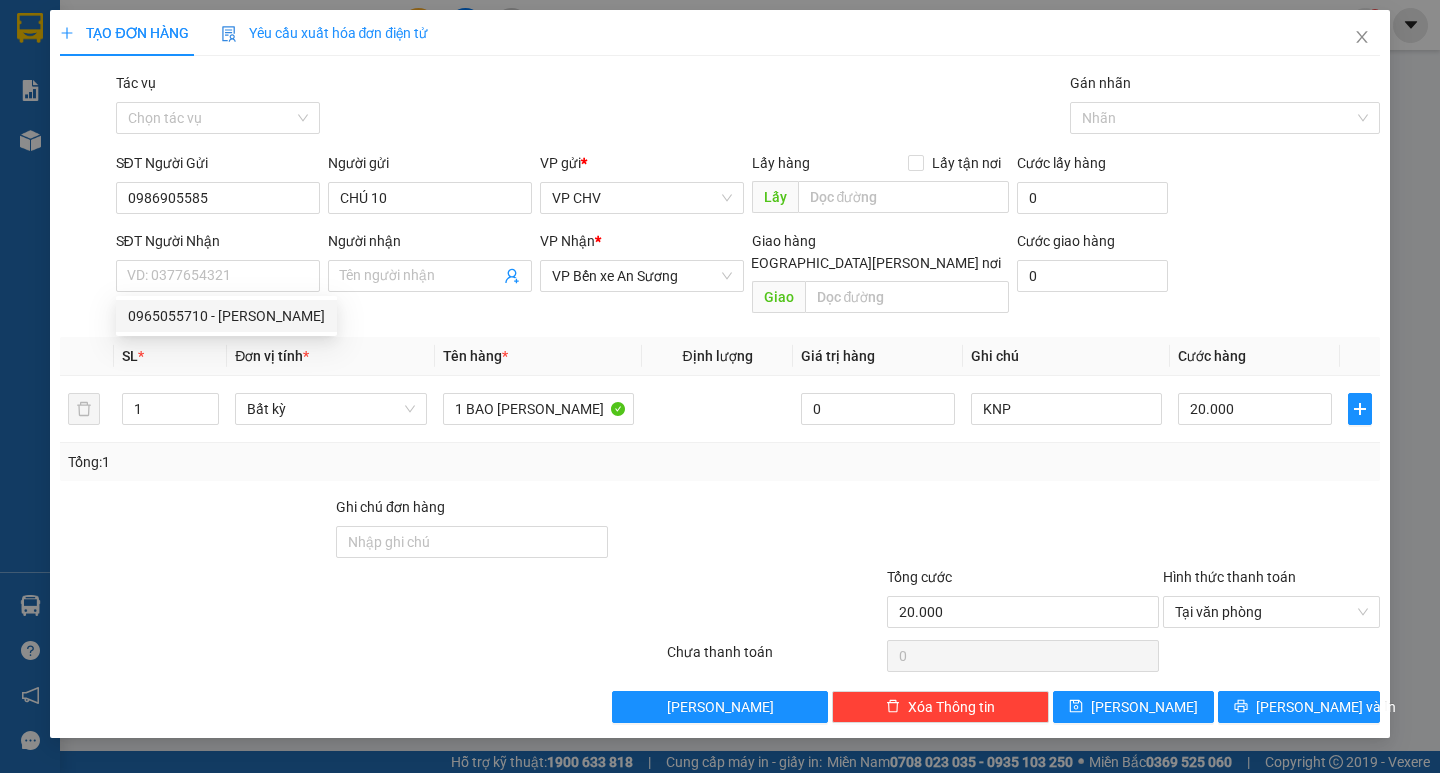 click on "Đơn vị tính  *" at bounding box center [330, 356] 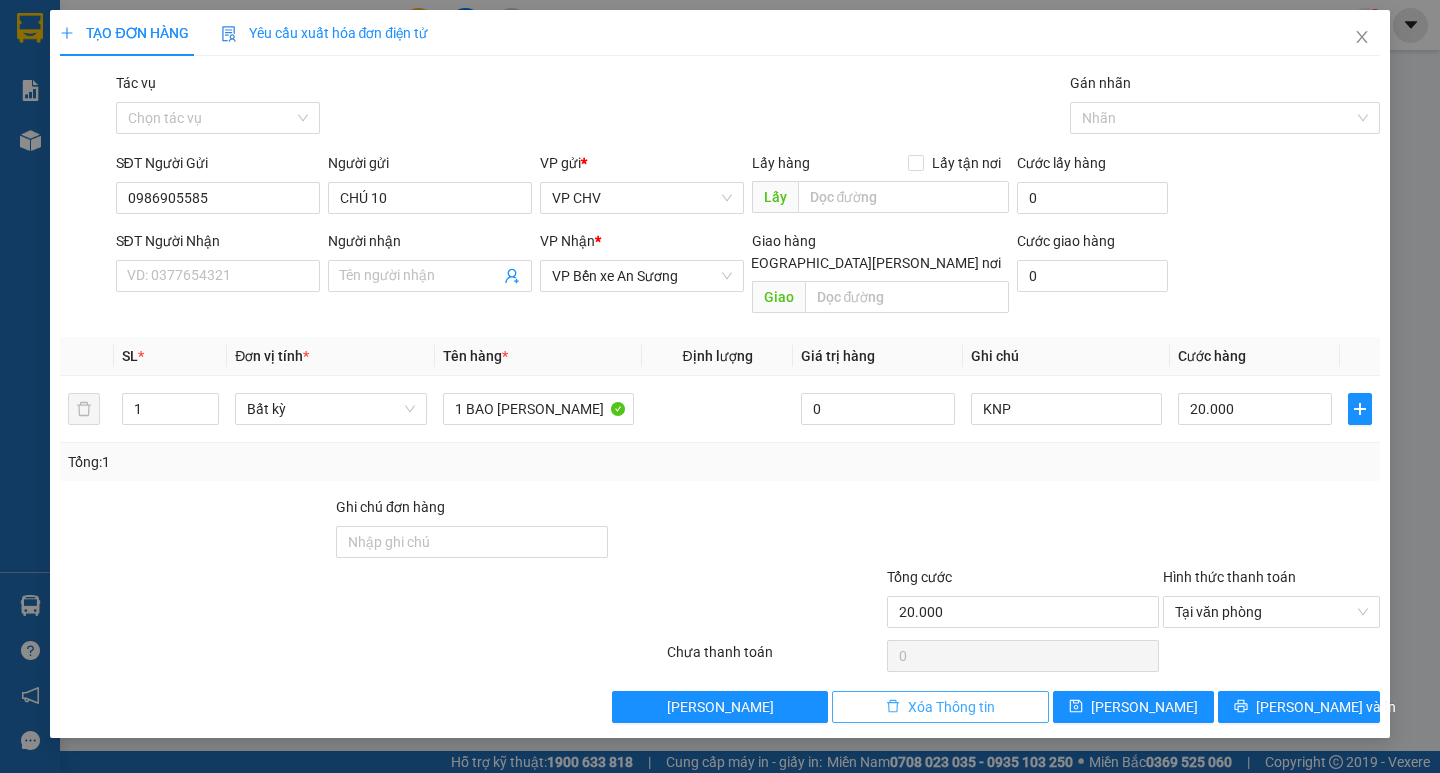 click on "Xóa Thông tin" at bounding box center [951, 707] 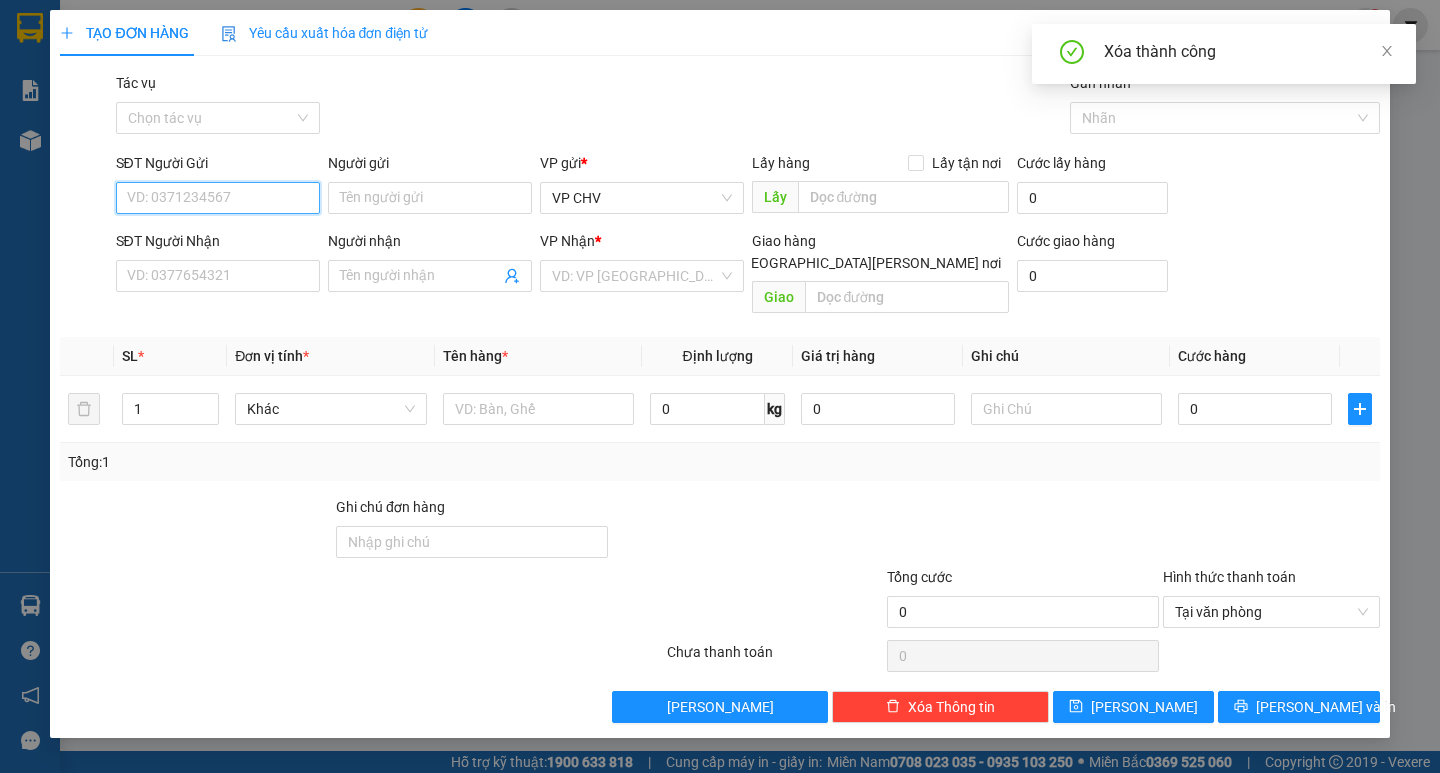 click on "SĐT Người Gửi" at bounding box center (218, 198) 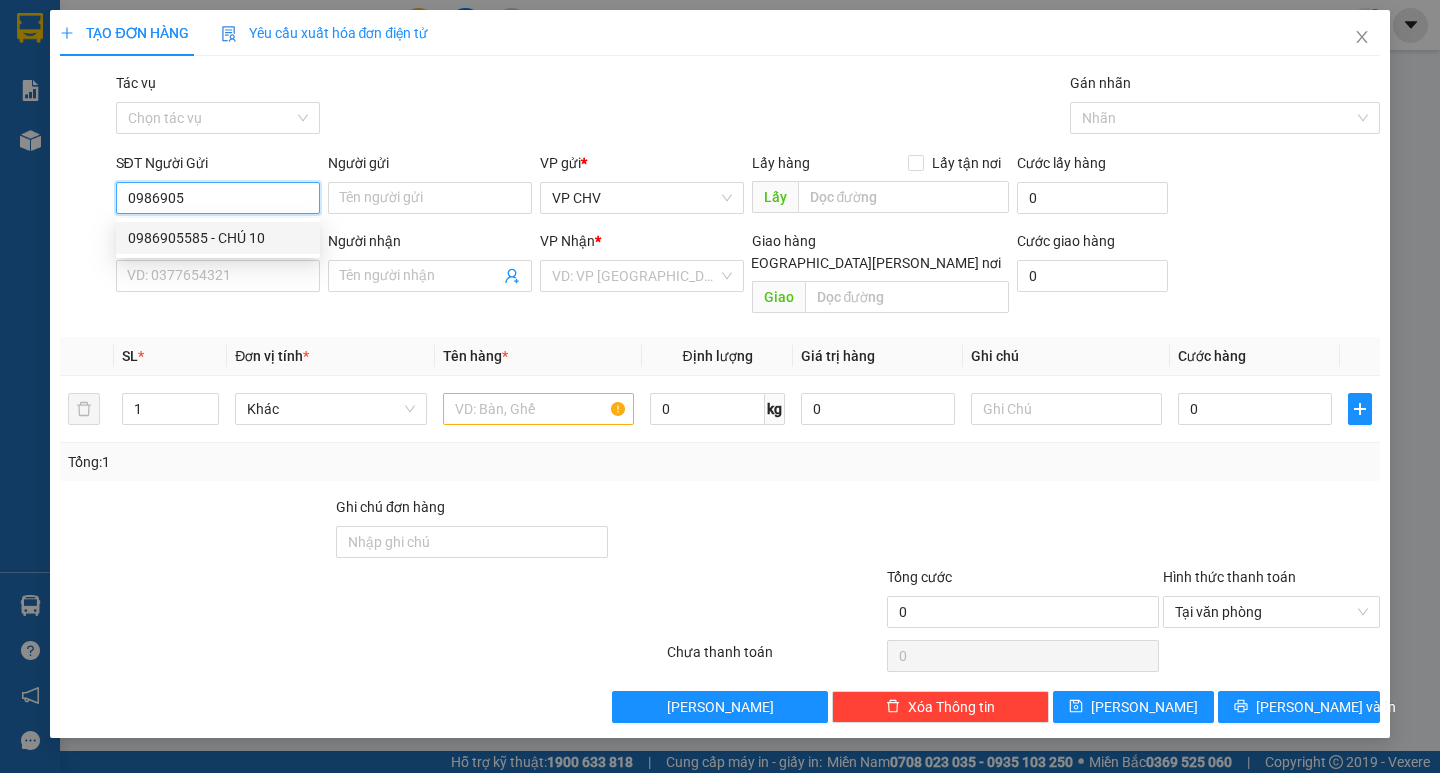 click on "0986905585 - CHÚ 10" at bounding box center (218, 238) 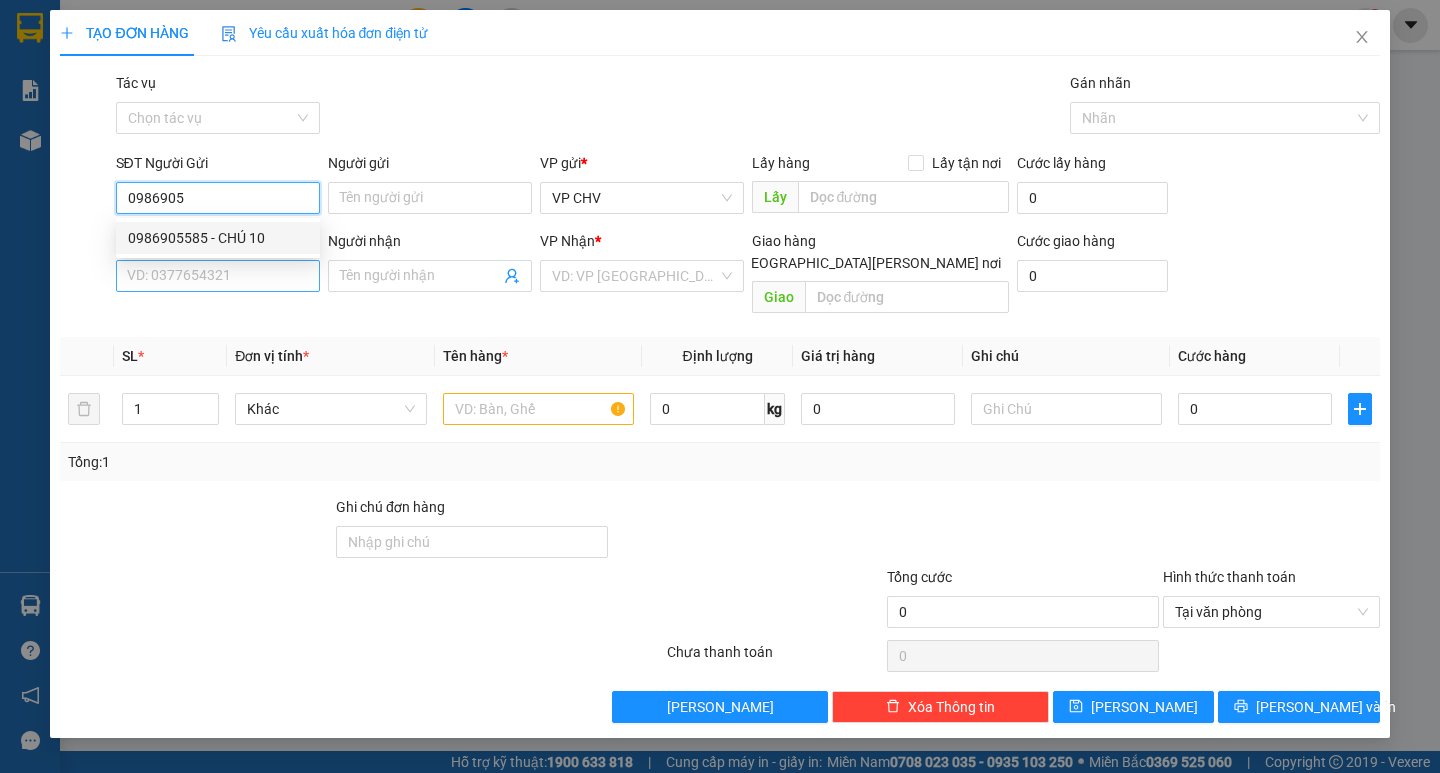 type on "0986905585" 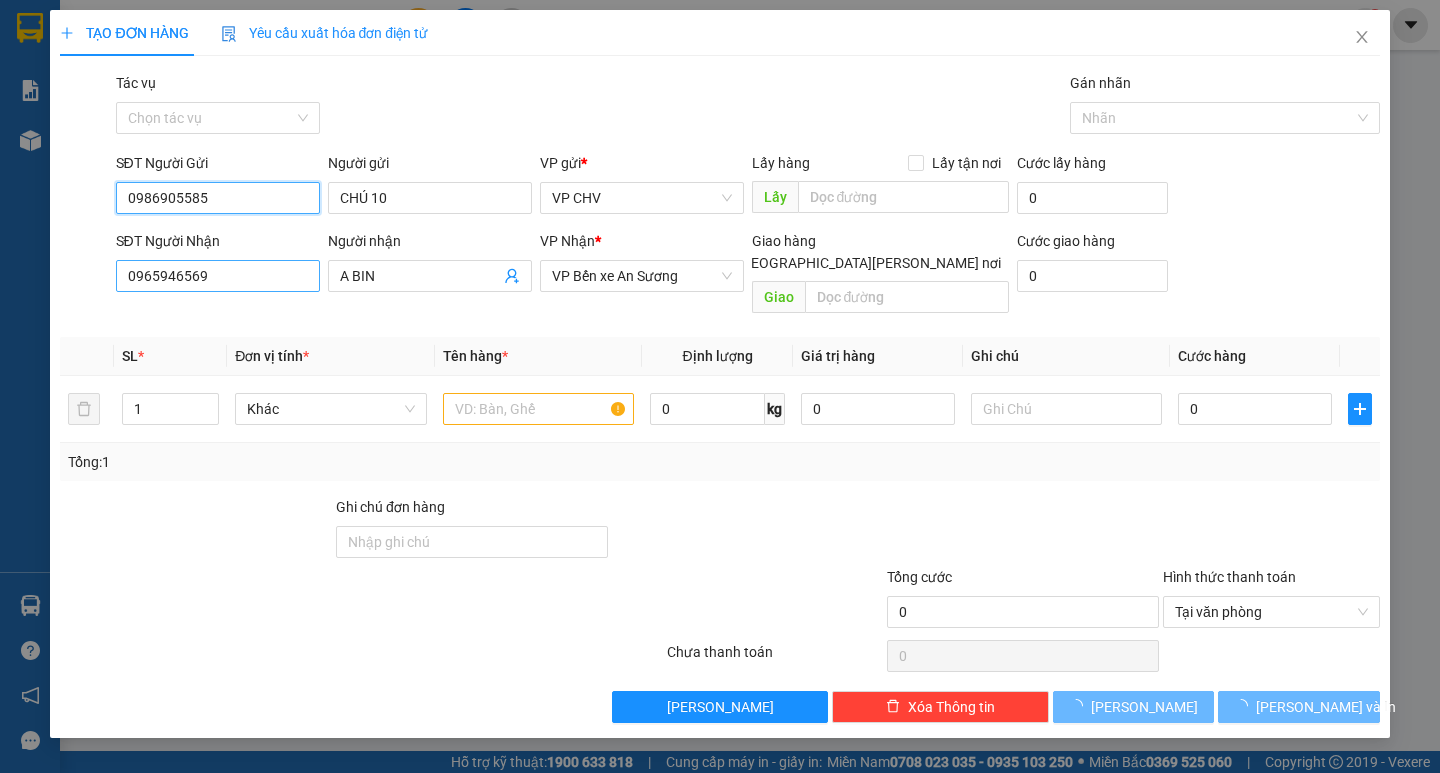 type on "20.000" 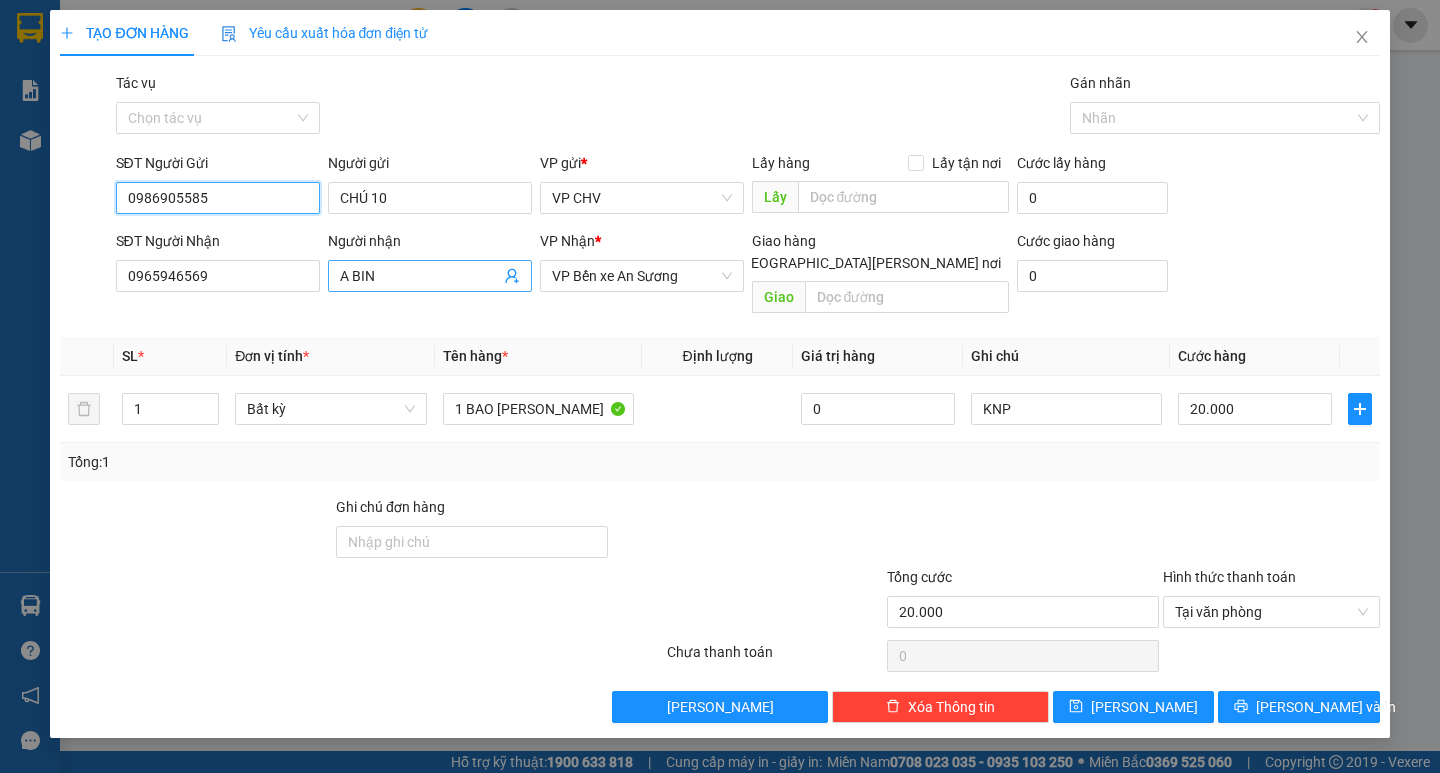 type on "0986905585" 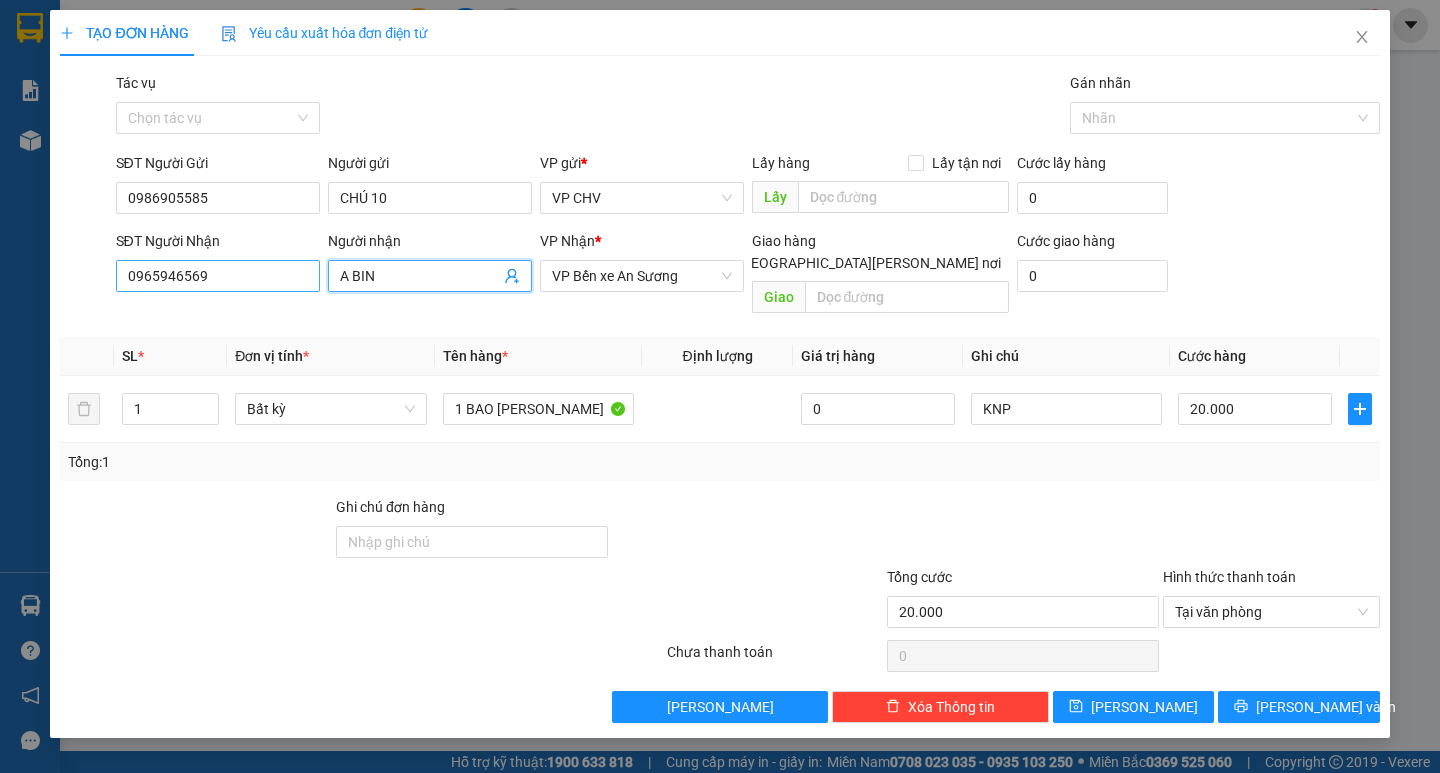 drag, startPoint x: 333, startPoint y: 284, endPoint x: 276, endPoint y: 274, distance: 57.870544 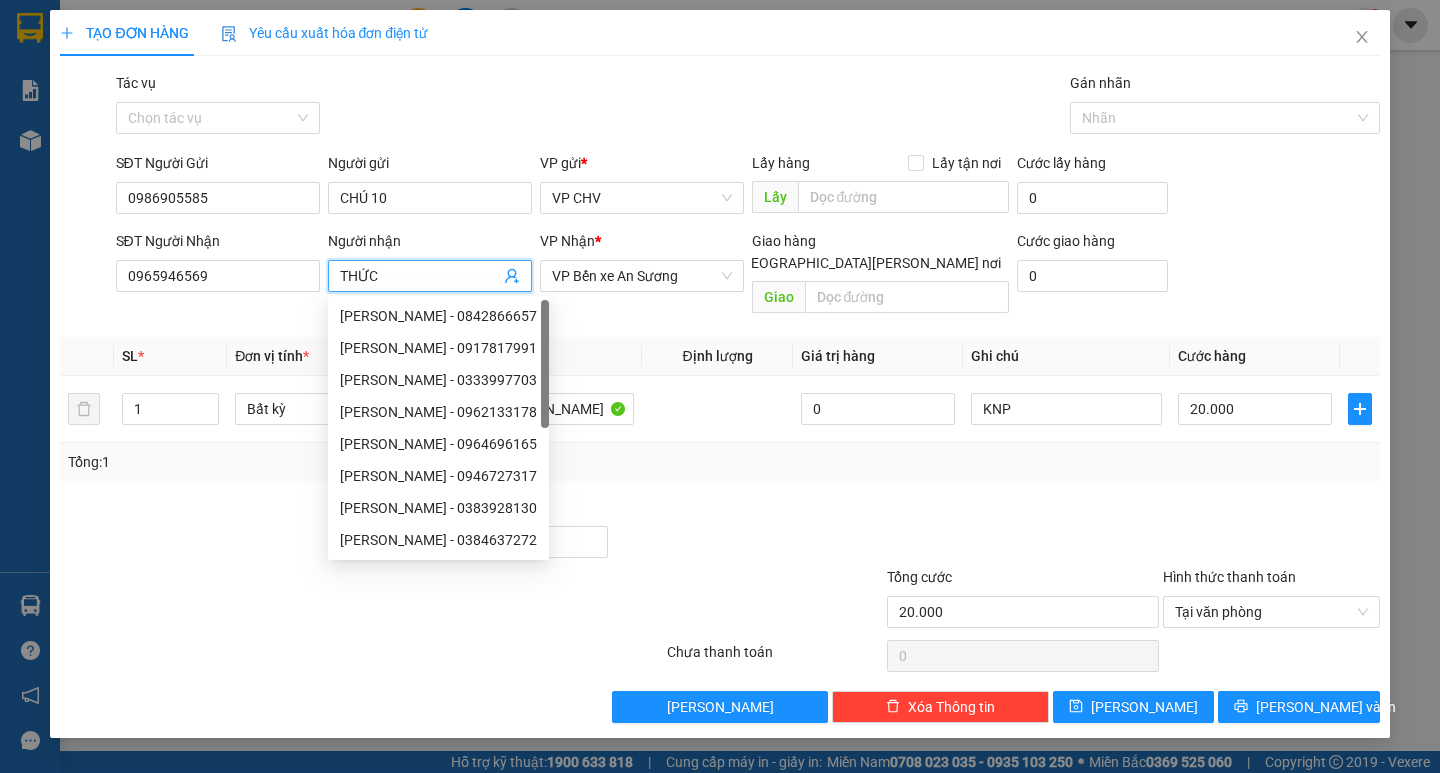 type on "THỨC" 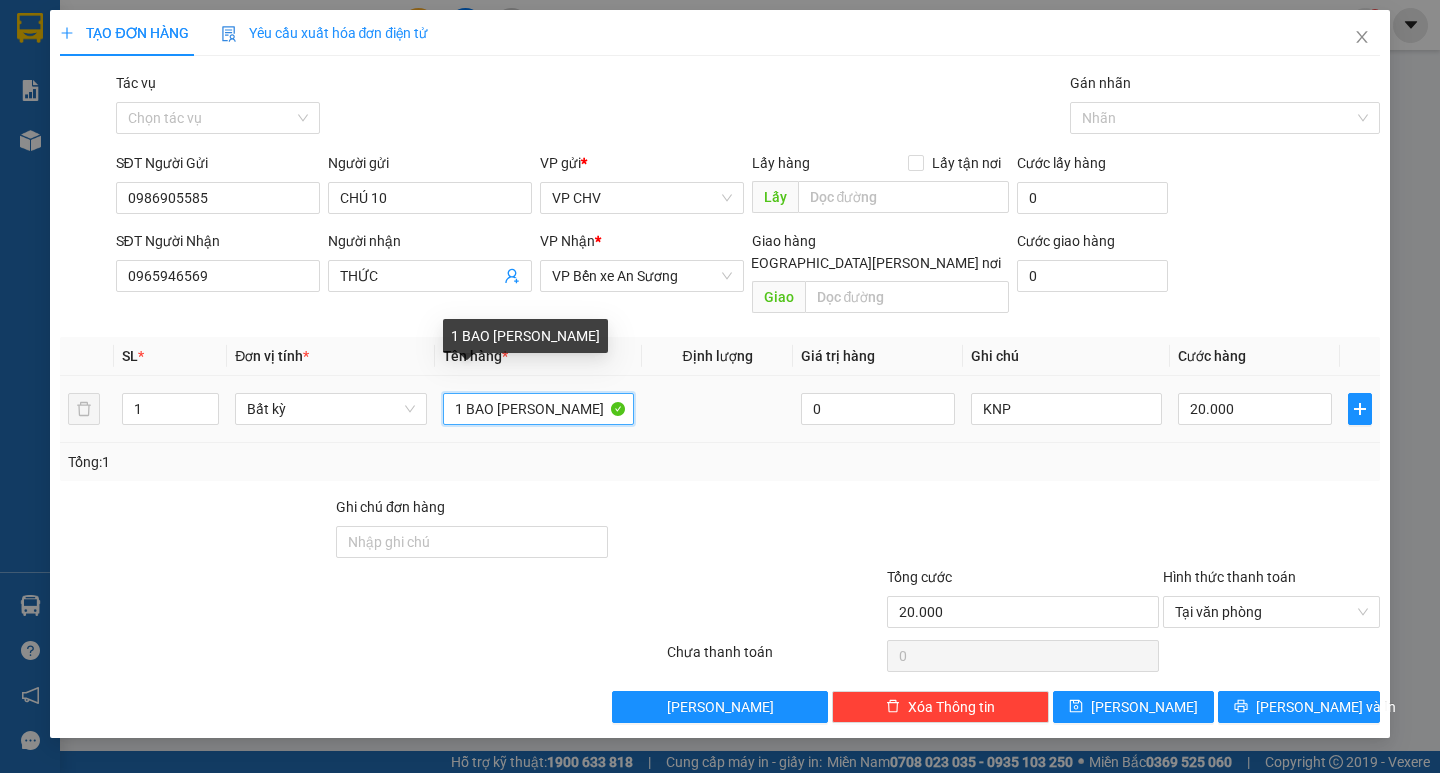 drag, startPoint x: 476, startPoint y: 392, endPoint x: 491, endPoint y: 387, distance: 15.811388 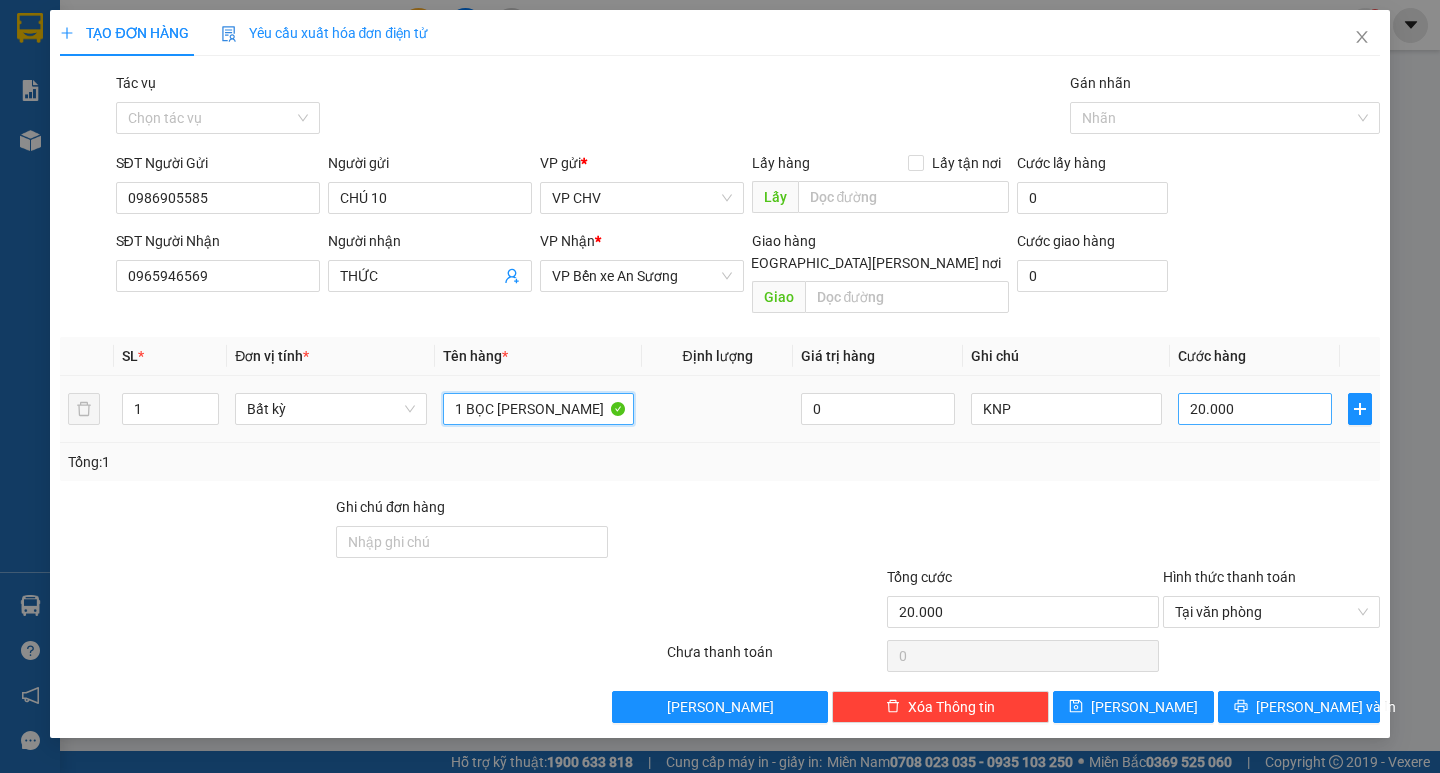 type on "1 BỌC [PERSON_NAME]" 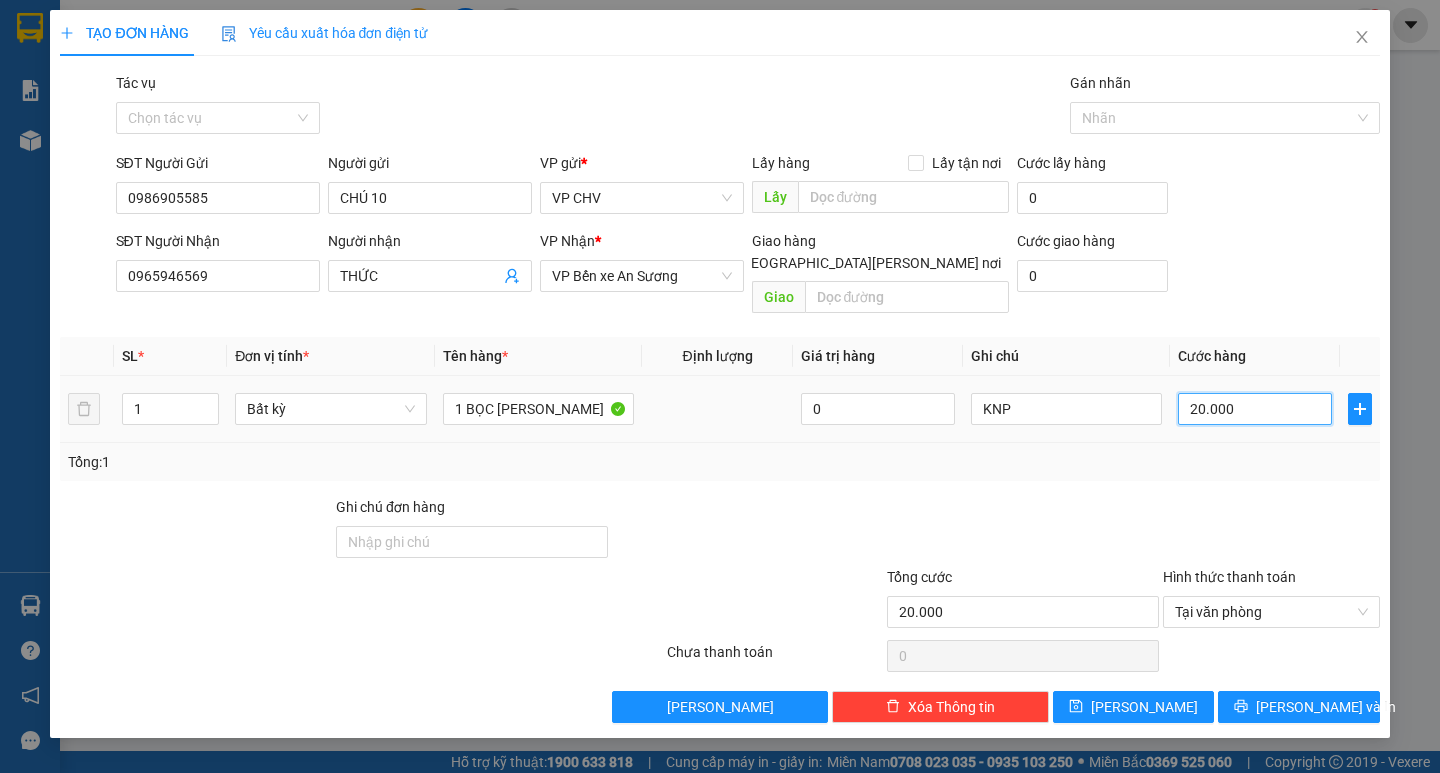 click on "20.000" at bounding box center [1255, 409] 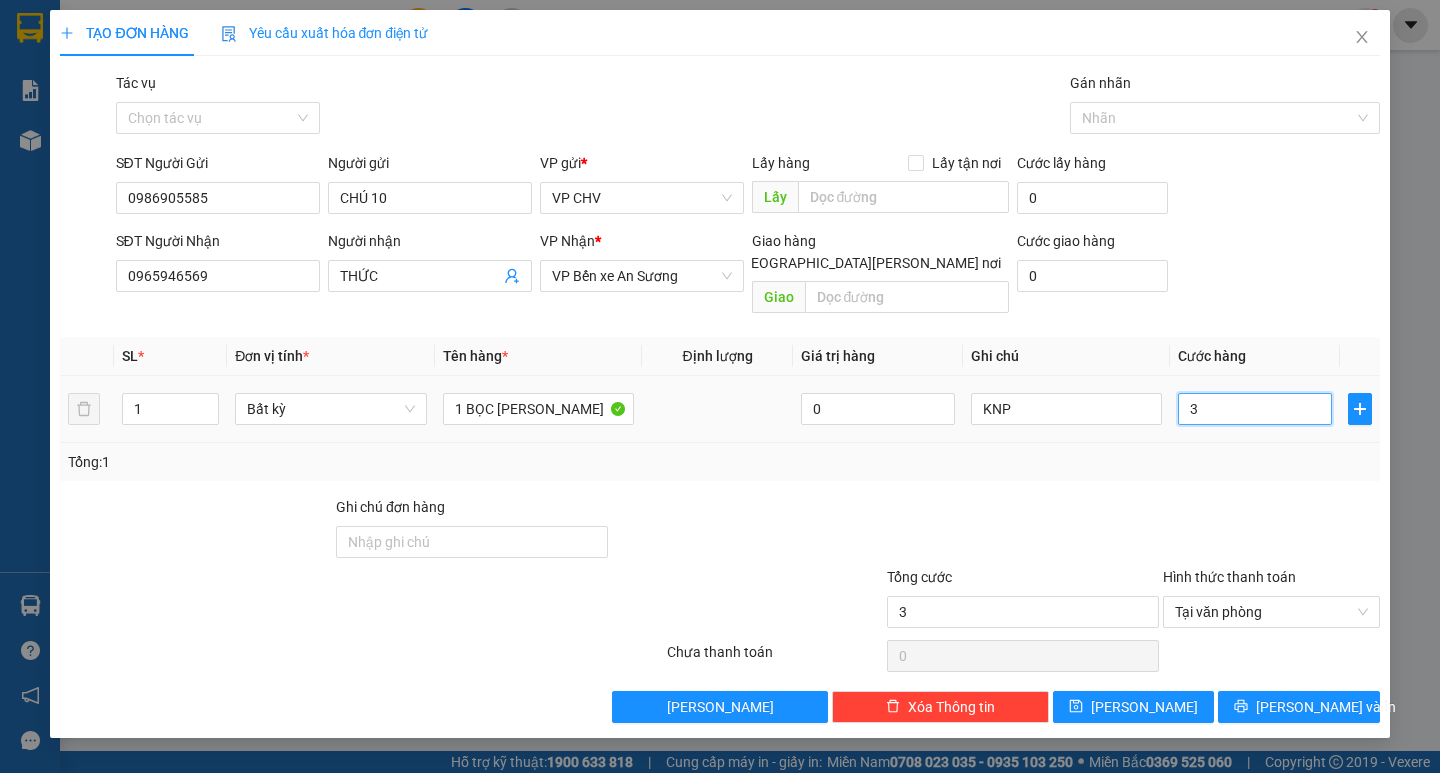 type on "30" 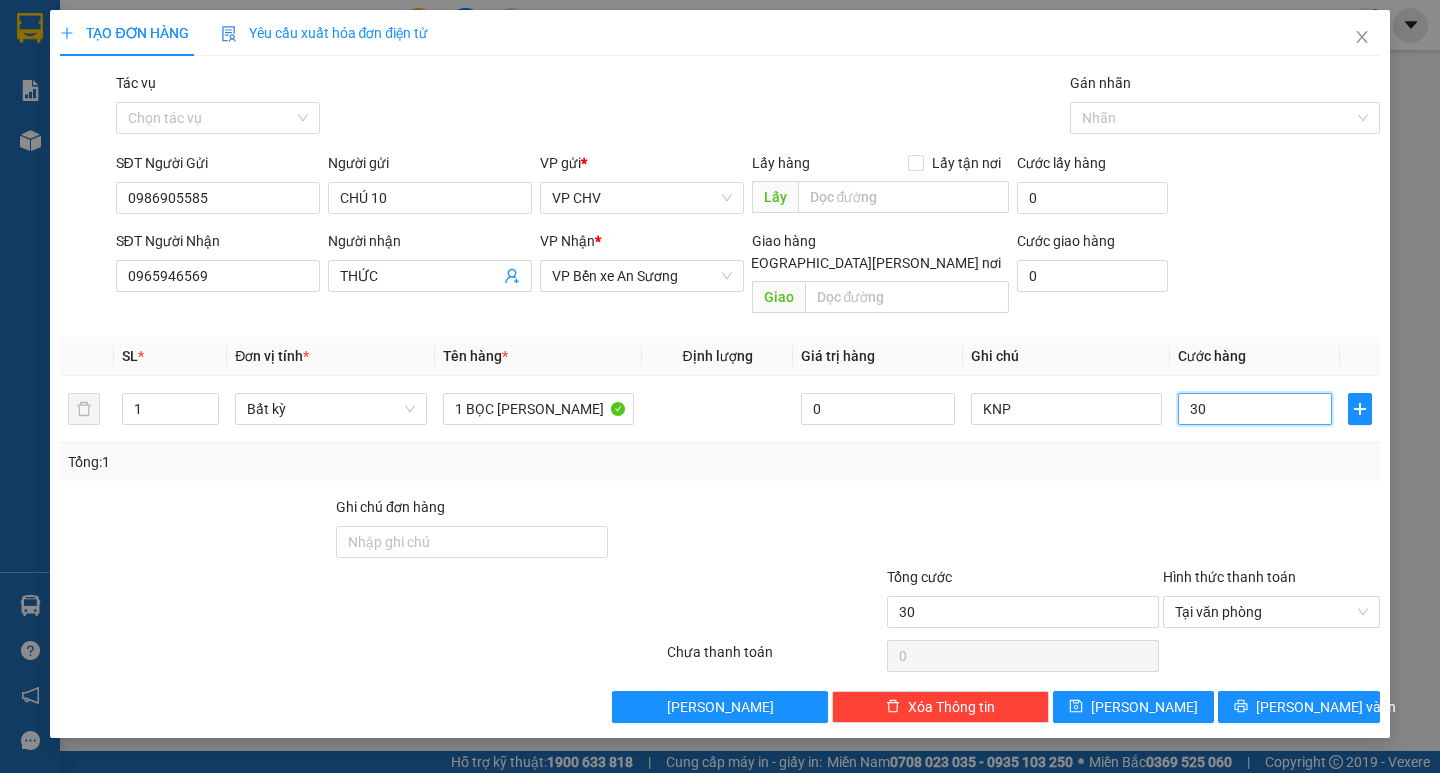 type on "30" 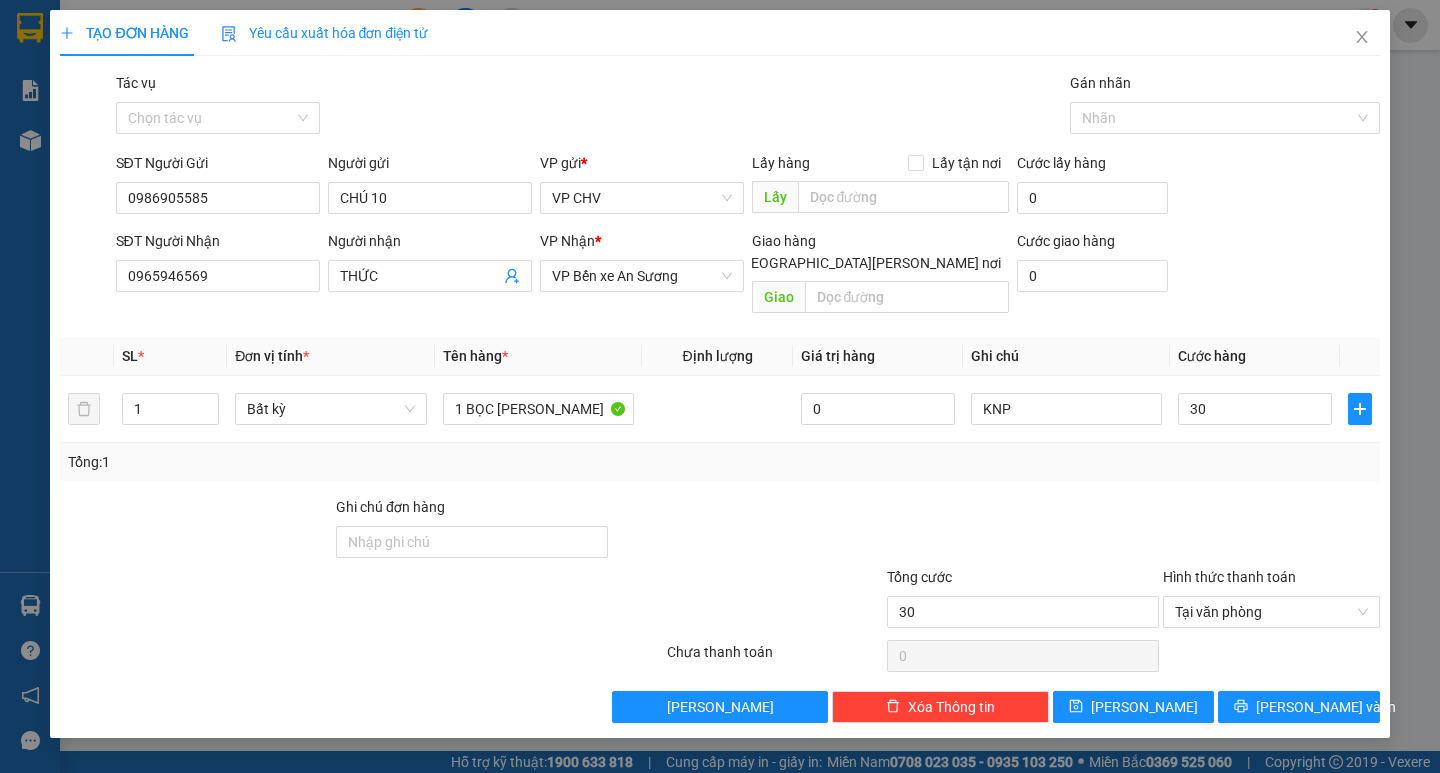 click on "Tổng:  1" at bounding box center (719, 462) 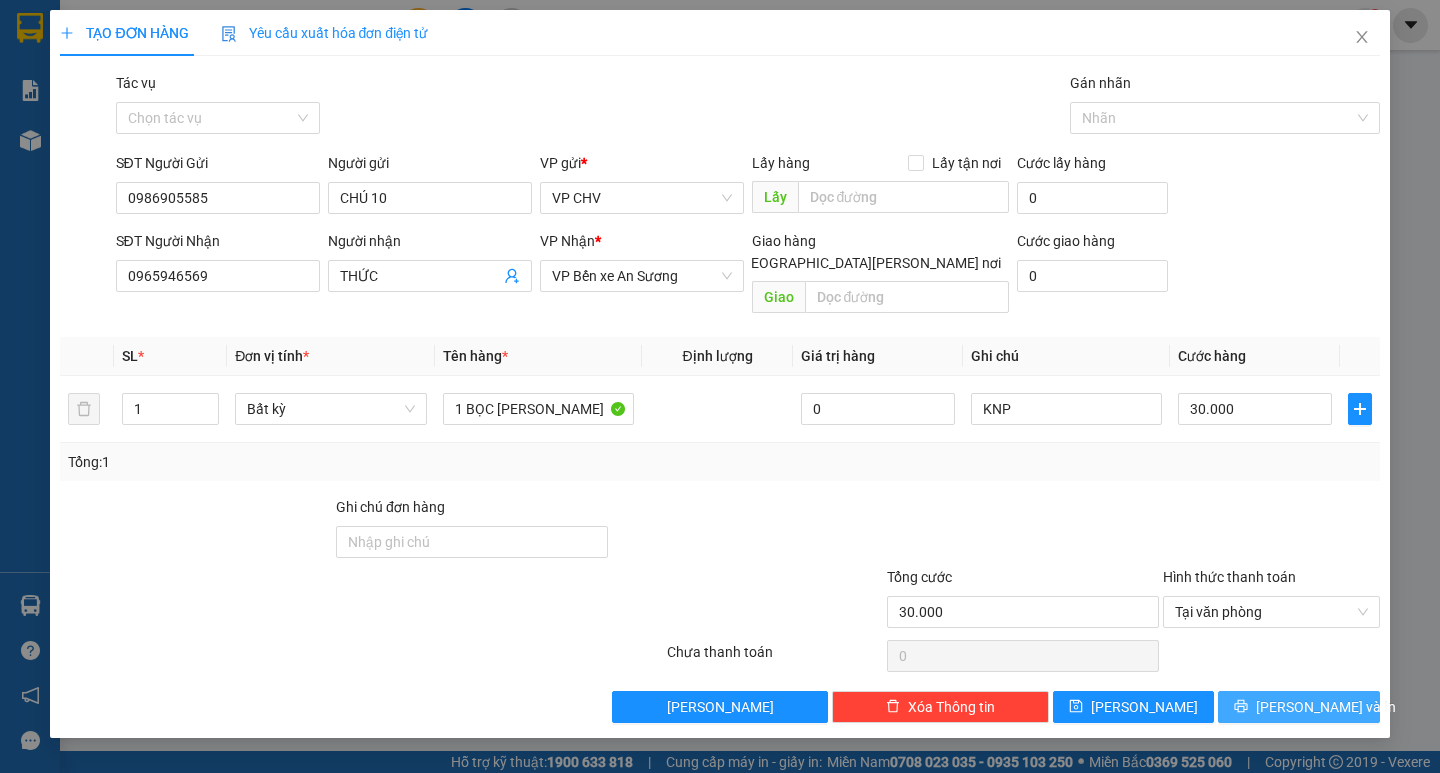 click on "[PERSON_NAME] và In" at bounding box center (1326, 707) 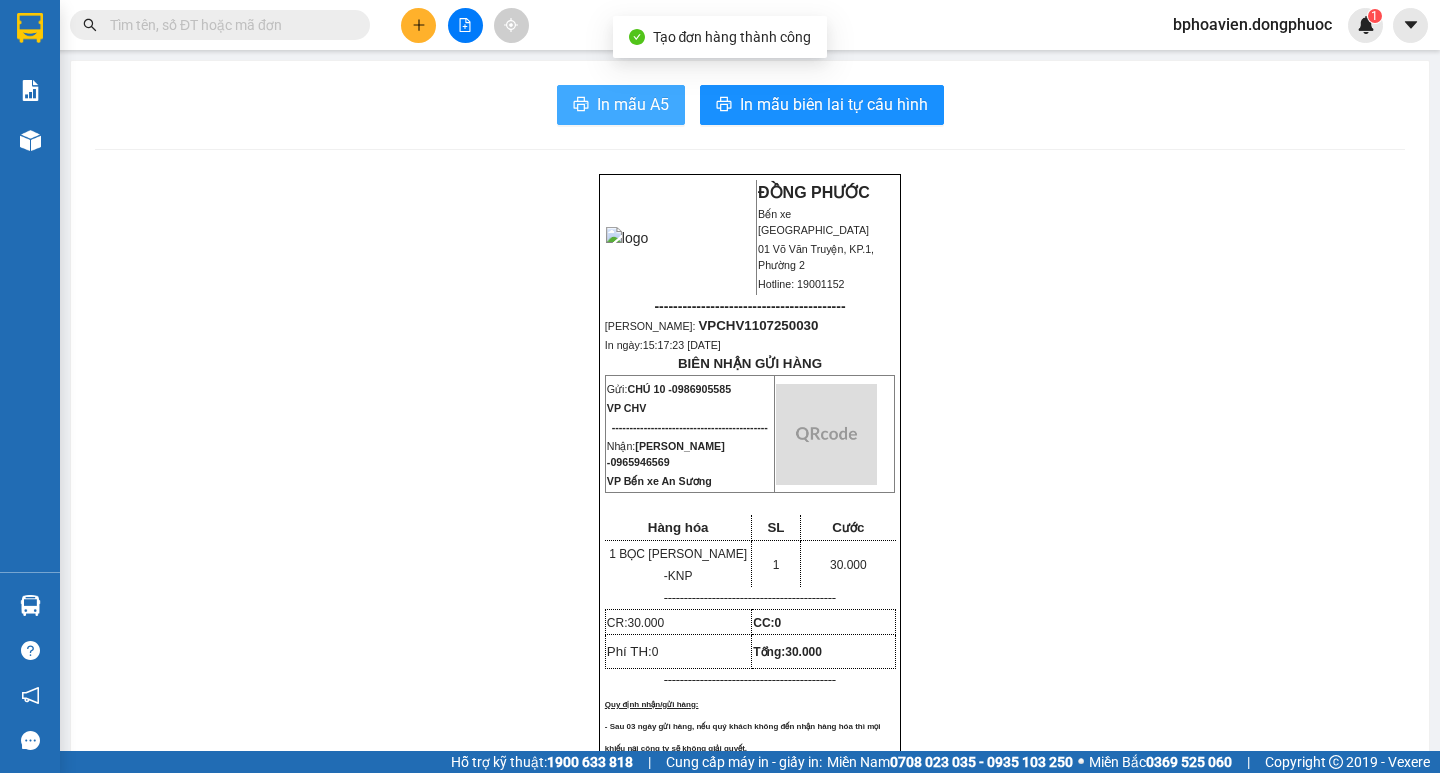 click on "In mẫu A5" at bounding box center [633, 104] 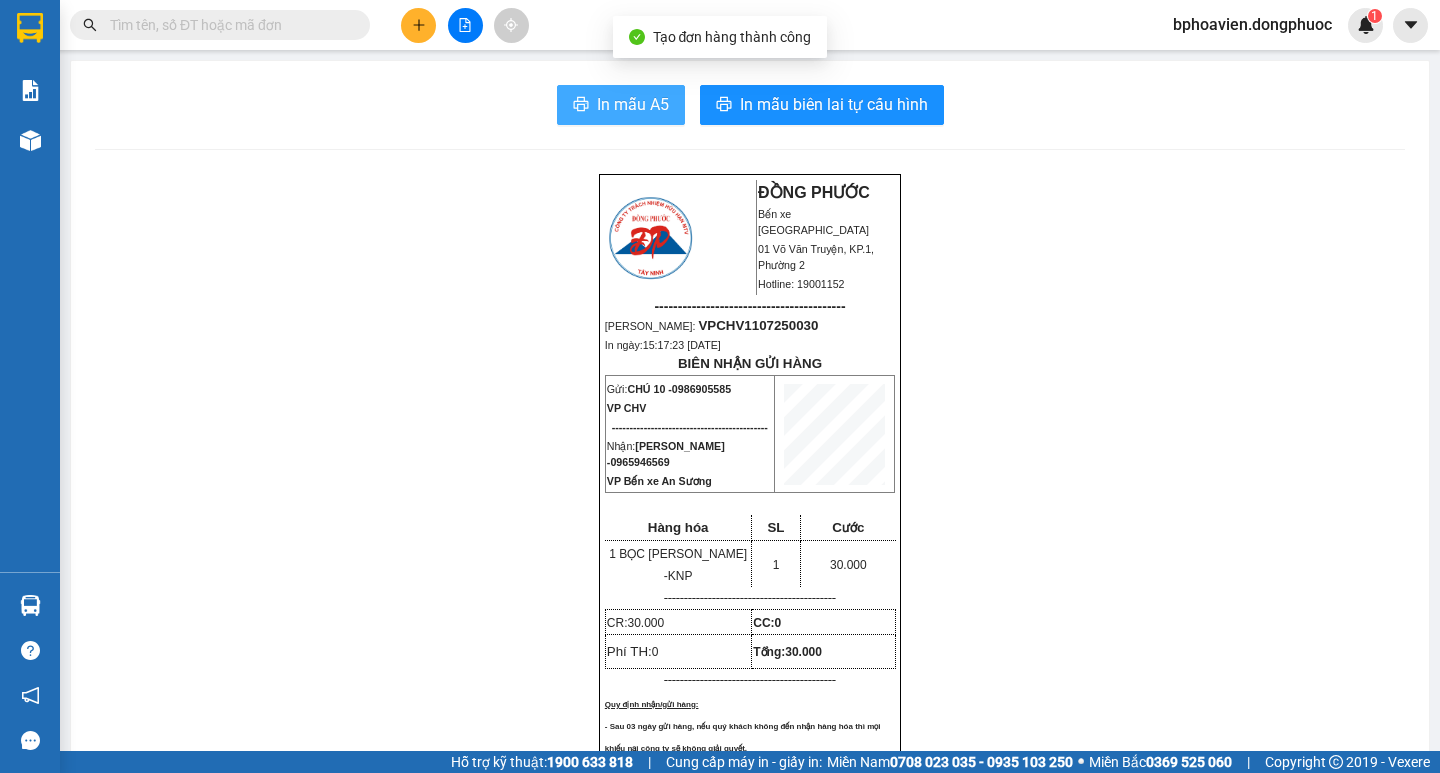 scroll, scrollTop: 0, scrollLeft: 0, axis: both 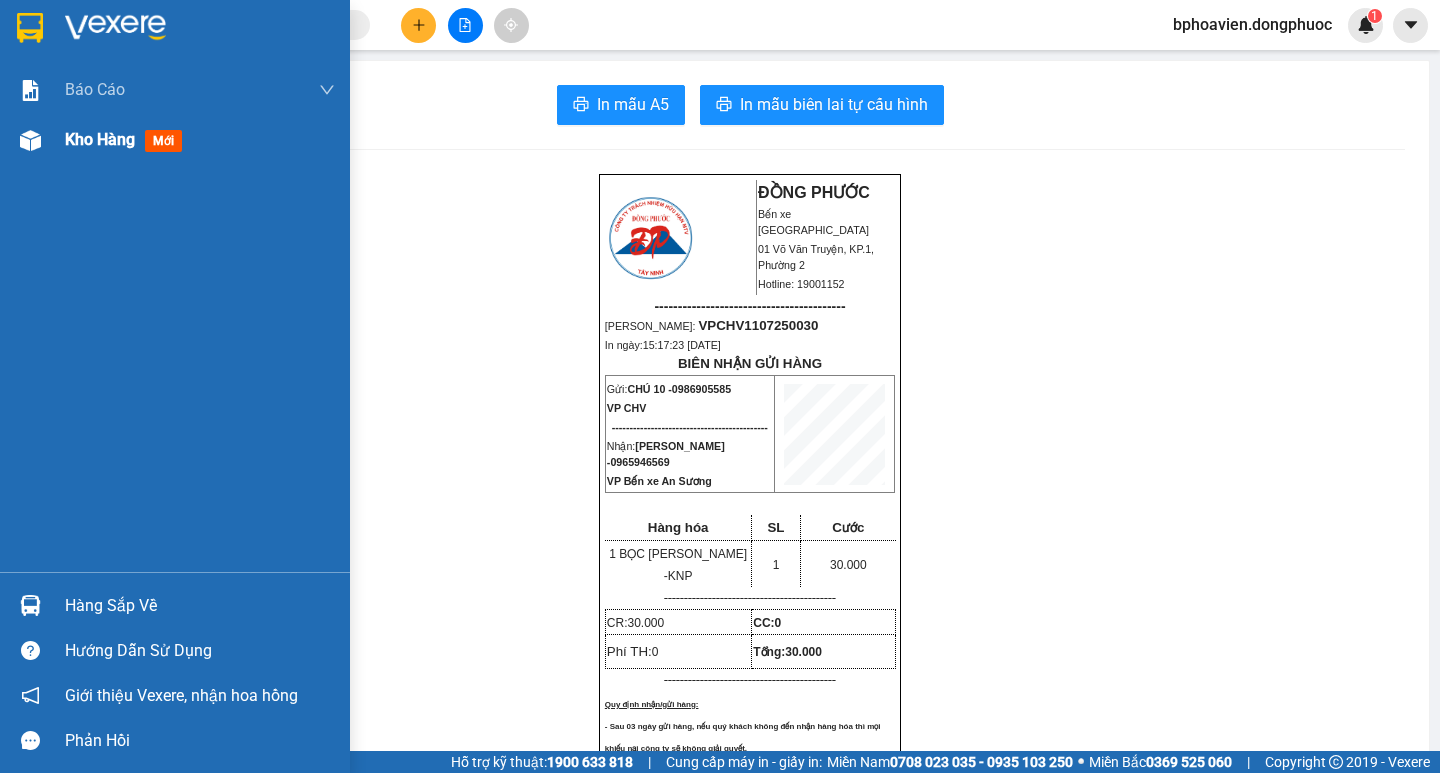 click on "Kho hàng" at bounding box center [100, 139] 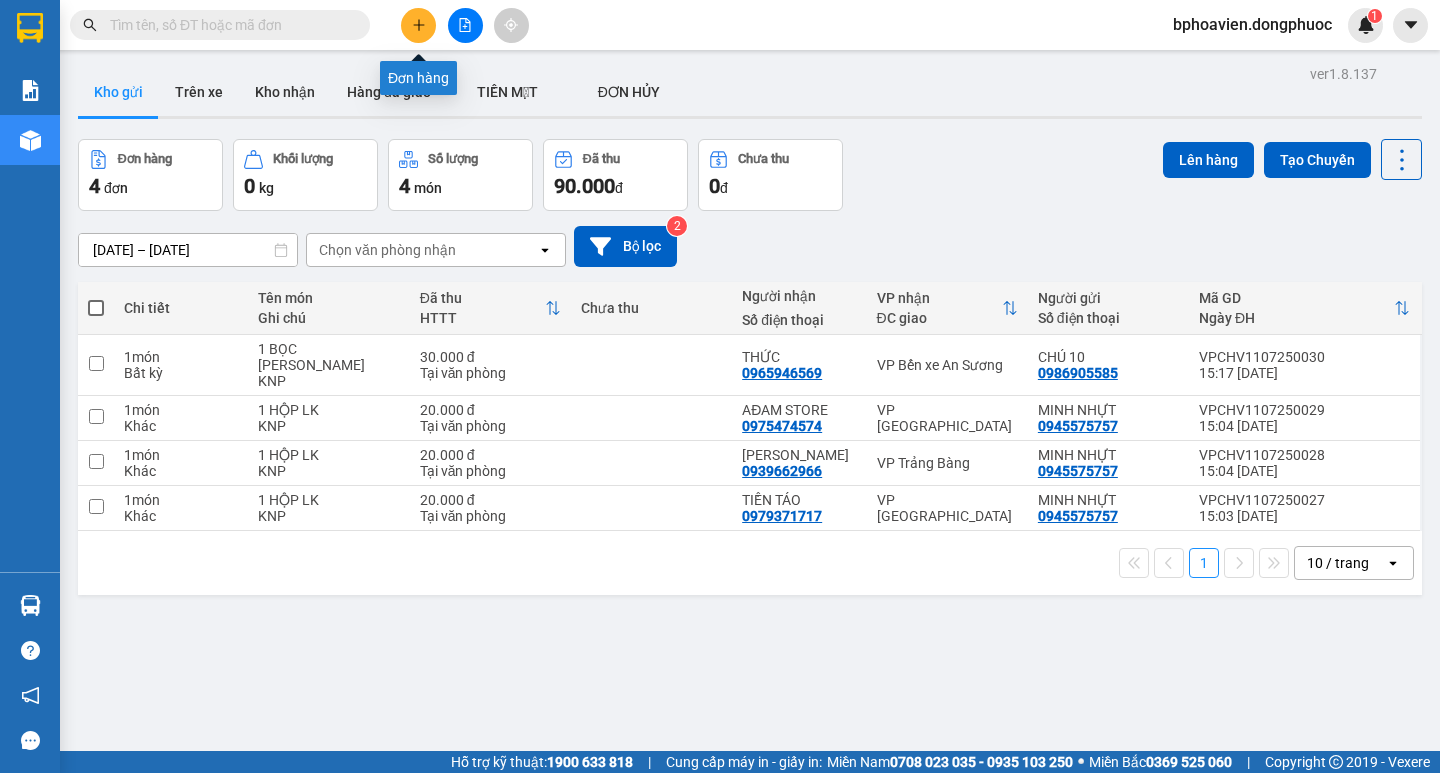 click 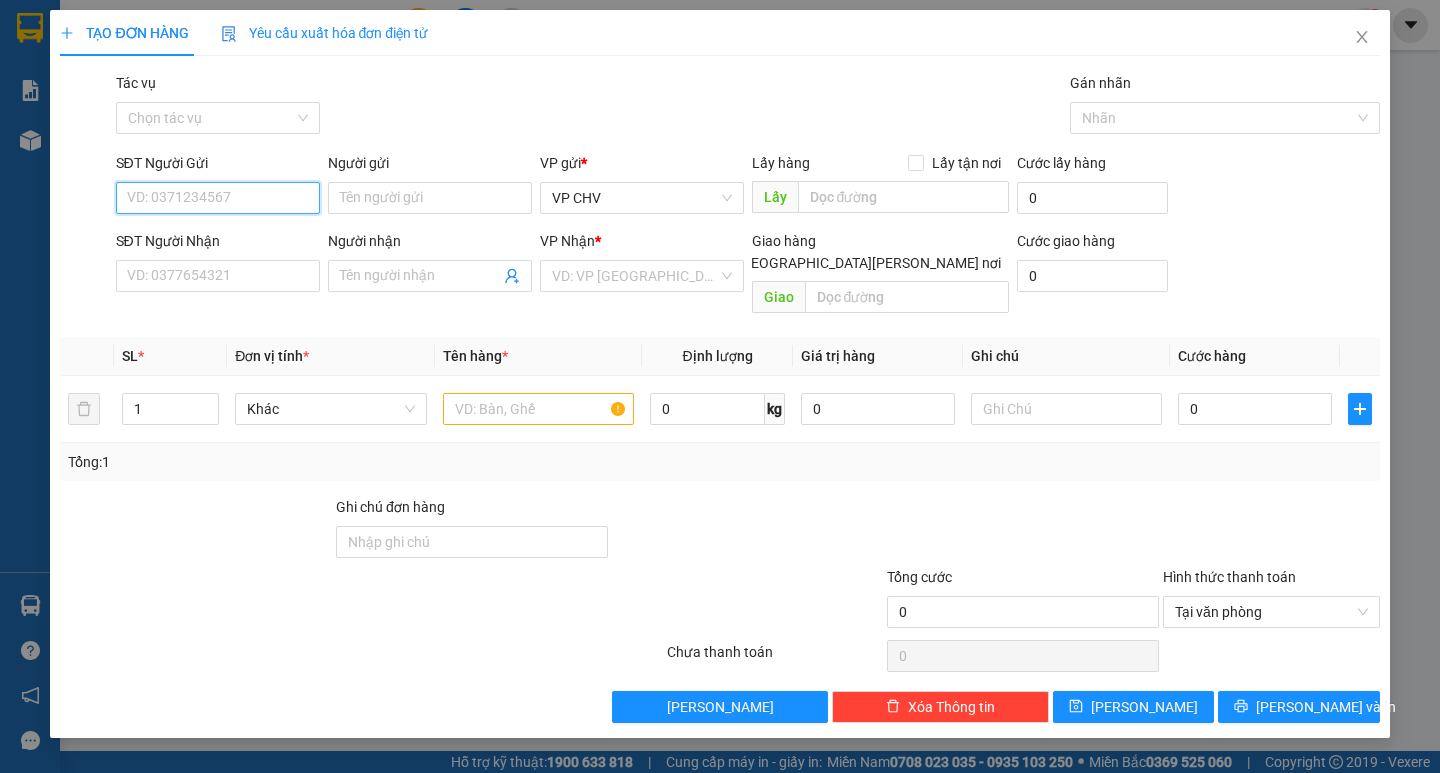 click on "SĐT Người Gửi" at bounding box center [218, 198] 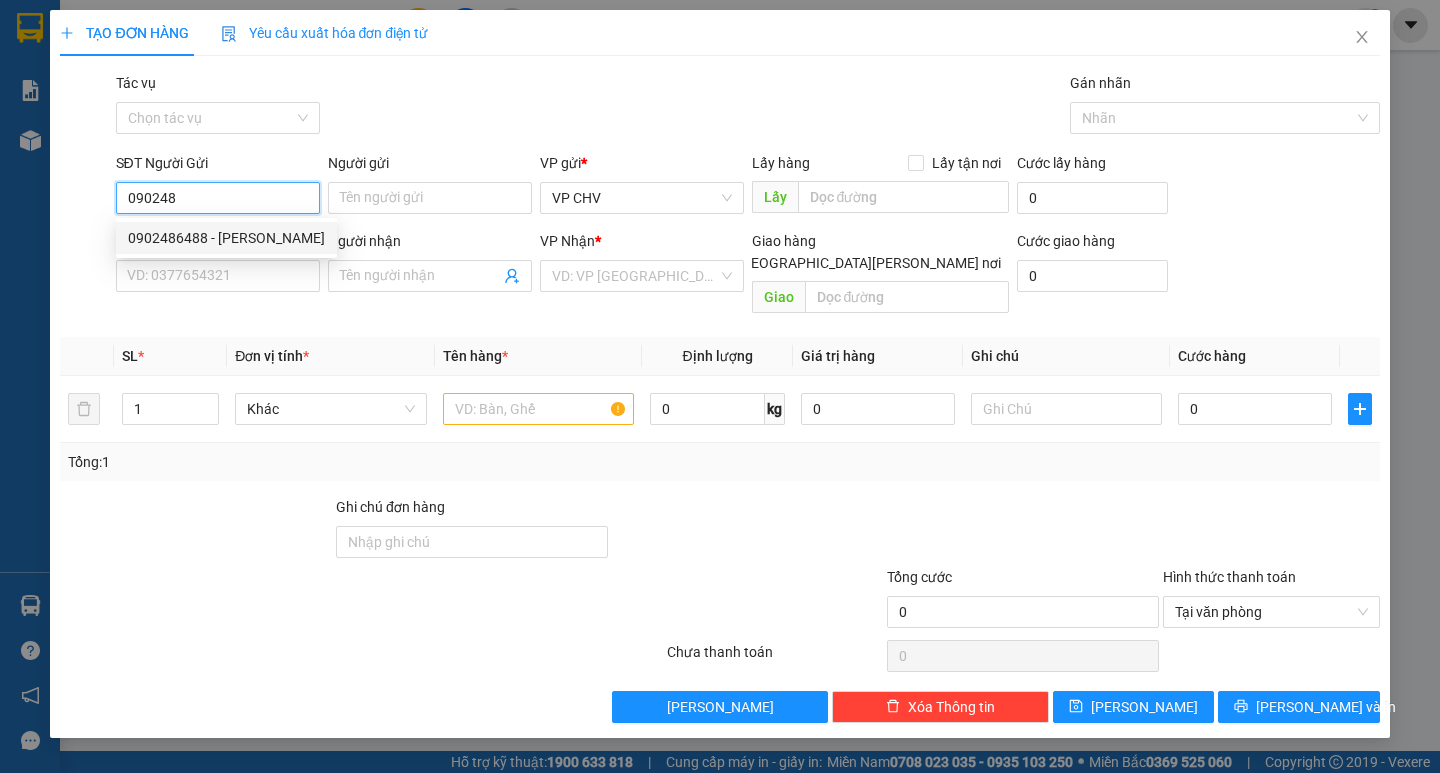 drag, startPoint x: 234, startPoint y: 235, endPoint x: 395, endPoint y: 331, distance: 187.44865 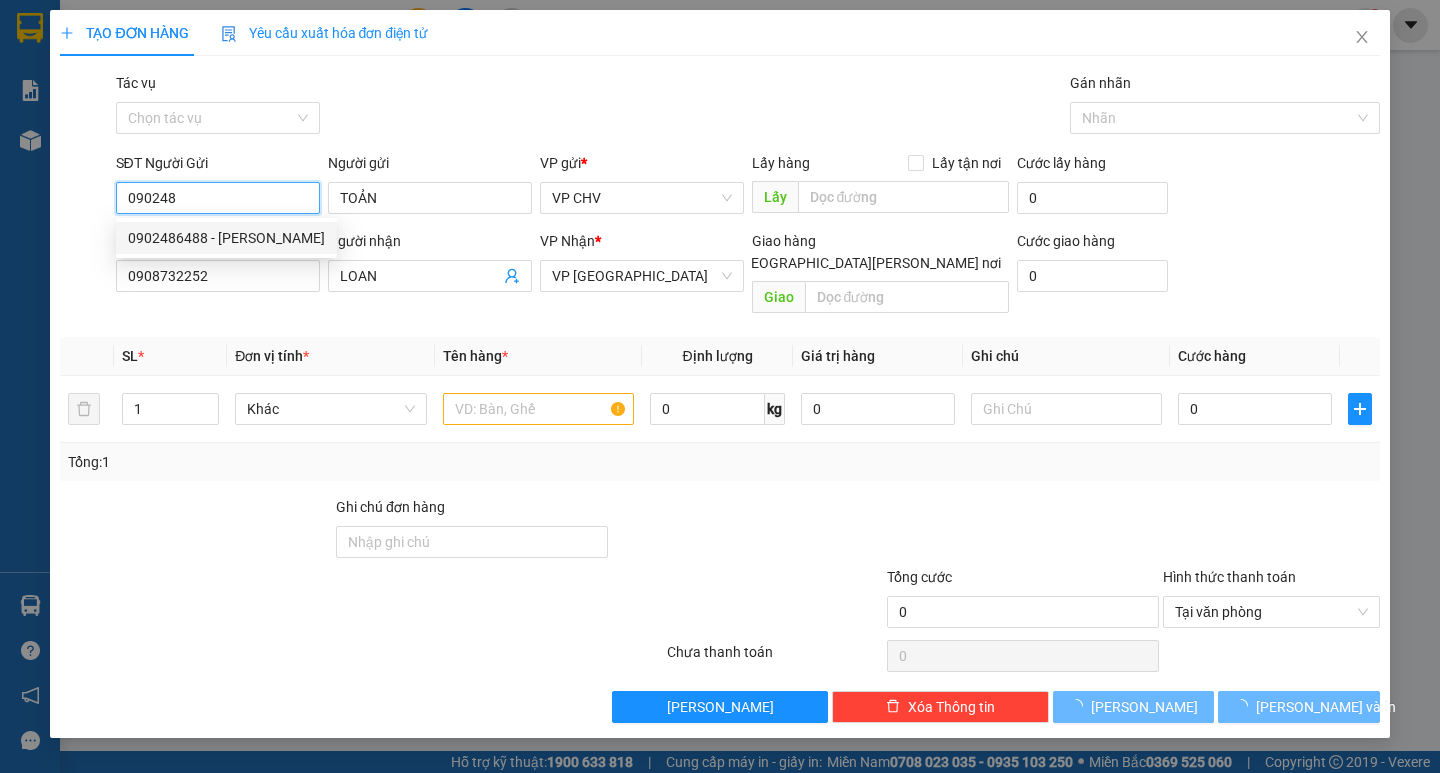 type on "0902486488" 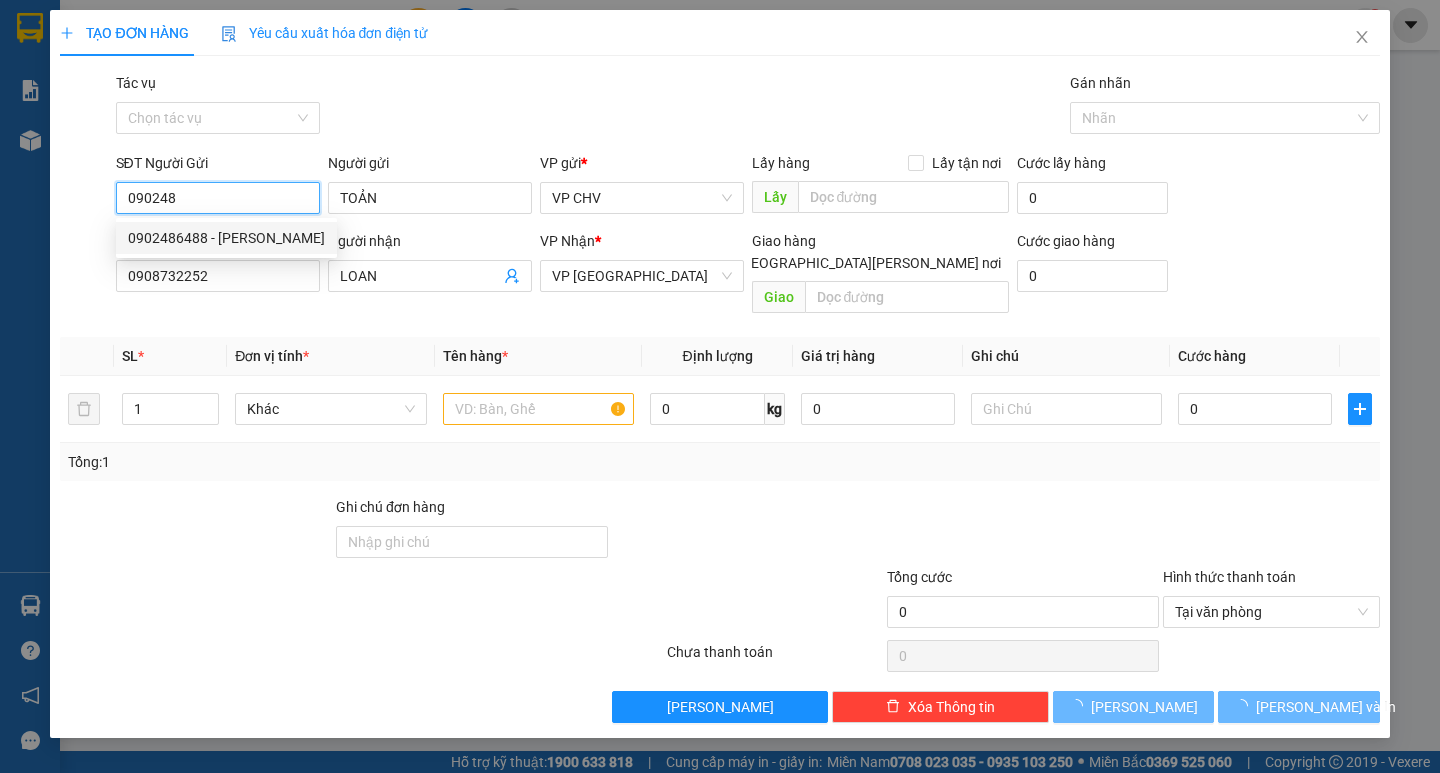 type on "TOẢN" 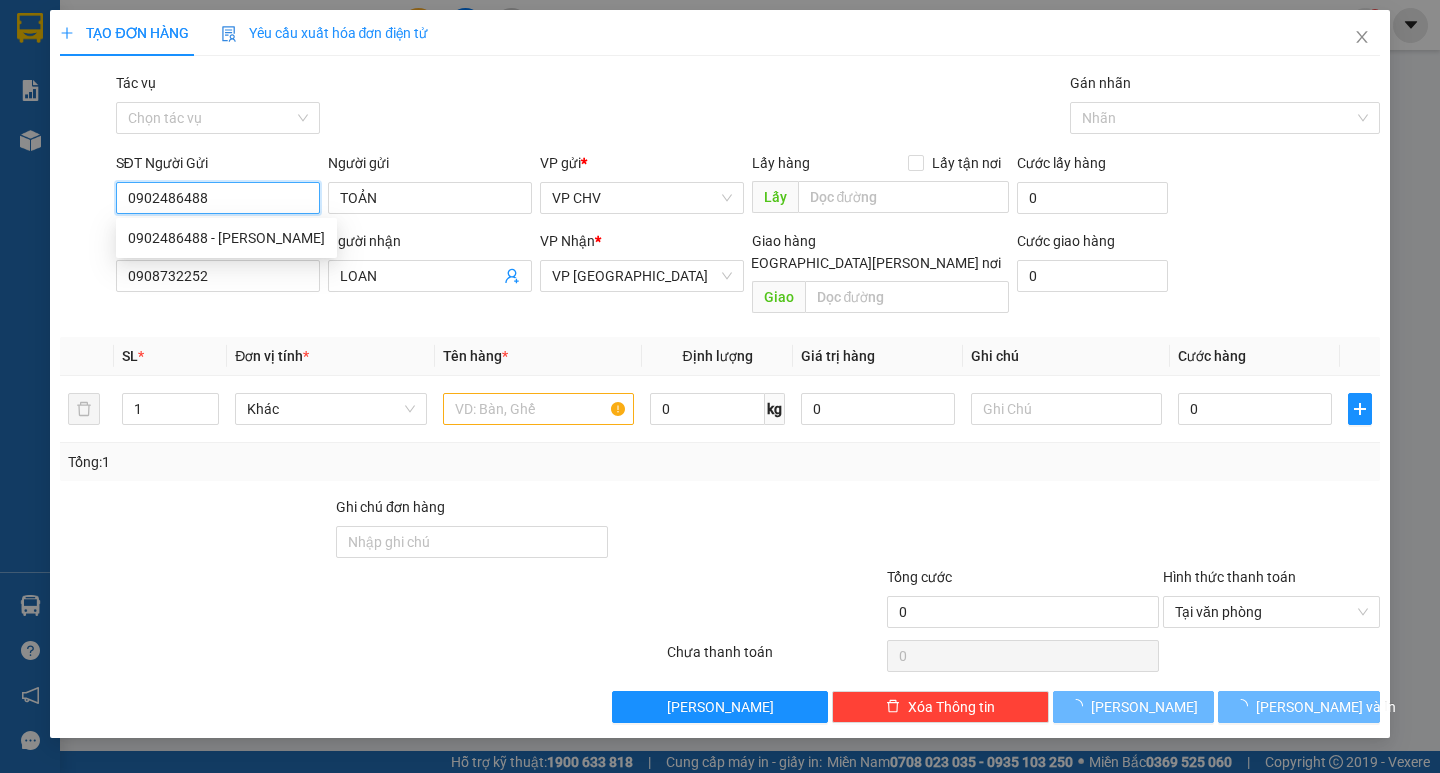 type on "20.000" 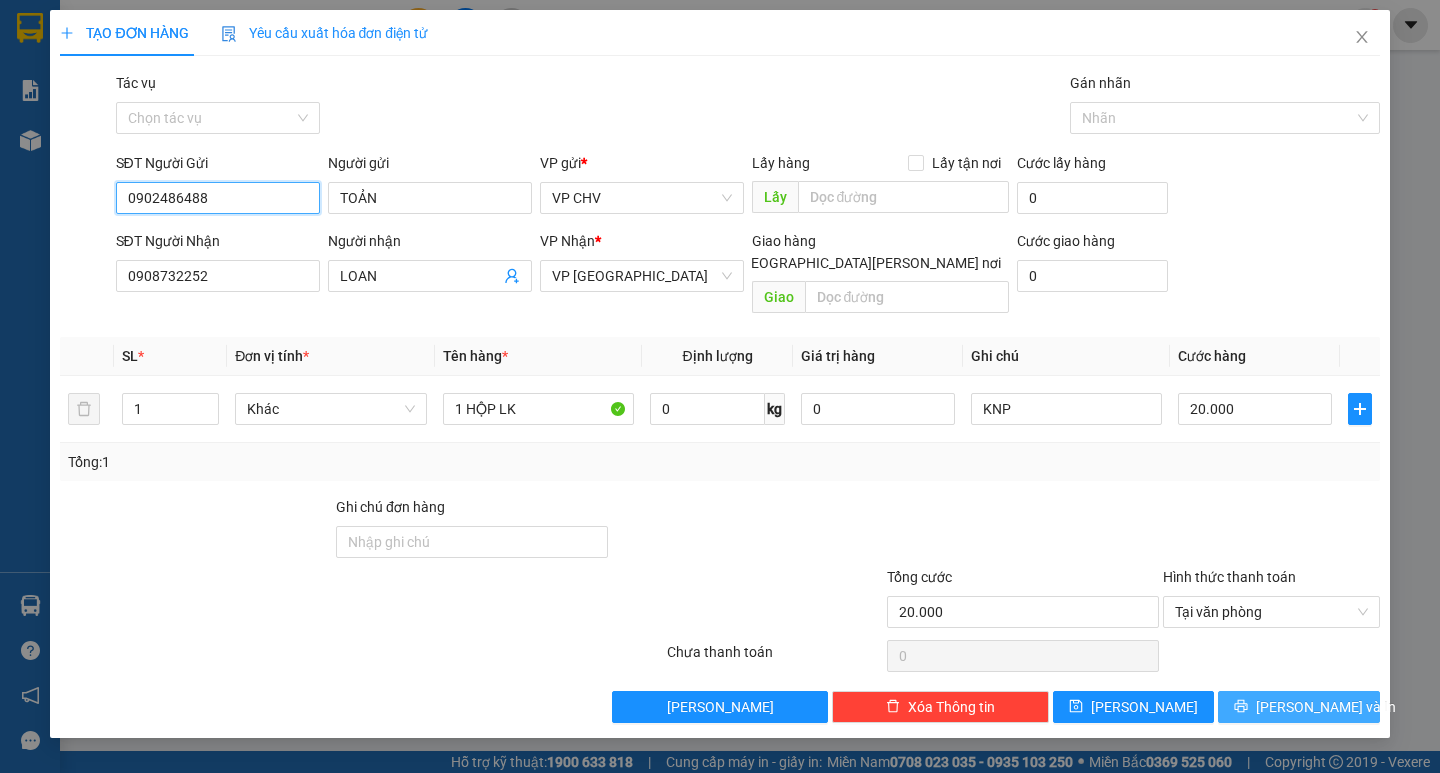 type on "0902486488" 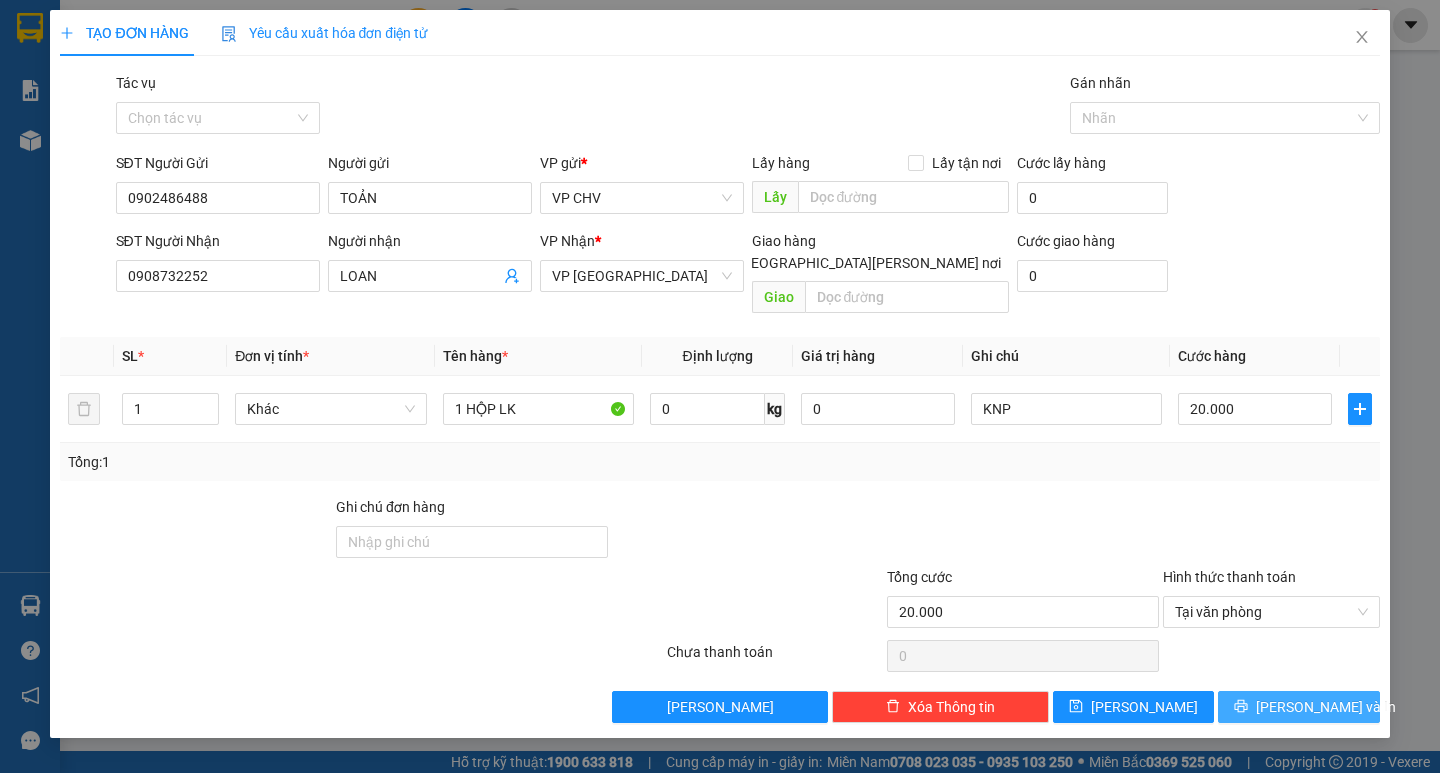 click on "[PERSON_NAME] và In" at bounding box center [1326, 707] 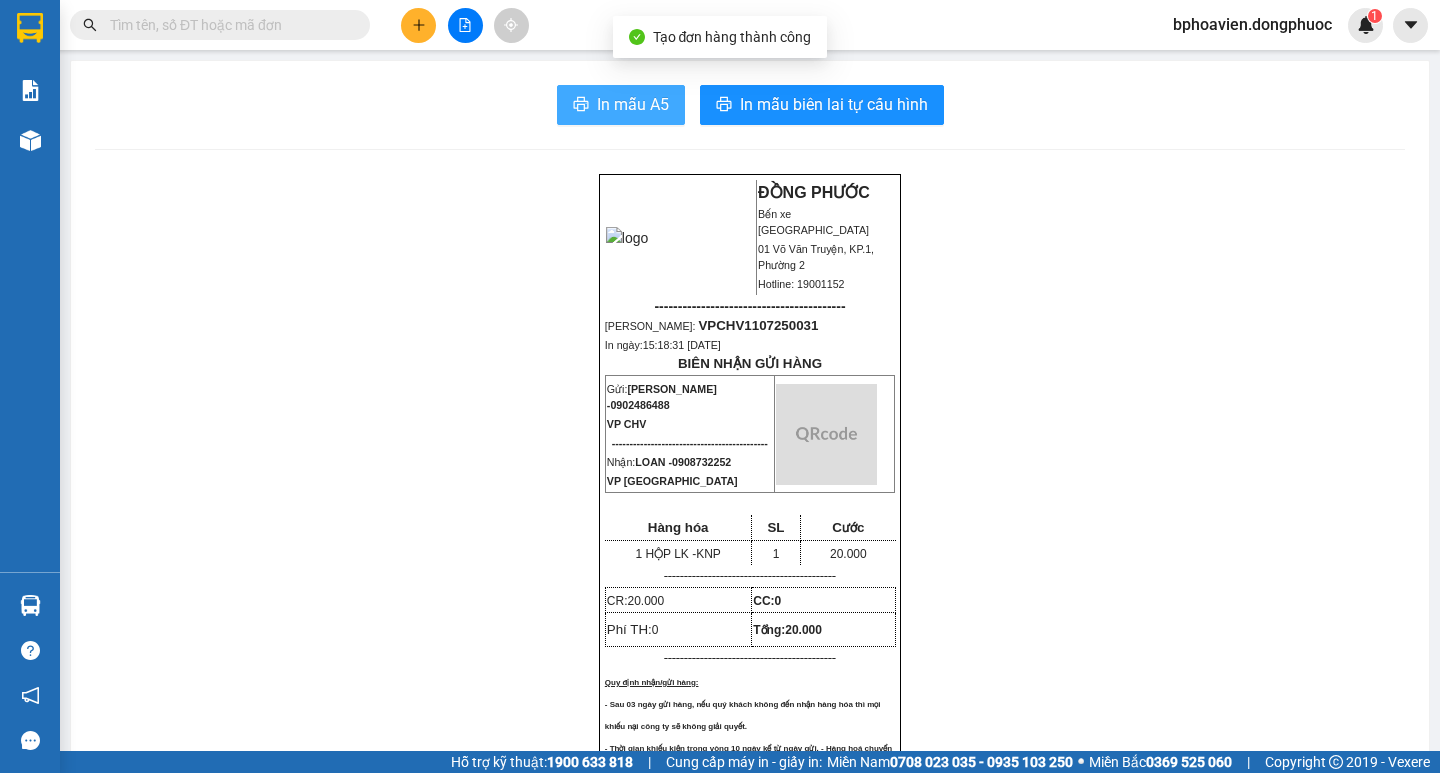 click on "In mẫu A5" at bounding box center [633, 104] 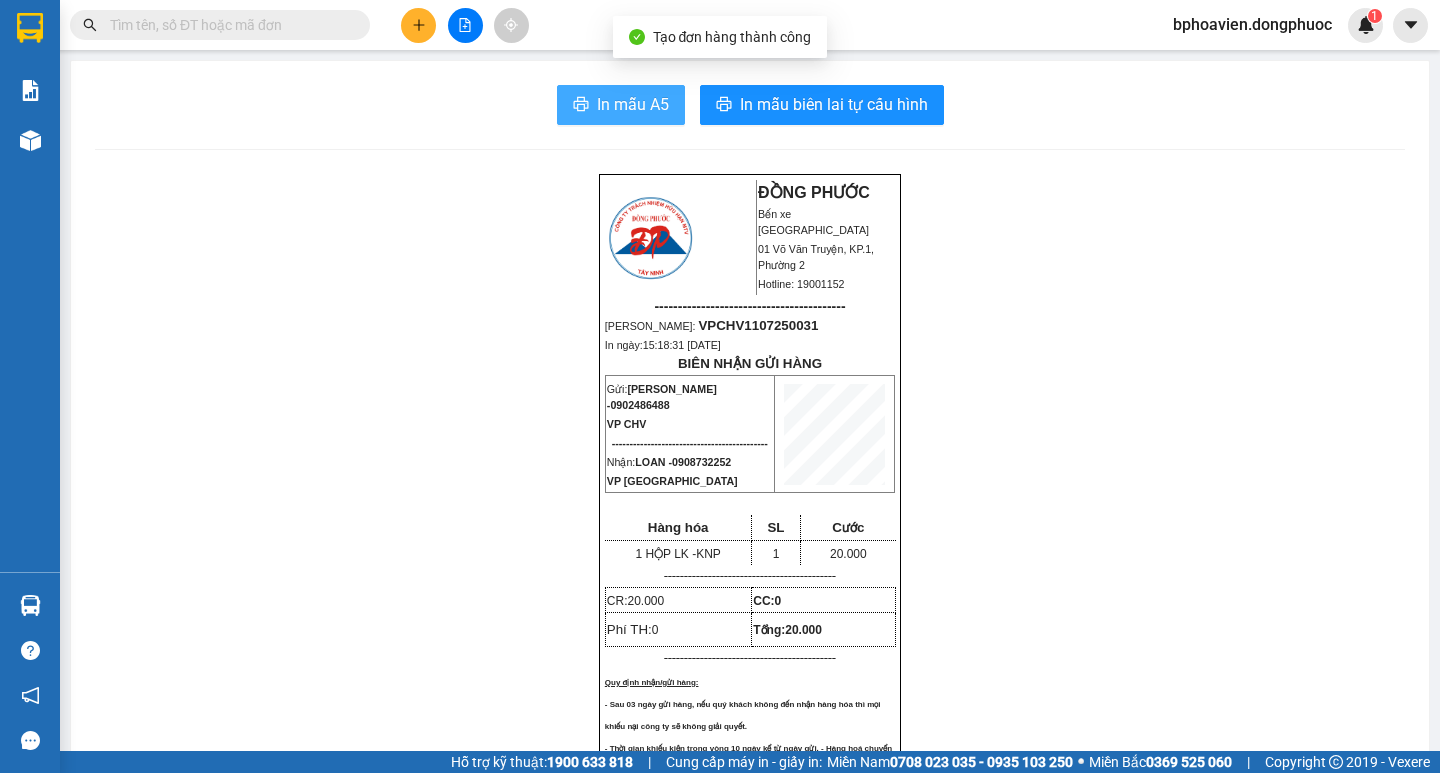 scroll, scrollTop: 0, scrollLeft: 0, axis: both 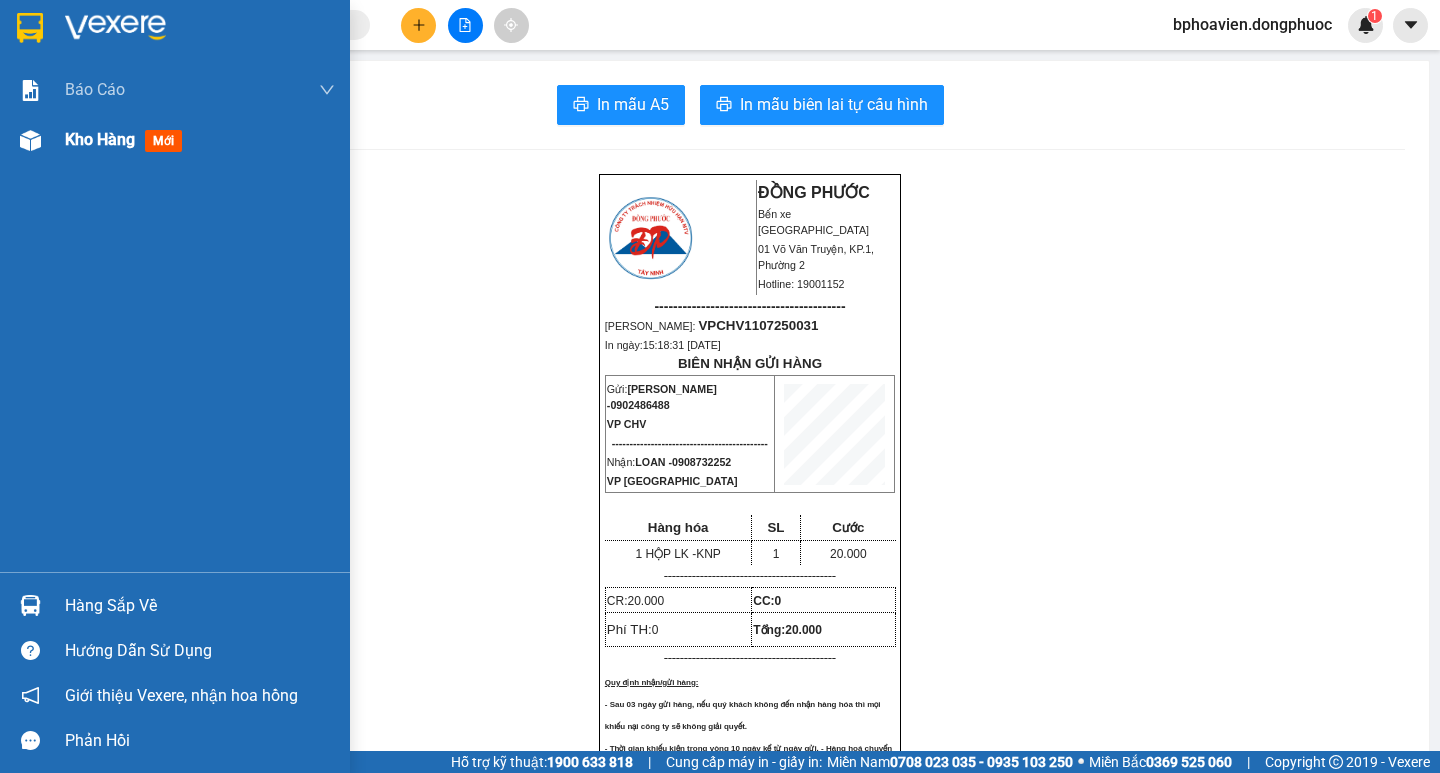 click on "Kho hàng" at bounding box center [100, 139] 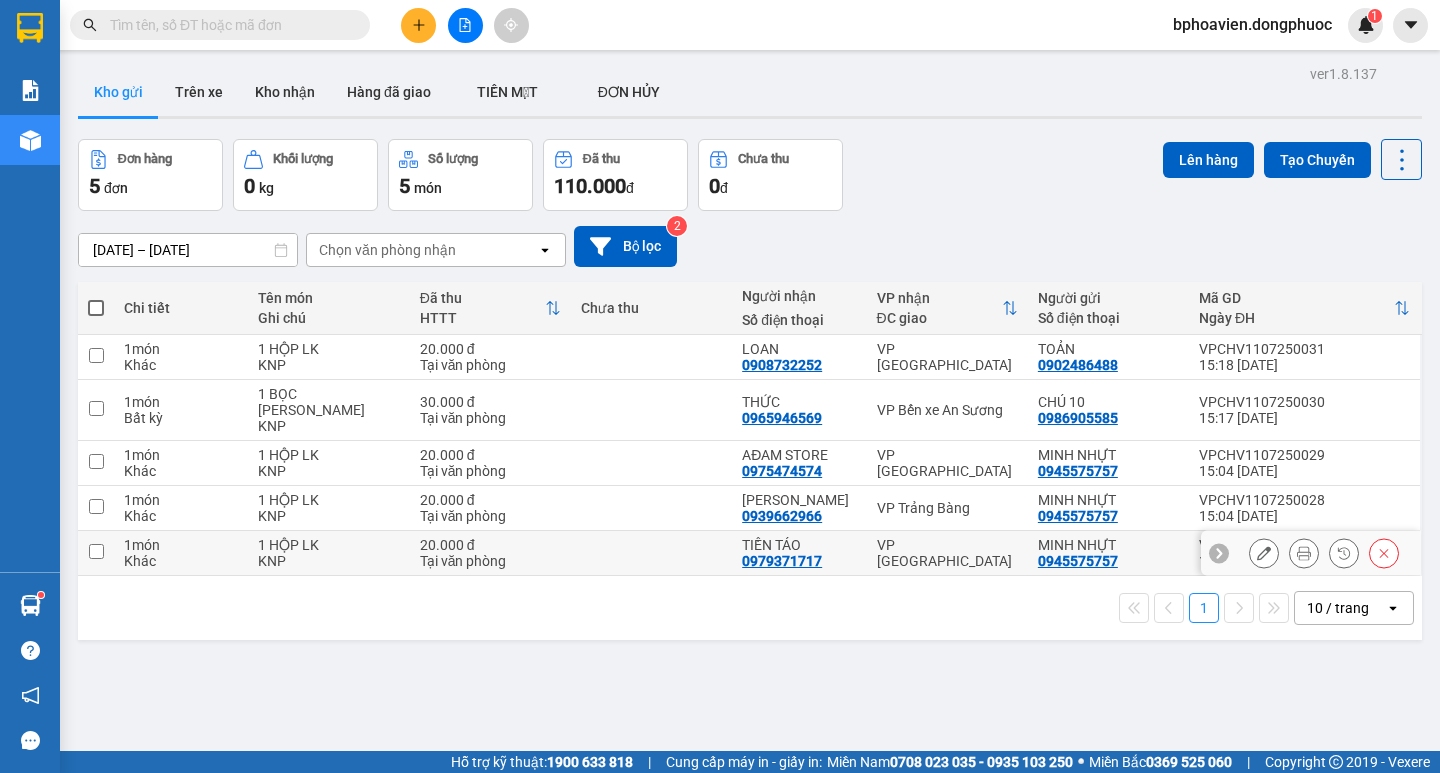 click at bounding box center [651, 553] 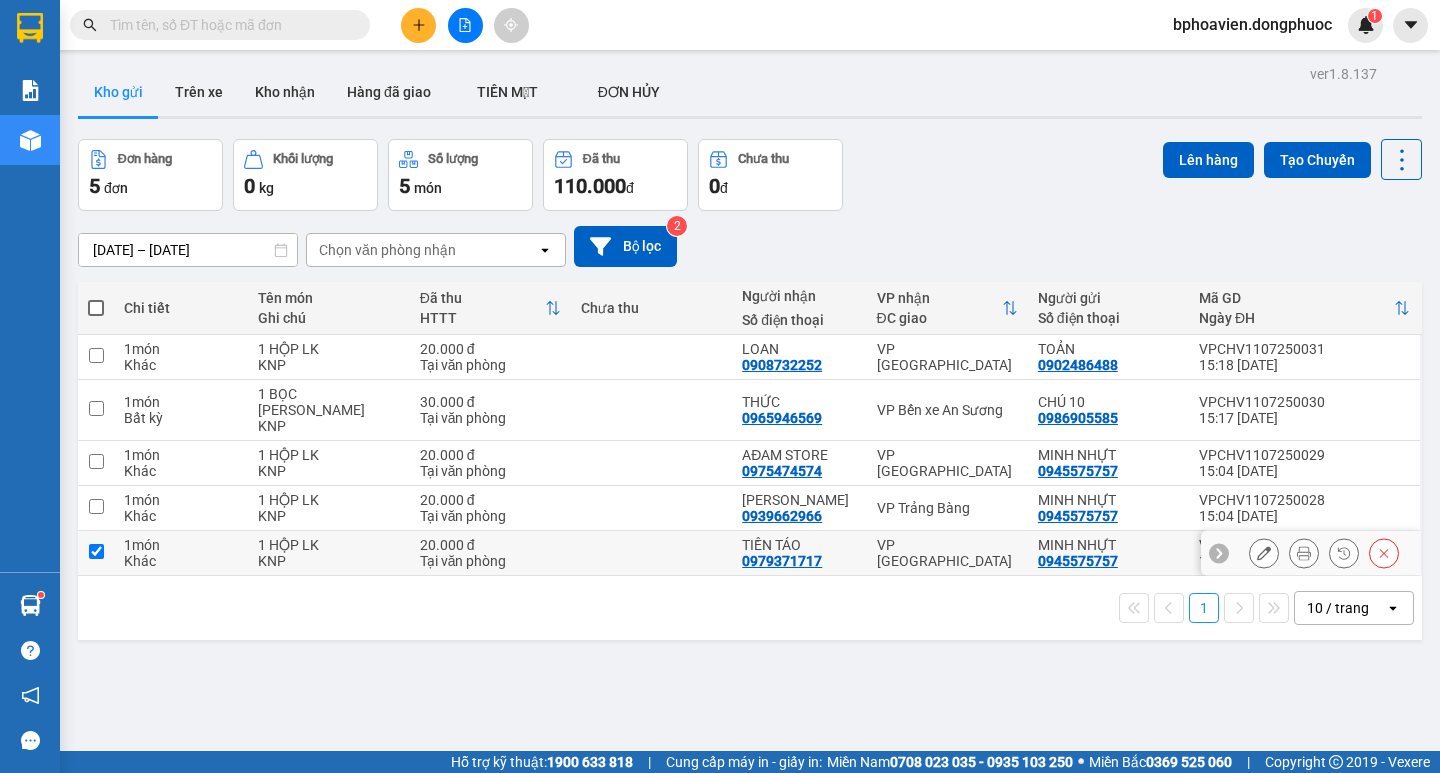 checkbox on "true" 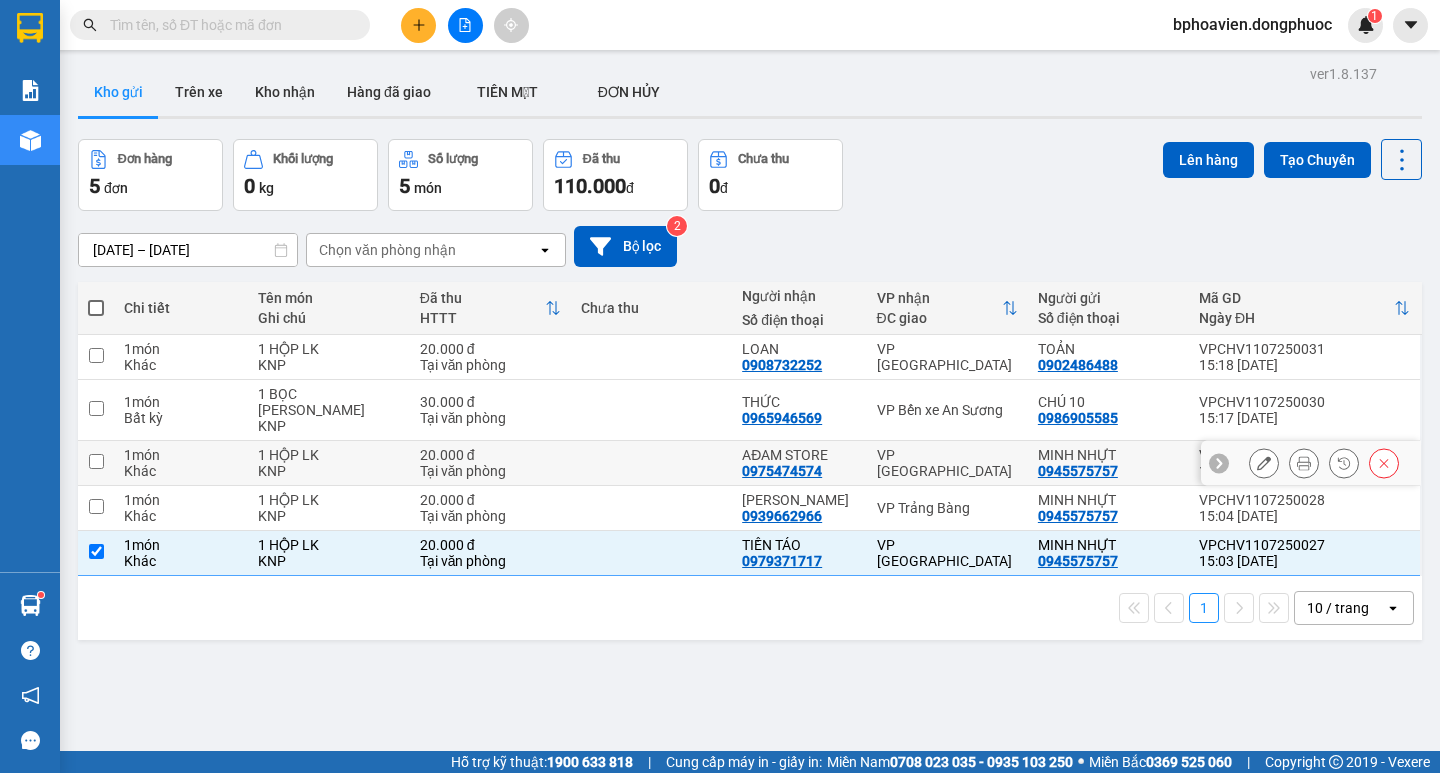 click at bounding box center [651, 463] 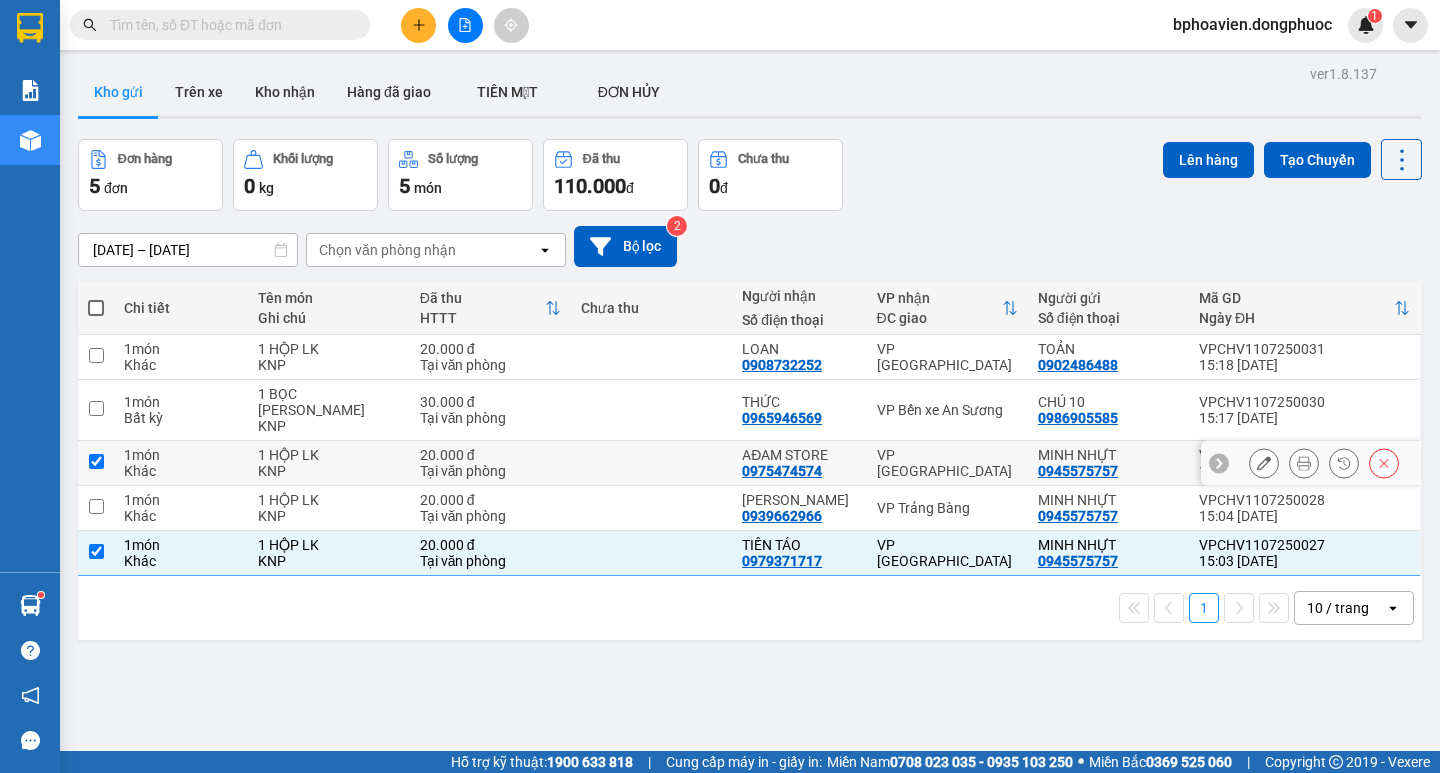checkbox on "true" 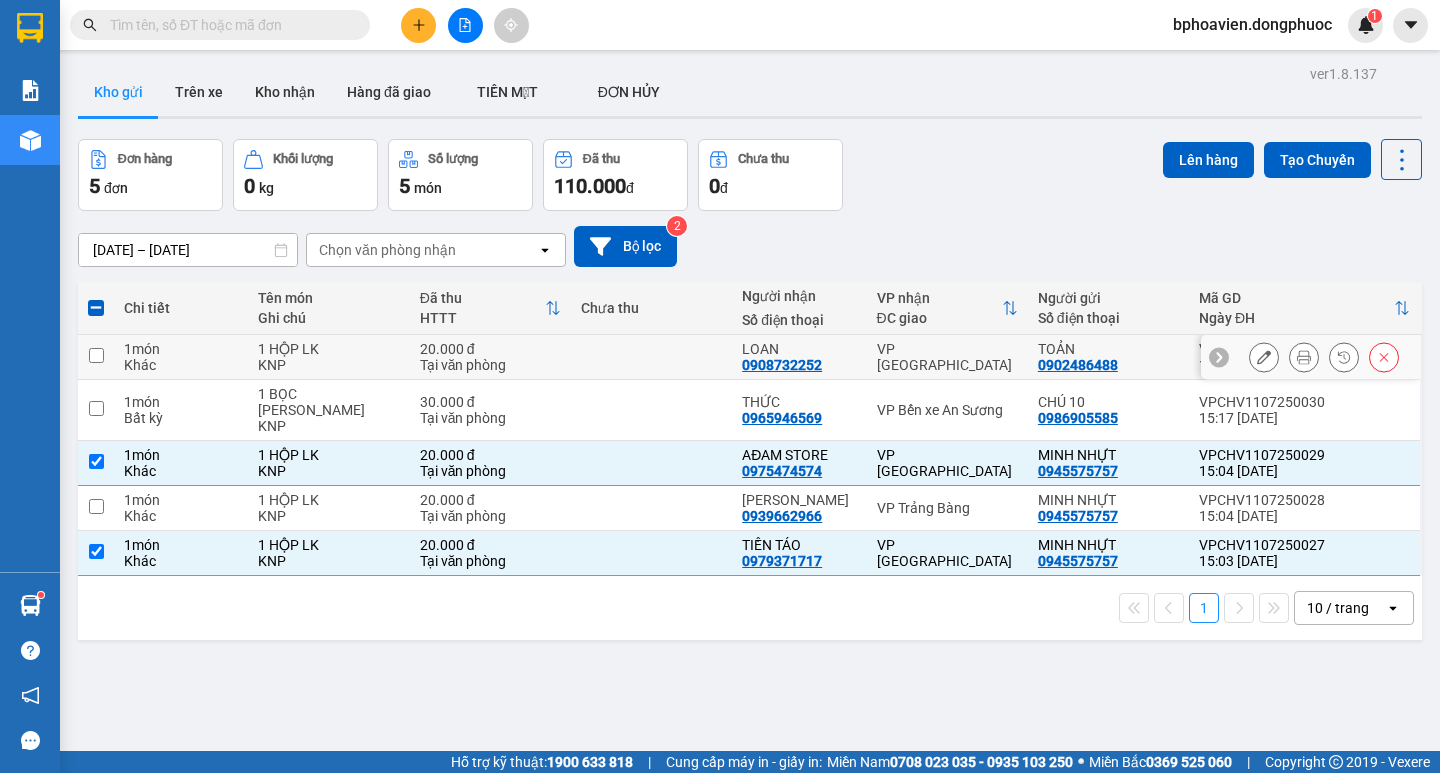 click at bounding box center (651, 357) 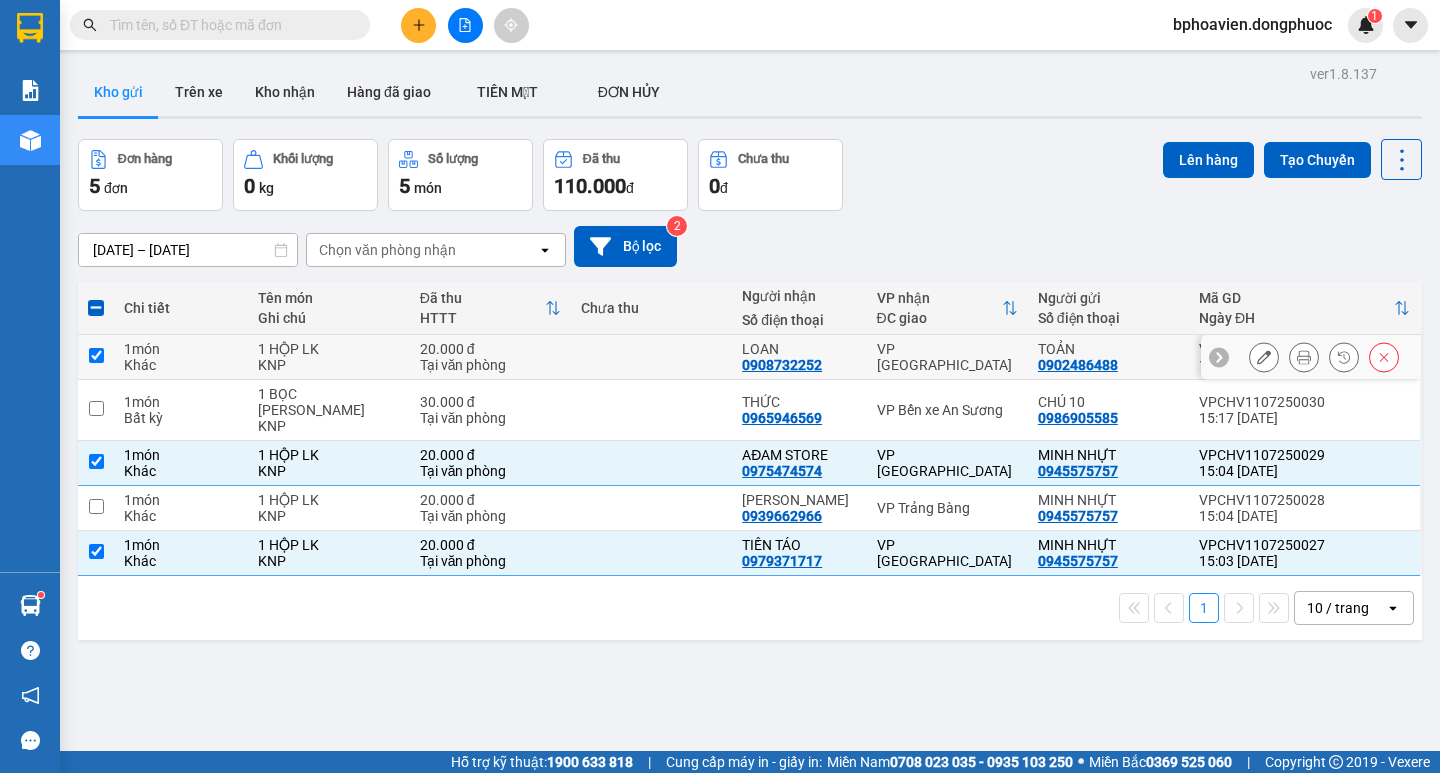 checkbox on "true" 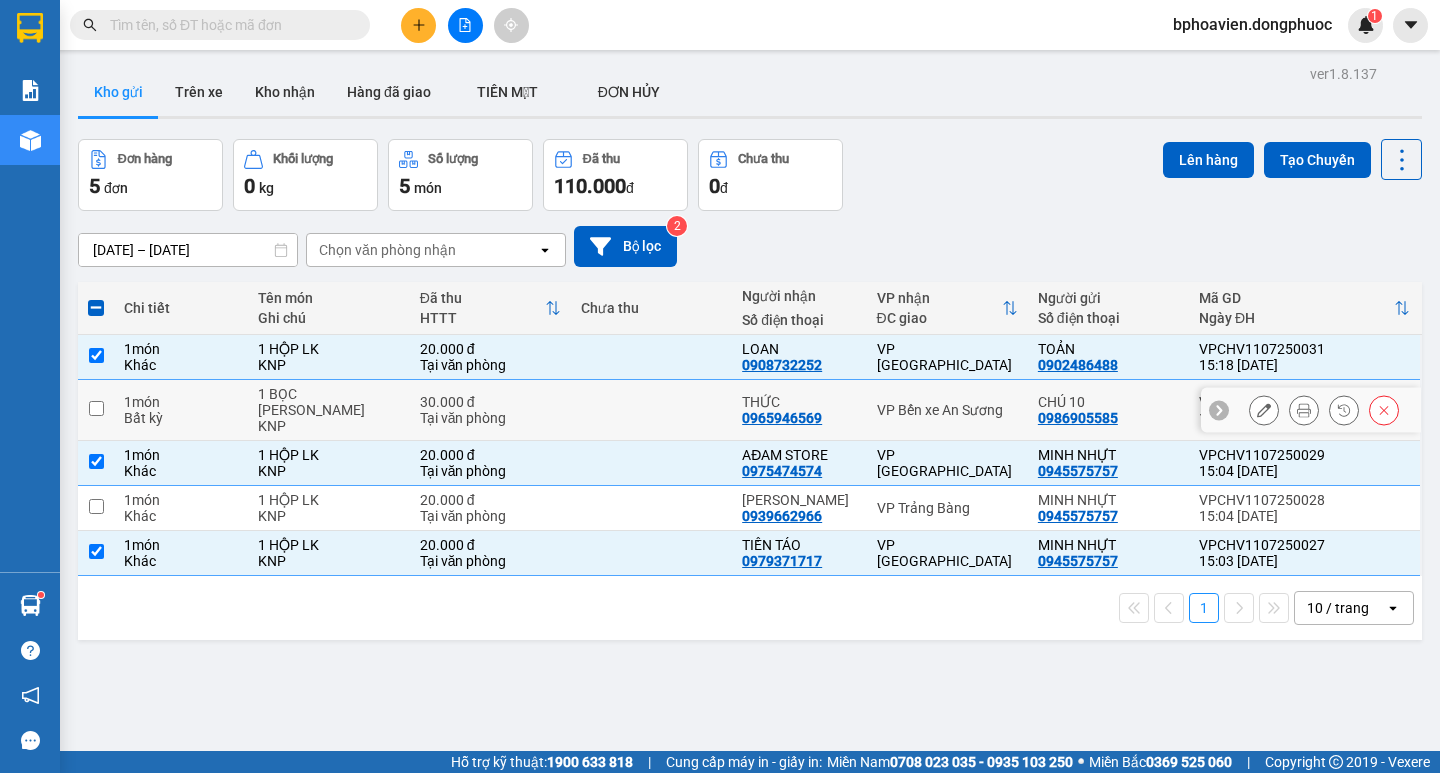 drag, startPoint x: 678, startPoint y: 413, endPoint x: 683, endPoint y: 462, distance: 49.25444 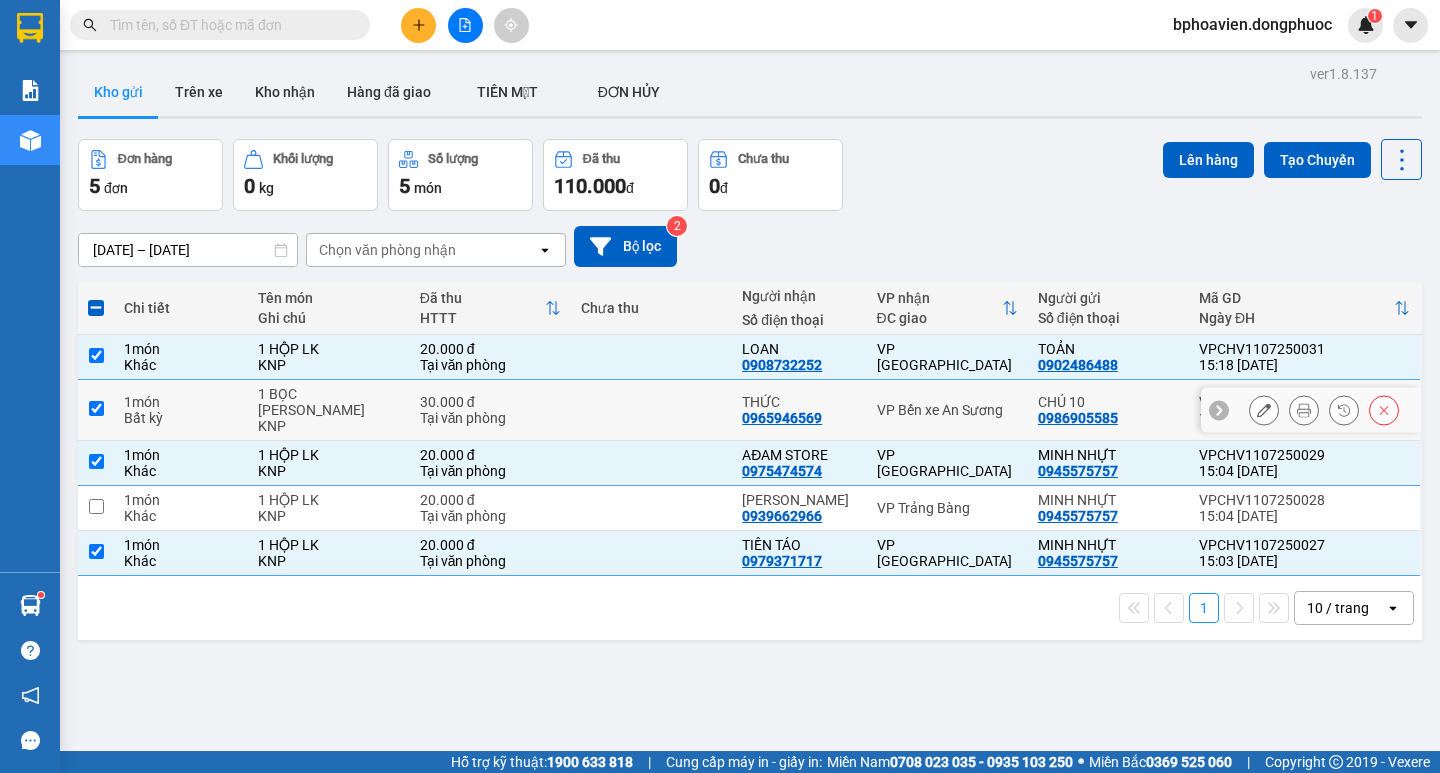 checkbox on "true" 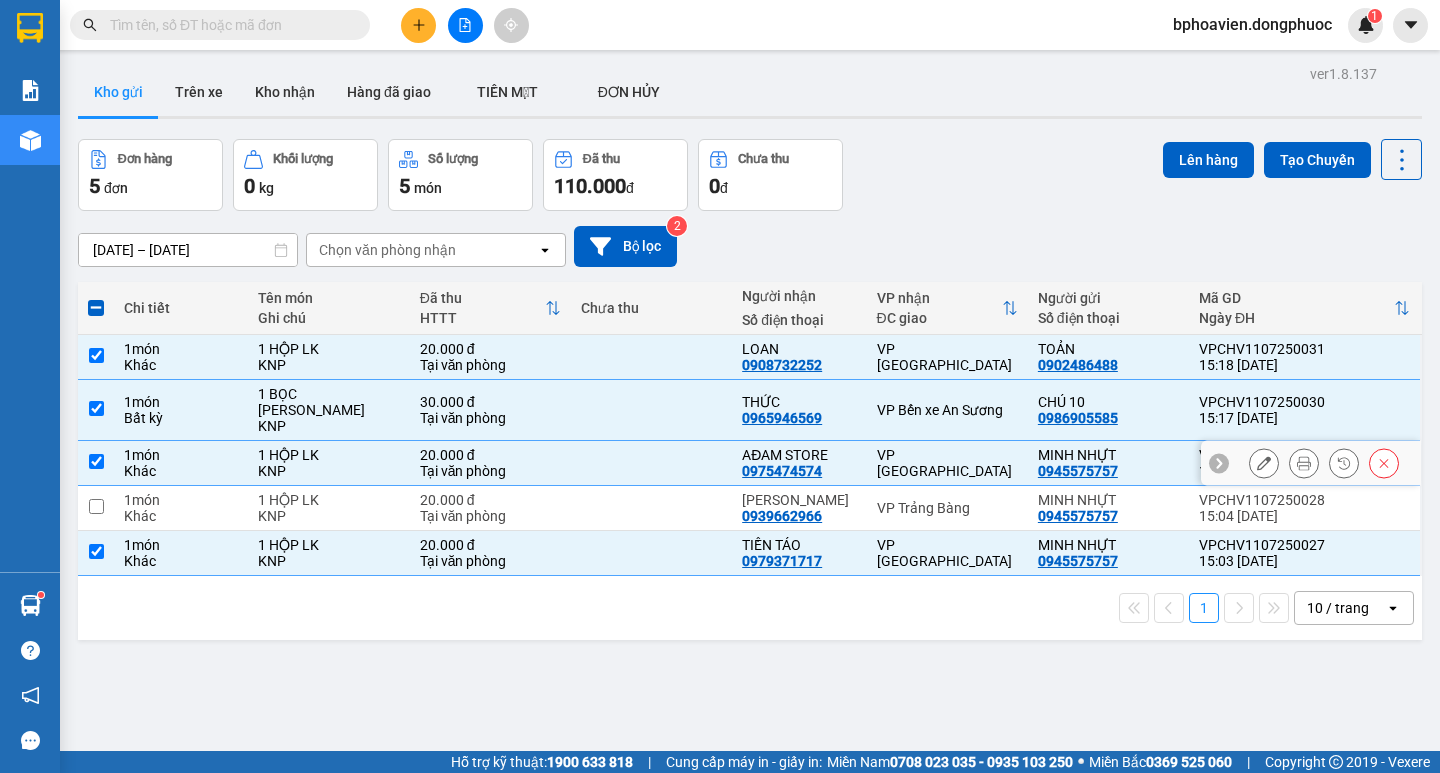 click at bounding box center (651, 508) 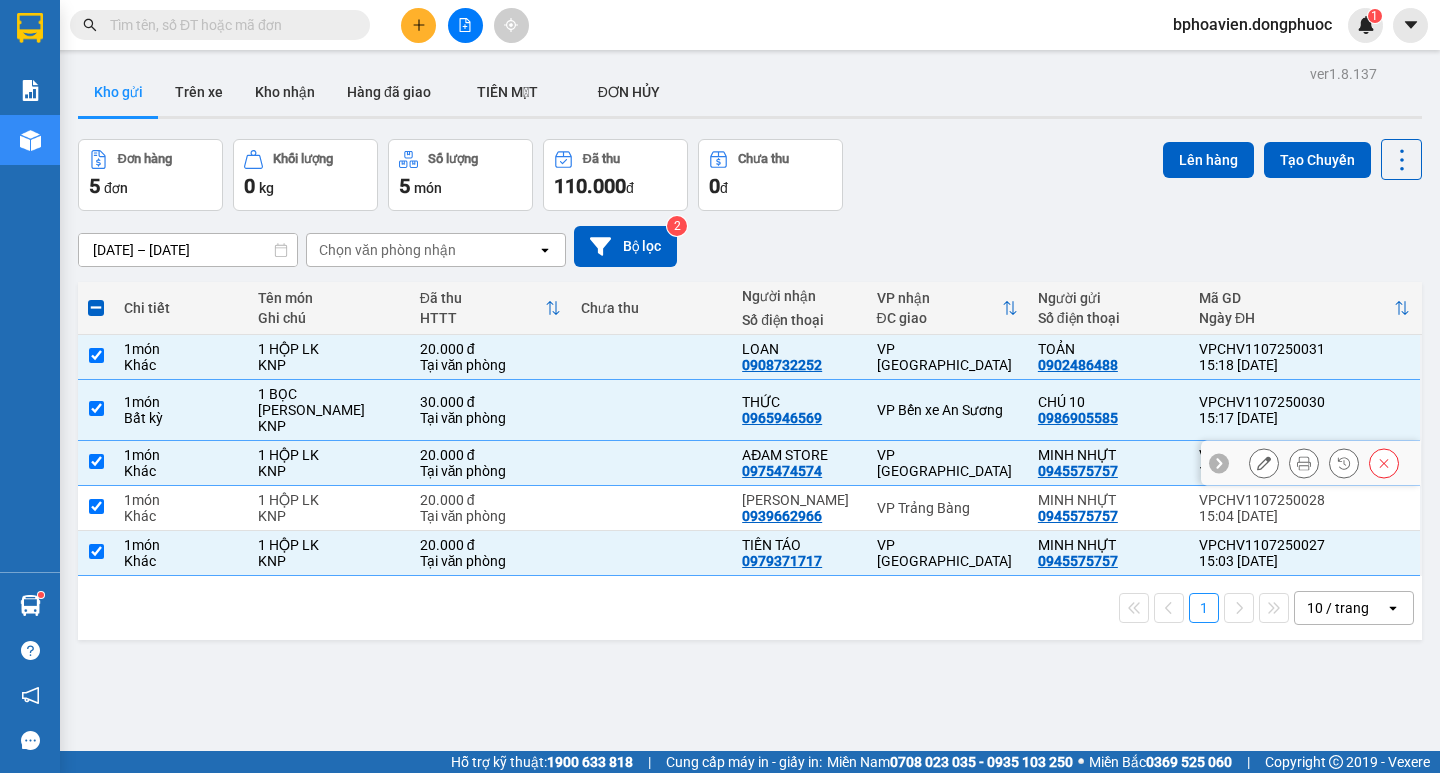 checkbox on "true" 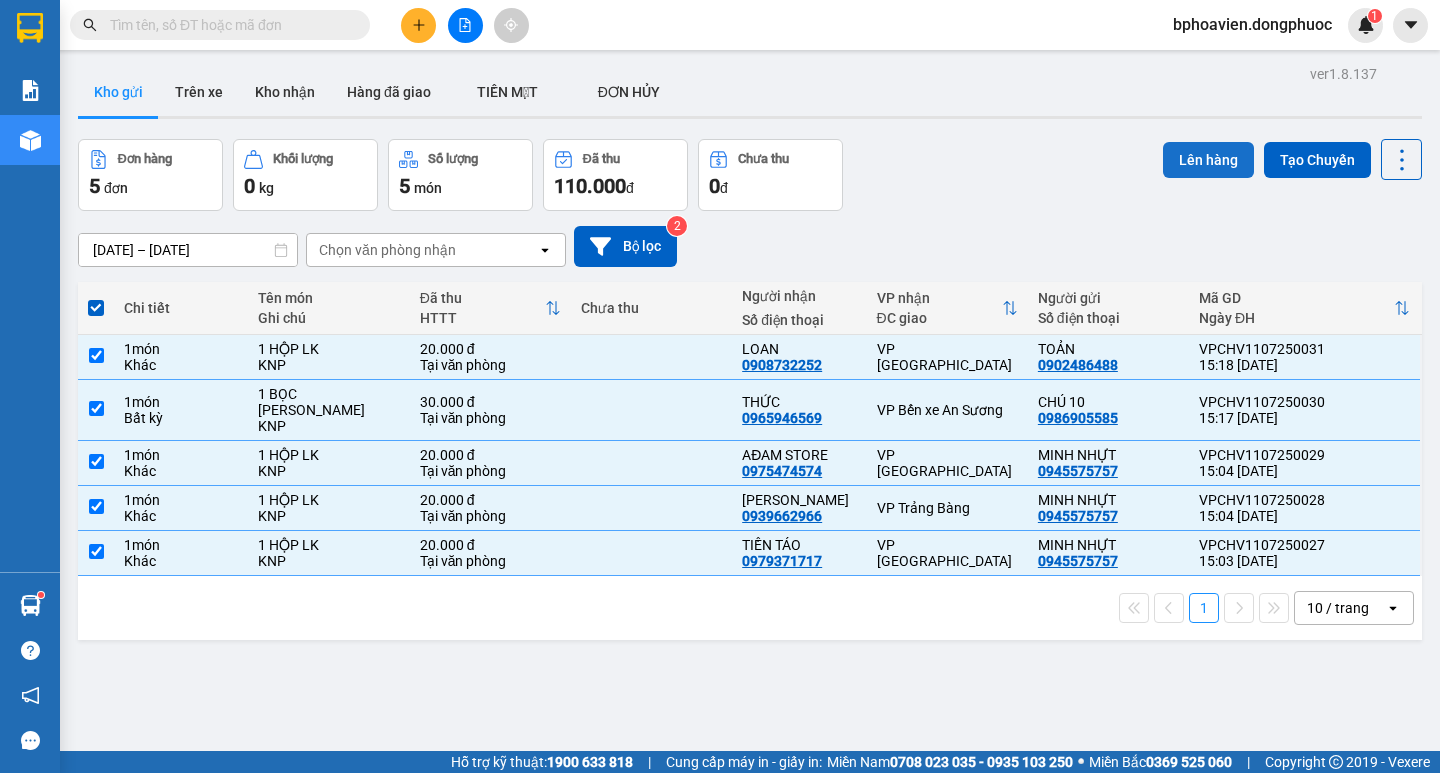 drag, startPoint x: 1210, startPoint y: 162, endPoint x: 1192, endPoint y: 160, distance: 18.110771 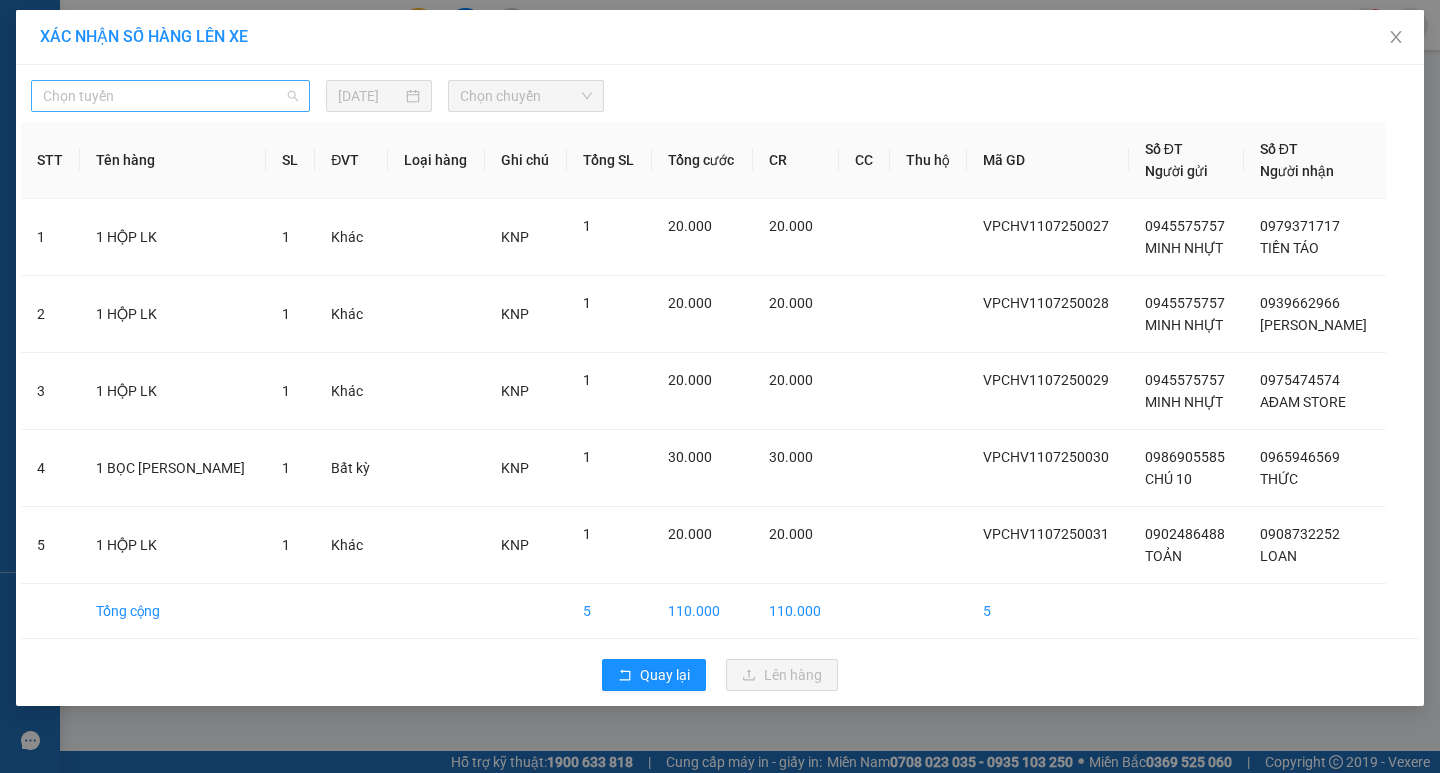 click on "Chọn tuyến" at bounding box center [170, 96] 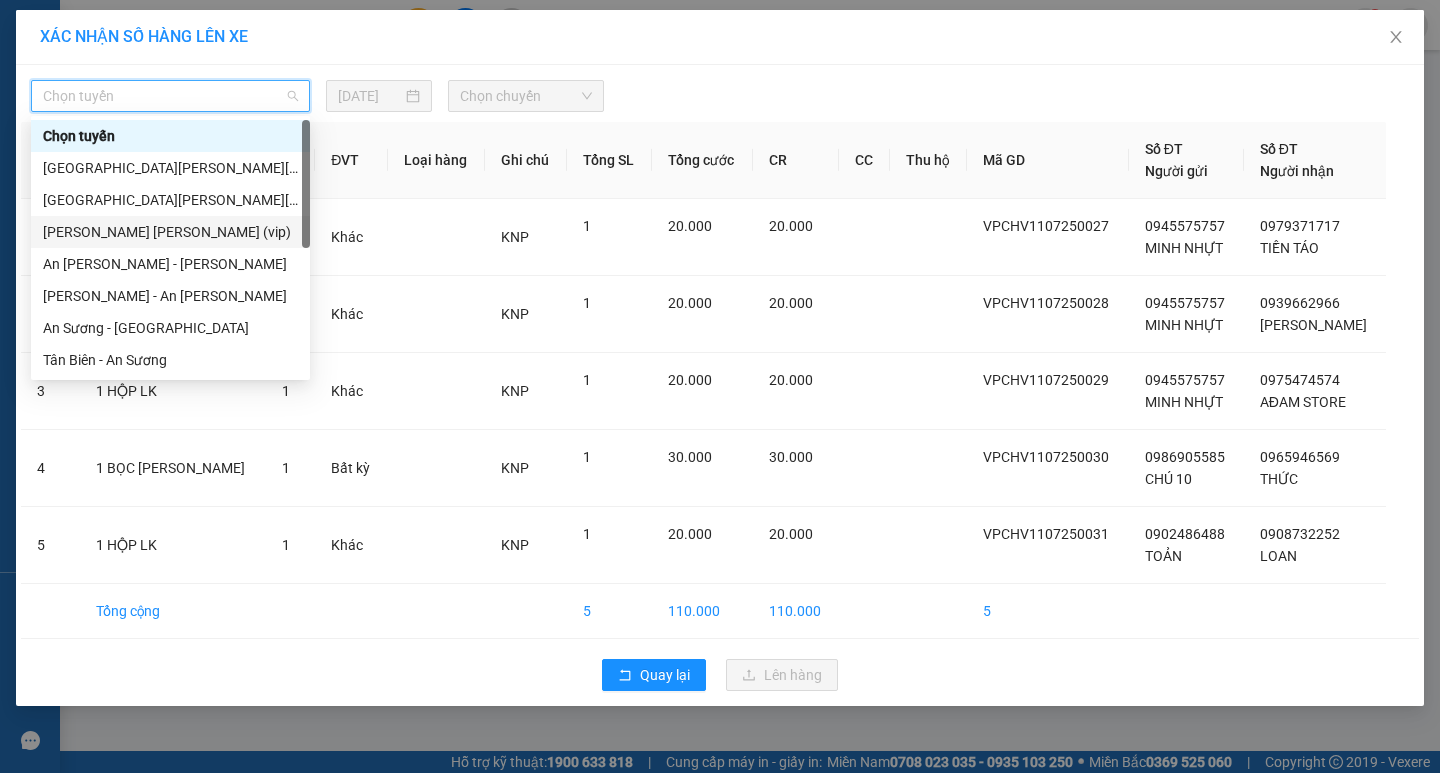 scroll, scrollTop: 100, scrollLeft: 0, axis: vertical 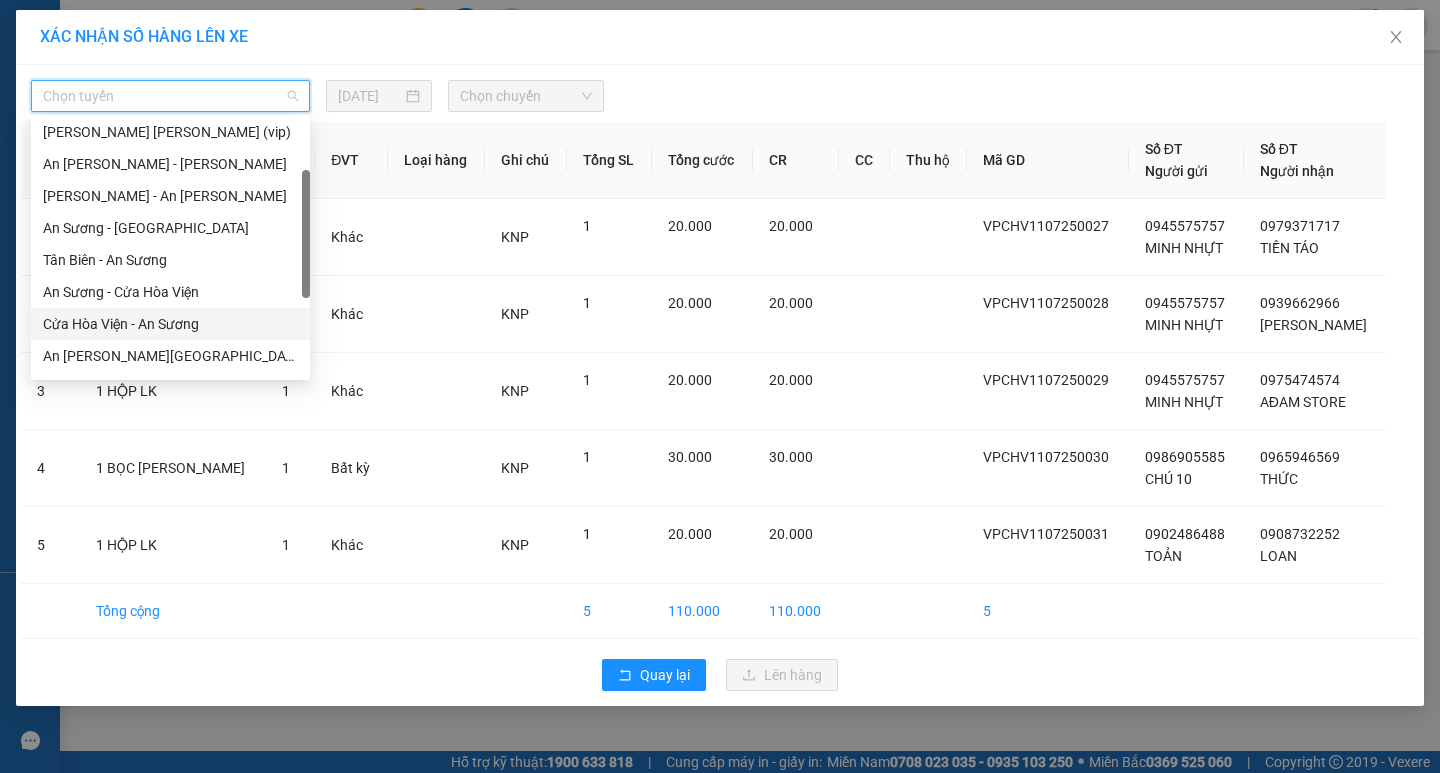 click on "Cửa Hòa Viện - An Sương" at bounding box center [170, 324] 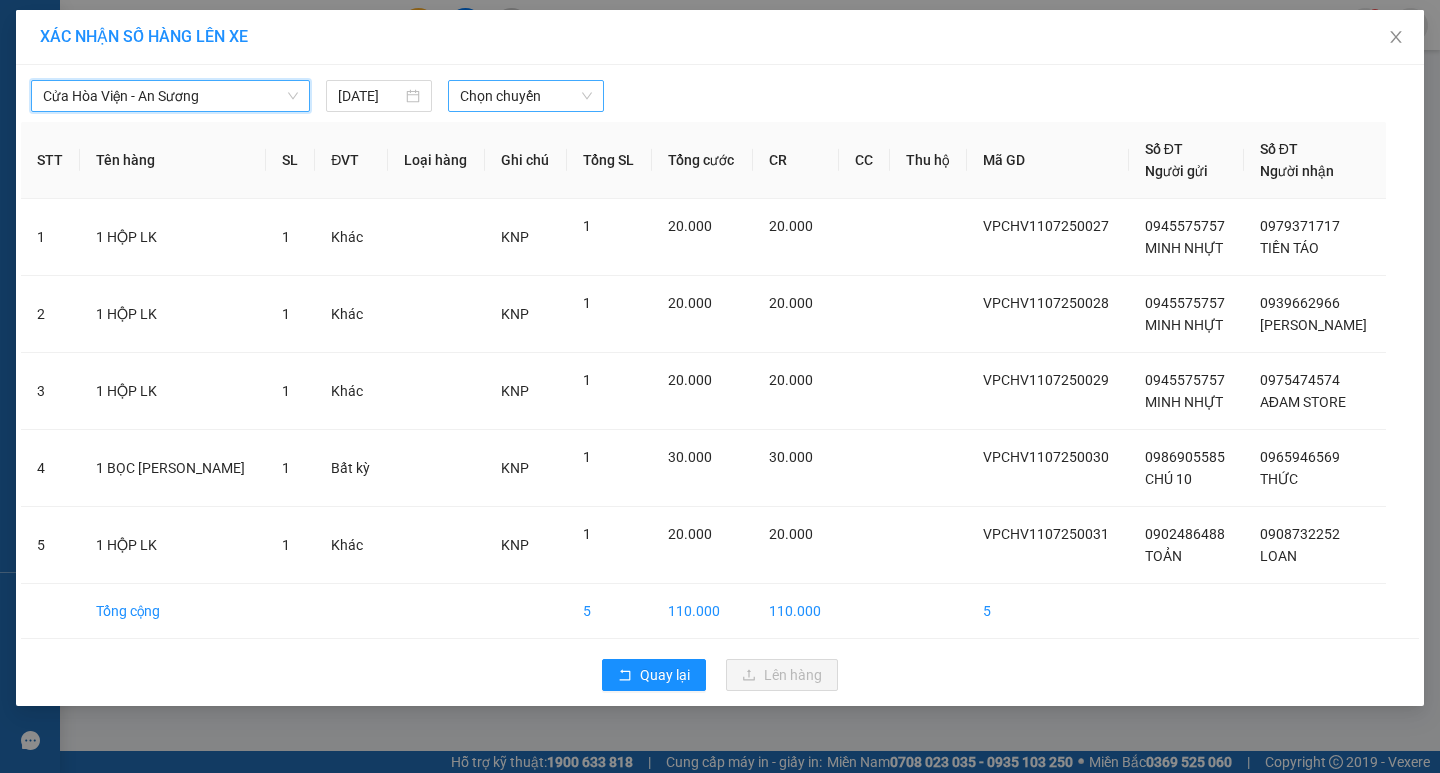 click on "Chọn chuyến" at bounding box center (526, 96) 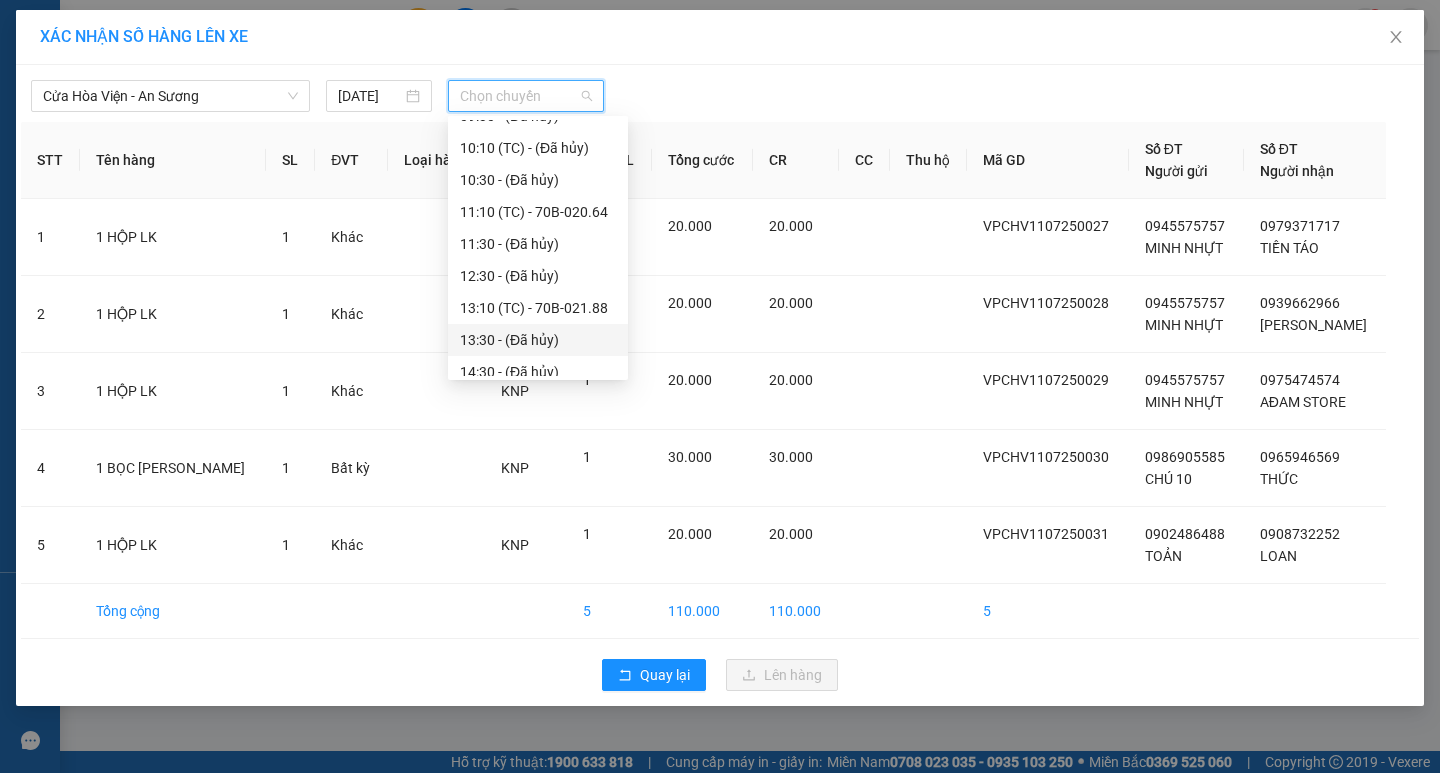 scroll, scrollTop: 700, scrollLeft: 0, axis: vertical 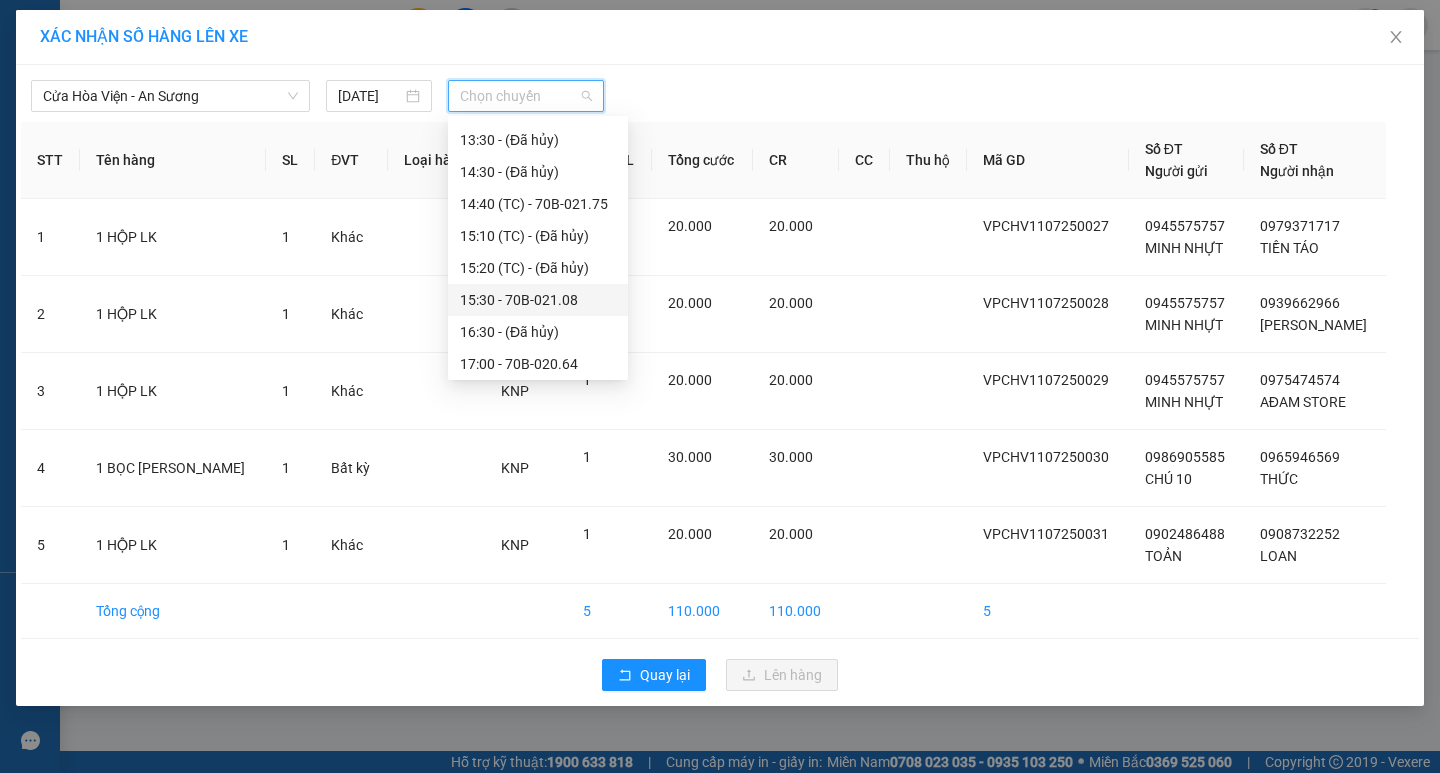 click on "15:30     - 70B-021.08" at bounding box center (538, 300) 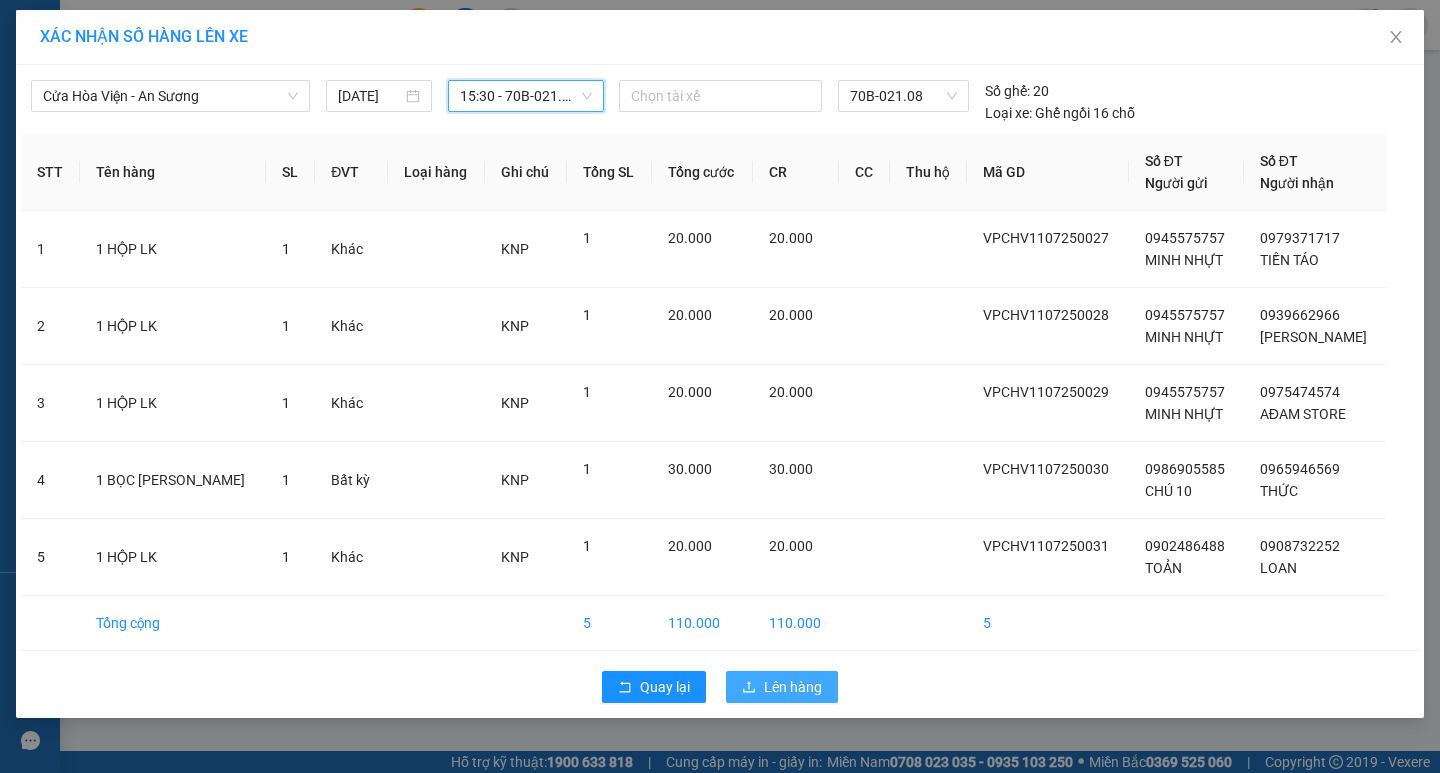 click on "Lên hàng" at bounding box center (793, 687) 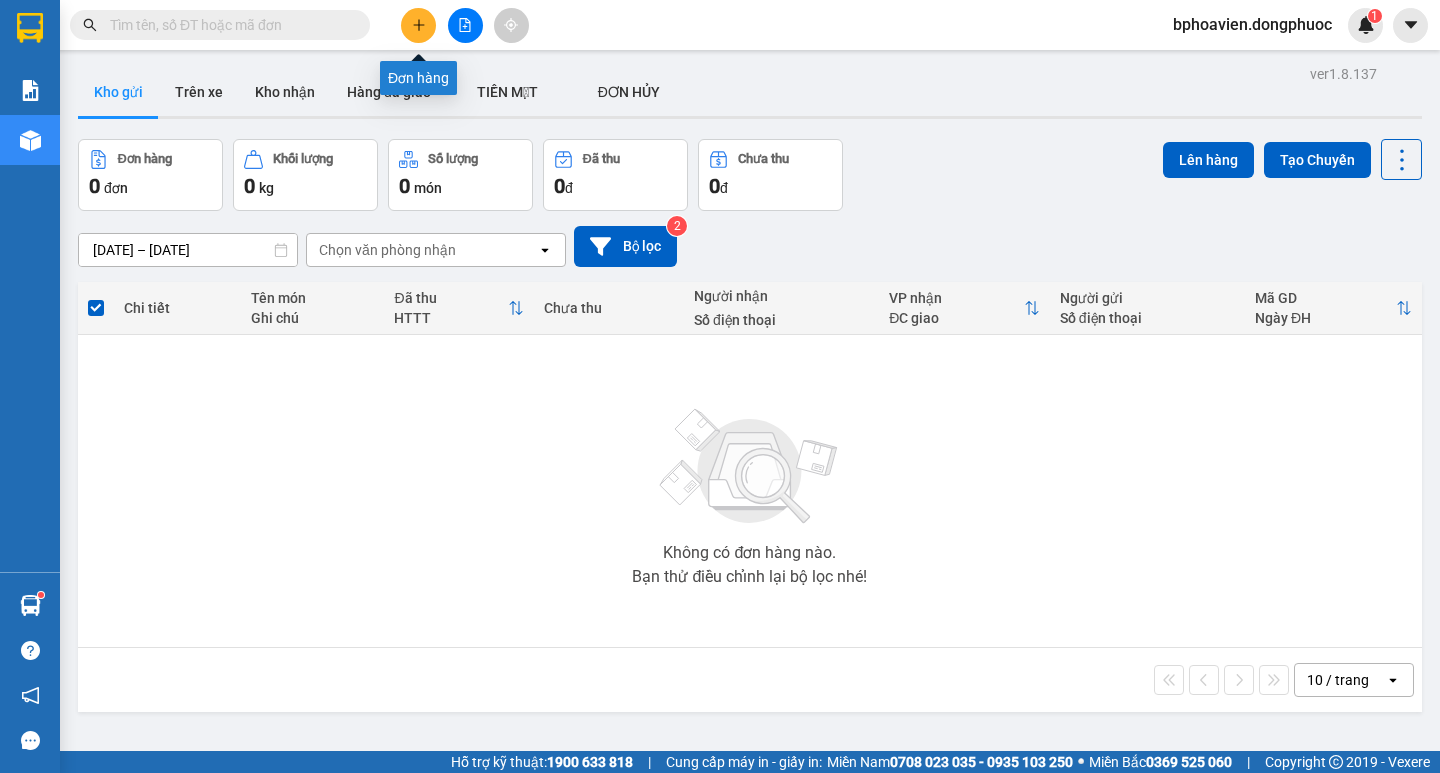 click at bounding box center [418, 25] 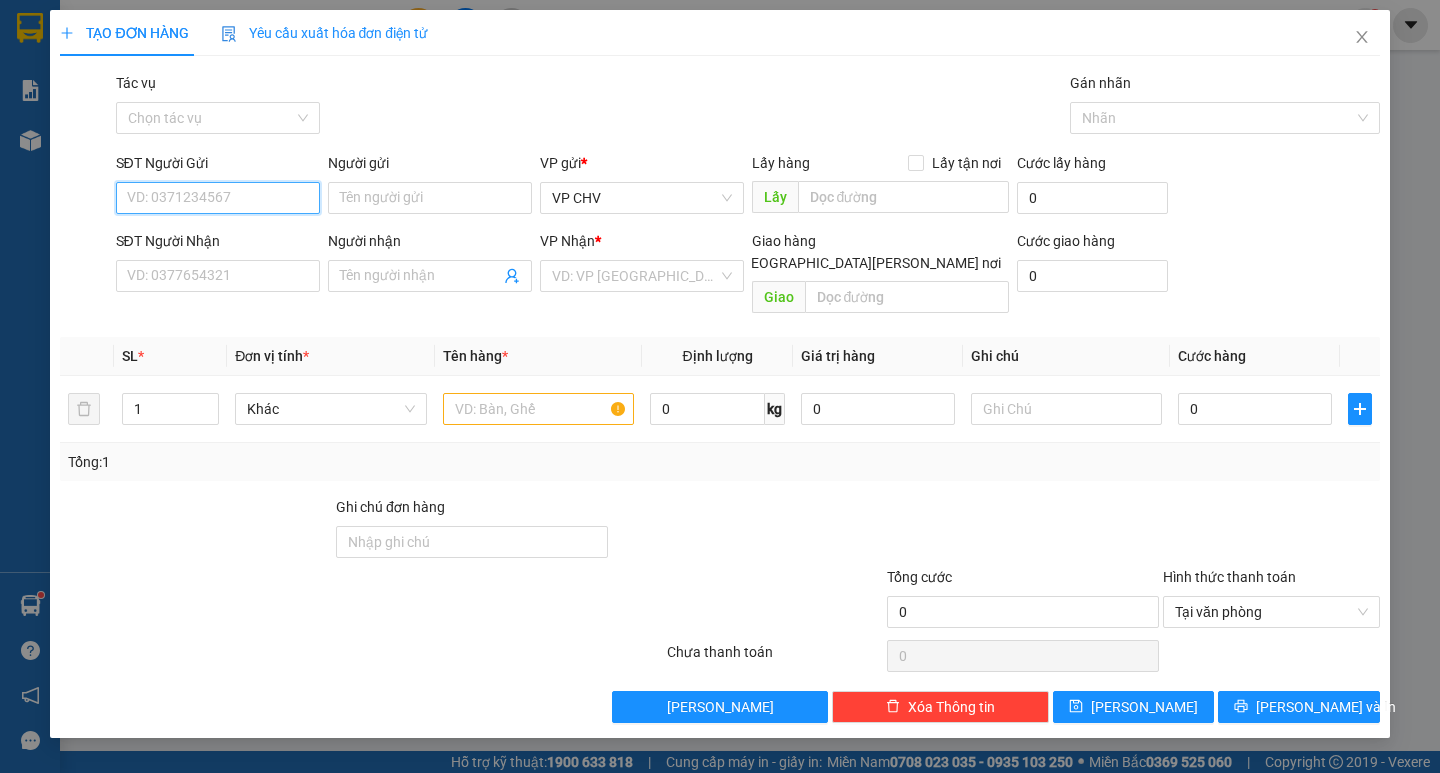 click on "SĐT Người Gửi" at bounding box center [218, 198] 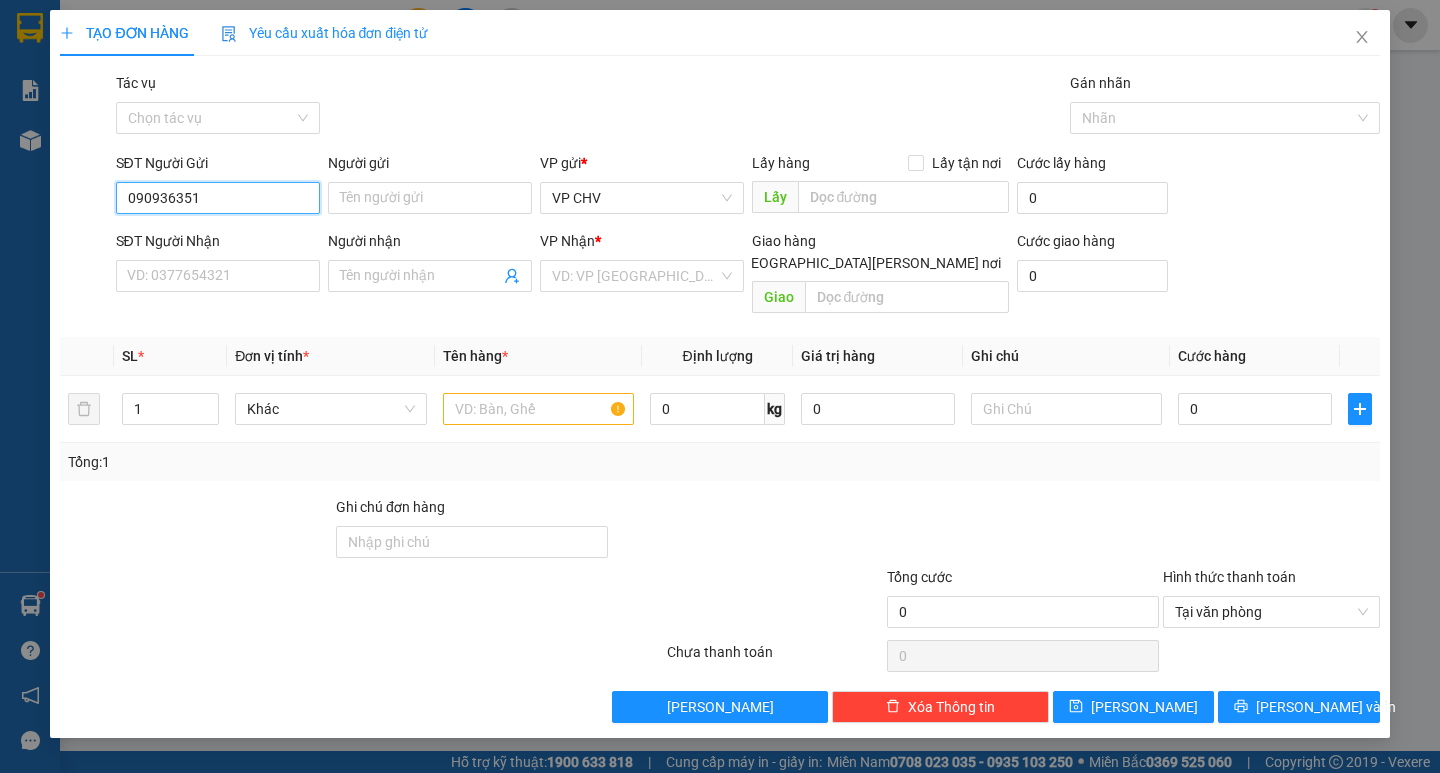 type on "0909363515" 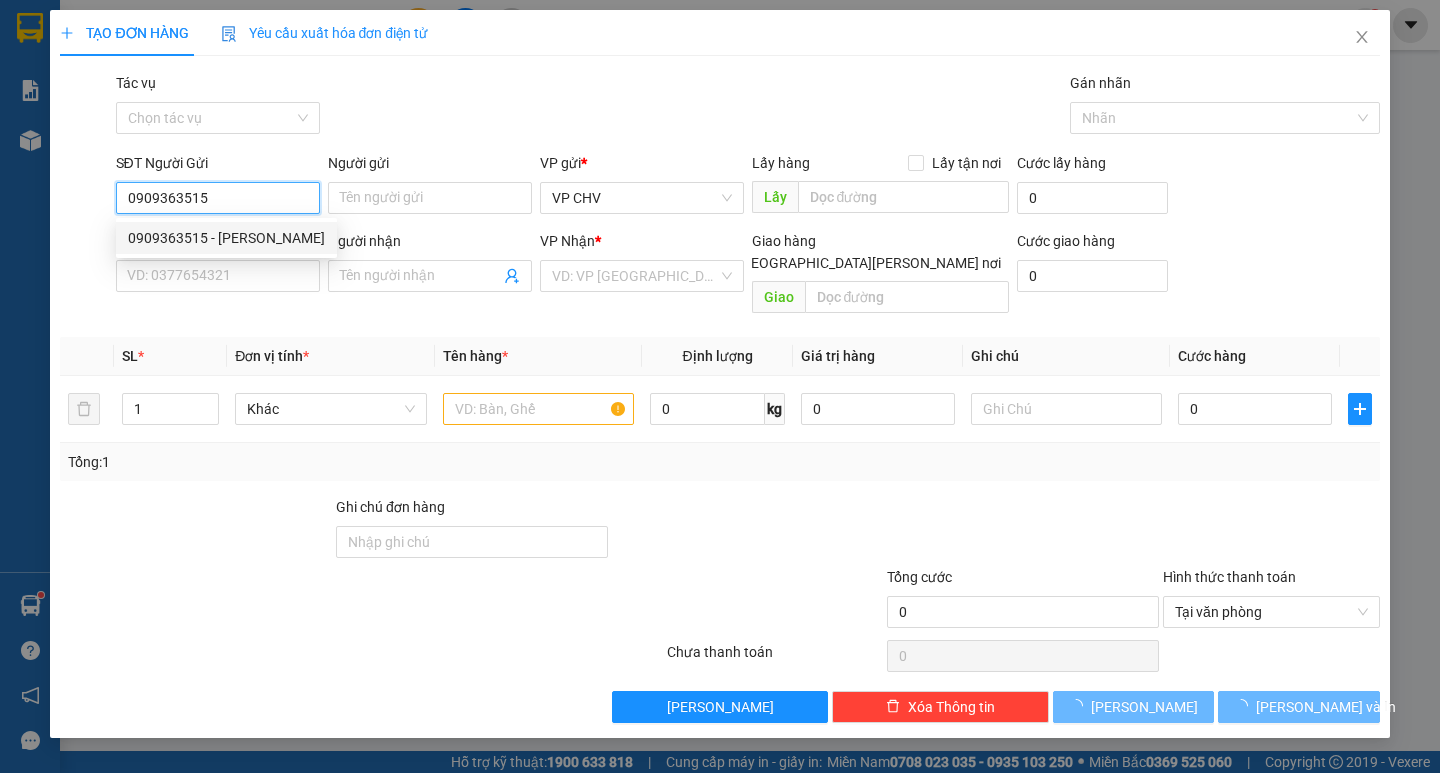 click on "0909363515 - [PERSON_NAME]" at bounding box center (226, 238) 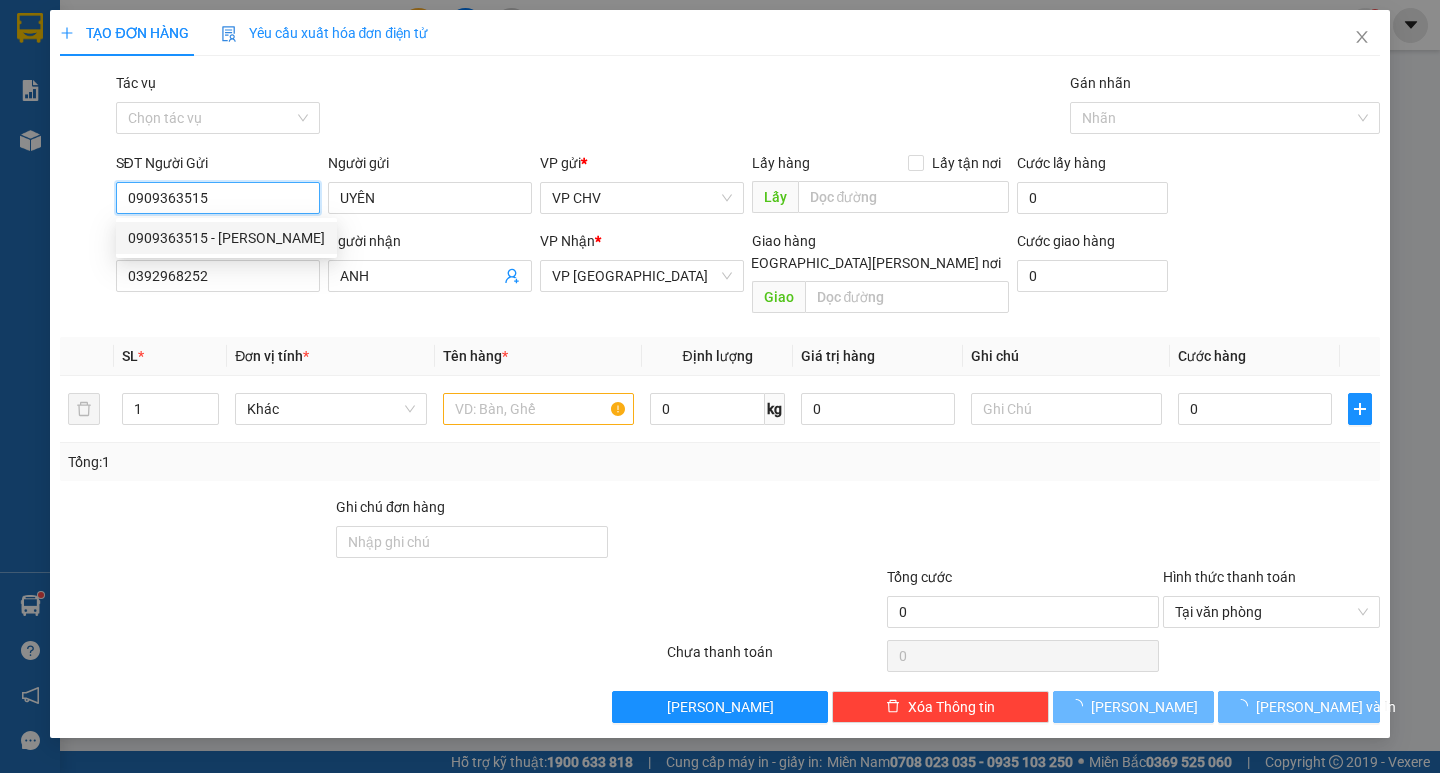 type on "UYÊN" 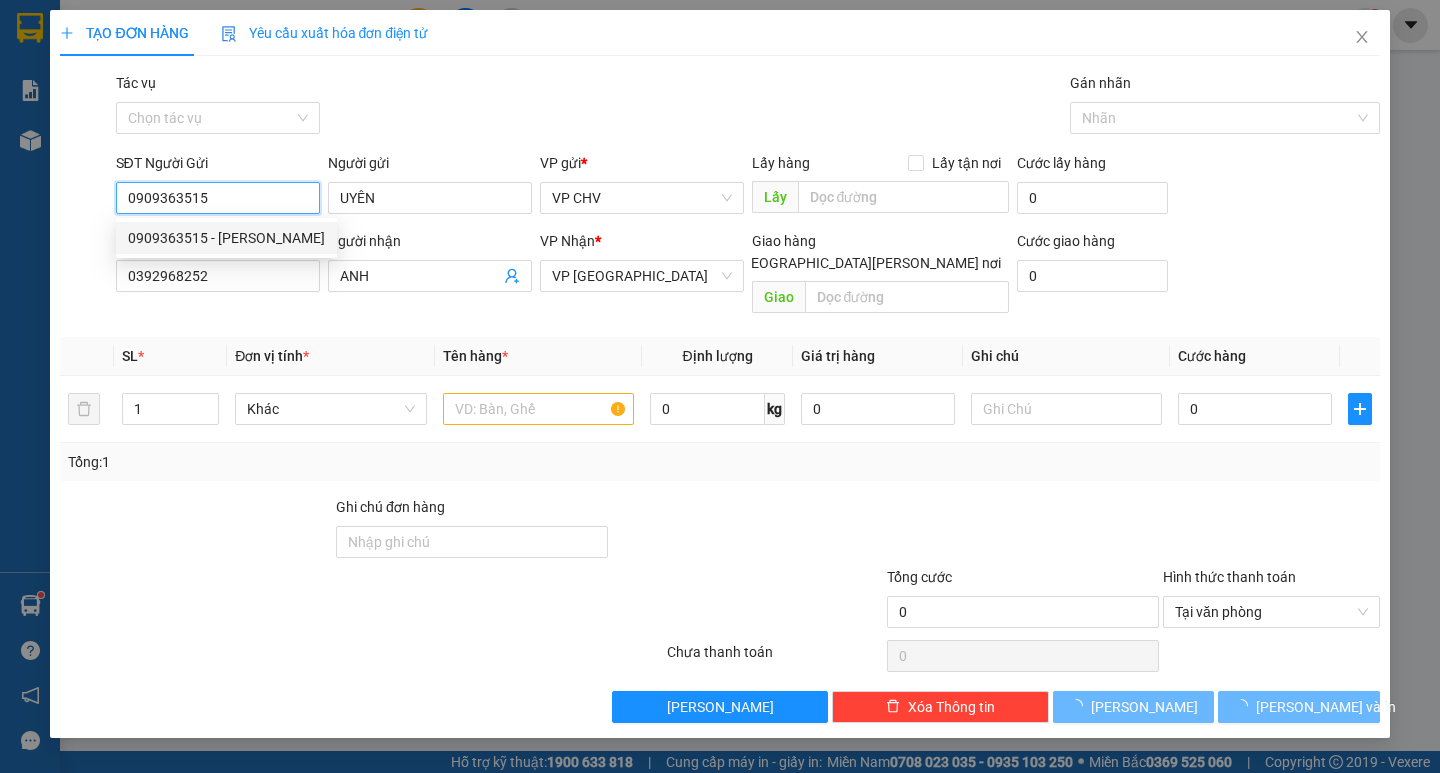 type on "0392968252" 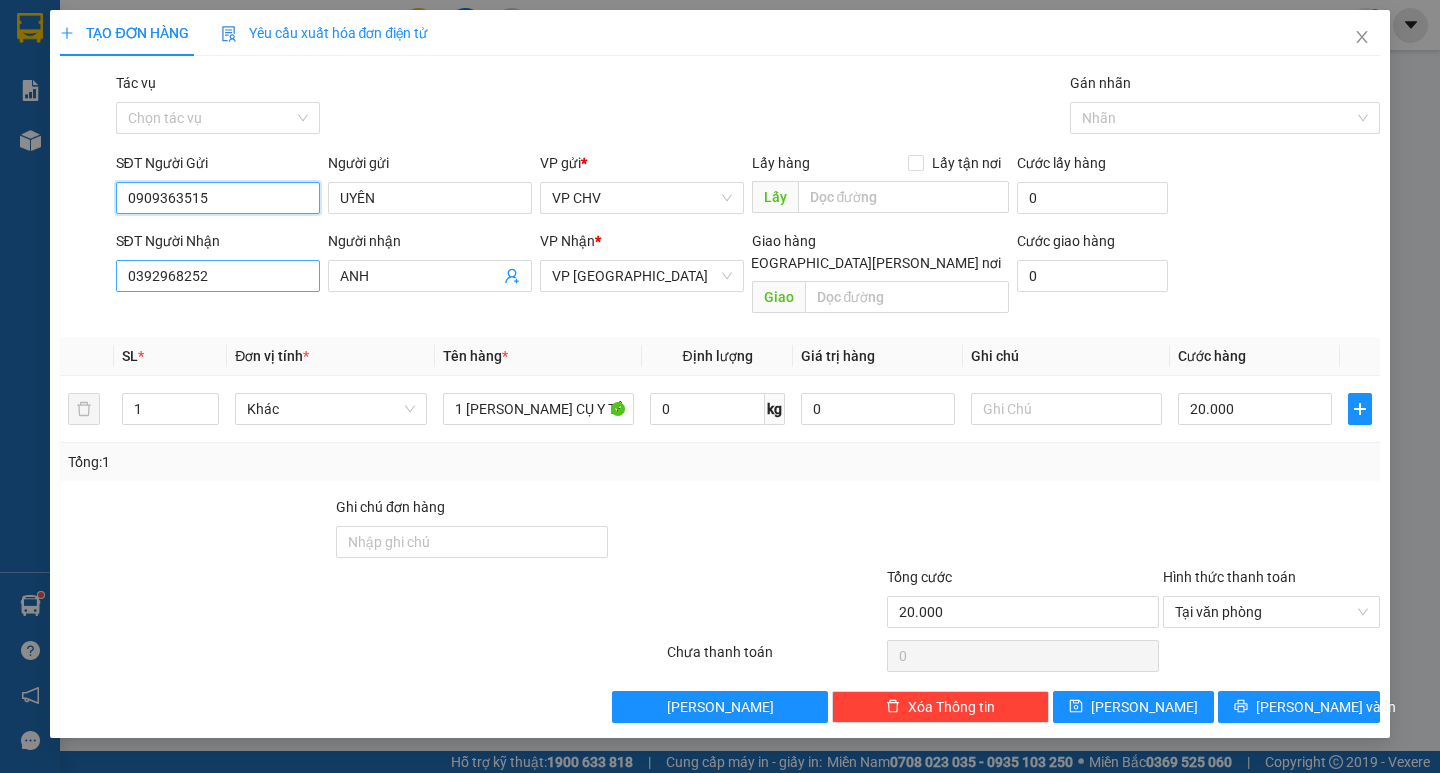 type on "0909363515" 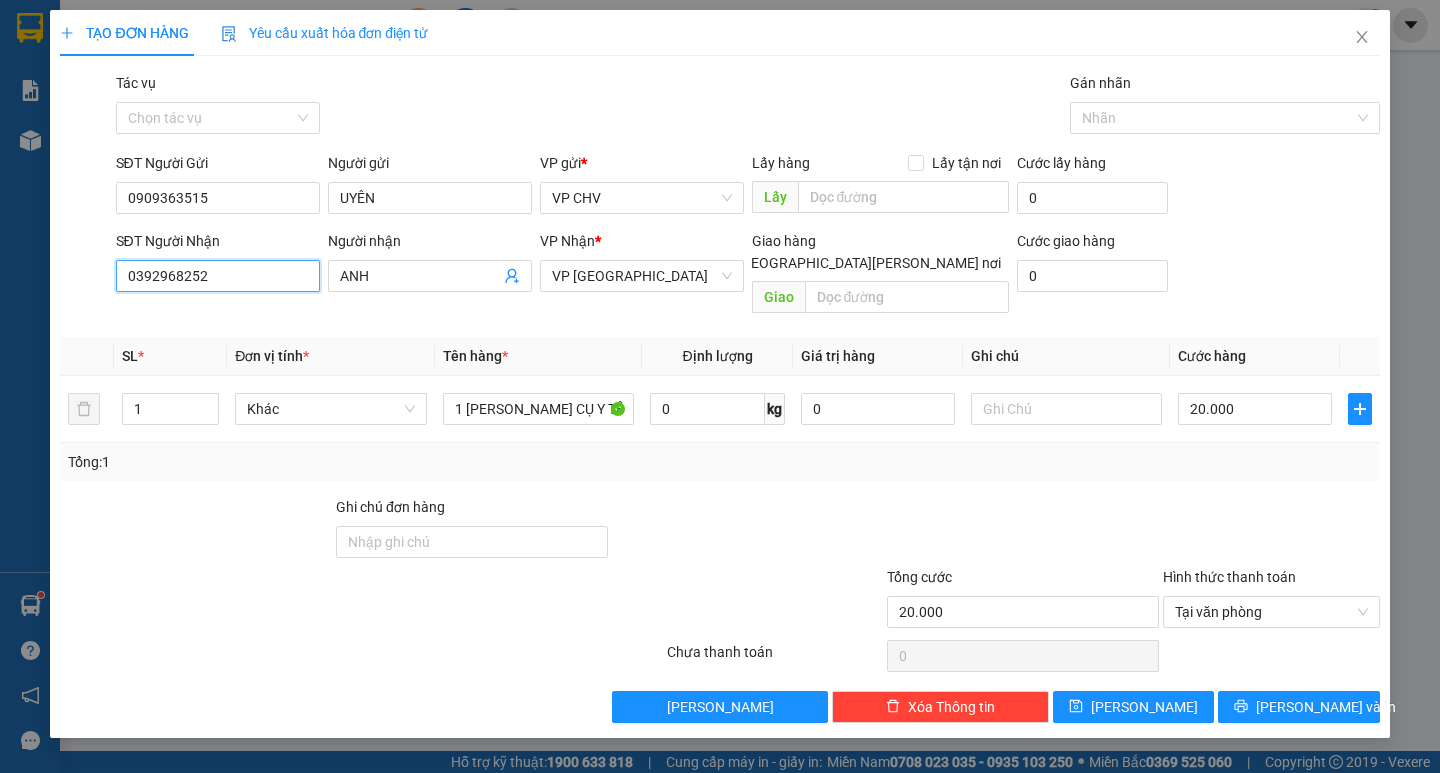 drag, startPoint x: 248, startPoint y: 273, endPoint x: 0, endPoint y: 302, distance: 249.6898 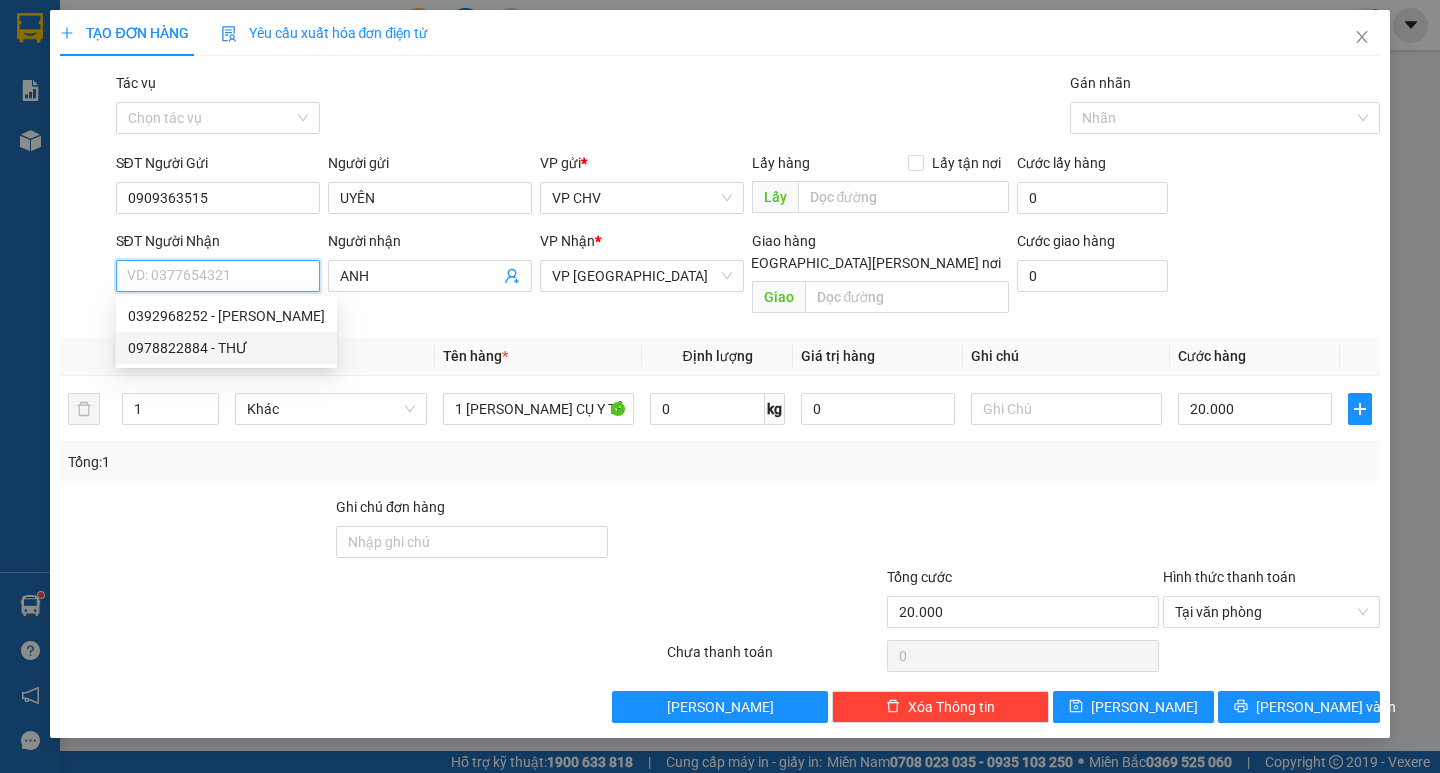 click on "0978822884 - THƯ" at bounding box center (226, 348) 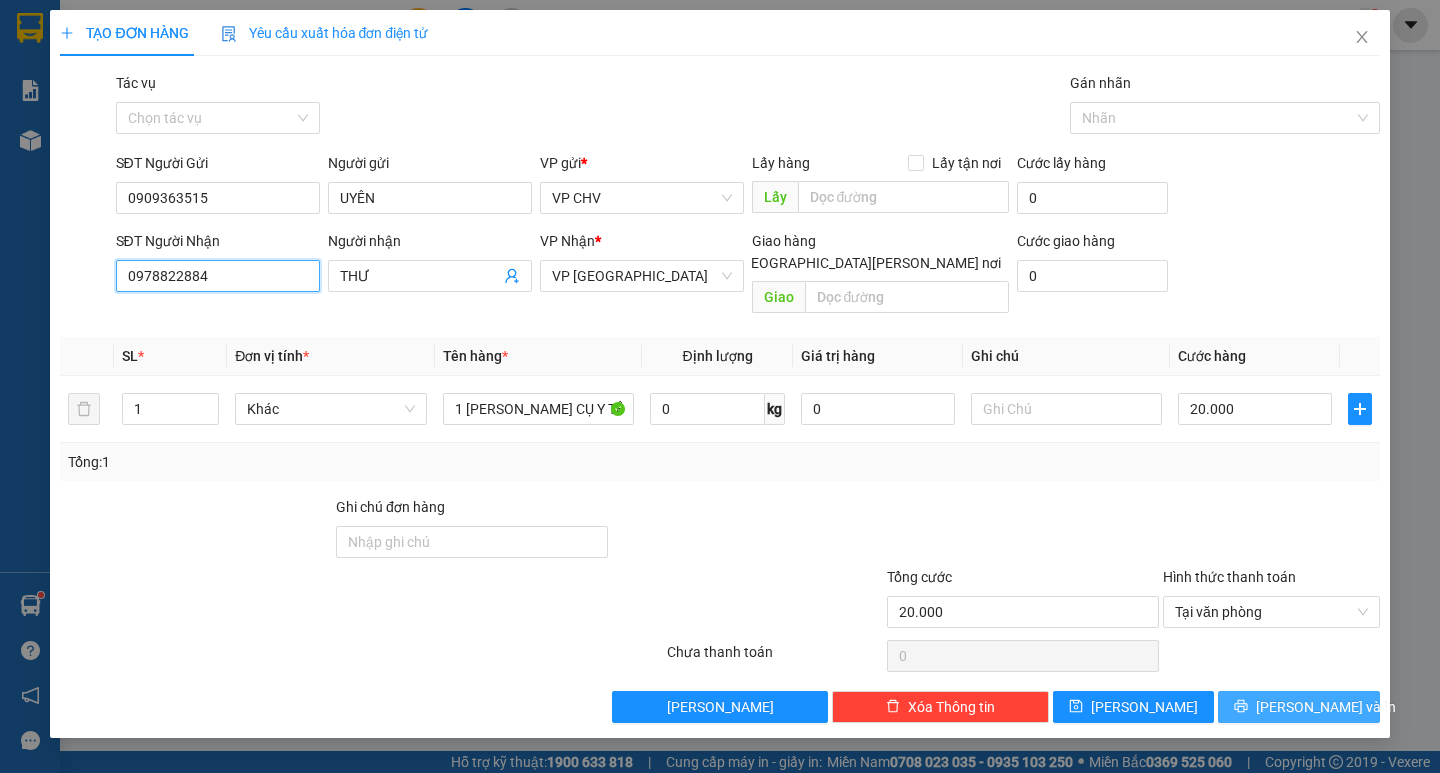 type on "0978822884" 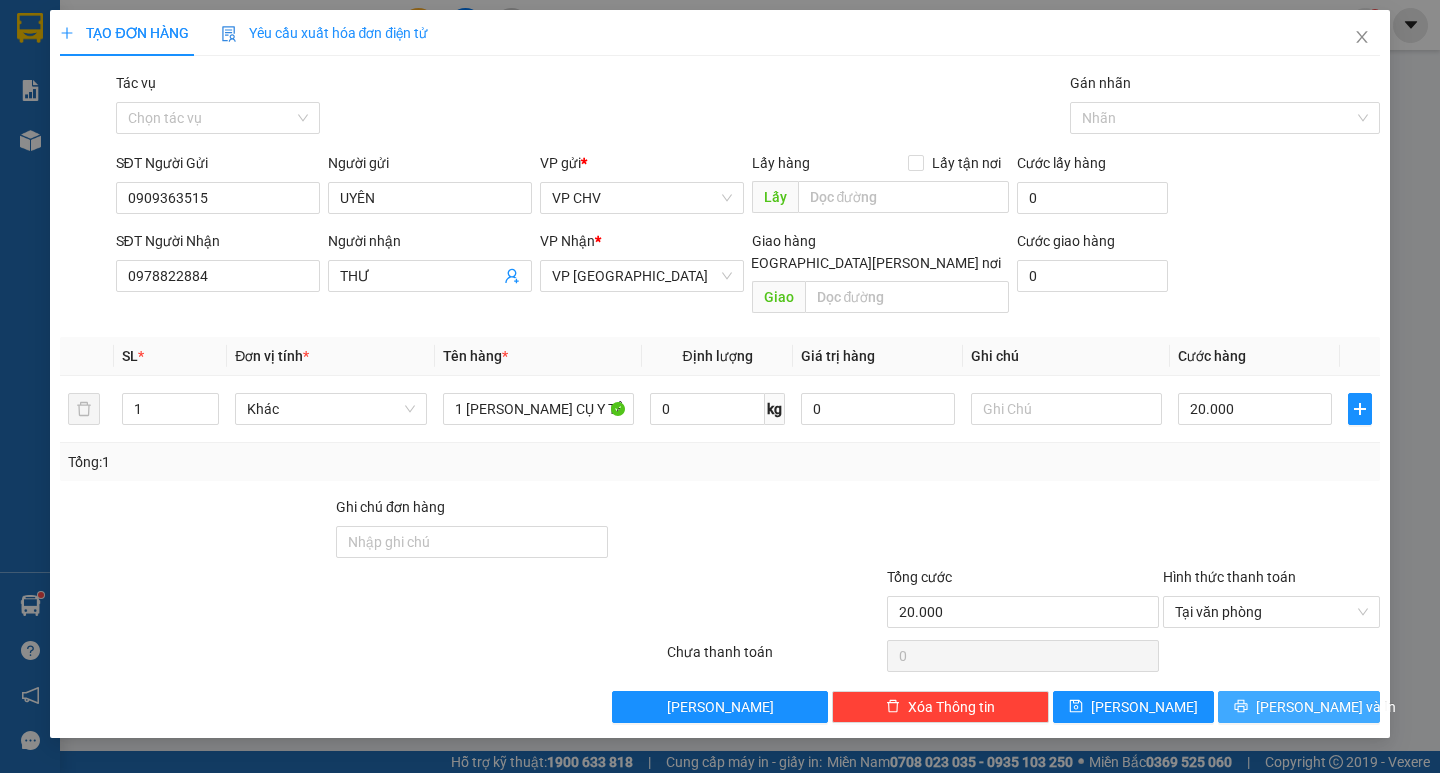 click on "[PERSON_NAME] và In" at bounding box center [1326, 707] 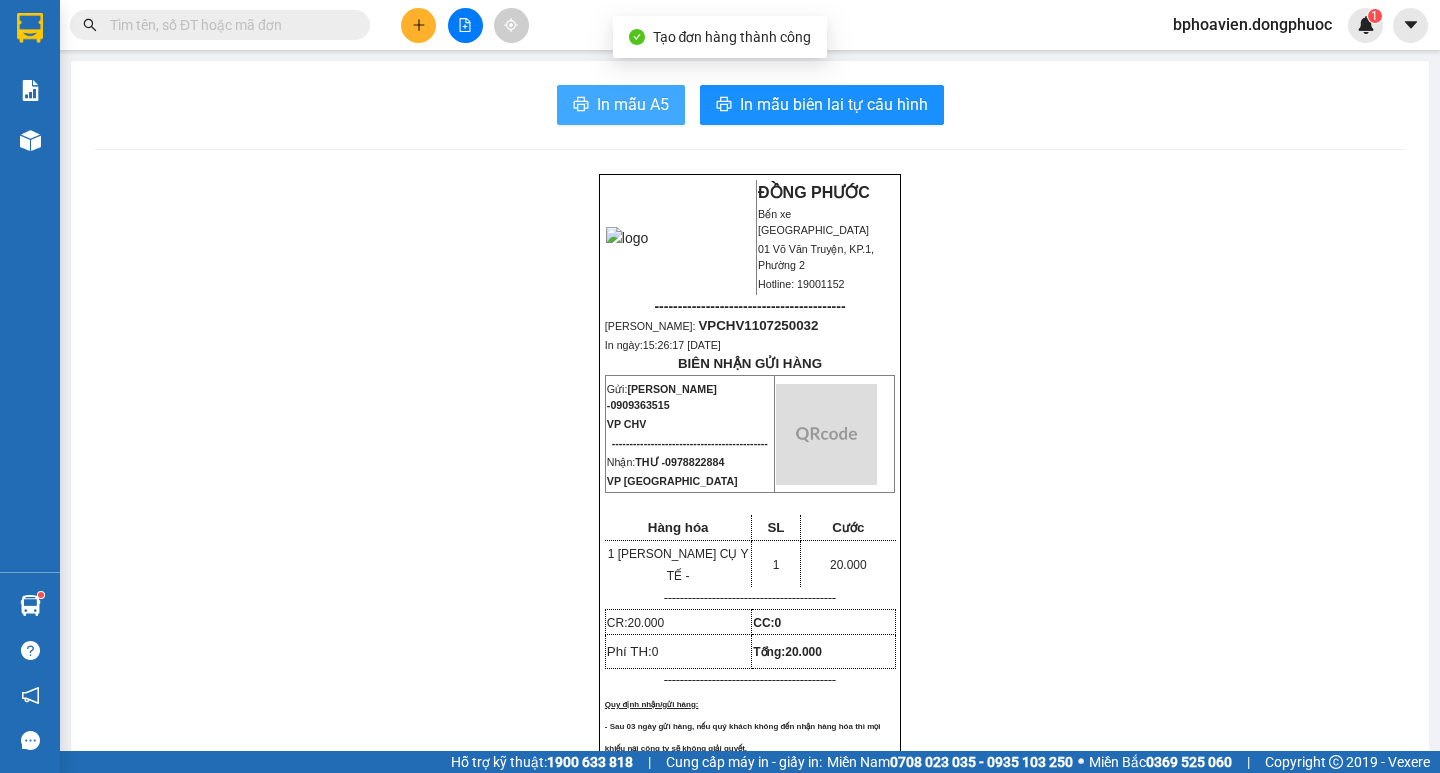 drag, startPoint x: 612, startPoint y: 127, endPoint x: 608, endPoint y: 111, distance: 16.492422 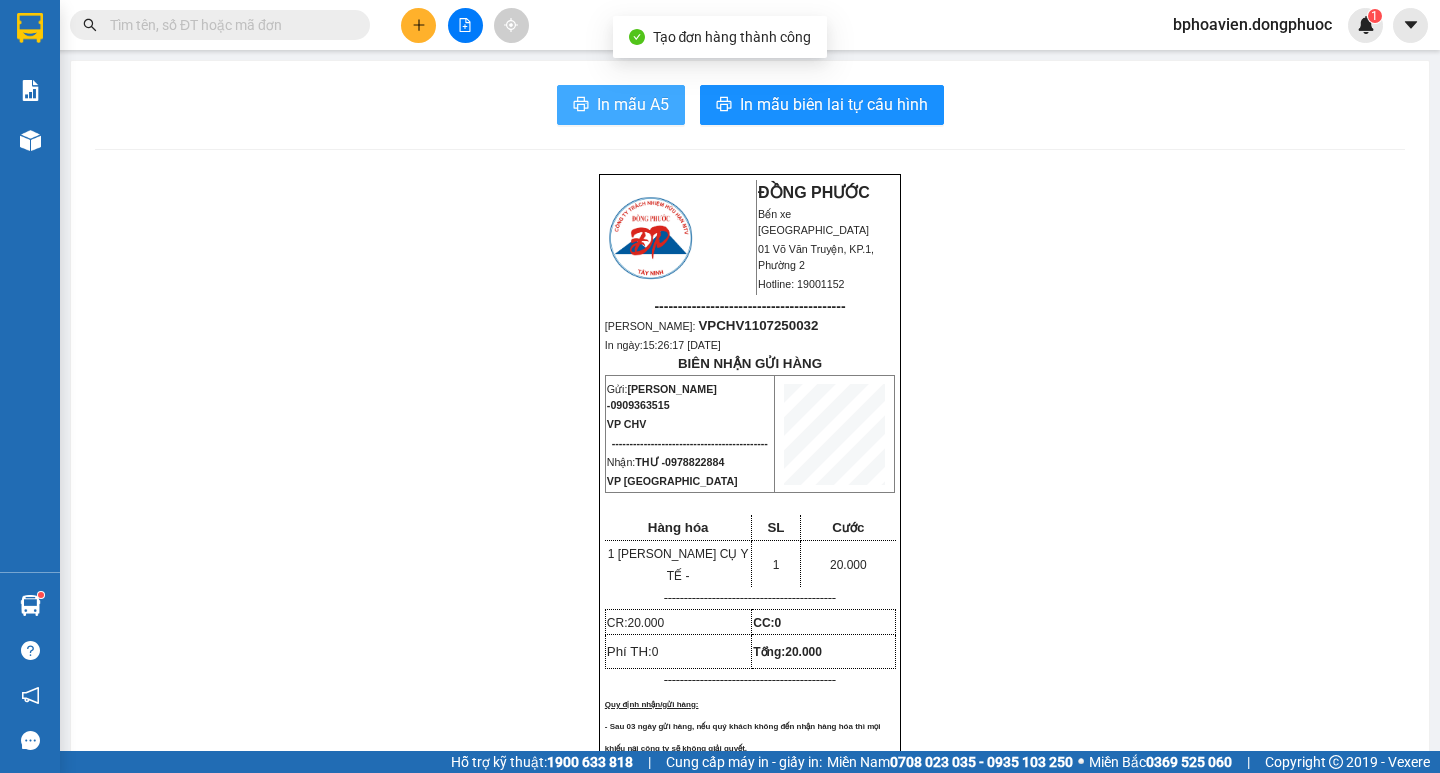 click on "In mẫu A5" at bounding box center [633, 104] 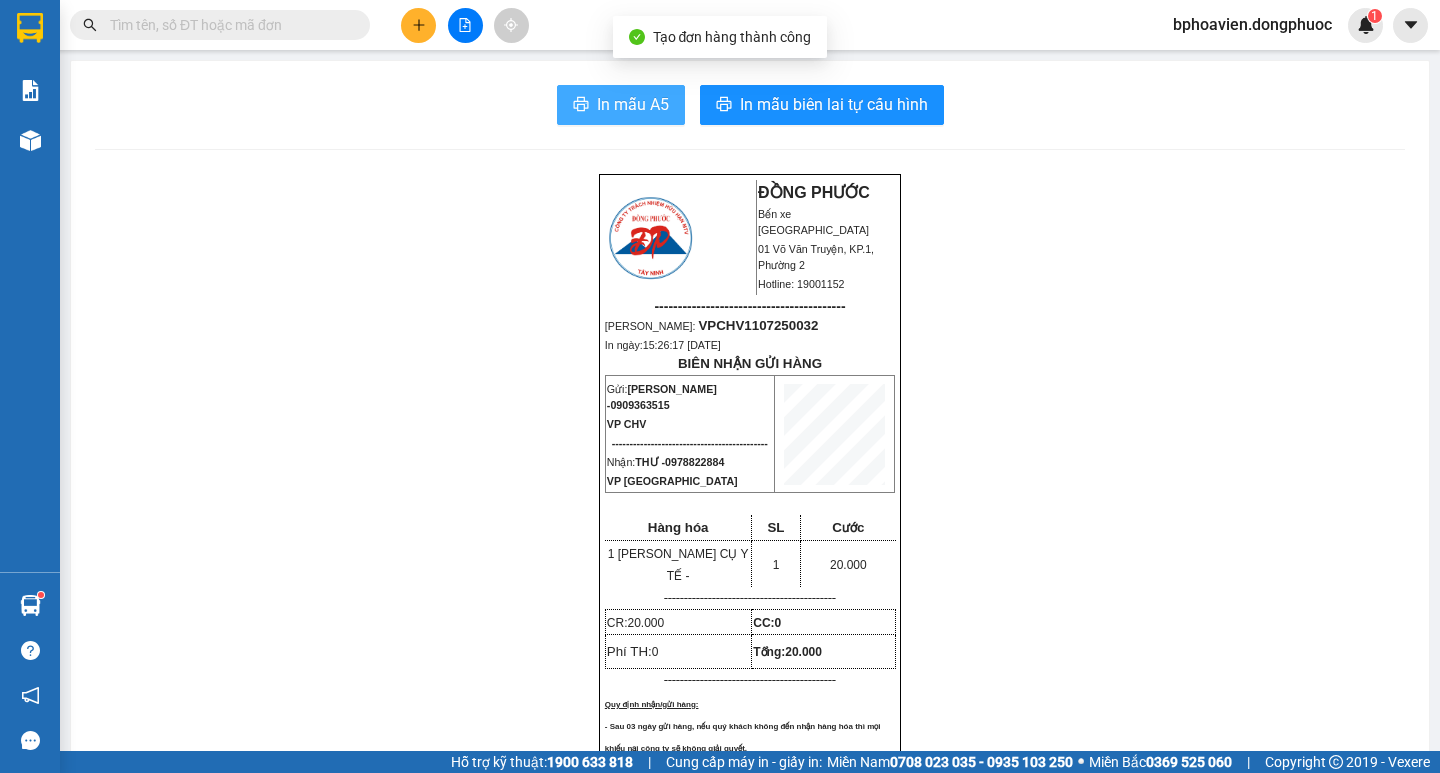 scroll, scrollTop: 0, scrollLeft: 0, axis: both 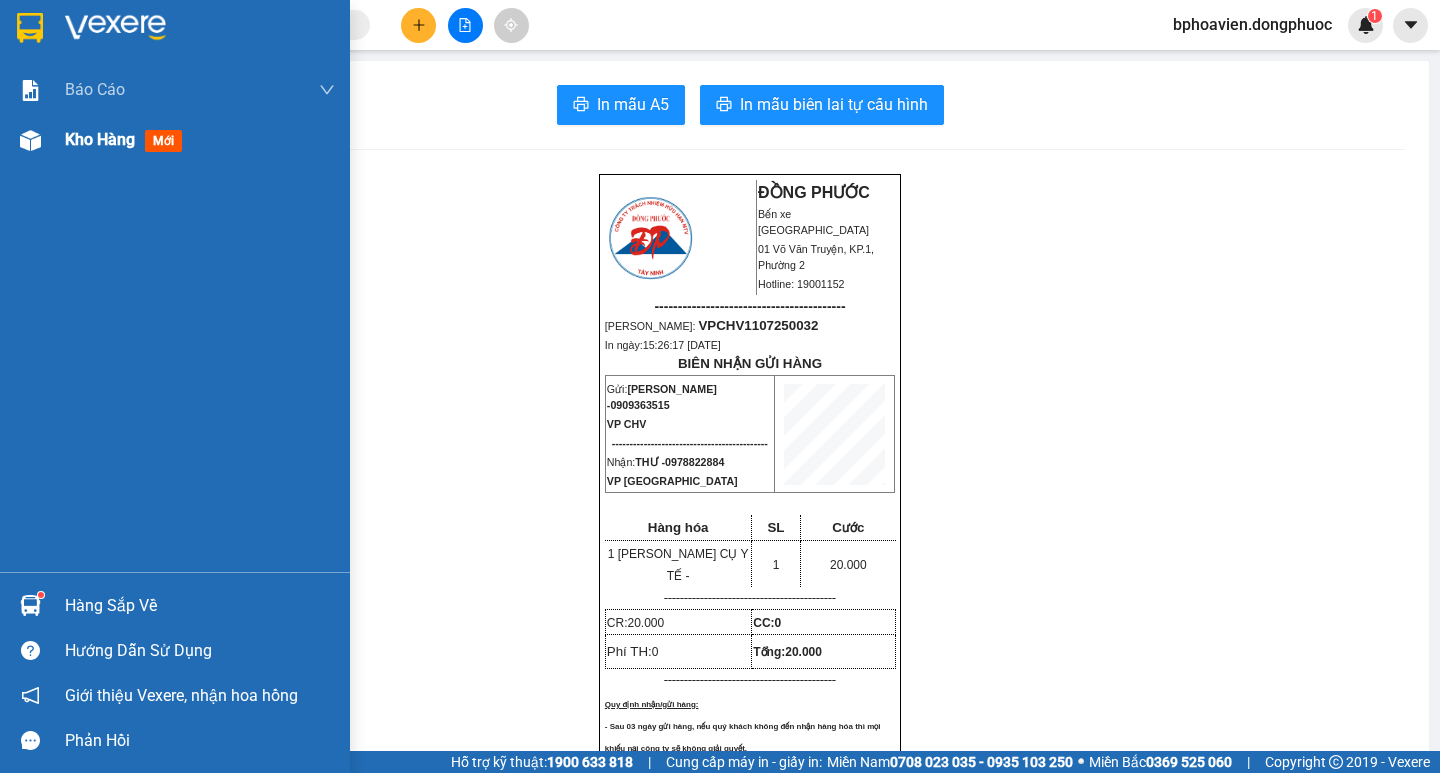 click on "Kho hàng" at bounding box center [100, 139] 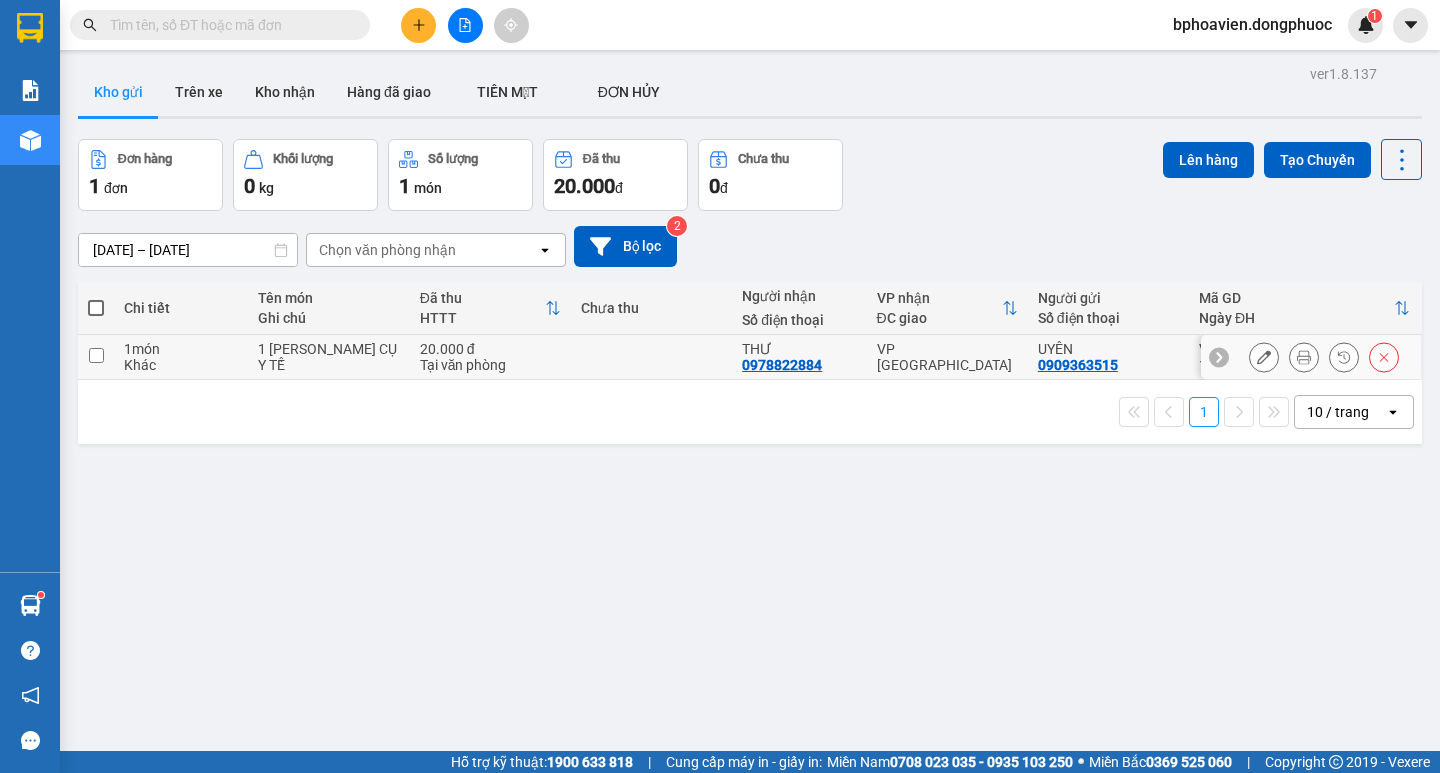 click on "20.000 đ Tại văn phòng" at bounding box center [490, 357] 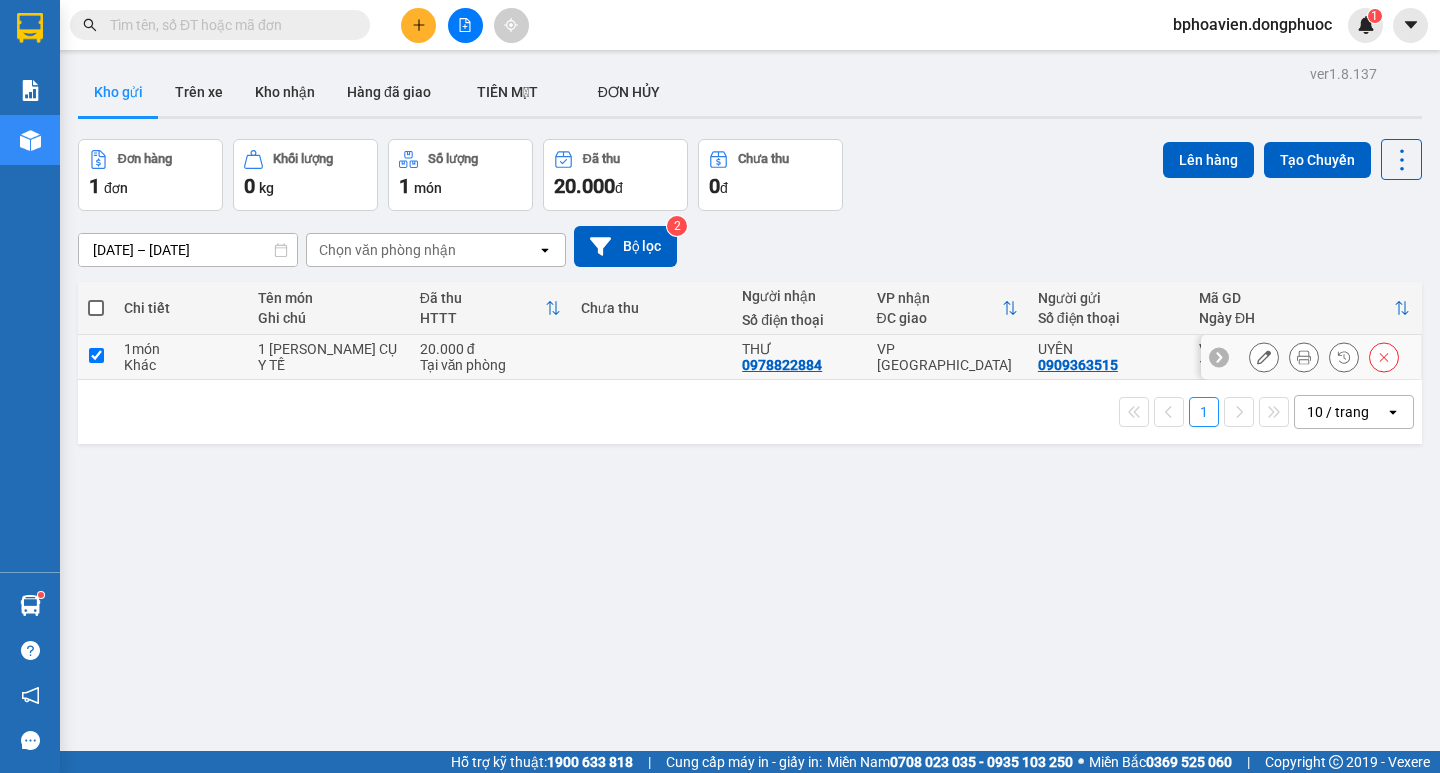 checkbox on "true" 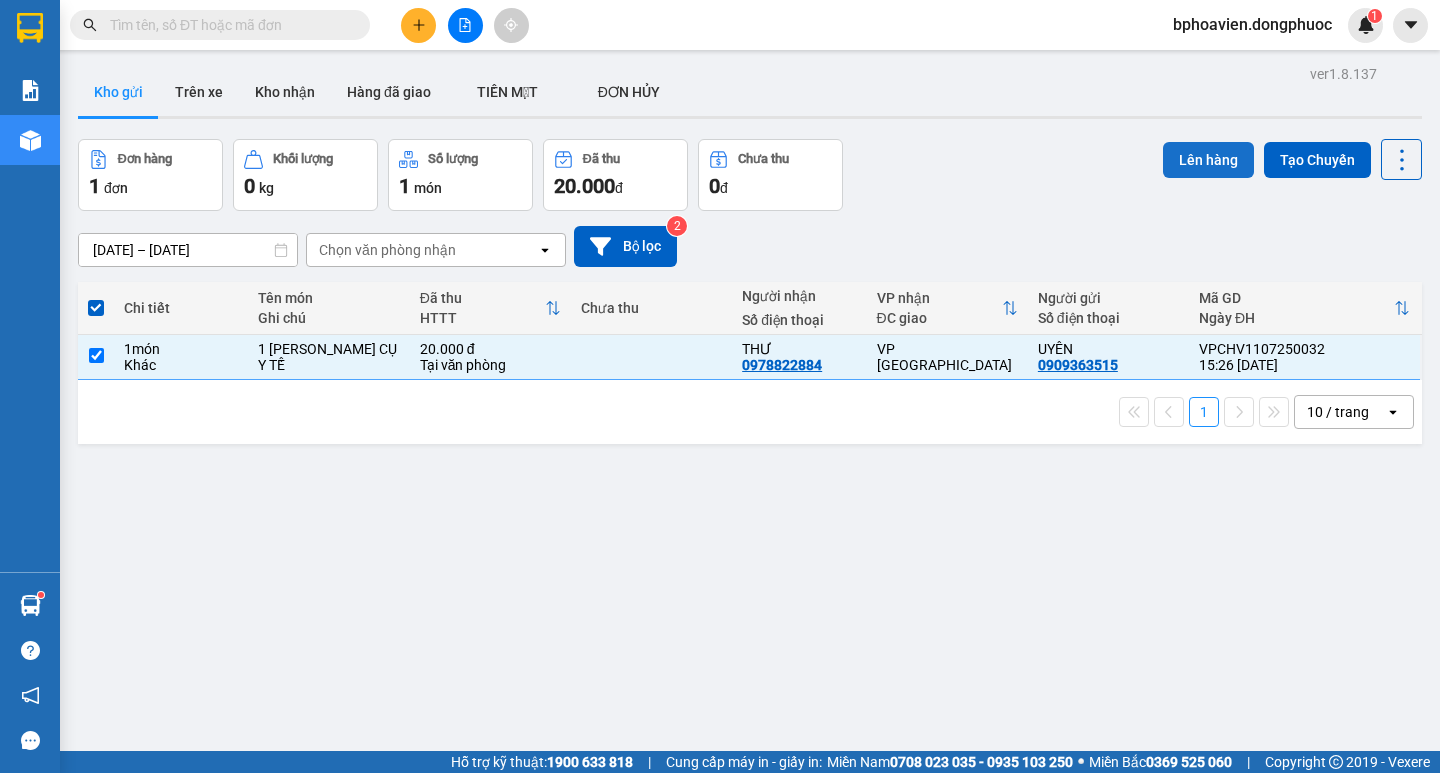 click on "Lên hàng" at bounding box center [1208, 160] 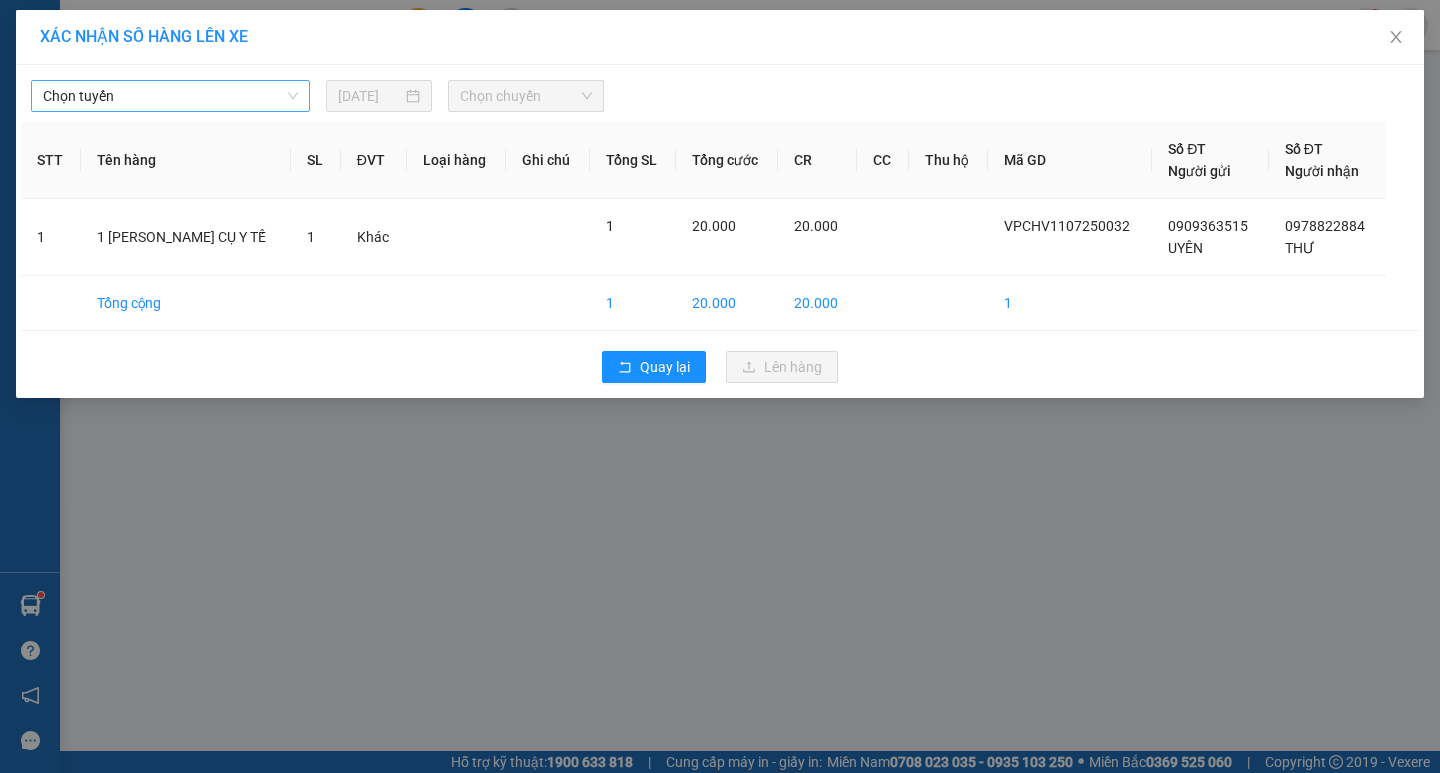 click on "Chọn tuyến" at bounding box center (170, 96) 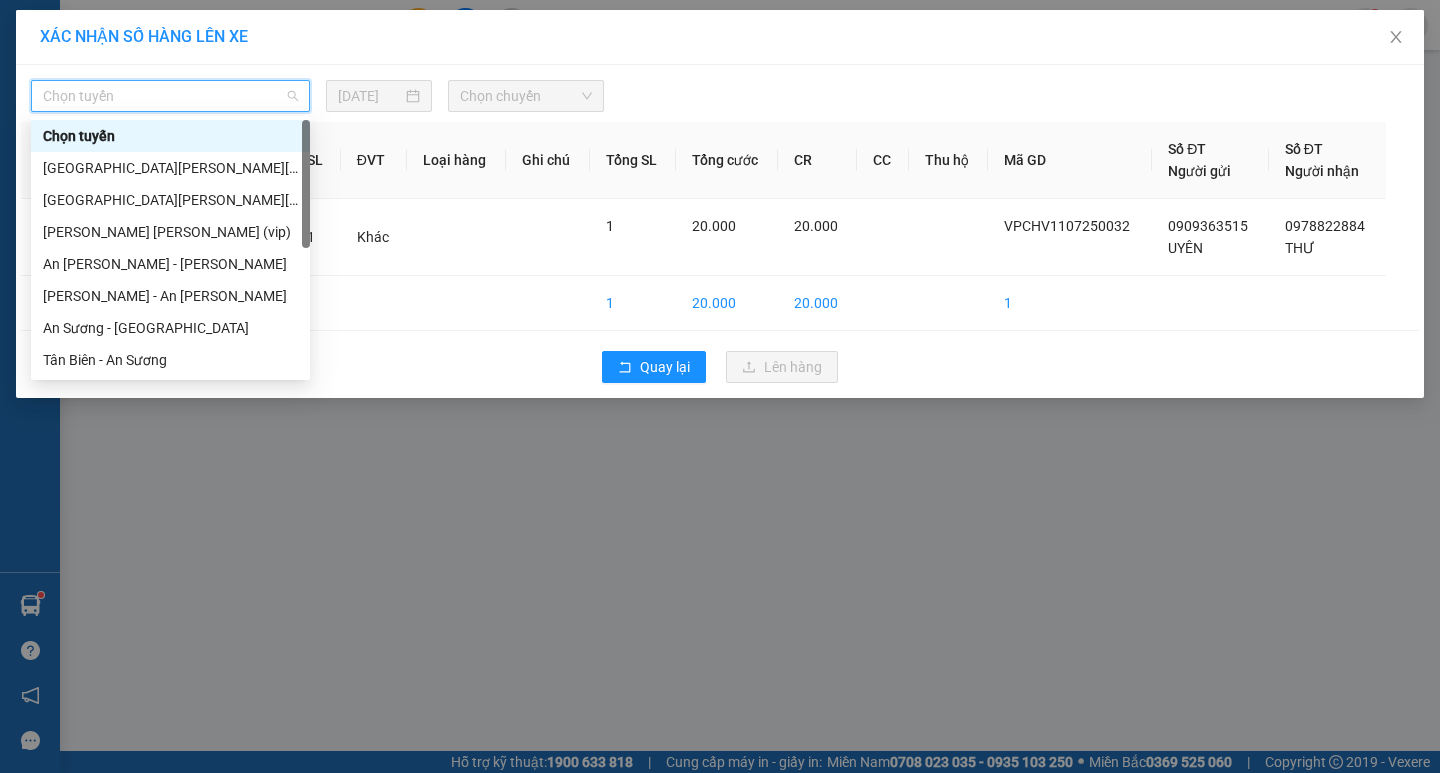 scroll, scrollTop: 200, scrollLeft: 0, axis: vertical 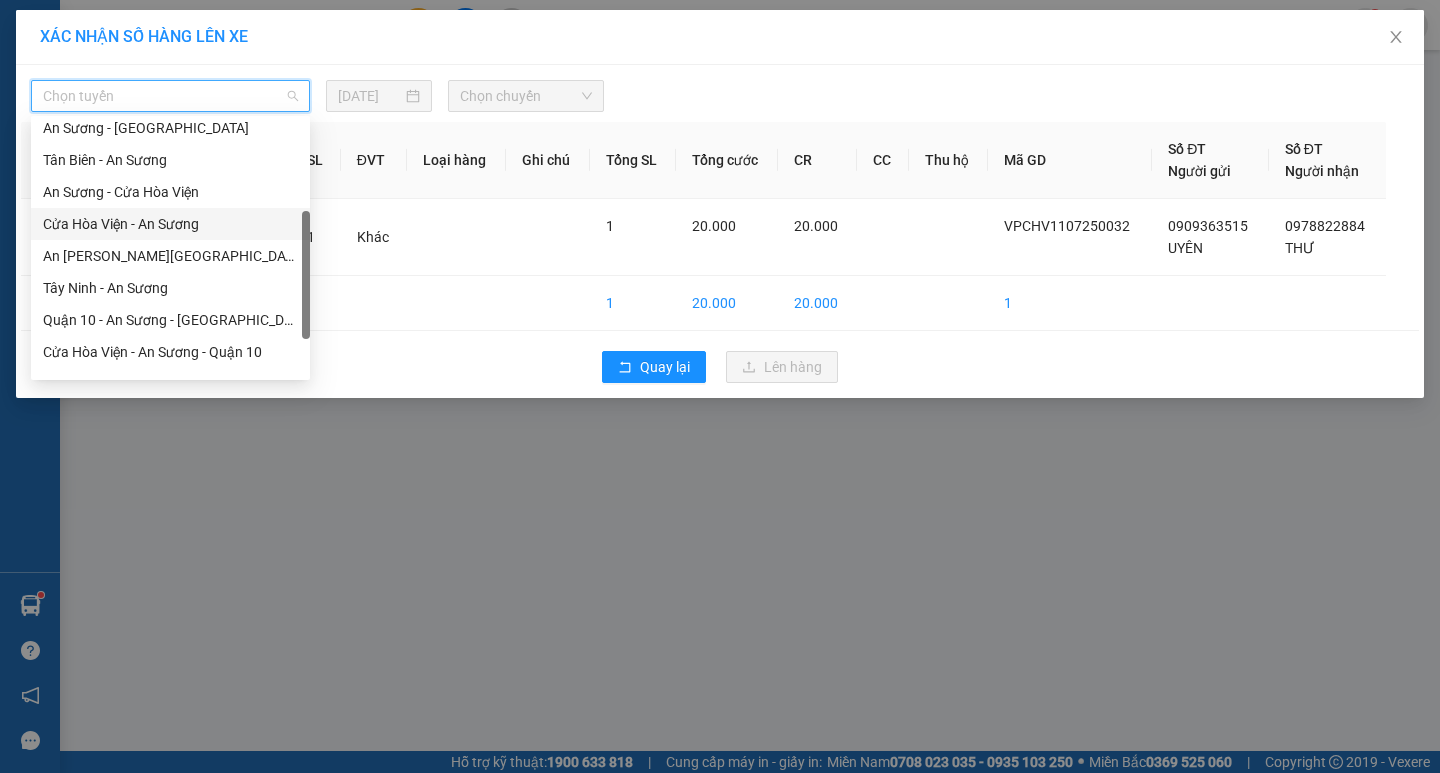 drag, startPoint x: 158, startPoint y: 228, endPoint x: 307, endPoint y: 177, distance: 157.48651 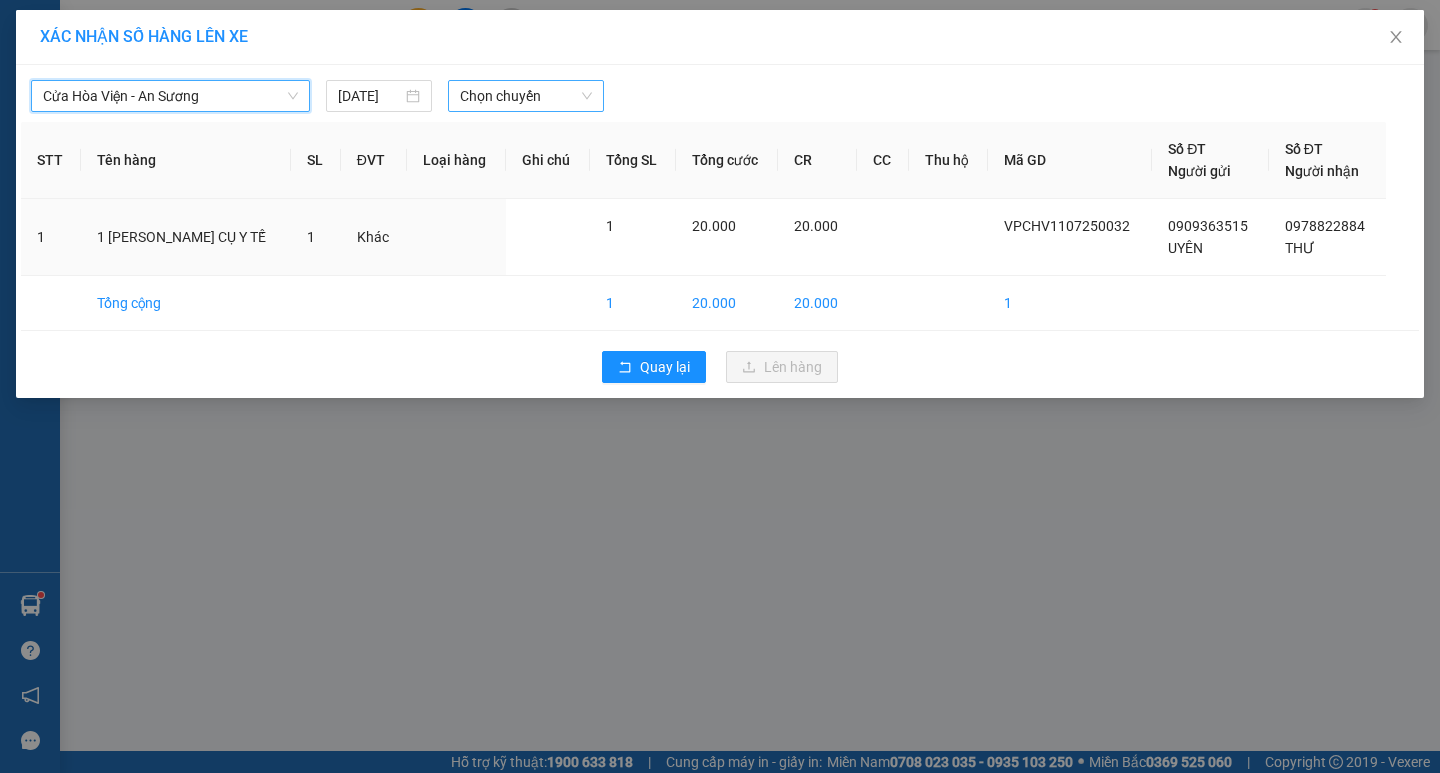 click on "Chọn chuyến" at bounding box center [526, 96] 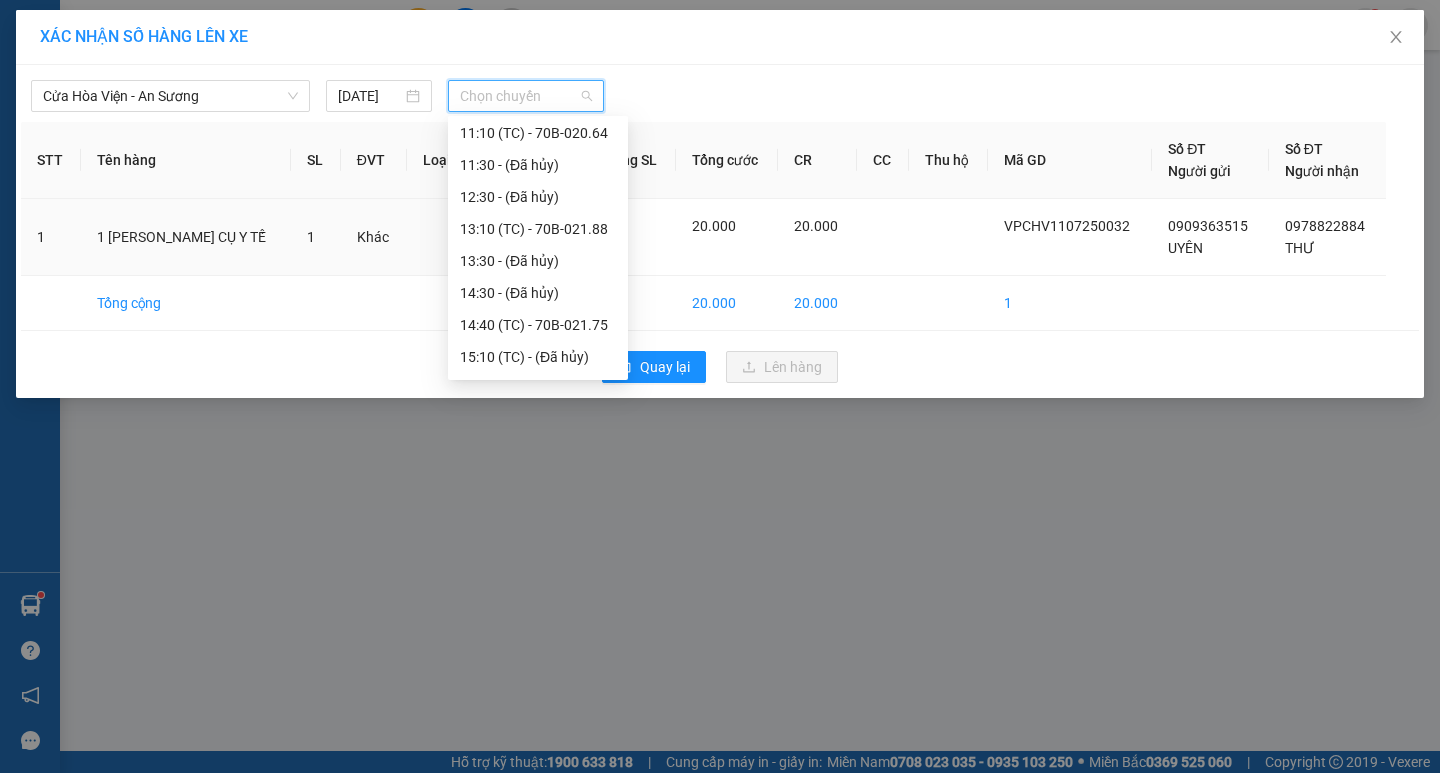 scroll, scrollTop: 704, scrollLeft: 0, axis: vertical 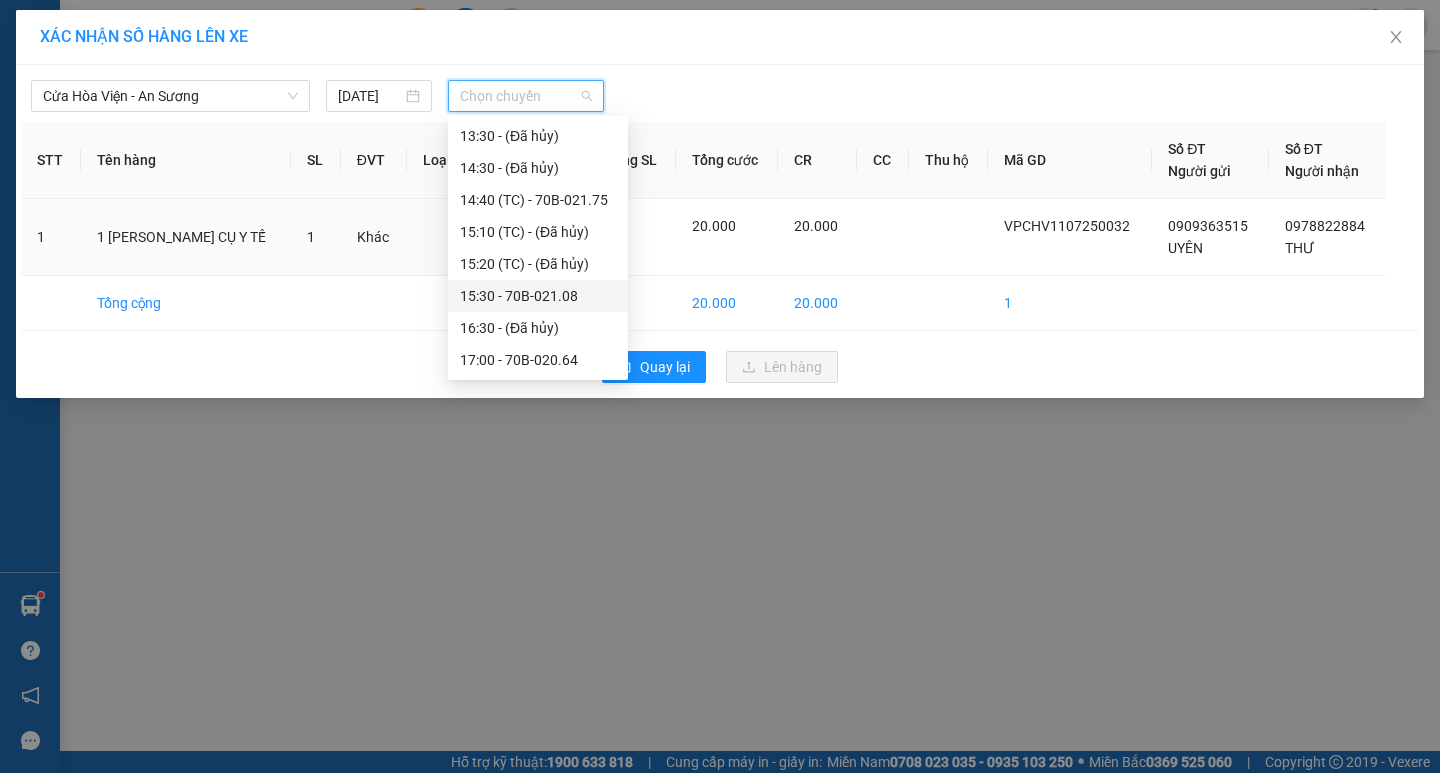 click on "15:30     - 70B-021.08" at bounding box center (538, 296) 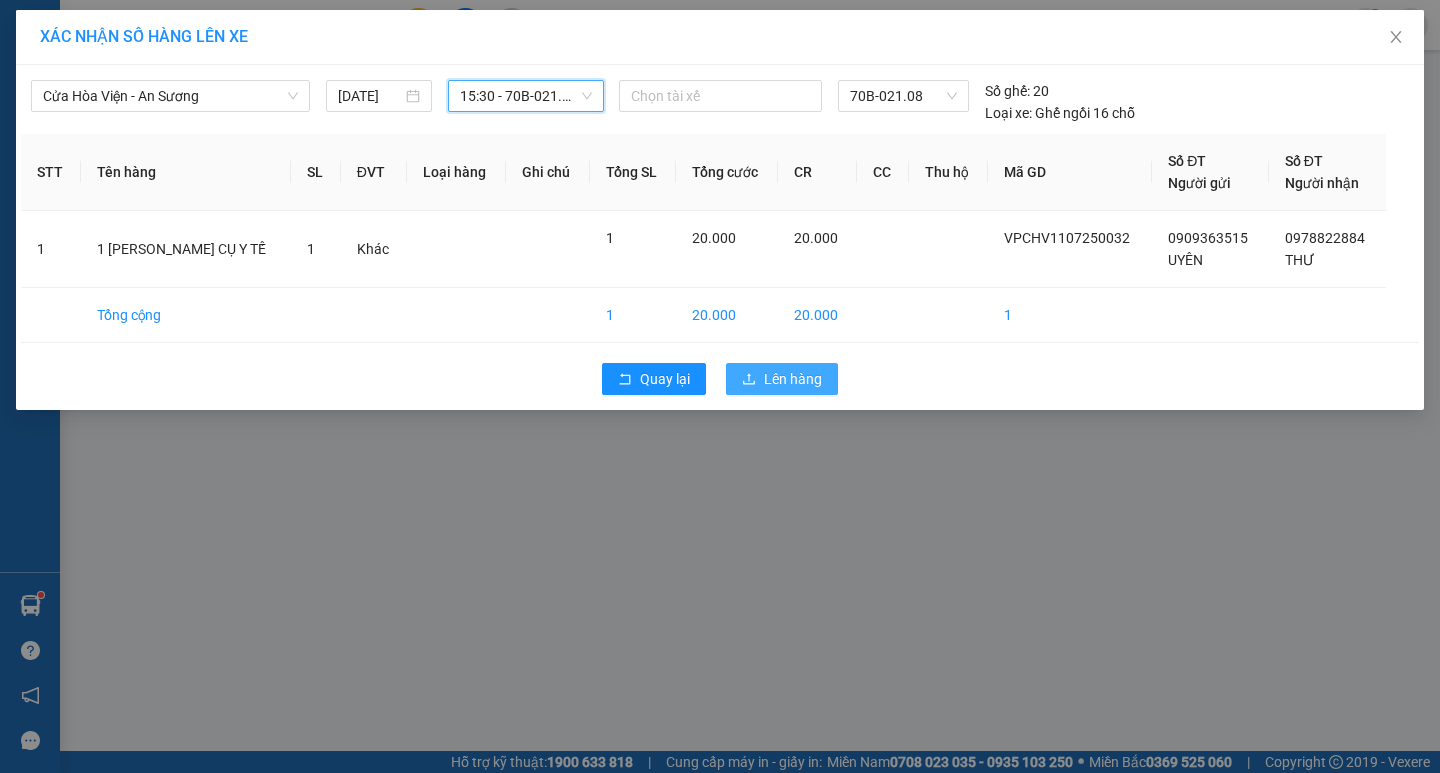 click on "Lên hàng" at bounding box center (782, 379) 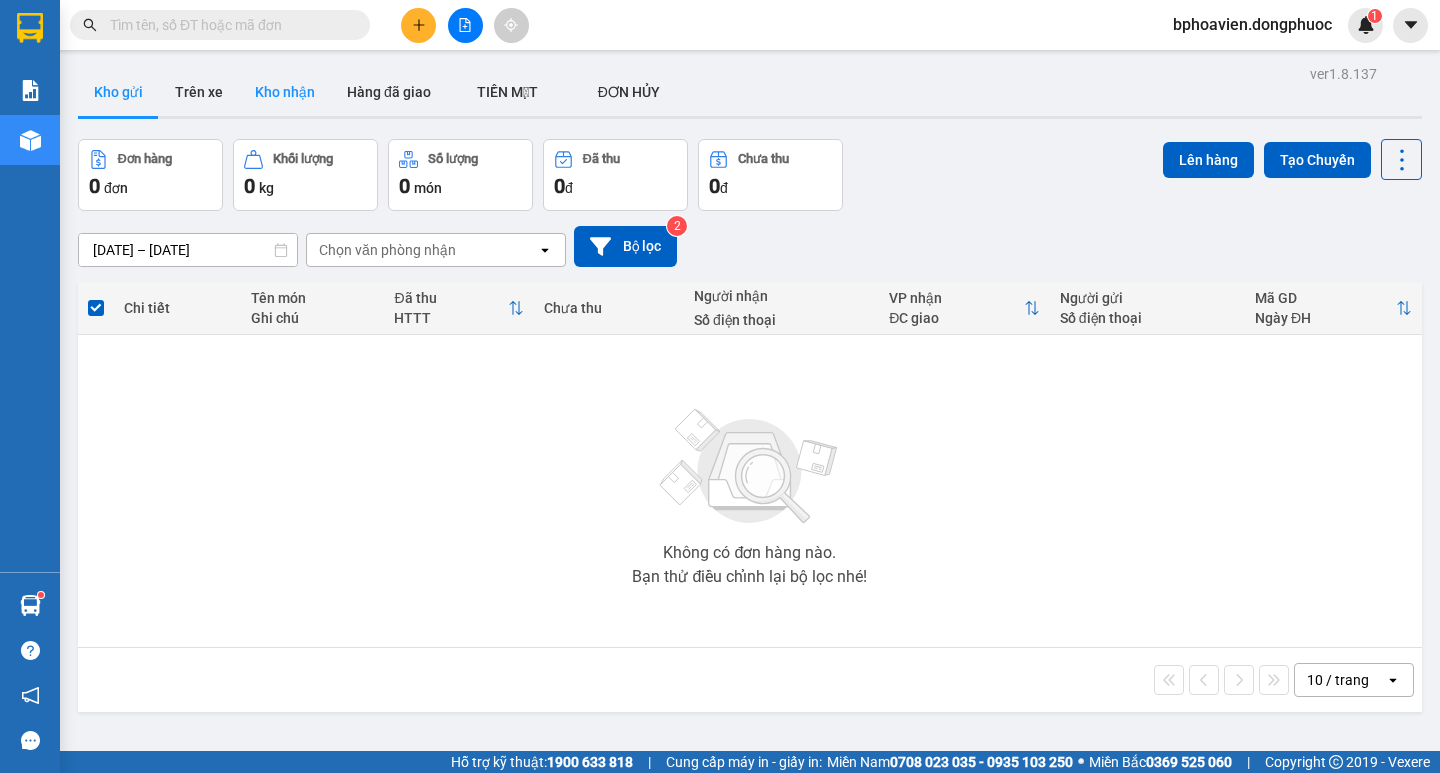 click on "Kho nhận" at bounding box center (285, 92) 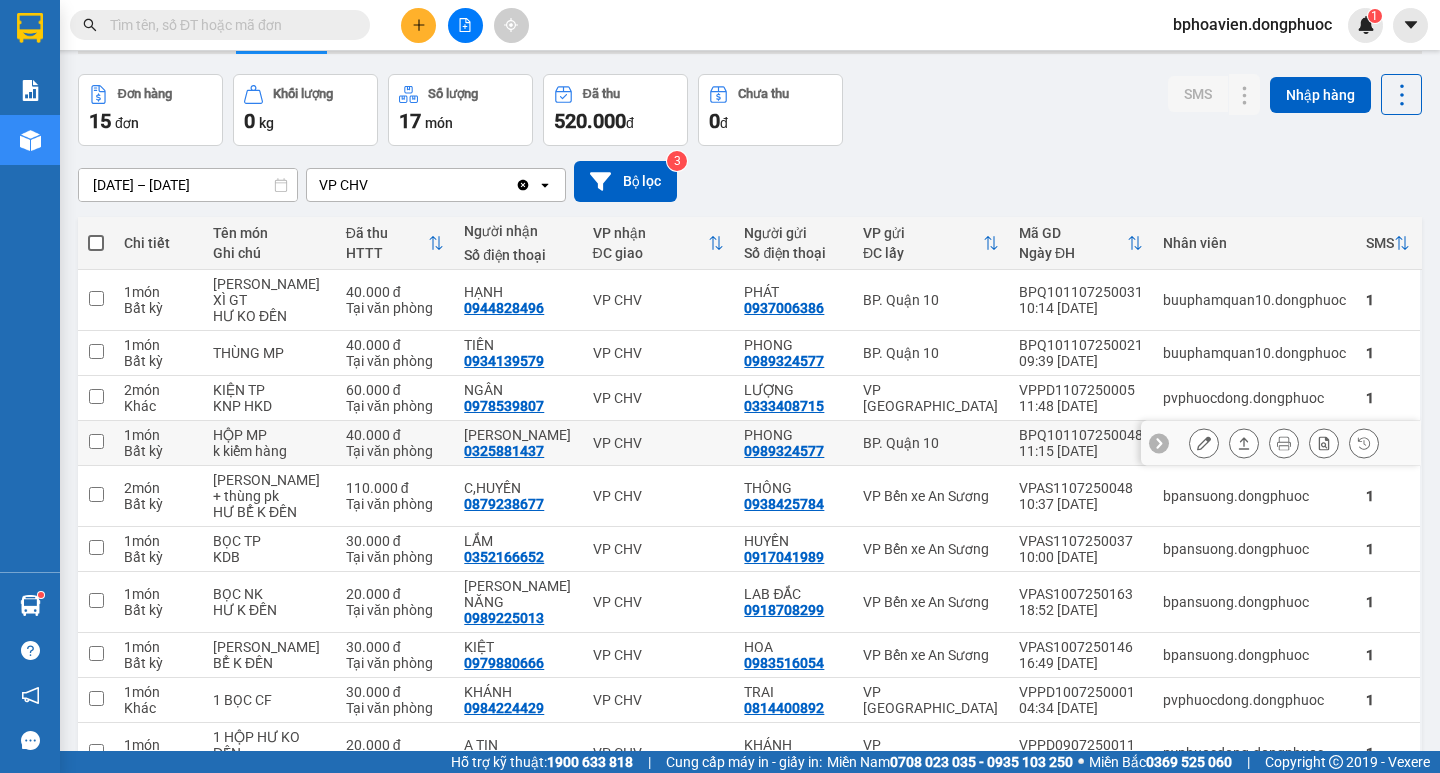 scroll, scrollTop: 100, scrollLeft: 0, axis: vertical 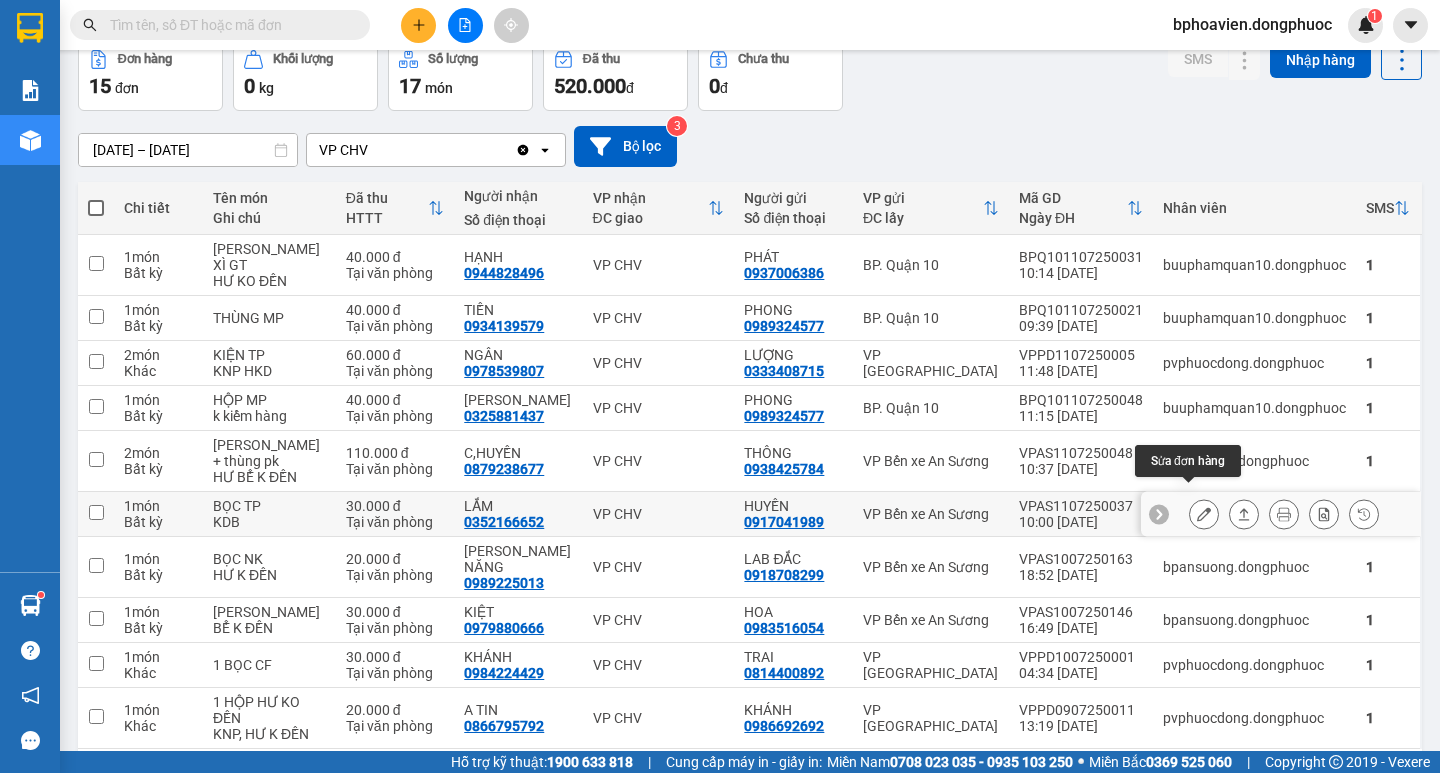 click 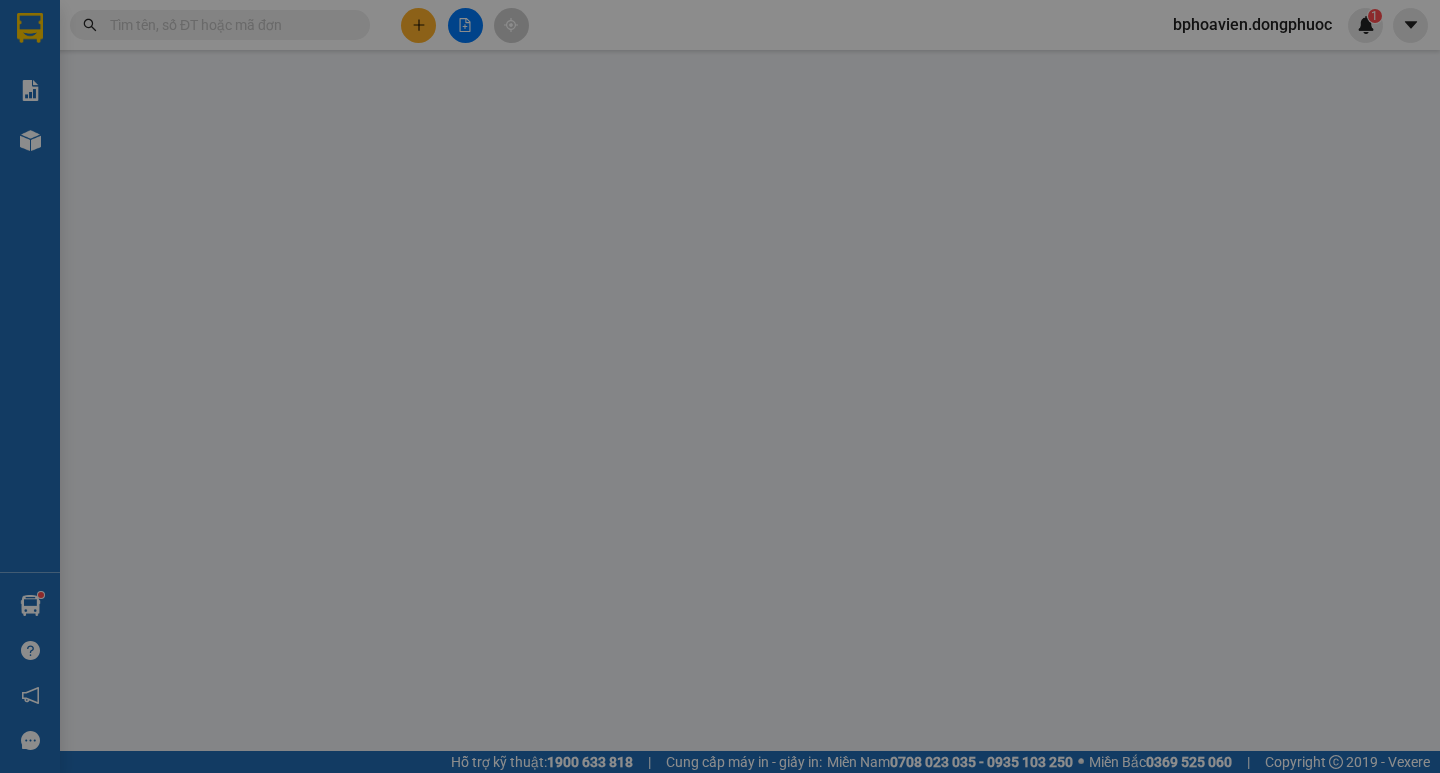 type on "0917041989" 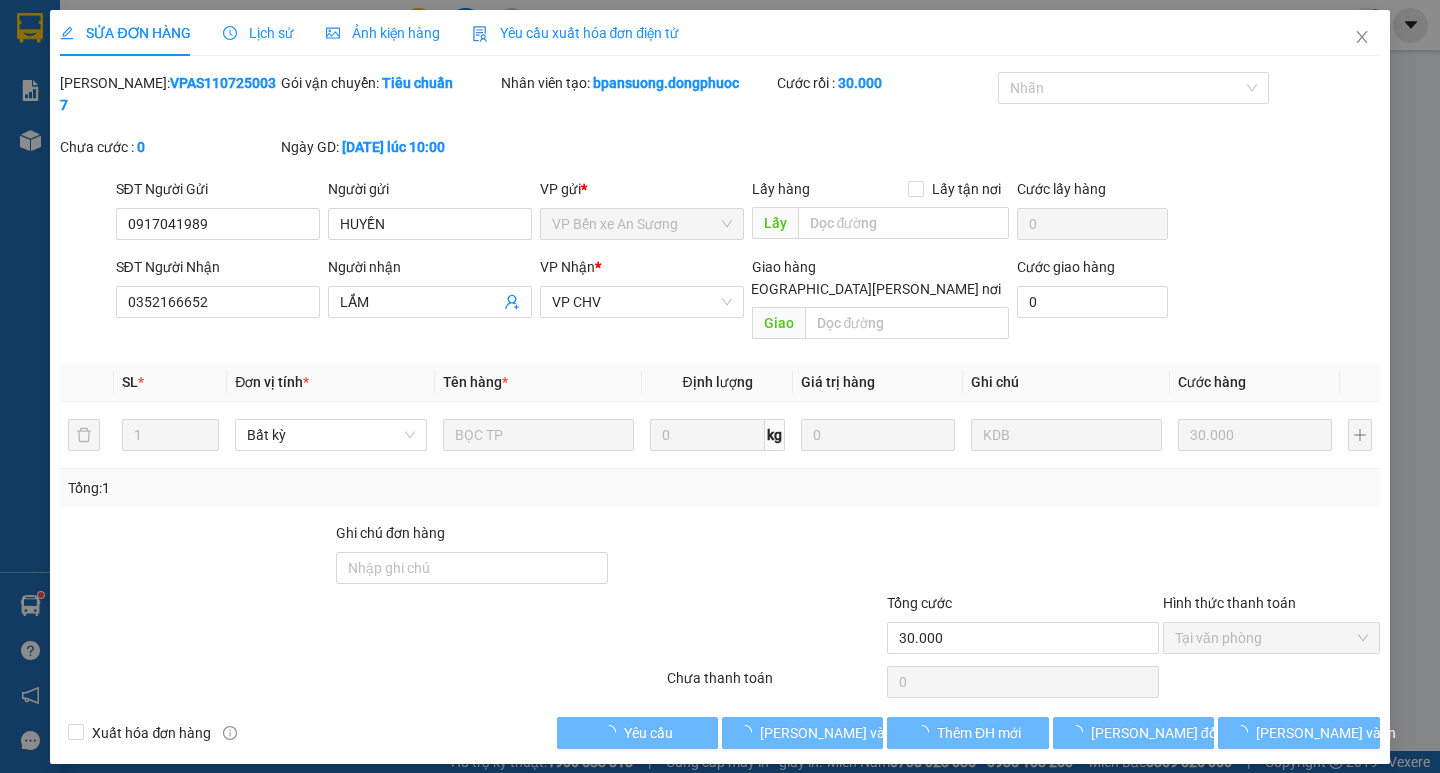 scroll, scrollTop: 0, scrollLeft: 0, axis: both 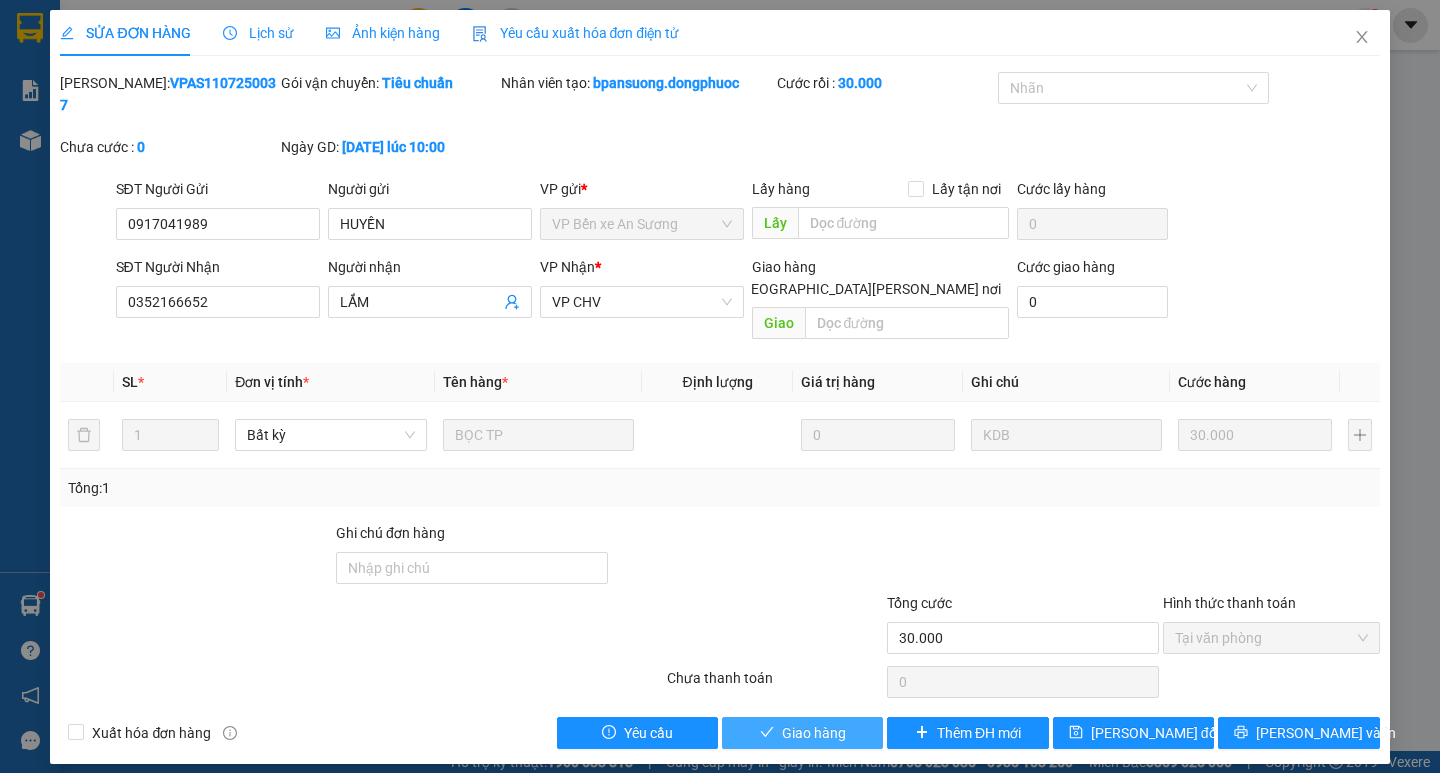 click on "Giao hàng" at bounding box center (814, 733) 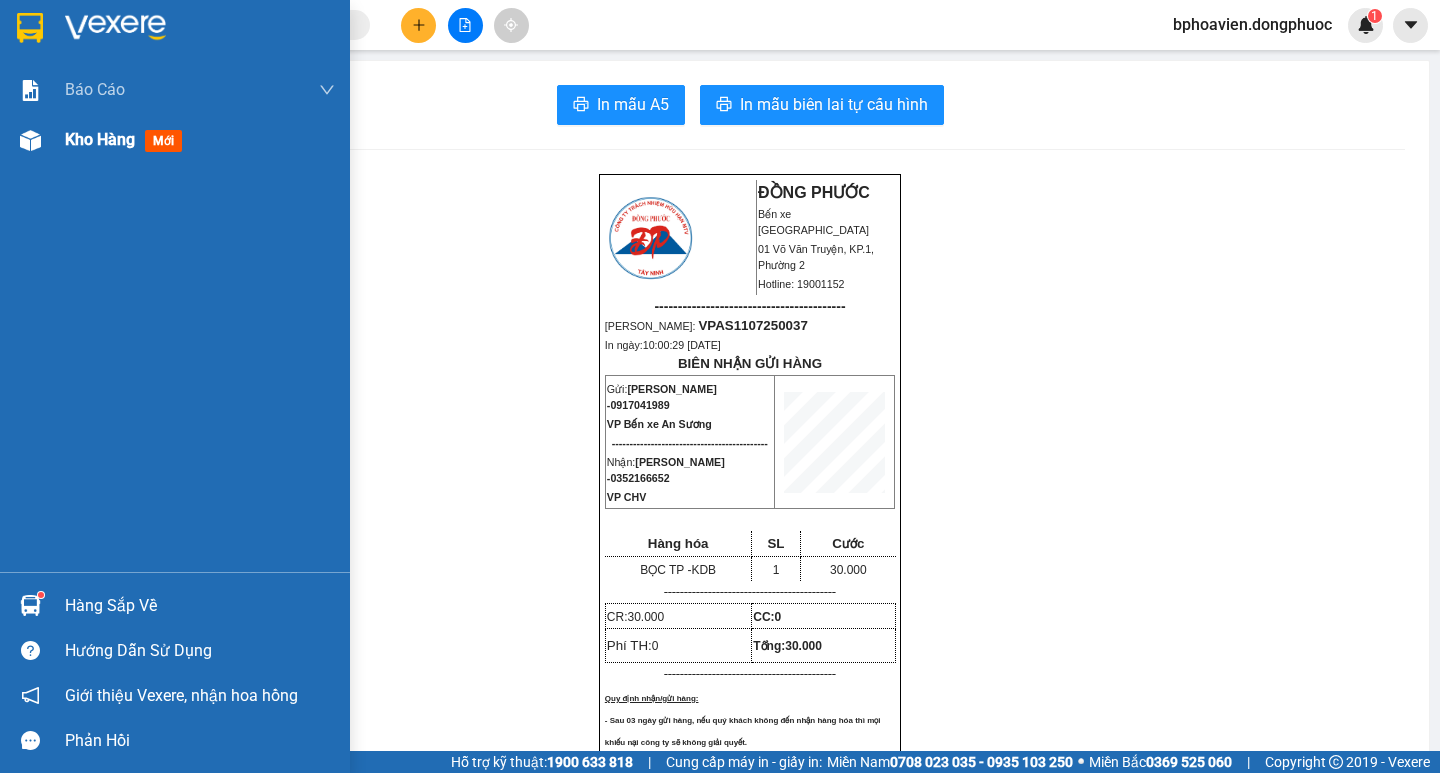 drag, startPoint x: 110, startPoint y: 120, endPoint x: 107, endPoint y: 150, distance: 30.149628 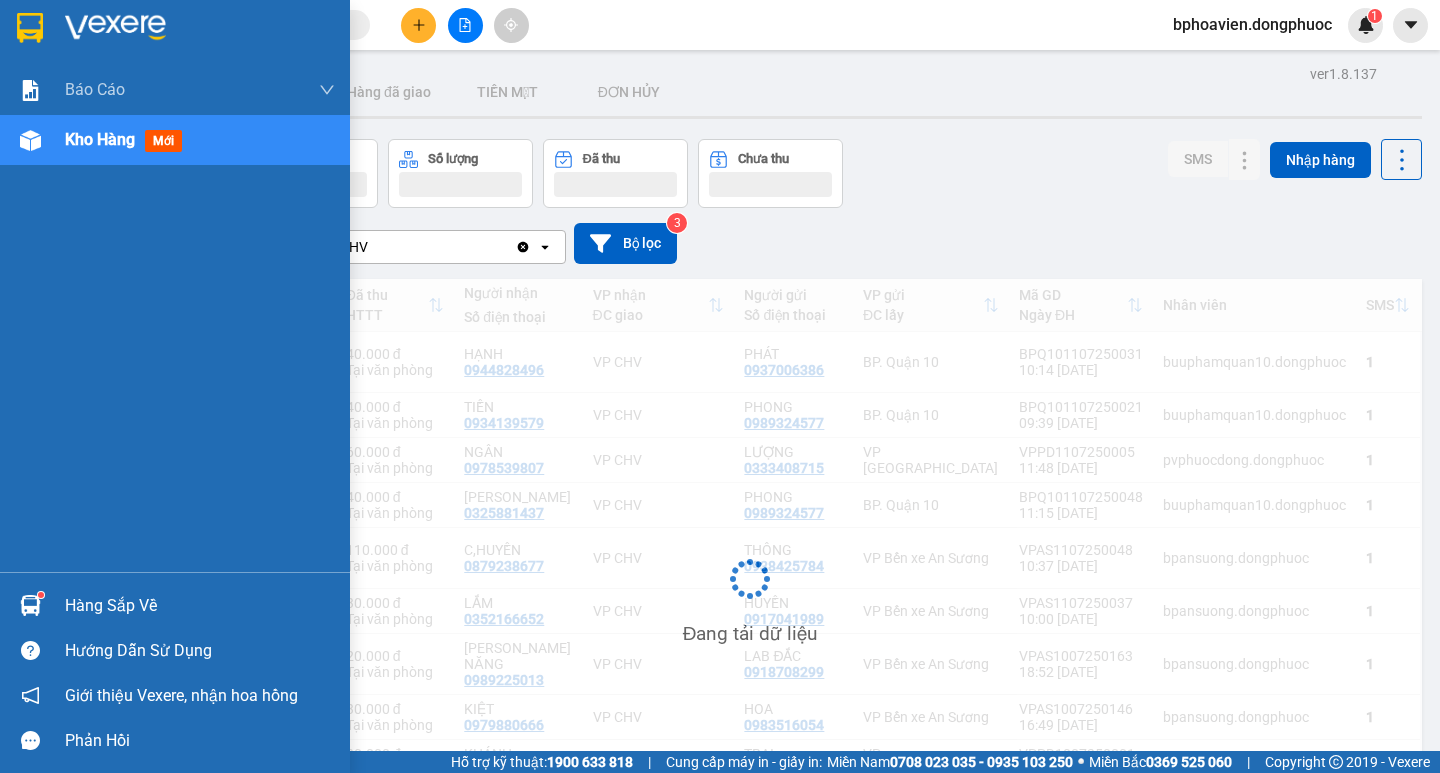 click on "Kho hàng mới" at bounding box center [127, 139] 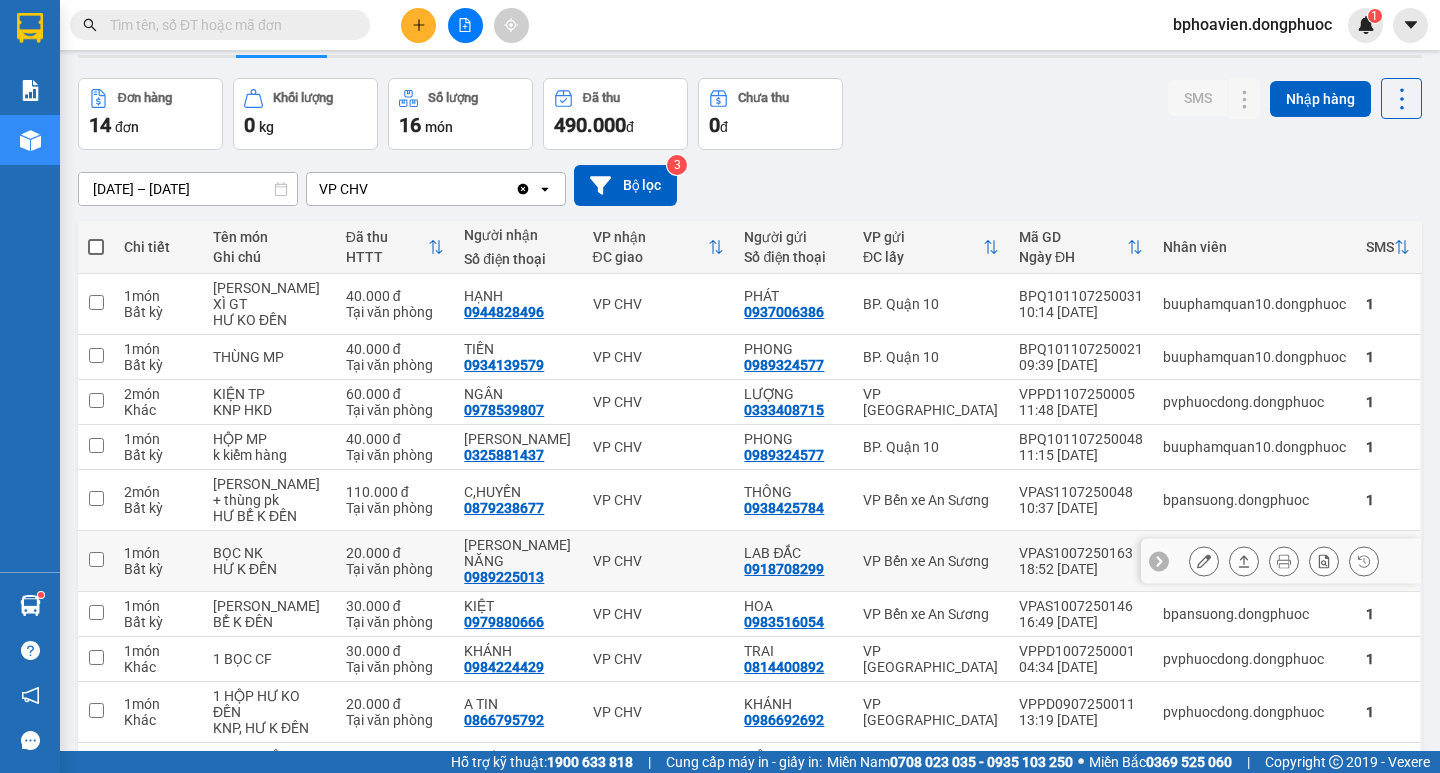 scroll, scrollTop: 0, scrollLeft: 0, axis: both 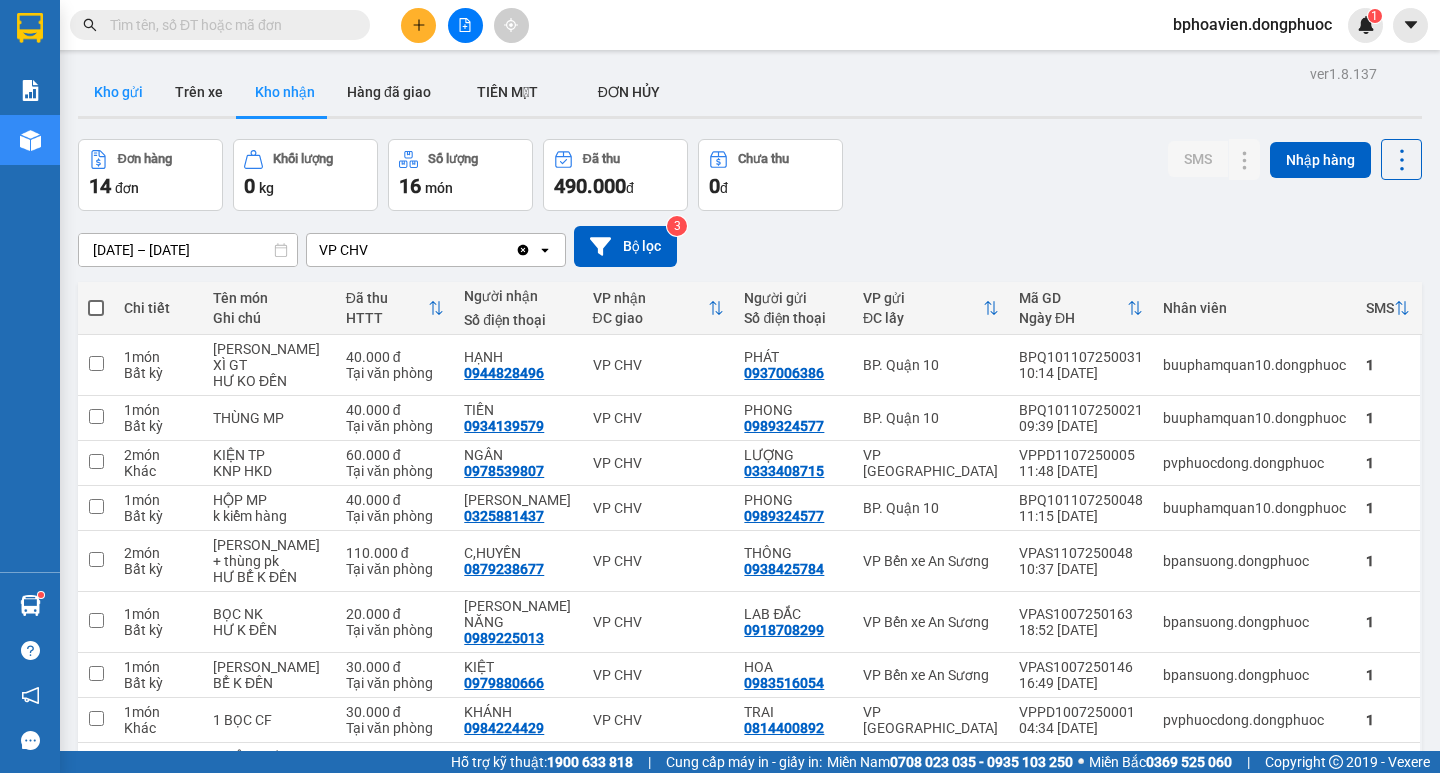 click on "Kho gửi" at bounding box center [118, 92] 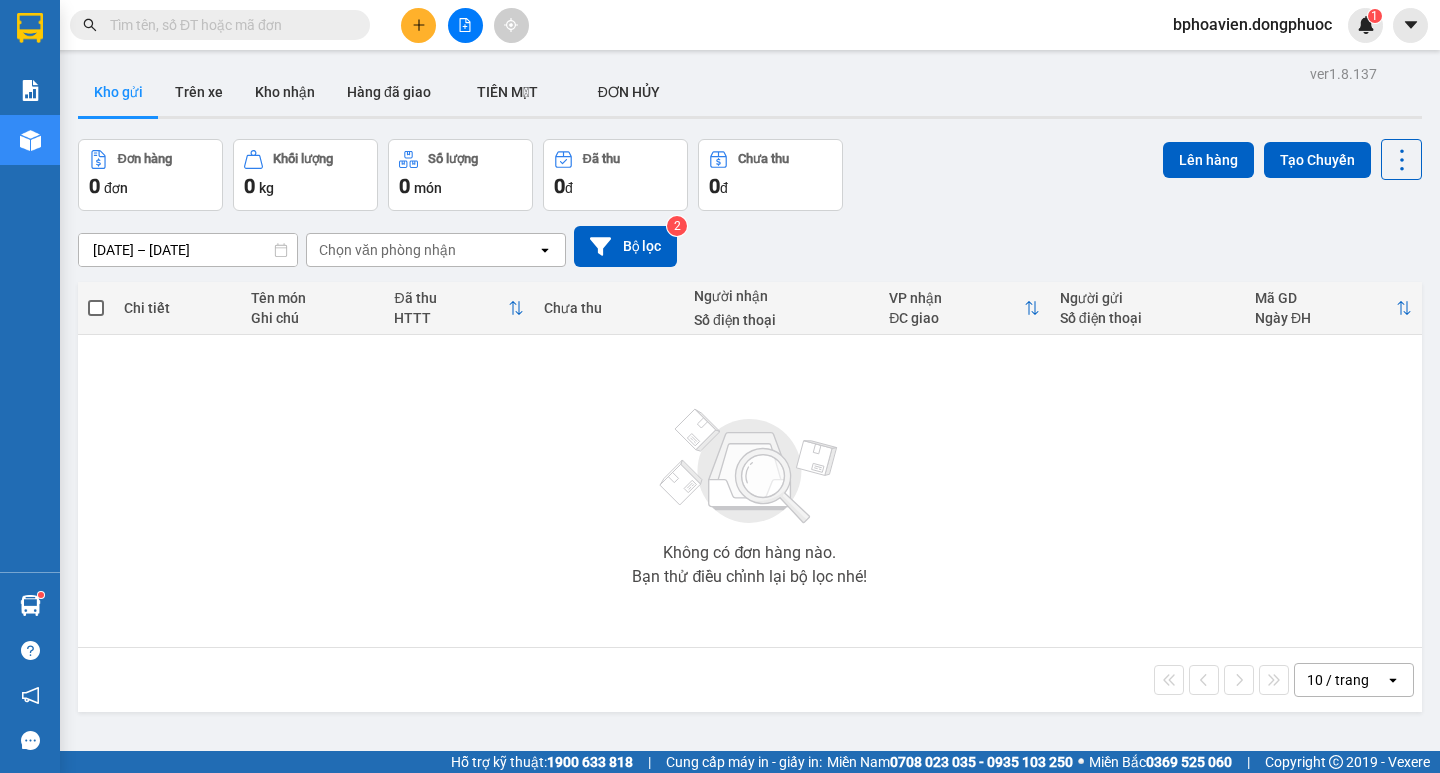 click at bounding box center [228, 25] 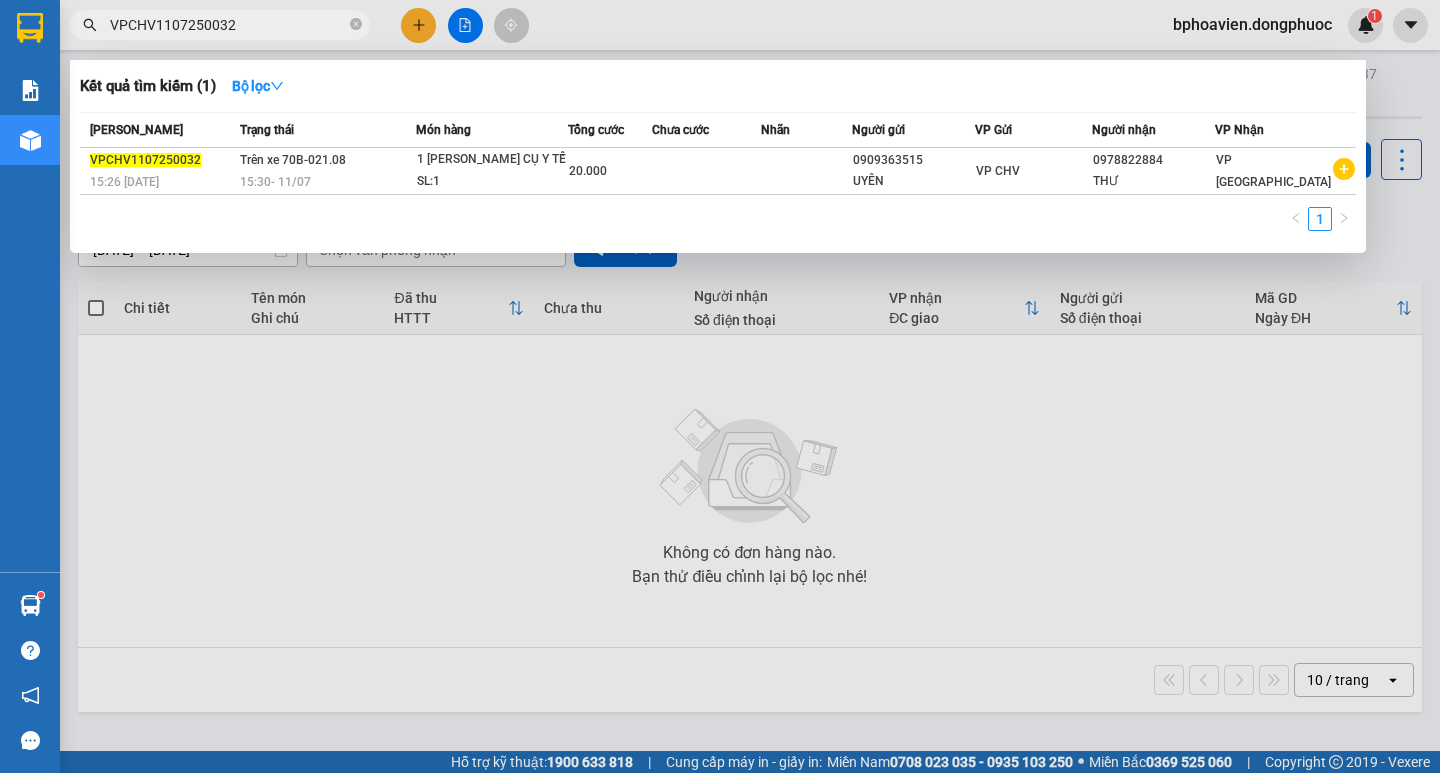 type on "VPCHV1107250032" 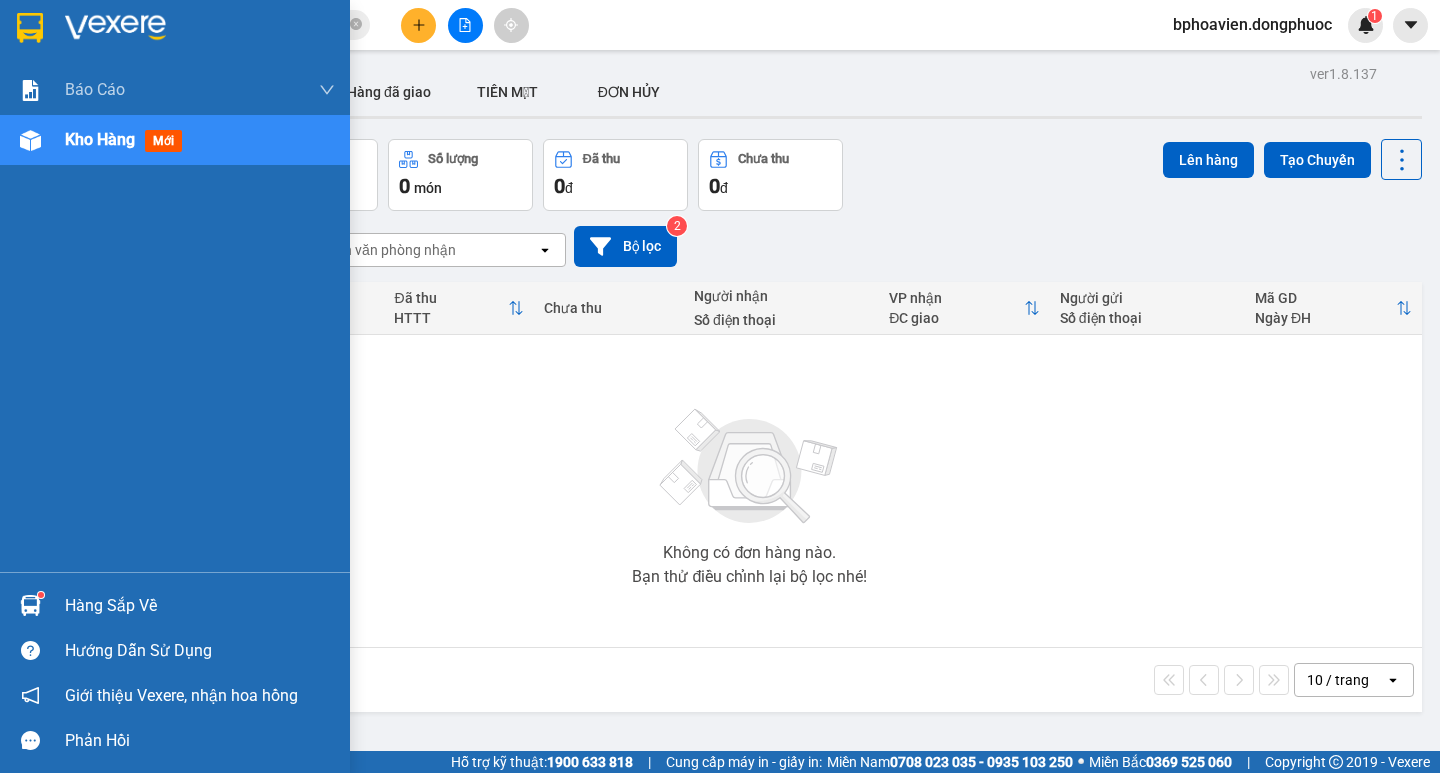 click on "Hàng sắp về" at bounding box center (200, 606) 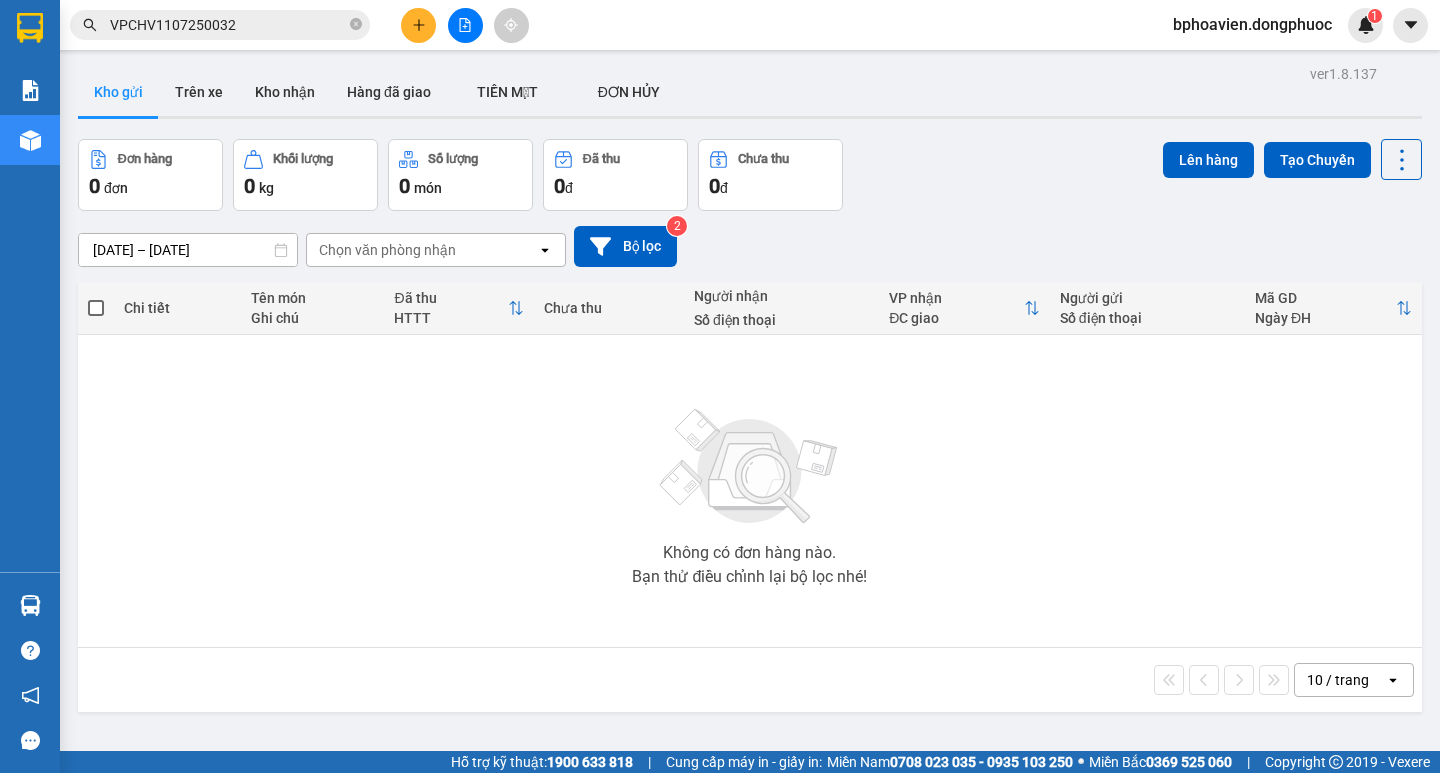 click on "Kết quả [PERSON_NAME] ( 1 )  Bộ lọc  Mã ĐH Trạng thái Món hàng Tổng [PERSON_NAME] [PERSON_NAME] Người gửi VP Gửi Người [PERSON_NAME] [PERSON_NAME] VPCHV1107250032 15:26 [DATE] Trên xe   70B-021.08 15:30  [DATE] 1 [PERSON_NAME] CỤ Y TẾ SL:  1 20.000 0909363515 [PERSON_NAME] VP CHV 0978822884 THƯ VP Phước Đông 1 VPCHV1107250032 bphoavien.dongphuoc 1     [PERSON_NAME] [PERSON_NAME] 1: [PERSON_NAME] dòng [PERSON_NAME] 1: [PERSON_NAME] [PERSON_NAME] [PERSON_NAME] [PERSON_NAME] 1: [PERSON_NAME] dòng [PERSON_NAME] [PERSON_NAME] (VP) [PERSON_NAME] 2: [PERSON_NAME] số [PERSON_NAME] [PERSON_NAME], [PERSON_NAME] - [PERSON_NAME] hàng mới Hàng sắp về [PERSON_NAME] [PERSON_NAME] [PERSON_NAME] Vexere, [PERSON_NAME] hồng [PERSON_NAME] [PERSON_NAME] mềm hỗ trợ bạn tốt chứ? ver  1.8.137 Kho gửi Trên xe [PERSON_NAME] Hàng đã [PERSON_NAME] MẶT  ĐƠN [PERSON_NAME] hàng 0 đơn [PERSON_NAME] 0 kg Số [PERSON_NAME] 0 món Đã thu 0  [PERSON_NAME] thu 0  đ Lên hàng Tạo Chuyến [DATE] – [DATE] Chọn văn [PERSON_NAME] open 2 HTTT |" at bounding box center (720, 386) 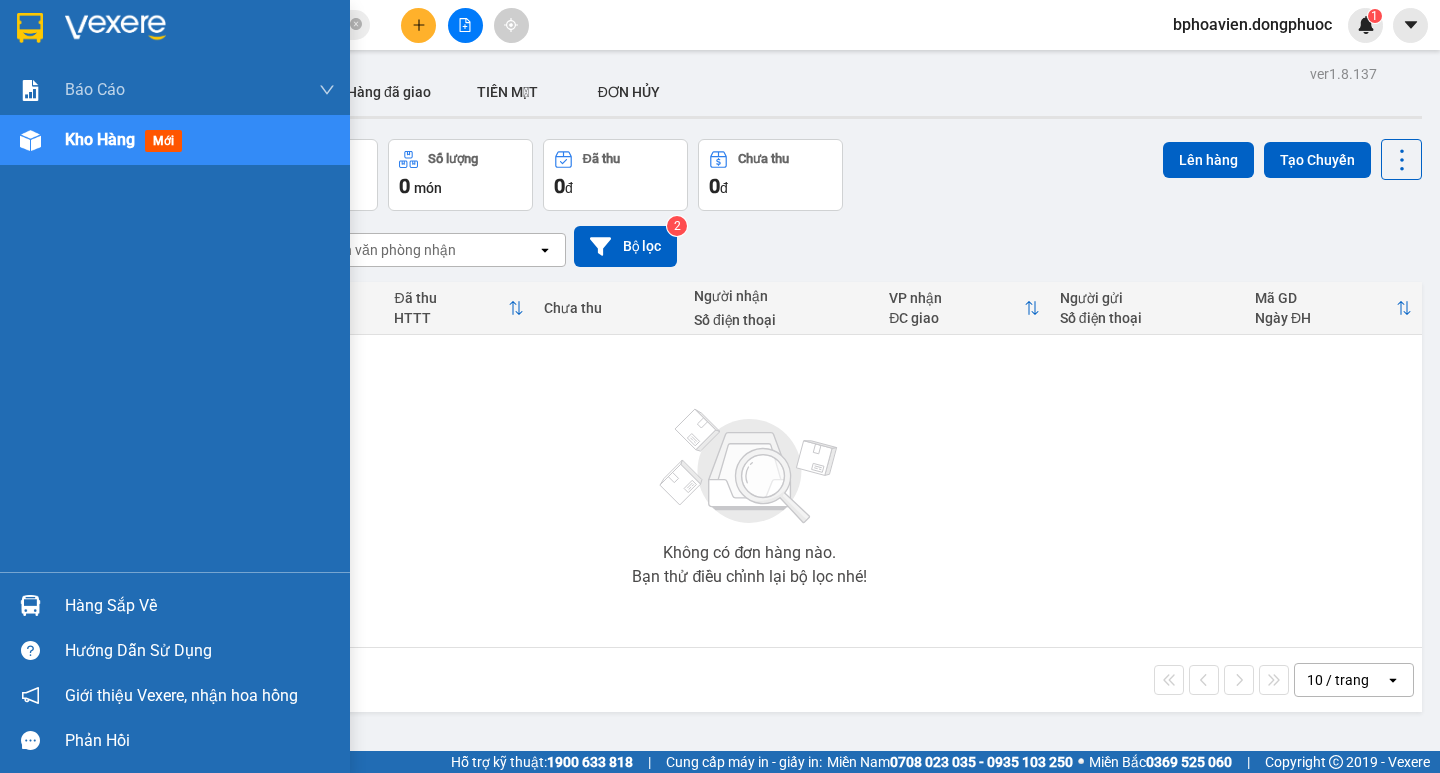 click on "Hàng sắp về" at bounding box center (200, 606) 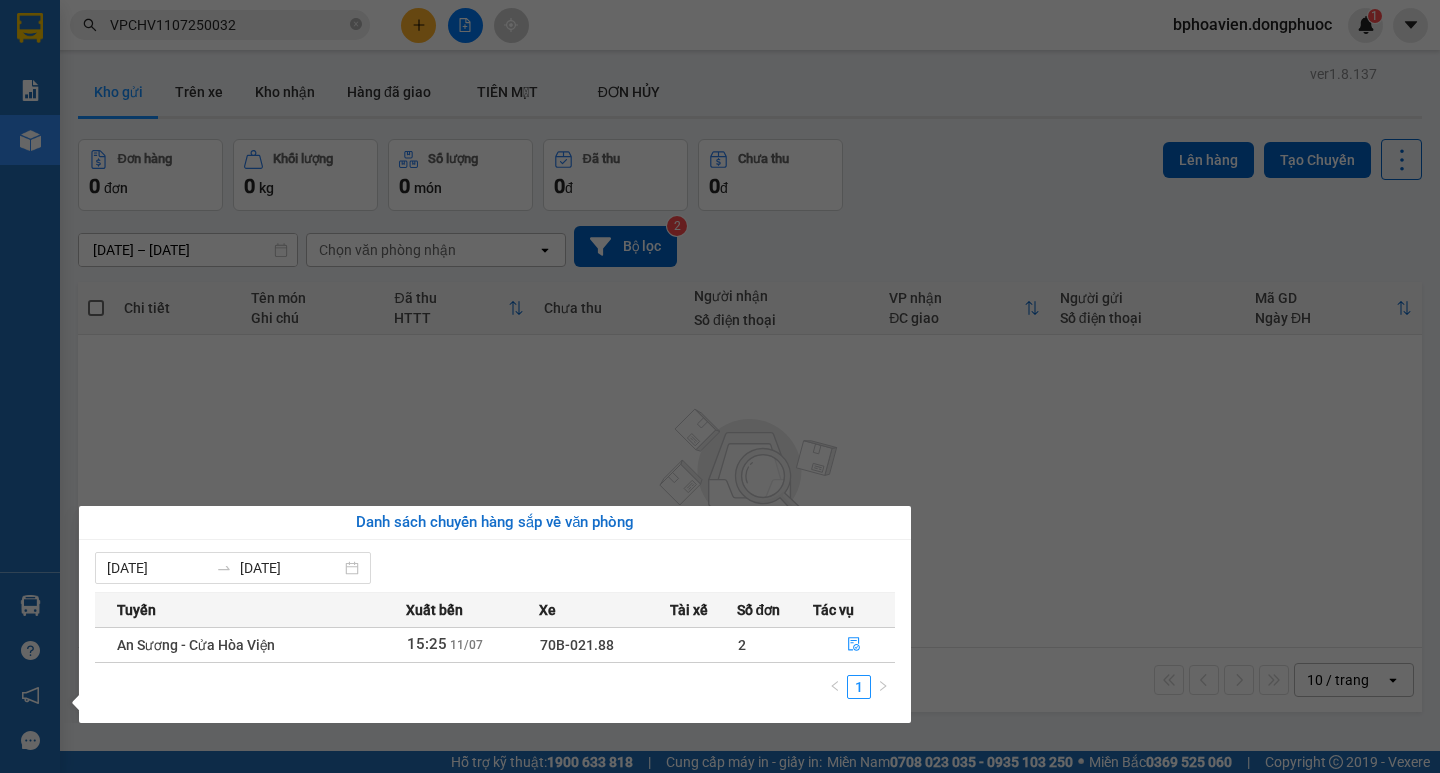 click on "Kết quả [PERSON_NAME] ( 1 )  Bộ lọc  Mã ĐH Trạng thái Món hàng Tổng [PERSON_NAME] [PERSON_NAME] Người gửi VP Gửi Người [PERSON_NAME] [PERSON_NAME] VPCHV1107250032 15:26 [DATE] Trên xe   70B-021.08 15:30  [DATE] 1 [PERSON_NAME] CỤ Y TẾ SL:  1 20.000 0909363515 [PERSON_NAME] VP CHV 0978822884 THƯ VP Phước Đông 1 VPCHV1107250032 bphoavien.dongphuoc 1     [PERSON_NAME] [PERSON_NAME] 1: [PERSON_NAME] dòng [PERSON_NAME] 1: [PERSON_NAME] [PERSON_NAME] [PERSON_NAME] [PERSON_NAME] 1: [PERSON_NAME] dòng [PERSON_NAME] [PERSON_NAME] (VP) [PERSON_NAME] 2: [PERSON_NAME] số [PERSON_NAME] [PERSON_NAME], [PERSON_NAME] - [PERSON_NAME] hàng mới Hàng sắp về [PERSON_NAME] [PERSON_NAME] [PERSON_NAME] Vexere, [PERSON_NAME] hồng [PERSON_NAME] [PERSON_NAME] mềm hỗ trợ bạn tốt chứ? ver  1.8.137 Kho gửi Trên xe [PERSON_NAME] Hàng đã [PERSON_NAME] MẶT  ĐƠN [PERSON_NAME] hàng 0 đơn [PERSON_NAME] 0 kg Số [PERSON_NAME] 0 món Đã thu 0  [PERSON_NAME] thu 0  đ Lên hàng Tạo Chuyến [DATE] – [DATE] Chọn văn [PERSON_NAME] open 2 HTTT |" at bounding box center (720, 386) 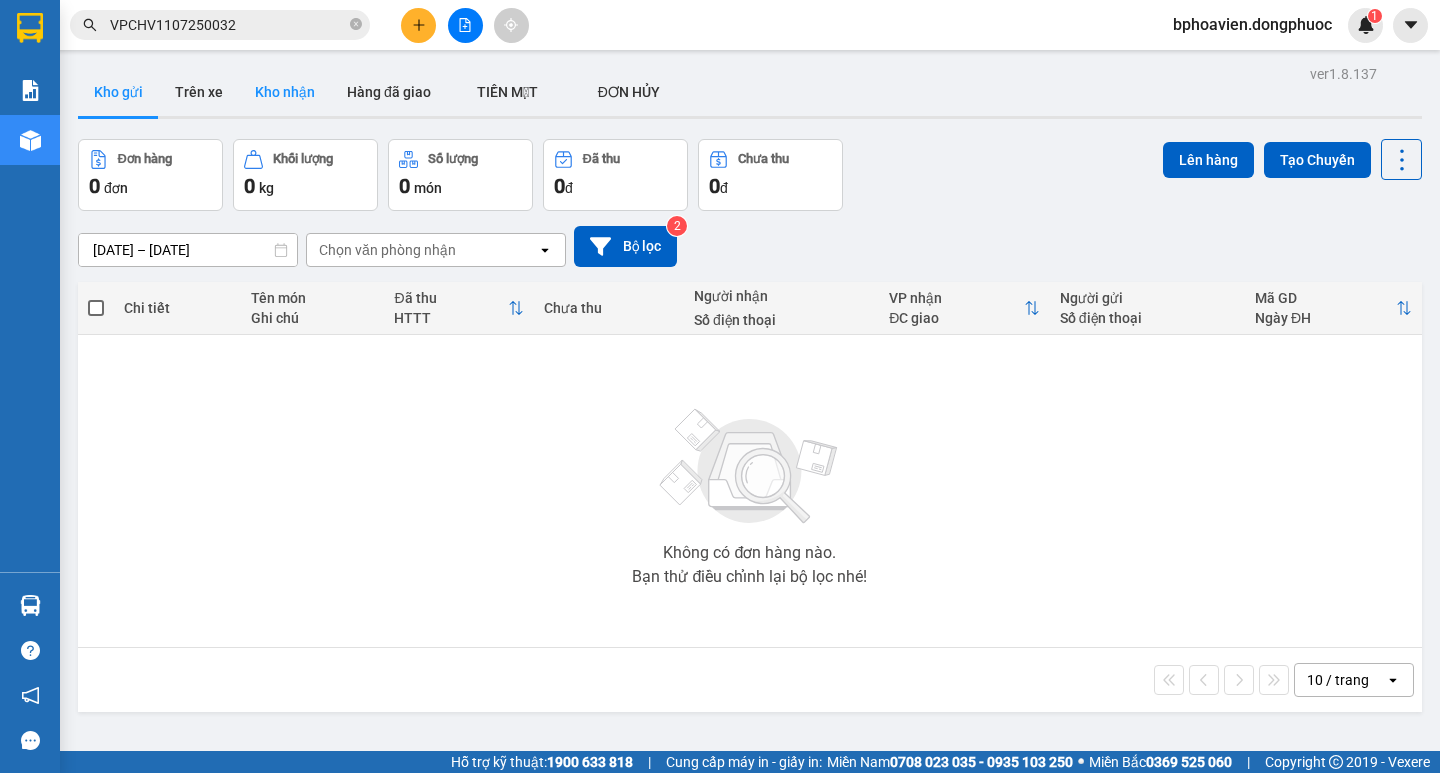 click on "Kho nhận" at bounding box center [285, 92] 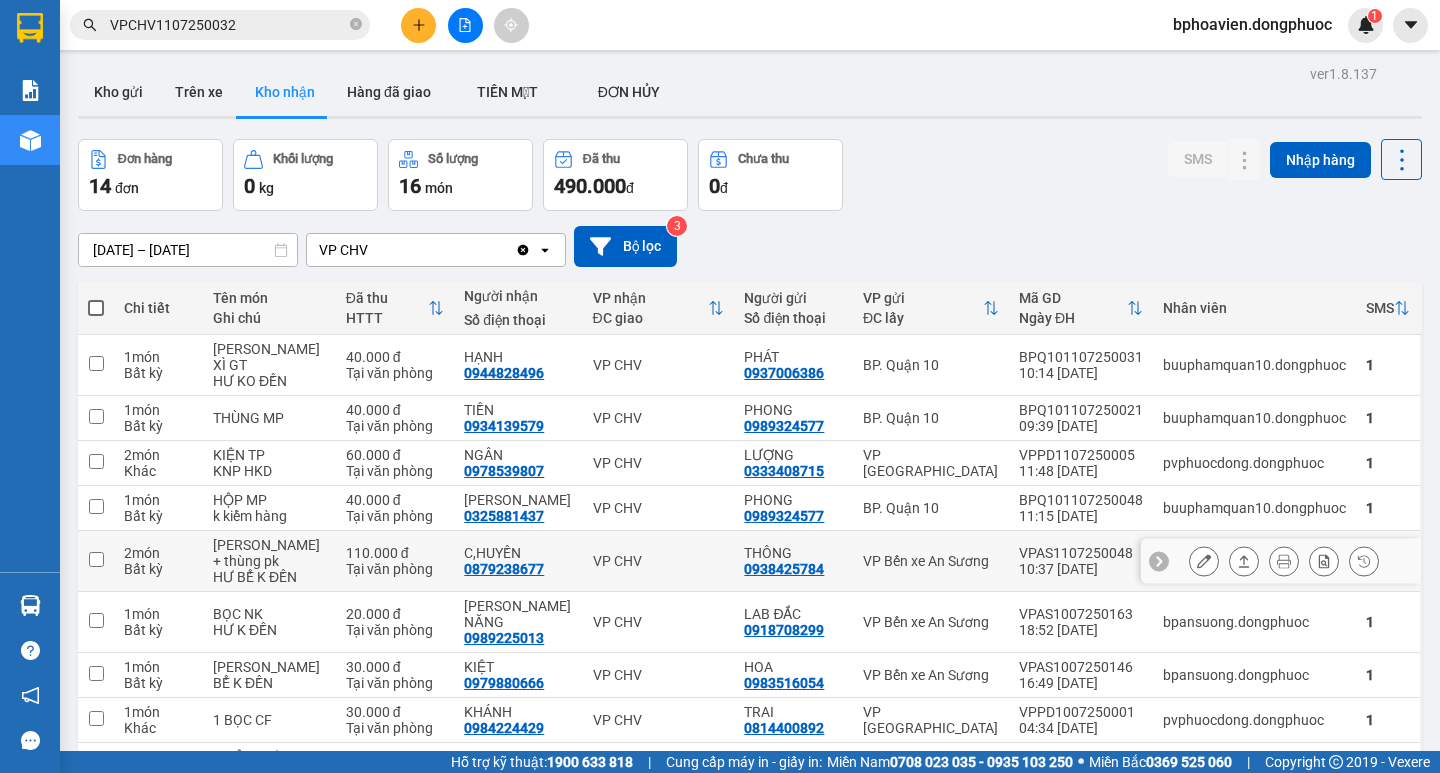 scroll, scrollTop: 100, scrollLeft: 0, axis: vertical 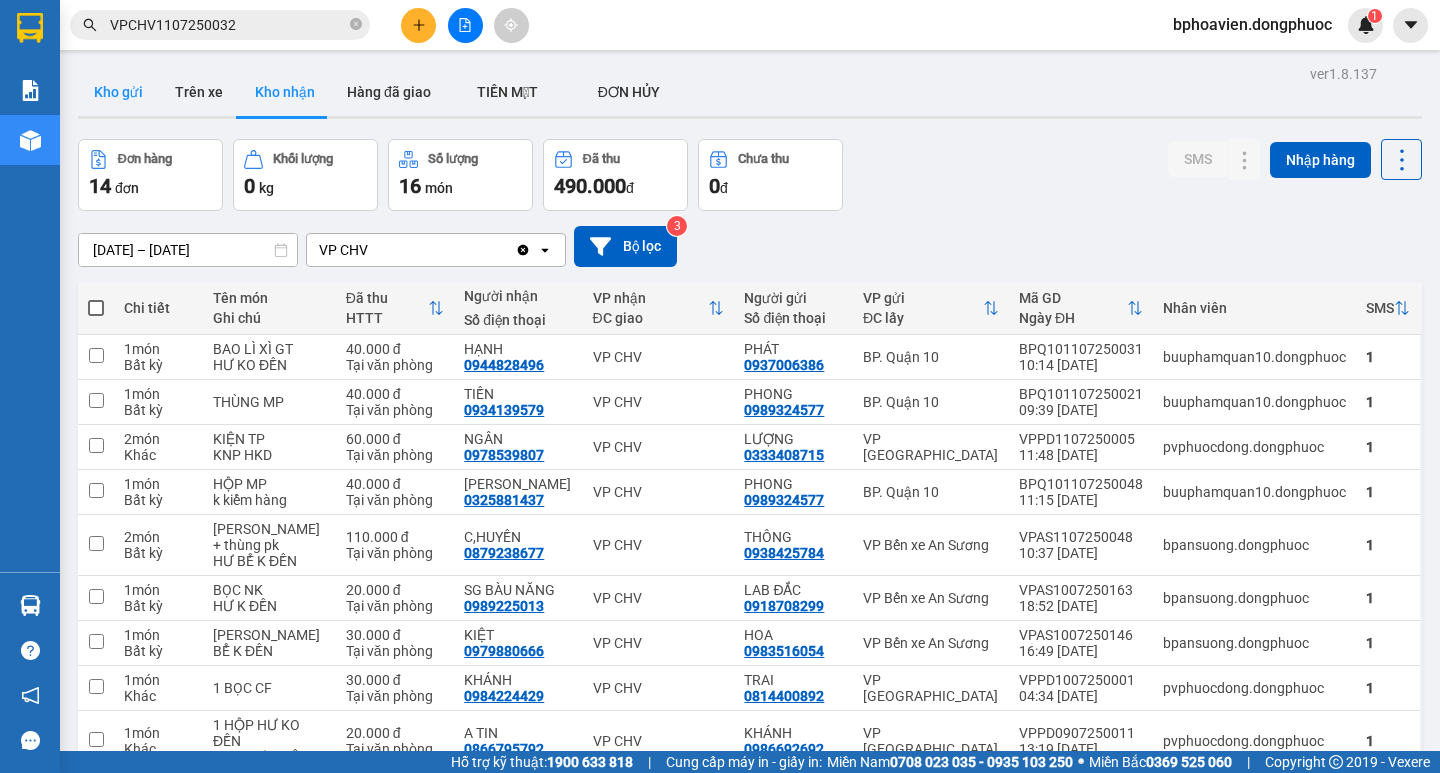 click on "Kho gửi" at bounding box center (118, 92) 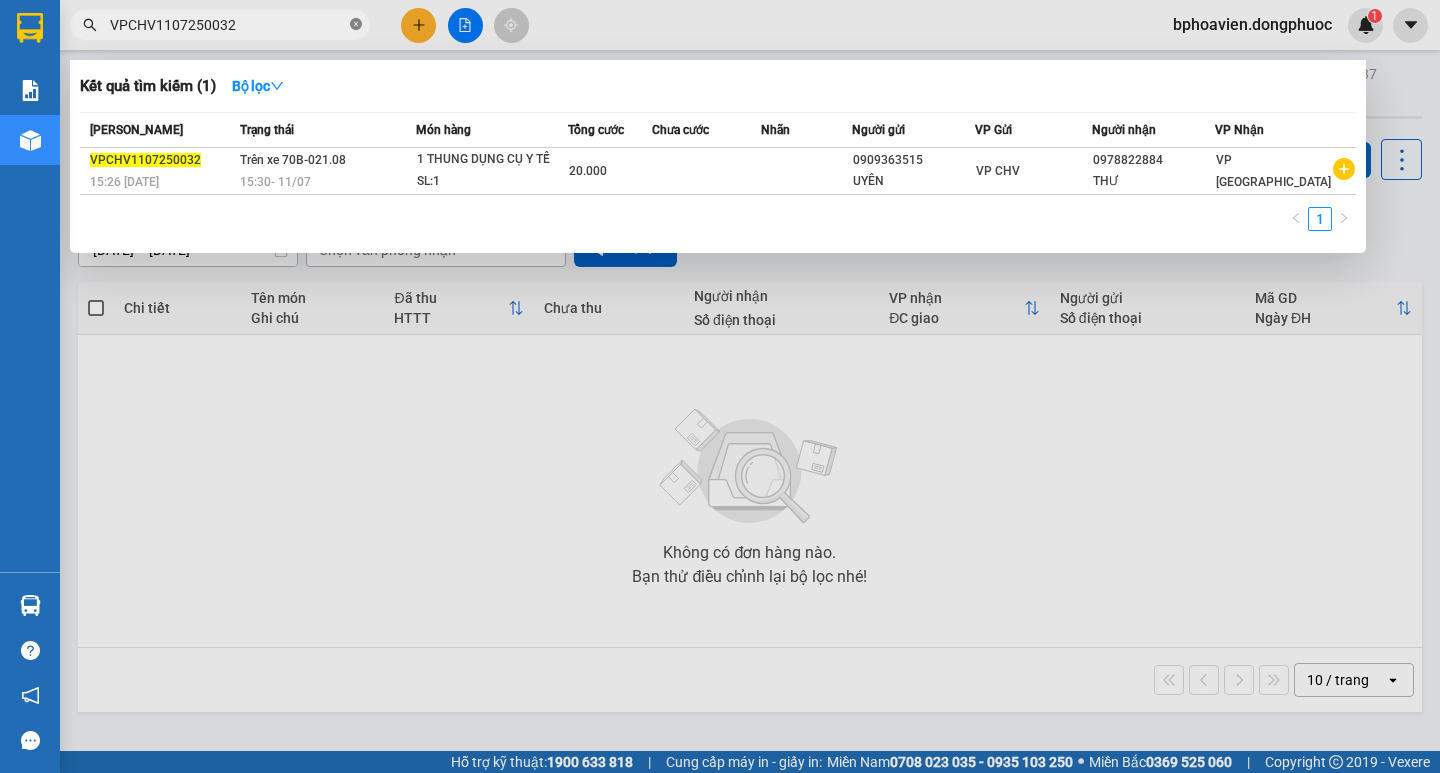 click 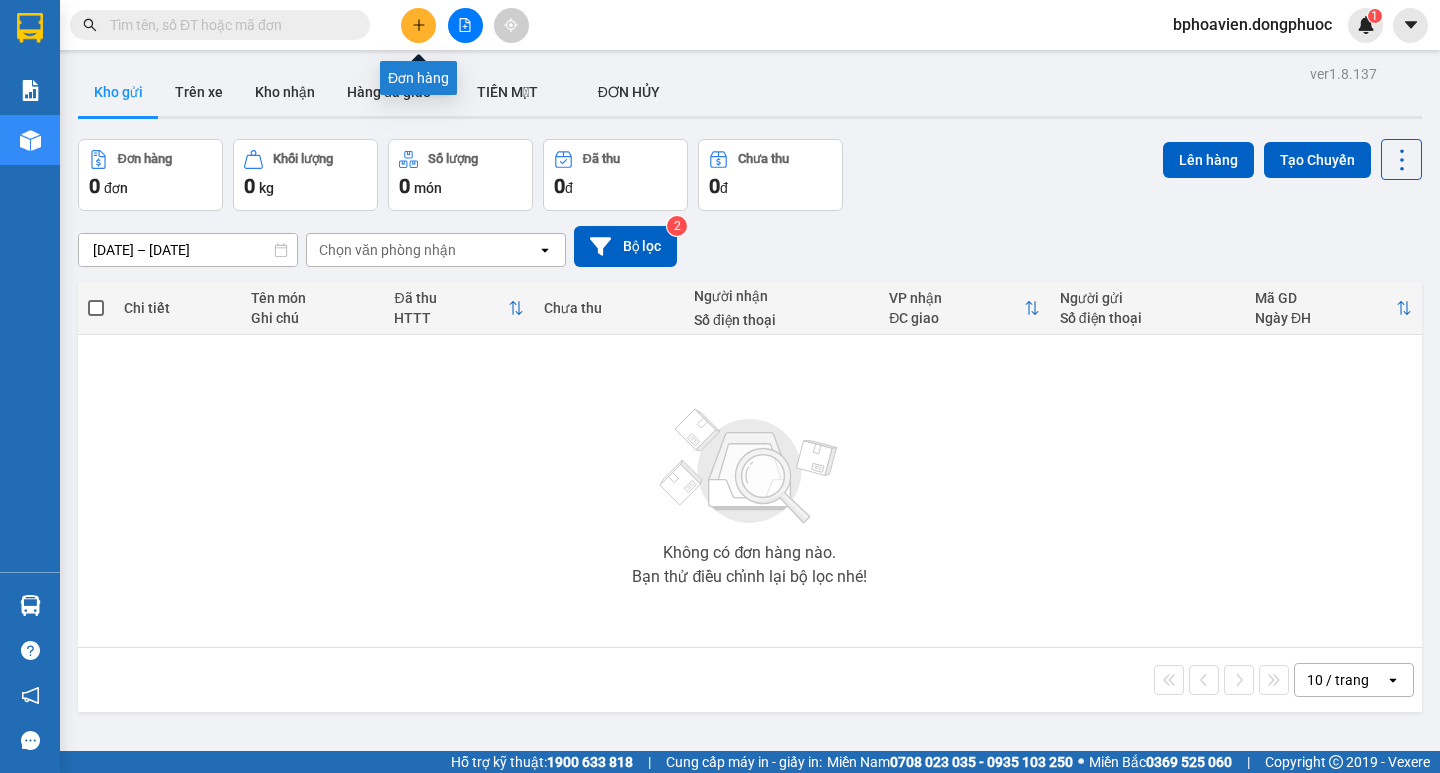 click at bounding box center [418, 25] 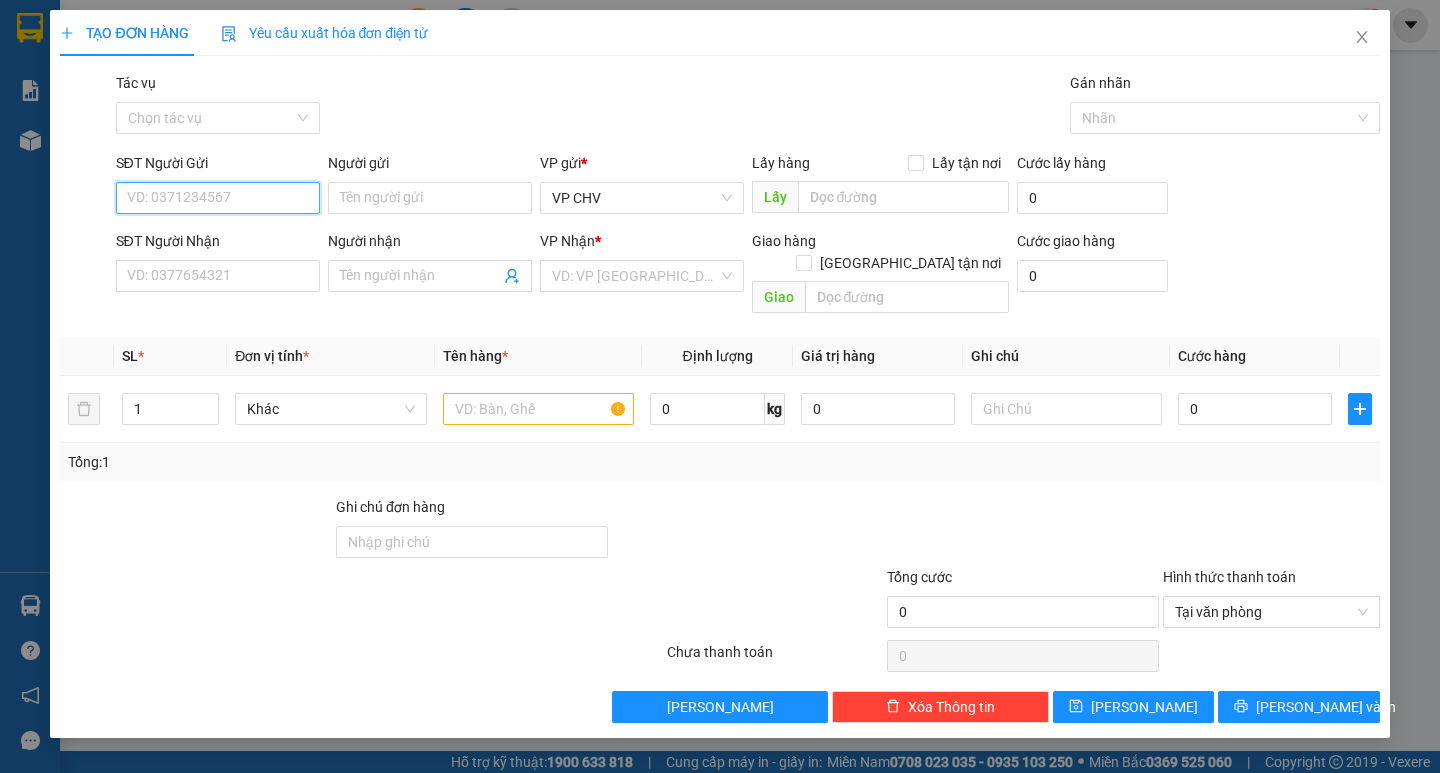 click on "SĐT Người Gửi" at bounding box center (218, 198) 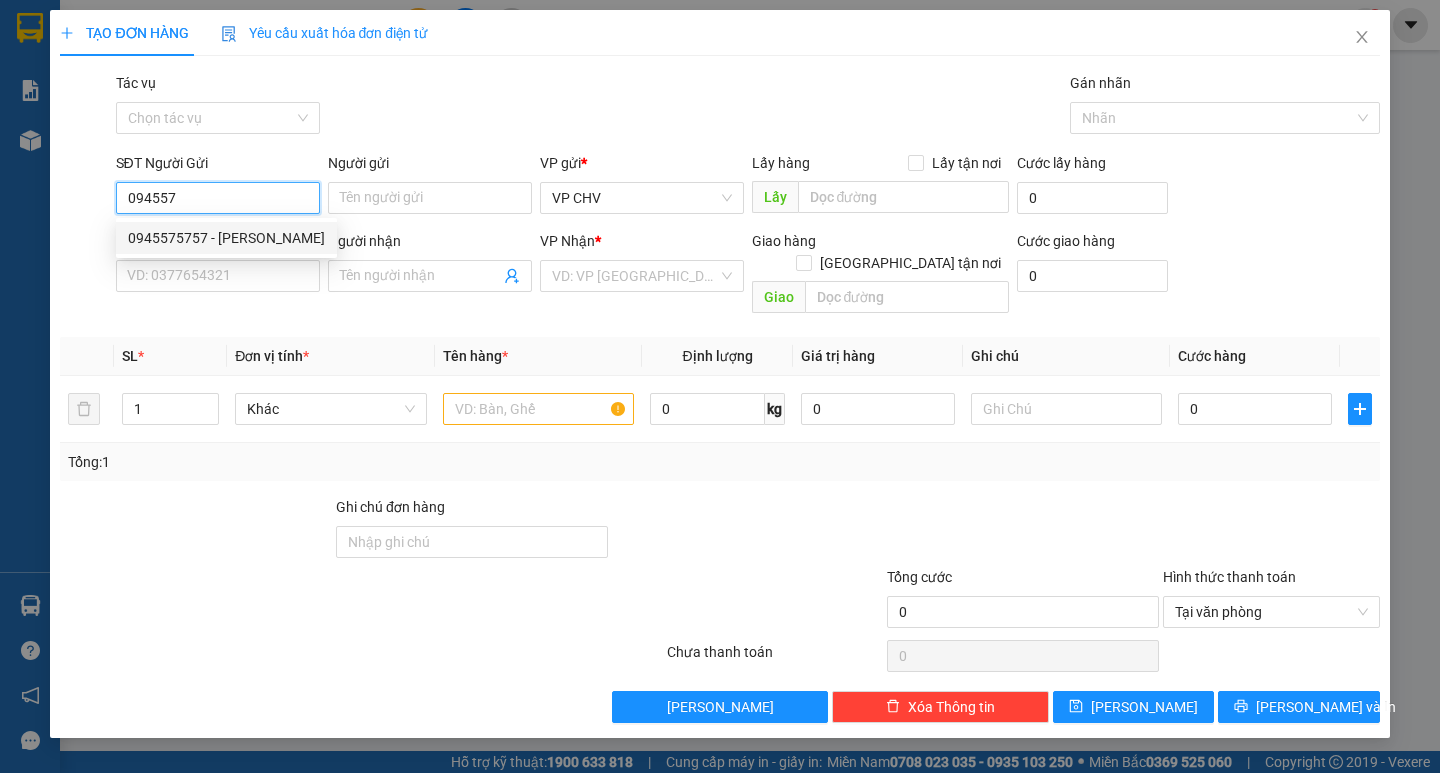 click on "0945575757 - [PERSON_NAME]" at bounding box center (226, 238) 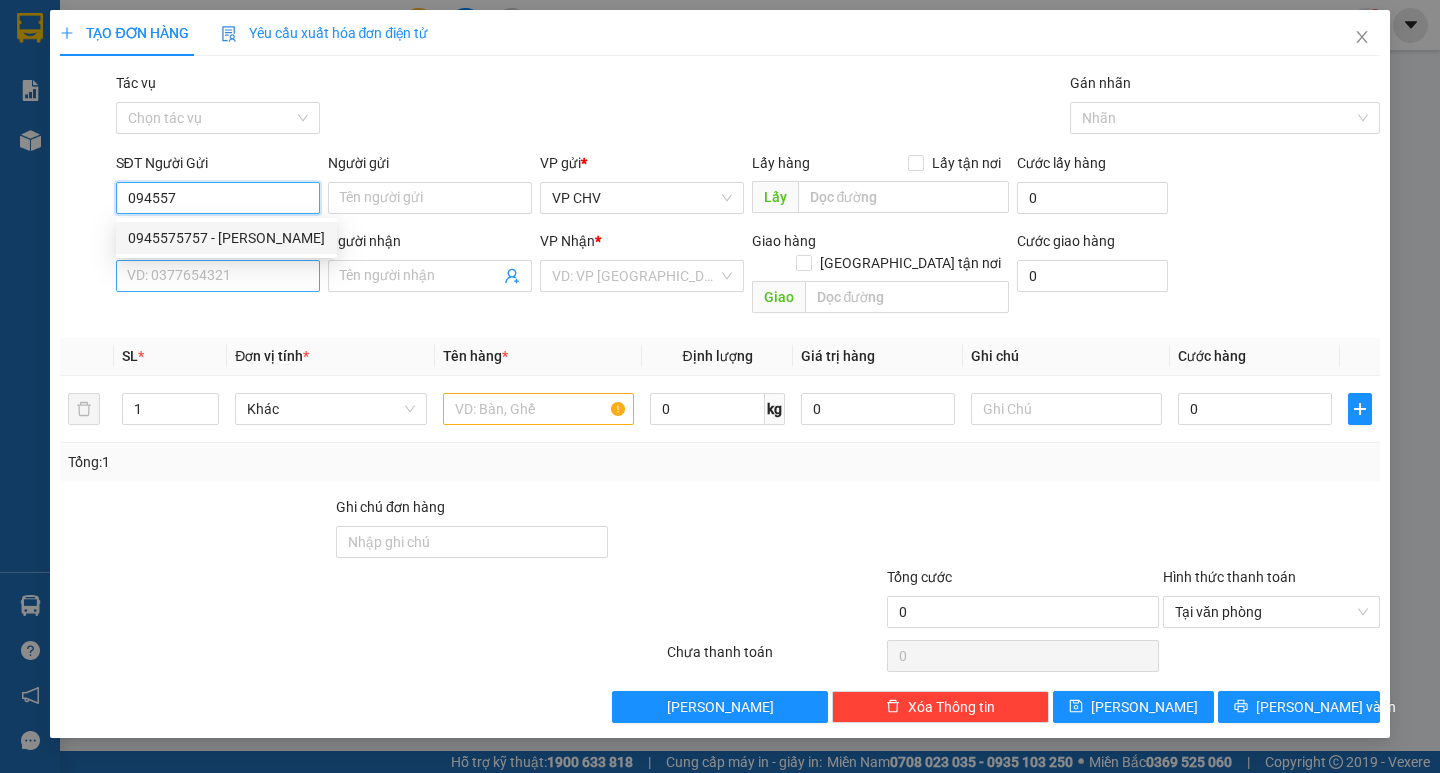type on "0945575757" 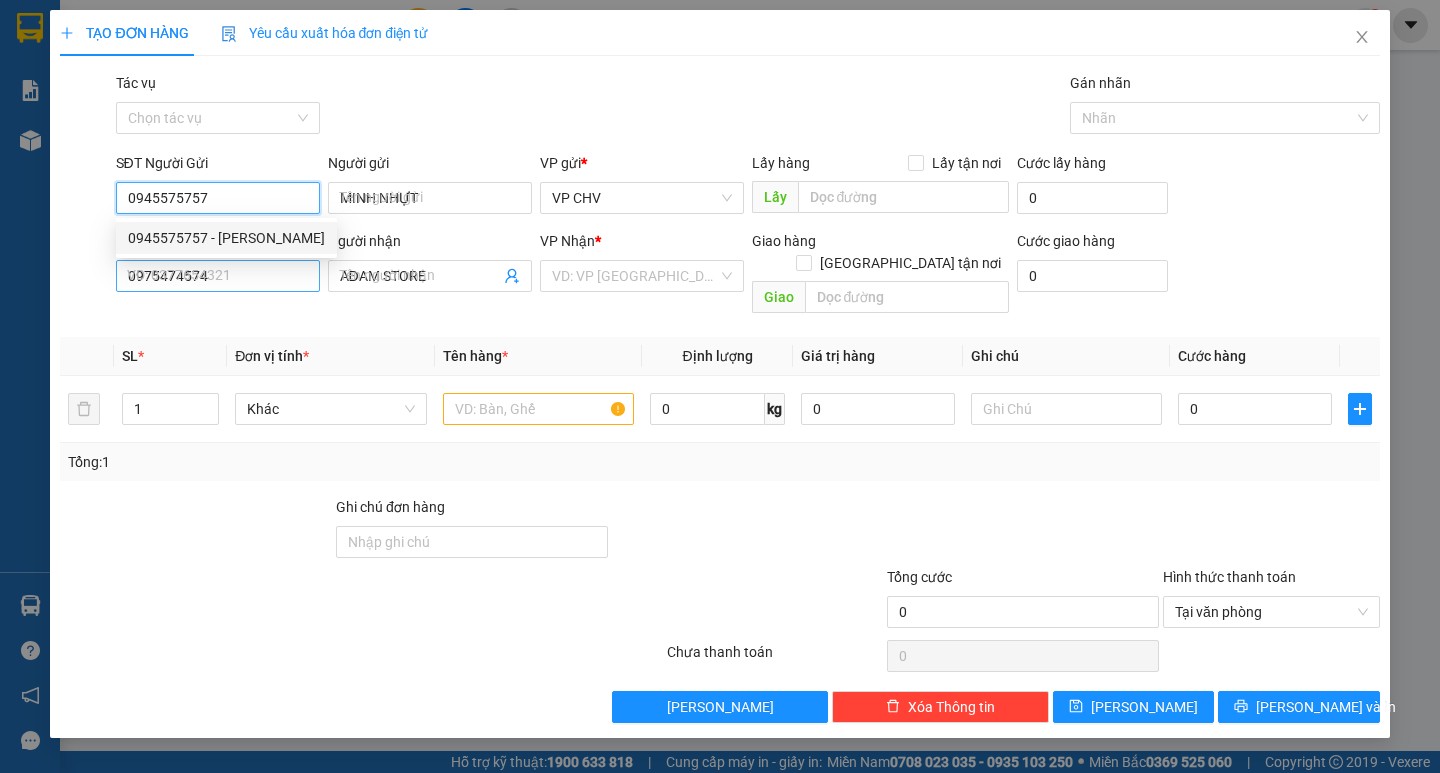 type on "20.000" 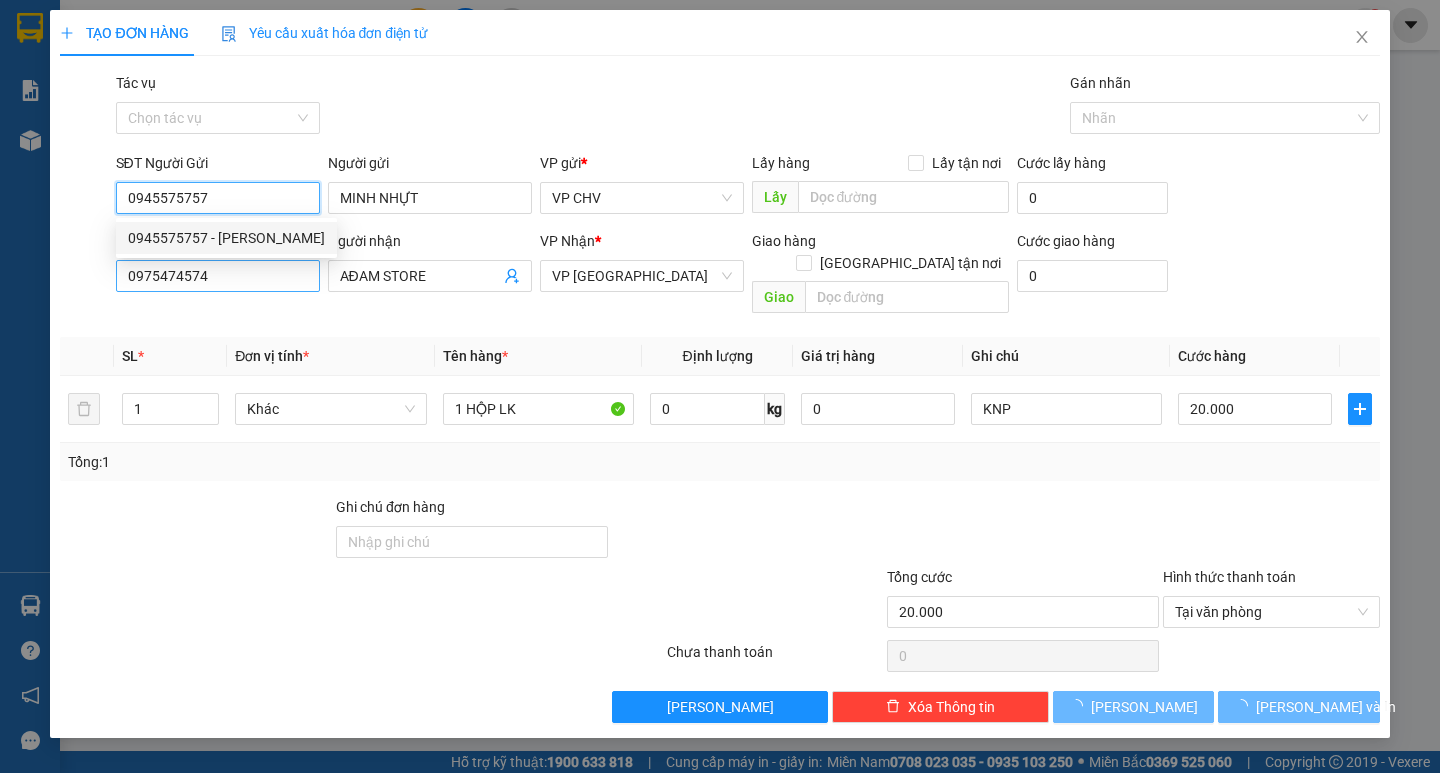 type on "0945575757" 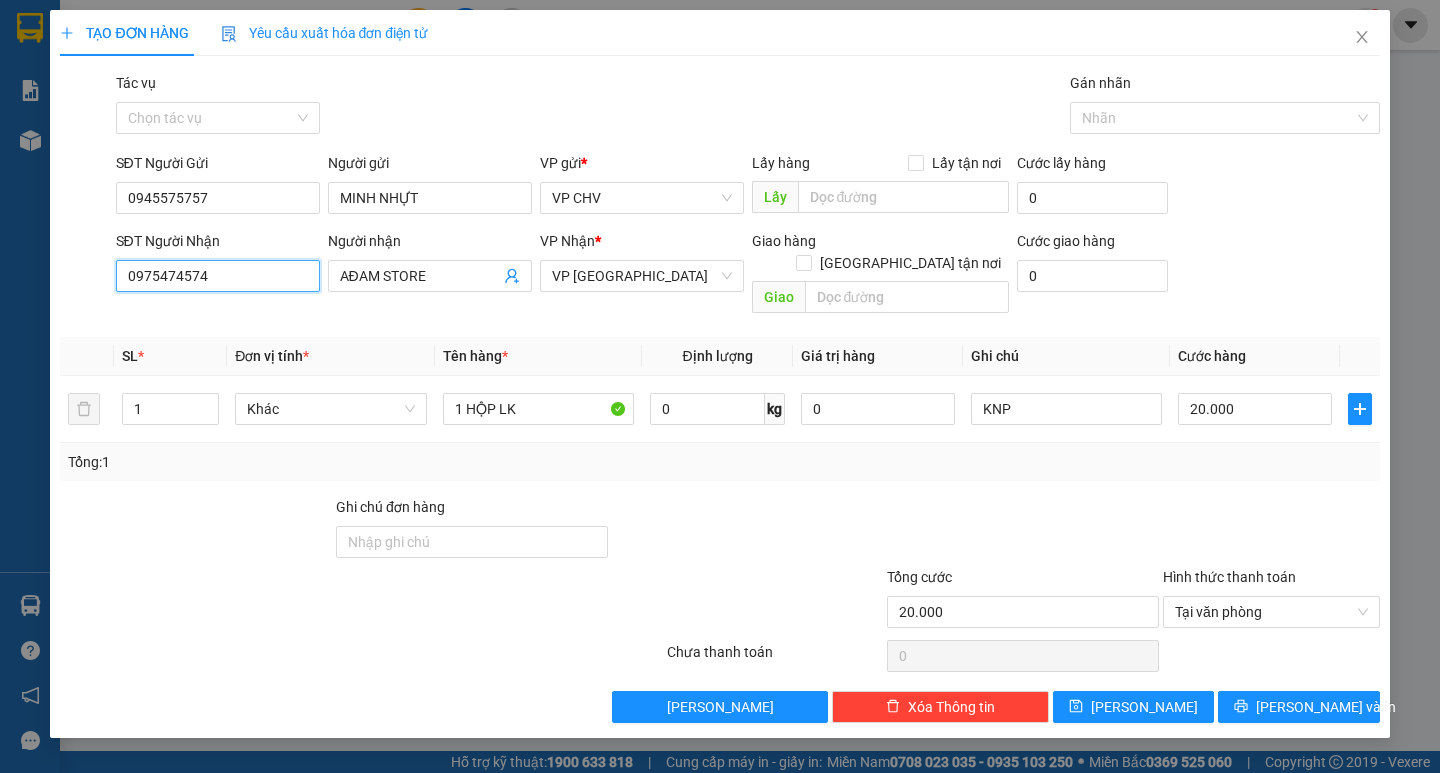 drag, startPoint x: 249, startPoint y: 274, endPoint x: 24, endPoint y: 266, distance: 225.14218 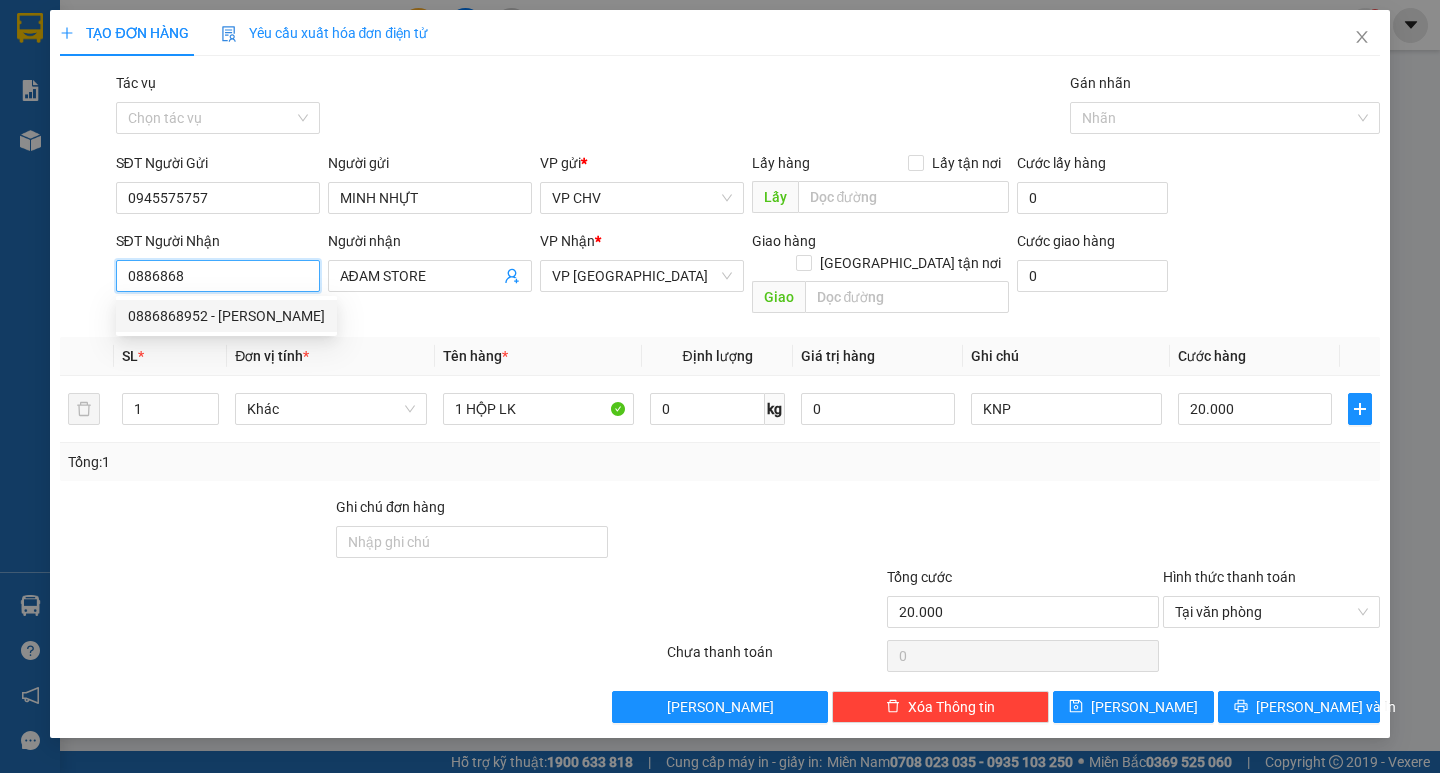 click on "0886868952 - [PERSON_NAME]" at bounding box center (226, 316) 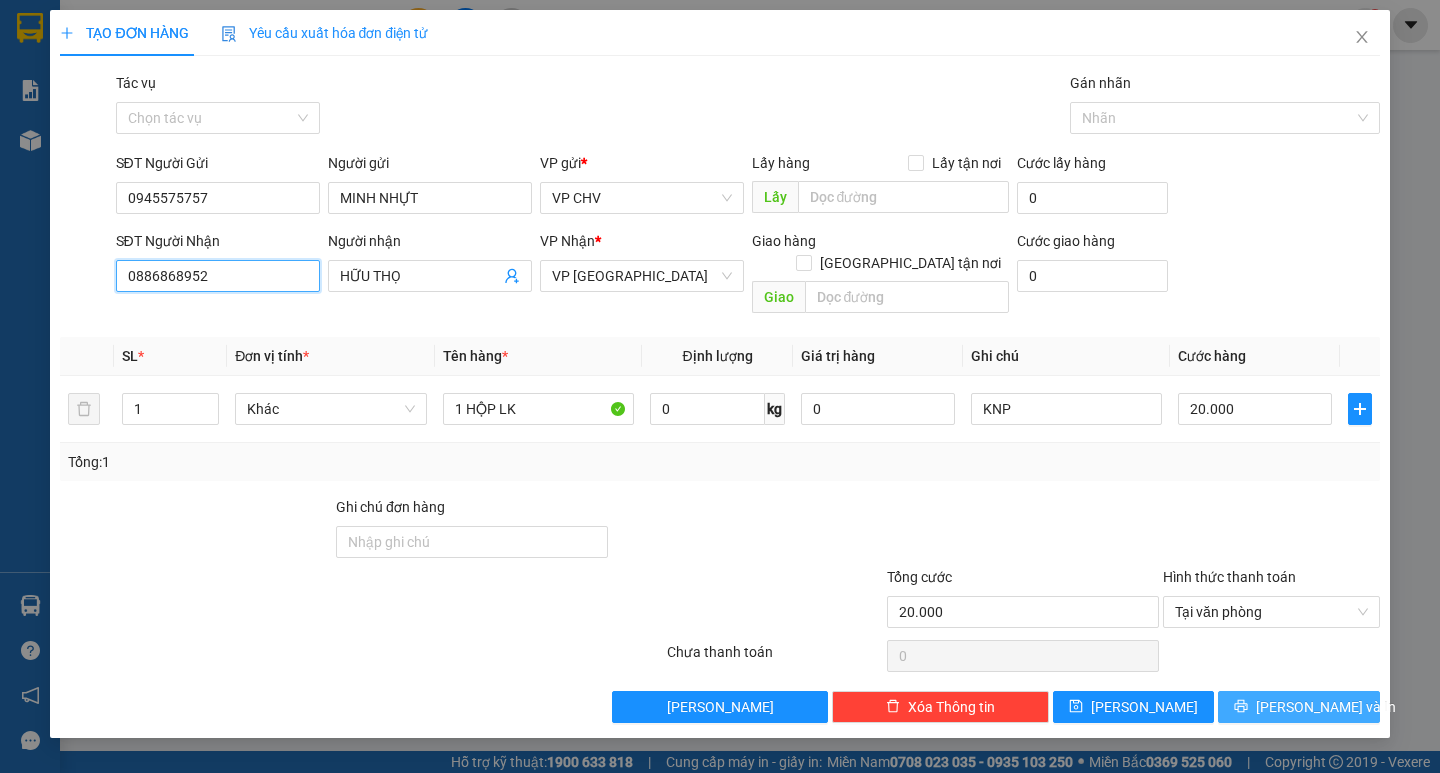 type on "0886868952" 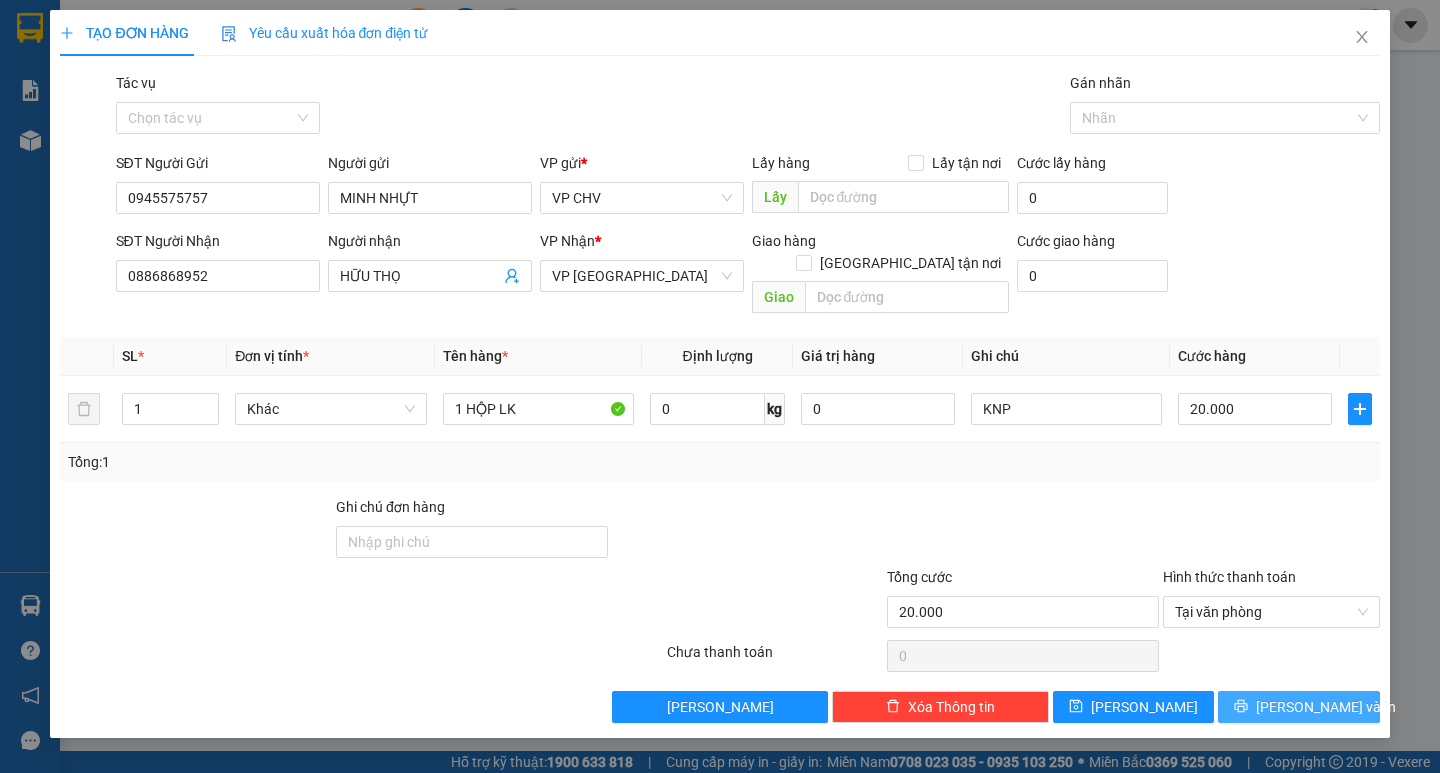 click on "[PERSON_NAME] và In" at bounding box center [1326, 707] 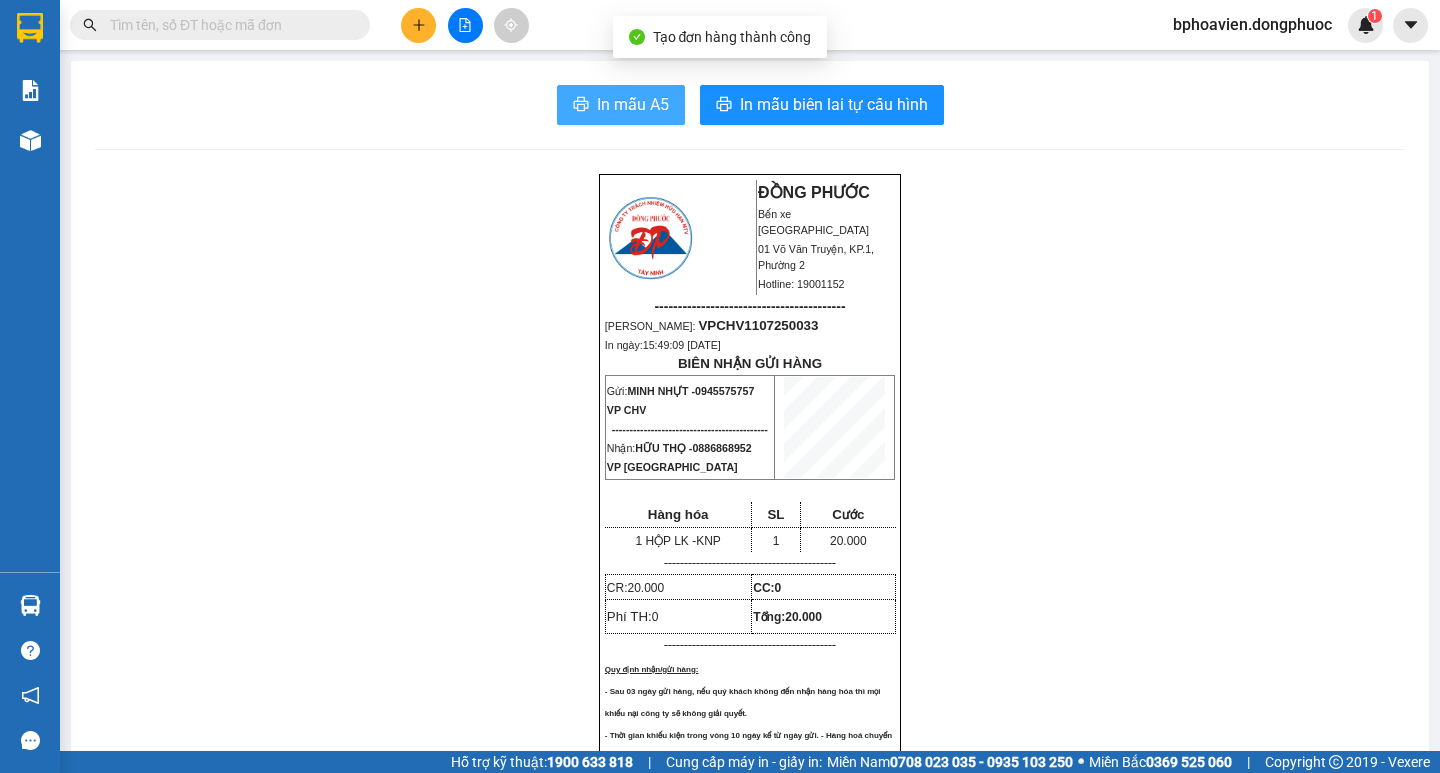 click on "In mẫu A5" at bounding box center (633, 104) 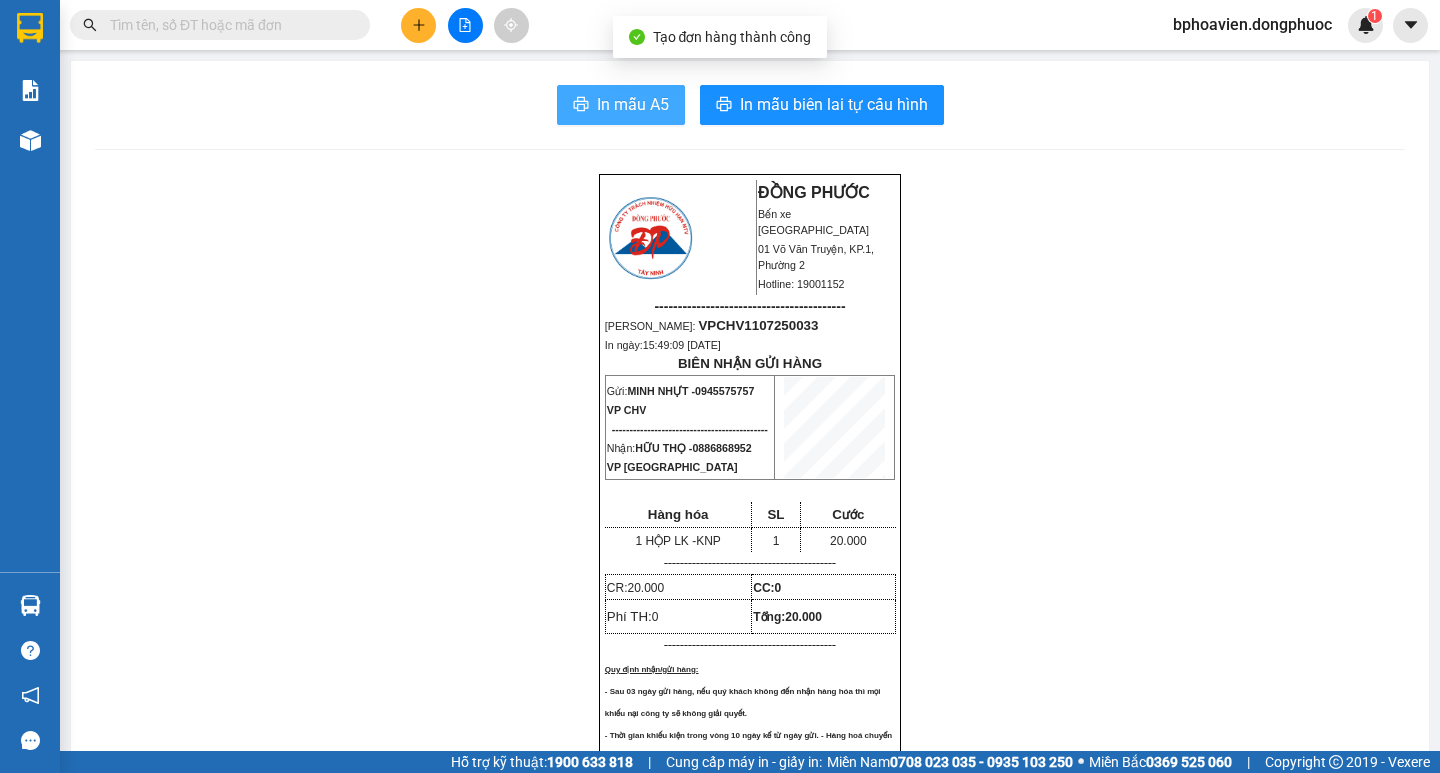scroll, scrollTop: 0, scrollLeft: 0, axis: both 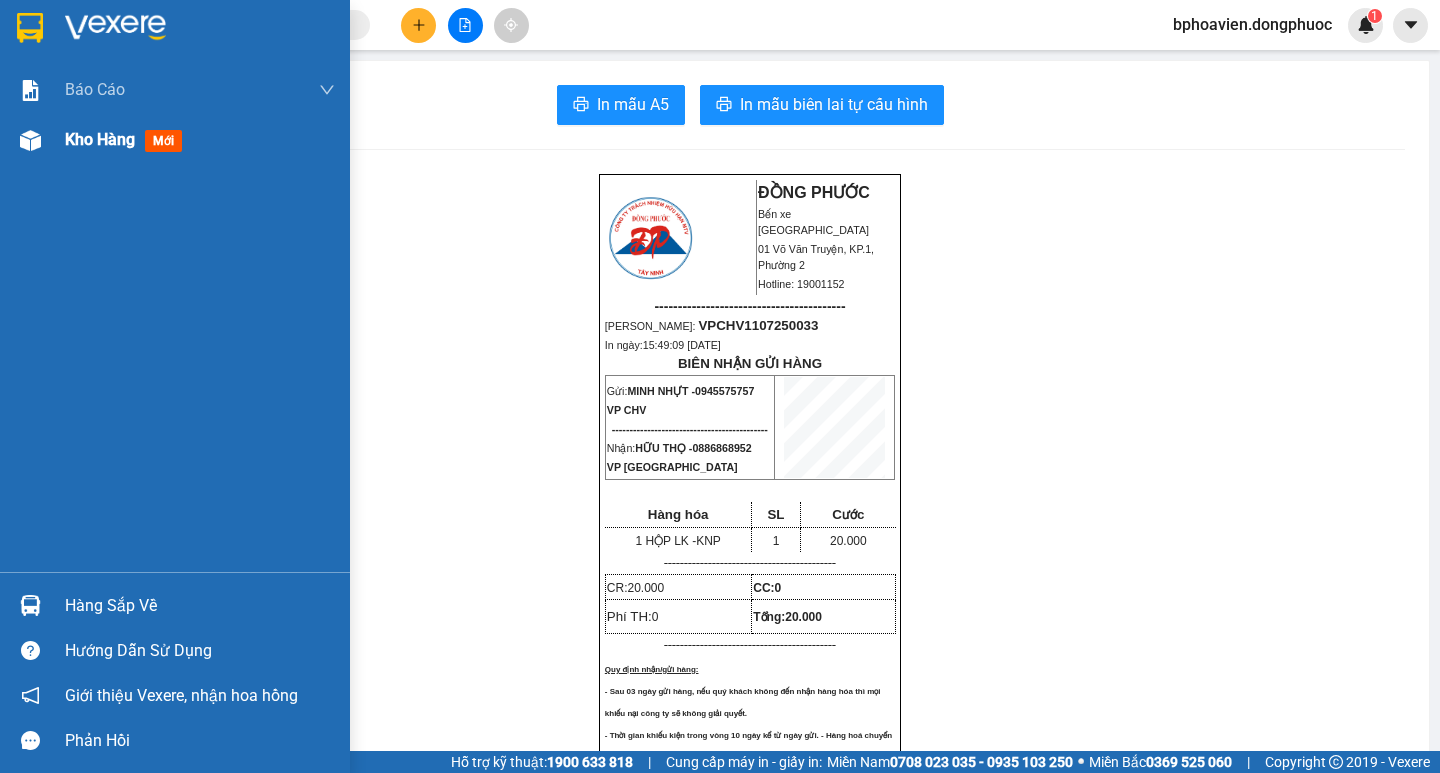 click on "Kho hàng" at bounding box center (100, 139) 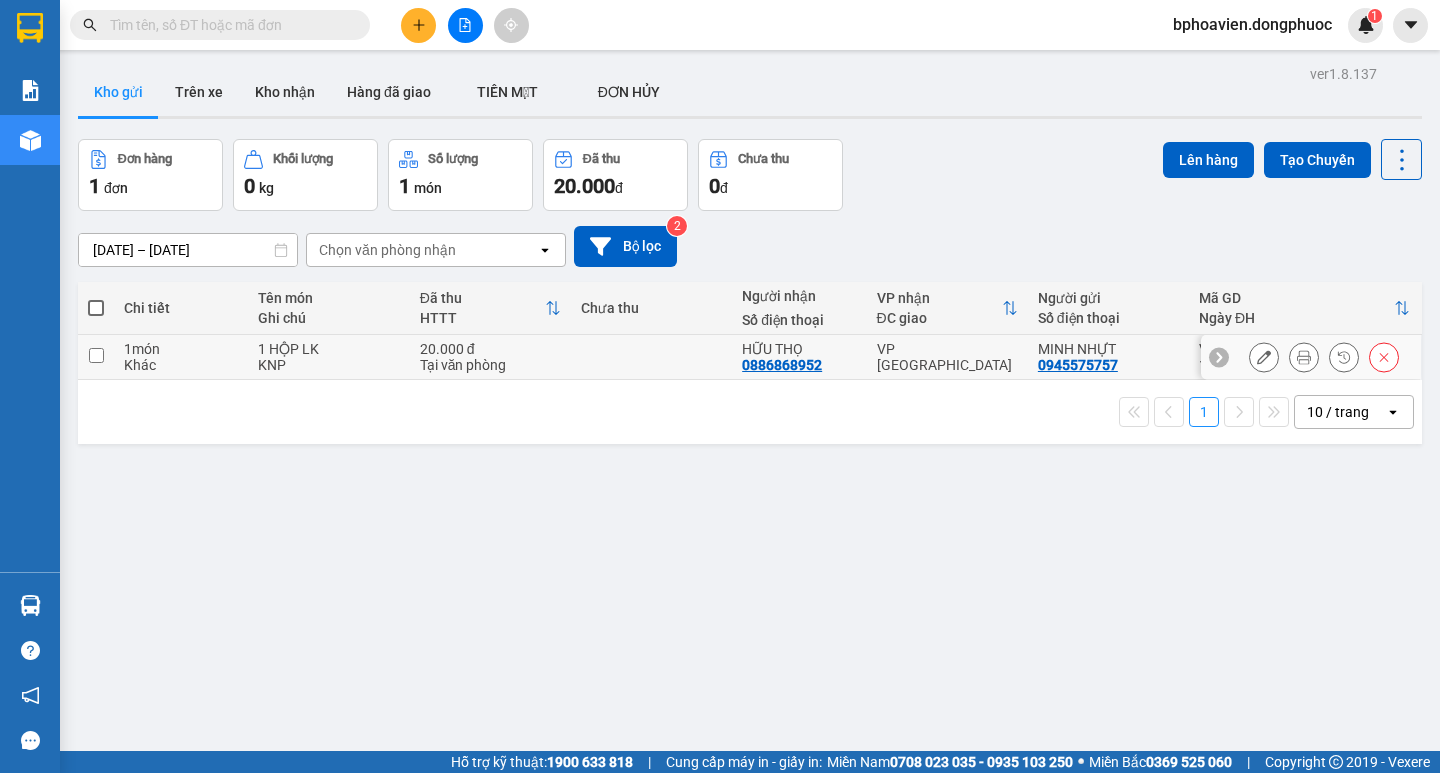 click at bounding box center [651, 357] 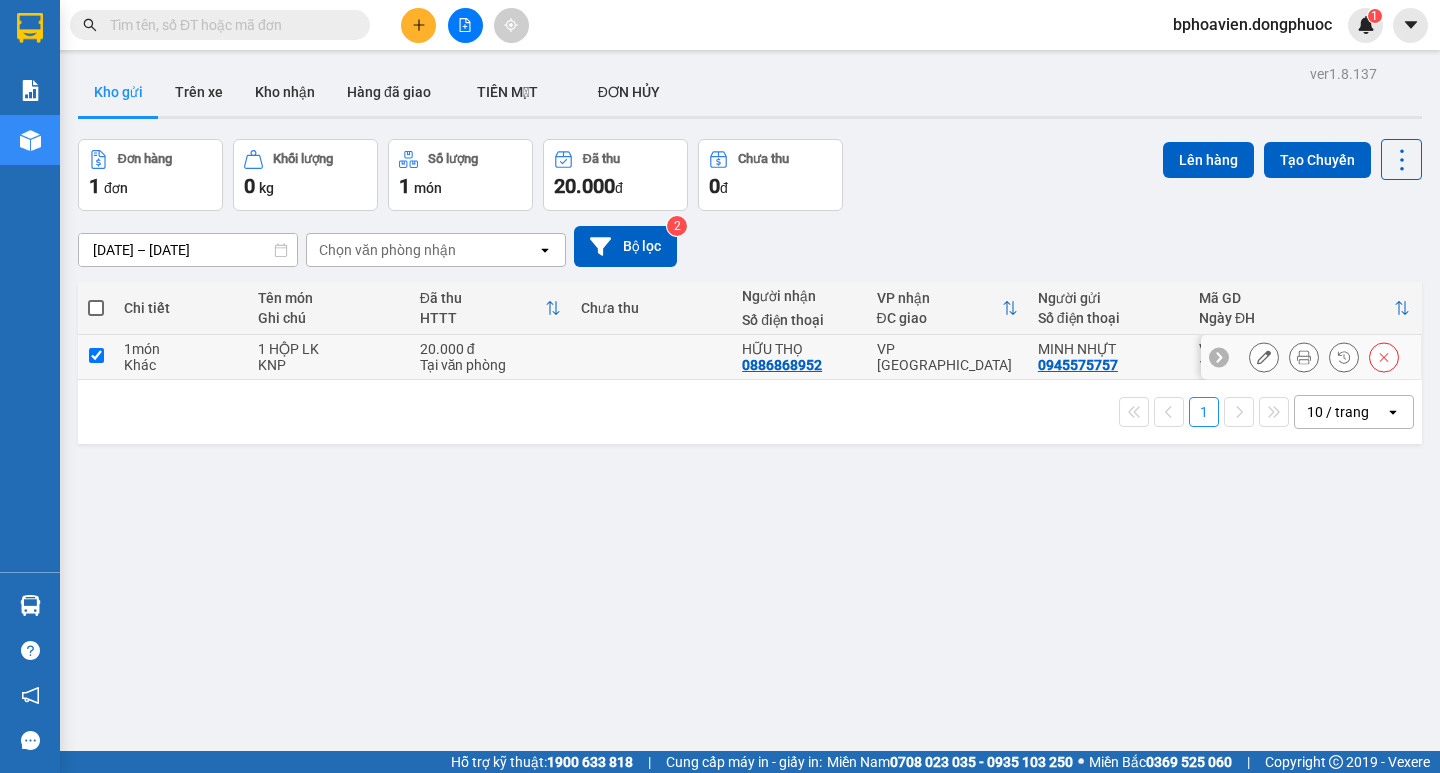 checkbox on "true" 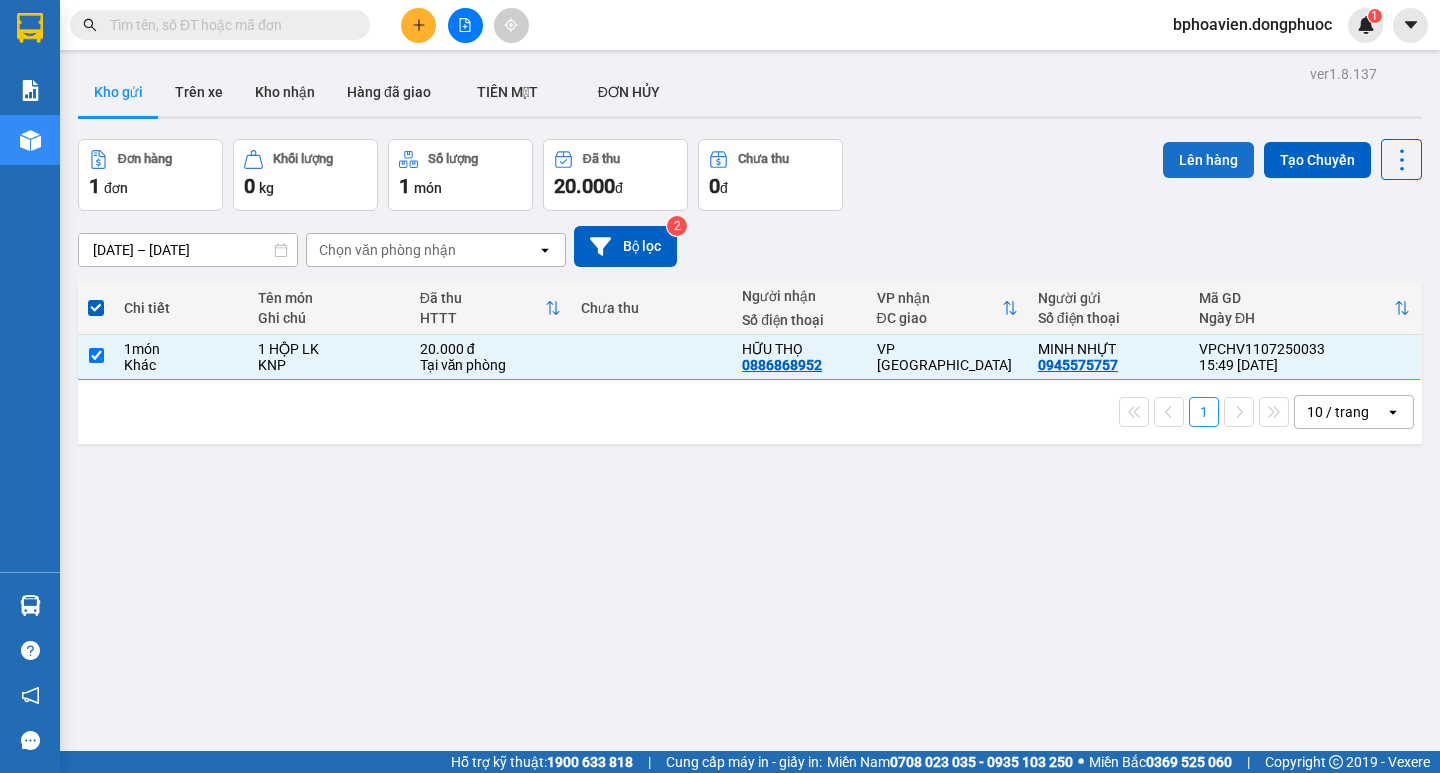 click on "Lên hàng" at bounding box center [1208, 160] 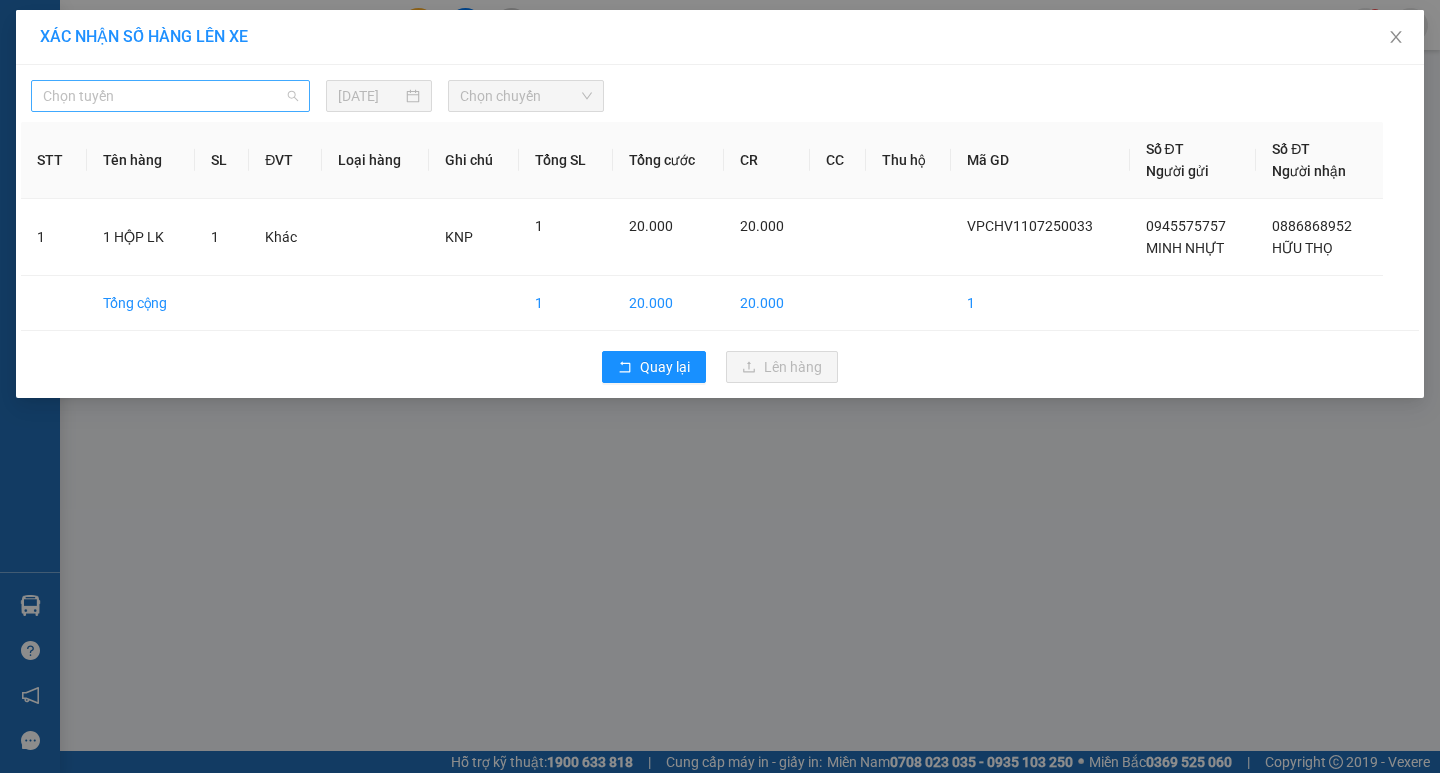 click on "Chọn tuyến" at bounding box center (170, 96) 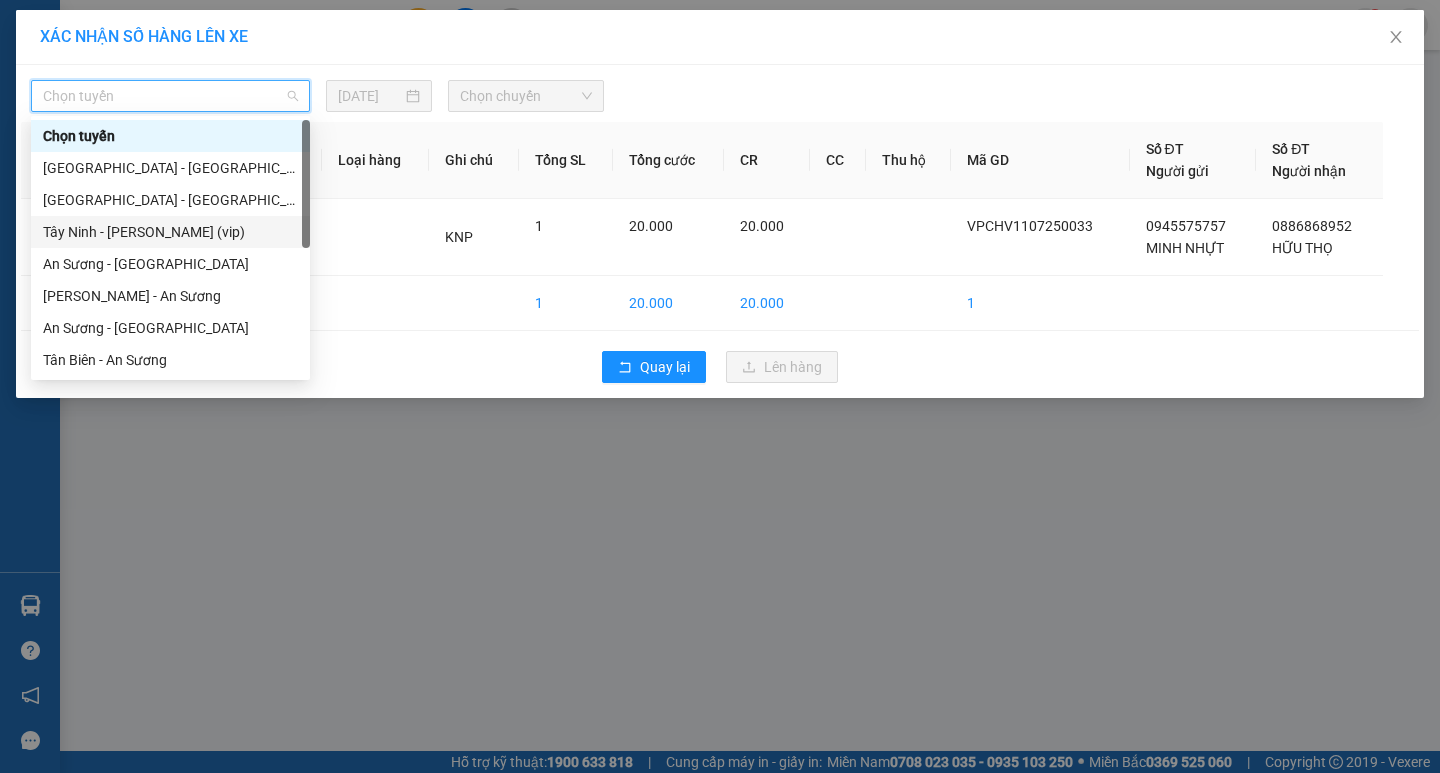 scroll, scrollTop: 100, scrollLeft: 0, axis: vertical 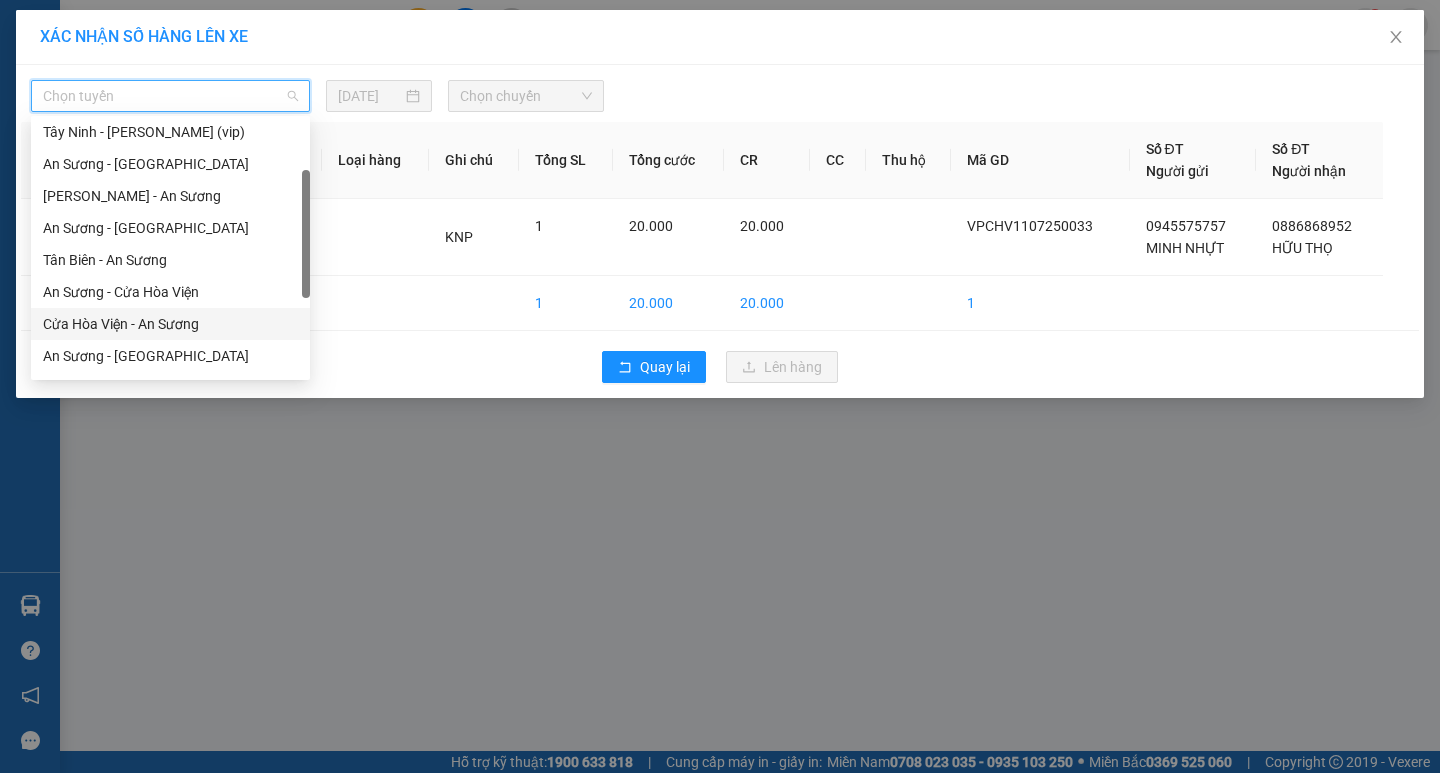 click on "Cửa Hòa Viện - An Sương" at bounding box center [170, 324] 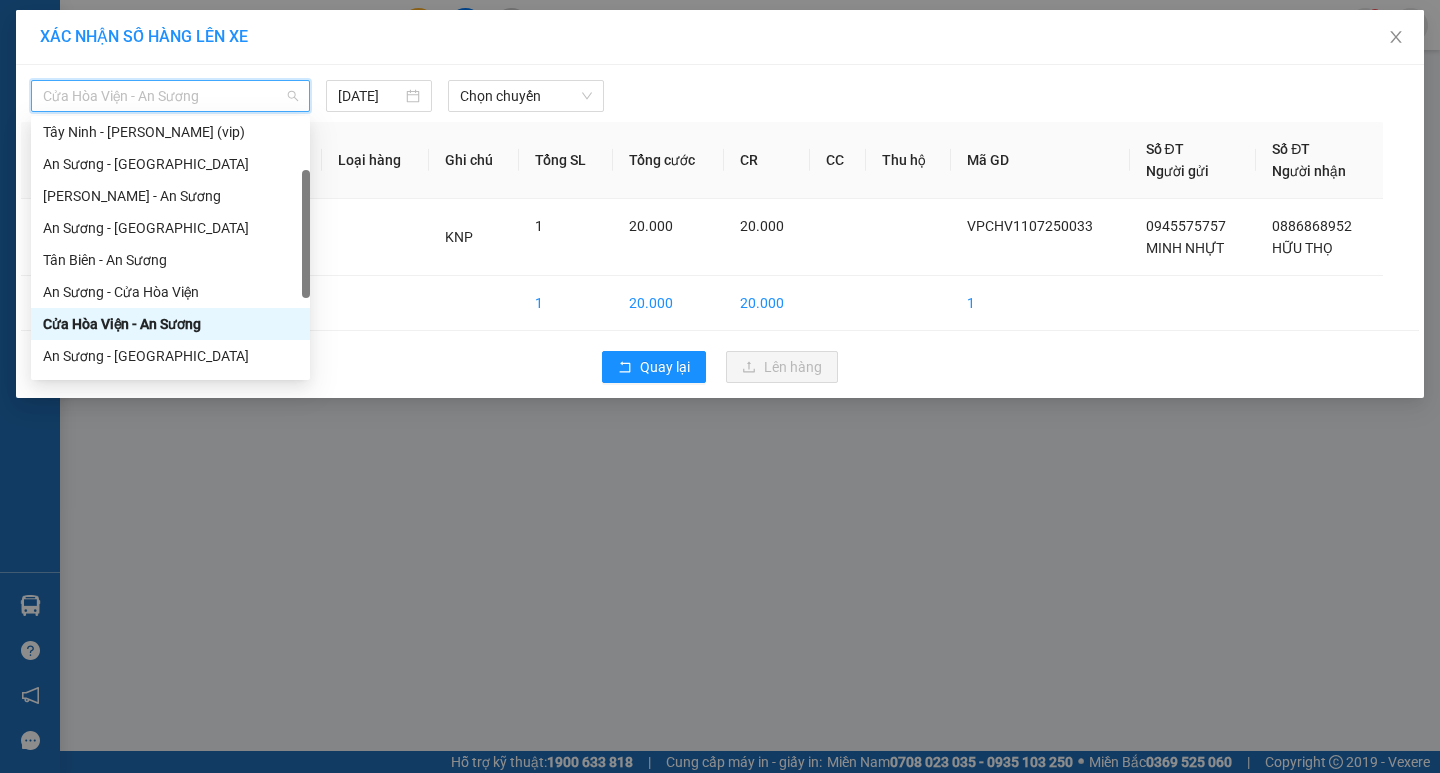 drag, startPoint x: 231, startPoint y: 95, endPoint x: 93, endPoint y: 191, distance: 168.1071 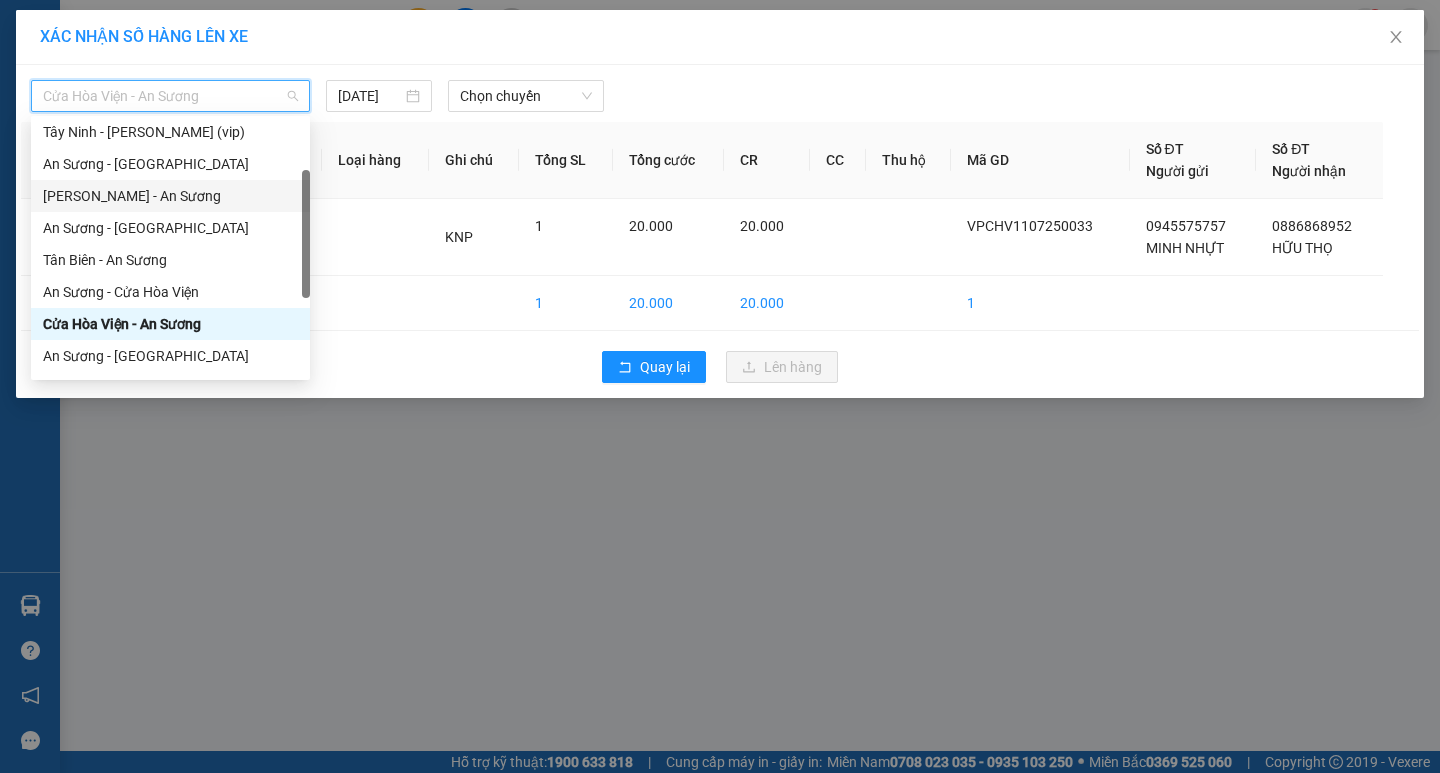 scroll, scrollTop: 280, scrollLeft: 0, axis: vertical 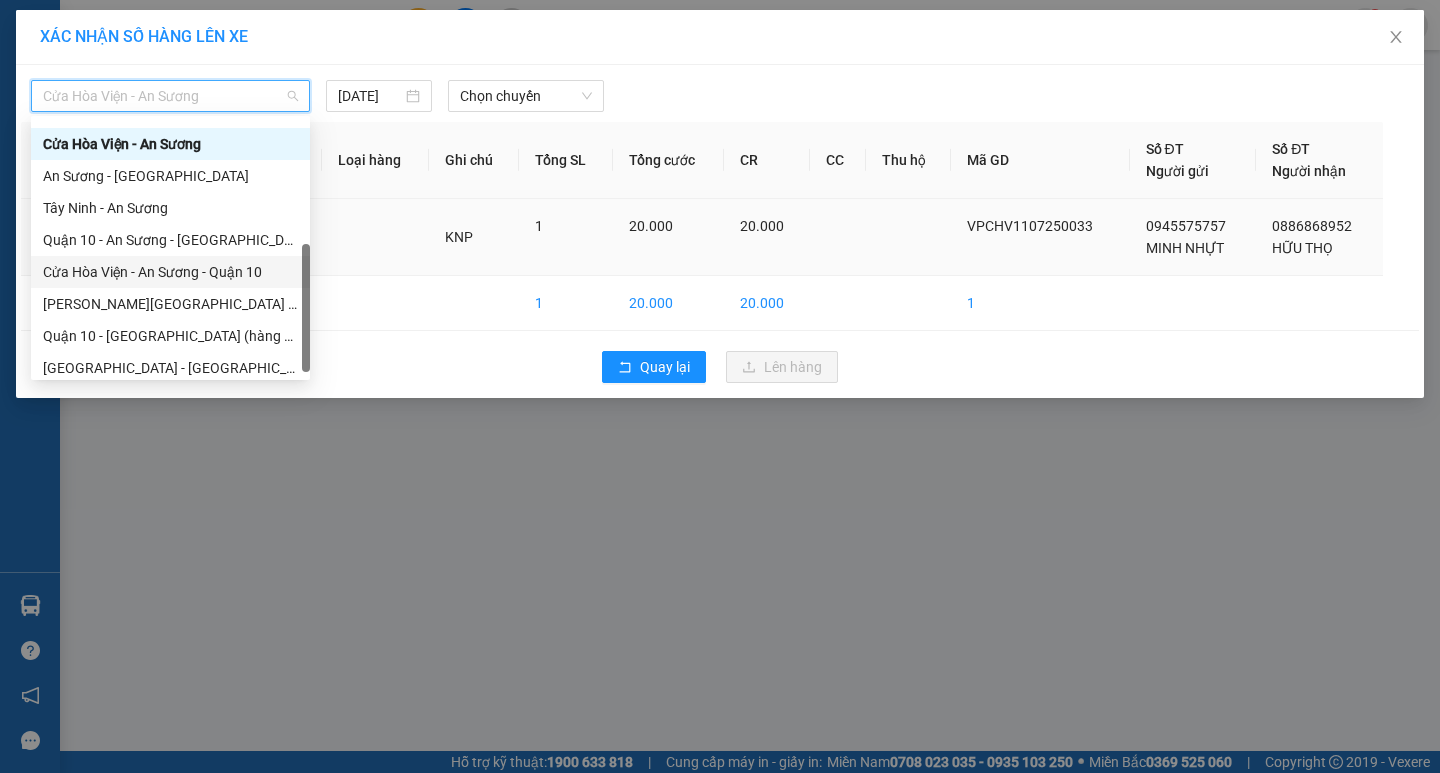click on "Cửa Hòa Viện - An Sương - Quận 10" at bounding box center [170, 272] 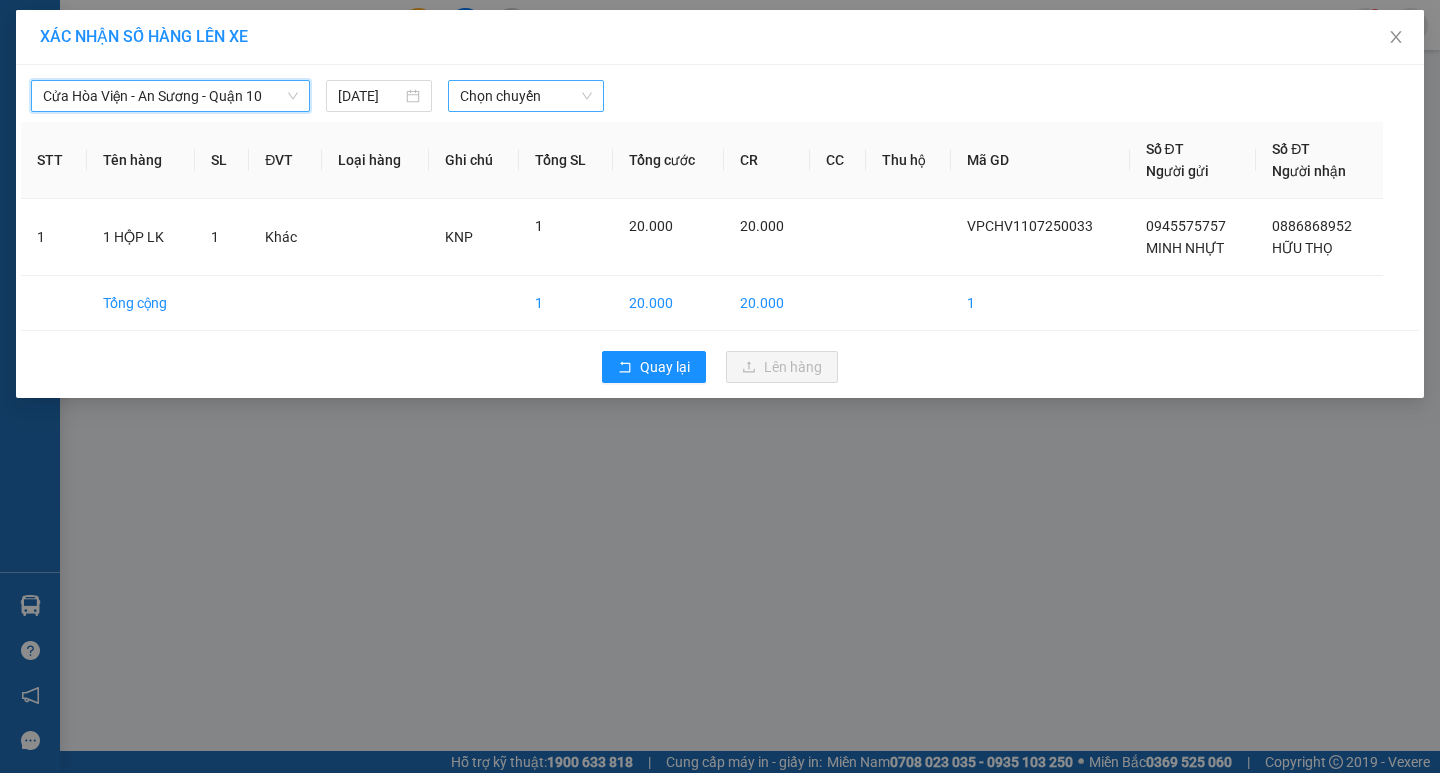 drag, startPoint x: 523, startPoint y: 83, endPoint x: 522, endPoint y: 96, distance: 13.038404 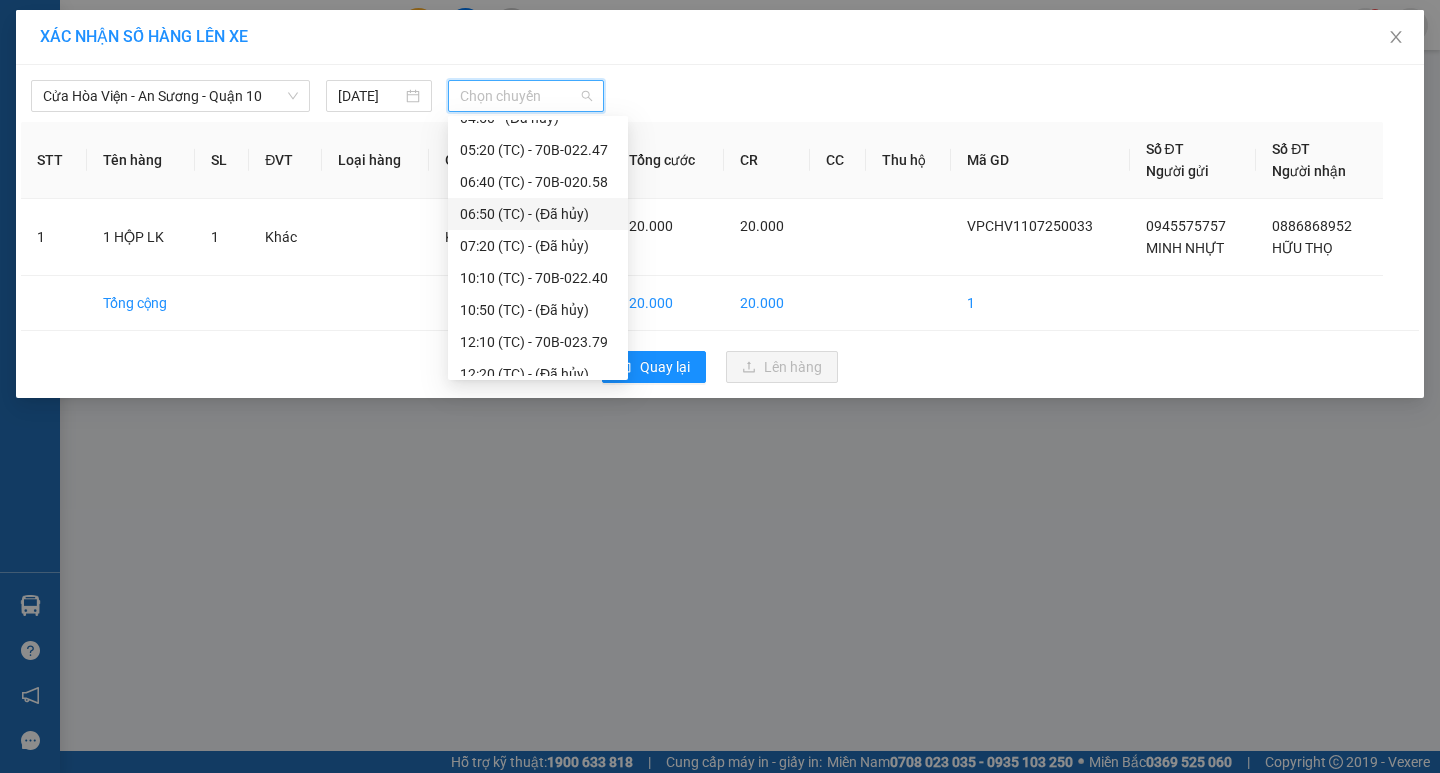 scroll, scrollTop: 192, scrollLeft: 0, axis: vertical 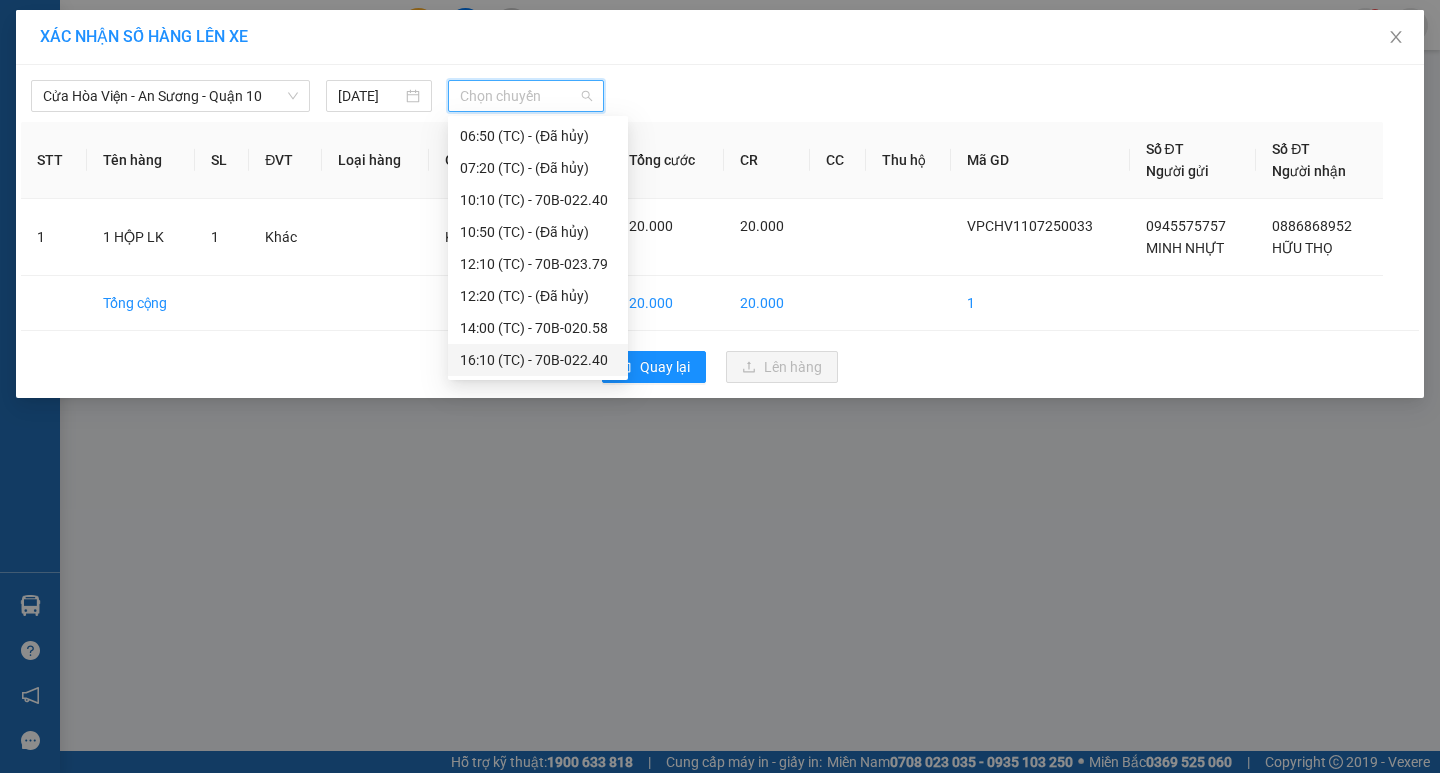 drag, startPoint x: 505, startPoint y: 359, endPoint x: 666, endPoint y: 356, distance: 161.02795 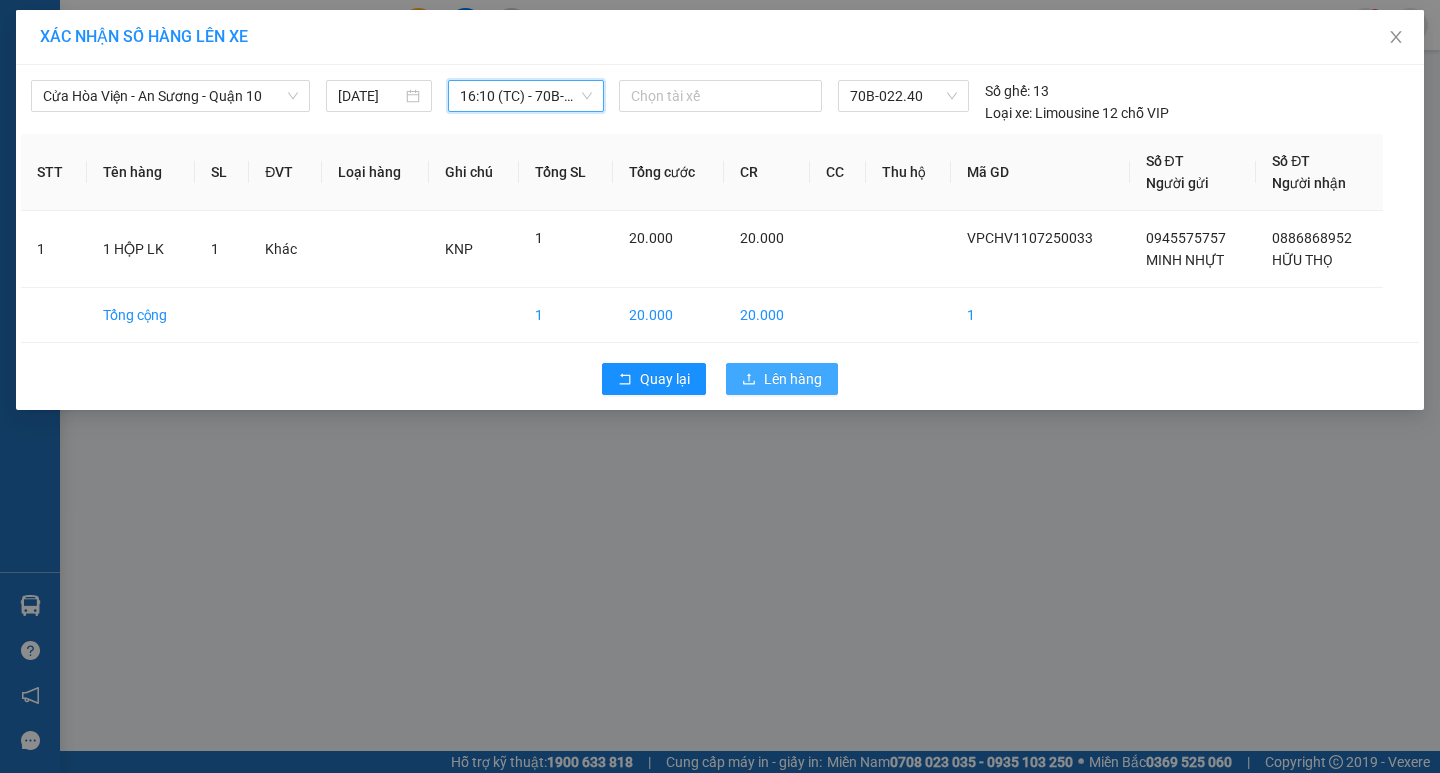 click on "Lên hàng" at bounding box center (793, 379) 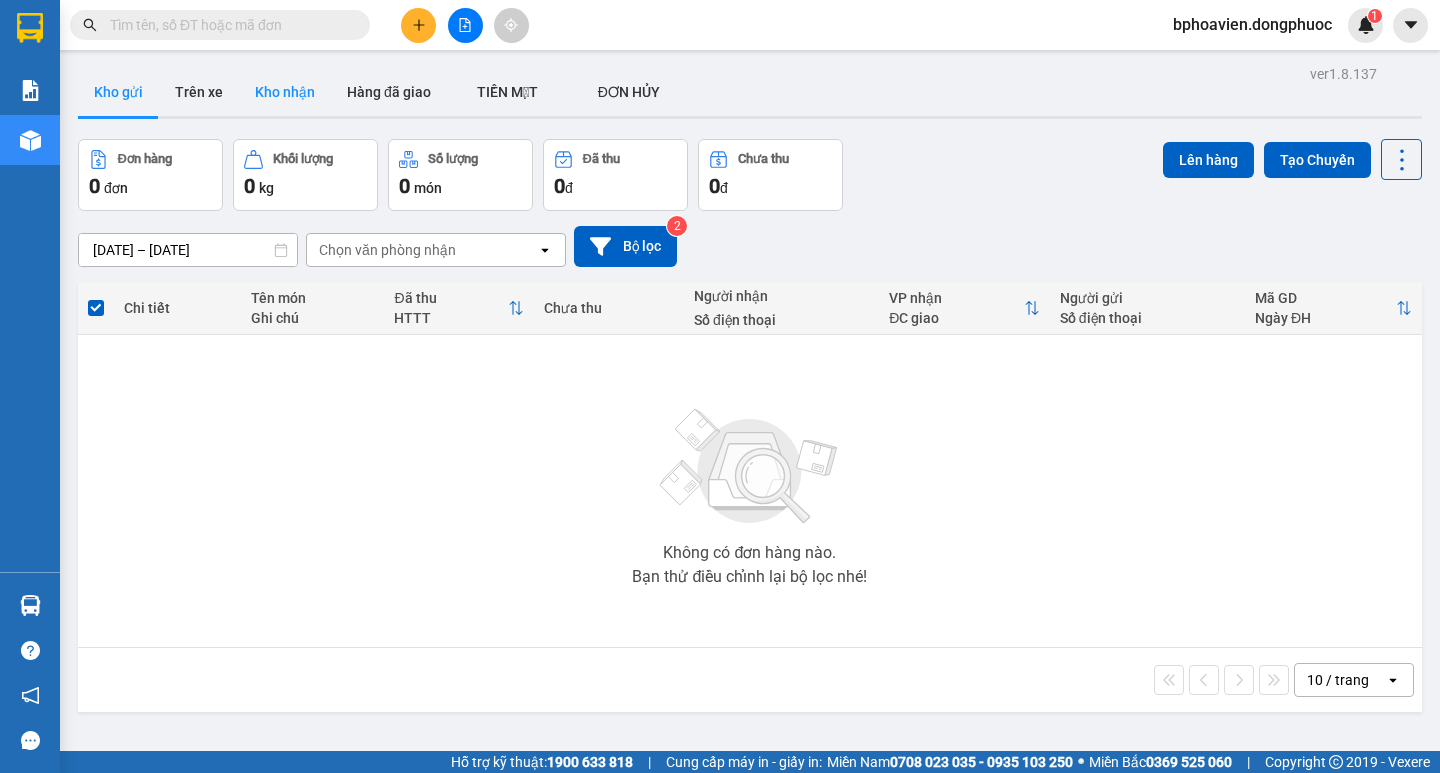 click on "Kho nhận" at bounding box center [285, 92] 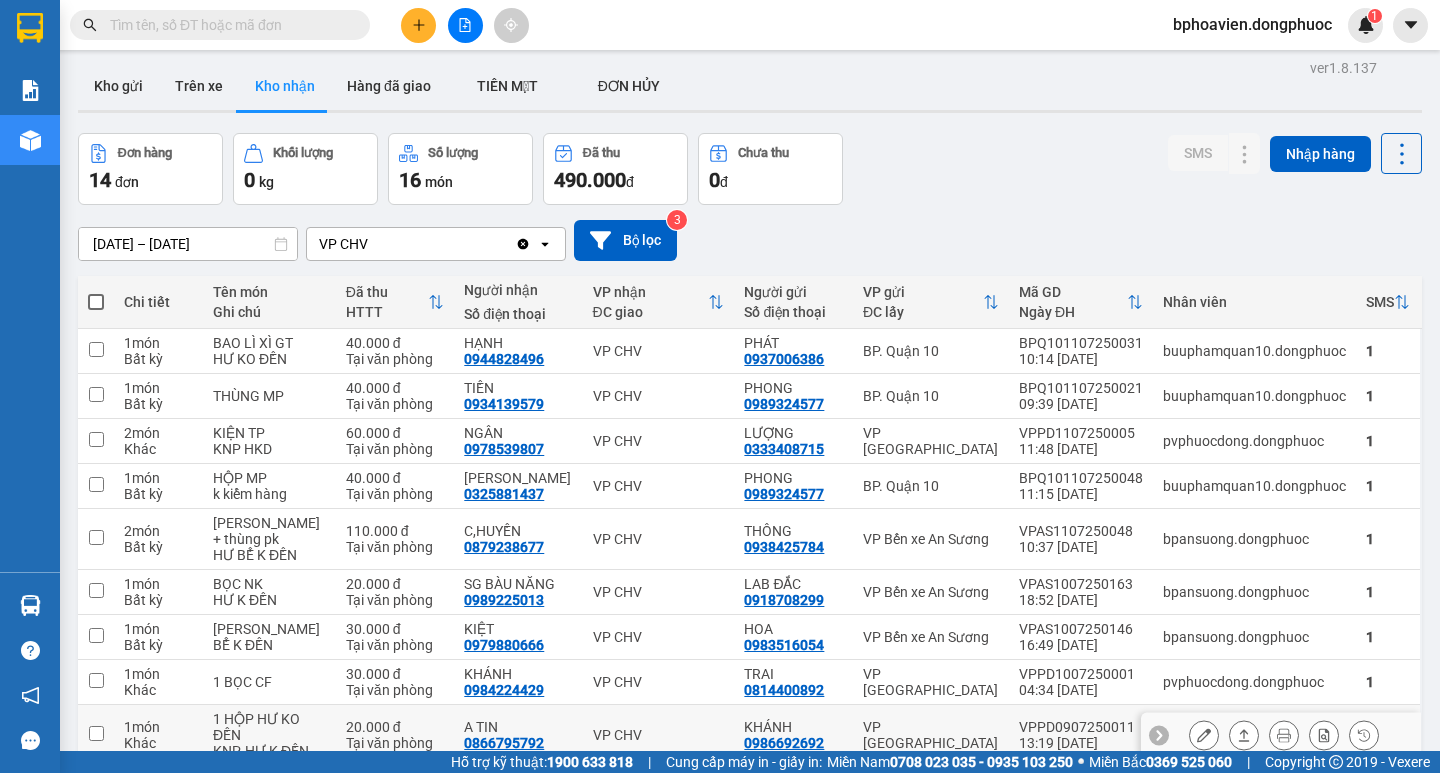 scroll, scrollTop: 0, scrollLeft: 0, axis: both 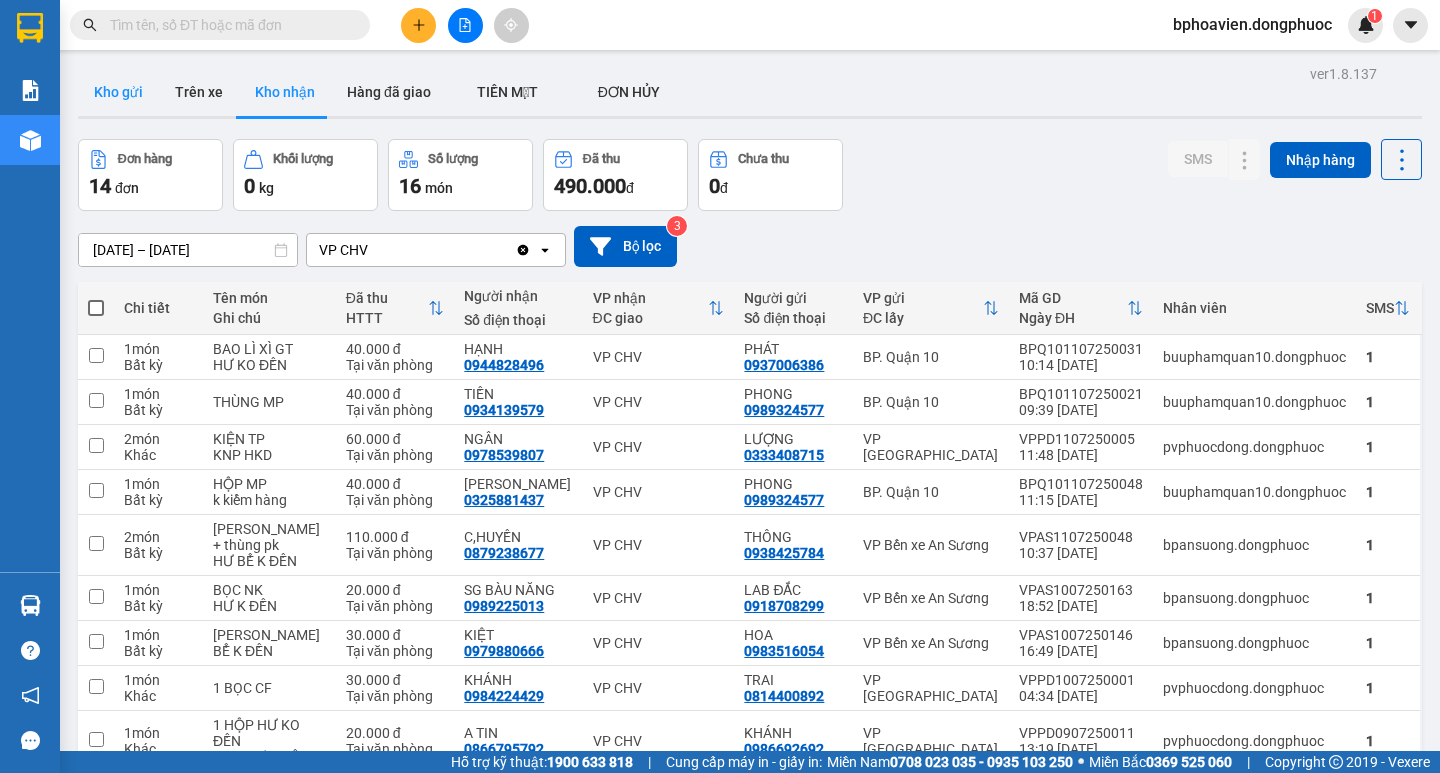 click on "Kho gửi" at bounding box center [118, 92] 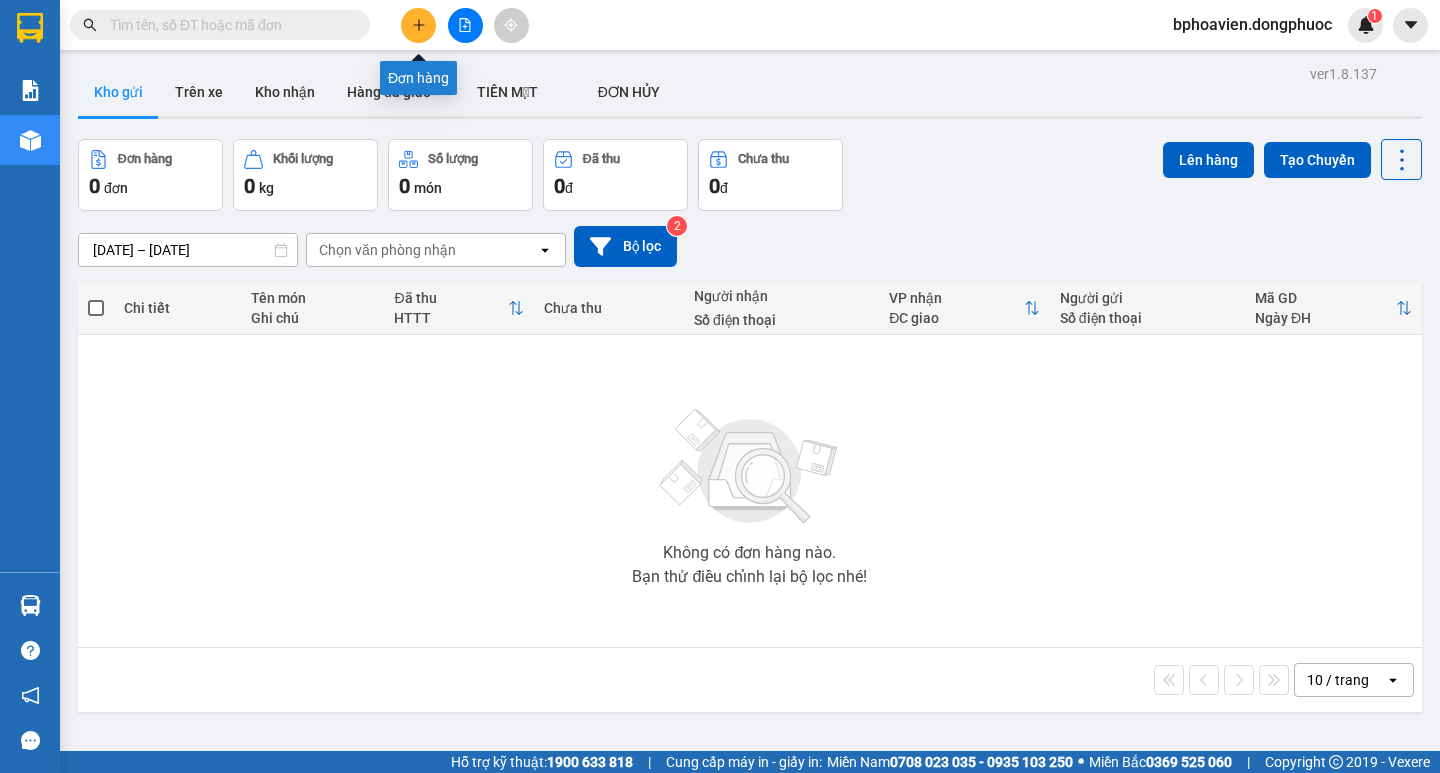 click 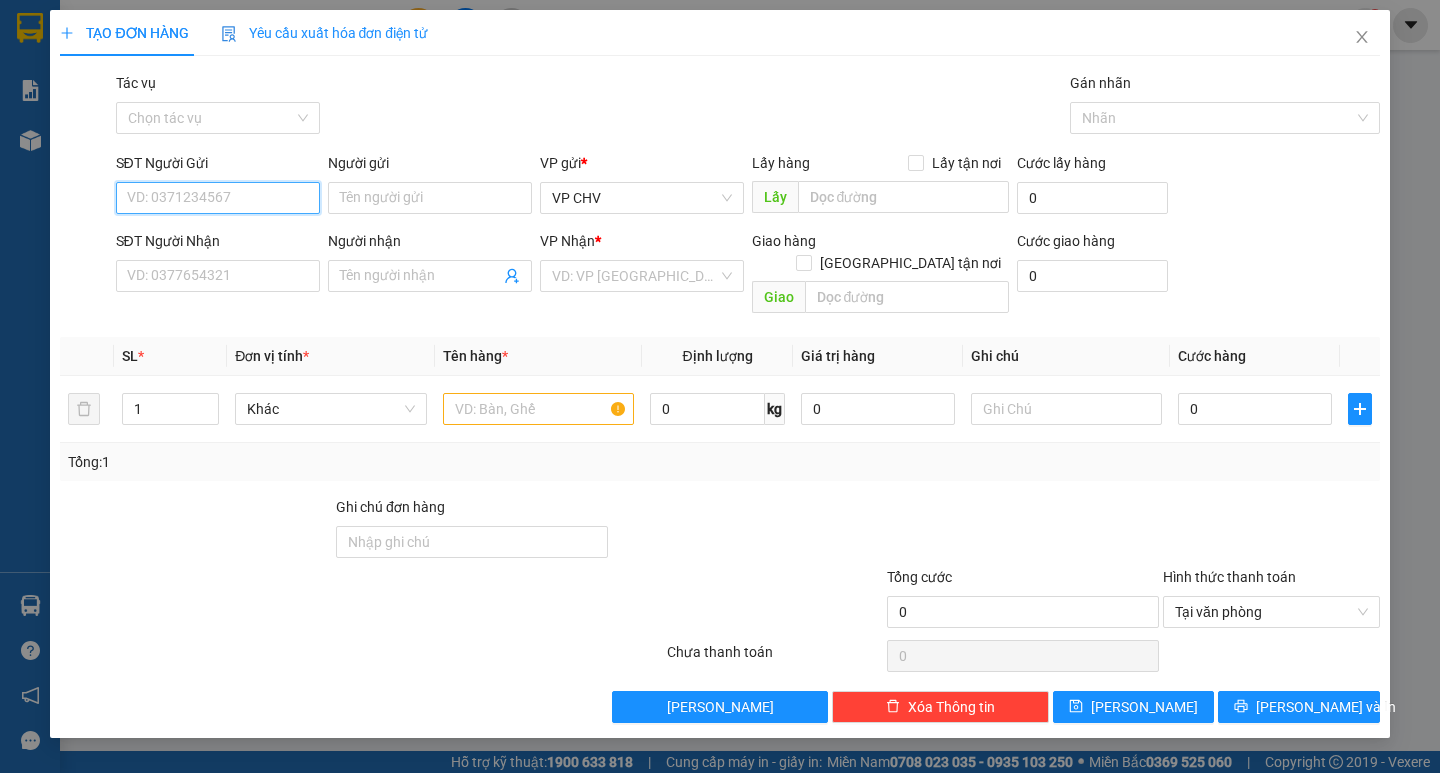 click on "SĐT Người Gửi" at bounding box center (218, 198) 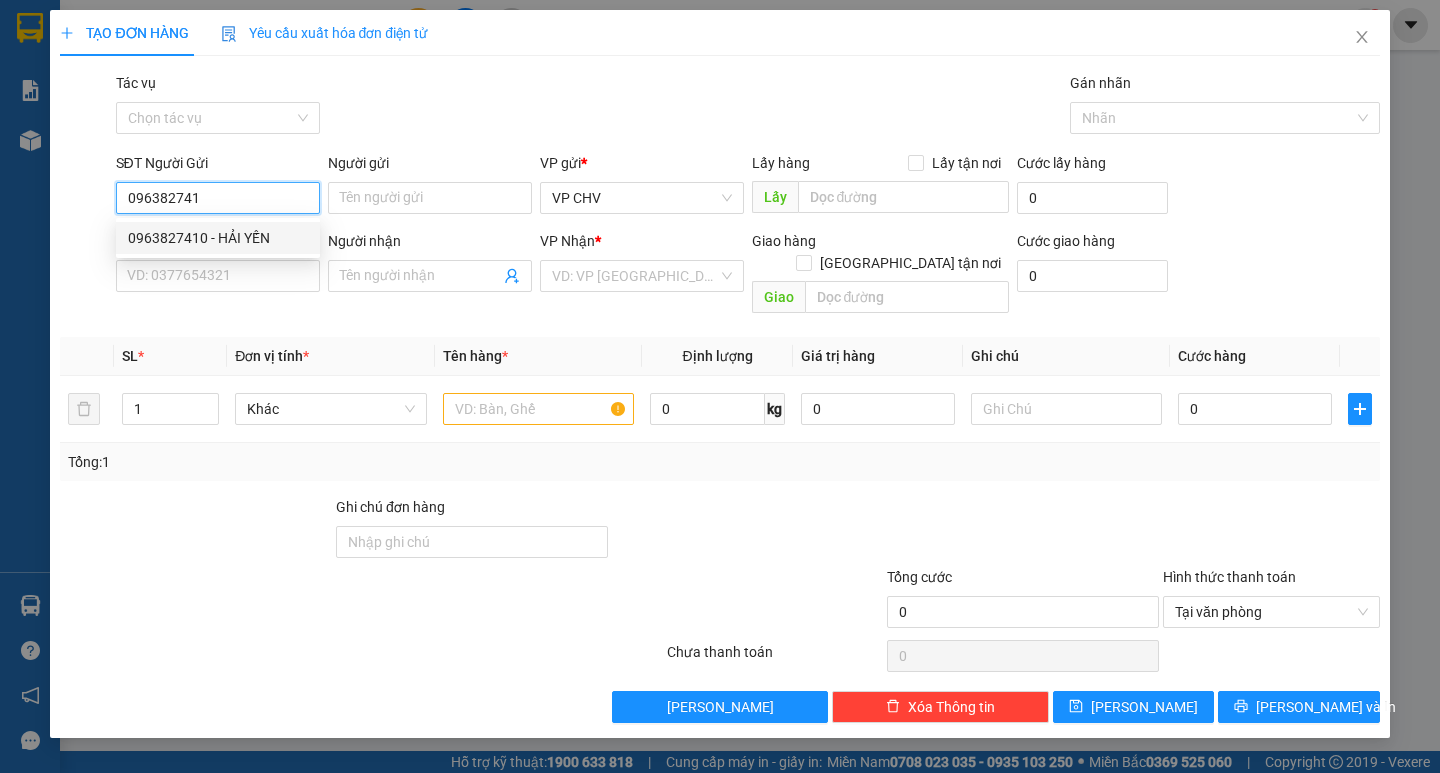 click on "0963827410 - HẢI YẾN" at bounding box center (218, 238) 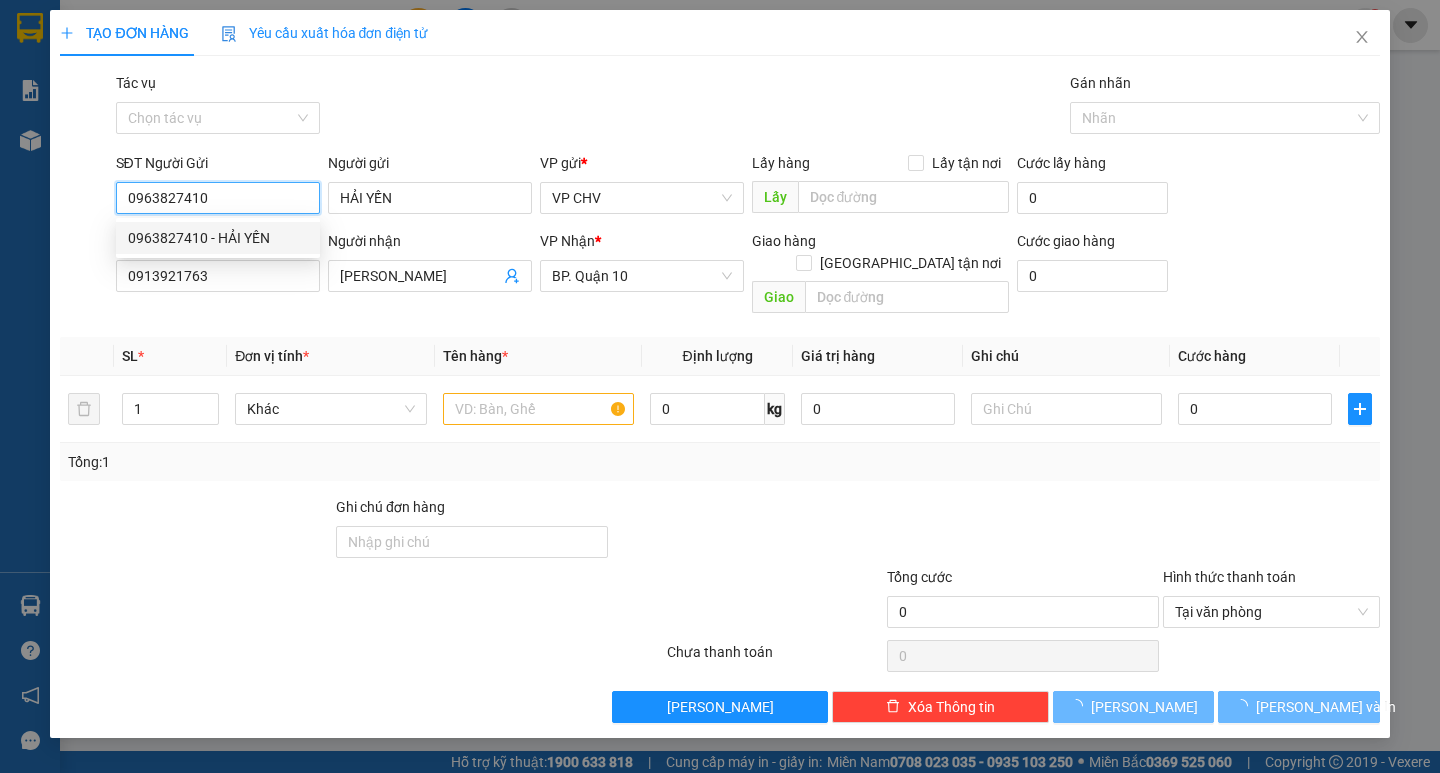 type on "40.000" 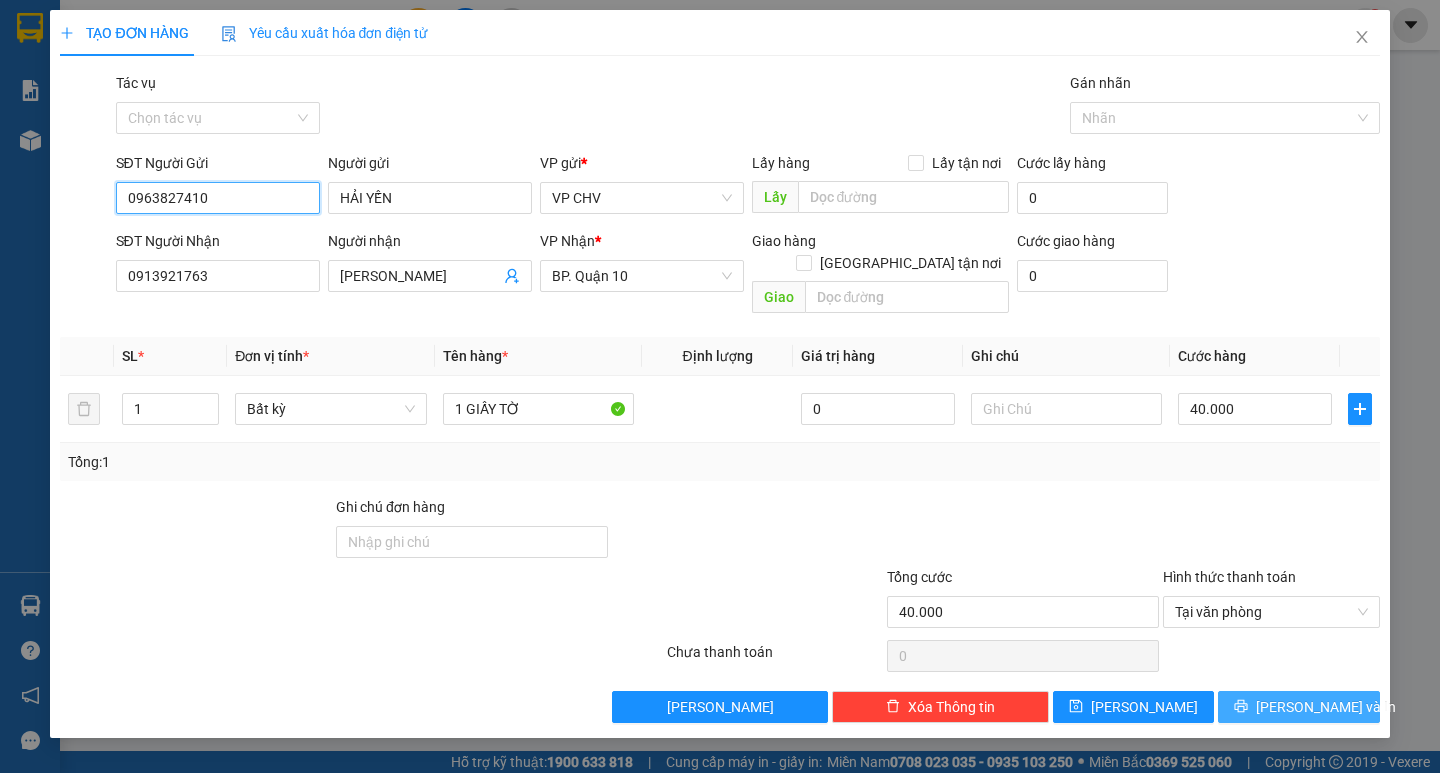 type on "0963827410" 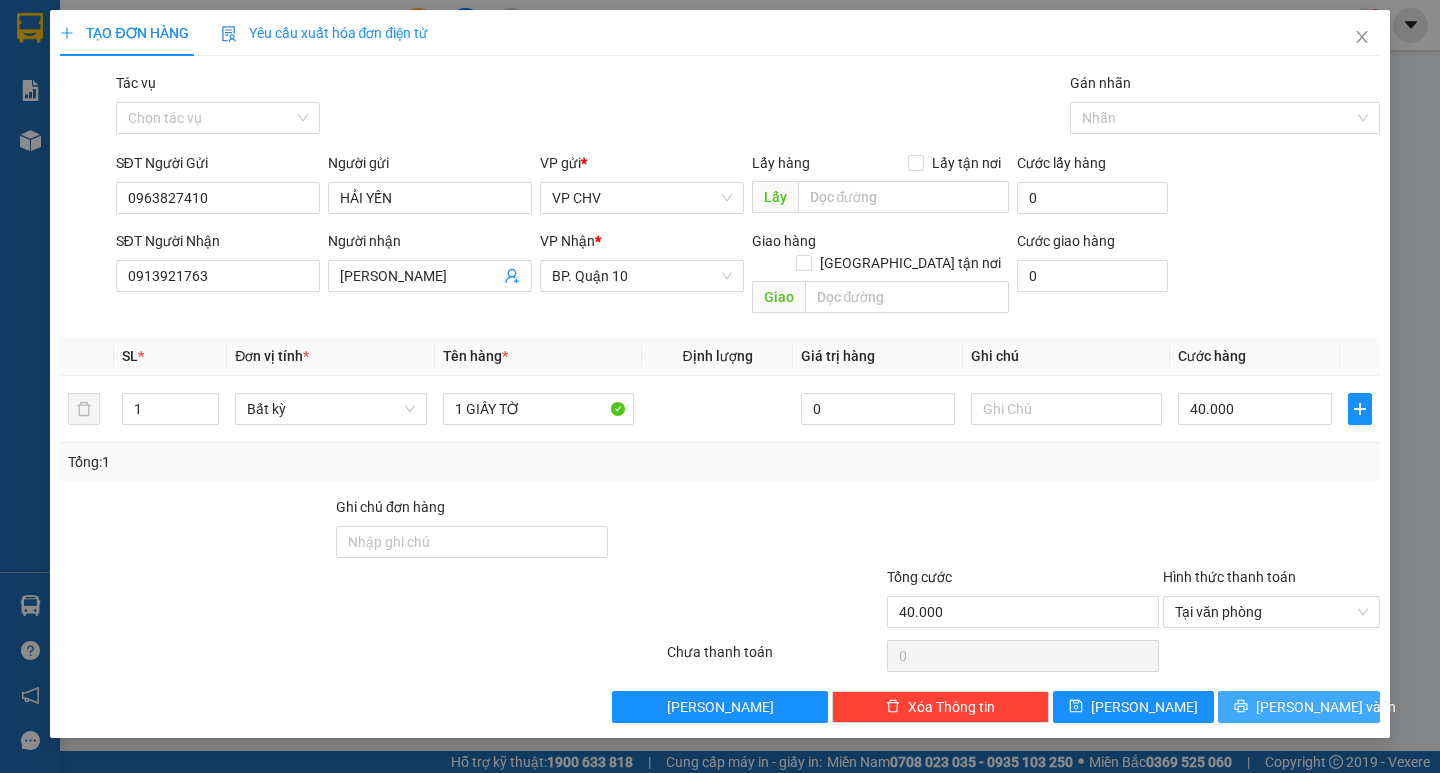 click on "[PERSON_NAME] và In" at bounding box center (1326, 707) 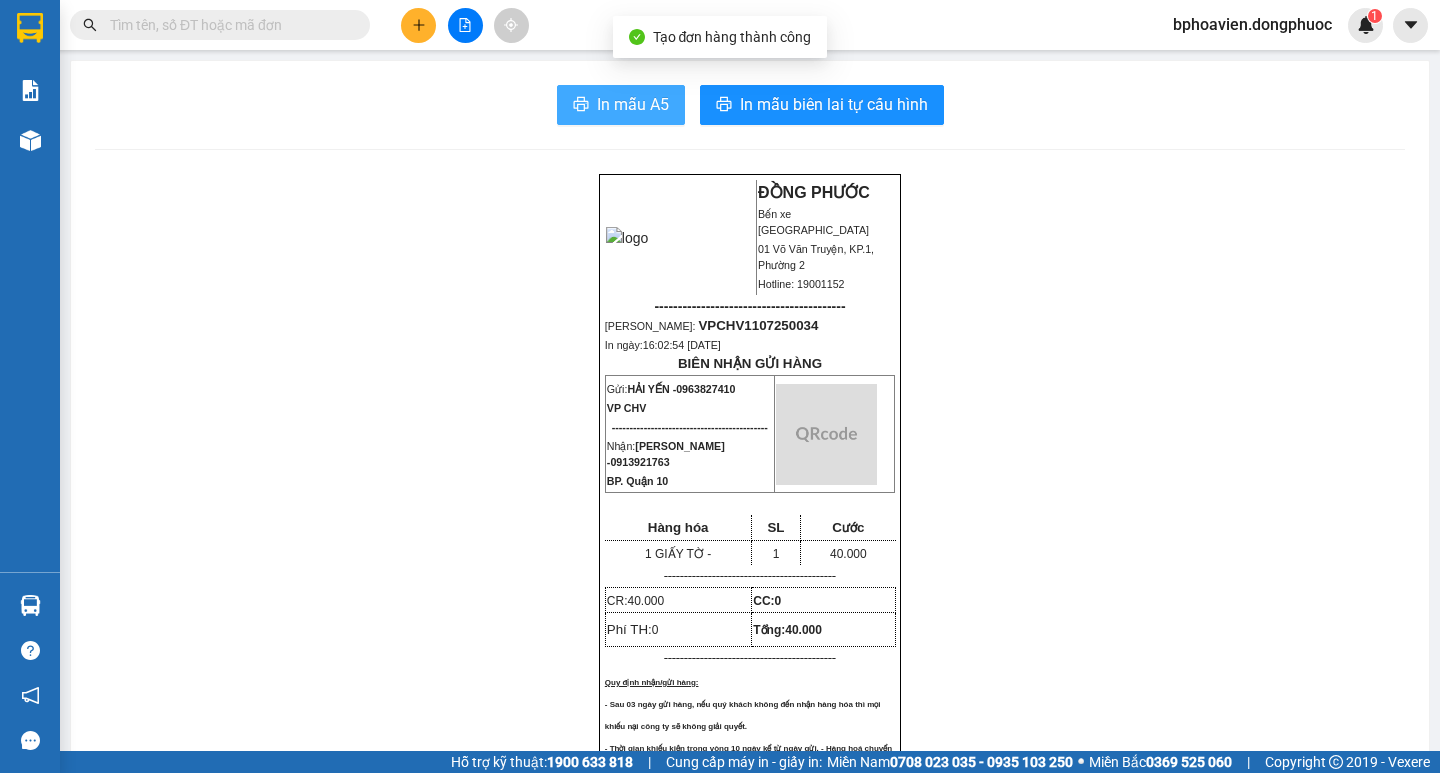 click on "In mẫu A5" at bounding box center [633, 104] 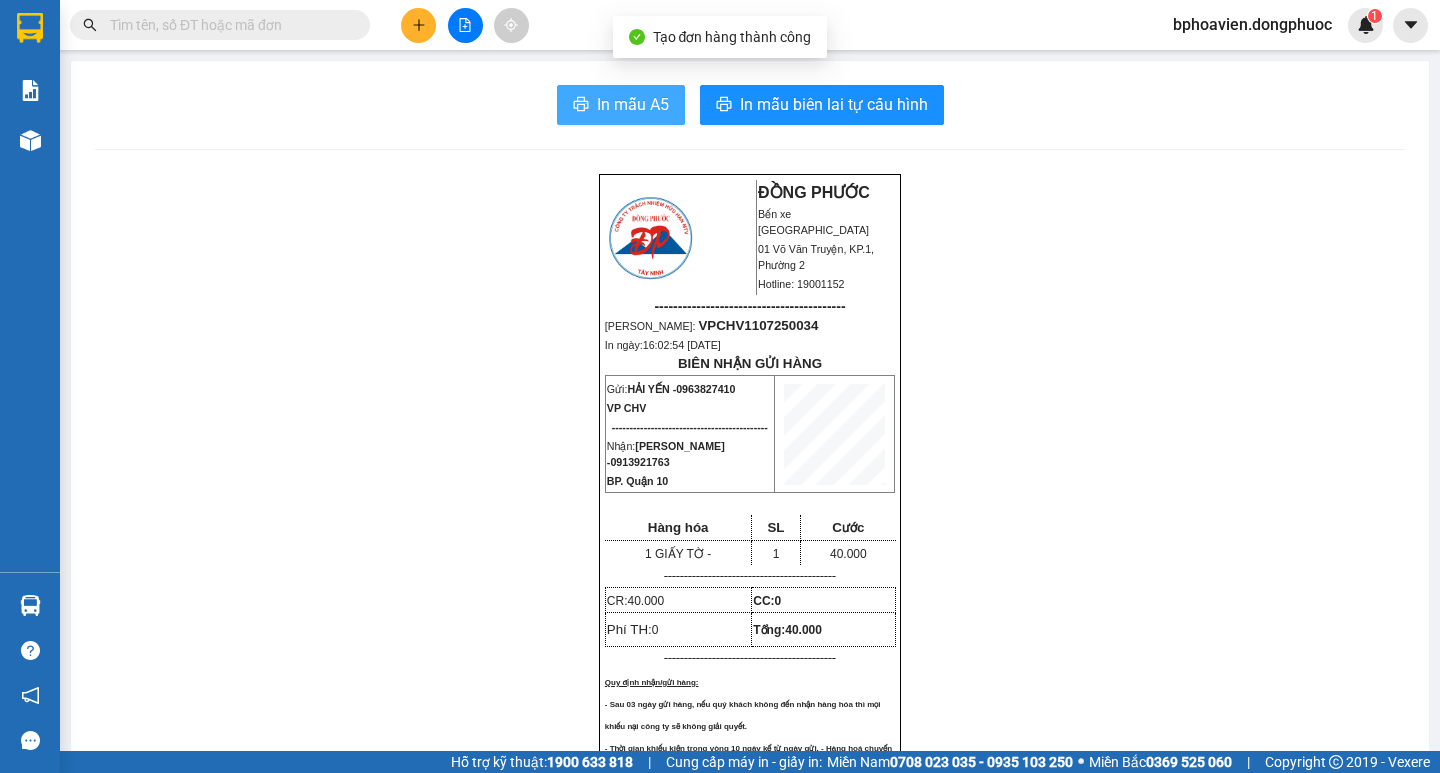 scroll, scrollTop: 0, scrollLeft: 0, axis: both 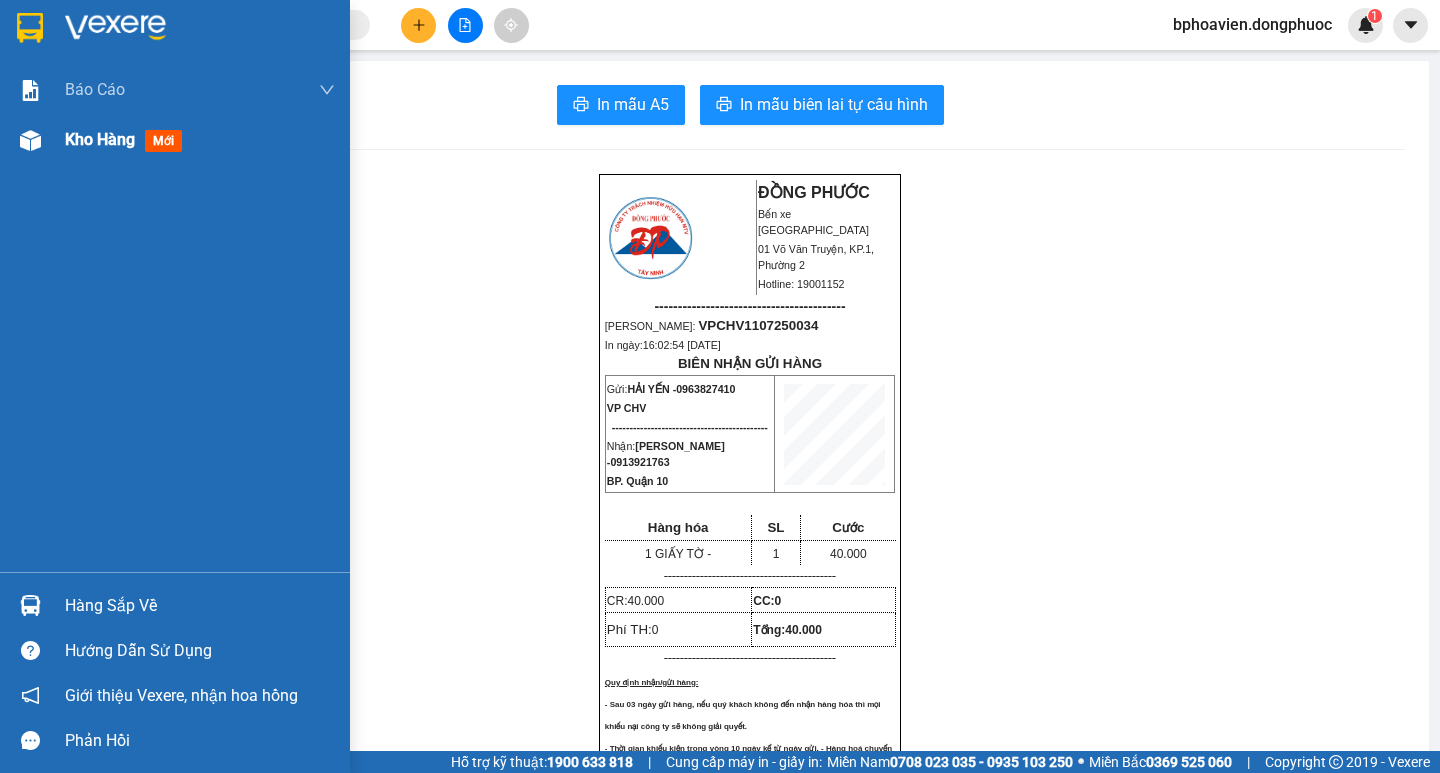 click on "Kho hàng" at bounding box center [100, 139] 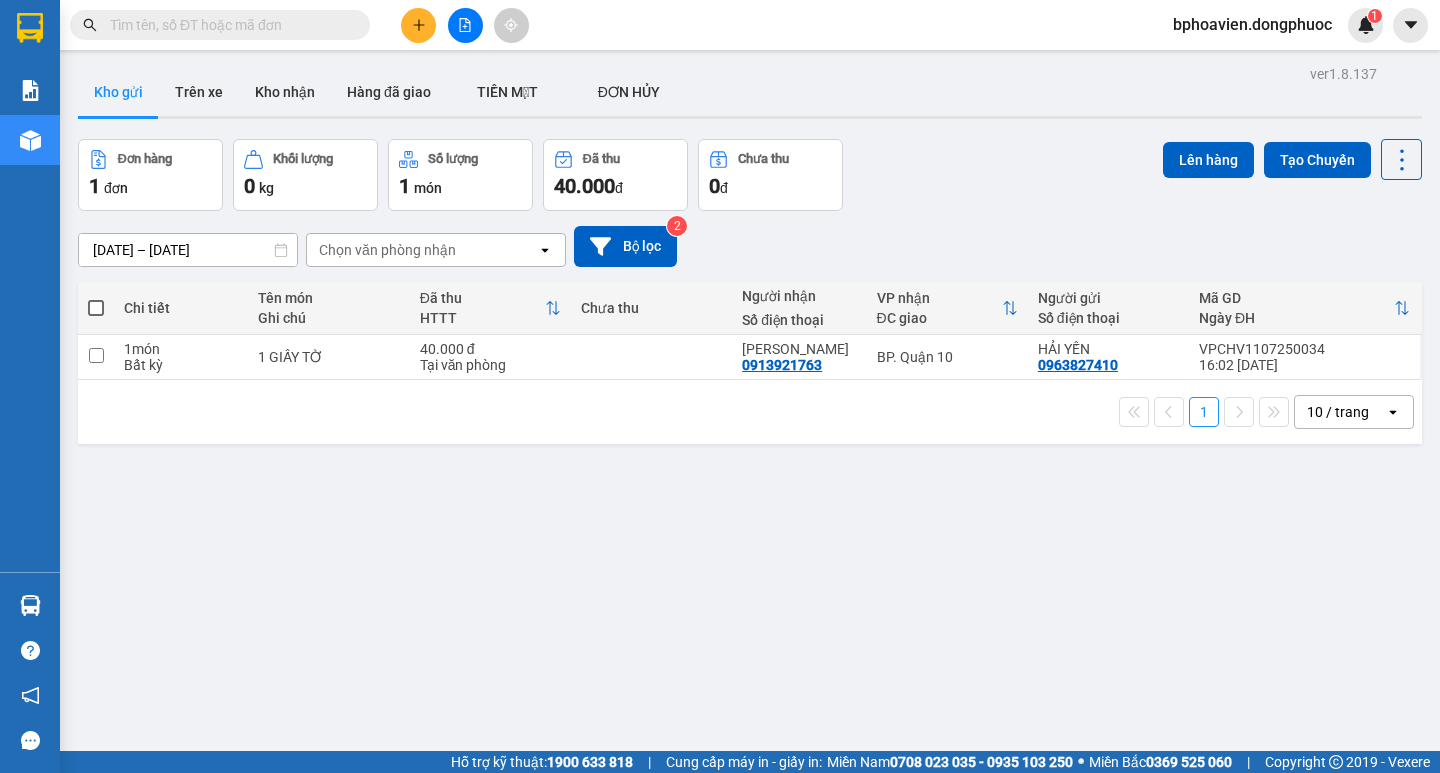 drag, startPoint x: 286, startPoint y: 80, endPoint x: 236, endPoint y: 181, distance: 112.698715 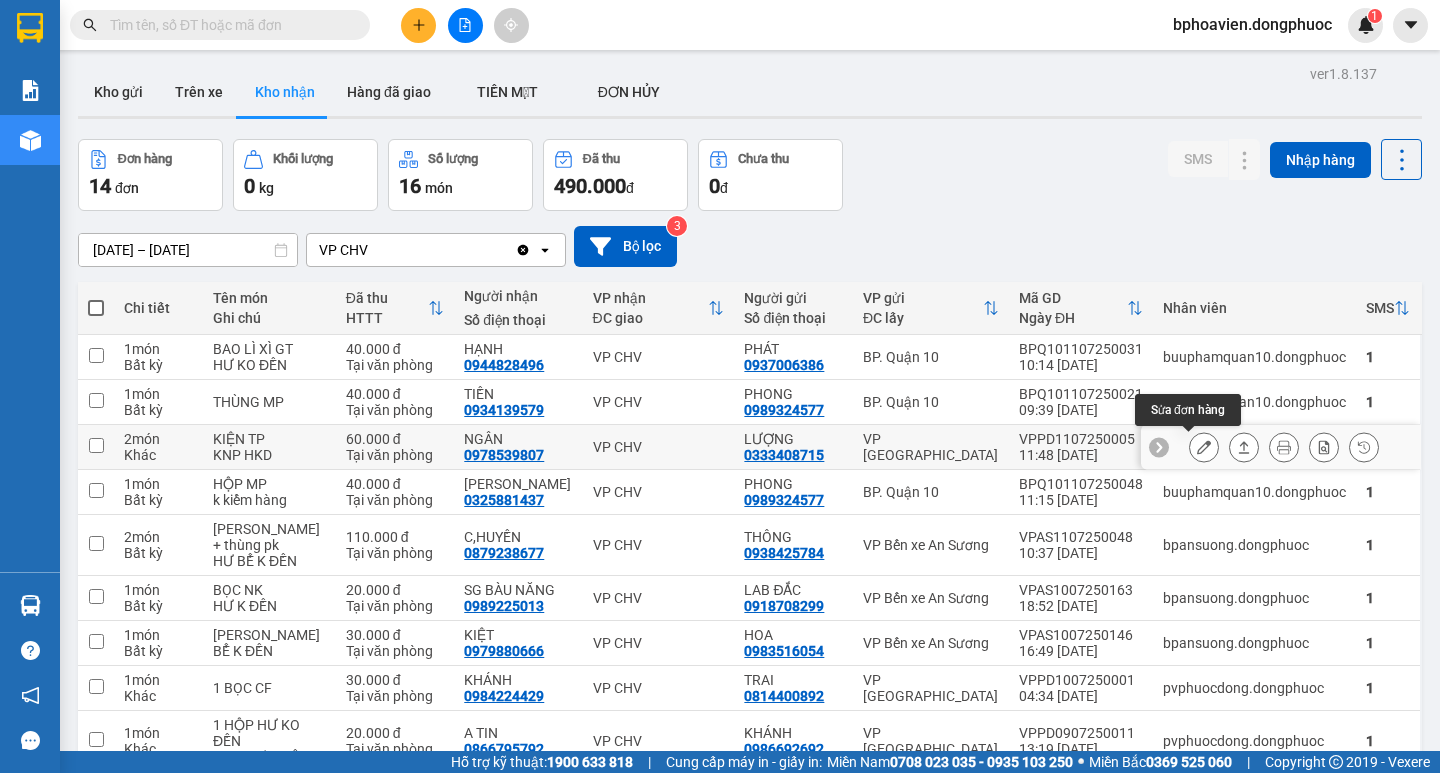 click 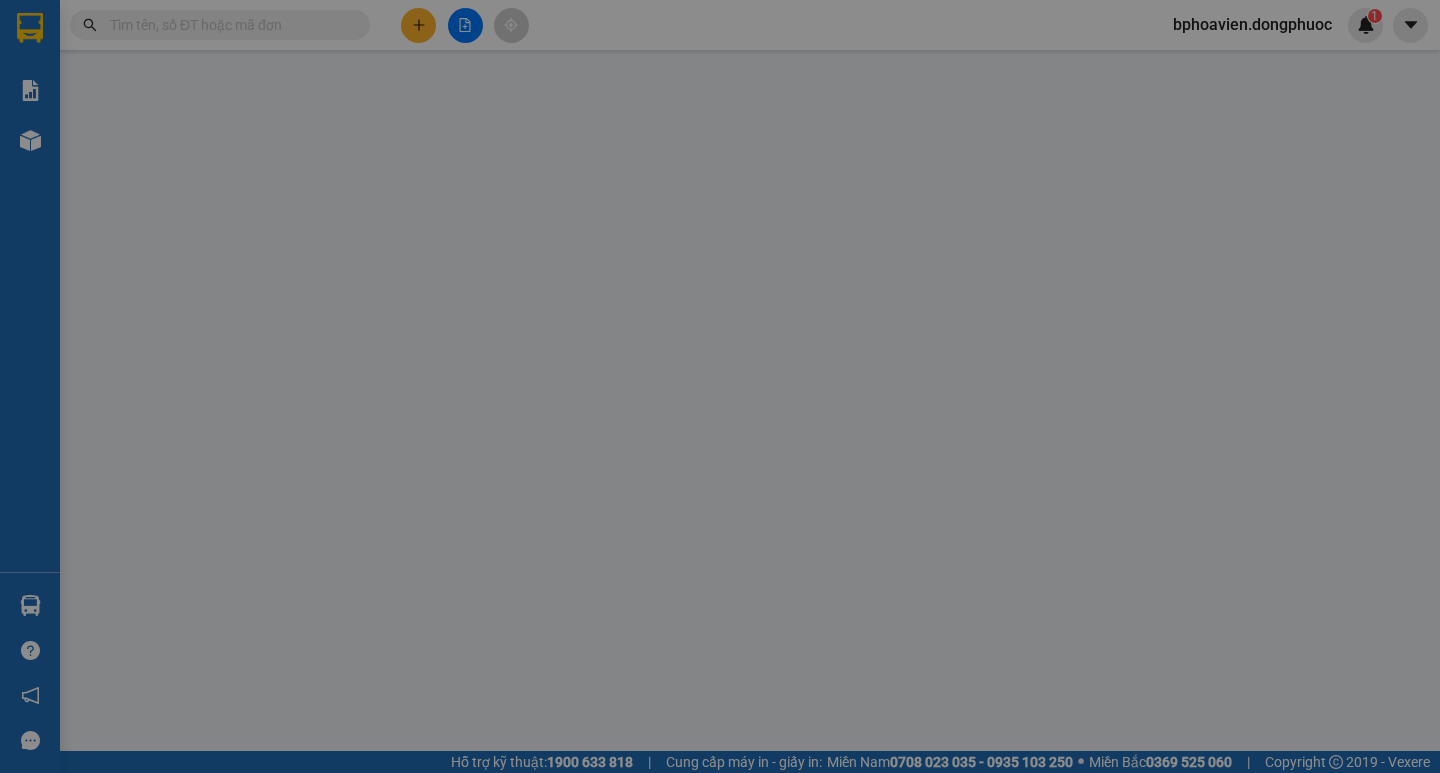 type on "0333408715" 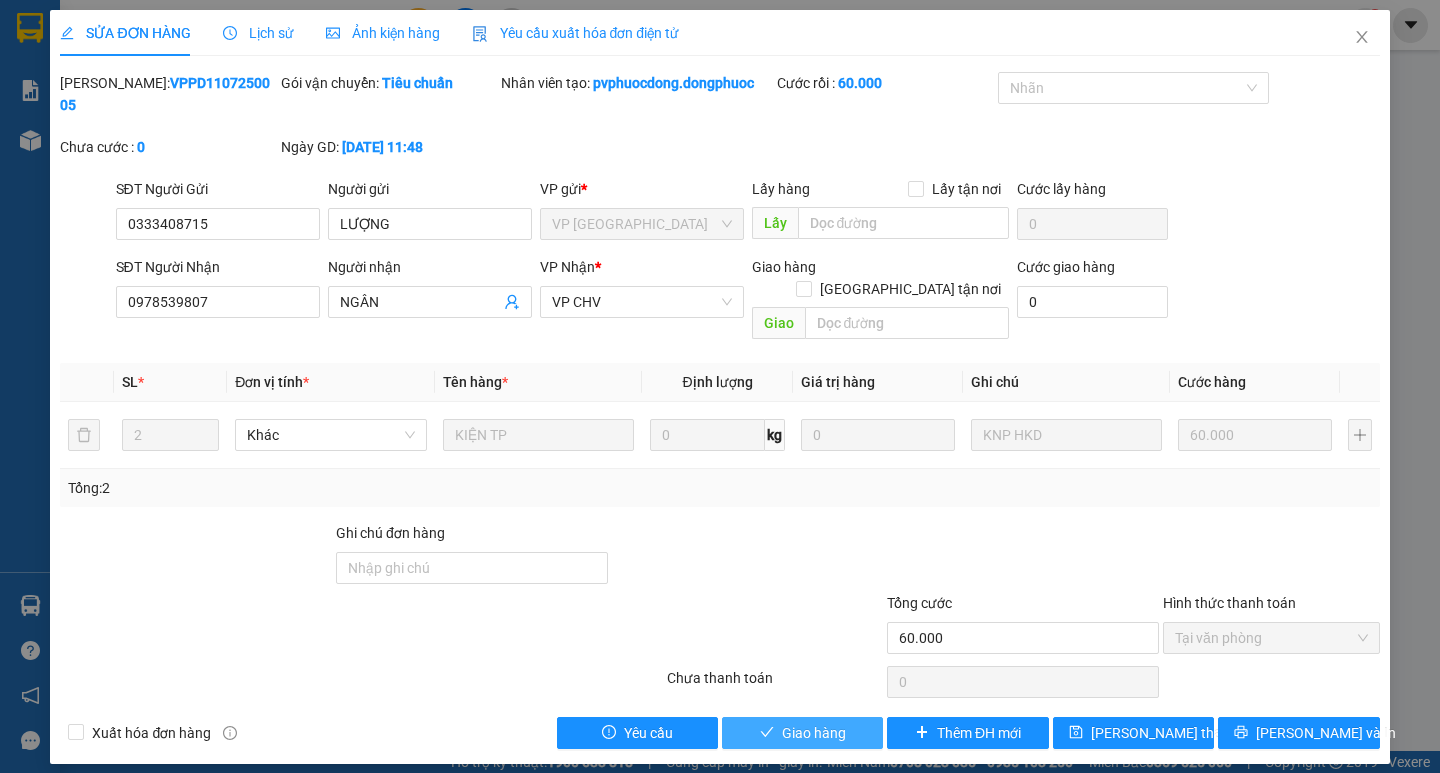 click on "Giao hàng" at bounding box center [814, 733] 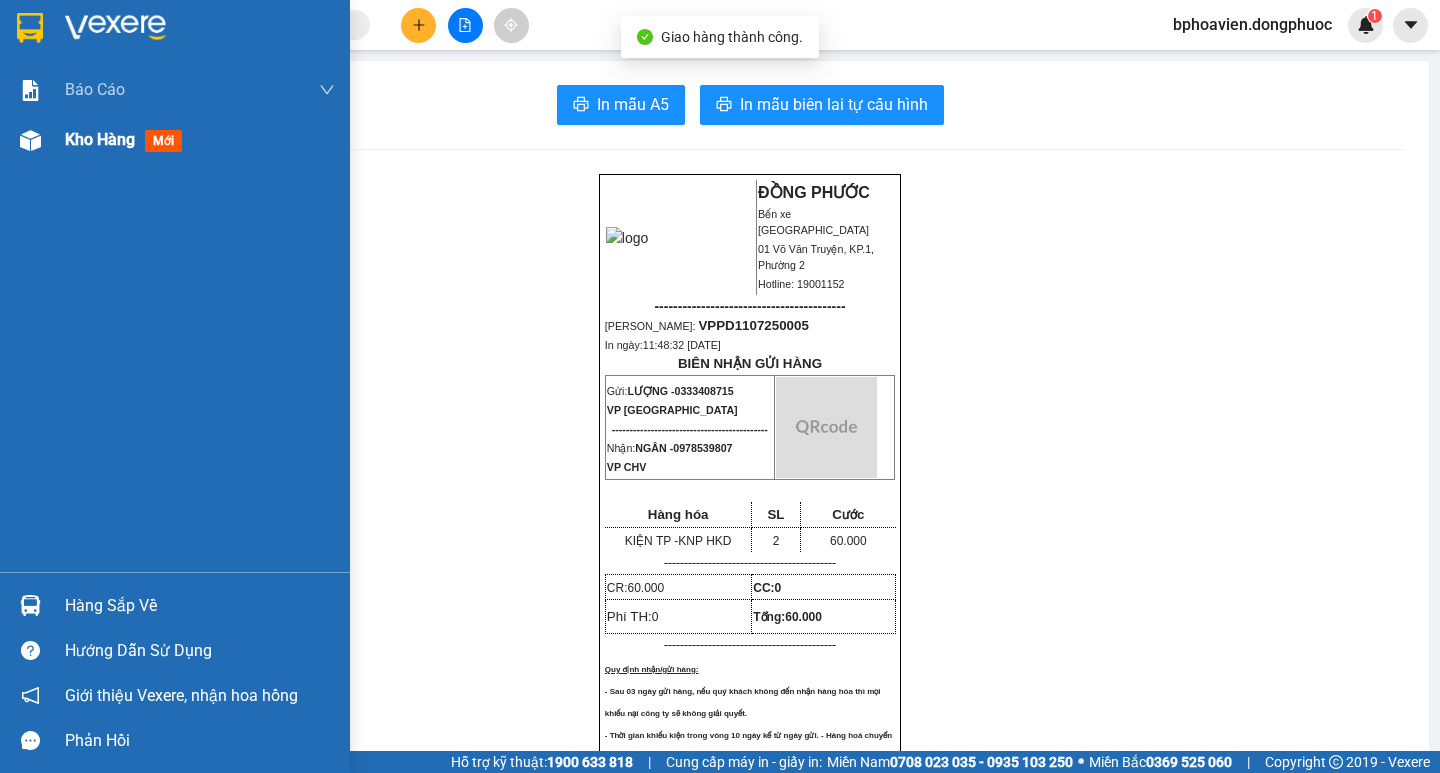 click on "Kho hàng" at bounding box center [100, 139] 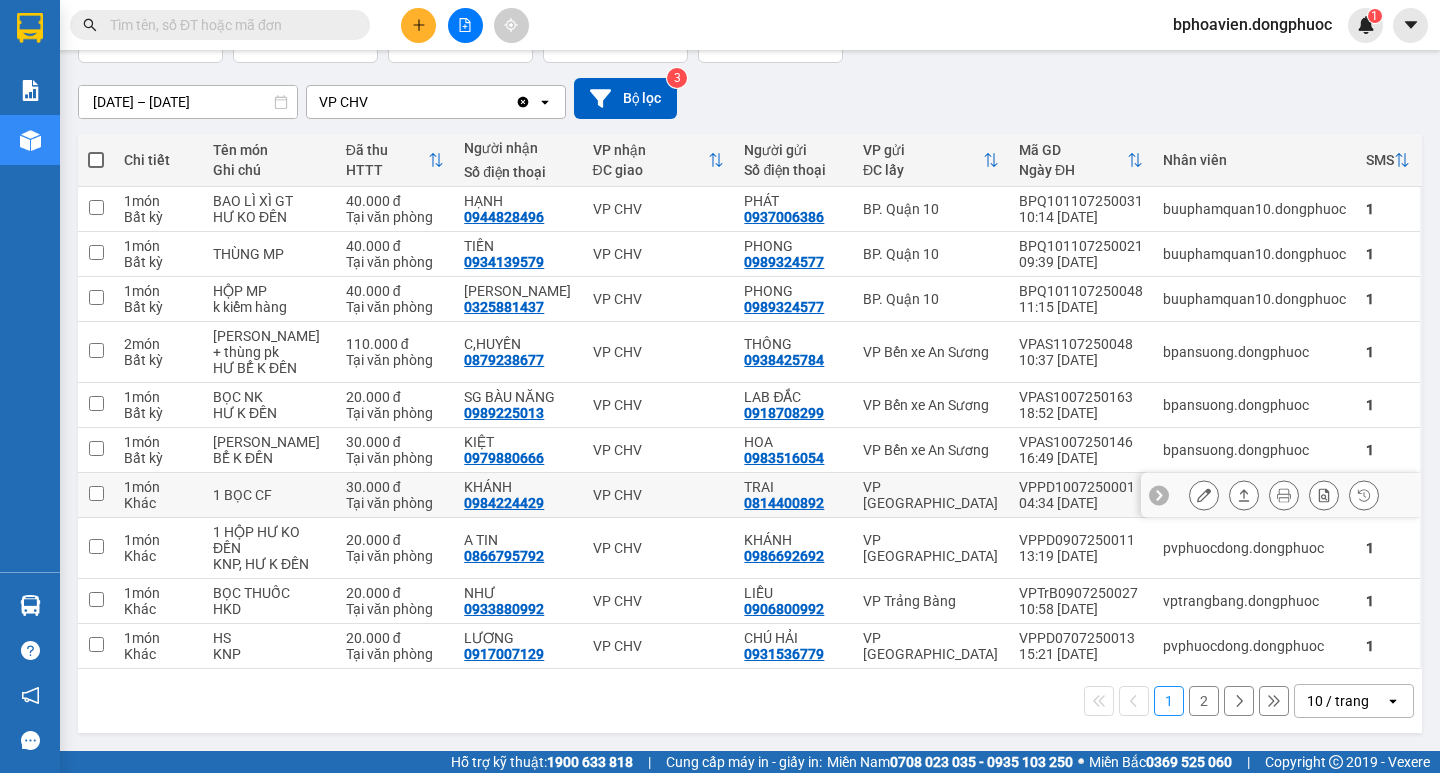 scroll, scrollTop: 164, scrollLeft: 0, axis: vertical 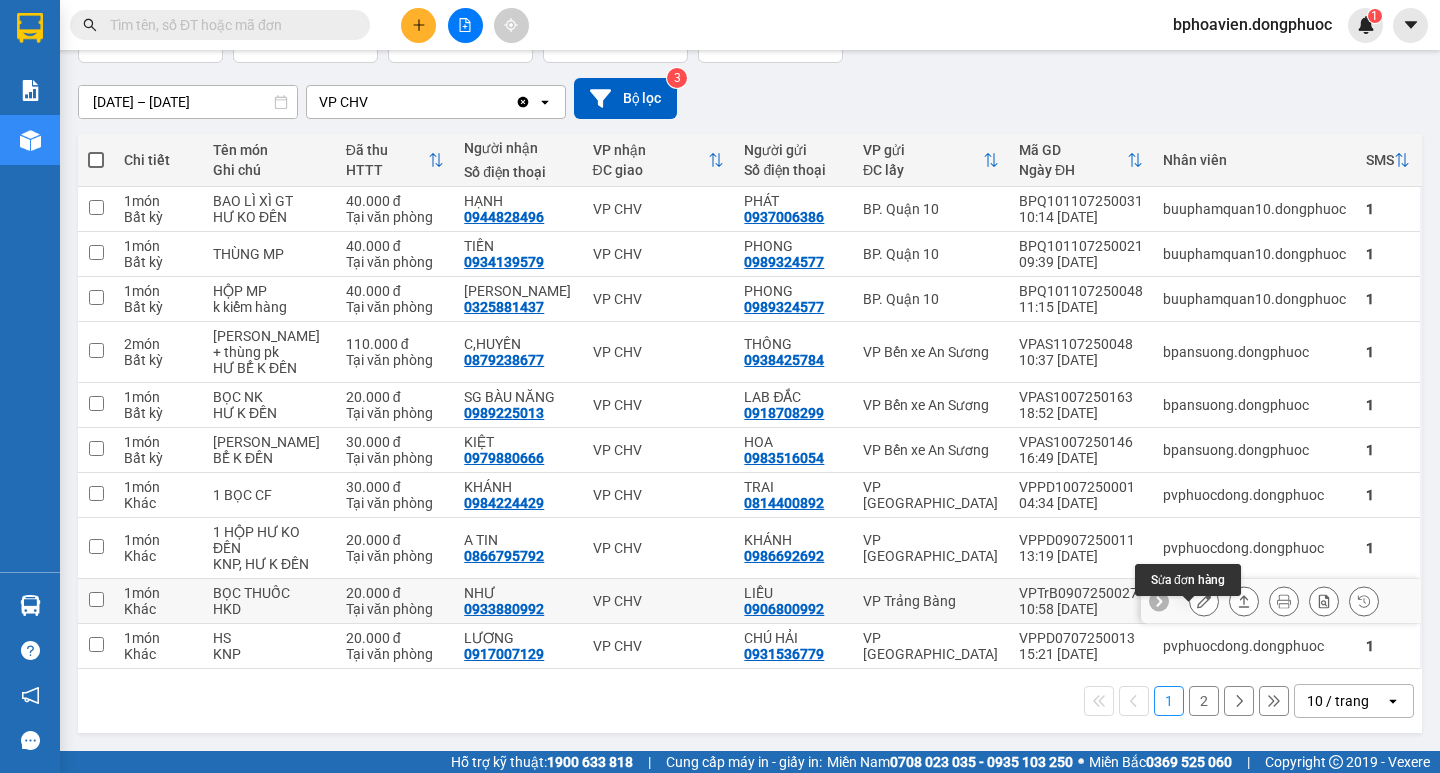 click at bounding box center [1204, 601] 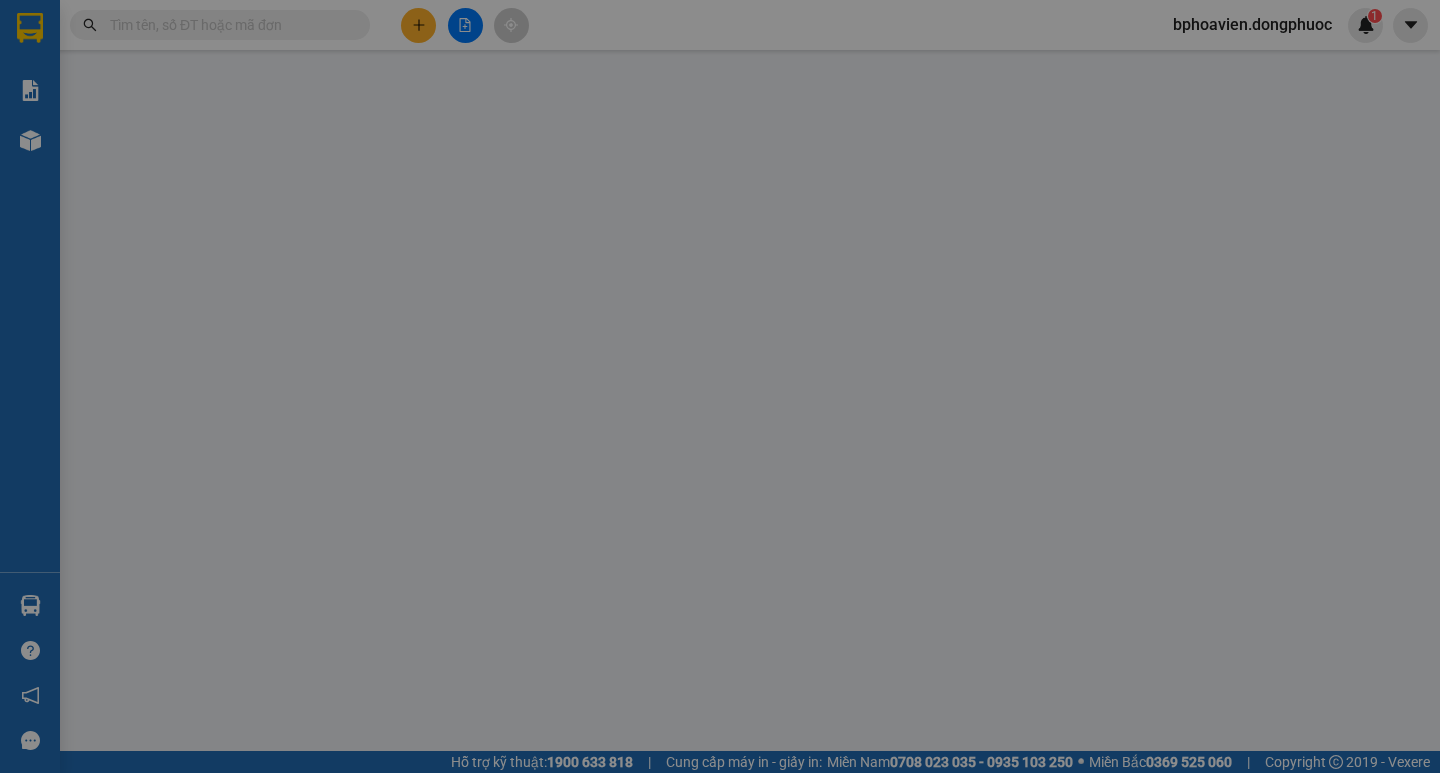 type on "0906800992" 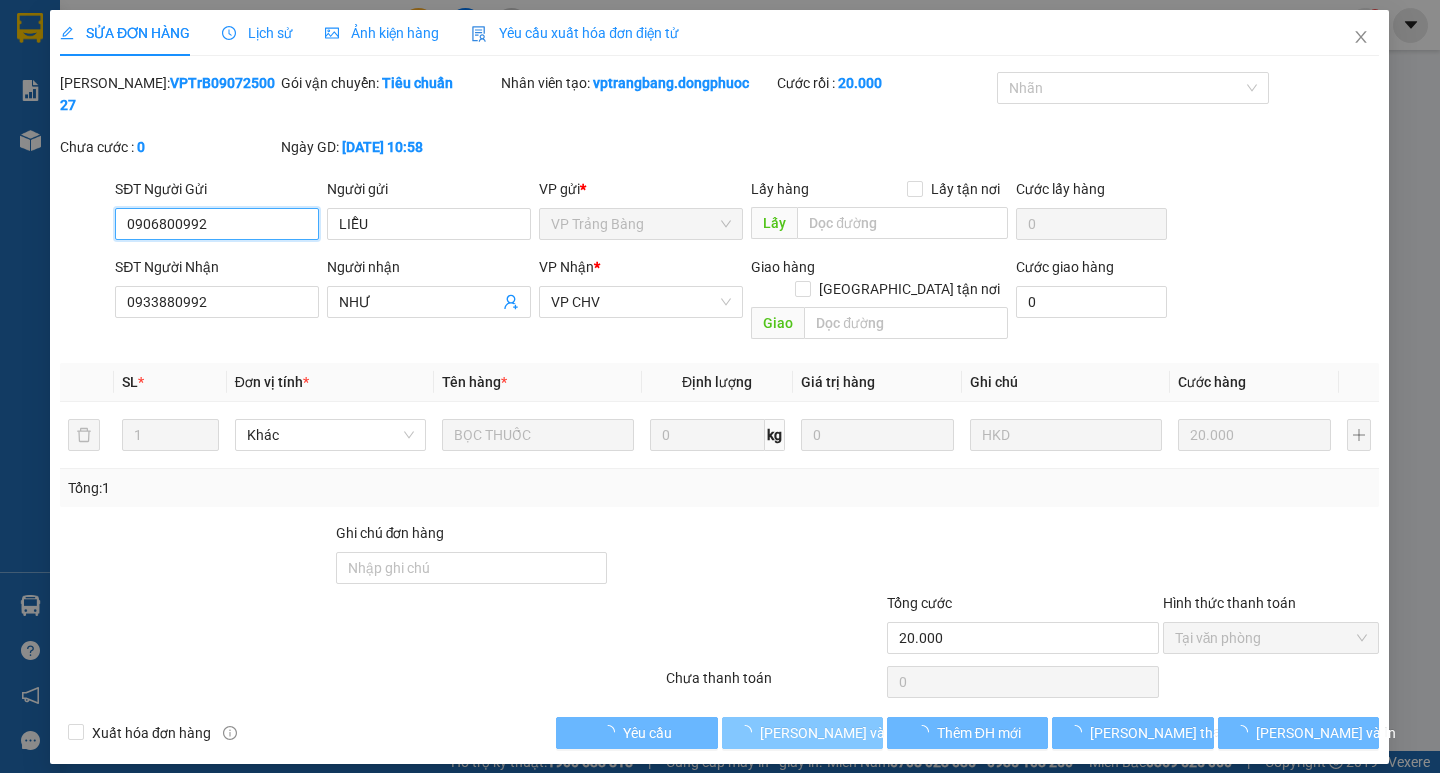 scroll, scrollTop: 0, scrollLeft: 0, axis: both 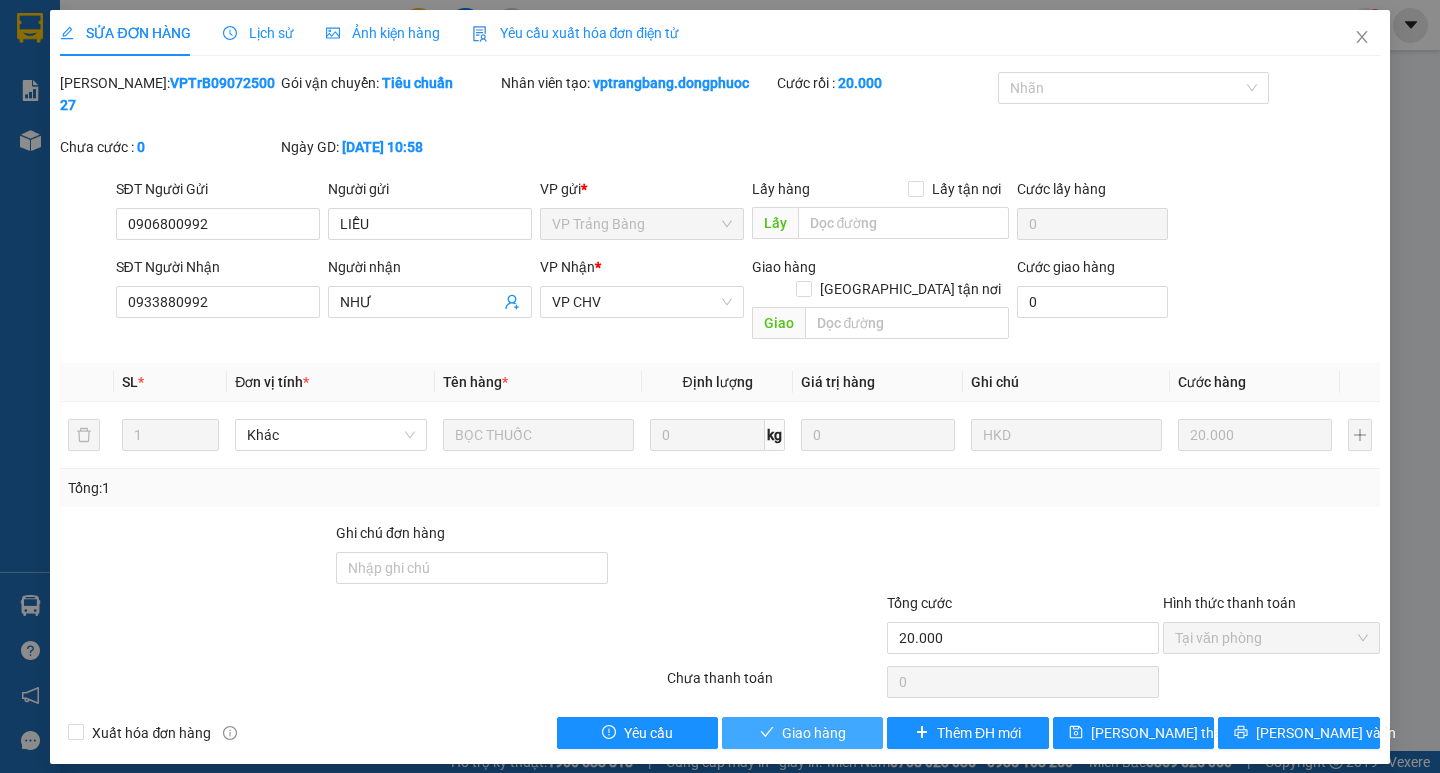 click on "Giao hàng" at bounding box center [814, 733] 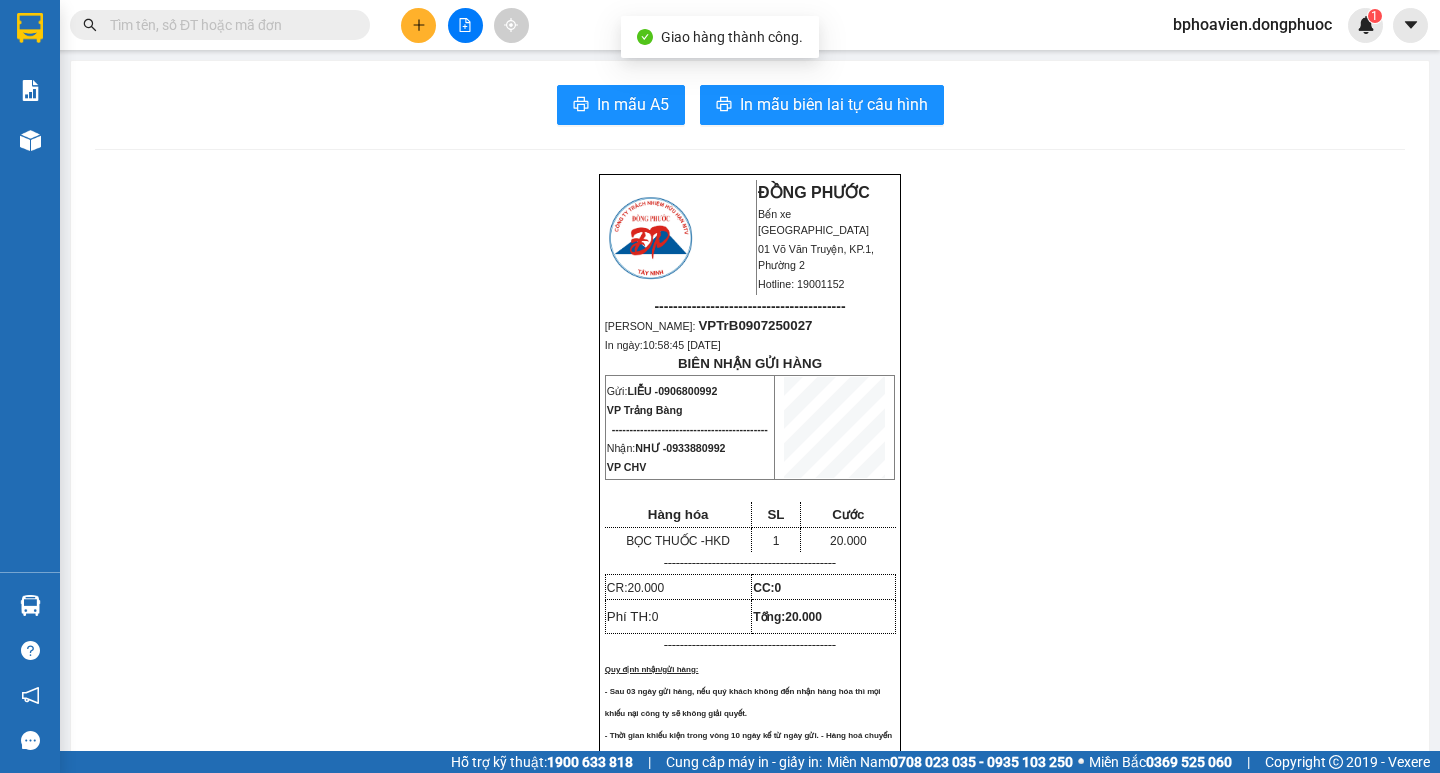 click on "In mẫu A5
In mẫu biên lai tự cấu hình
ĐỒNG PHƯỚC
Bến xe Tây Ninh
01 Võ Văn Truyện, KP.1, Phường 2
Hotline: 19001152
-----------------------------------------
Mã ĐH:   VPTrB0907250027
In ngày:  10:58:45 - 09/07/2025
BIÊN NHẬN GỬI HÀNG
Gửi:  LIỄU -  0906800992
VP Trảng Bàng
--------------------------------------------
Nhận:  NHƯ -  0933880992
VP CHV
Hàng hóa
SL
Cước
BỌC THUỐC -  HKD
1
20.000
-------------------------------------------
CR:  20.000
CC:  0
Phí TH:  0
Tổng:  20.000
-------------------------------------------
Quy định nhận/gửi hàng: - Sau 03 ngày gửi hàng, nếu quý khách không đến nhận hàng hóa thì mọi khiếu nại công ty sẽ không giải quyết.
- Nếu mất hàng: công ty sẽ hoàn bằng giá cước phí x 20 lần.
ĐỒNG PHƯỚC
Bến xe Tây Ninh" at bounding box center [750, 1649] 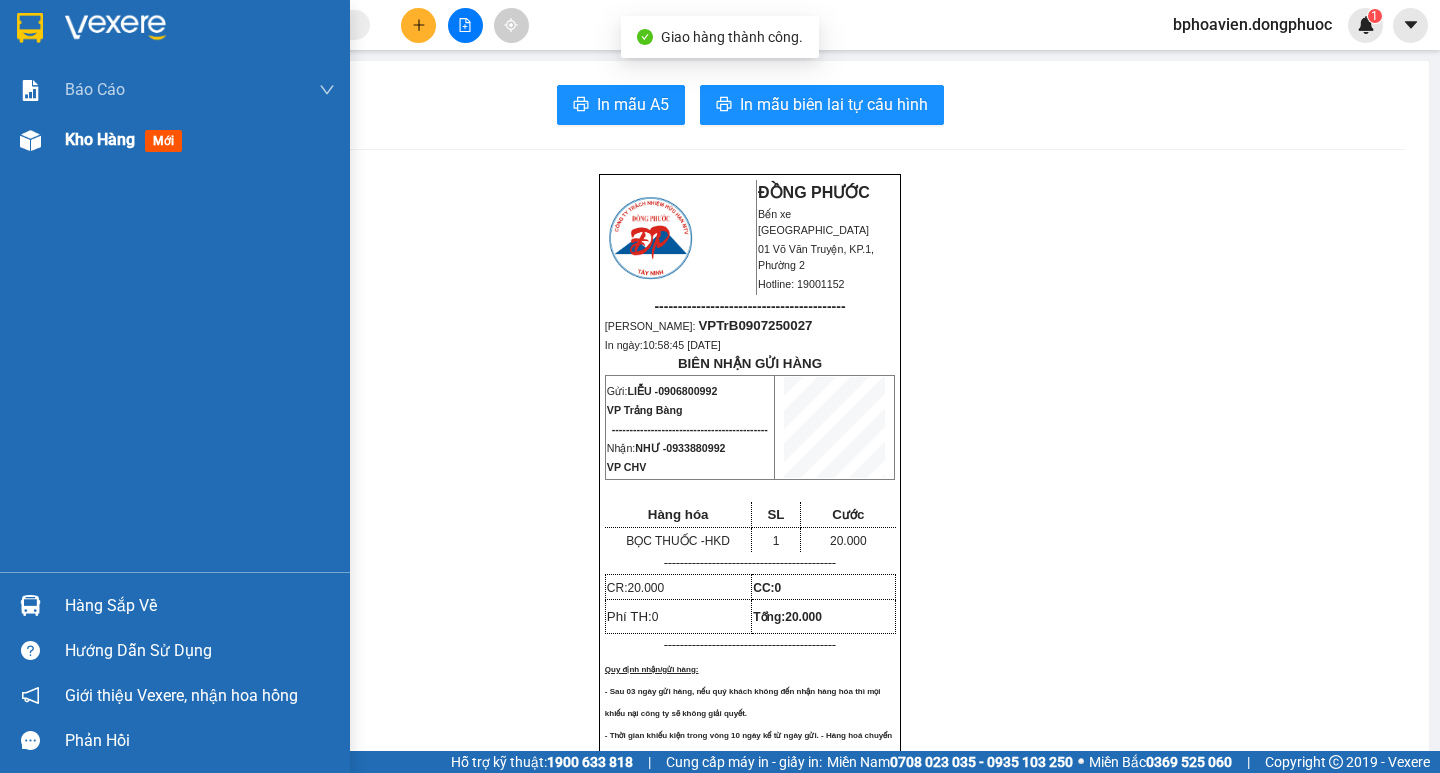 click on "Kho hàng" at bounding box center [100, 139] 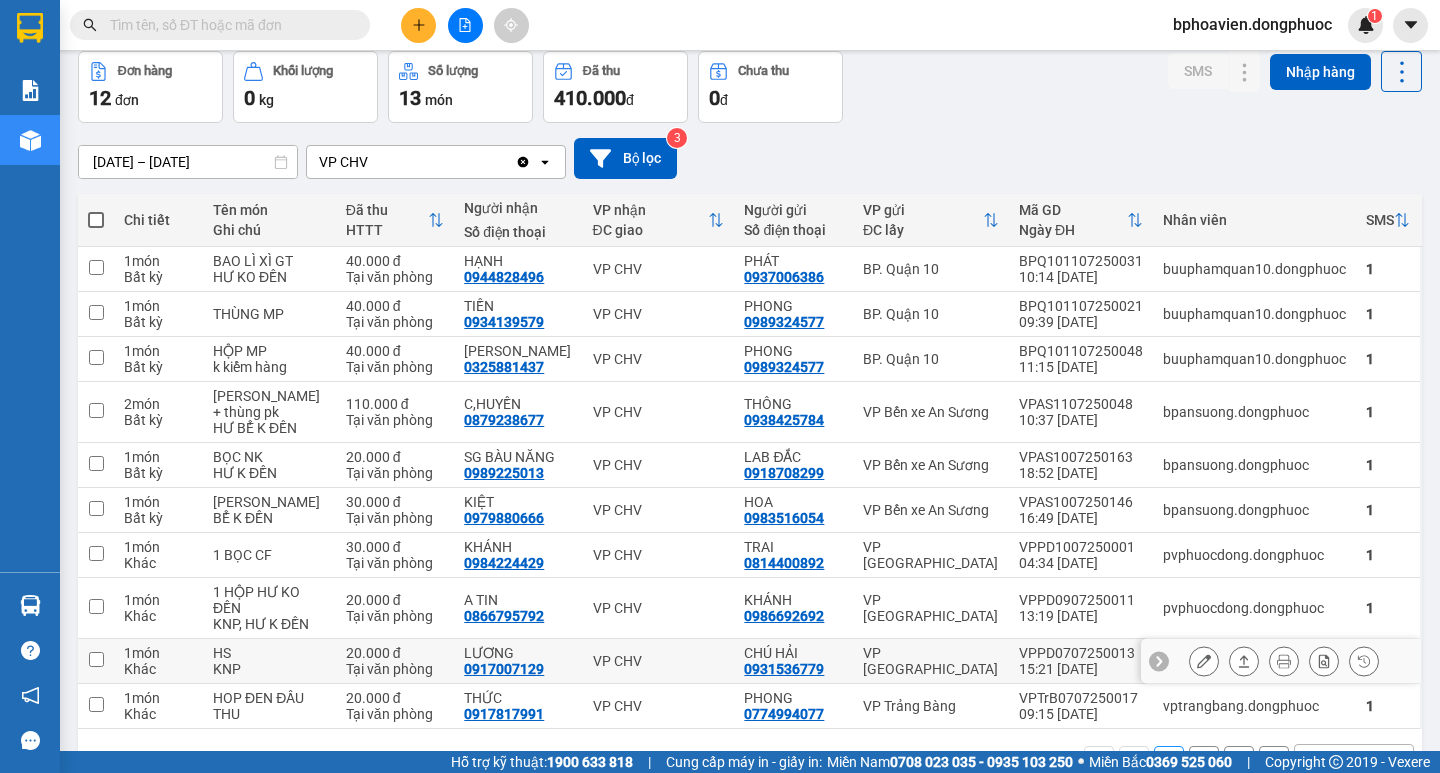 scroll, scrollTop: 164, scrollLeft: 0, axis: vertical 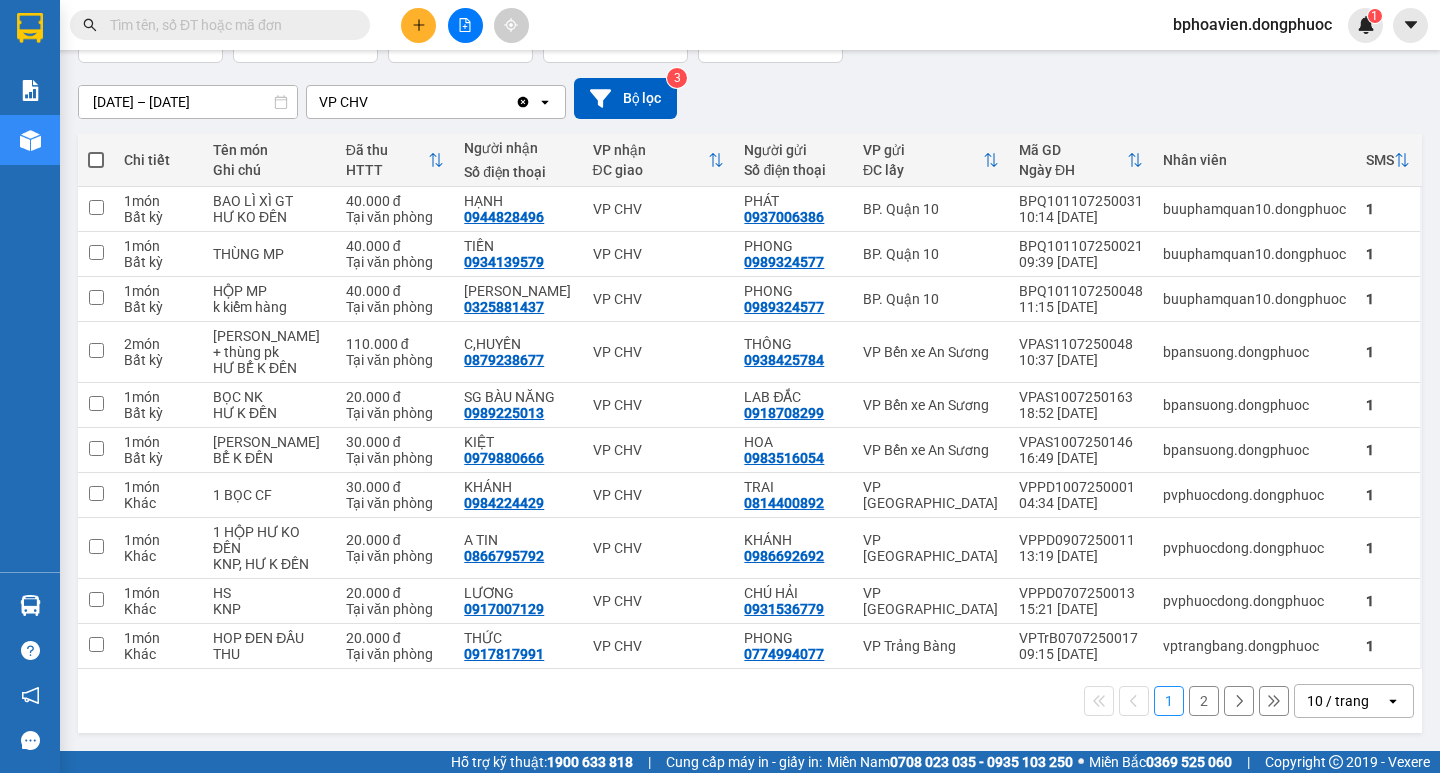 click on "2" at bounding box center (1204, 701) 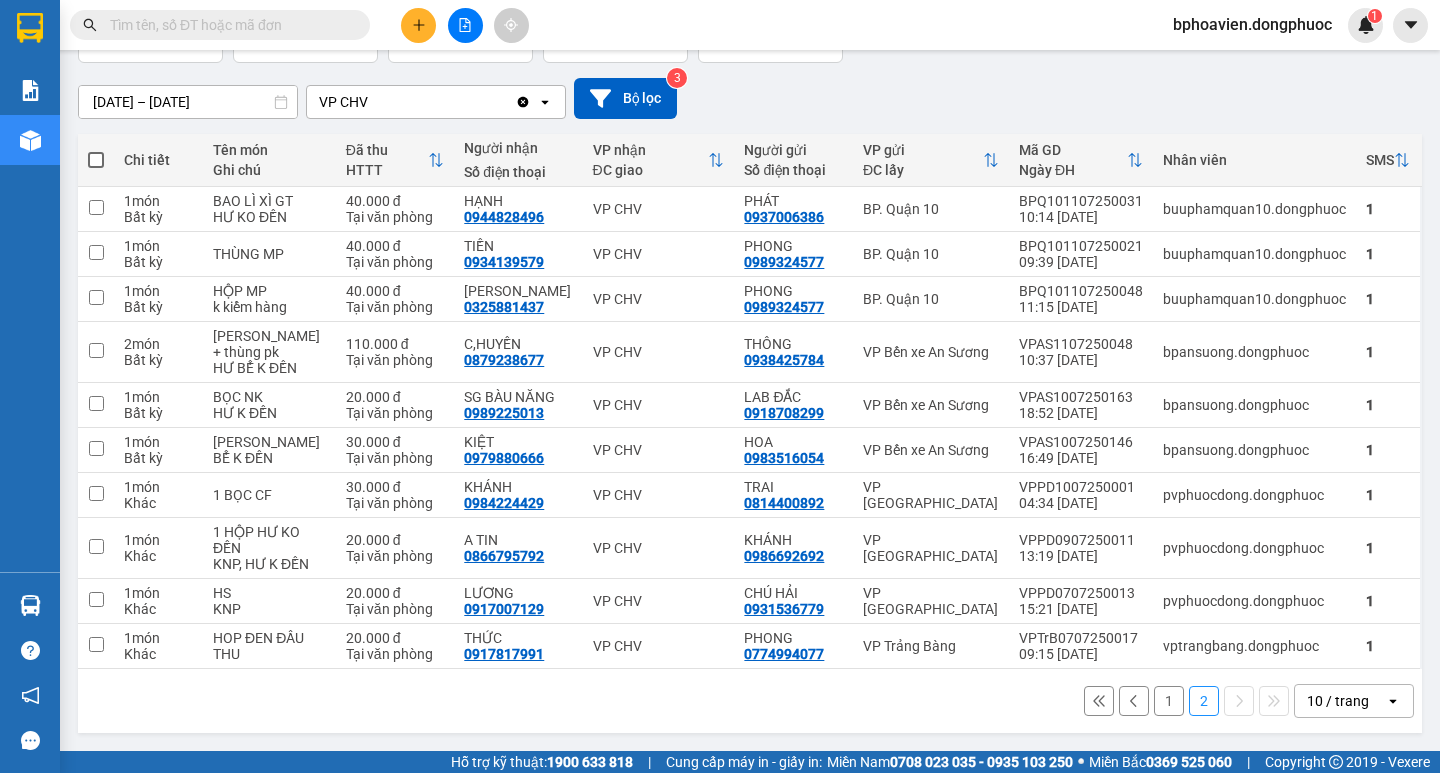 scroll, scrollTop: 92, scrollLeft: 0, axis: vertical 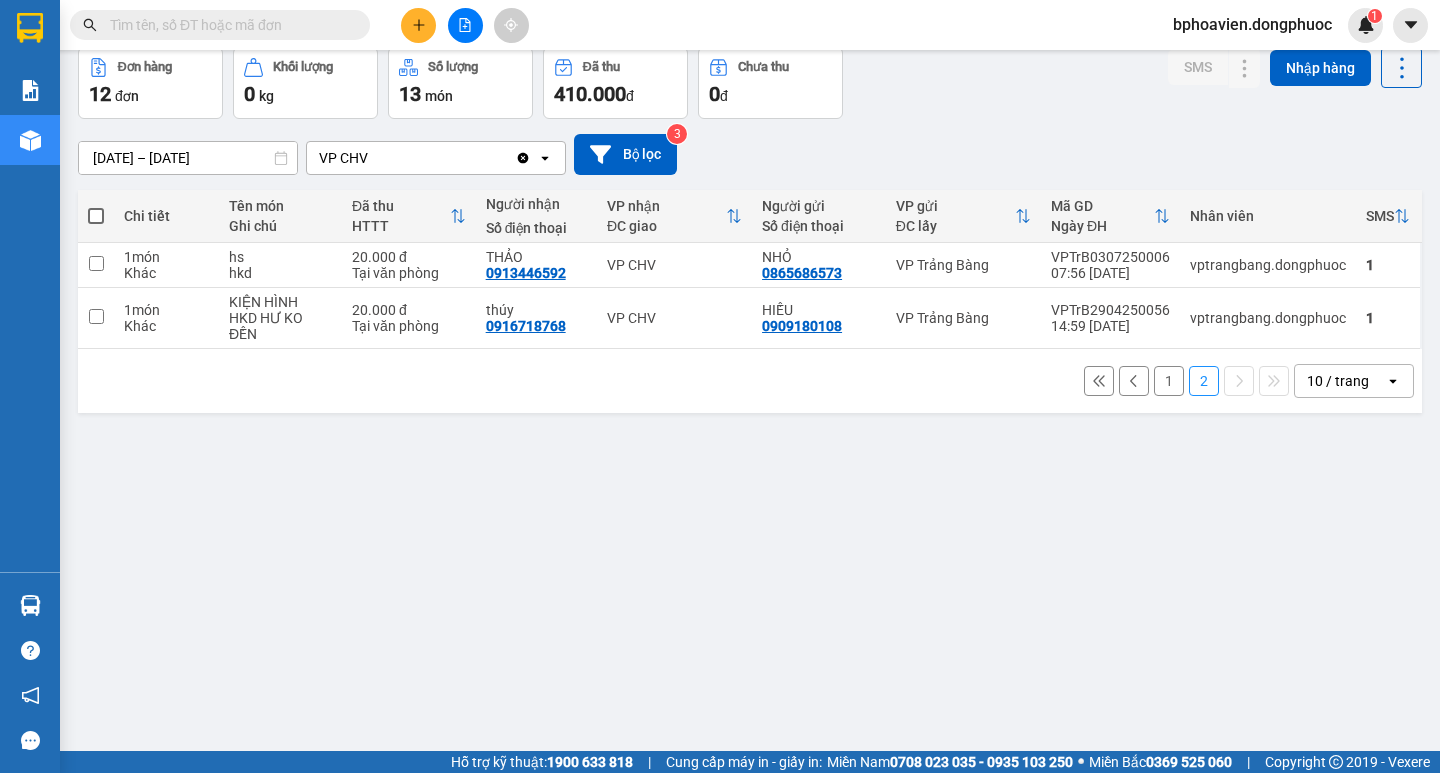 click on "1" at bounding box center [1169, 381] 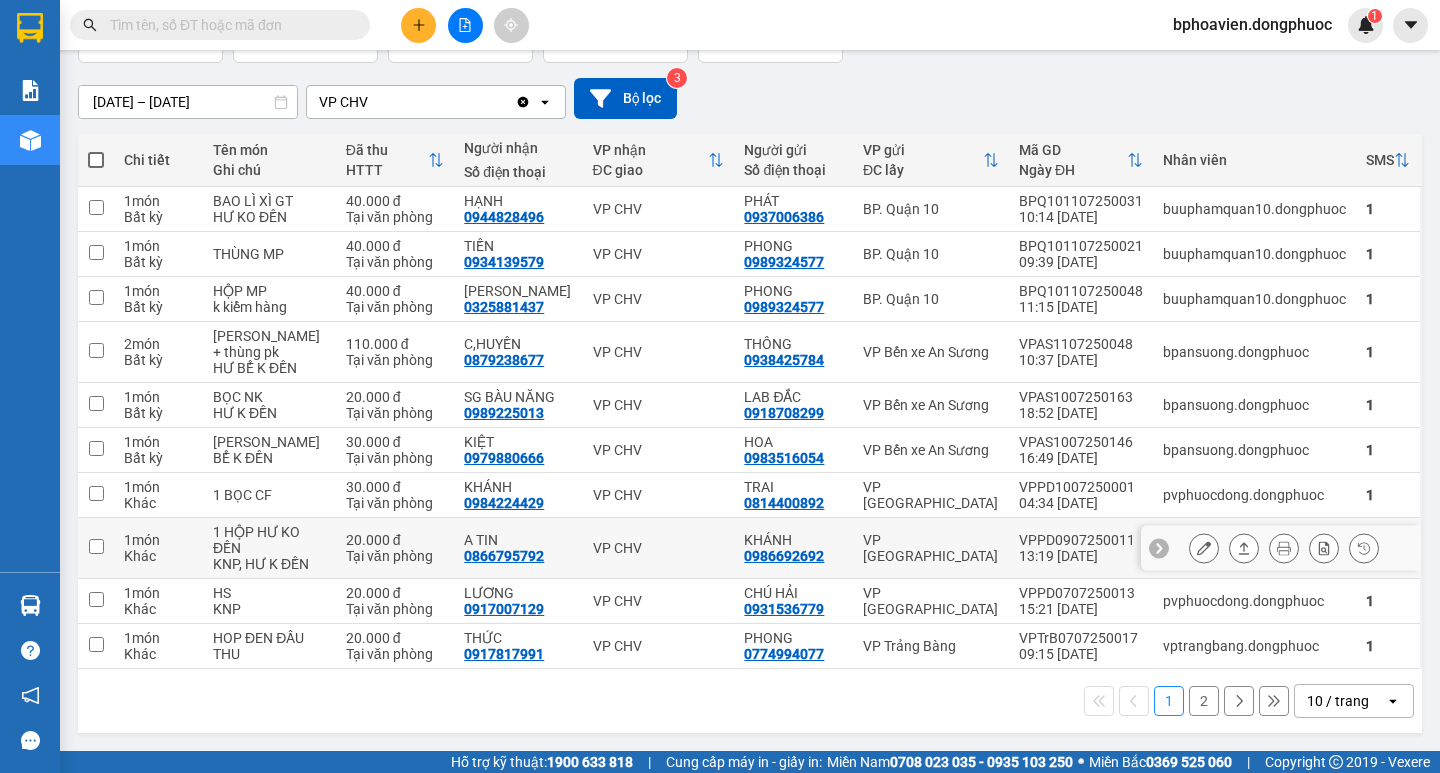 scroll, scrollTop: 0, scrollLeft: 0, axis: both 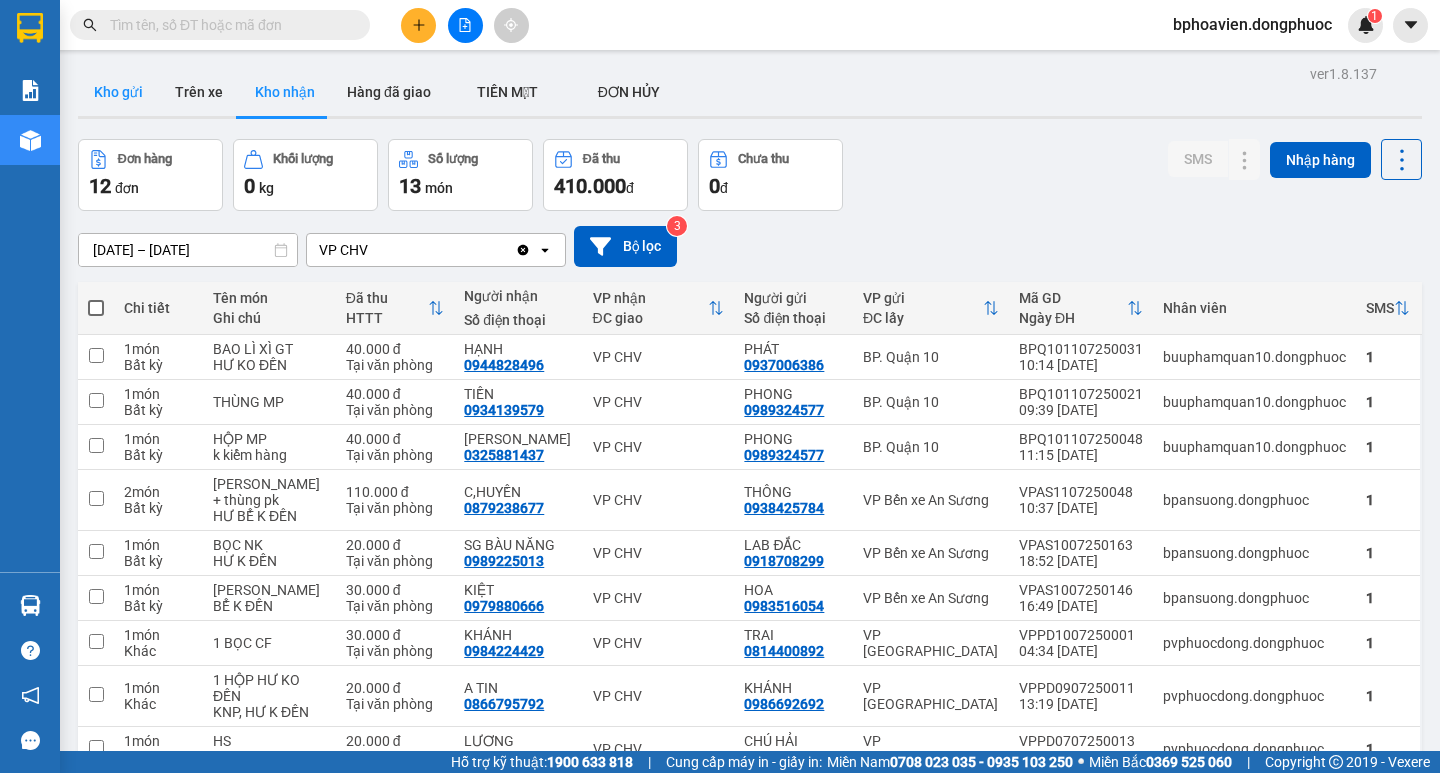 click on "Kho gửi" at bounding box center [118, 92] 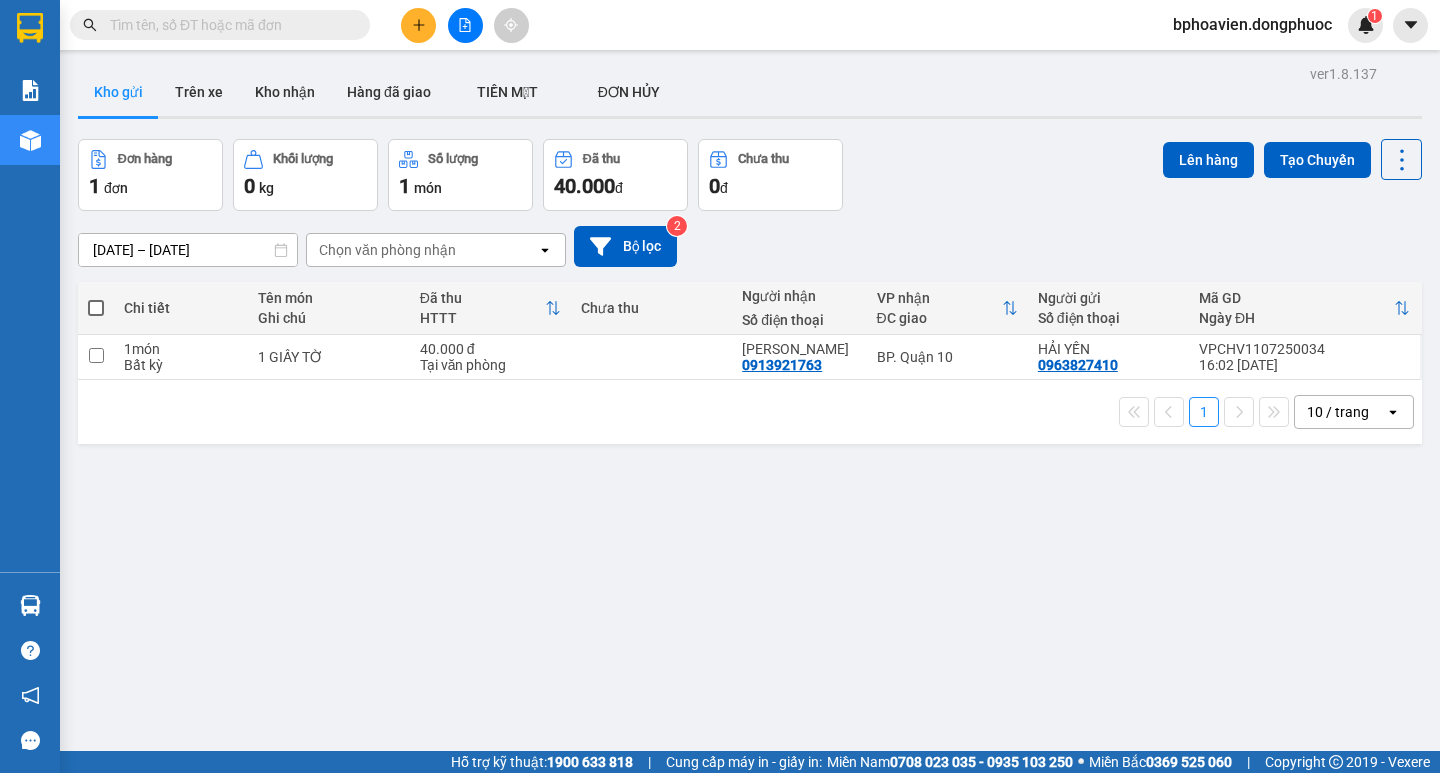 click on "ver  1.8.137 Kho gửi Trên xe Kho nhận Hàng đã giao TIỀN MẶT  ĐƠN HỦY Đơn hàng 1 đơn Khối lượng 0 kg Số lượng 1 món Đã thu 40.000  đ Chưa thu 0  đ Lên hàng Tạo Chuyến 09/07/2025 – 11/07/2025 Press the down arrow key to interact with the calendar and select a date. Press the escape button to close the calendar. Selected date range is from 09/07/2025 to 11/07/2025. Chọn văn phòng nhận open Bộ lọc 2 Chi tiết Tên món Ghi chú Đã thu HTTT Chưa thu Người nhận Số điện thoại VP nhận ĐC giao Người gửi Số điện thoại Mã GD Ngày ĐH 1  món Bất kỳ 1 GIẤY TỜ 40.000 đ Tại văn phòng TÔ HÀ 0913921763 BP. Quận 10 HẢI YẾN 0963827410 VPCHV1107250034 16:02 11/07 1 10 / trang open Đang tải dữ liệu" at bounding box center [750, 446] 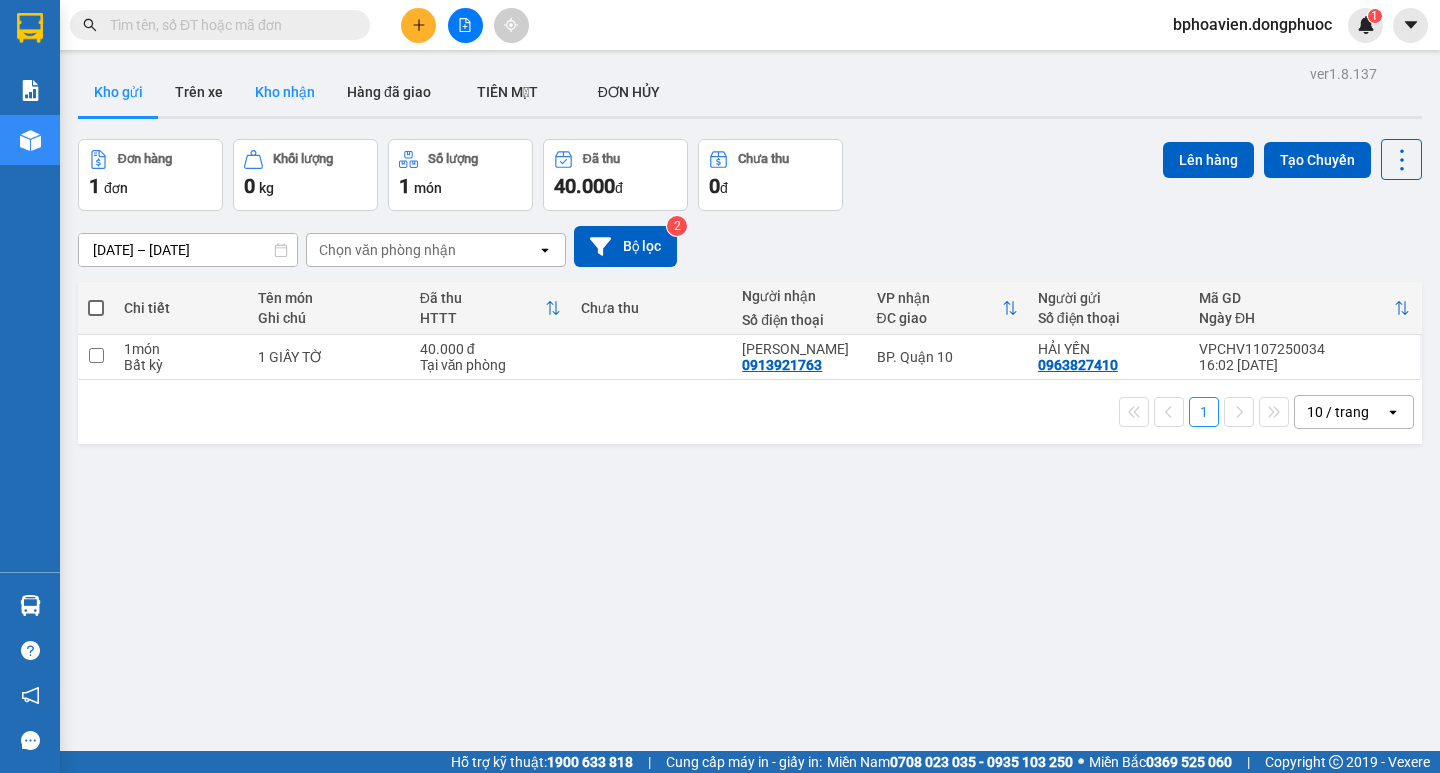 click on "Kho nhận" at bounding box center [285, 92] 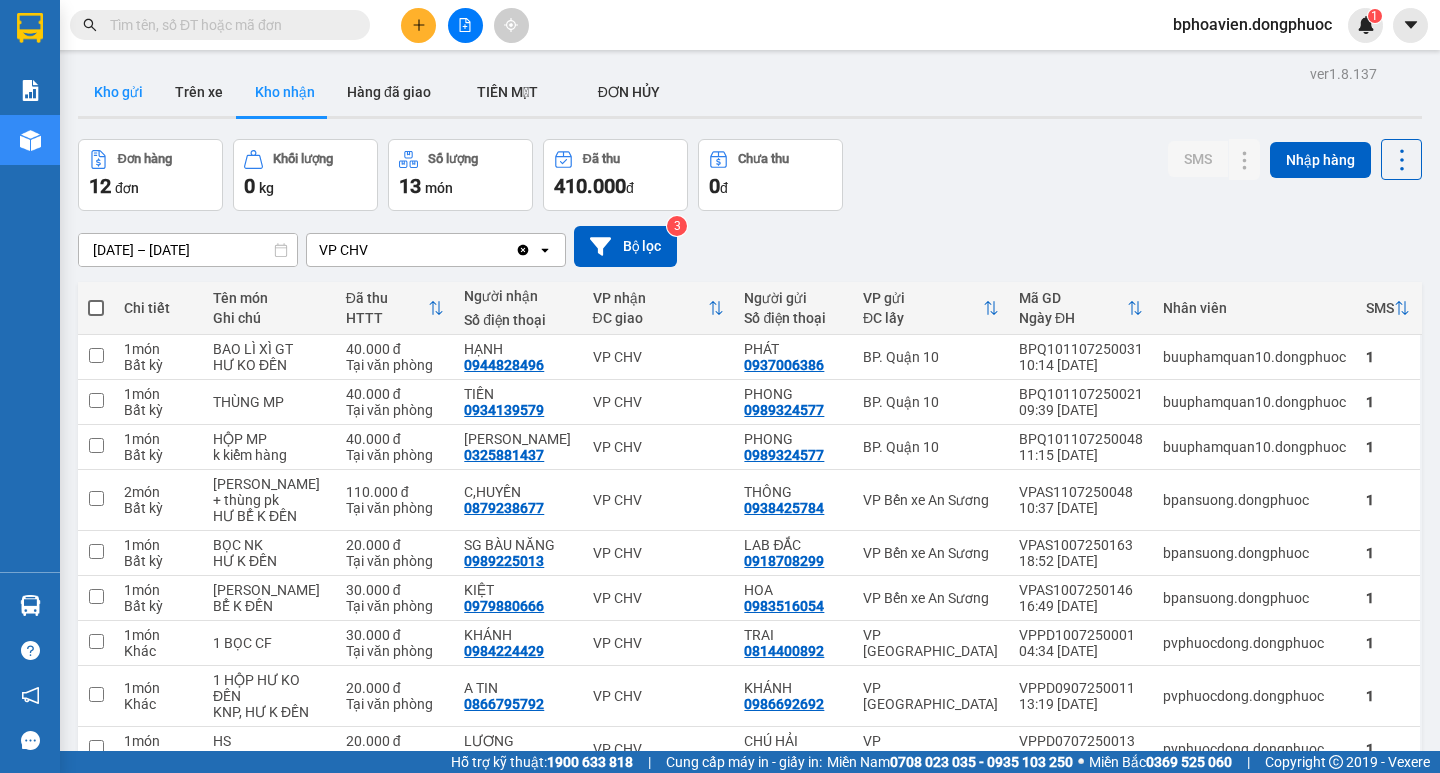 click on "Kho gửi" at bounding box center [118, 92] 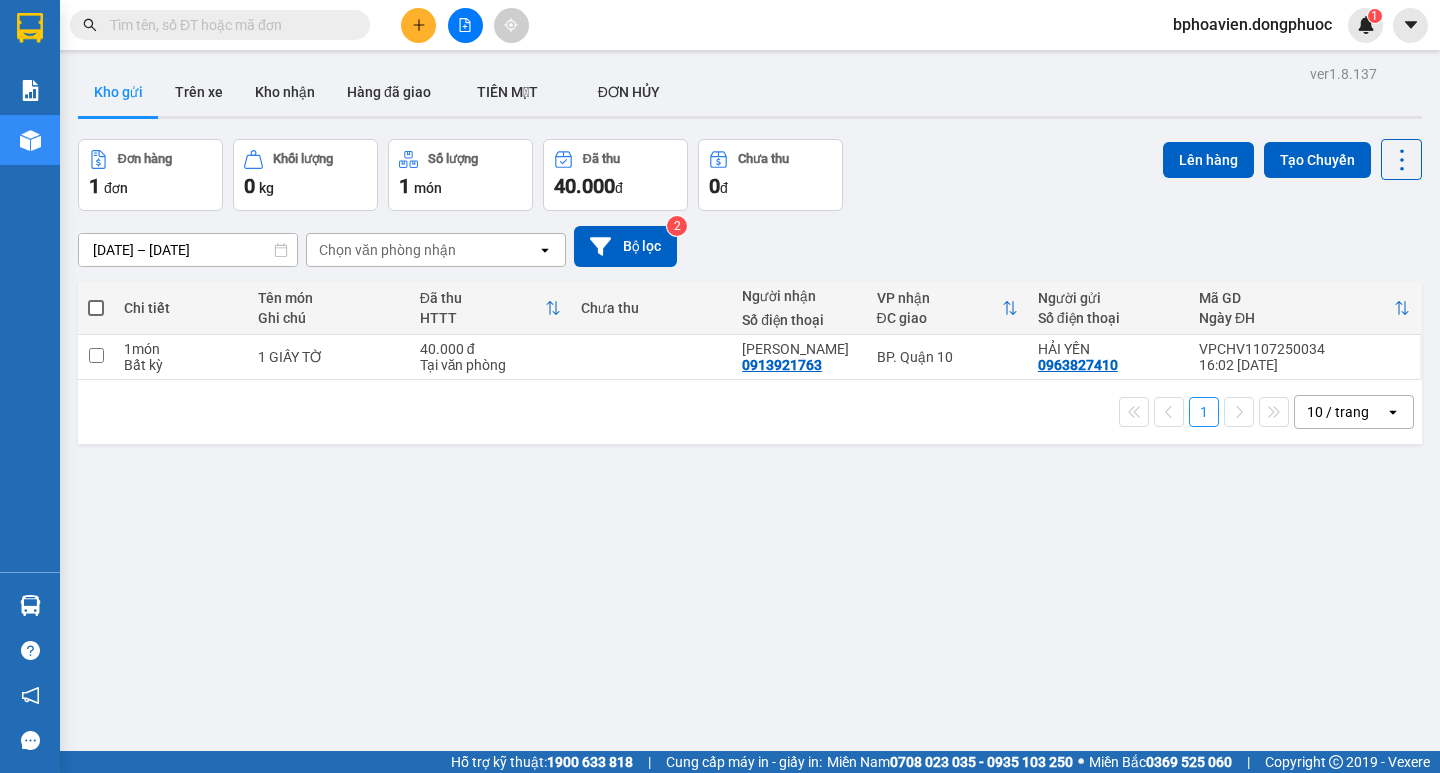 click 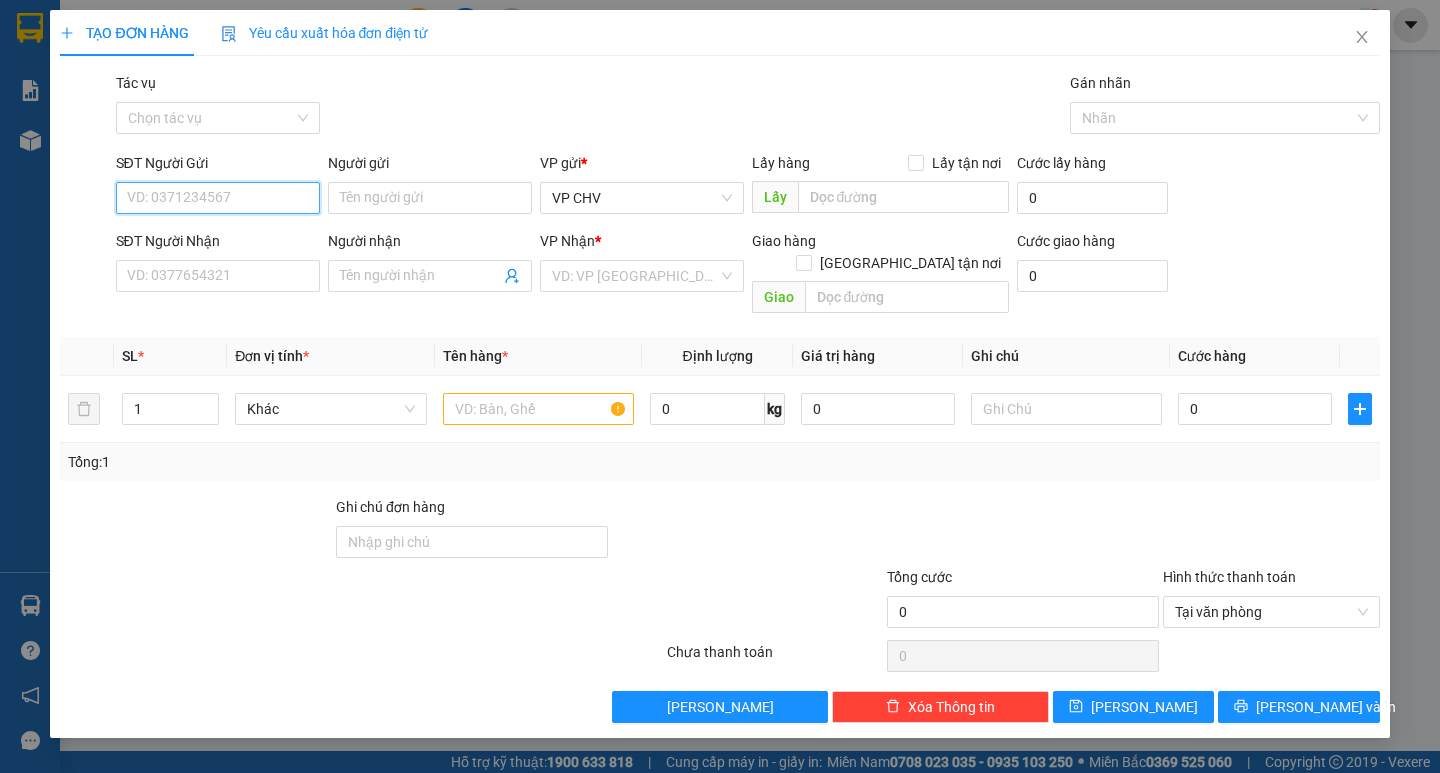 click on "SĐT Người Gửi" at bounding box center [218, 198] 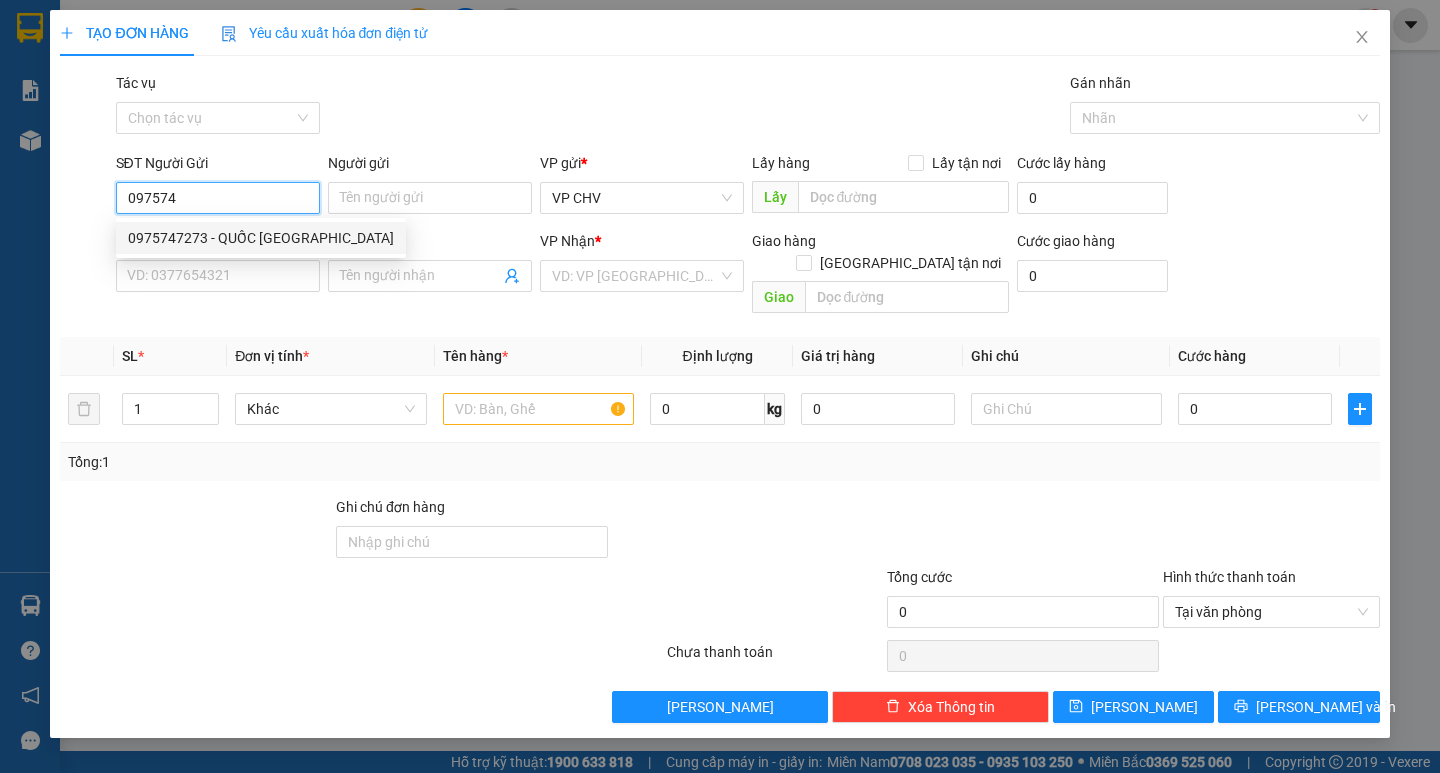drag, startPoint x: 215, startPoint y: 234, endPoint x: 216, endPoint y: 251, distance: 17.029387 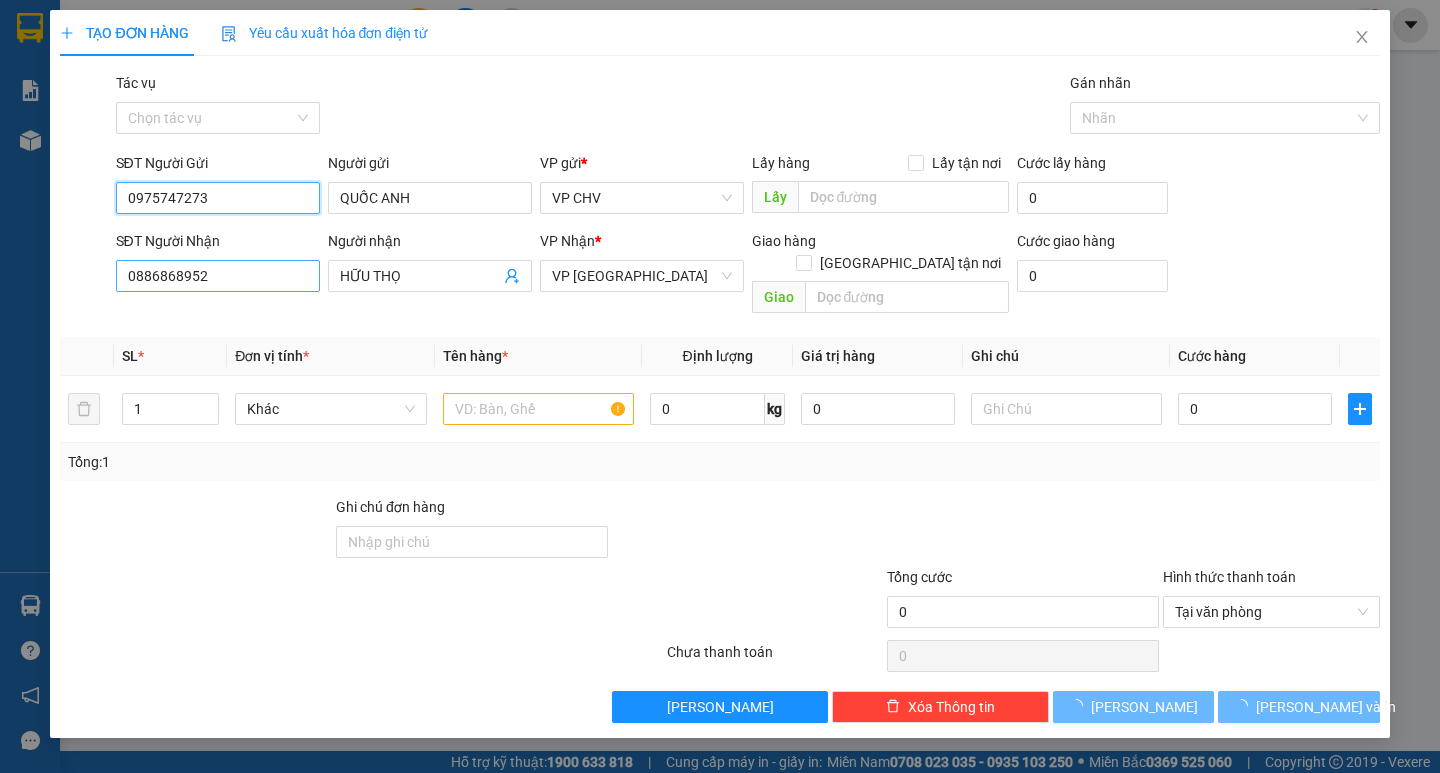 type on "0975747273" 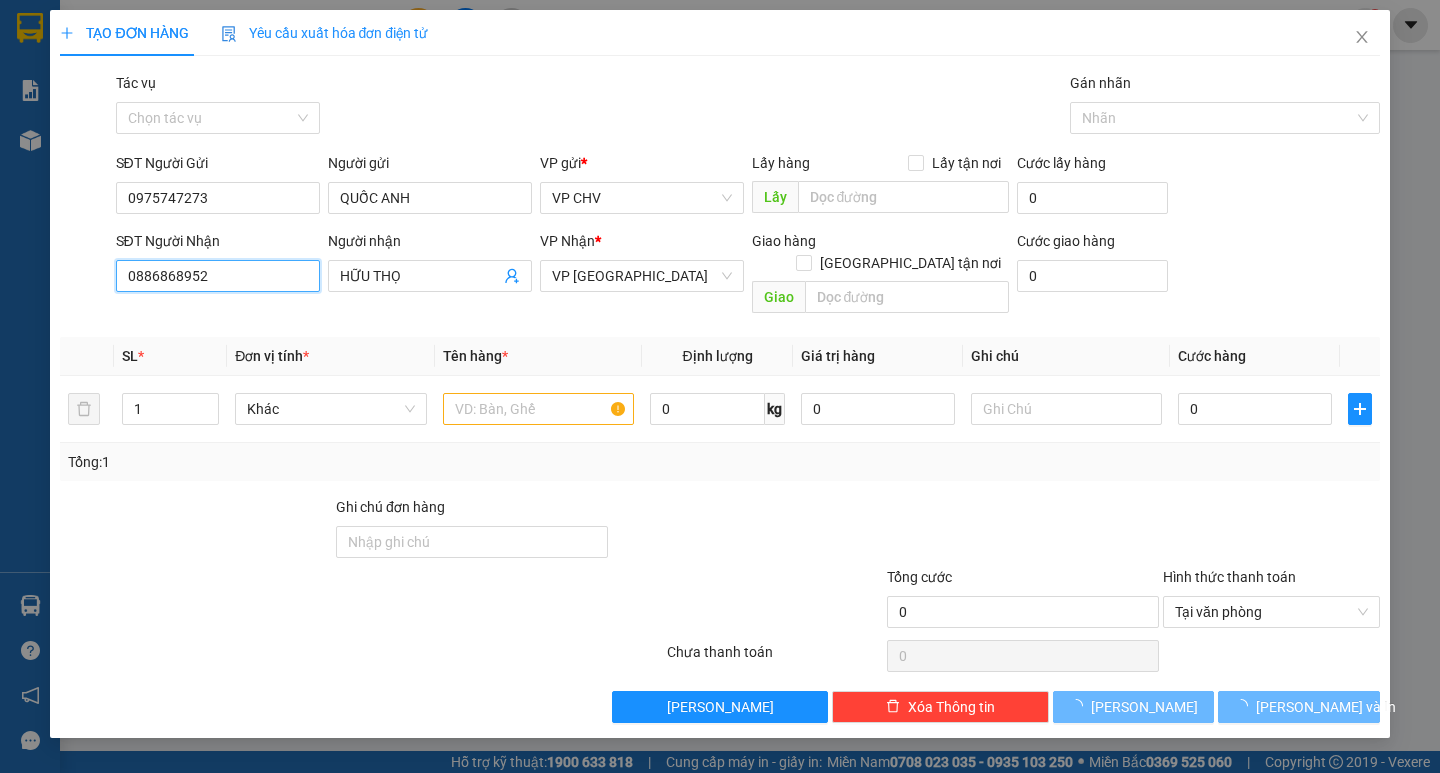 type on "20.000" 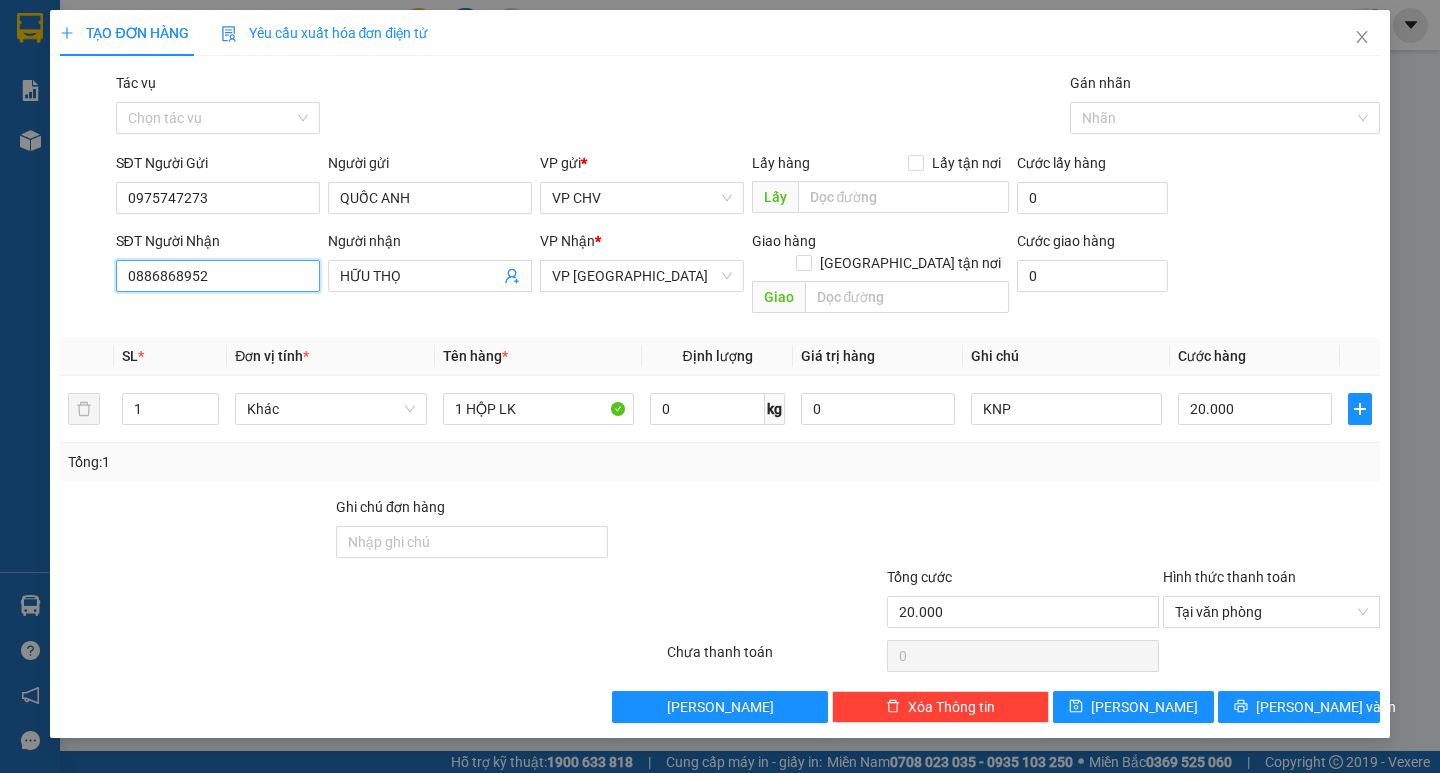 drag, startPoint x: 240, startPoint y: 289, endPoint x: 6, endPoint y: 260, distance: 235.79016 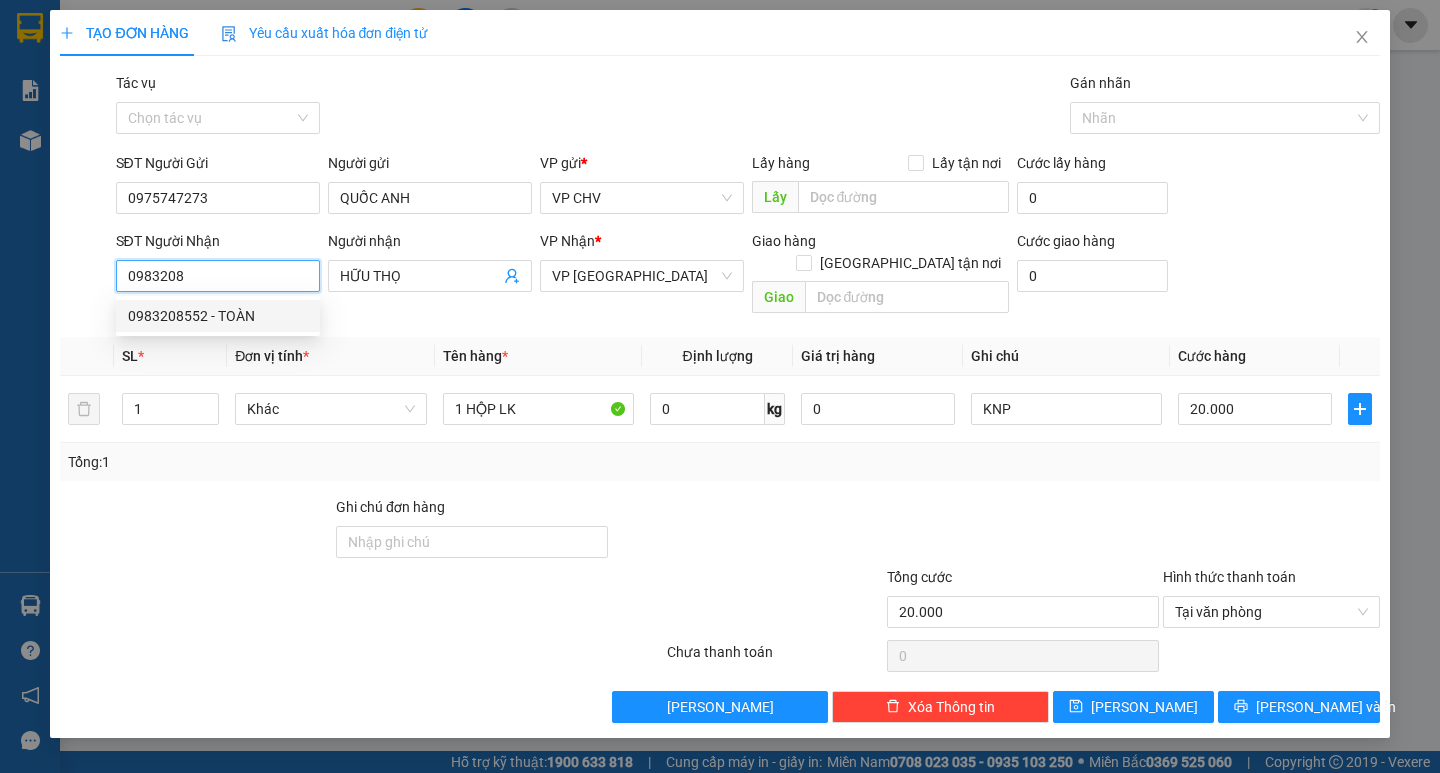 click on "0983208552 - TOÀN" at bounding box center [218, 316] 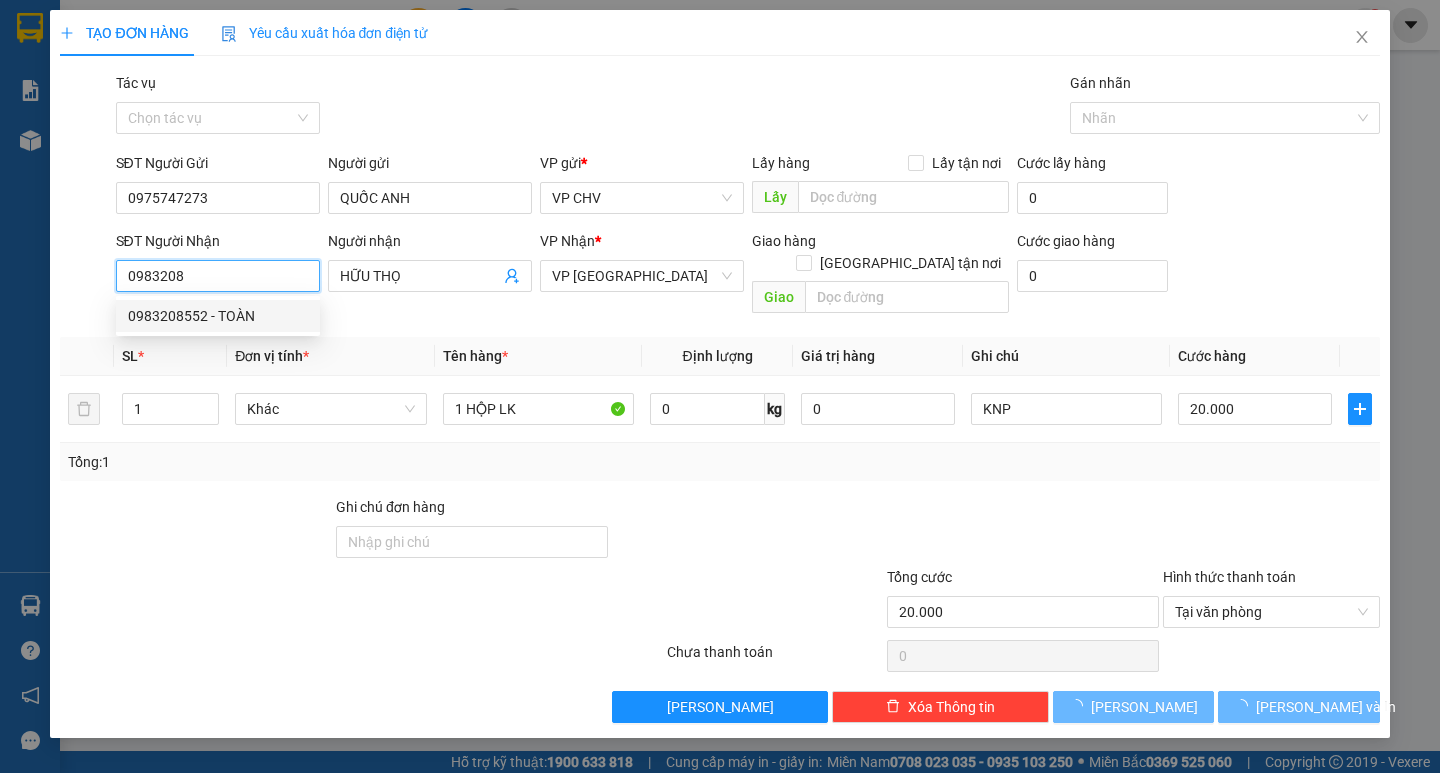 type on "0983208552" 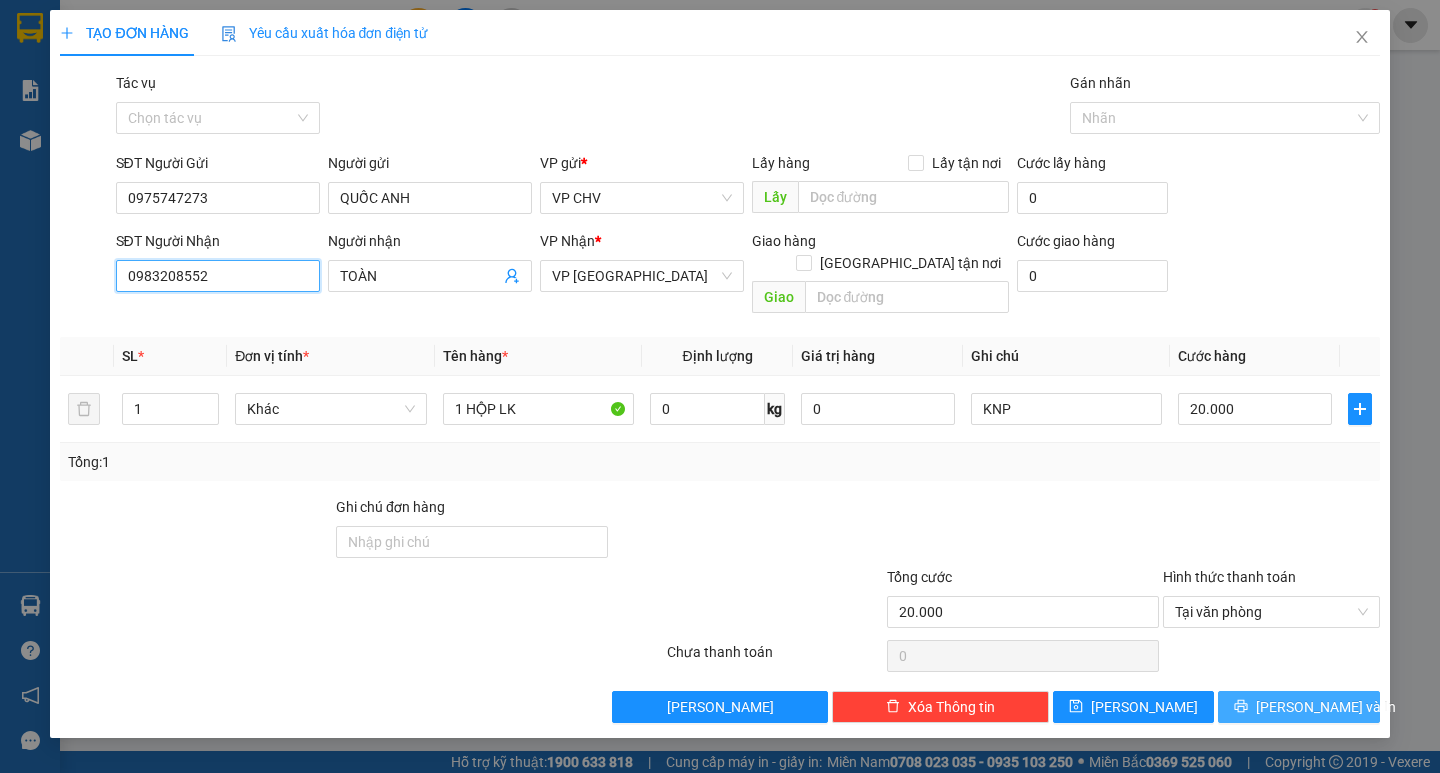 type on "0983208552" 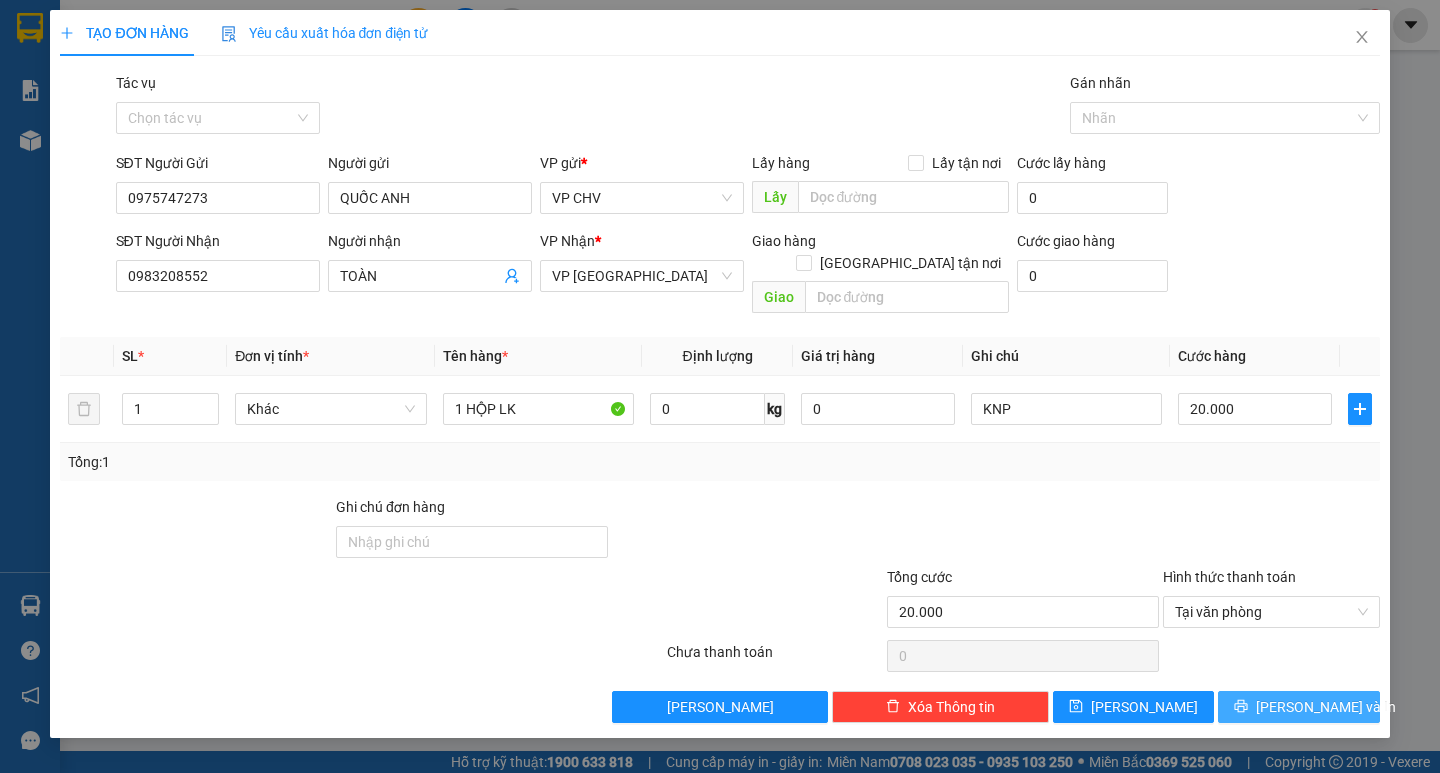 click on "[PERSON_NAME] và In" at bounding box center [1326, 707] 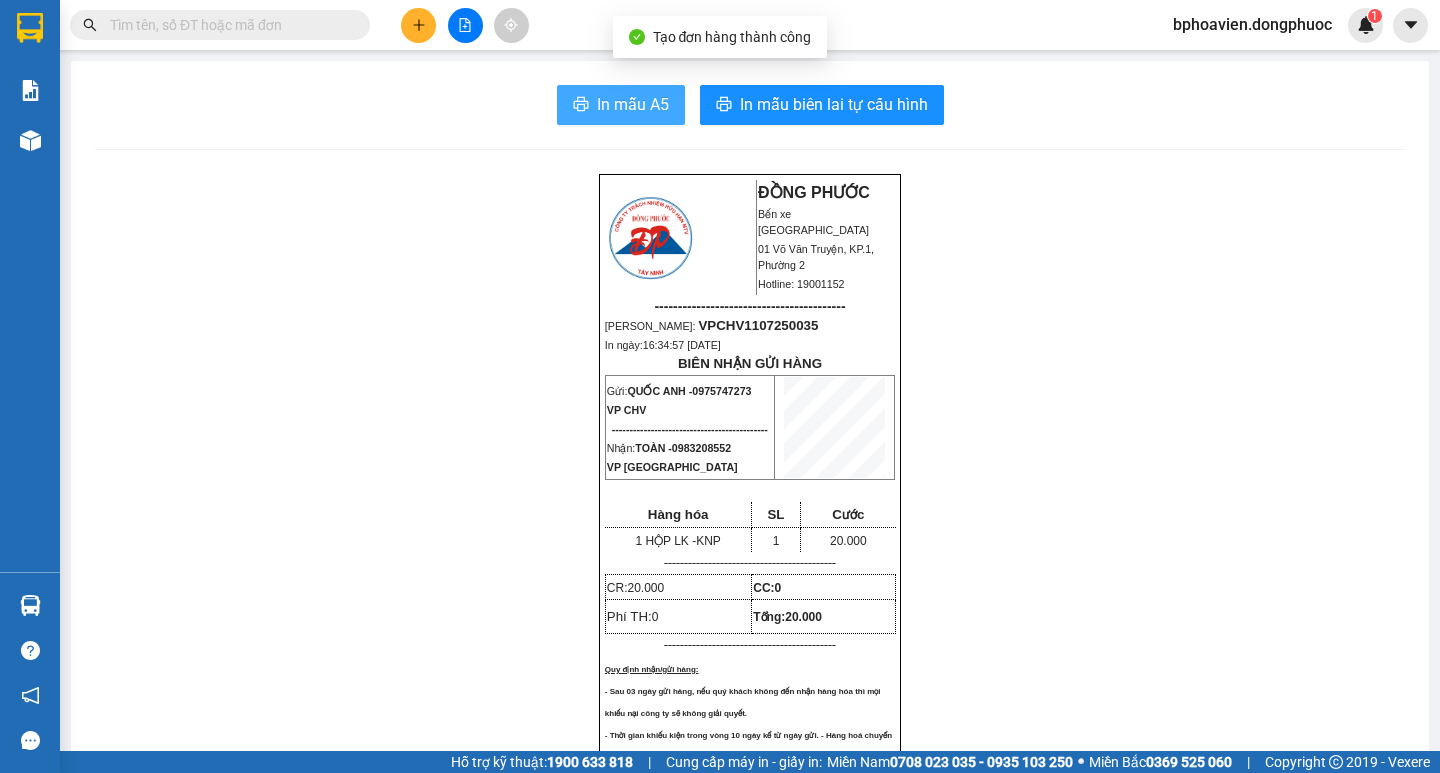 click on "In mẫu A5" at bounding box center [633, 104] 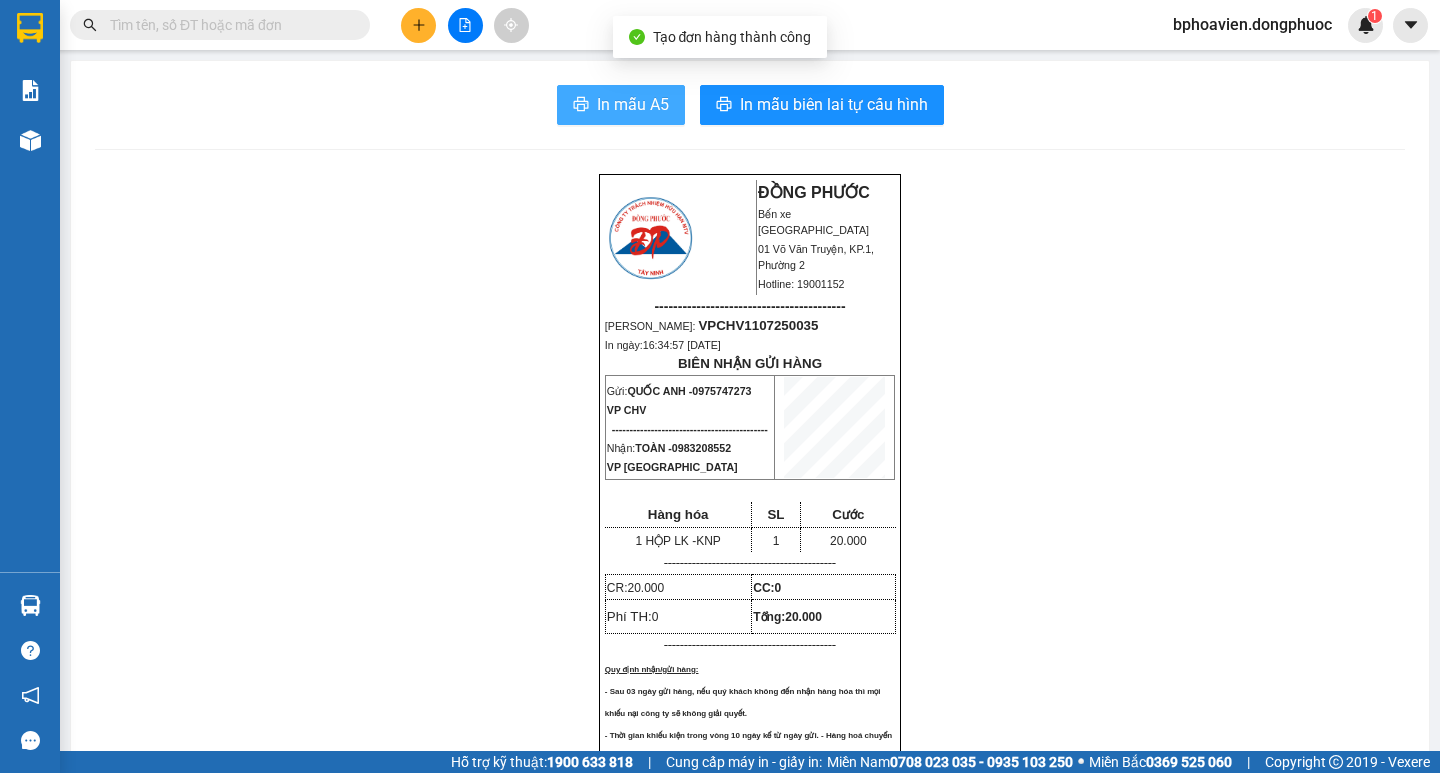 scroll, scrollTop: 0, scrollLeft: 0, axis: both 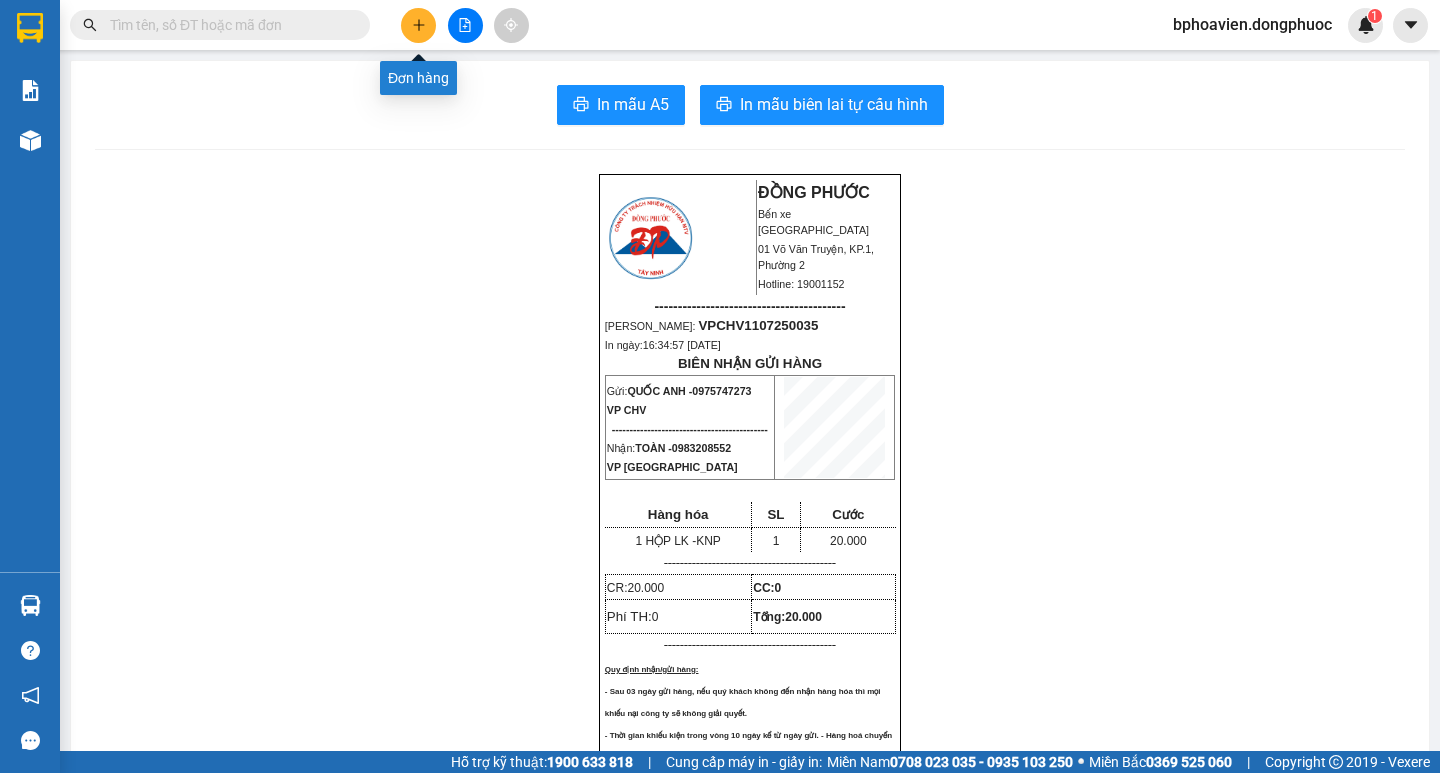 click 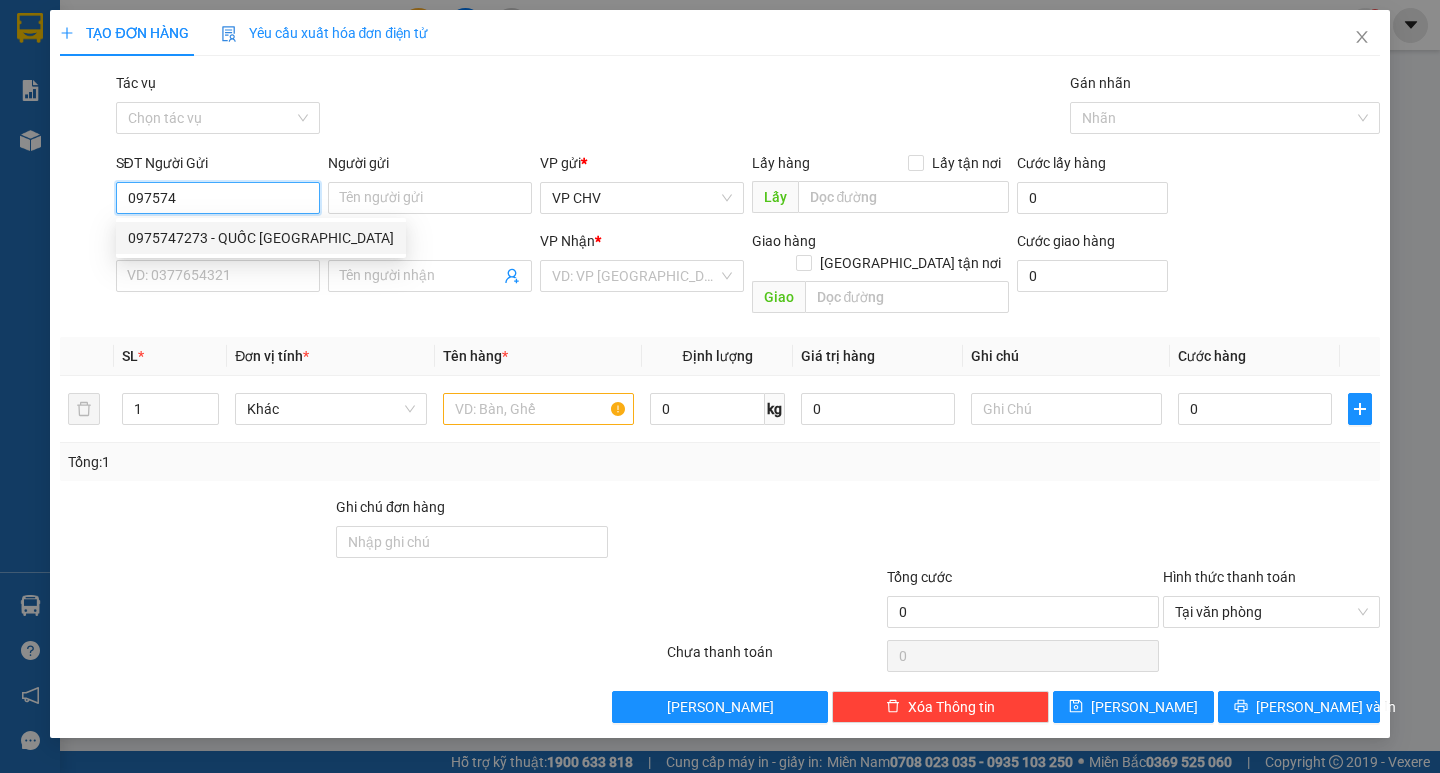 click on "0975747273 - QUỐC ANH" at bounding box center (261, 238) 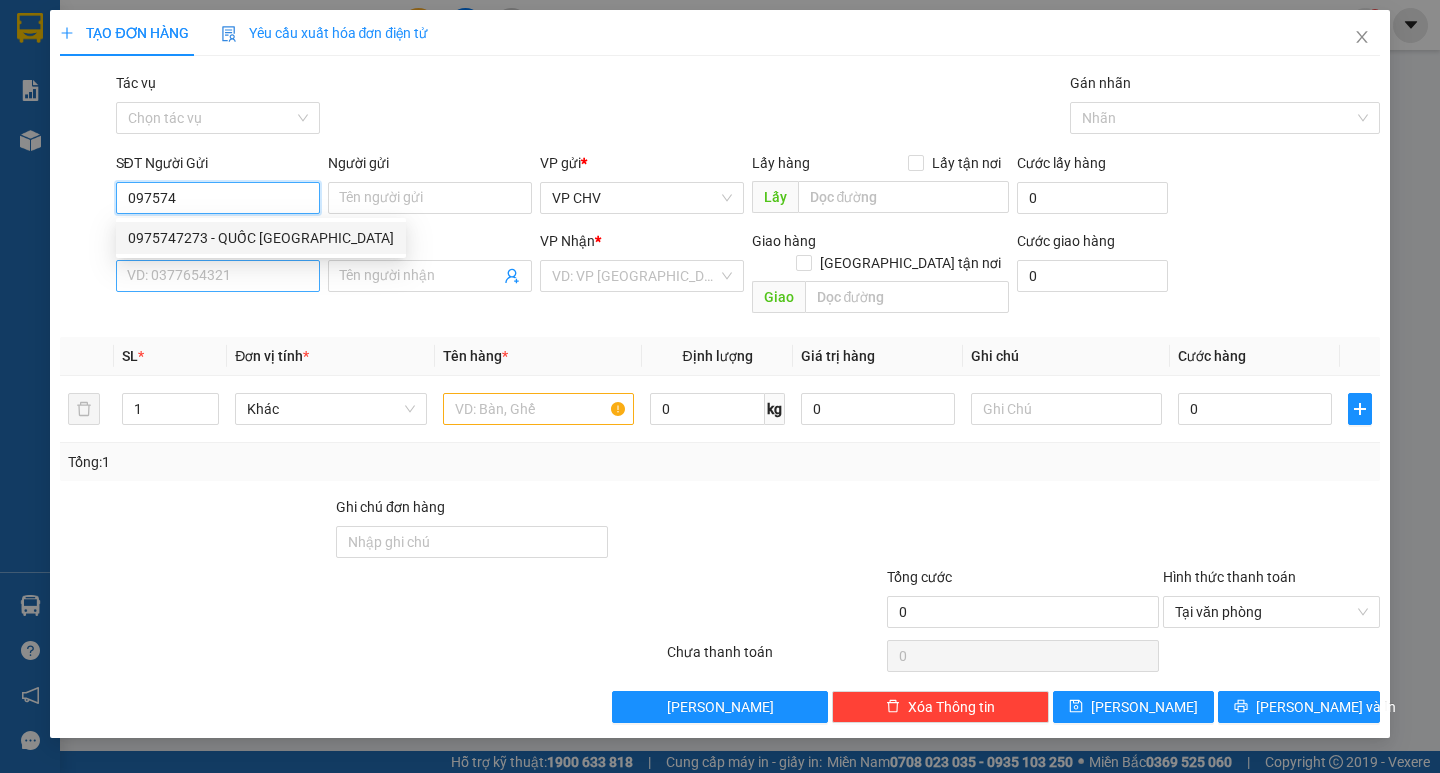 type on "0975747273" 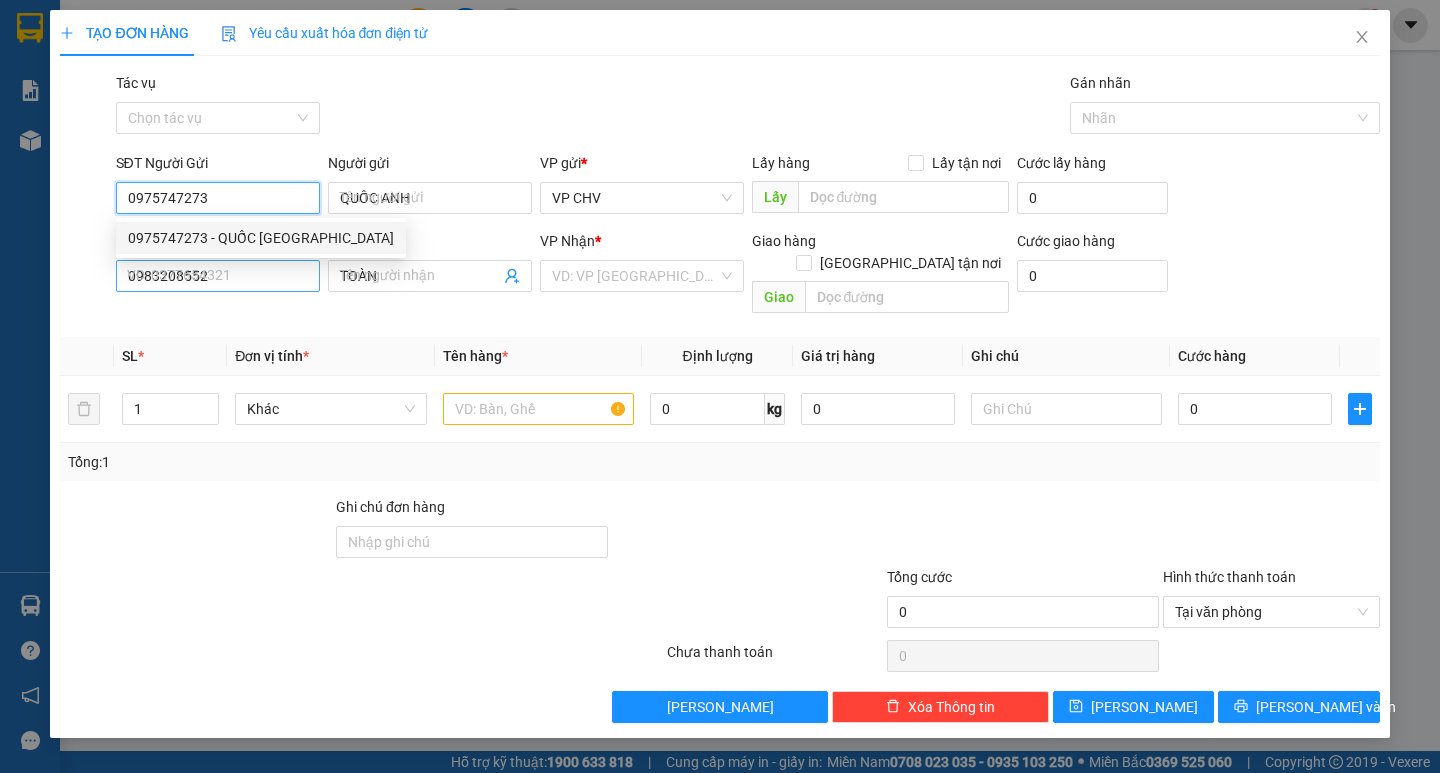 type on "20.000" 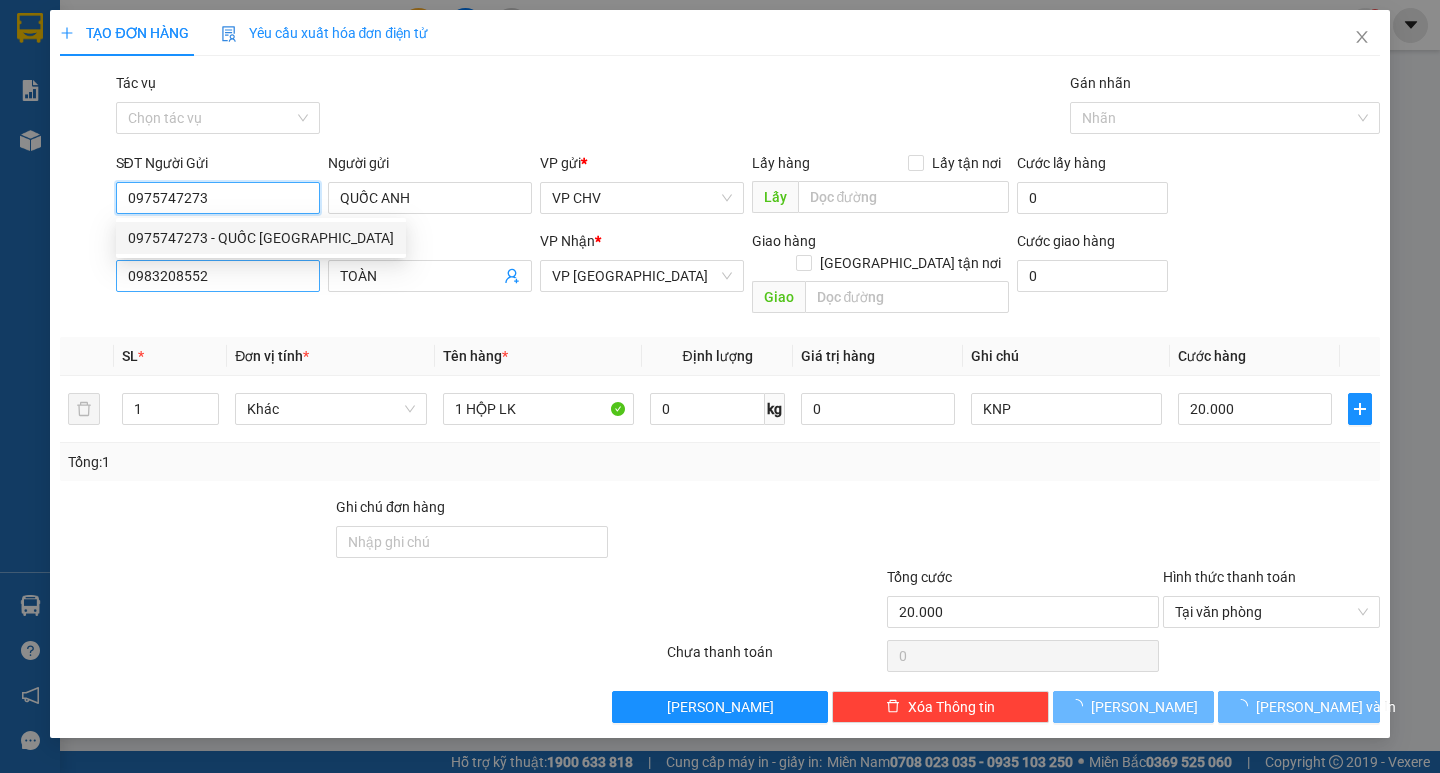 type on "0975747273" 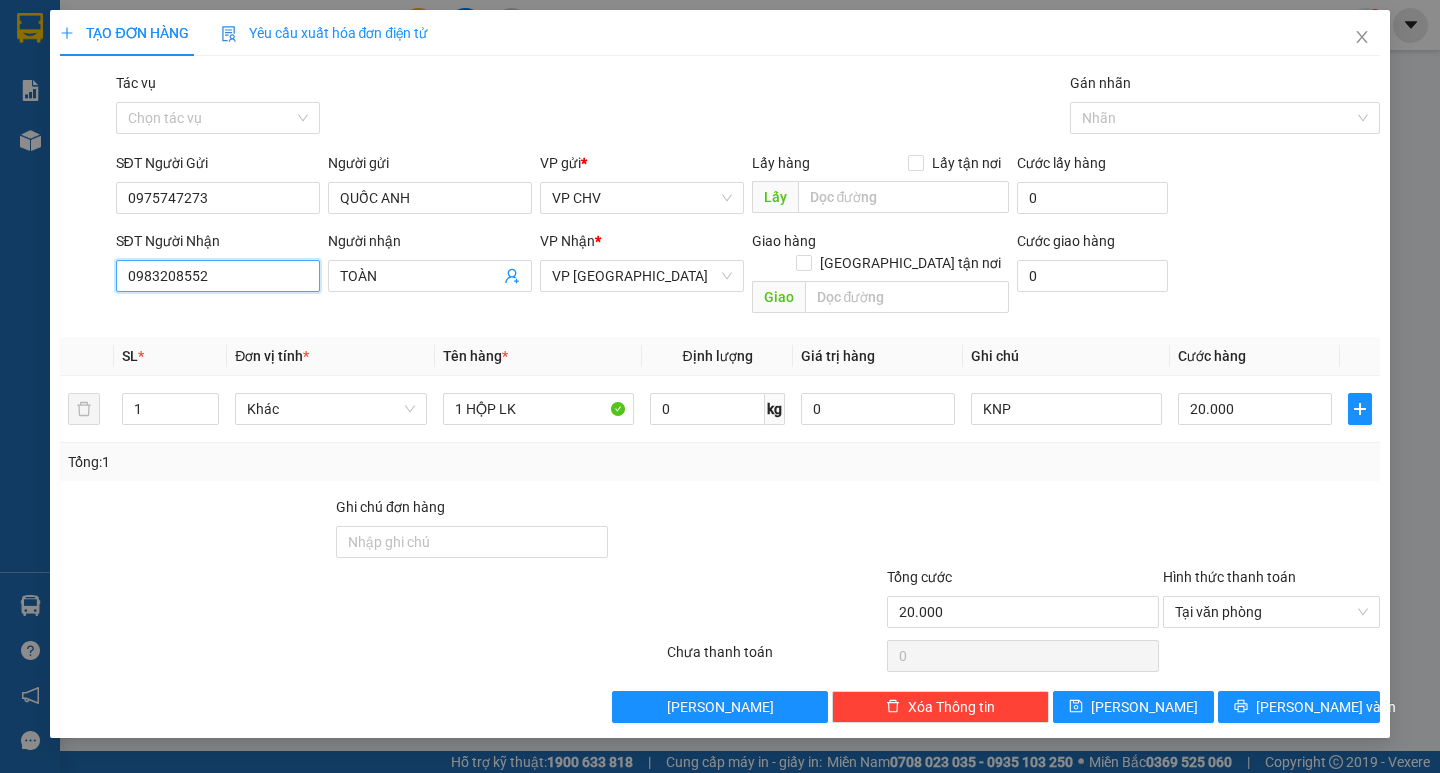 drag, startPoint x: 255, startPoint y: 276, endPoint x: 34, endPoint y: 277, distance: 221.00226 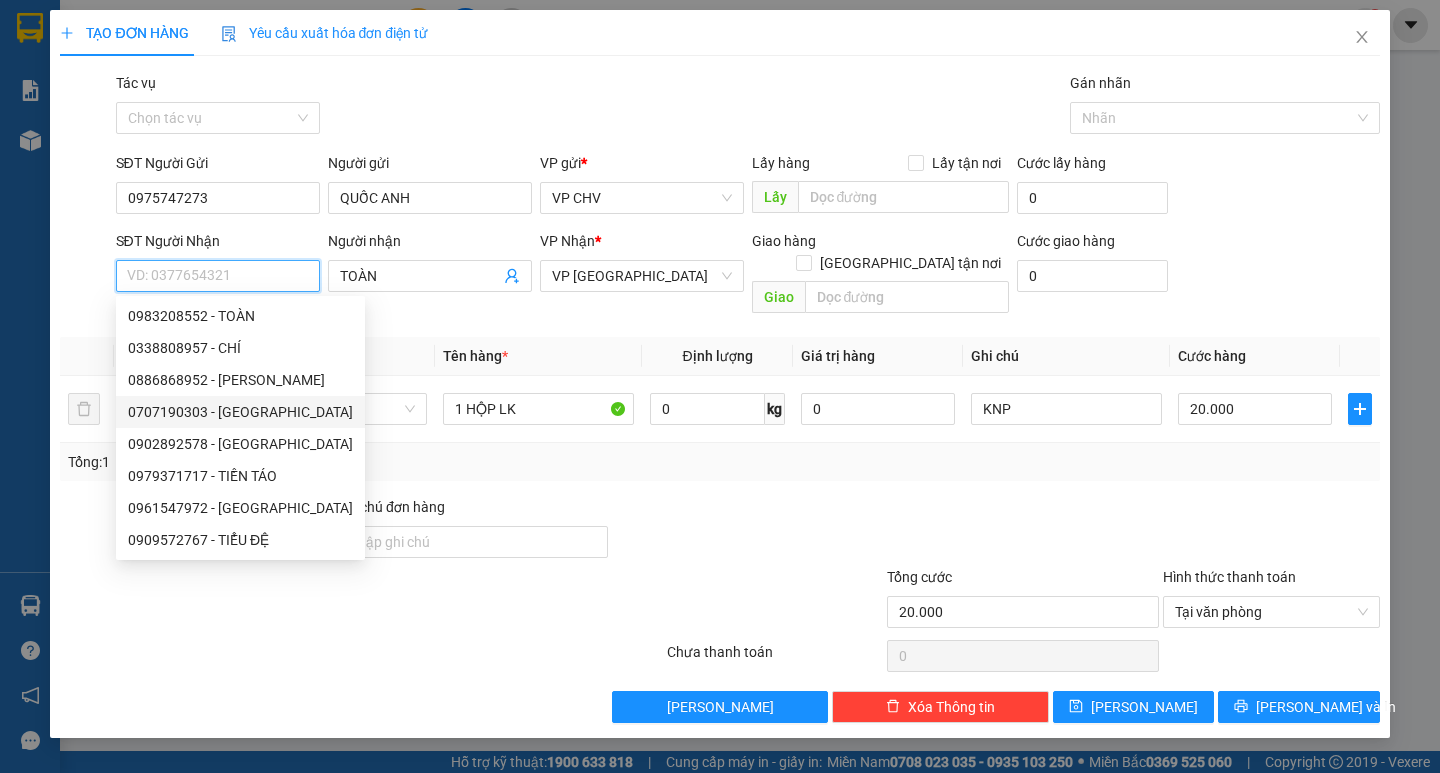 click on "0707190303 - HẢI ĐẠI" at bounding box center [240, 412] 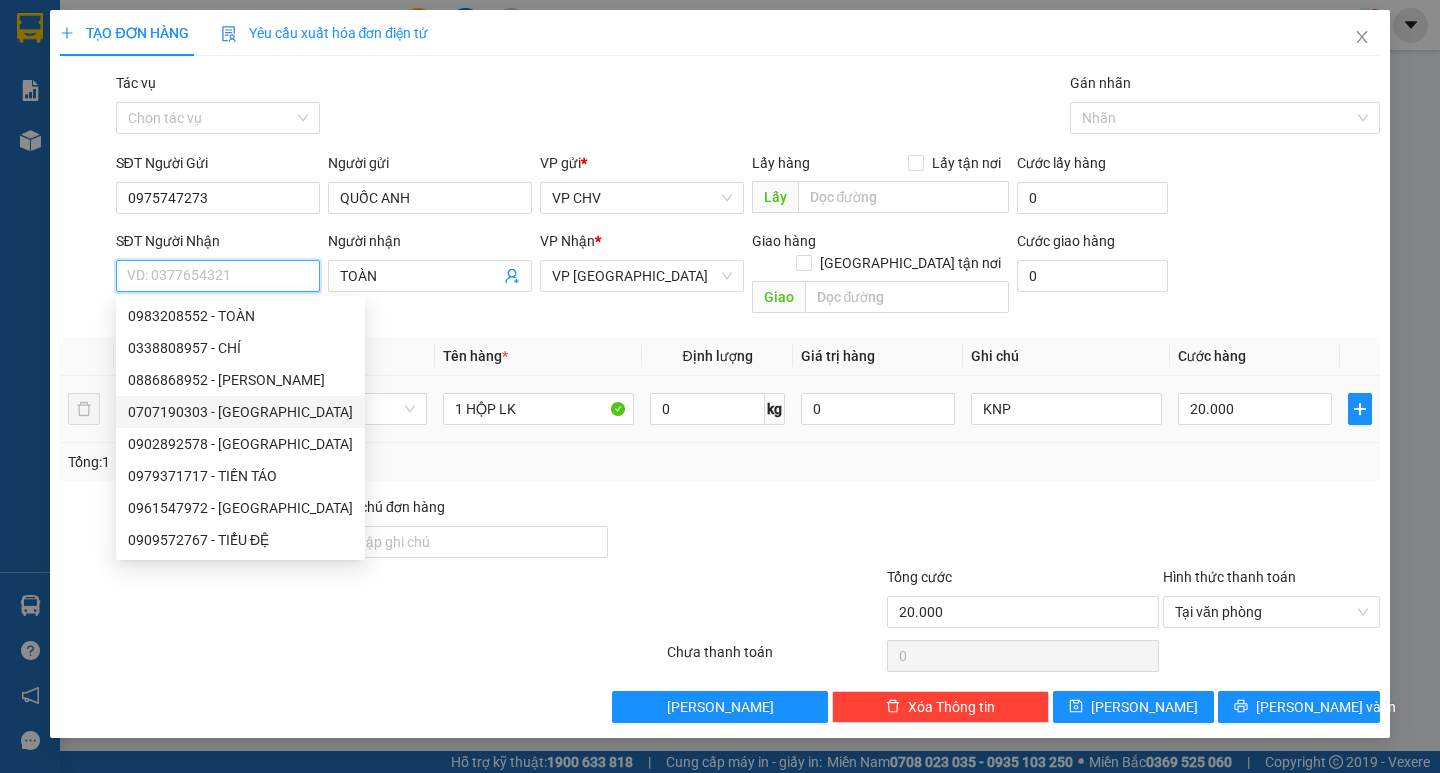 type on "0707190303" 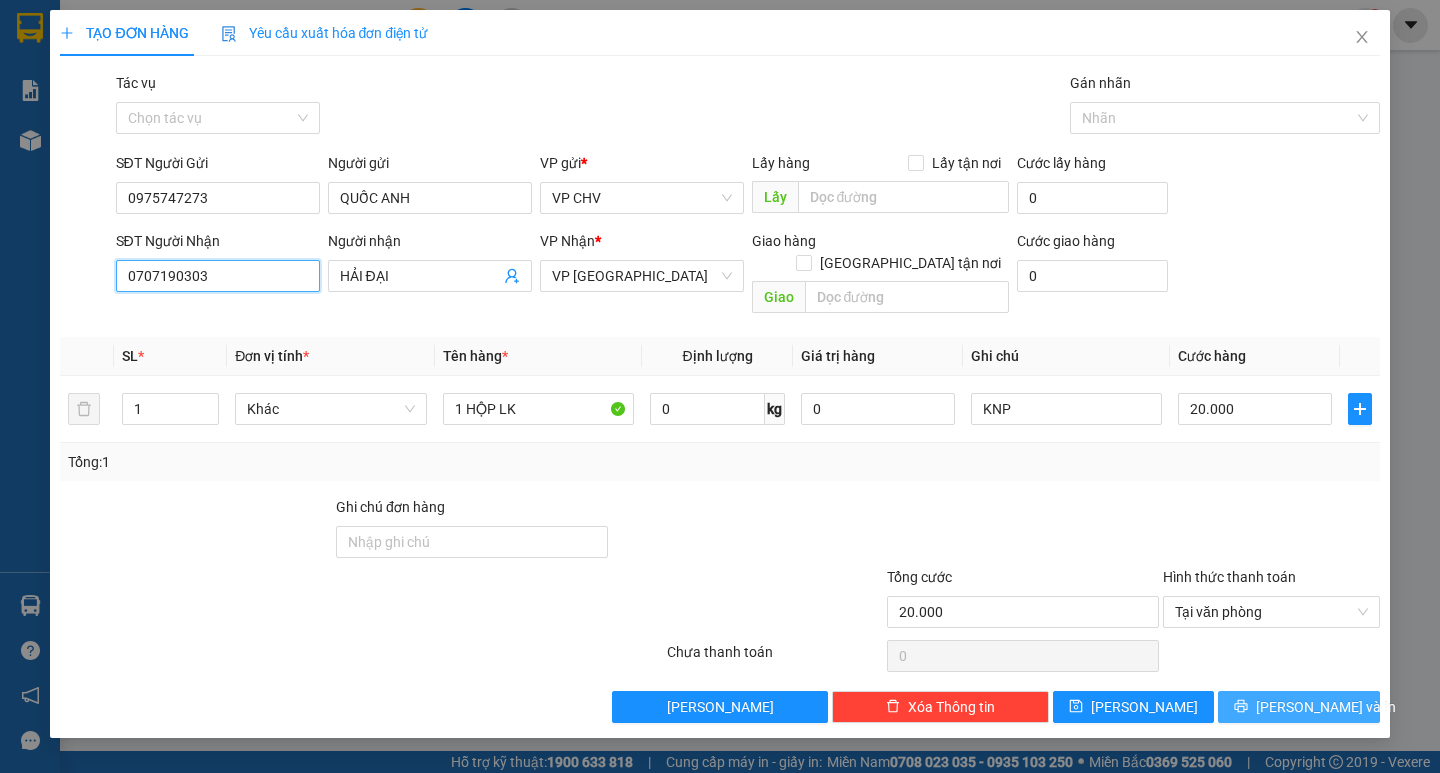 type on "0707190303" 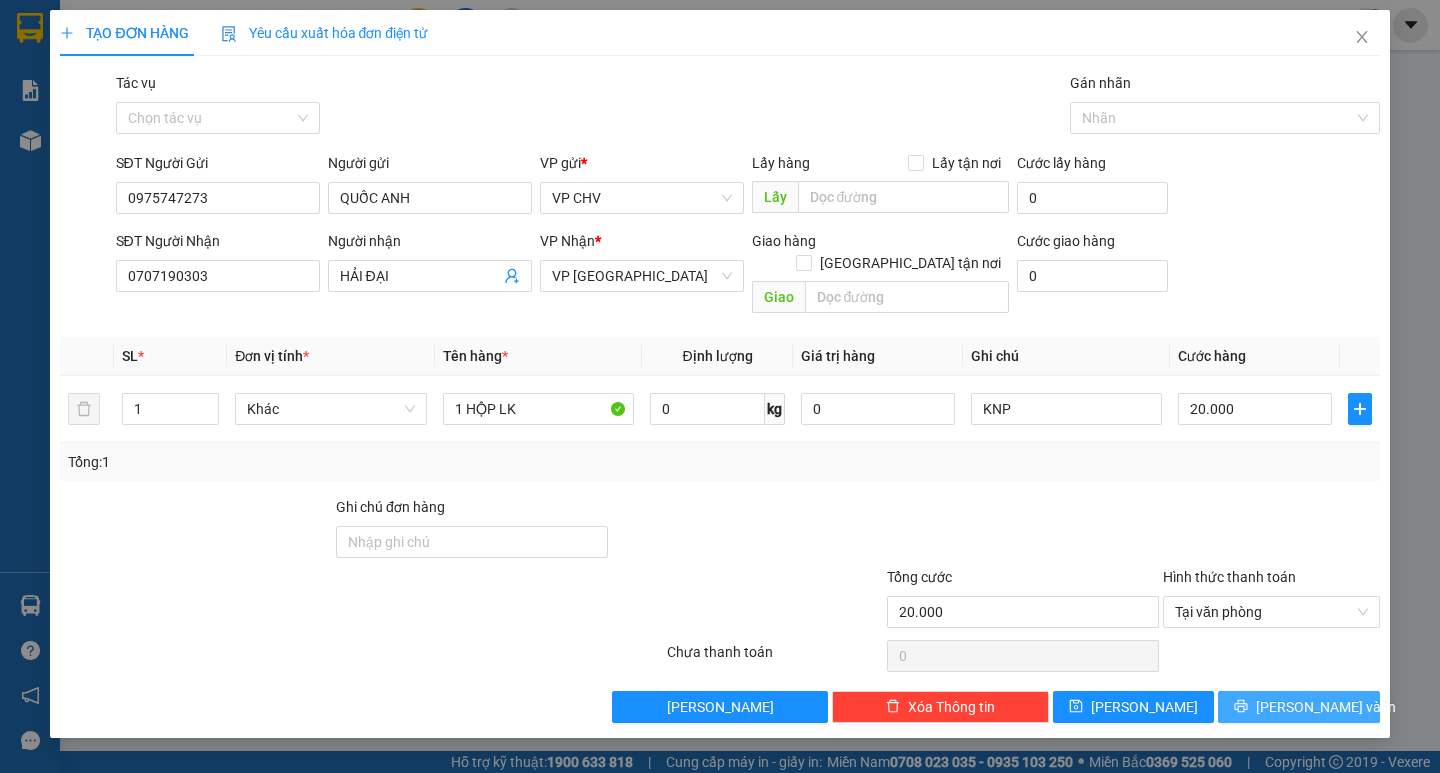 click on "[PERSON_NAME] và In" at bounding box center [1326, 707] 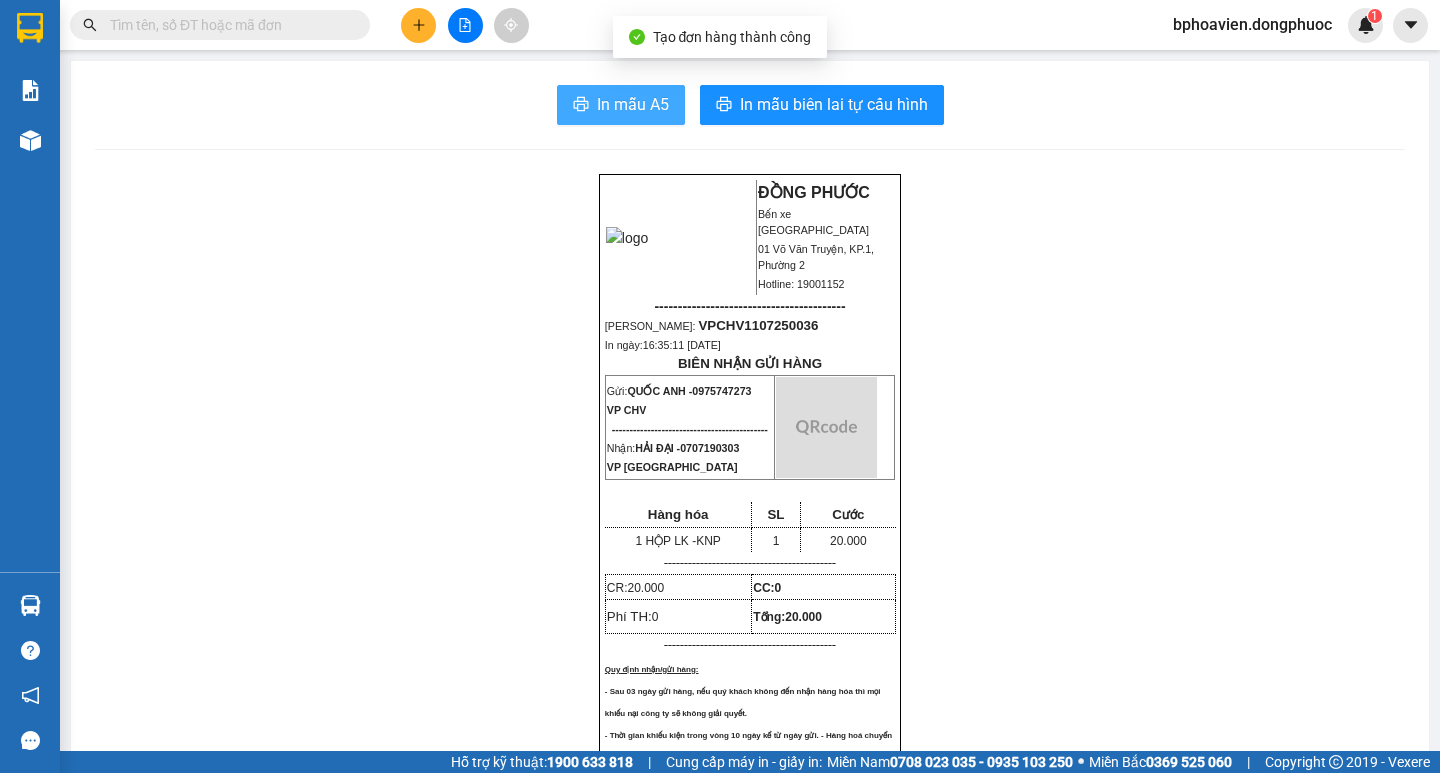 click on "In mẫu A5" at bounding box center [633, 104] 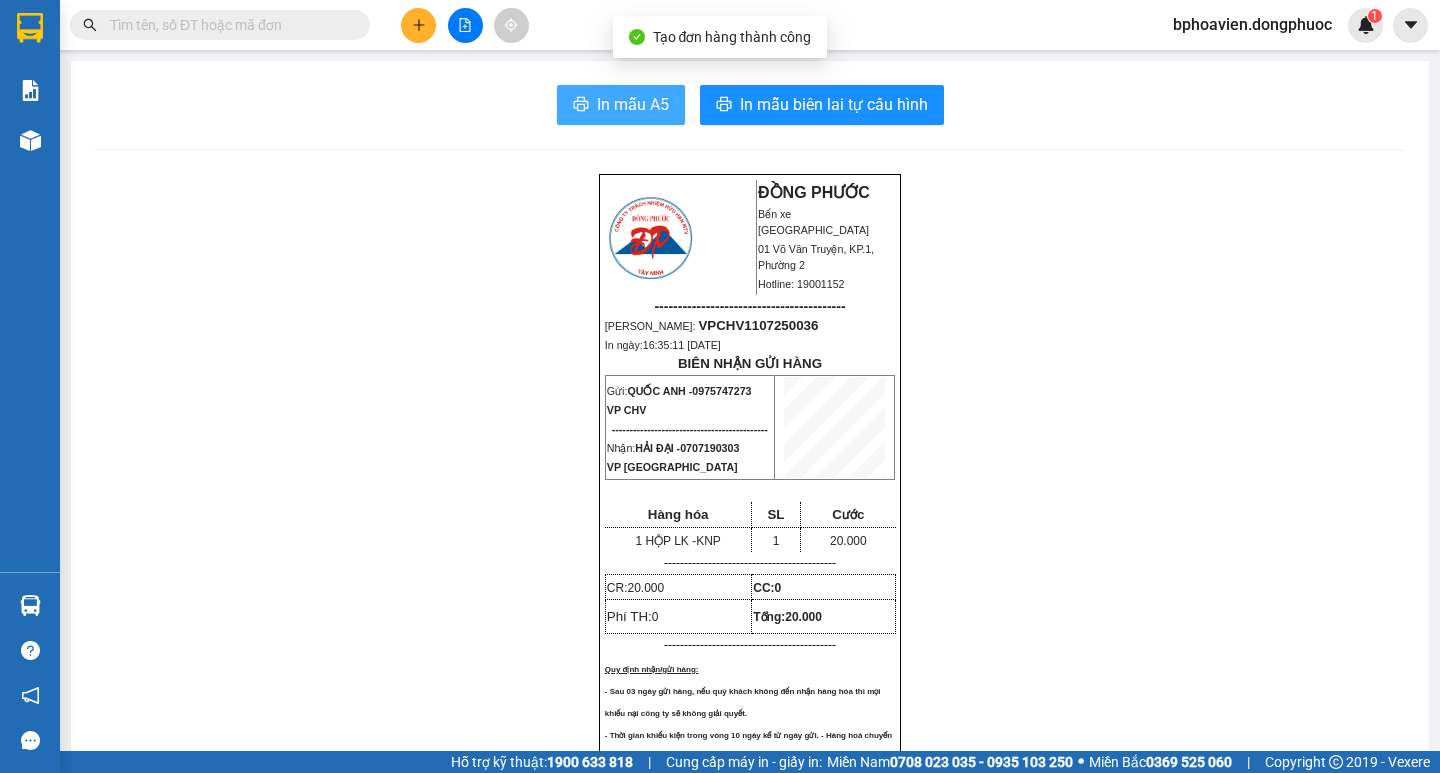 scroll, scrollTop: 0, scrollLeft: 0, axis: both 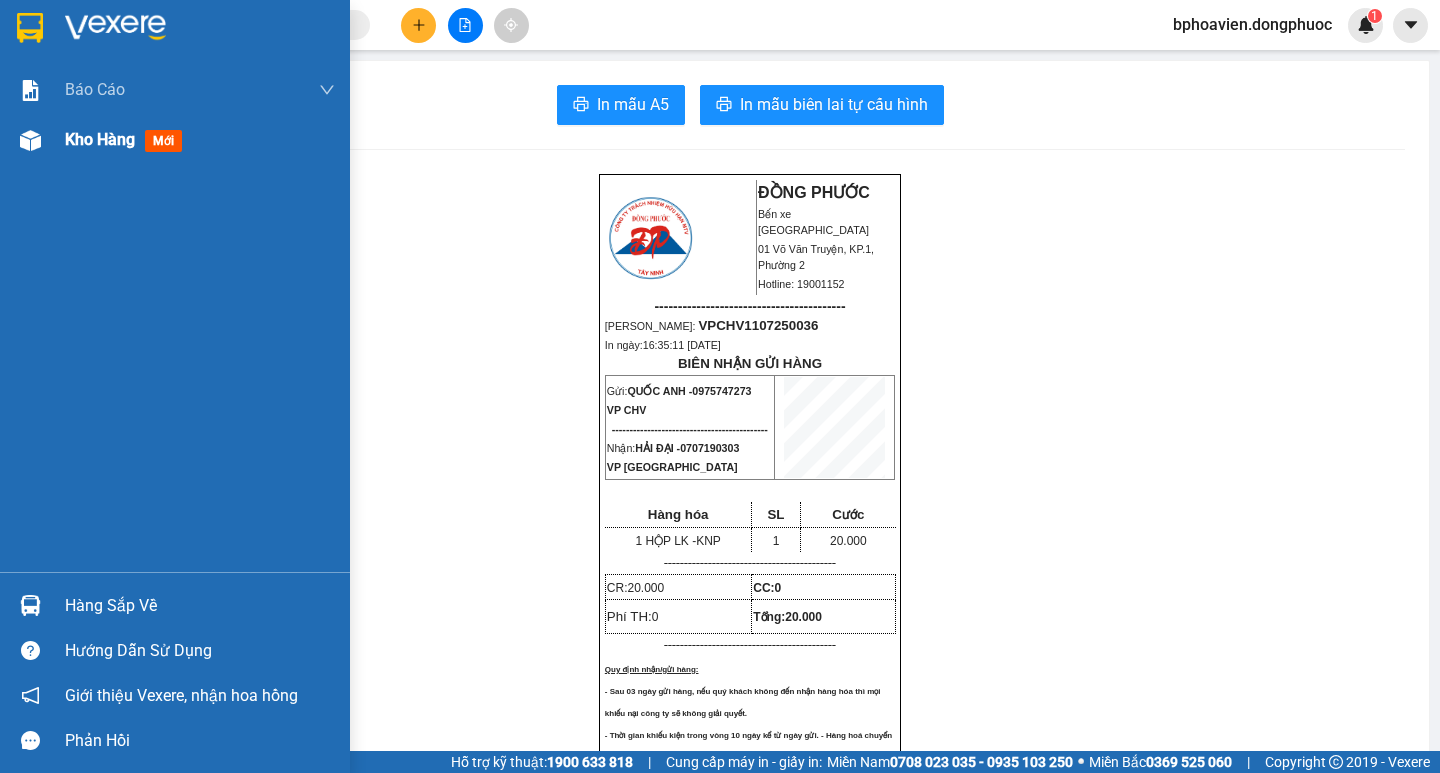 click on "Kho hàng mới" at bounding box center (127, 139) 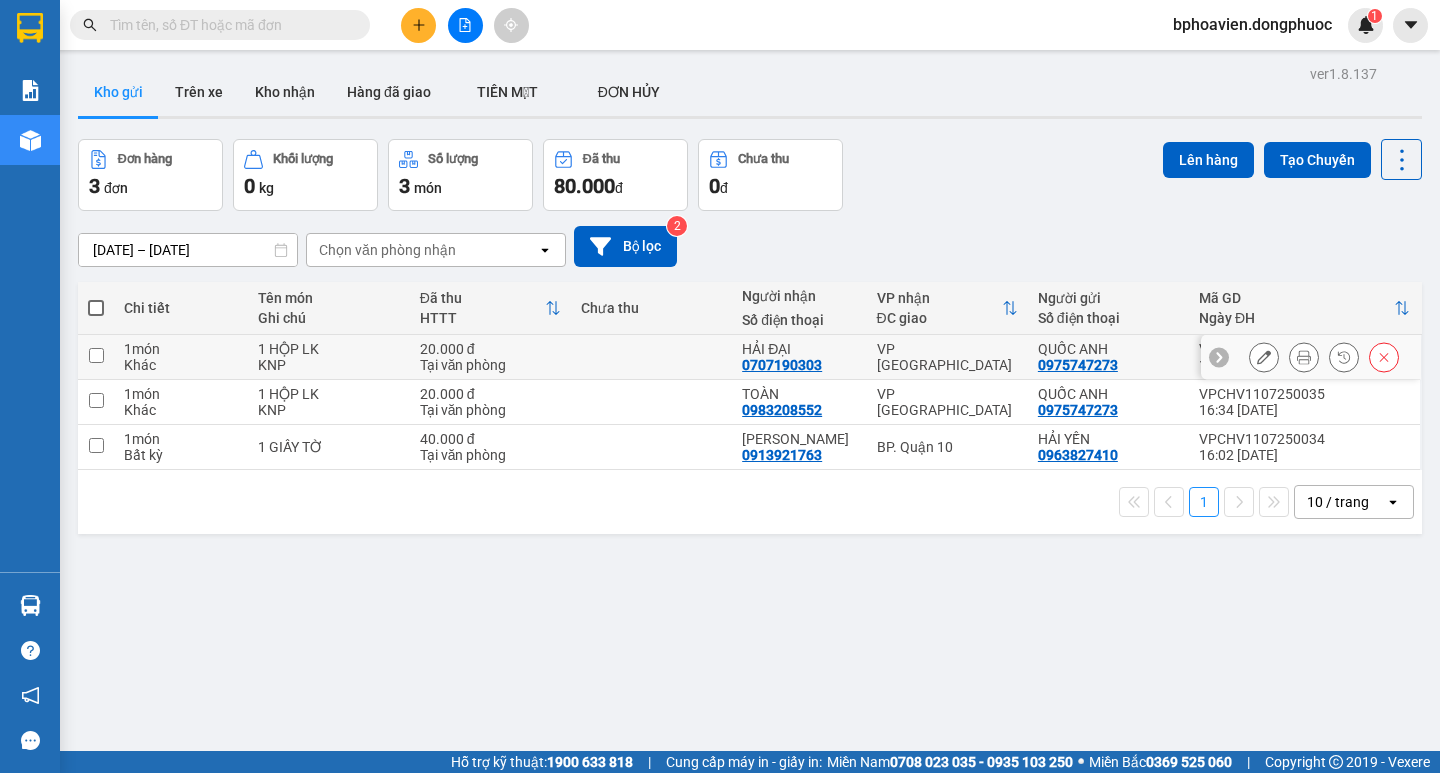 drag, startPoint x: 606, startPoint y: 365, endPoint x: 612, endPoint y: 385, distance: 20.880613 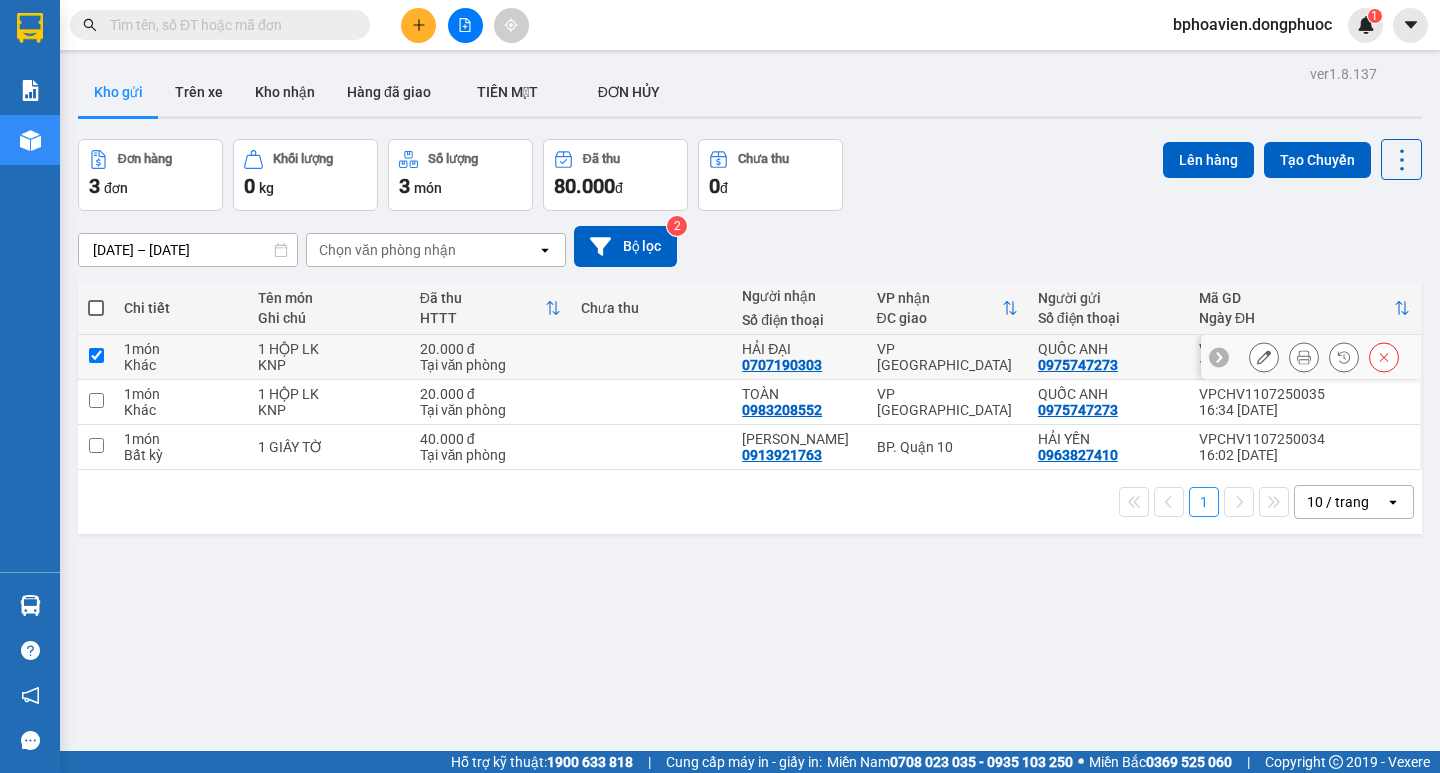 checkbox on "true" 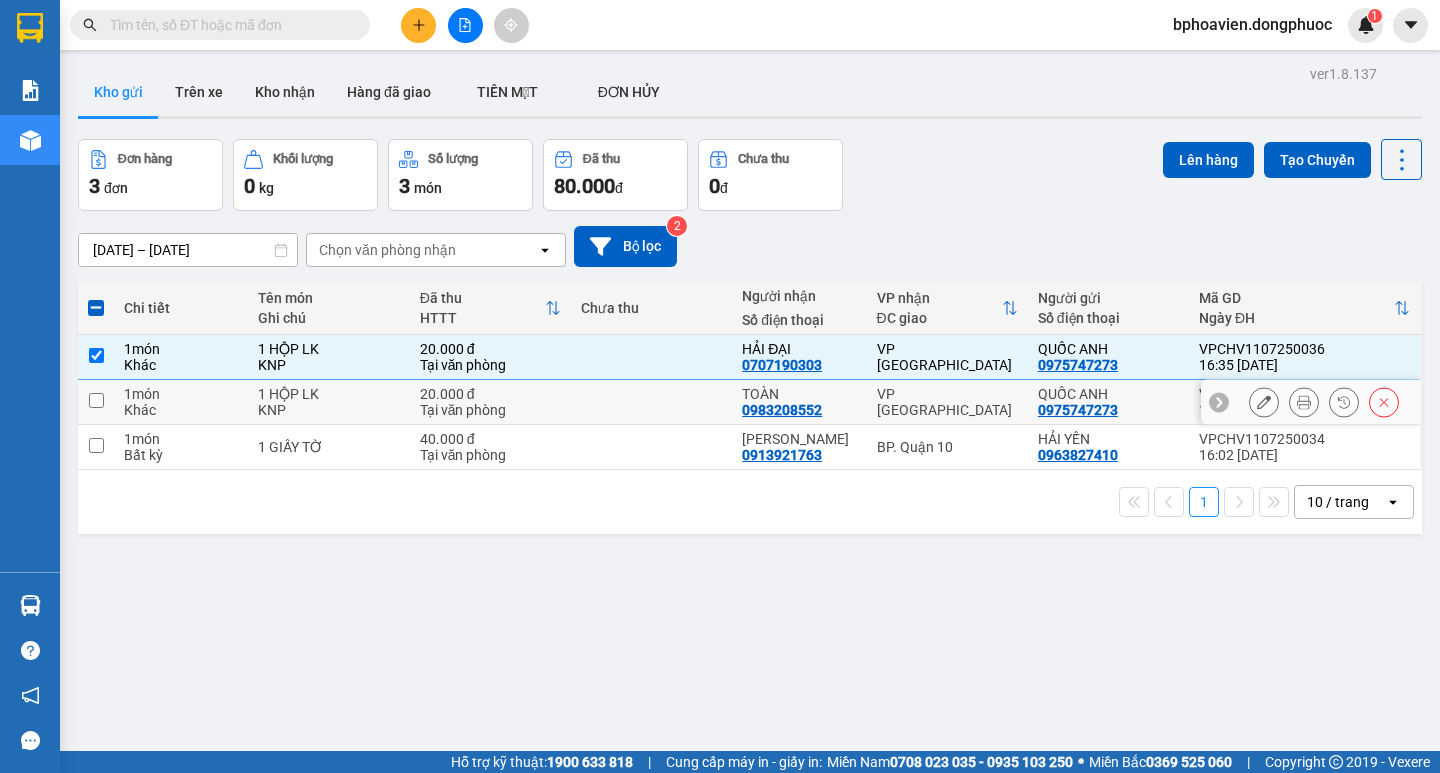 click at bounding box center (651, 402) 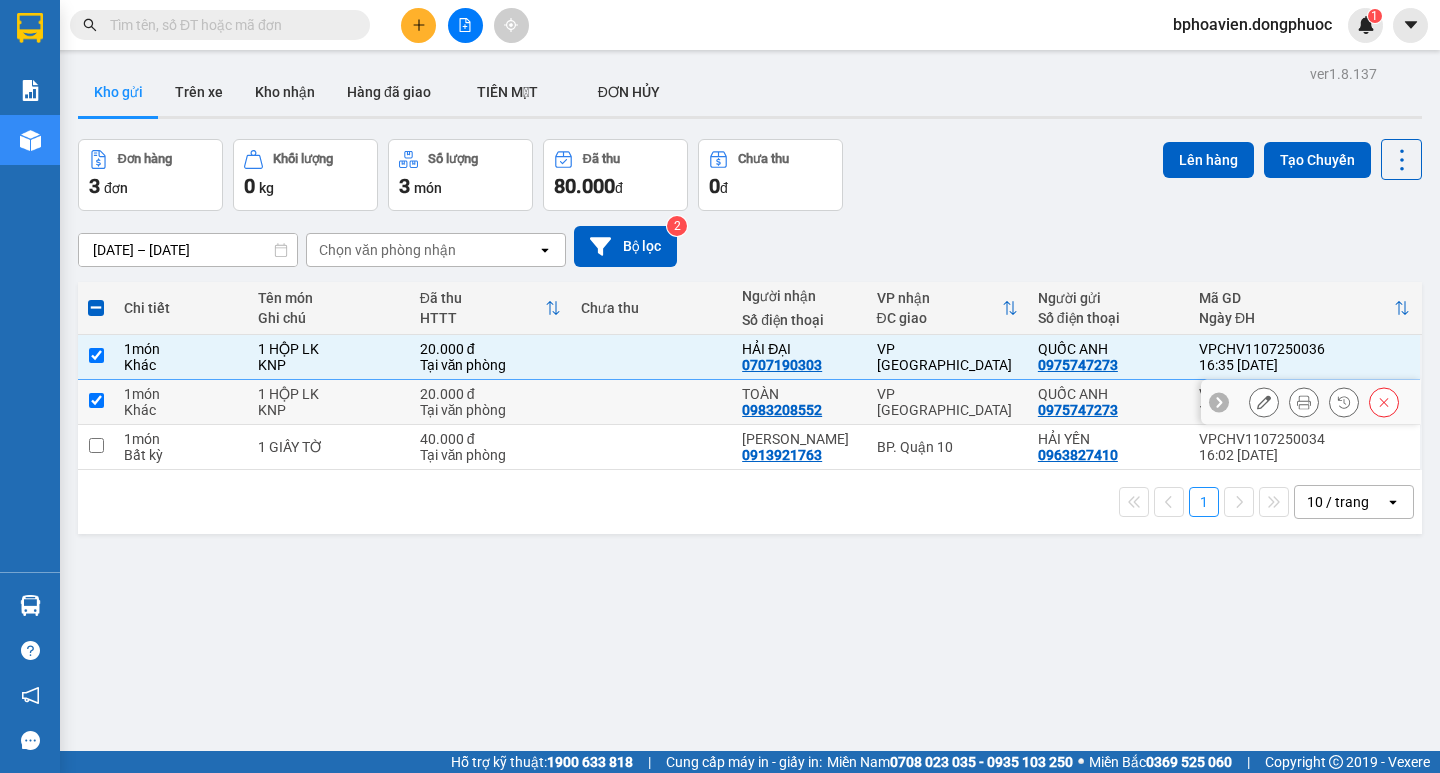 checkbox on "true" 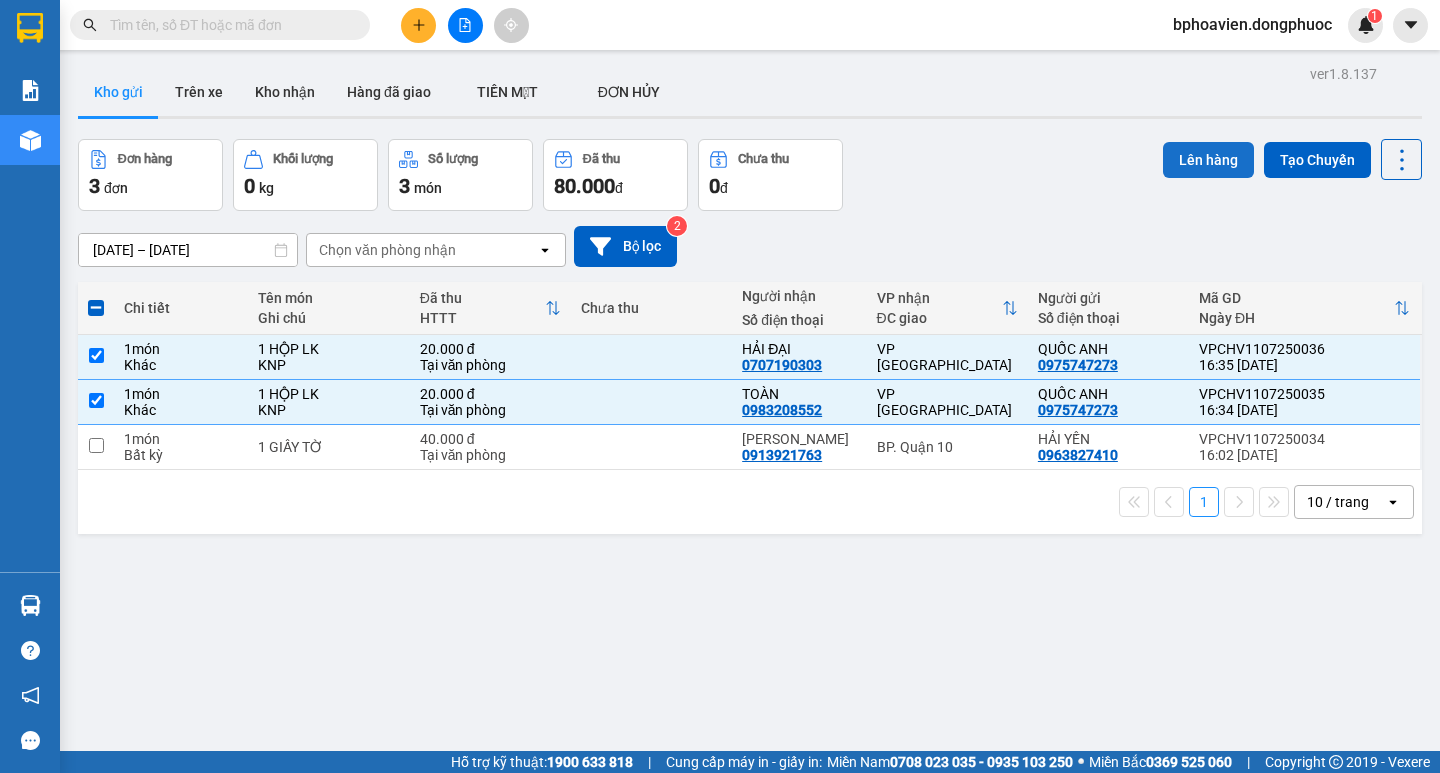 click on "Lên hàng" at bounding box center (1208, 160) 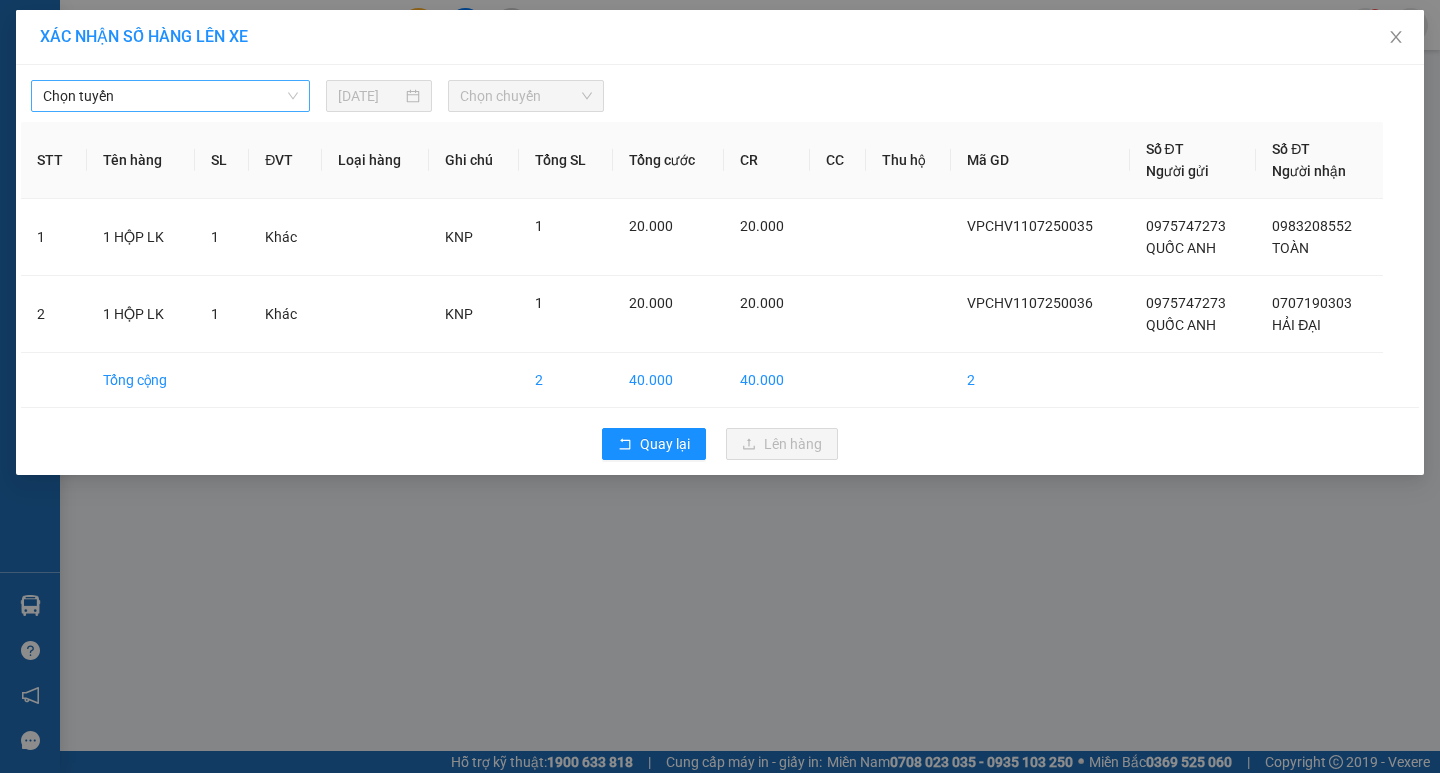click on "Chọn tuyến" at bounding box center [170, 96] 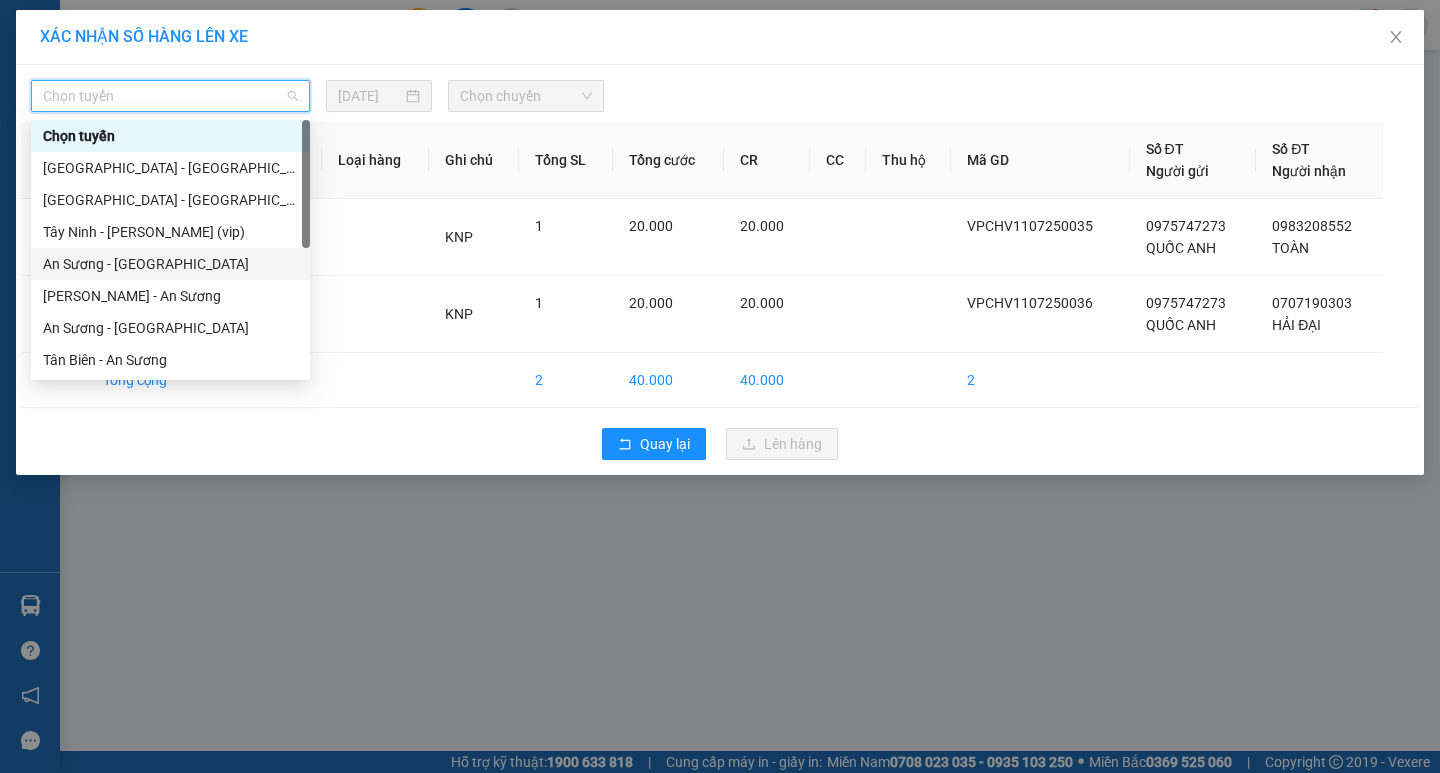 scroll, scrollTop: 200, scrollLeft: 0, axis: vertical 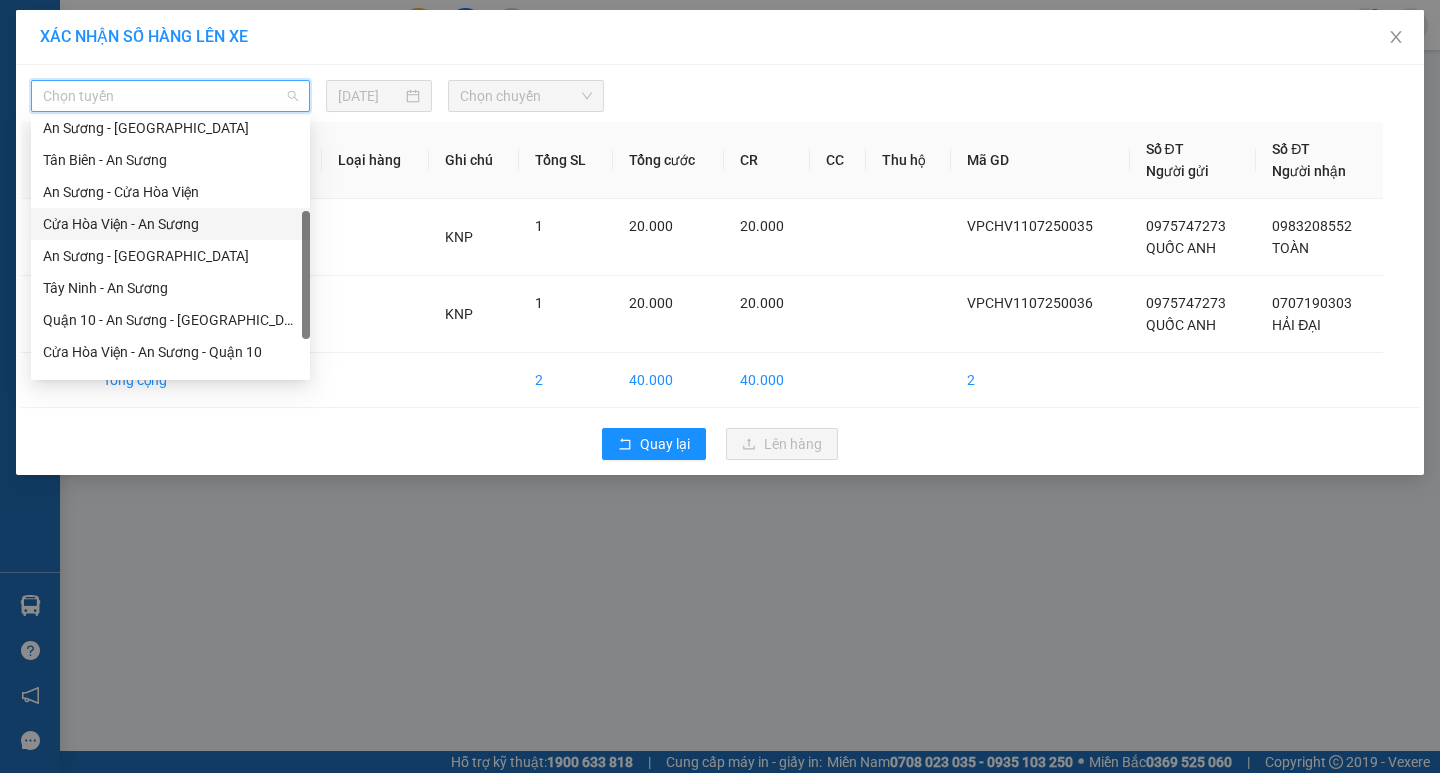click on "Cửa Hòa Viện - An Sương" at bounding box center [170, 224] 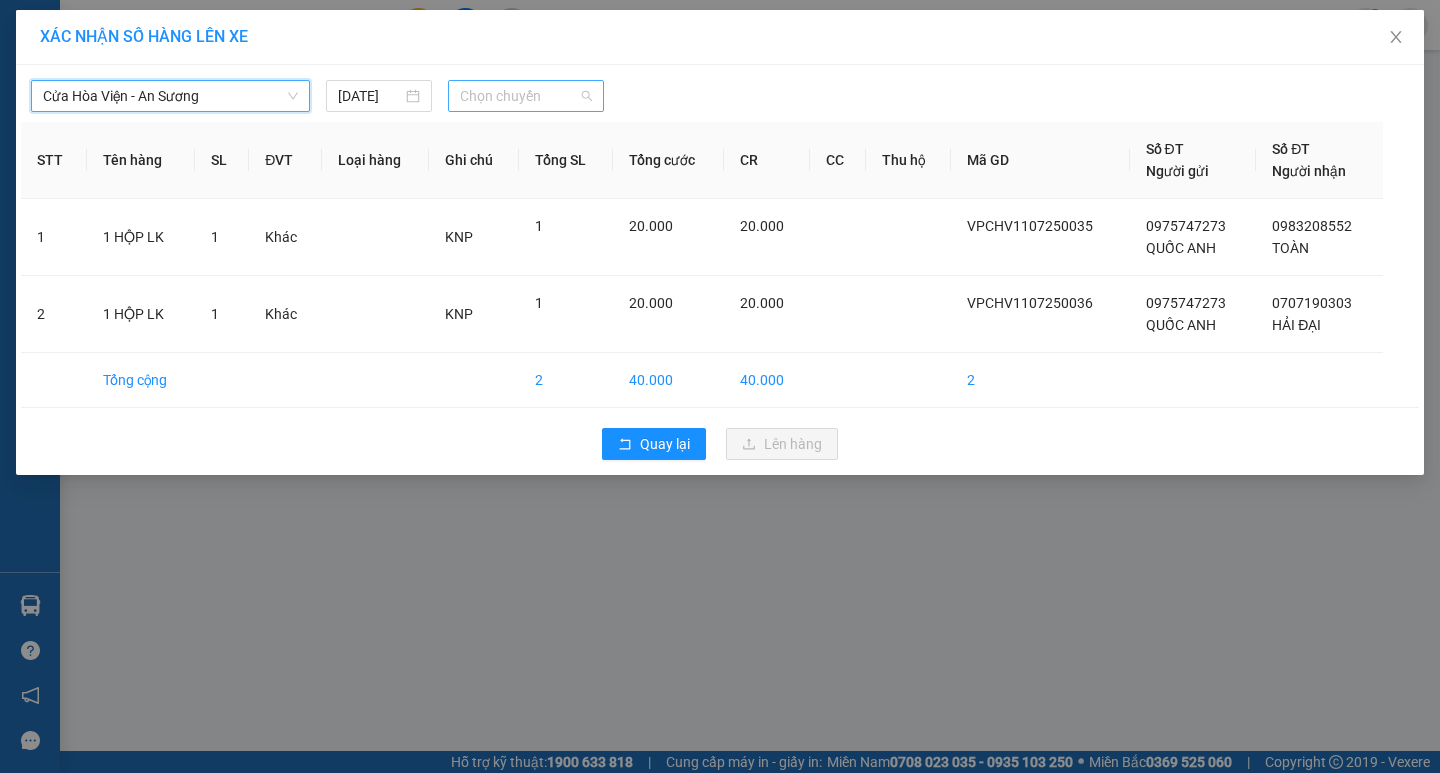 click on "Chọn chuyến" at bounding box center [526, 96] 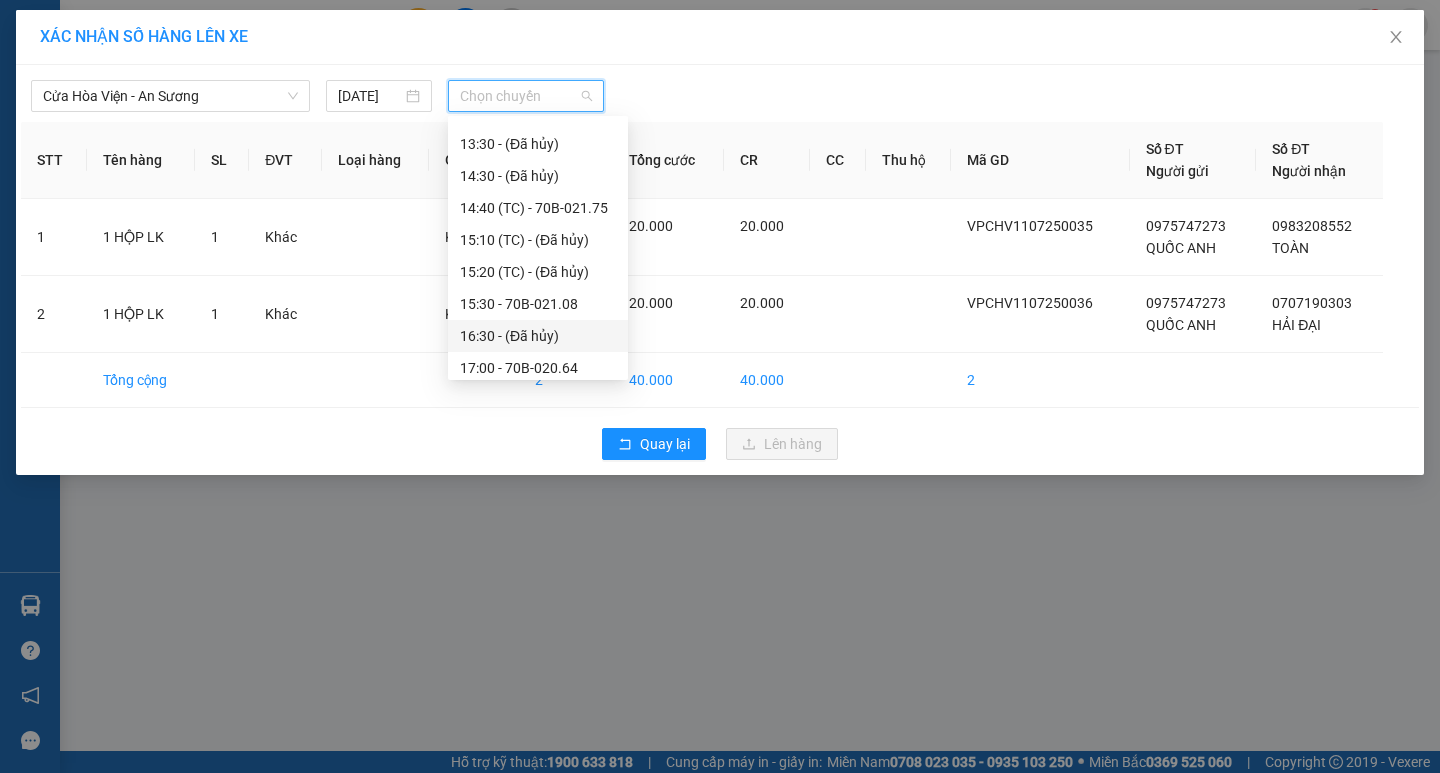 scroll, scrollTop: 700, scrollLeft: 0, axis: vertical 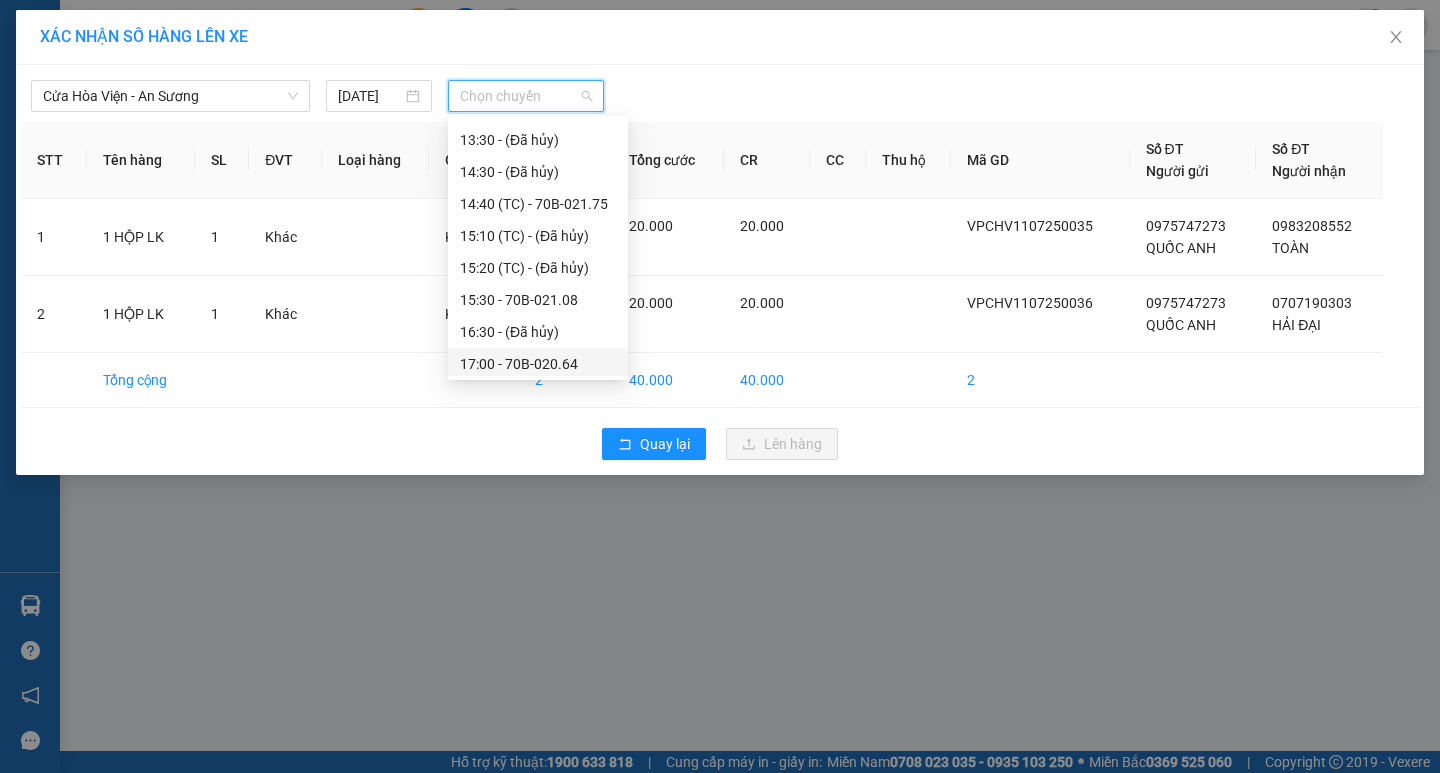 click on "17:00     - 70B-020.64" at bounding box center [538, 364] 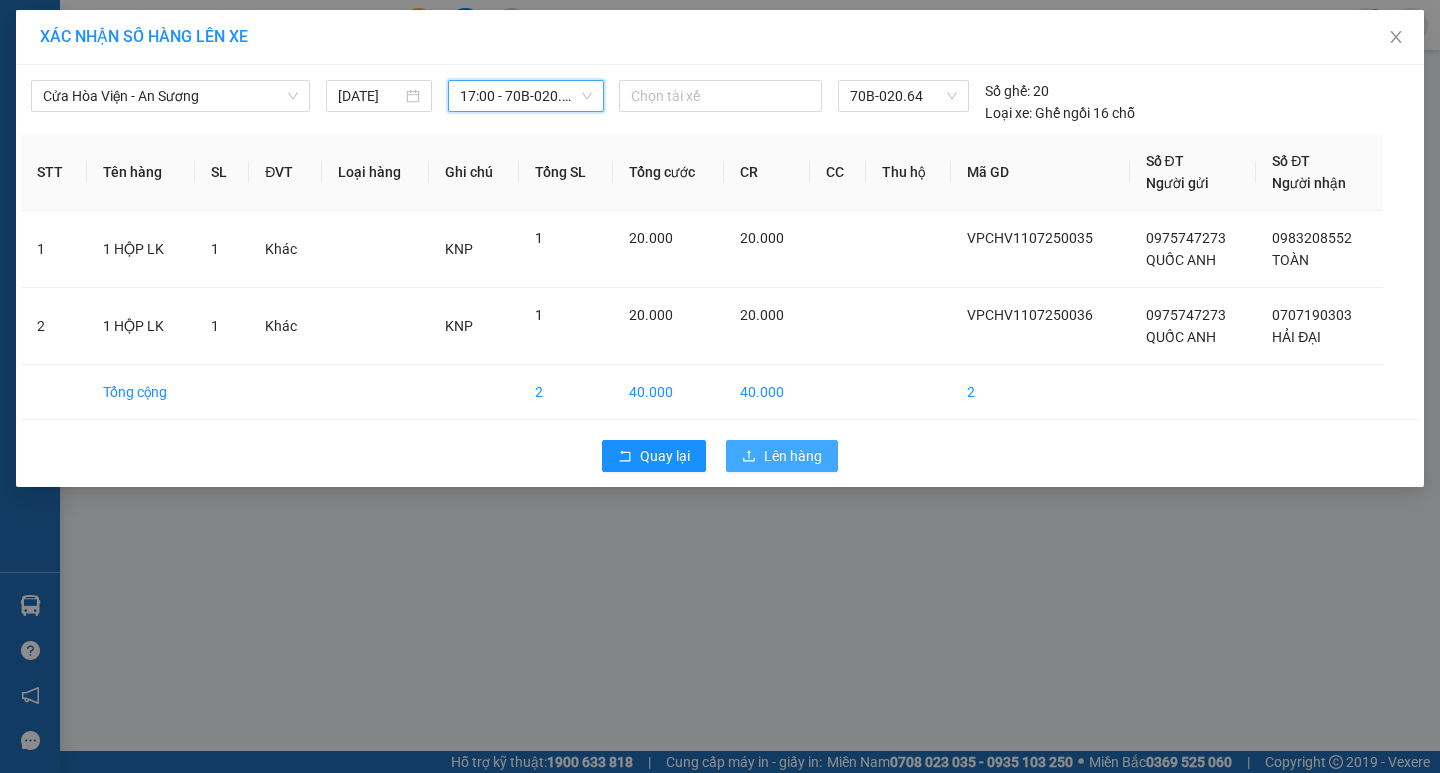 click on "Lên hàng" at bounding box center (793, 456) 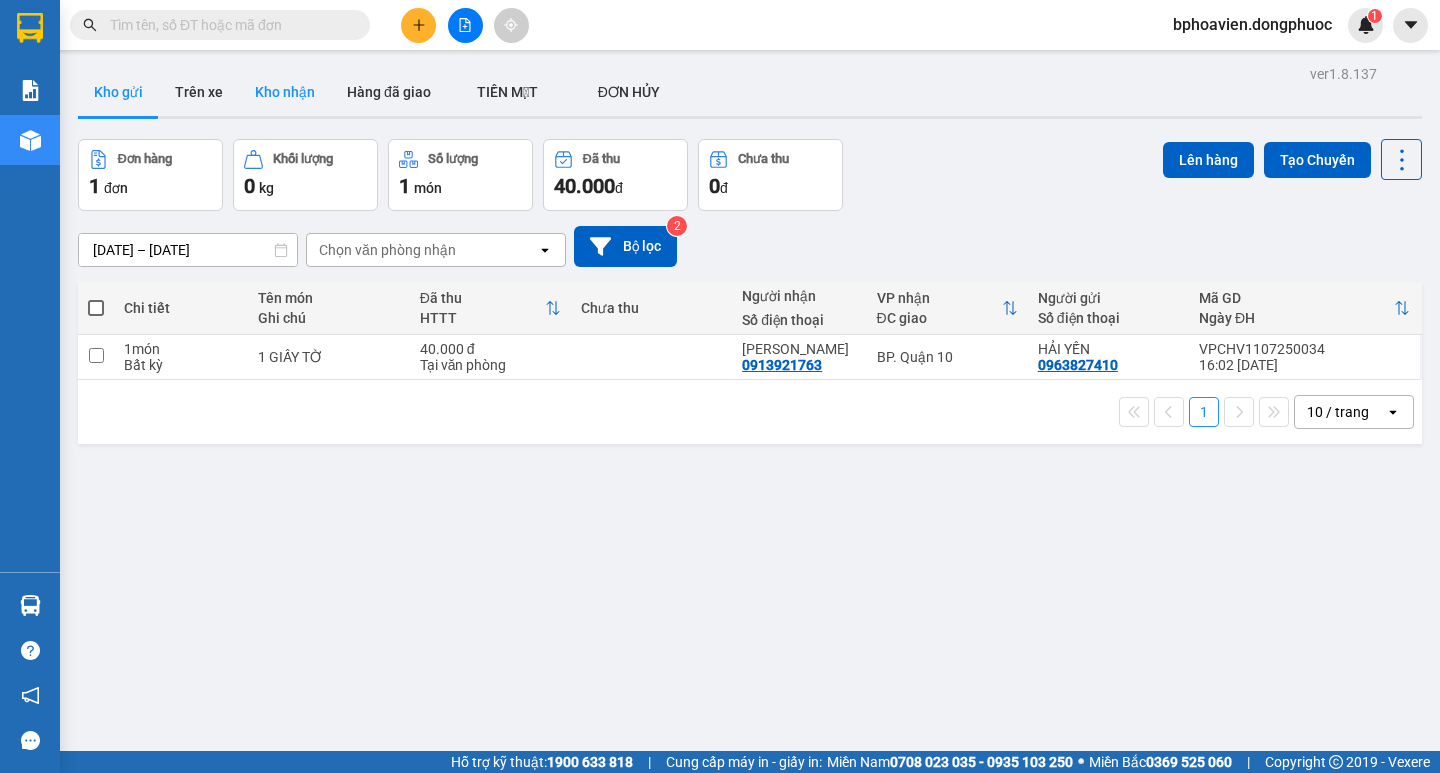 click on "Kho nhận" at bounding box center (285, 92) 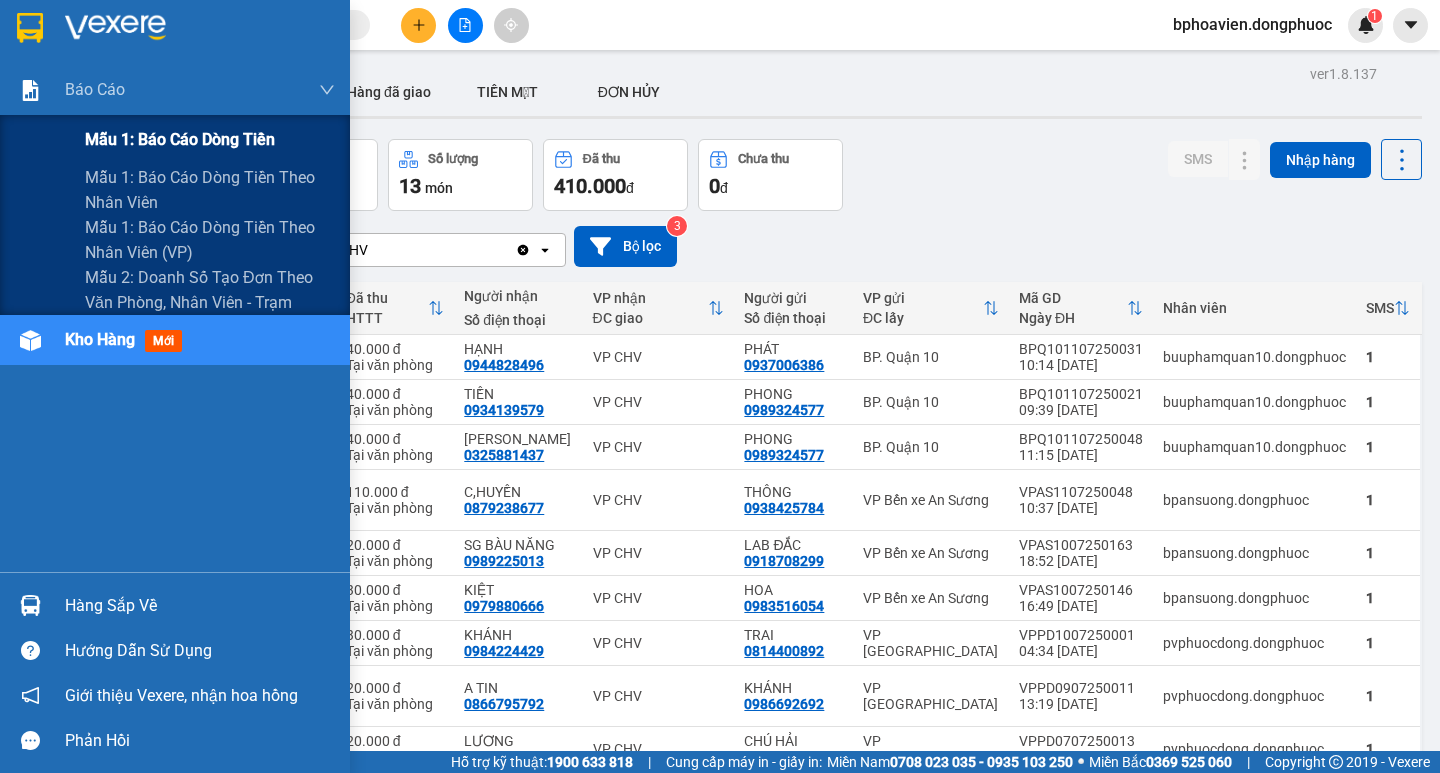 click on "Mẫu 1: Báo cáo dòng tiền" at bounding box center (180, 139) 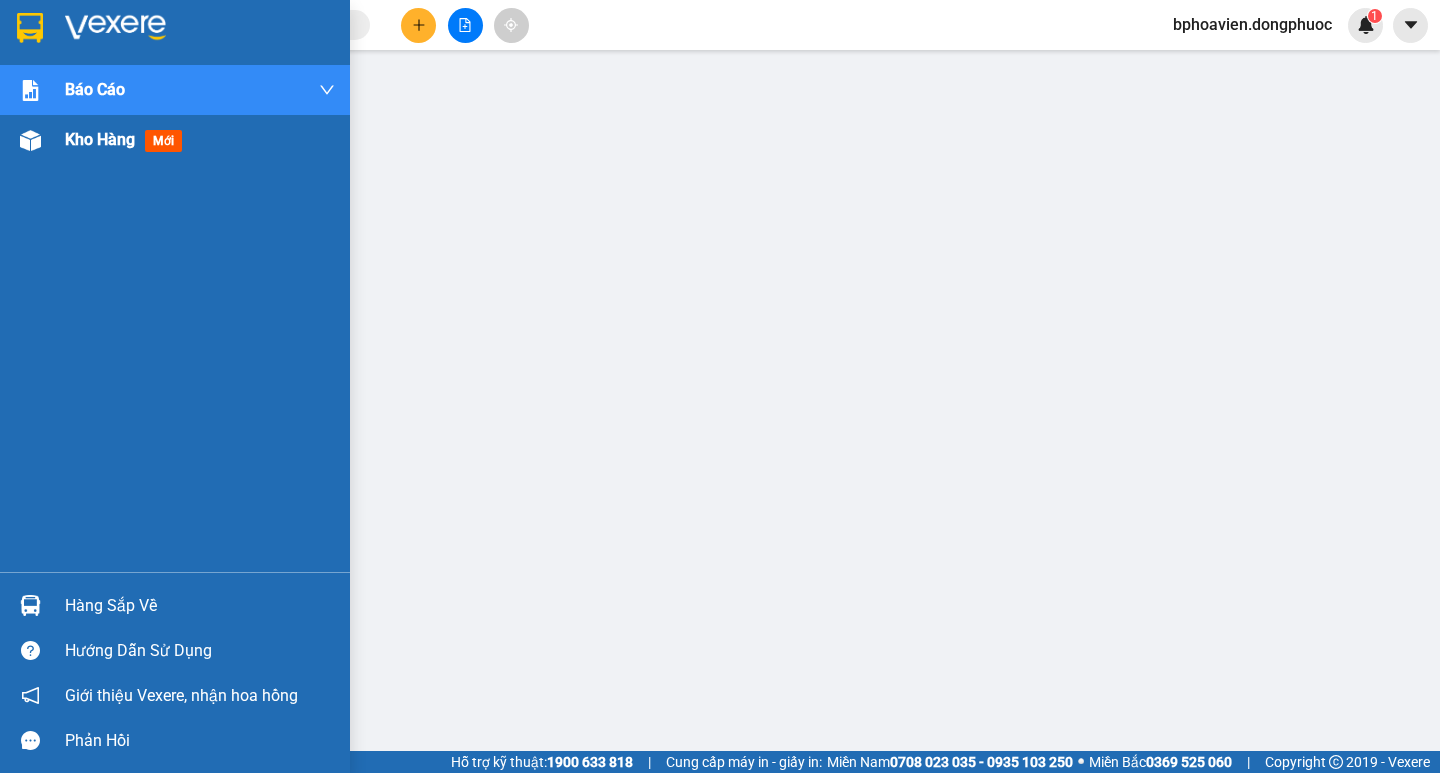 click on "Kho hàng" at bounding box center [100, 139] 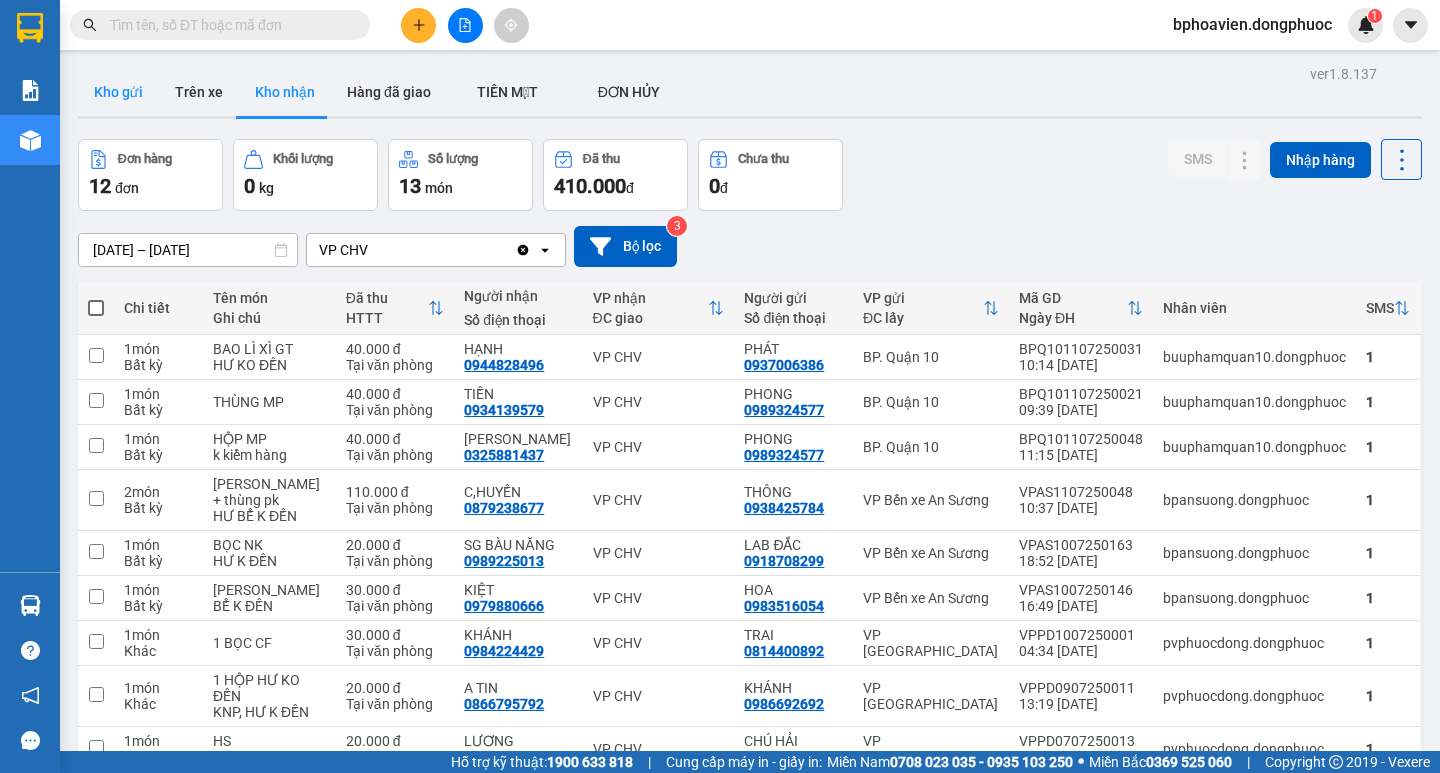 drag, startPoint x: 119, startPoint y: 97, endPoint x: 285, endPoint y: 67, distance: 168.68906 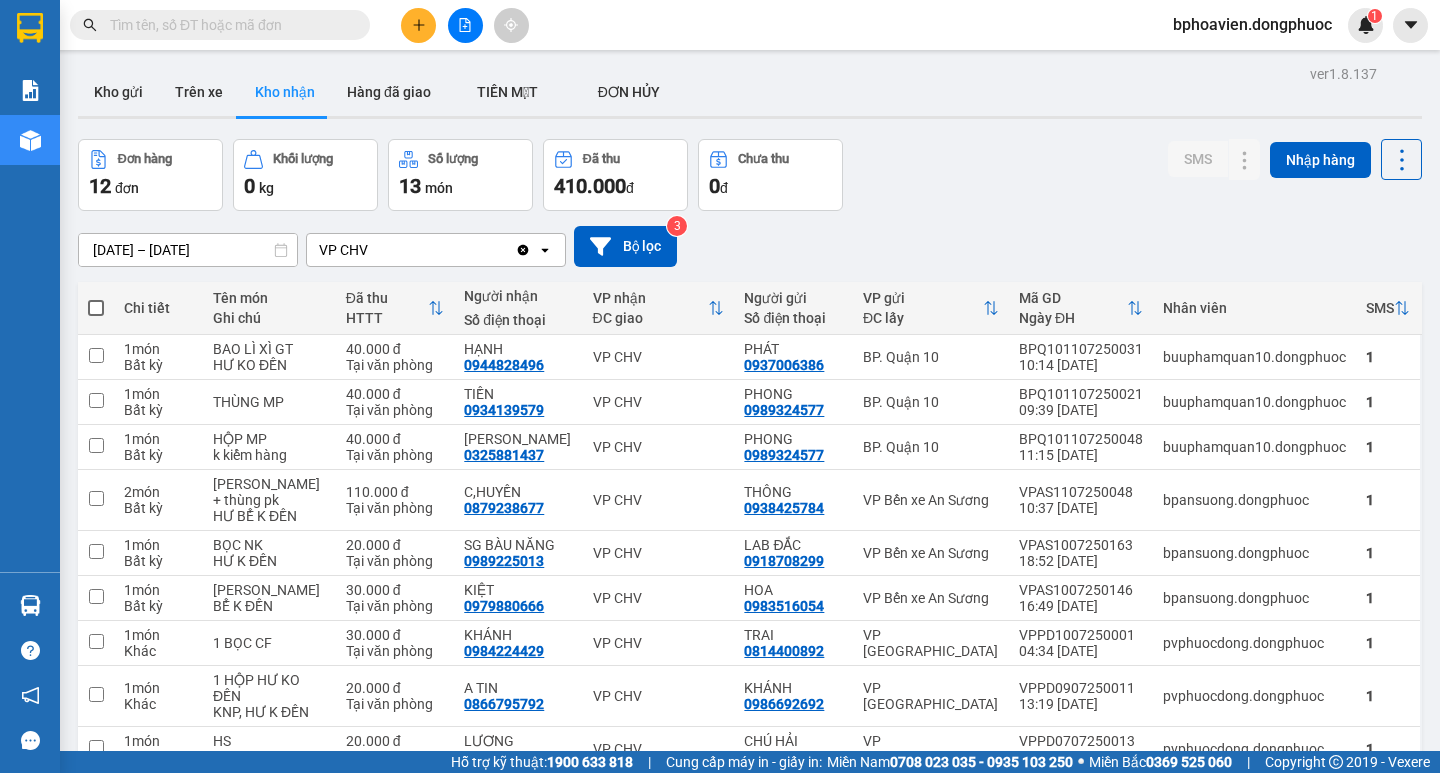 click on "Kho gửi" at bounding box center [118, 92] 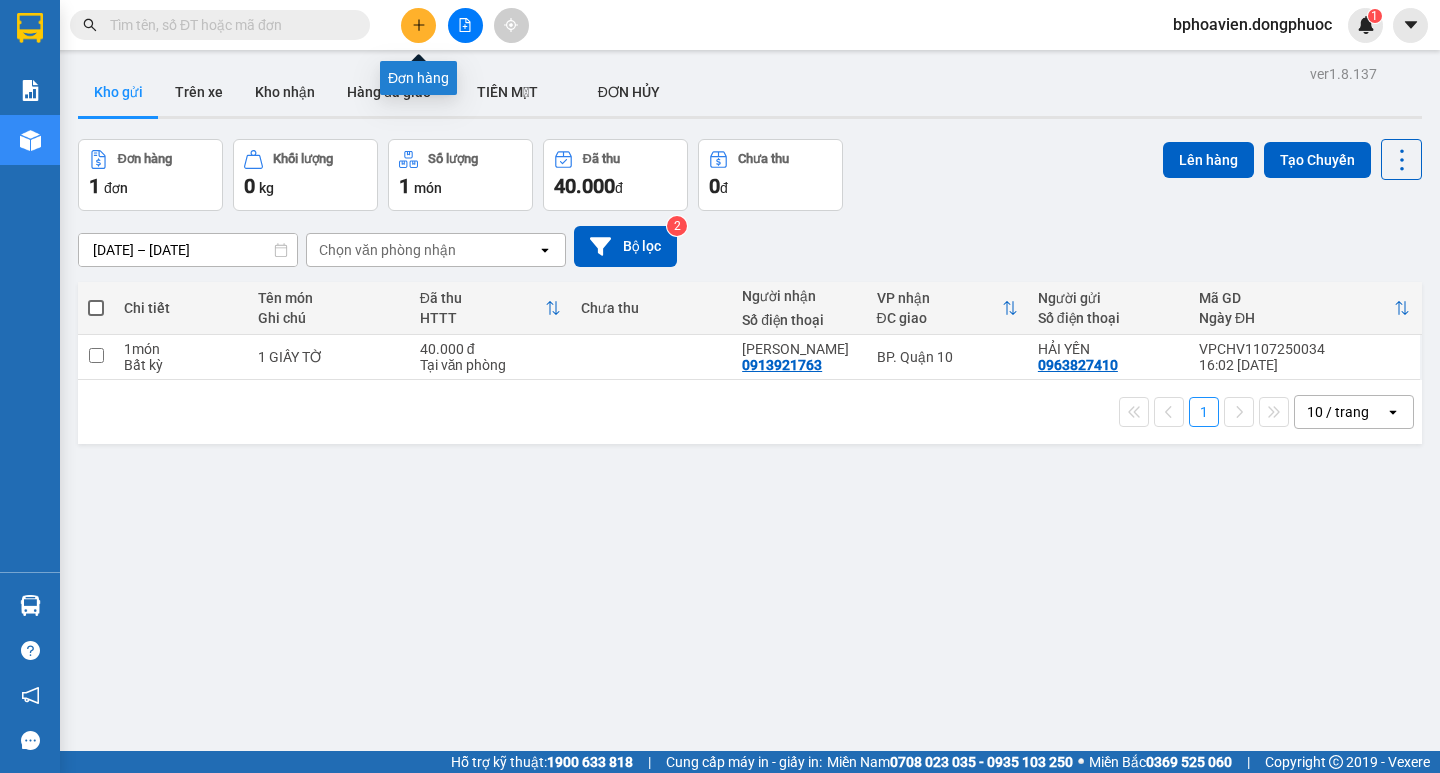 click 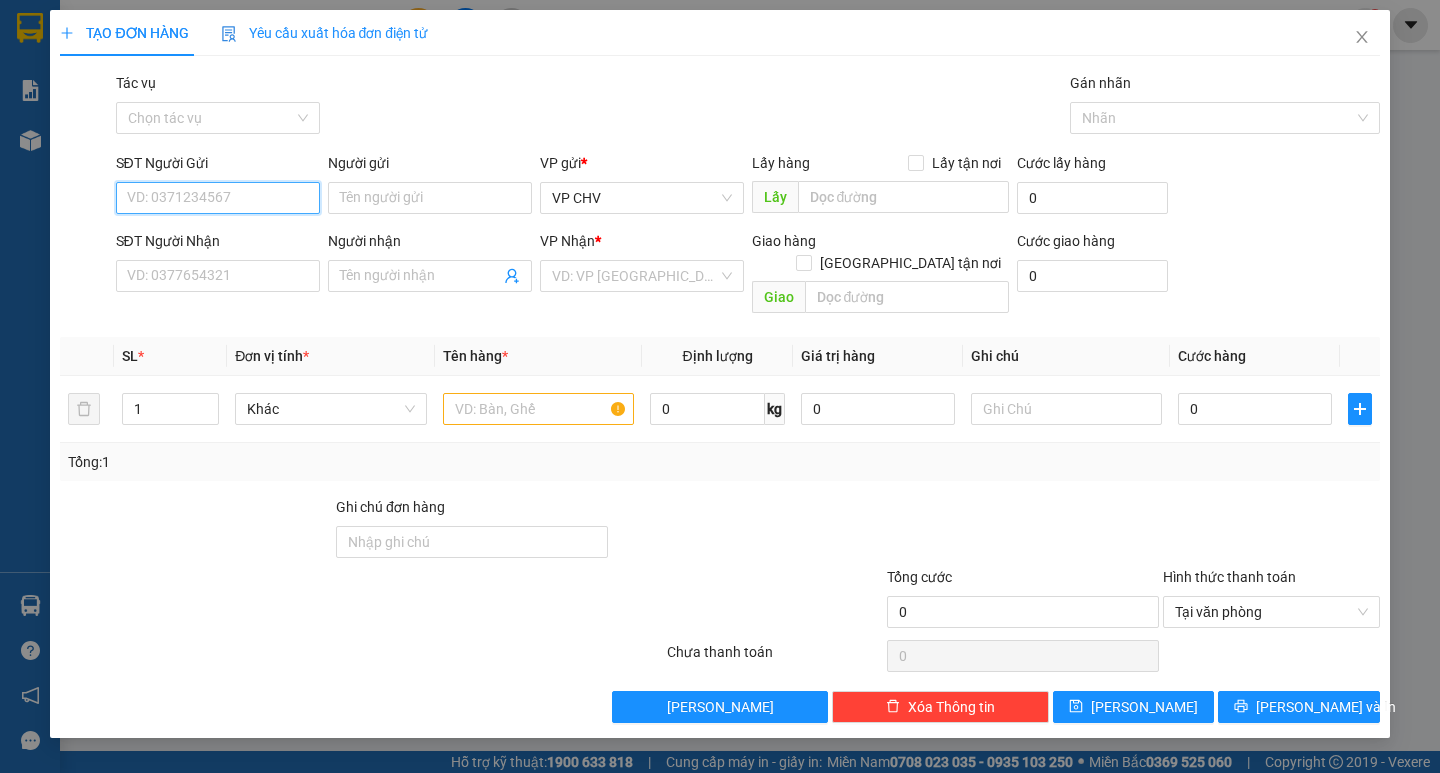 click on "SĐT Người Gửi" at bounding box center (218, 198) 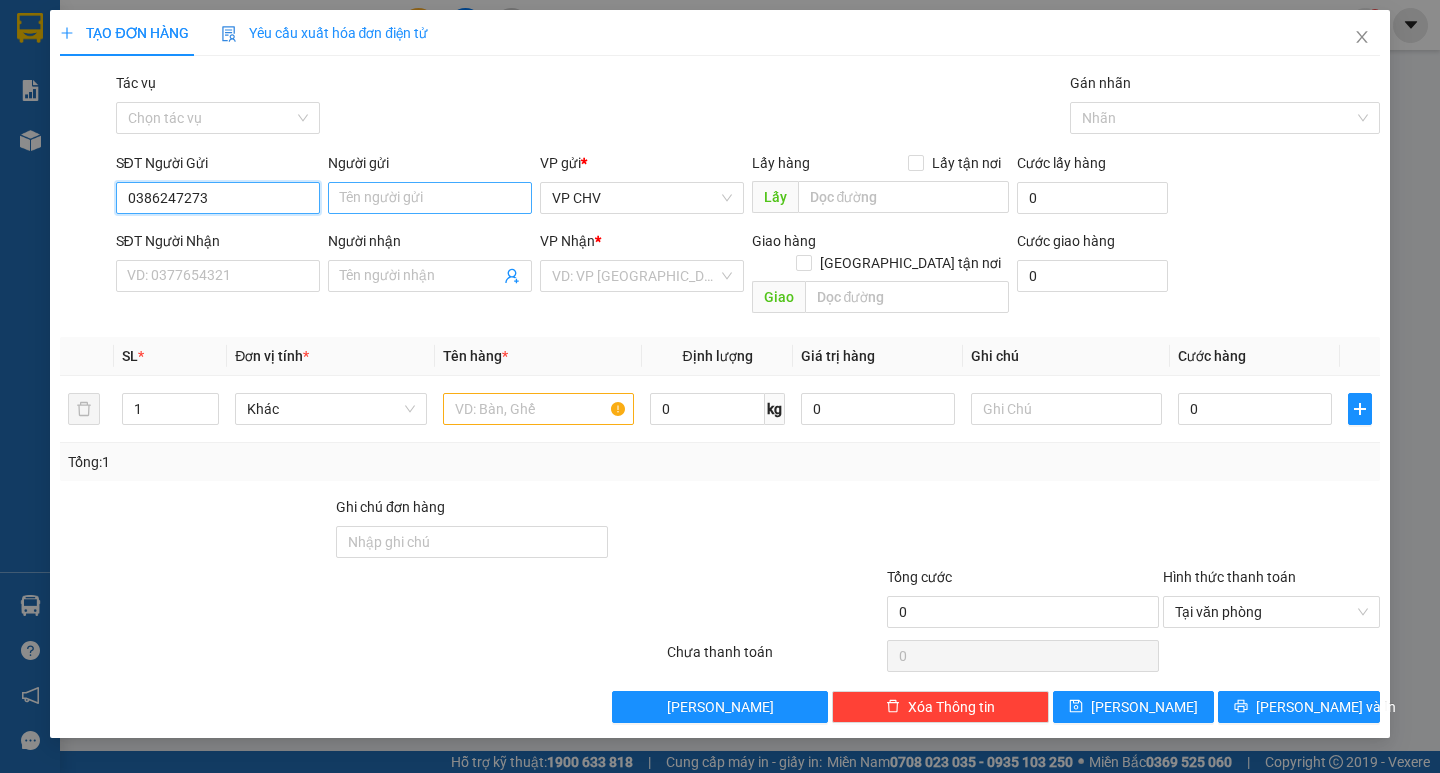 type on "0386247273" 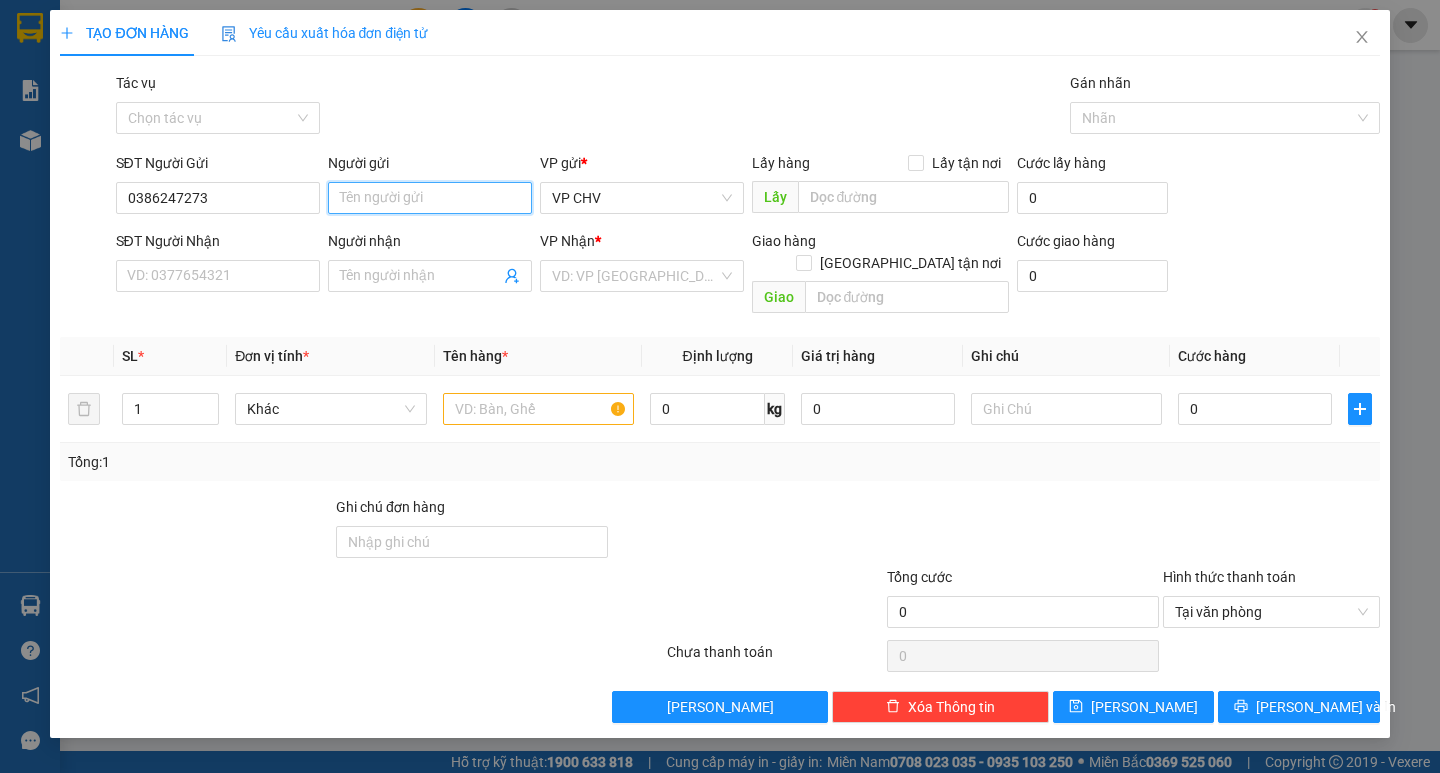 click on "Người gửi" at bounding box center (430, 198) 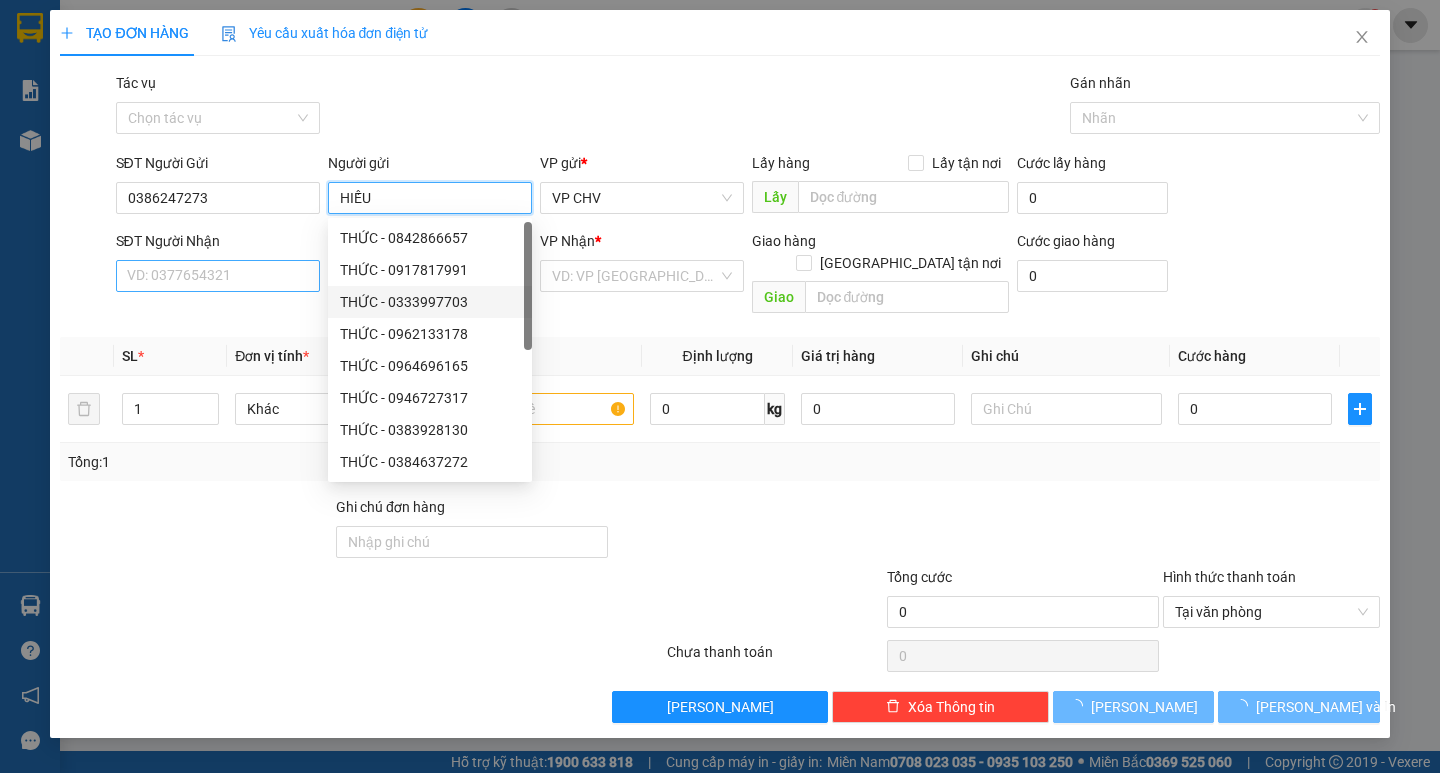 type on "HIẾU" 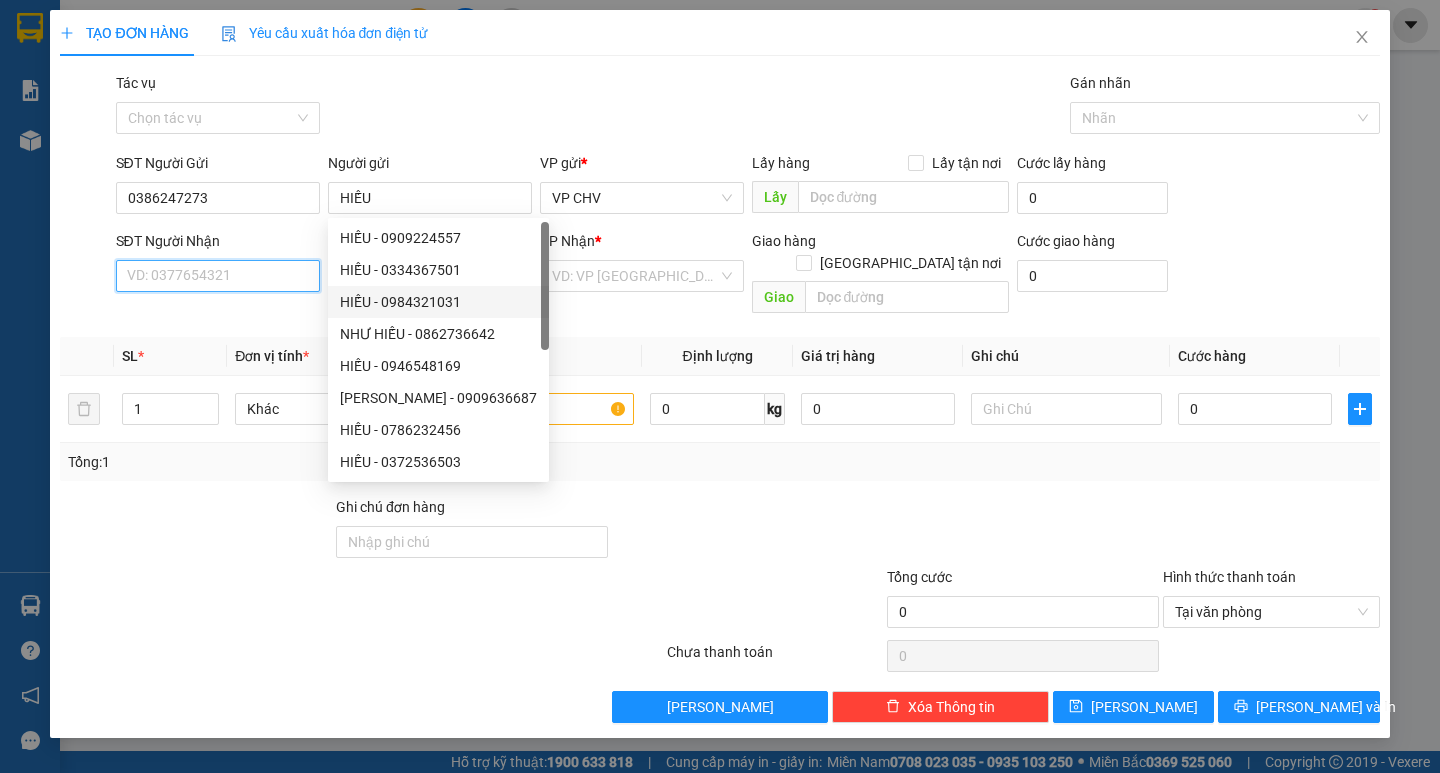 click on "SĐT Người Nhận" at bounding box center (218, 276) 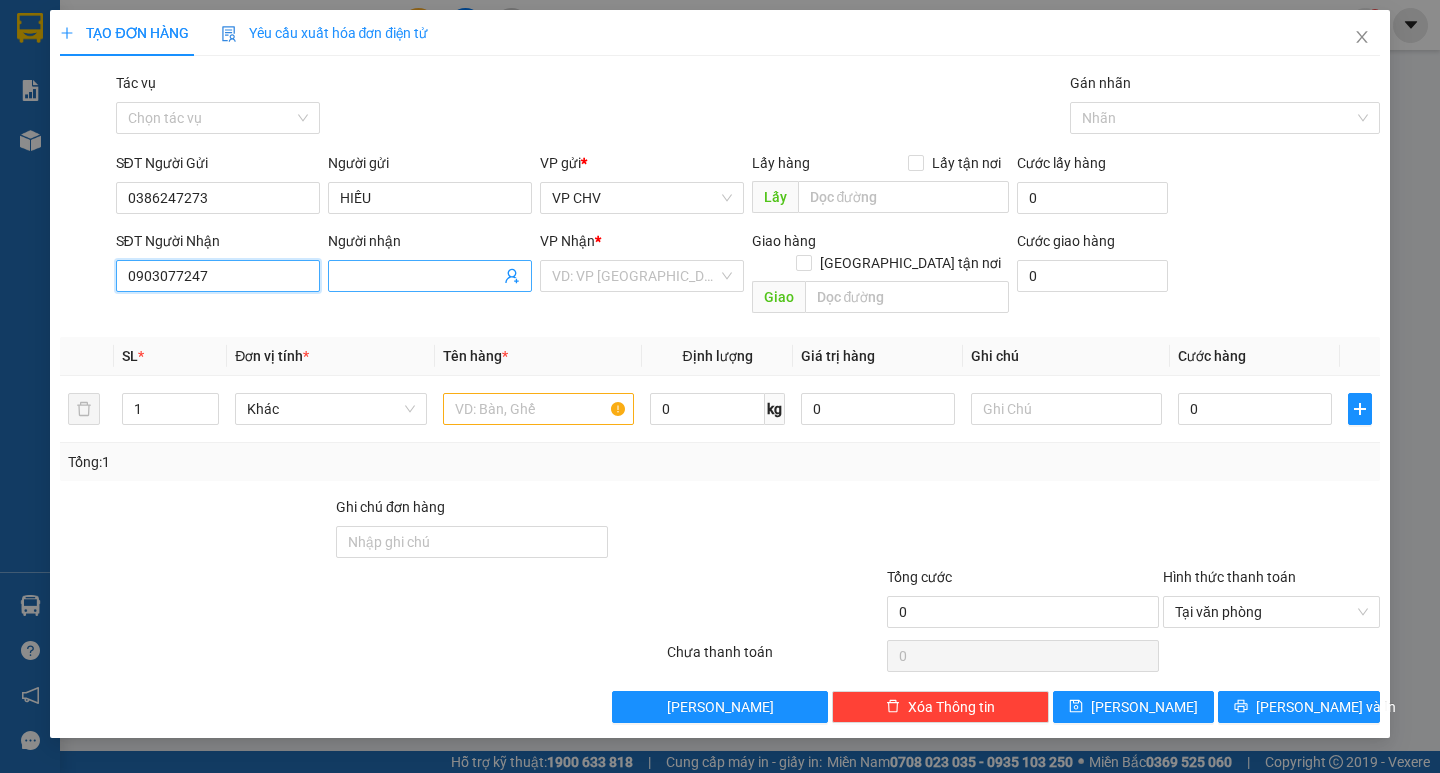 type on "0903077247" 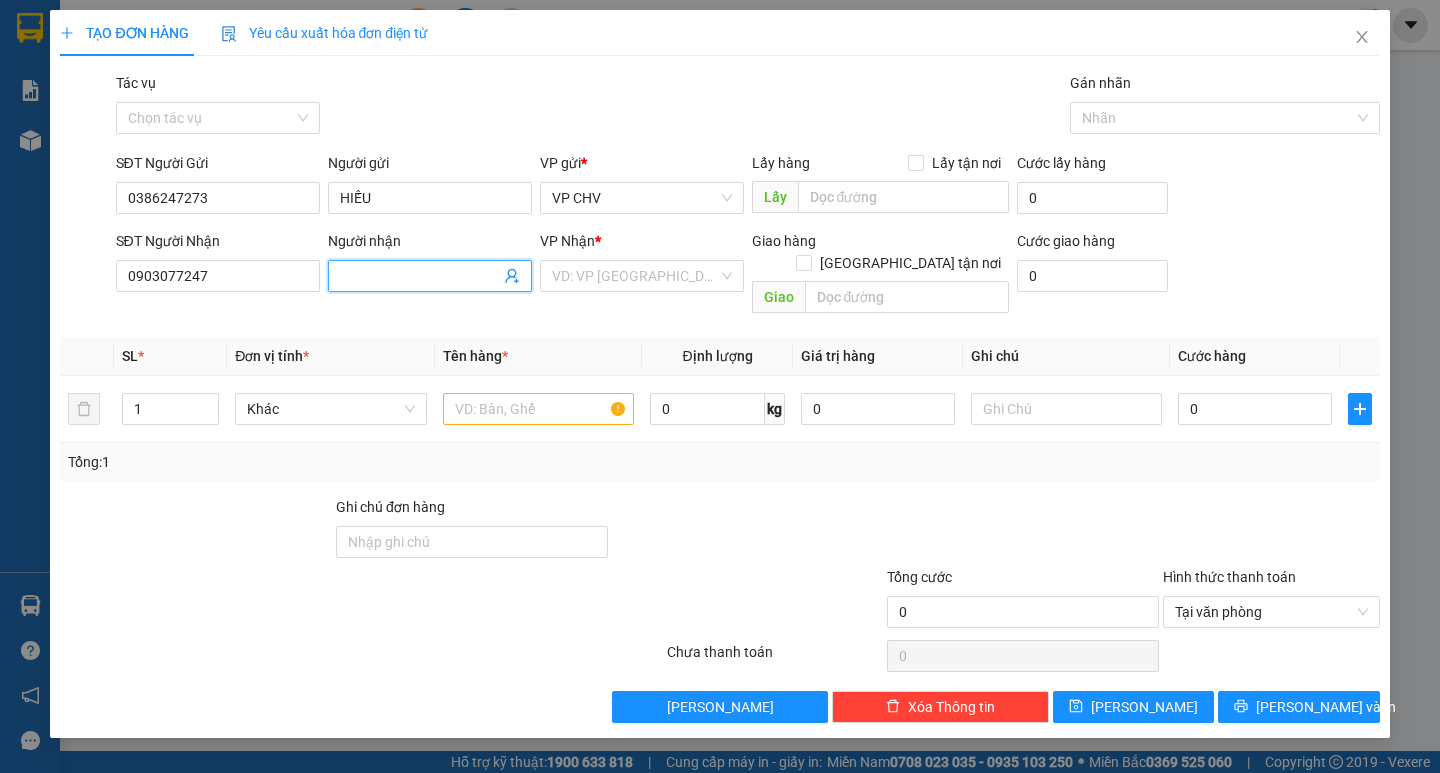 click on "Người nhận" at bounding box center [420, 276] 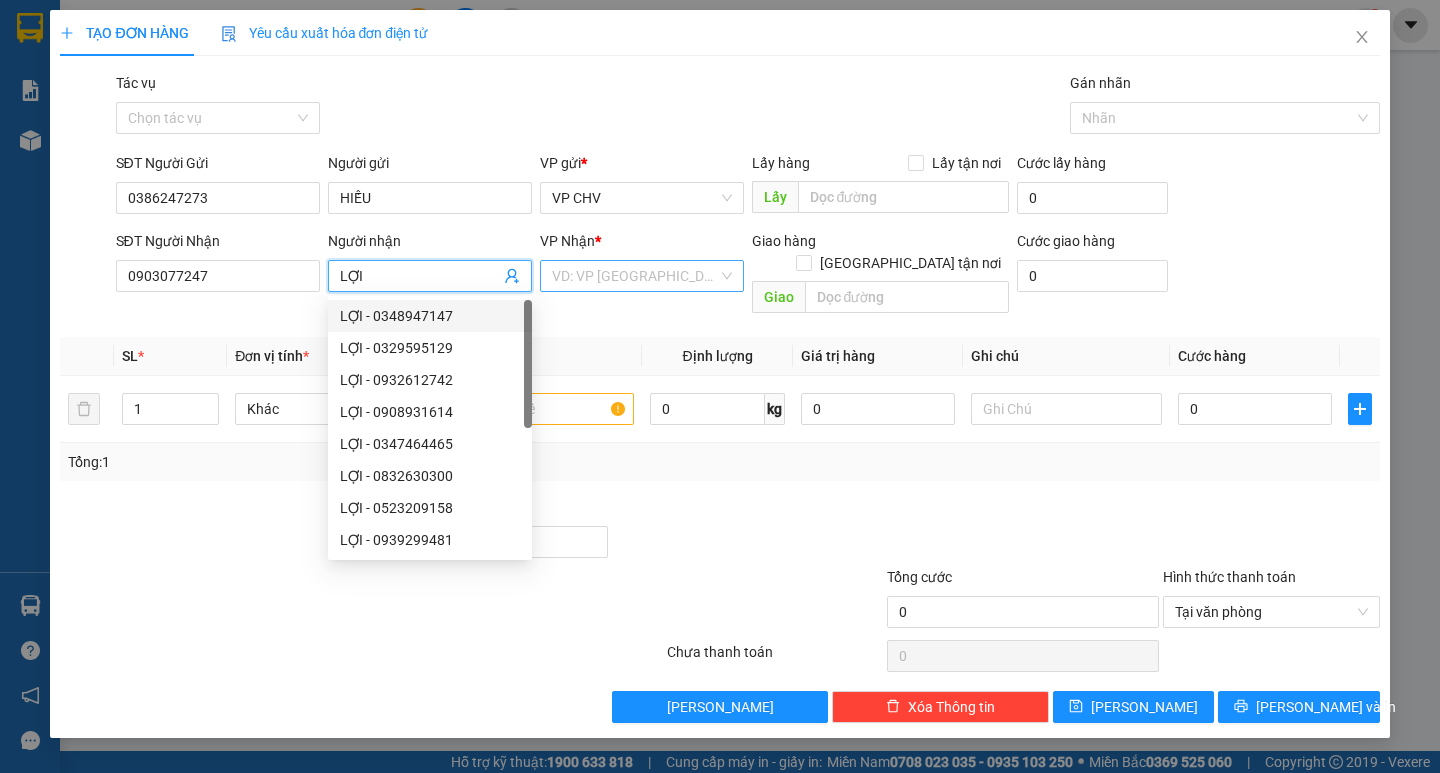 type on "LỢI" 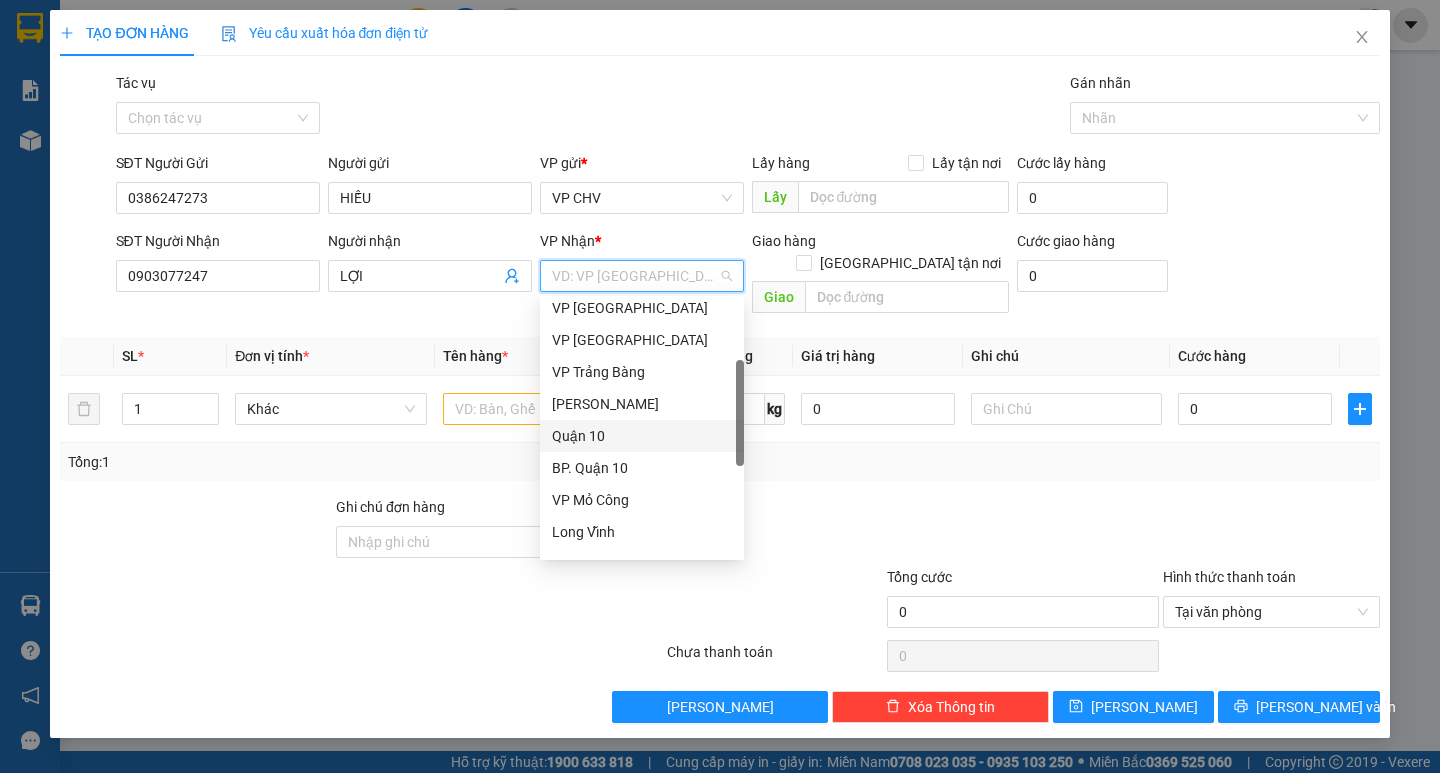 scroll, scrollTop: 400, scrollLeft: 0, axis: vertical 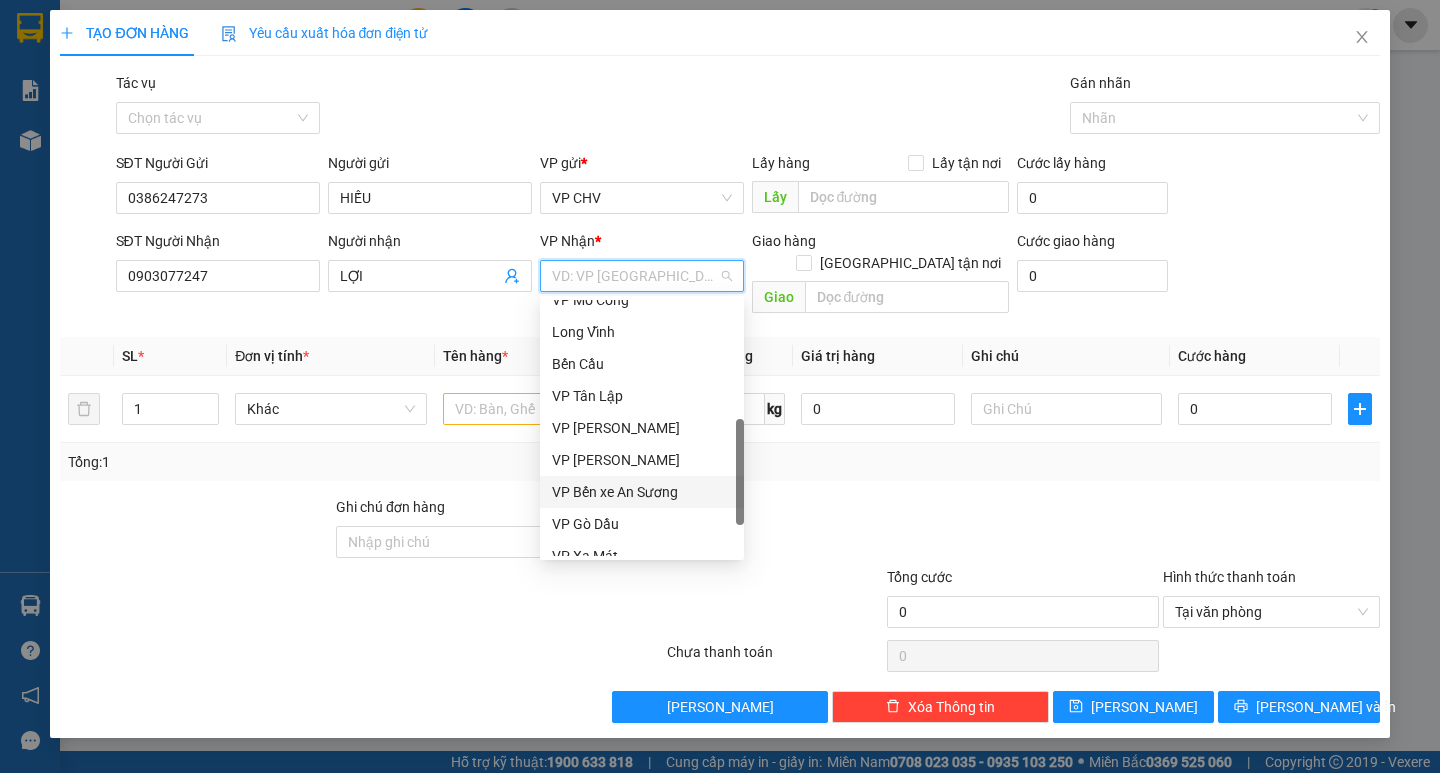 drag, startPoint x: 665, startPoint y: 503, endPoint x: 550, endPoint y: 441, distance: 130.64838 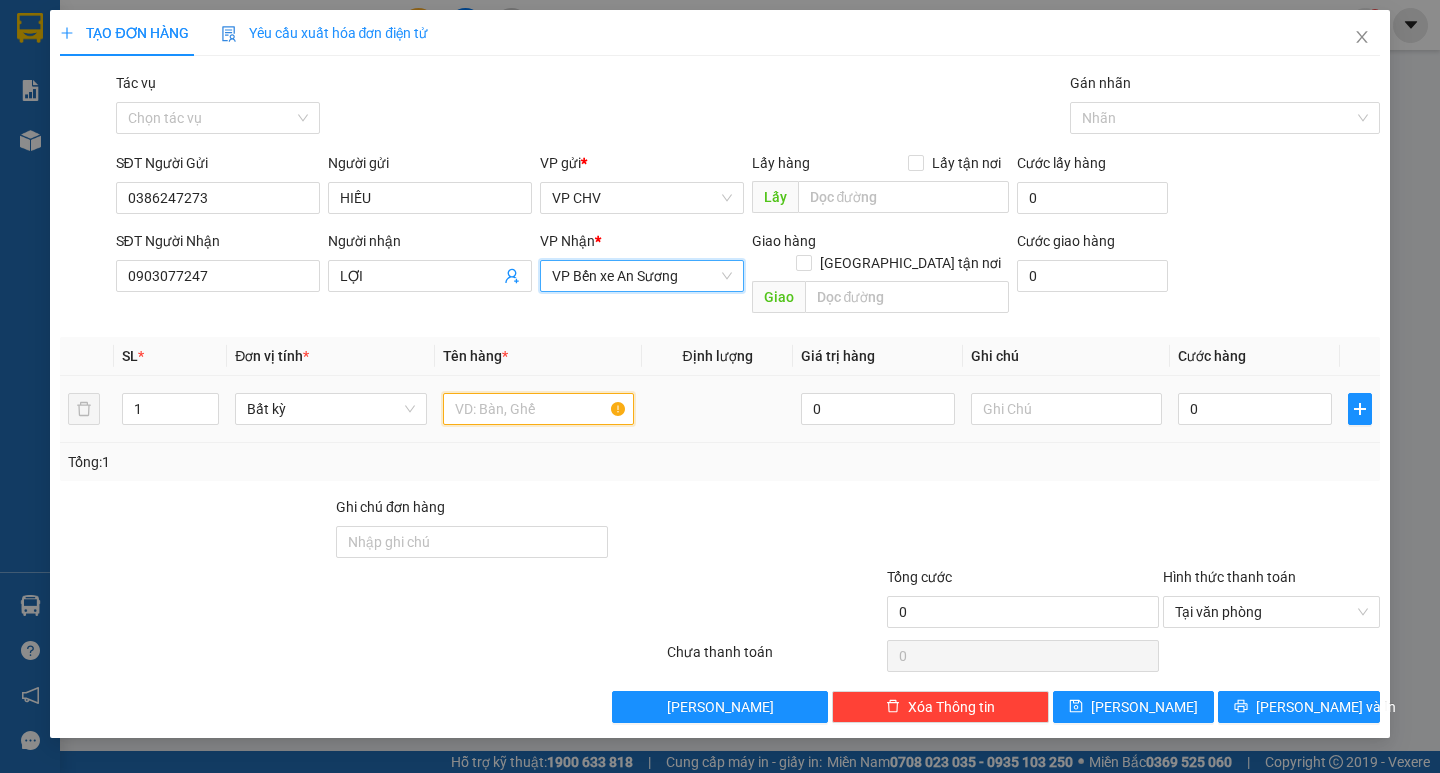 click at bounding box center (538, 409) 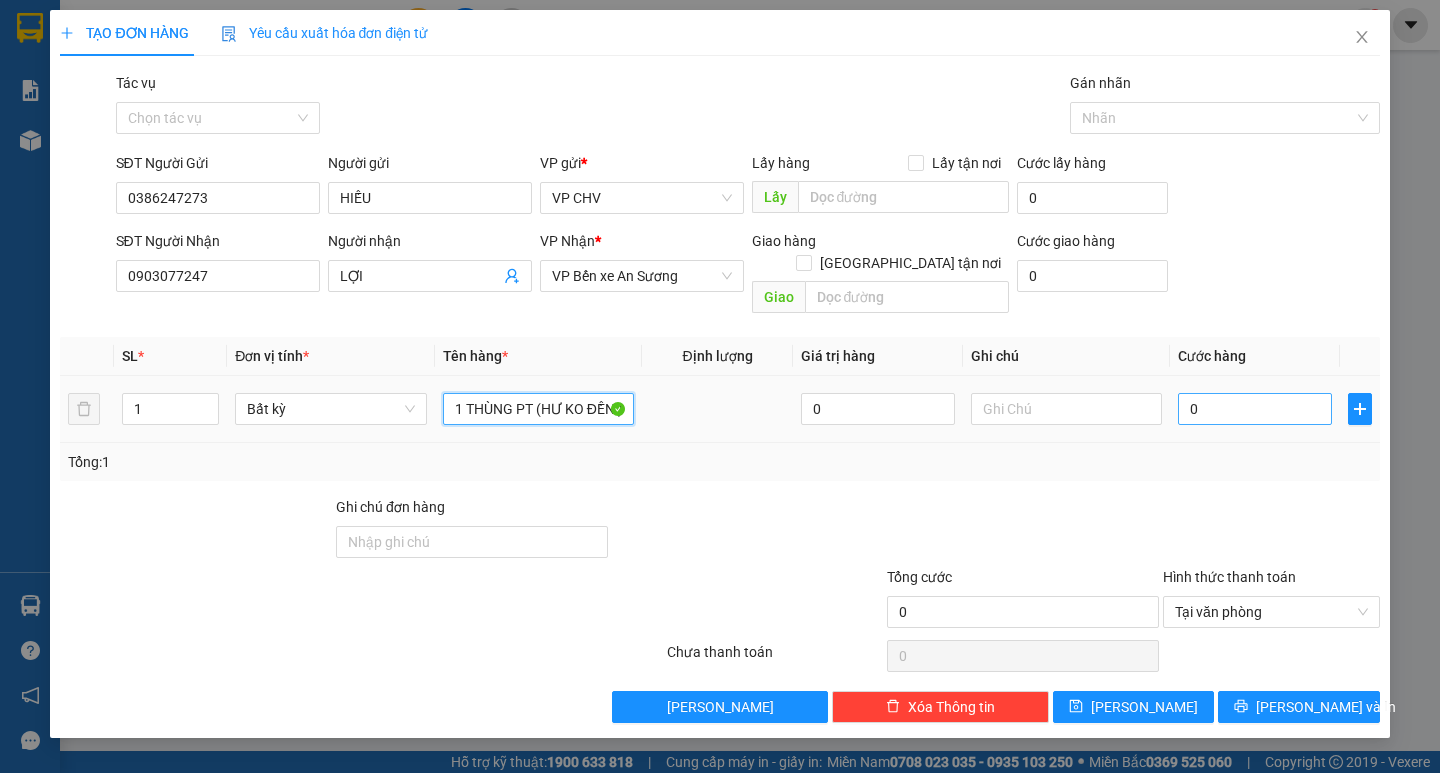 type on "1 THÙNG PT (HƯ KO ĐỀN )" 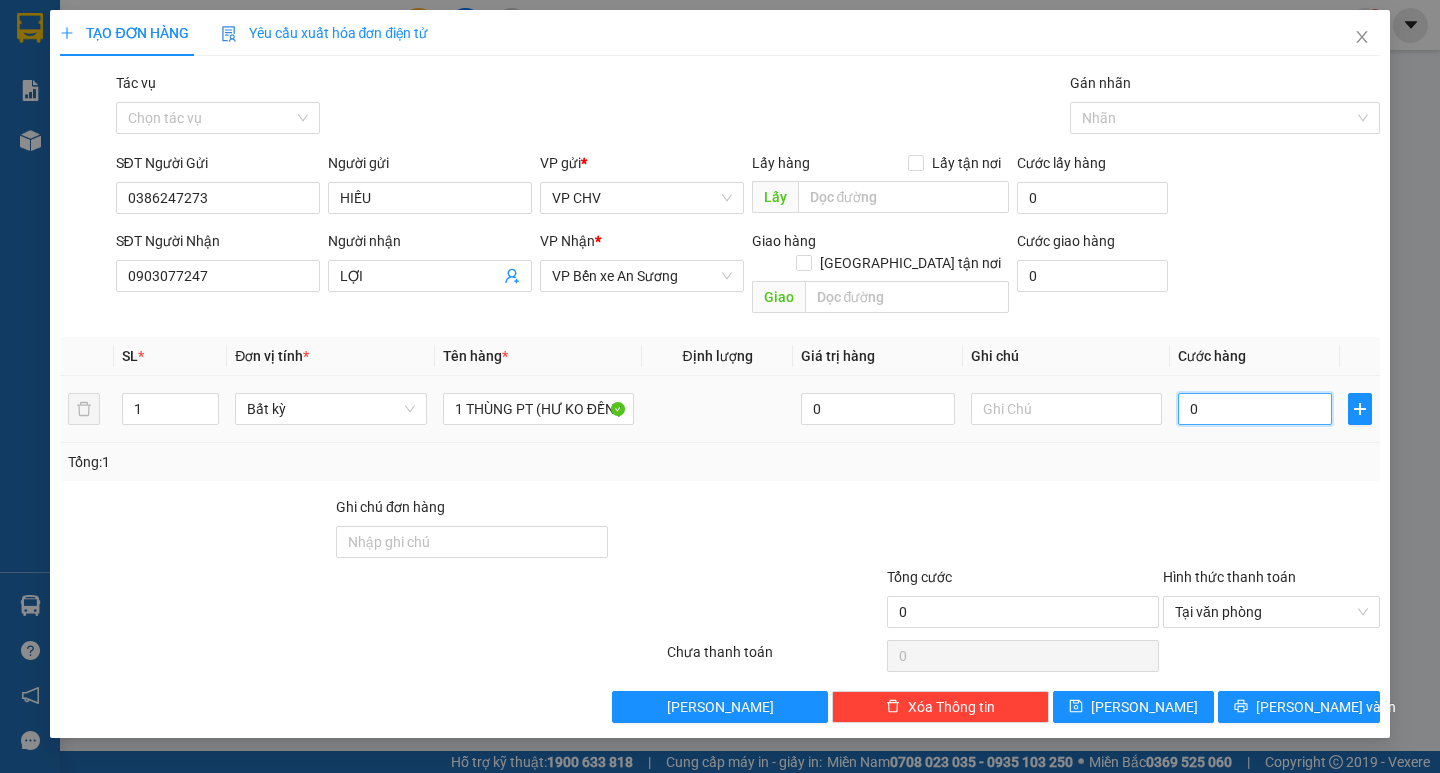 click on "0" at bounding box center (1255, 409) 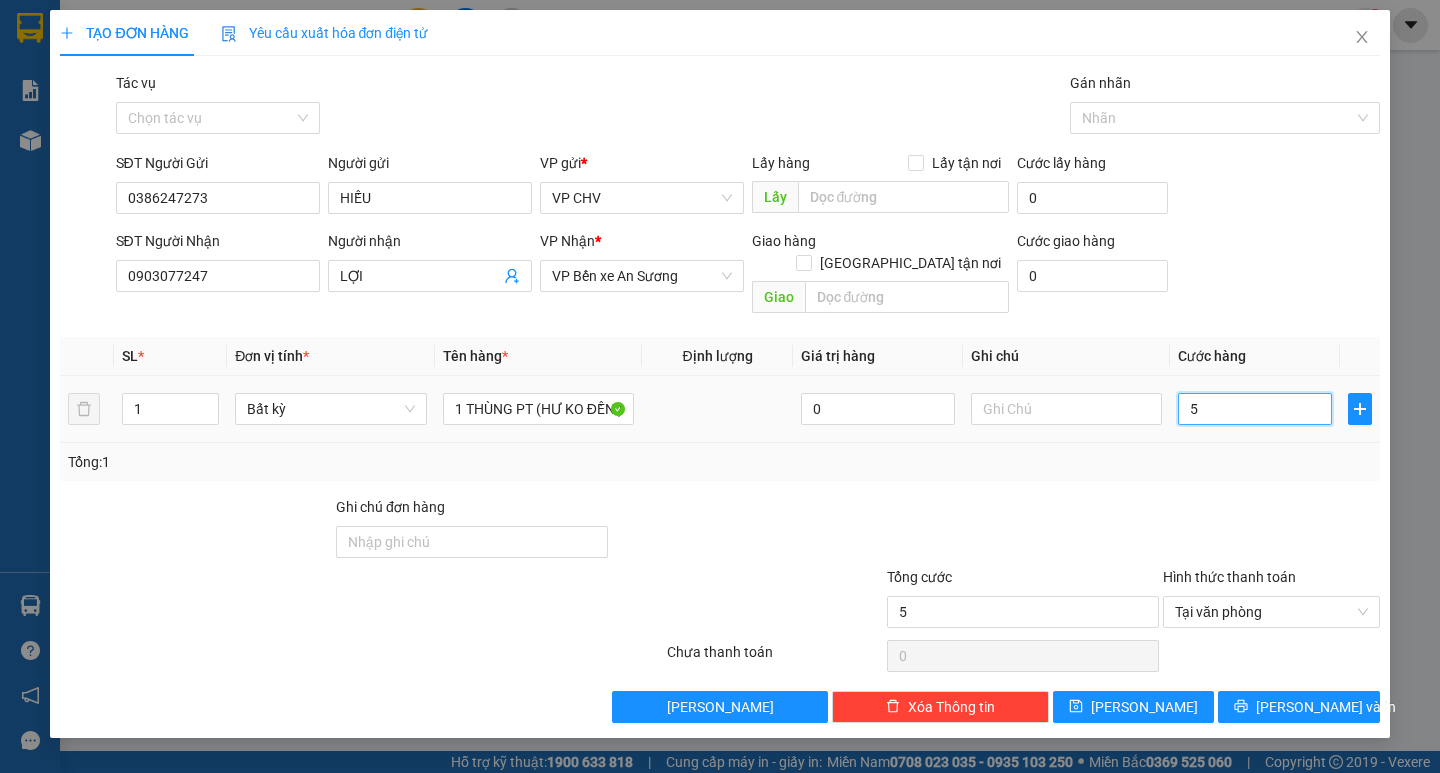 type on "50" 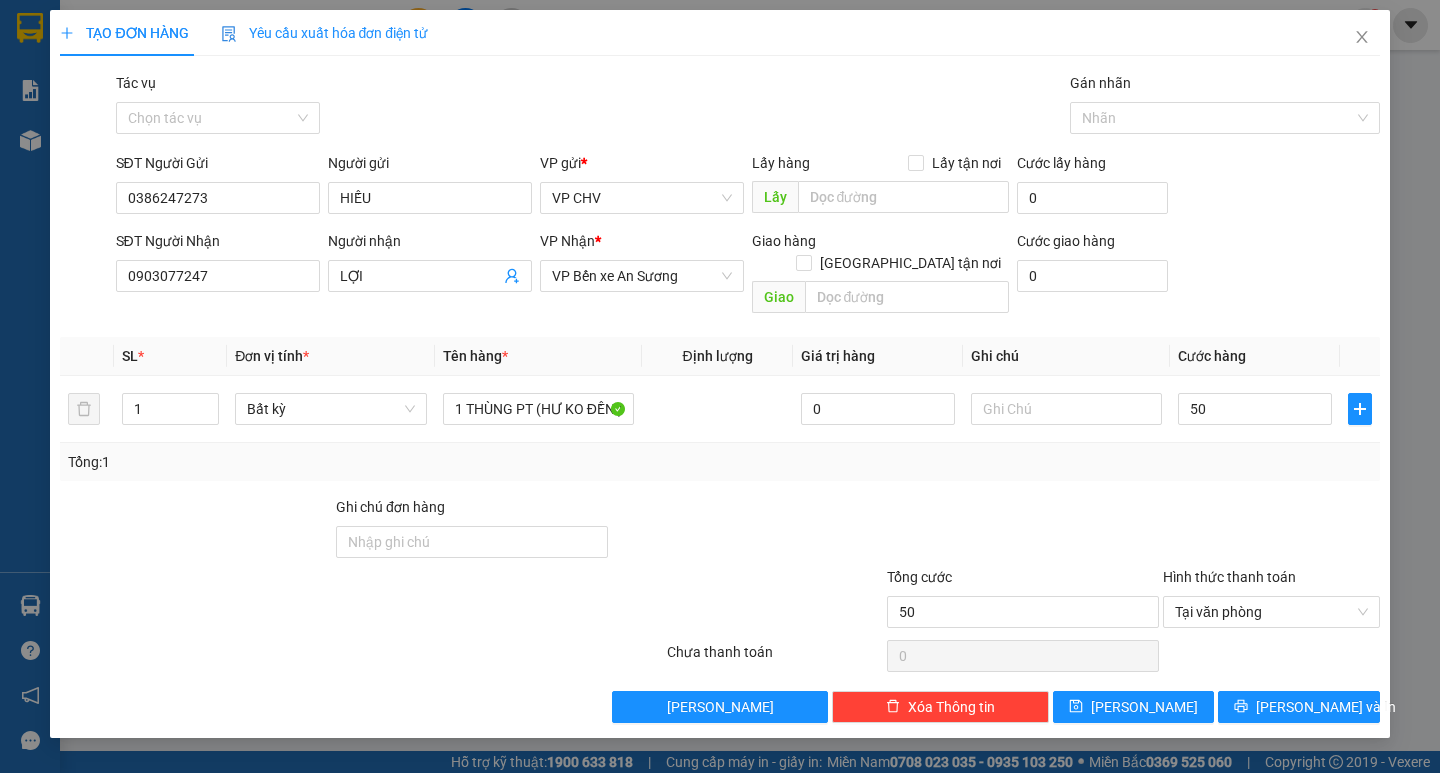 type on "50.000" 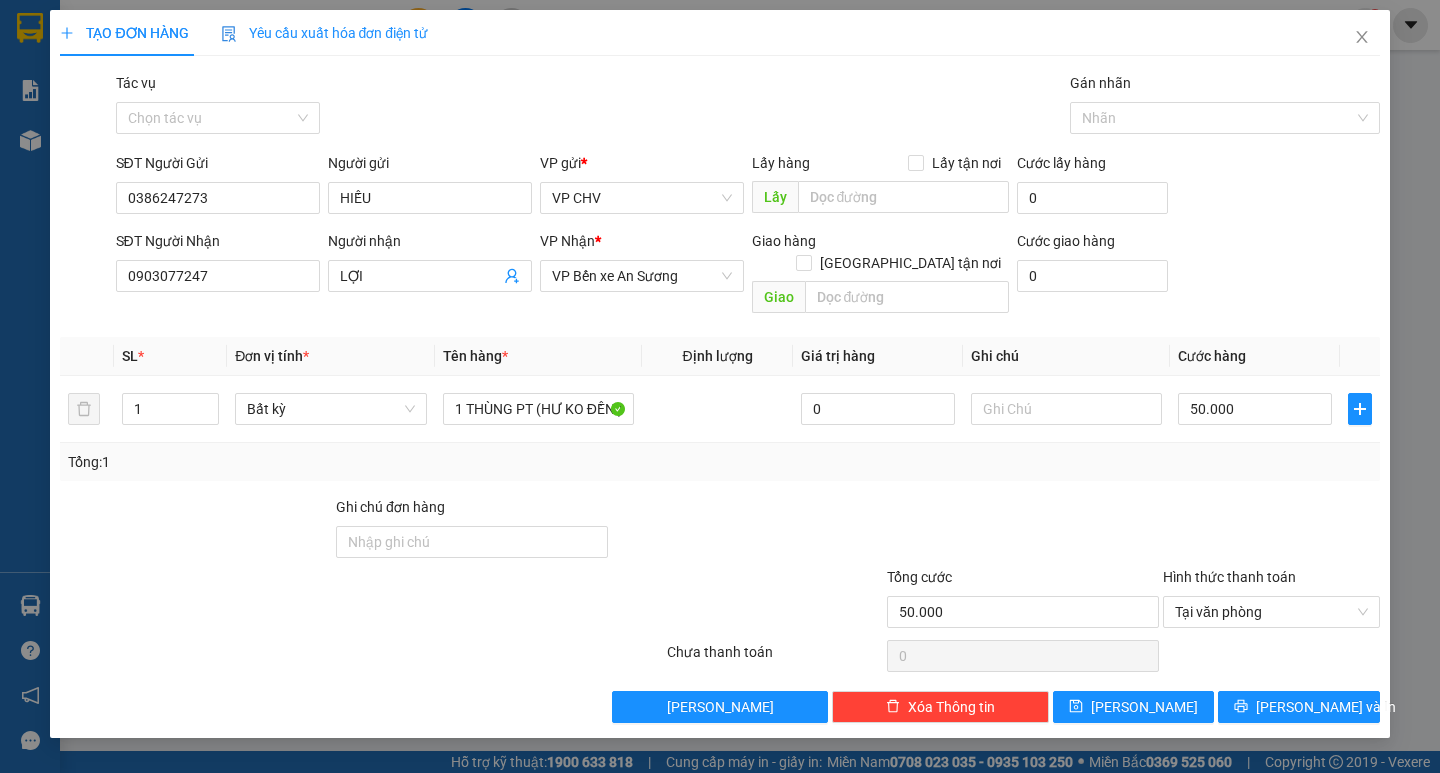 click on "Transit Pickup Surcharge Ids Transit Deliver Surcharge Ids Transit Deliver Surcharge Transit Deliver Surcharge Gói vận chuyển  * Tiêu chuẩn Tác vụ Chọn tác vụ Gán nhãn   Nhãn SĐT Người Gửi 0386247273 Người gửi HIẾU VP gửi  * VP CHV Lấy hàng Lấy tận nơi Lấy Cước lấy hàng 0 SĐT Người Nhận 0903077247 Người nhận LỢI VP Nhận  * VP Bến xe An Sương Giao hàng Giao tận nơi Giao Cước giao hàng 0 SL  * Đơn vị tính  * Tên hàng  * Định lượng Giá trị hàng Ghi chú Cước hàng                   1 Bất kỳ 1 THÙNG PT (HƯ KO ĐỀN ) 0 50.000 Tổng:  1 Ghi chú đơn hàng Tổng cước 50.000 Hình thức thanh toán Tại văn phòng Số tiền thu trước 0 Chưa thanh toán 0 Chọn HT Thanh Toán Lưu nháp Xóa Thông tin Lưu Lưu và In" at bounding box center [719, 397] 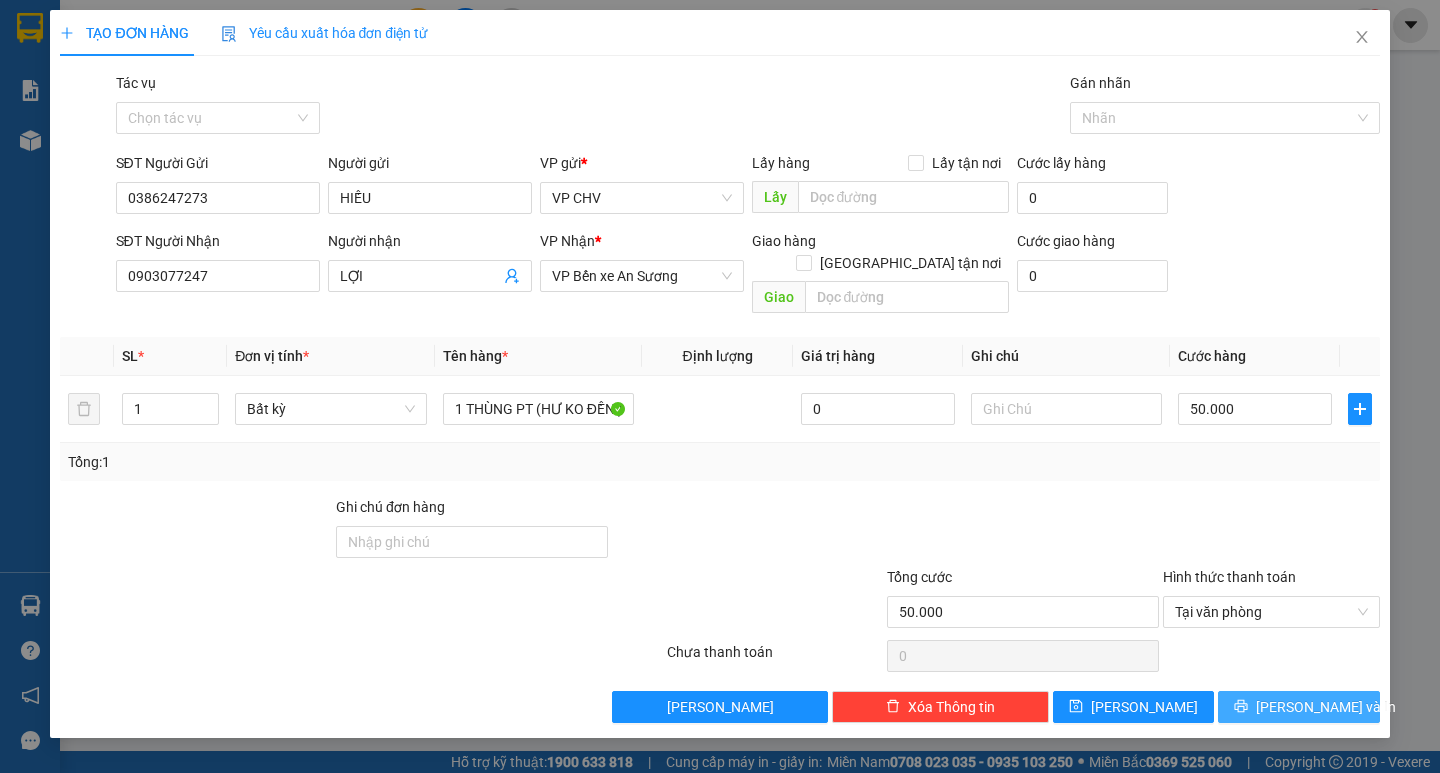 click on "[PERSON_NAME] và In" at bounding box center (1298, 707) 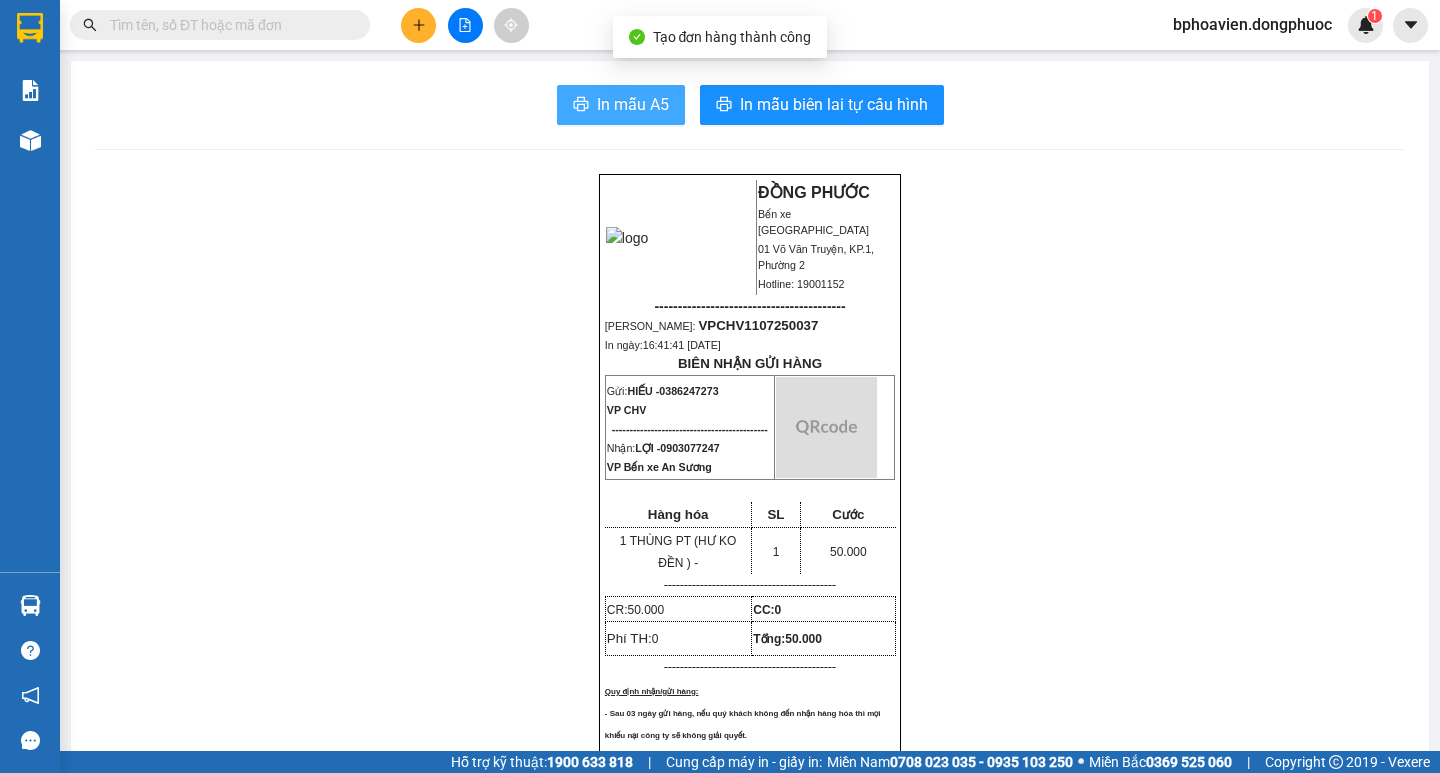 drag, startPoint x: 589, startPoint y: 104, endPoint x: 374, endPoint y: 5, distance: 236.69812 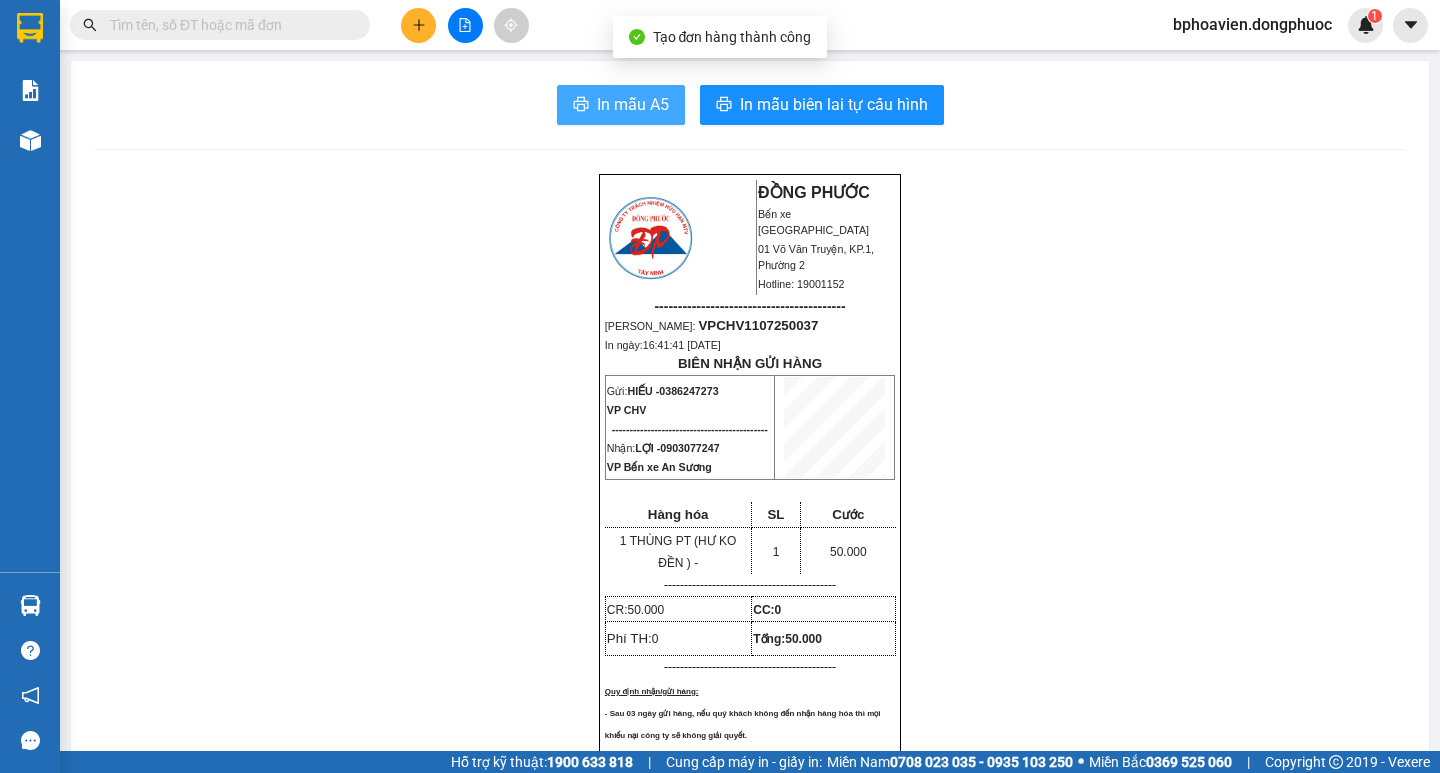 scroll, scrollTop: 0, scrollLeft: 0, axis: both 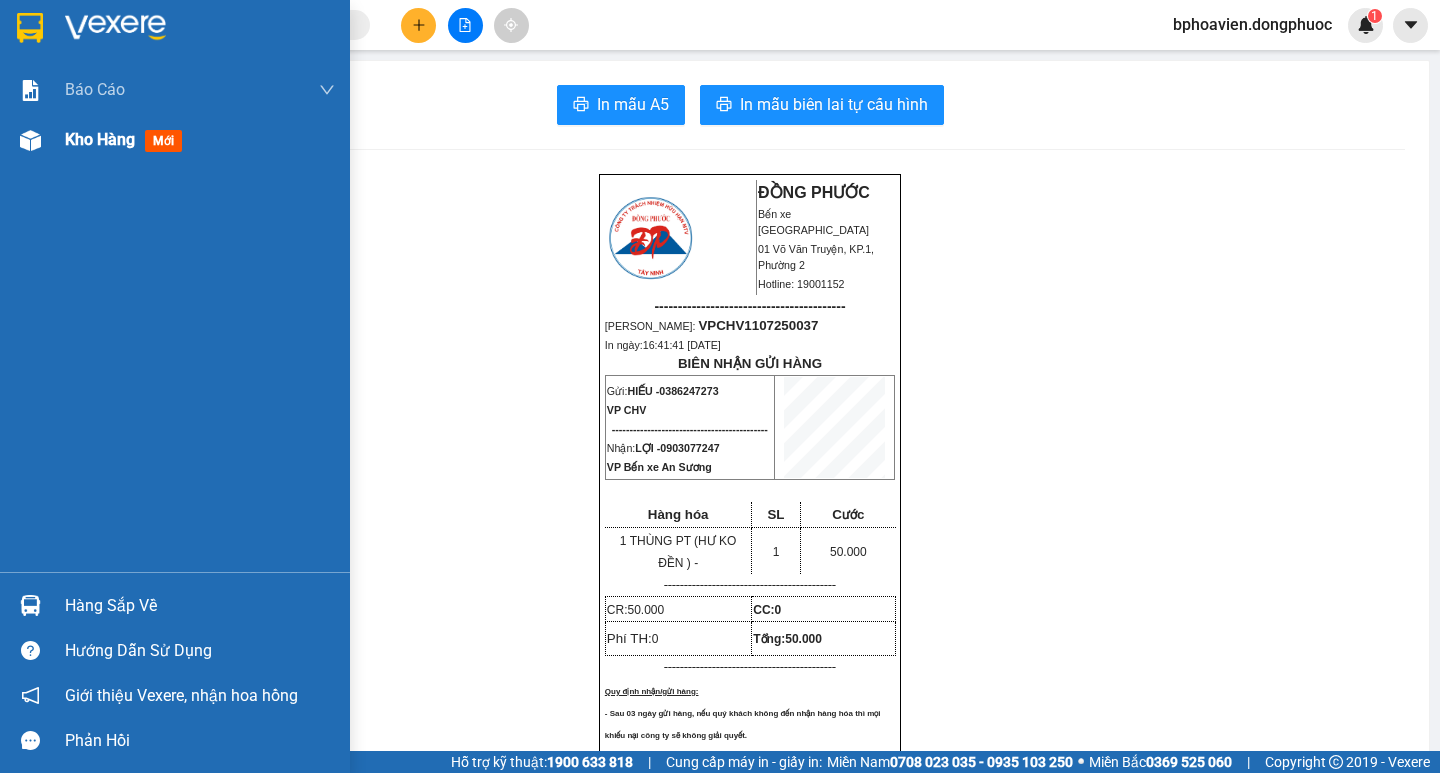 click on "Kho hàng" at bounding box center [100, 139] 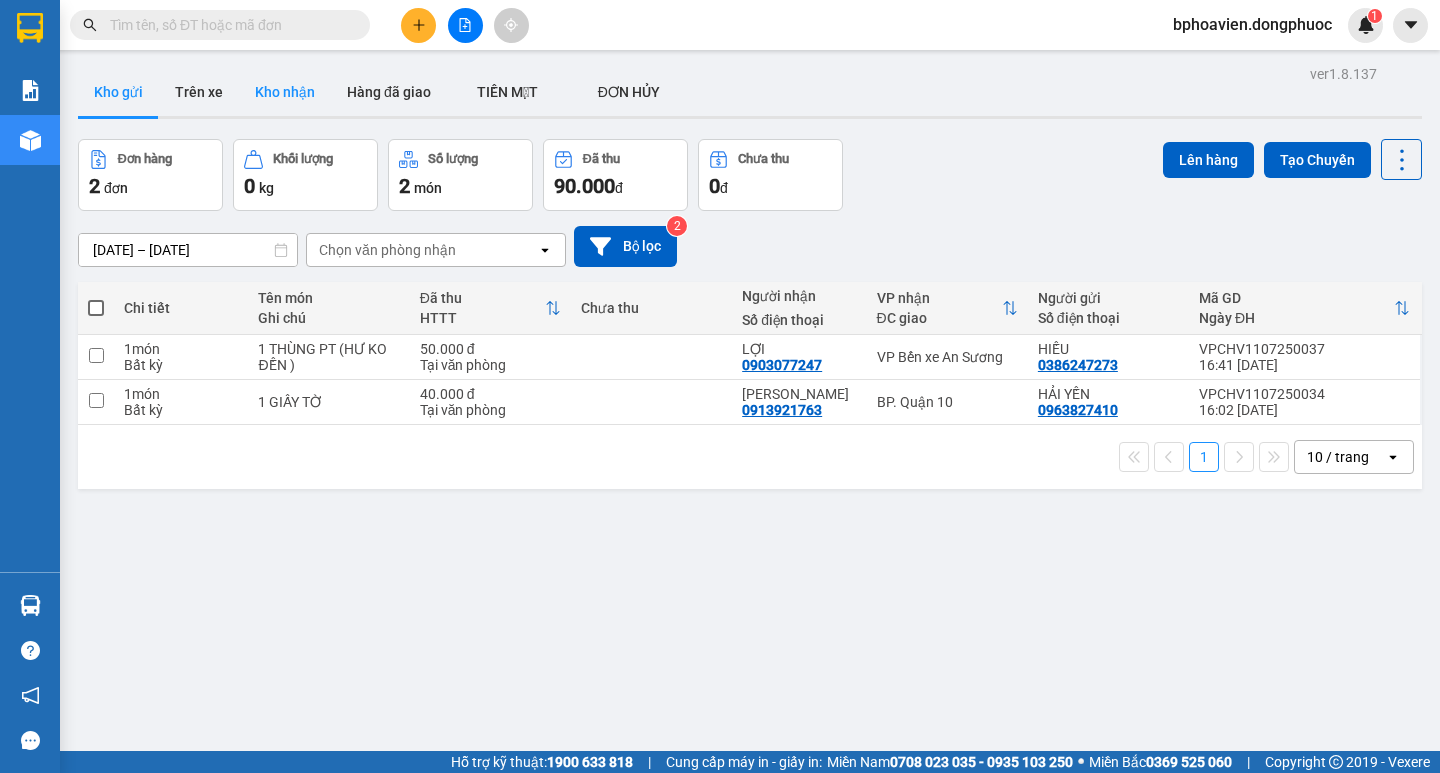 click on "Kho nhận" at bounding box center [285, 92] 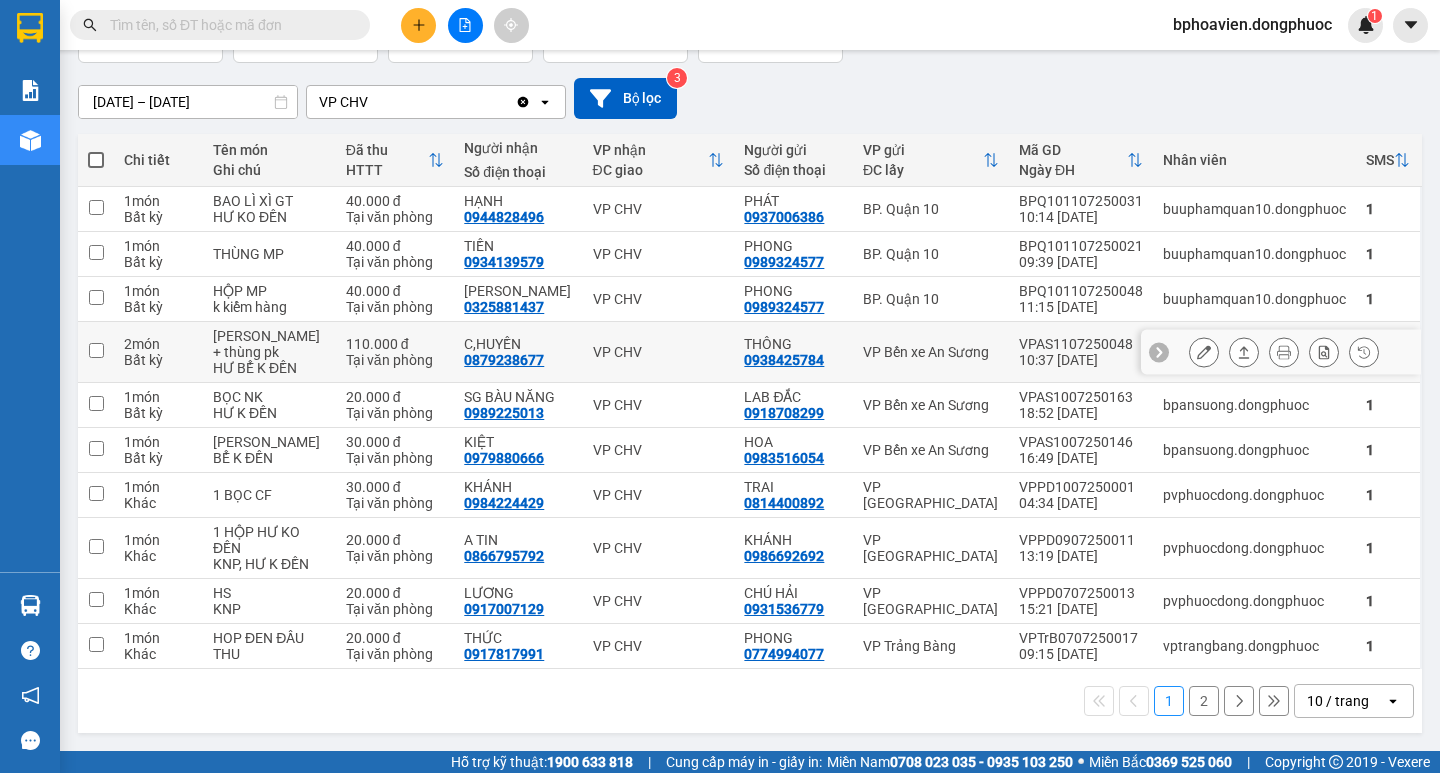 scroll, scrollTop: 164, scrollLeft: 0, axis: vertical 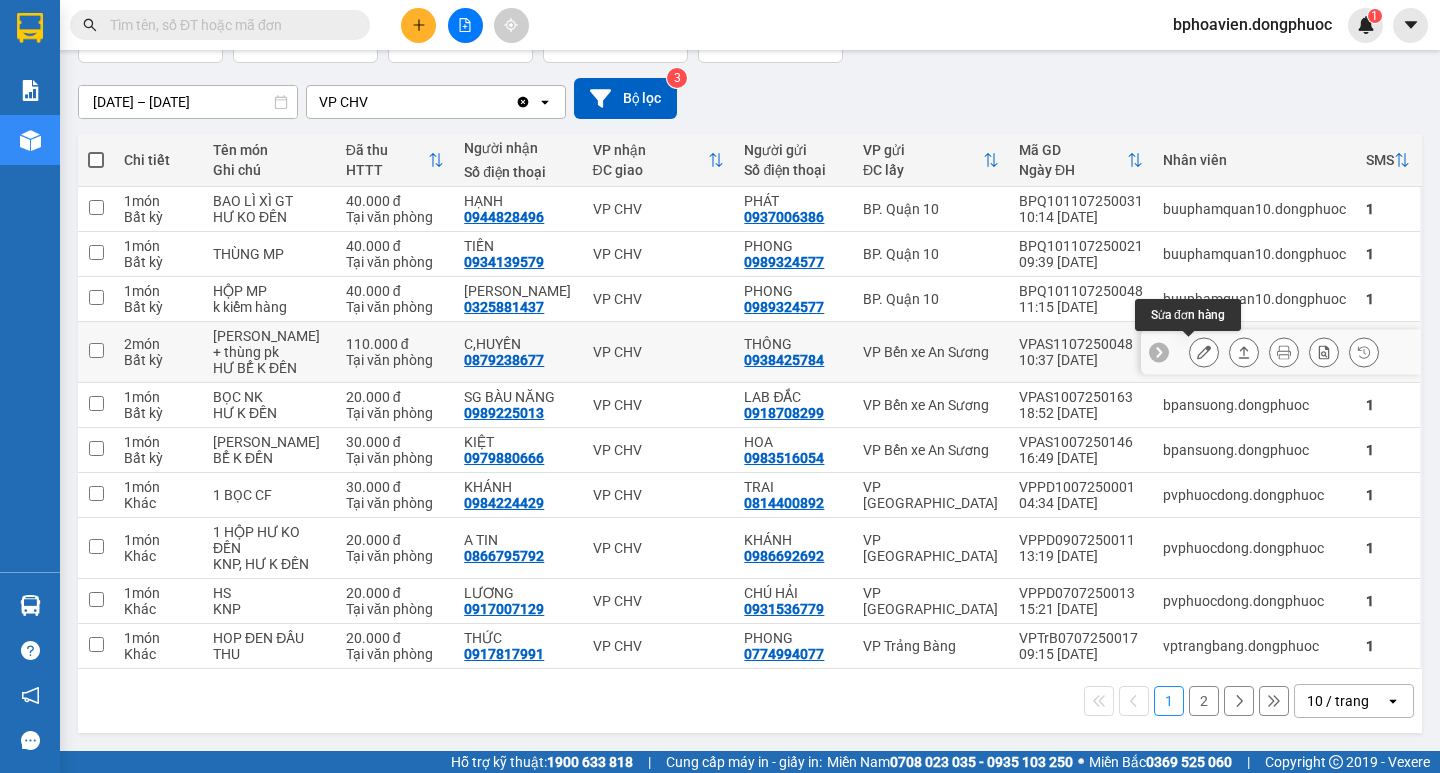 click 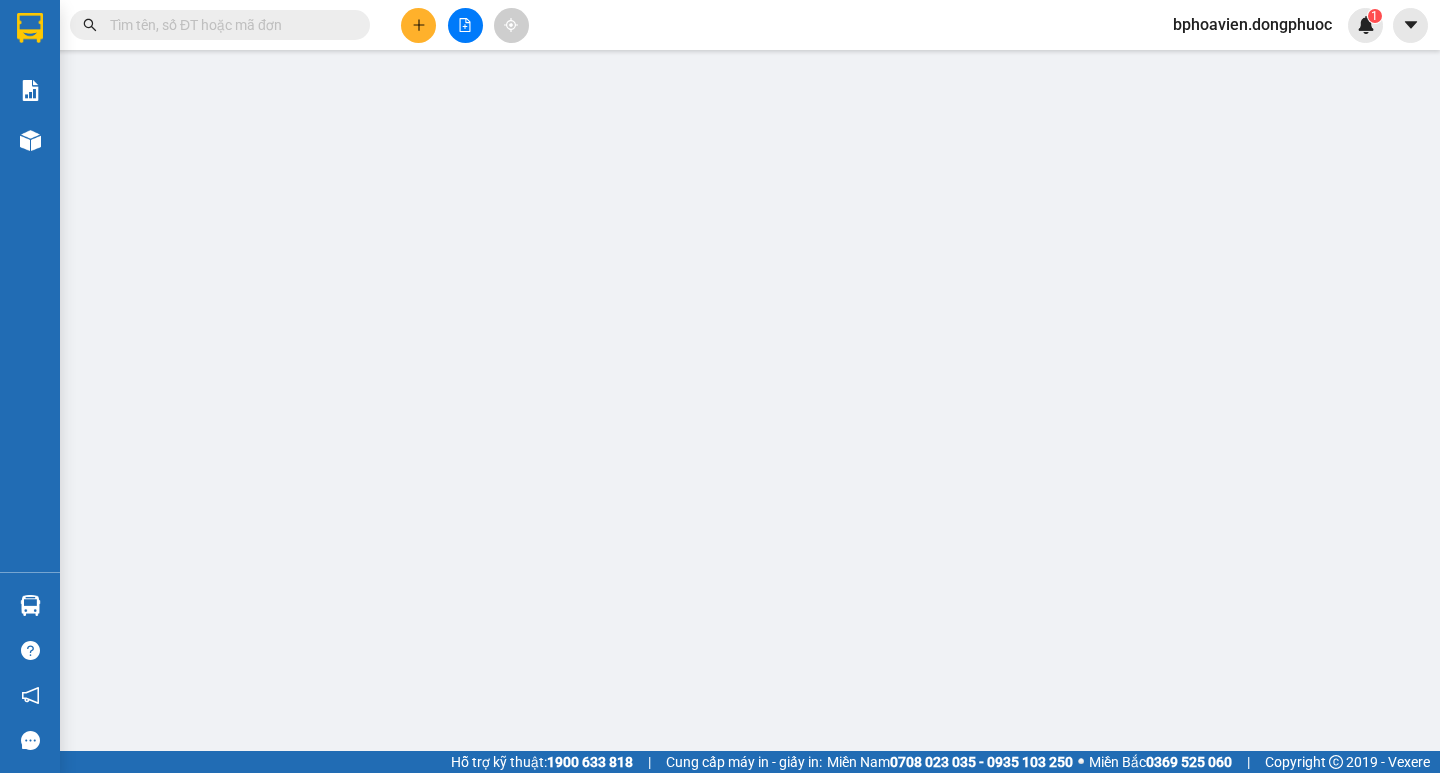 scroll, scrollTop: 0, scrollLeft: 0, axis: both 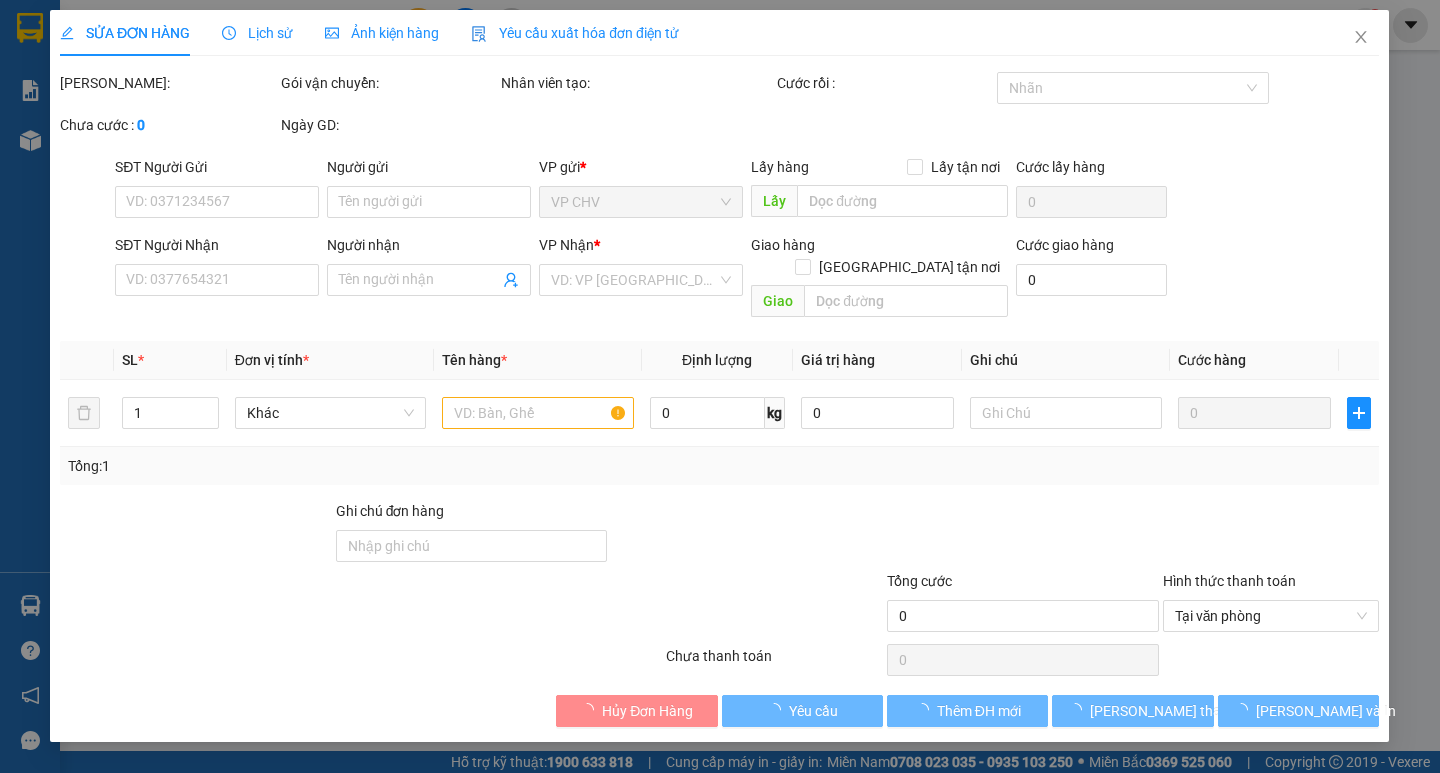 type on "0938425784" 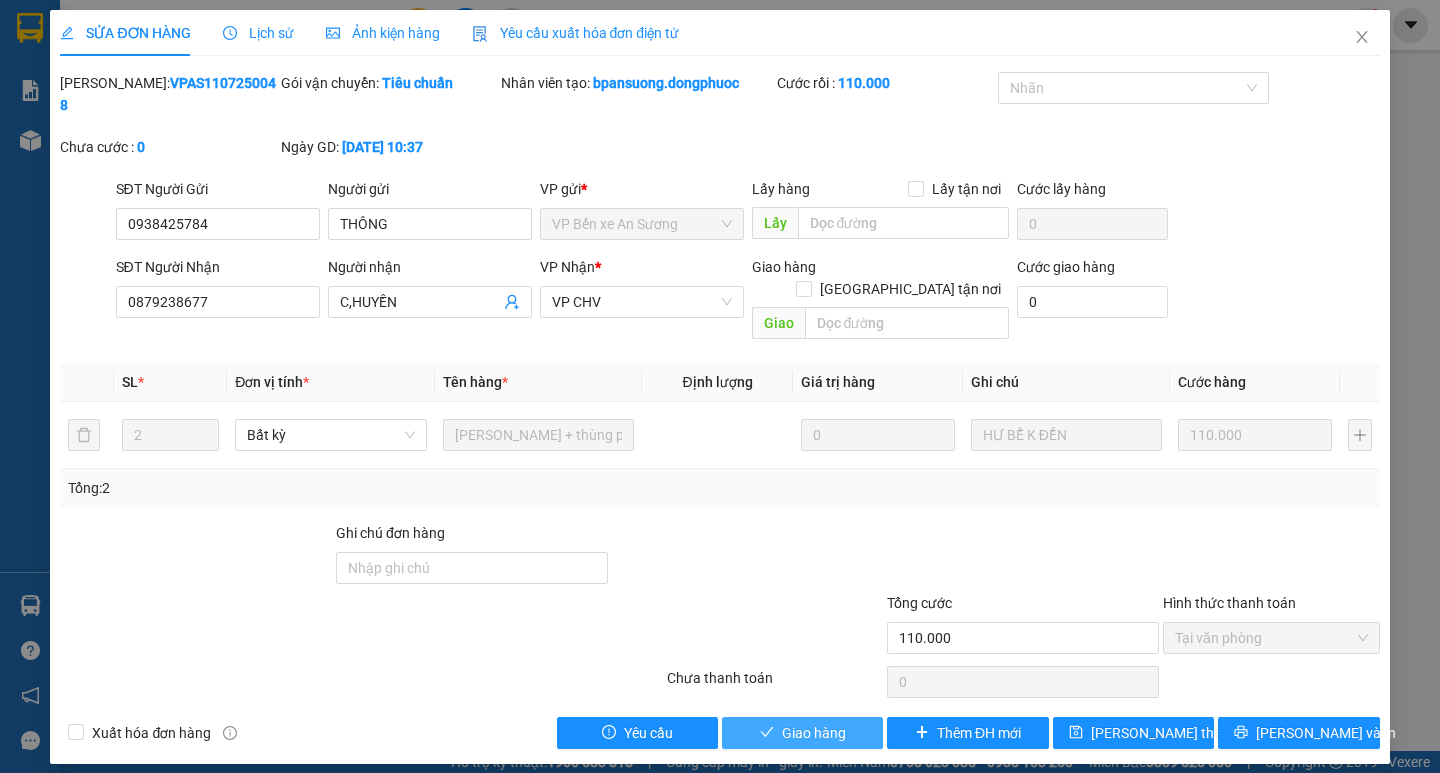 click on "Giao hàng" at bounding box center [814, 733] 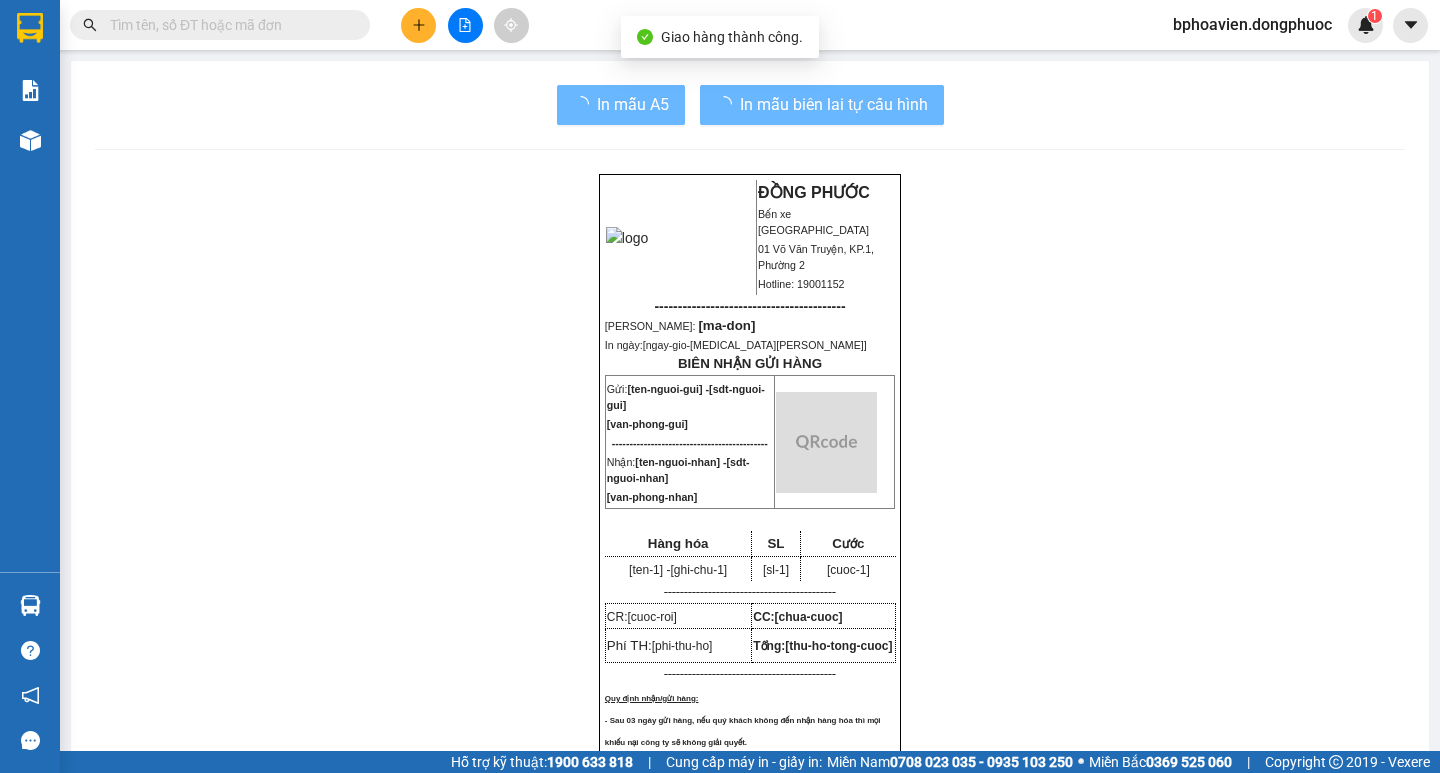 click on "Kho hàng" at bounding box center [100, 139] 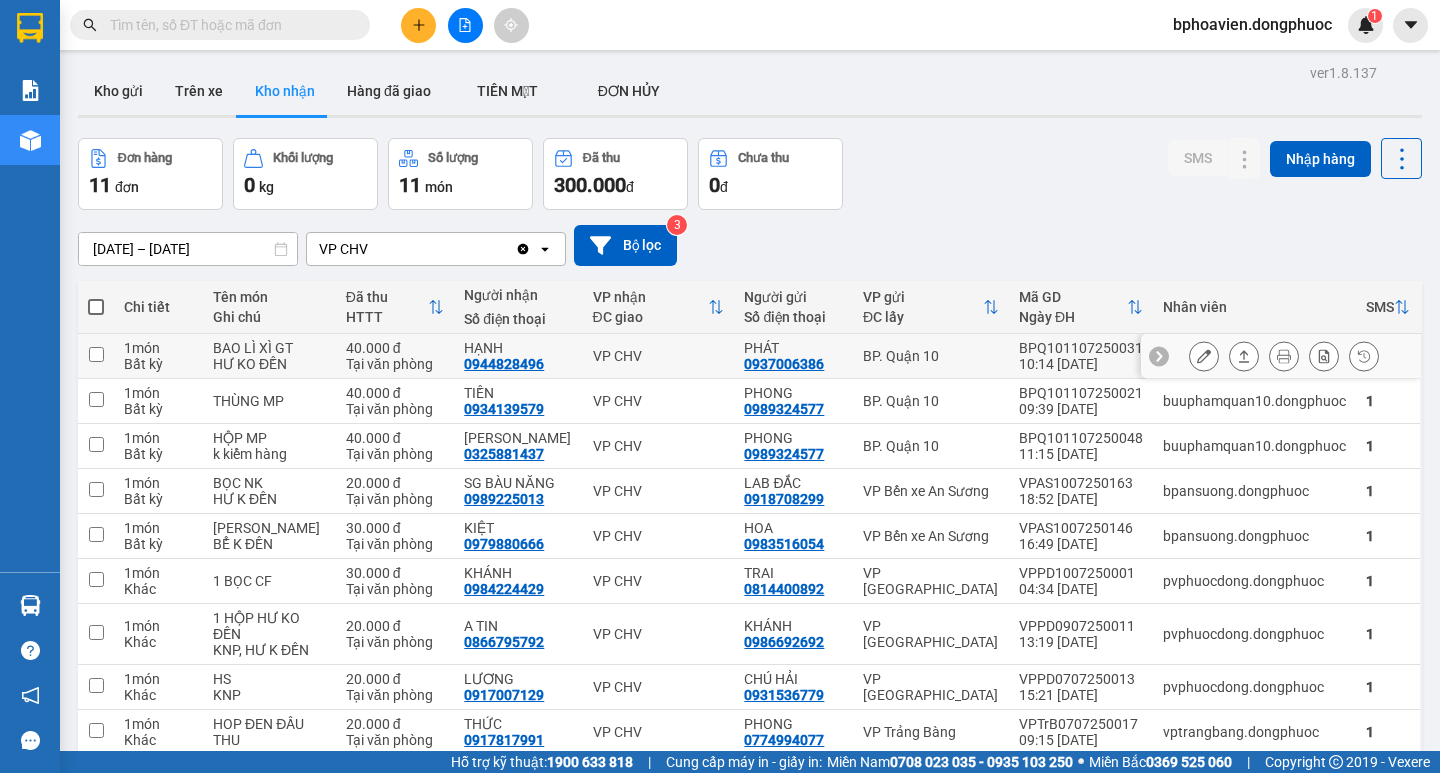 scroll, scrollTop: 0, scrollLeft: 0, axis: both 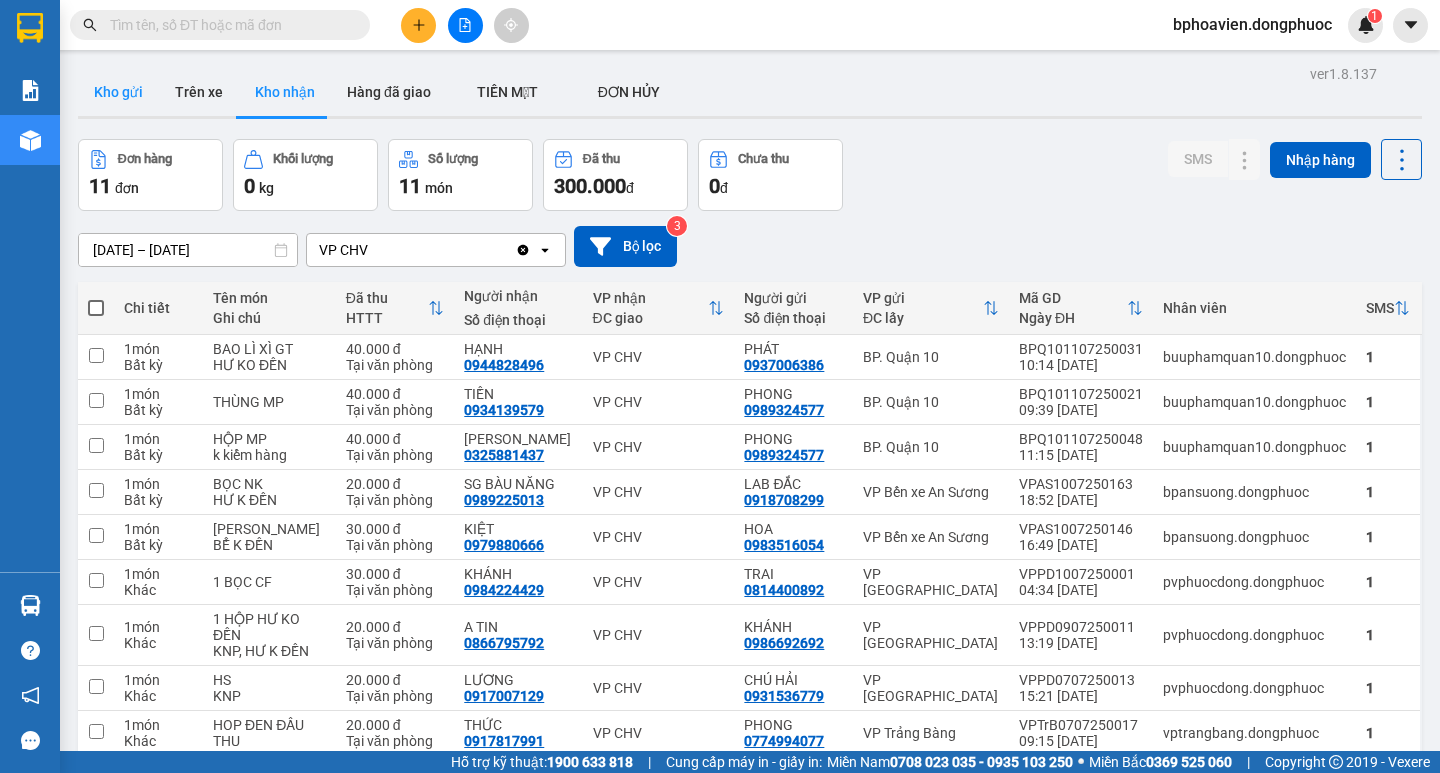 click on "Kho gửi" at bounding box center [118, 92] 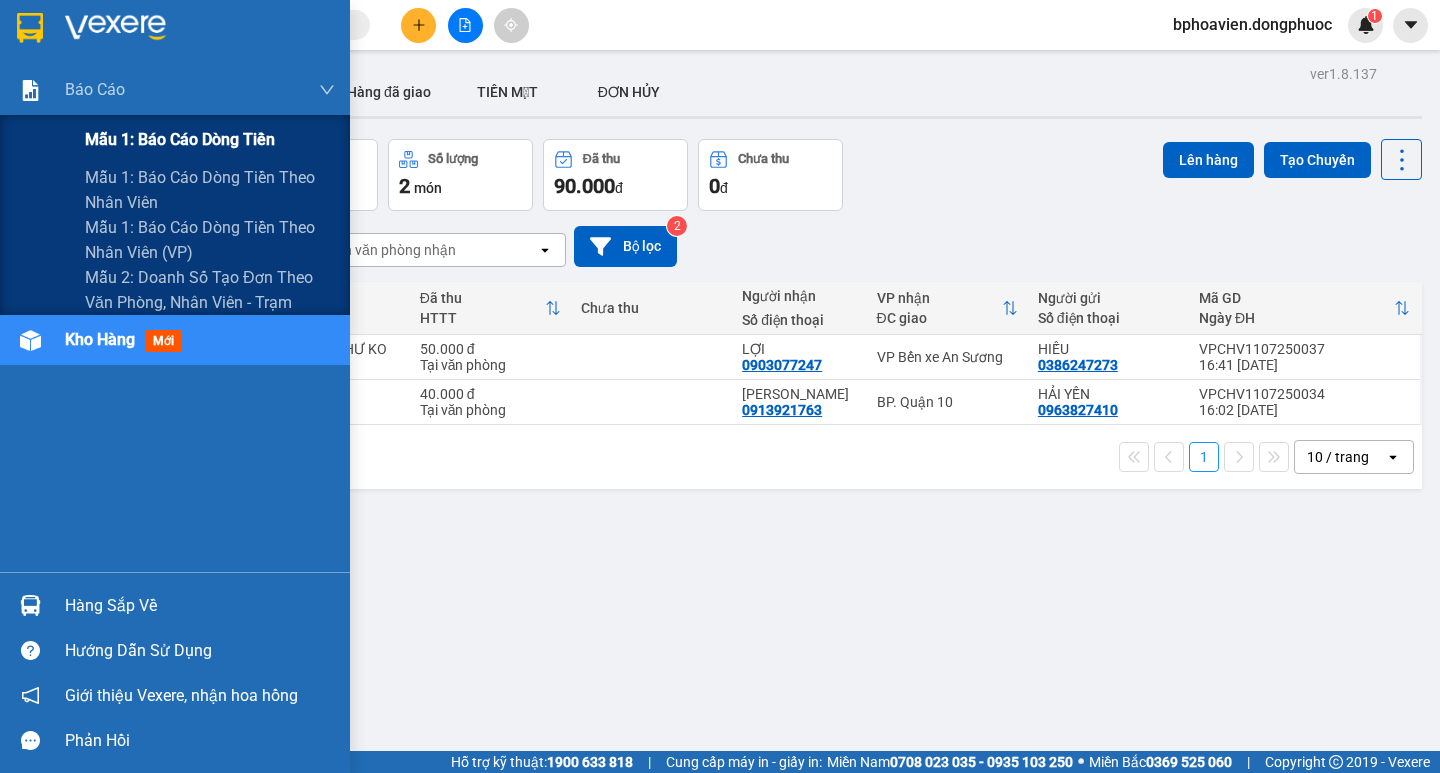click on "Mẫu 1: Báo cáo dòng tiền" at bounding box center [180, 139] 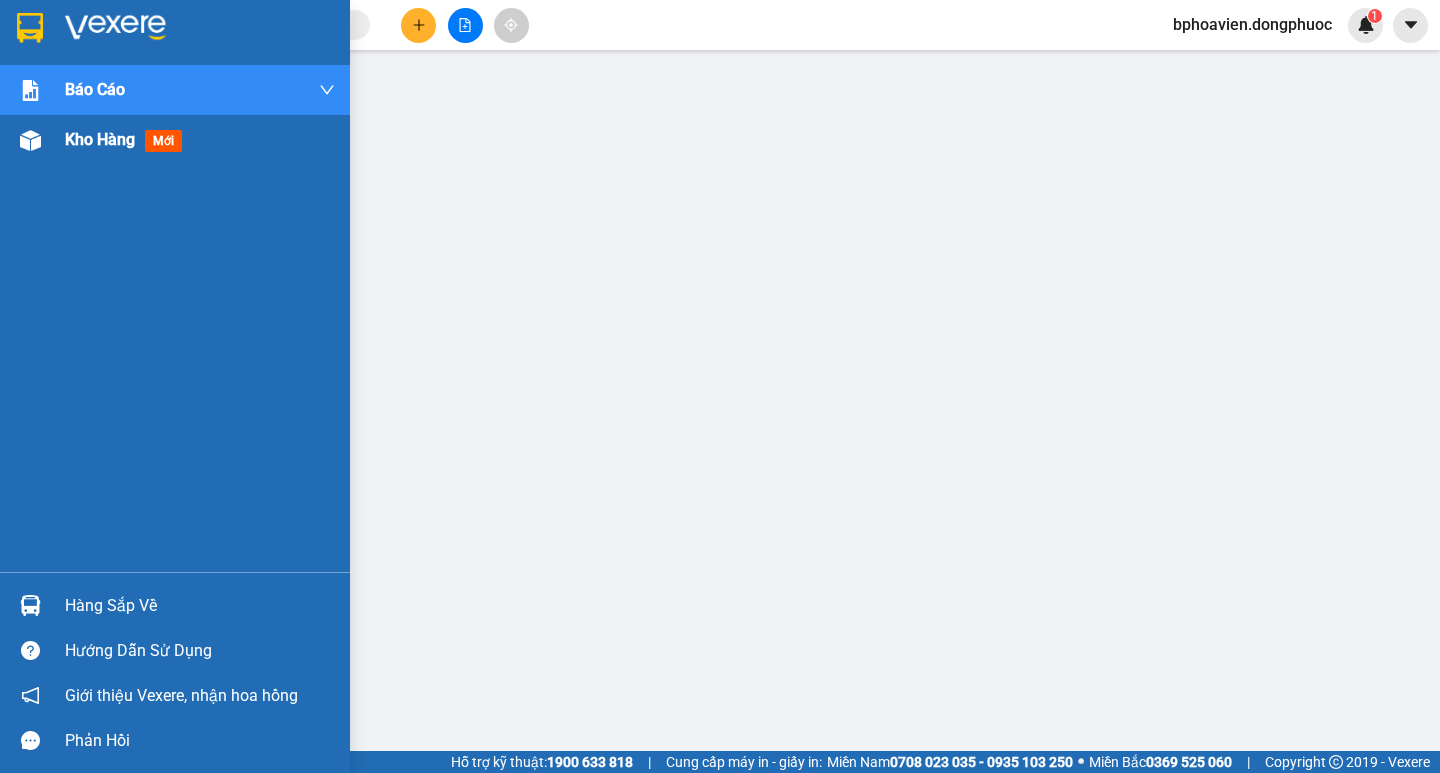 click on "Kho hàng" at bounding box center [100, 139] 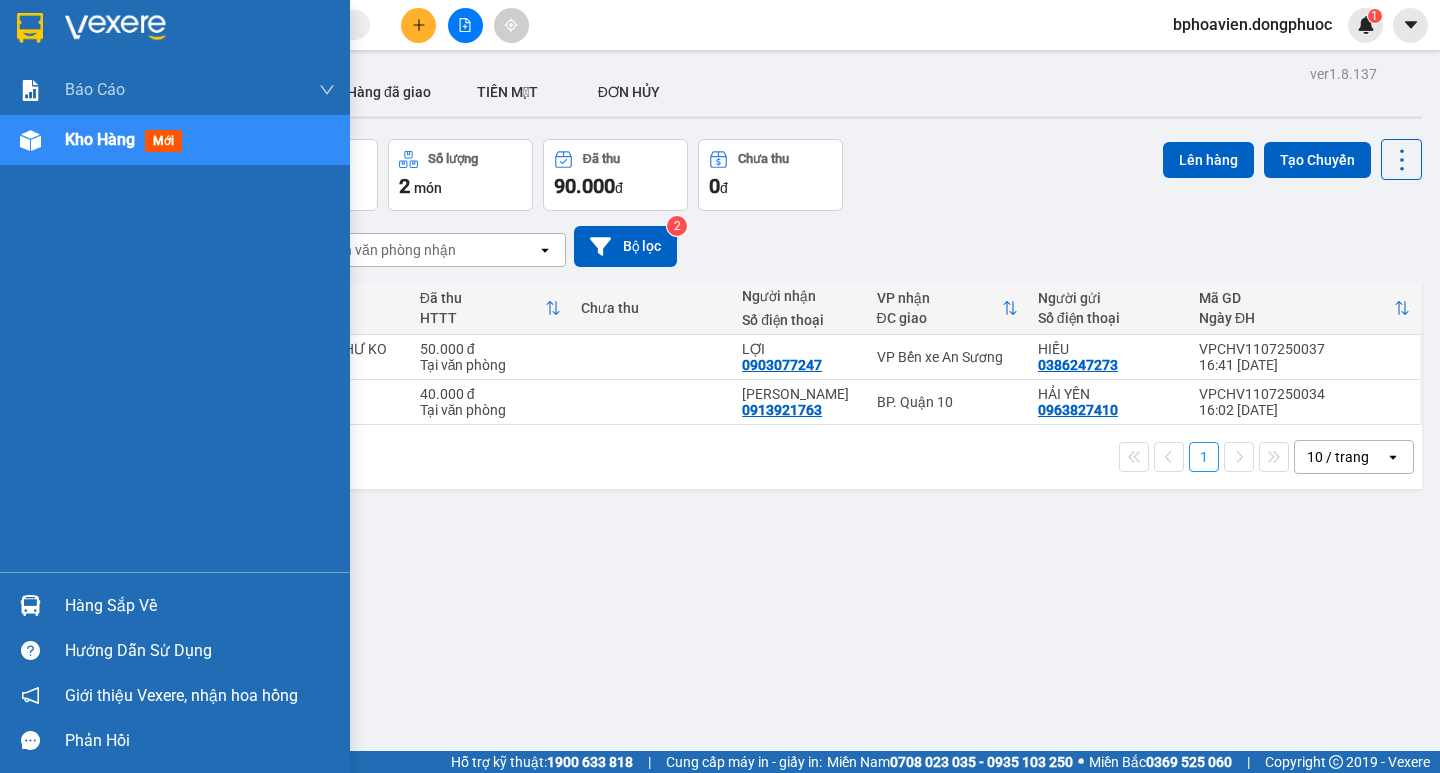 click on "Hàng sắp về" at bounding box center [200, 606] 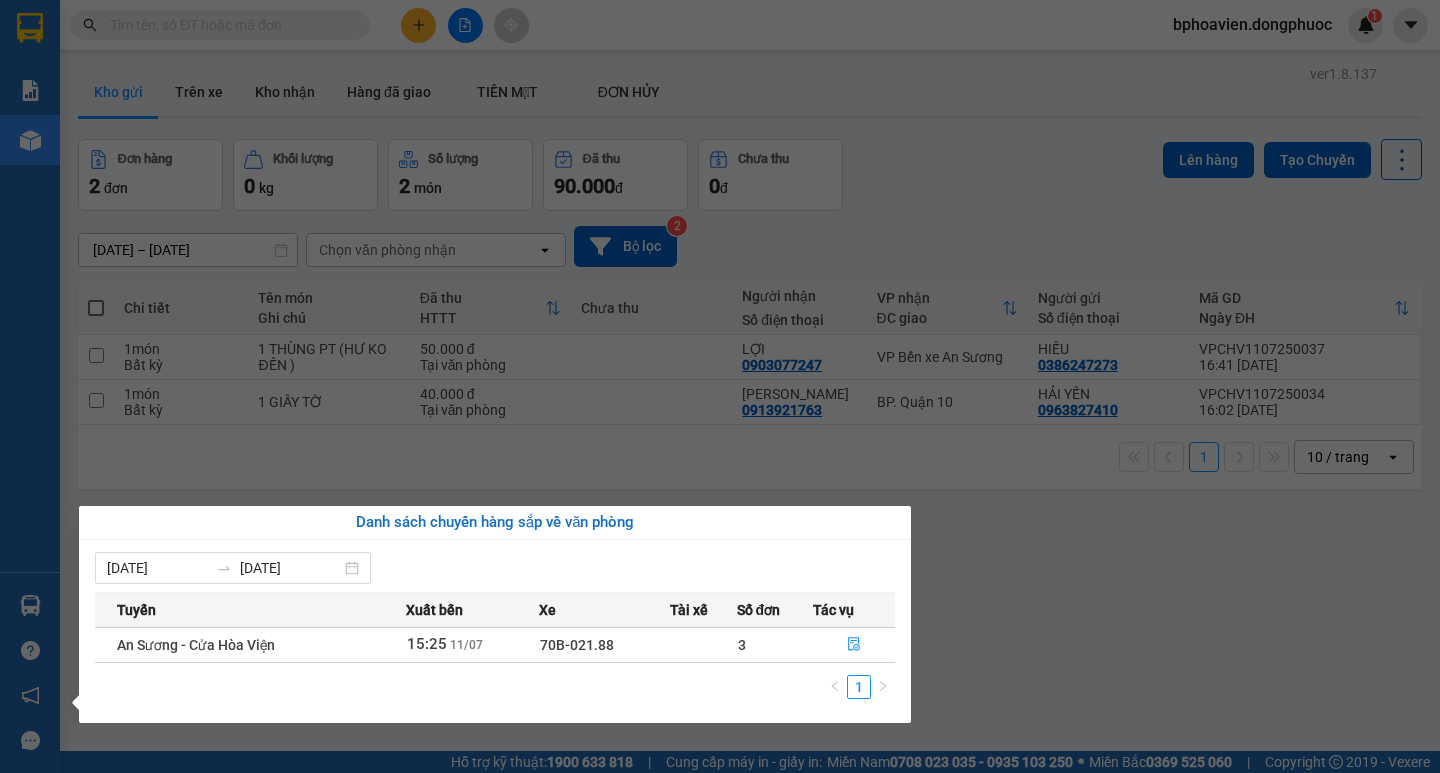 click on "Kết quả tìm kiếm ( 1 )  Bộ lọc  Mã ĐH Trạng thái Món hàng Tổng cước Chưa cước Nhãn Người gửi VP Gửi Người nhận VP Nhận VPCHV1107250032 15:26 - 11/07 Trên xe   70B-021.08 15:30  -   11/07 1 THUNG DỤNG CỤ Y TẾ SL:  1 20.000 0909363515 UYÊN VP CHV 0978822884 THƯ VP Phước Đông 1 bphoavien.dongphuoc 1     Báo cáo Mẫu 1: Báo cáo dòng tiền  Mẫu 1: Báo cáo dòng tiền theo nhân viên Mẫu 1: Báo cáo dòng tiền theo nhân viên (VP) Mẫu 2: Doanh số tạo đơn theo Văn phòng, nhân viên - Trạm     Kho hàng mới Hàng sắp về Hướng dẫn sử dụng Giới thiệu Vexere, nhận hoa hồng Phản hồi Phần mềm hỗ trợ bạn tốt chứ? ver  1.8.137 Kho gửi Trên xe Kho nhận Hàng đã giao TIỀN MẶT  ĐƠN HỦY Đơn hàng 2 đơn Khối lượng 0 kg Số lượng 2 món Đã thu 90.000  đ Chưa thu 0  đ Lên hàng Tạo Chuyến 09/07/2025 – 11/07/2025 Chọn văn phòng nhận open Bộ lọc 2 HTTT 1" at bounding box center [720, 386] 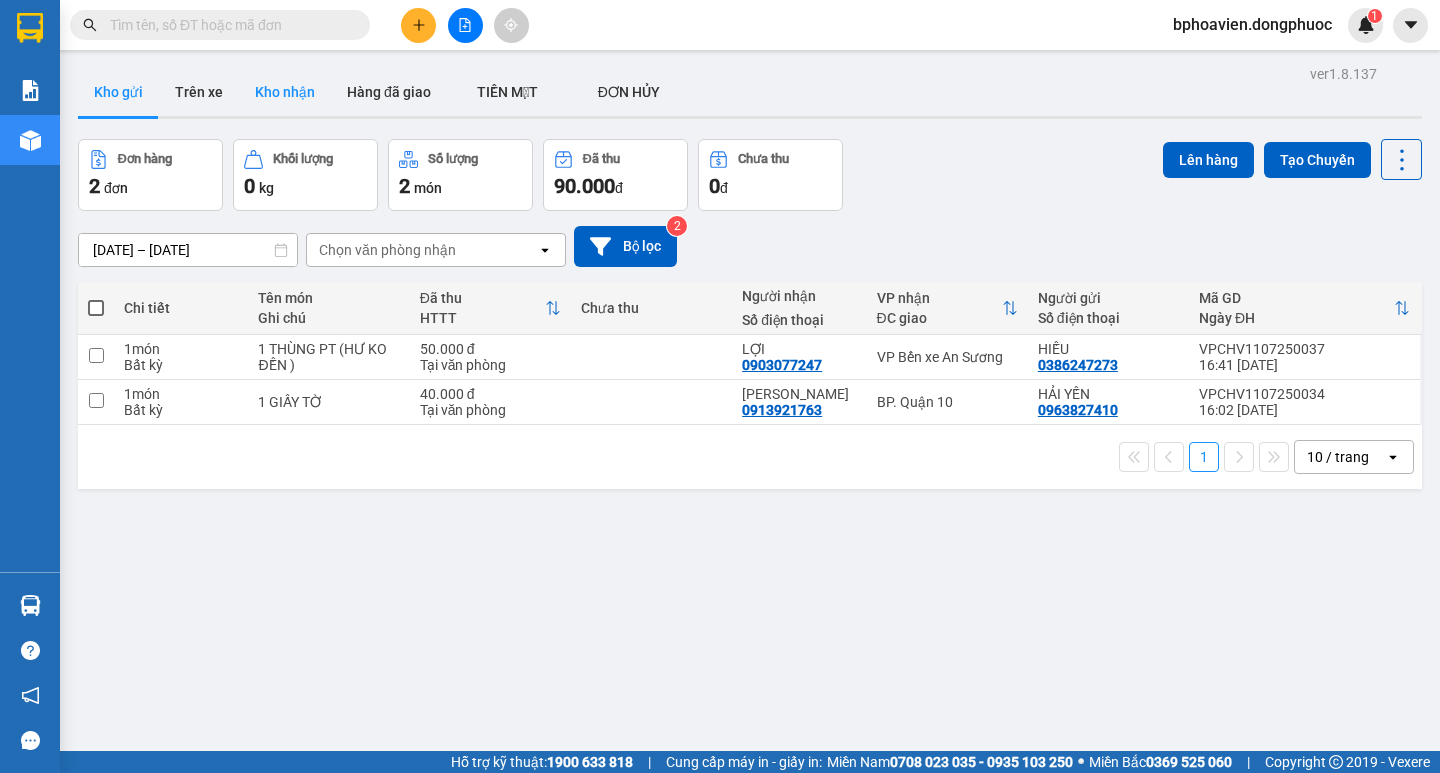drag, startPoint x: 264, startPoint y: 86, endPoint x: 254, endPoint y: 88, distance: 10.198039 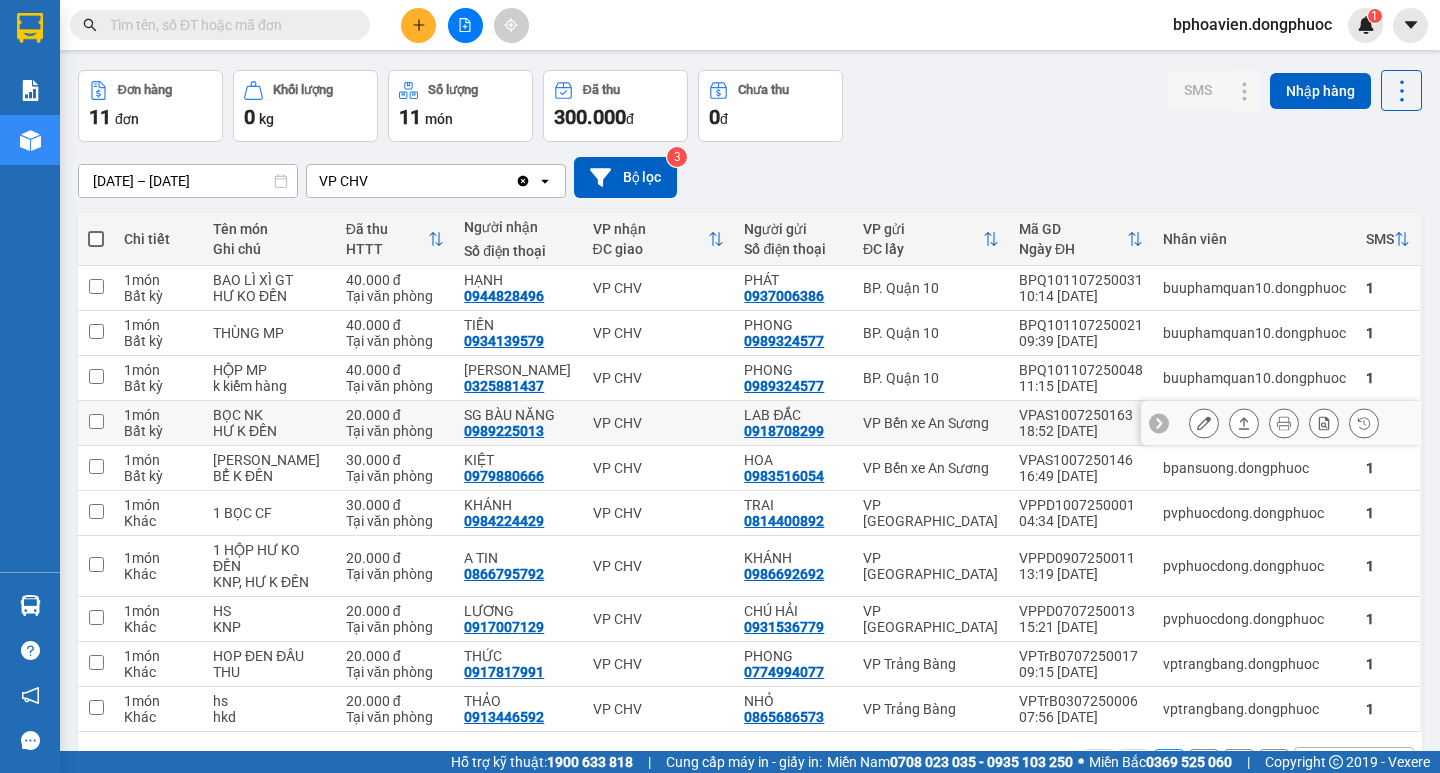 scroll, scrollTop: 0, scrollLeft: 0, axis: both 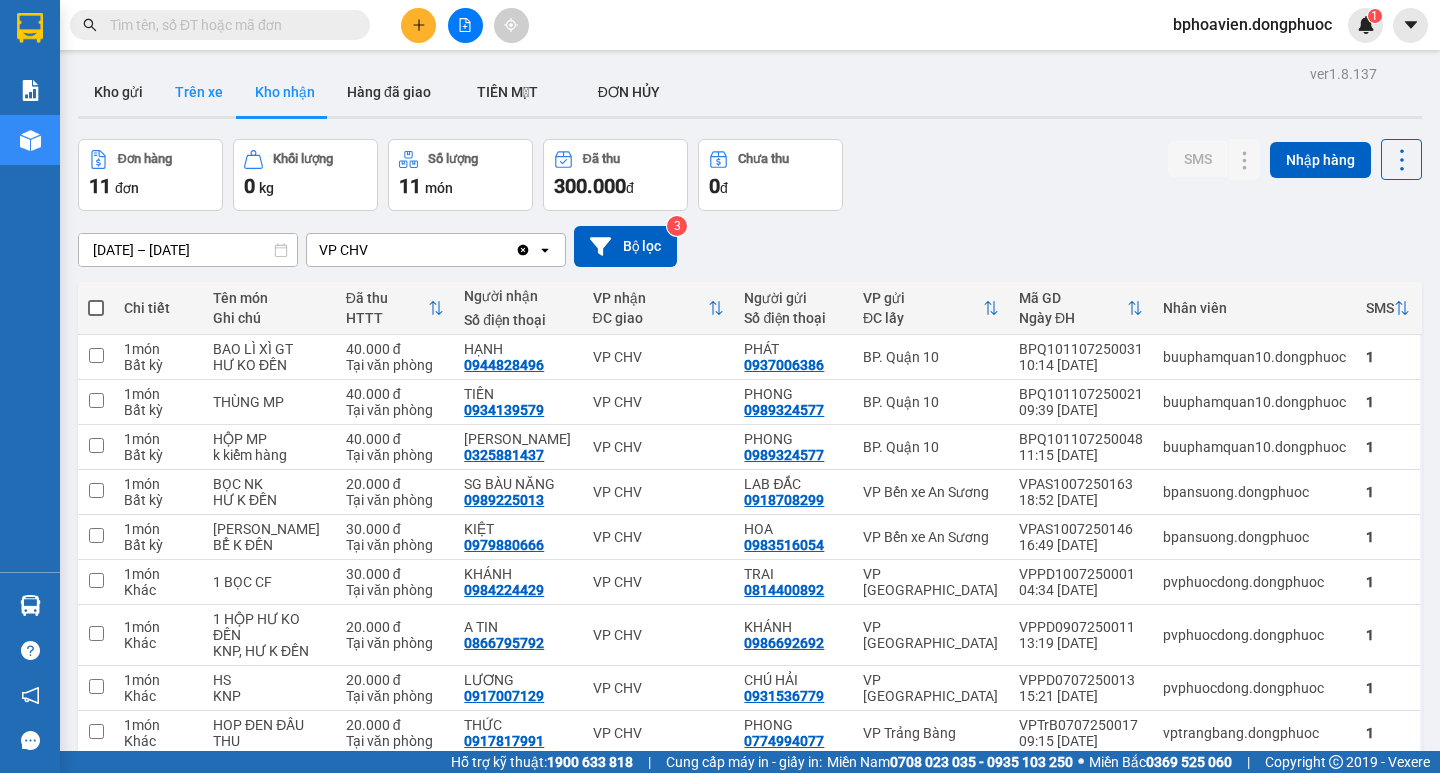 click on "Trên xe" at bounding box center (199, 92) 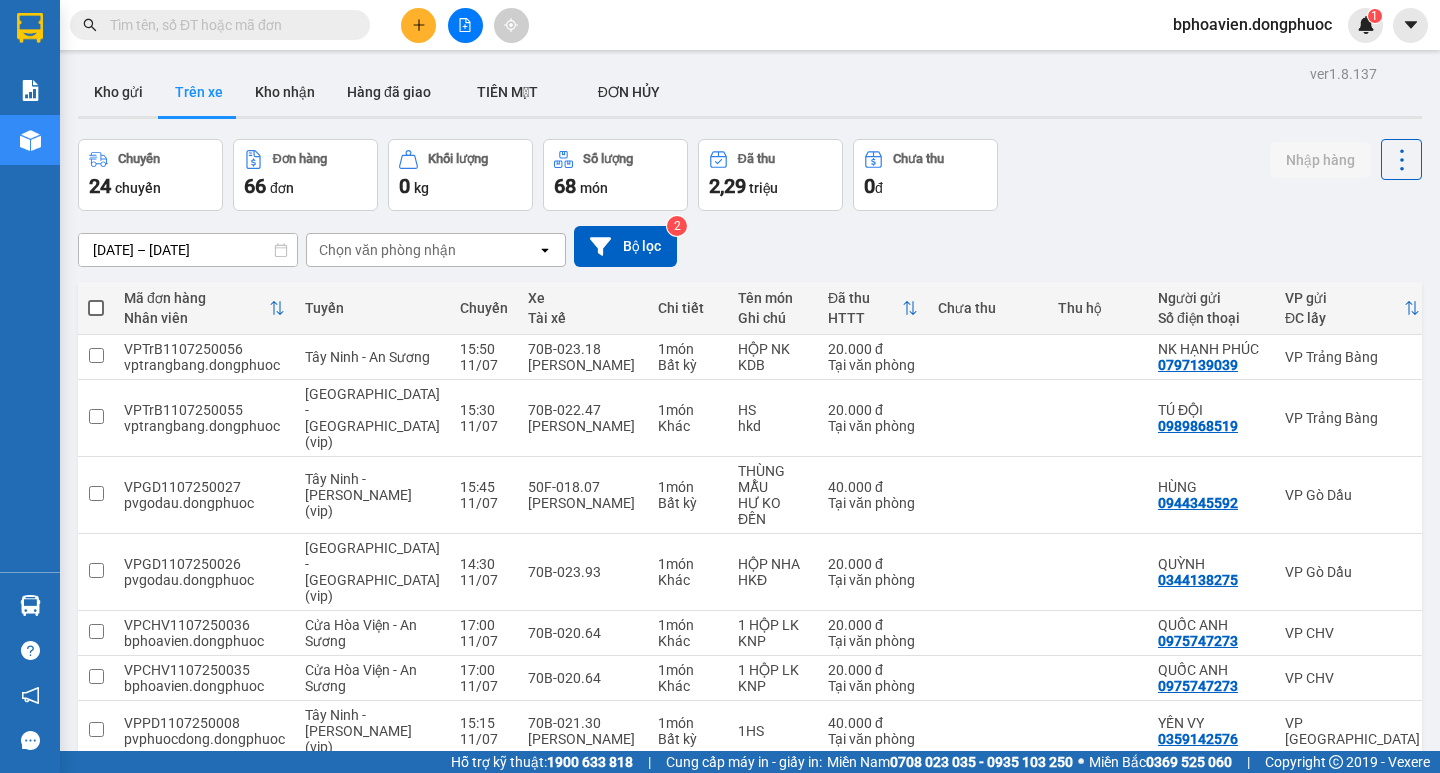 click on "Chọn văn phòng nhận" at bounding box center (387, 250) 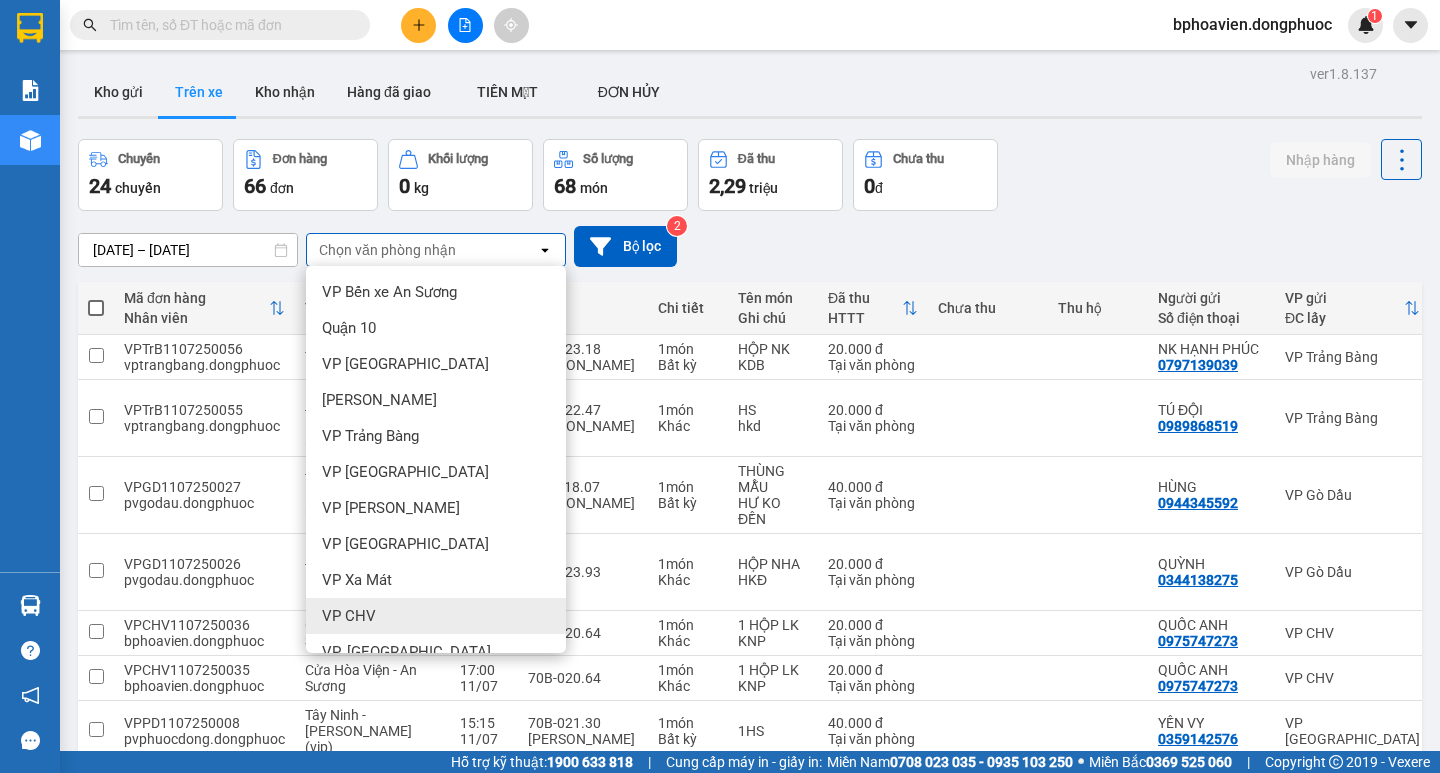 click on "VP CHV" at bounding box center (349, 616) 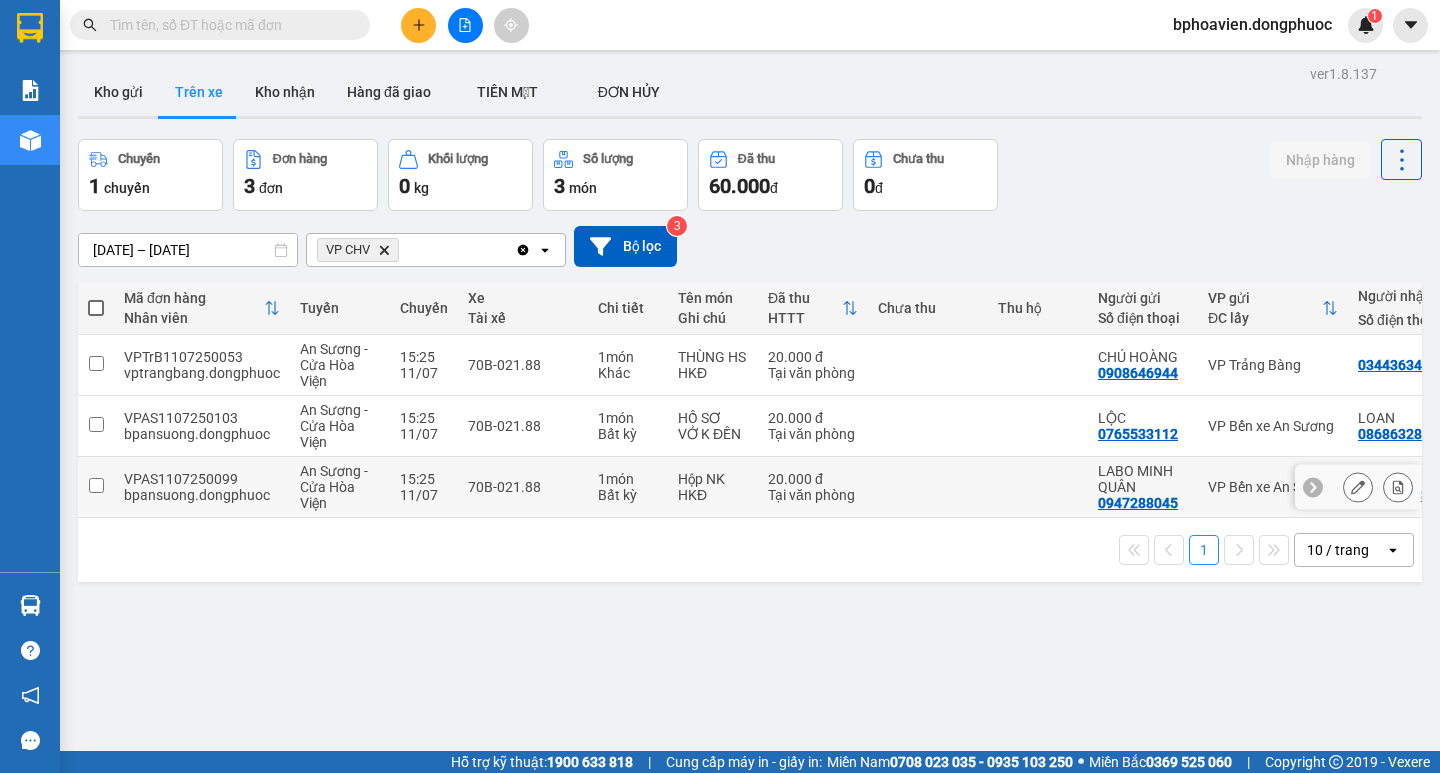 click on "Tại văn phòng" at bounding box center [813, 495] 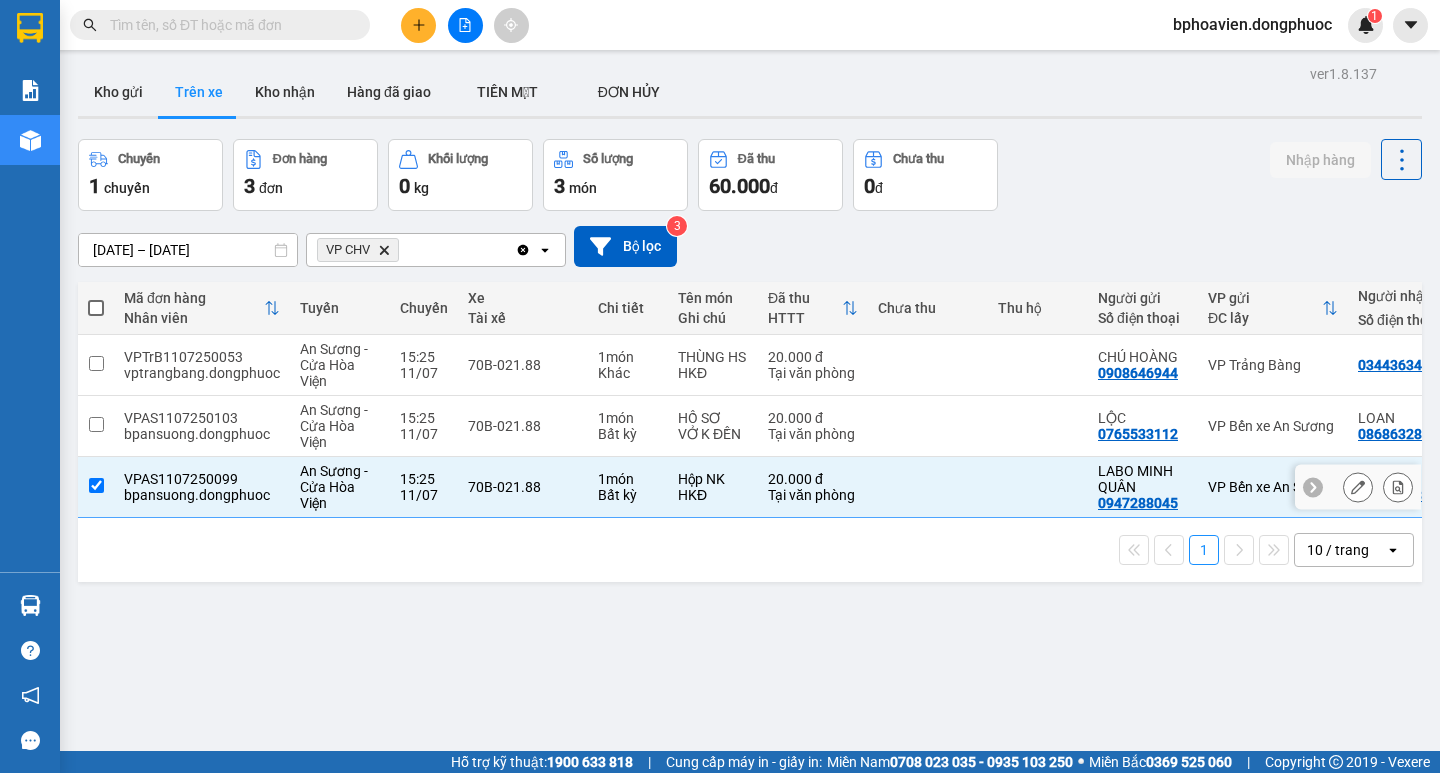 checkbox on "true" 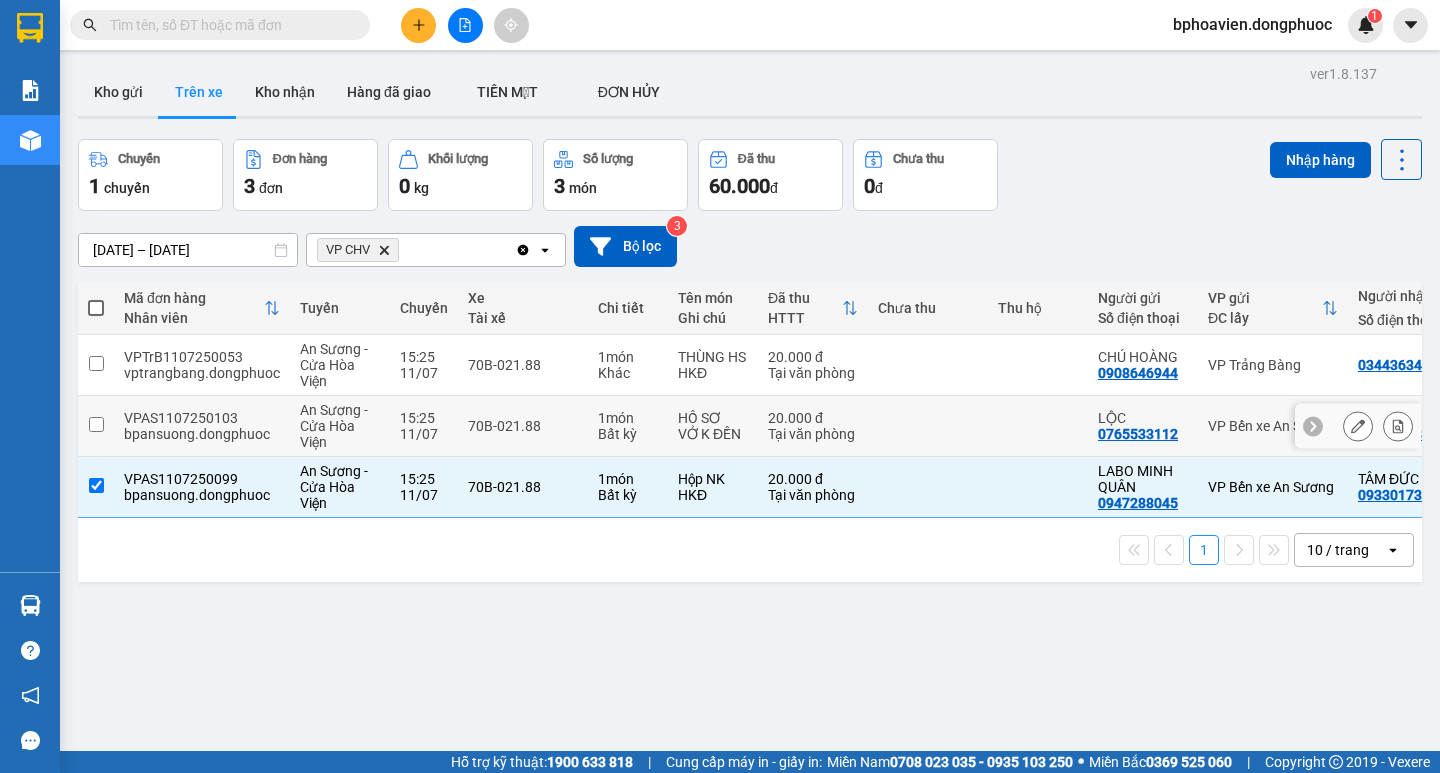 click on "20.000 đ" at bounding box center (813, 418) 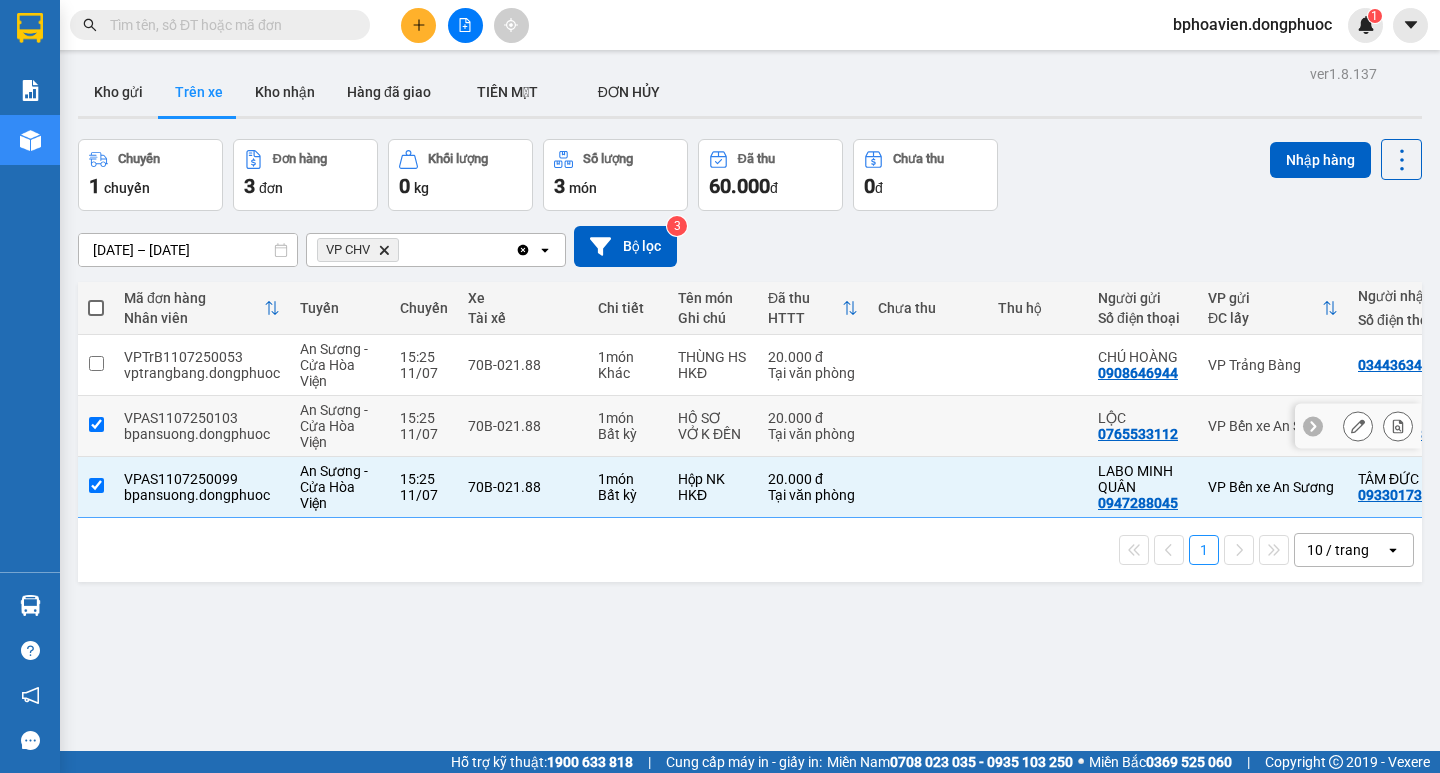 checkbox on "true" 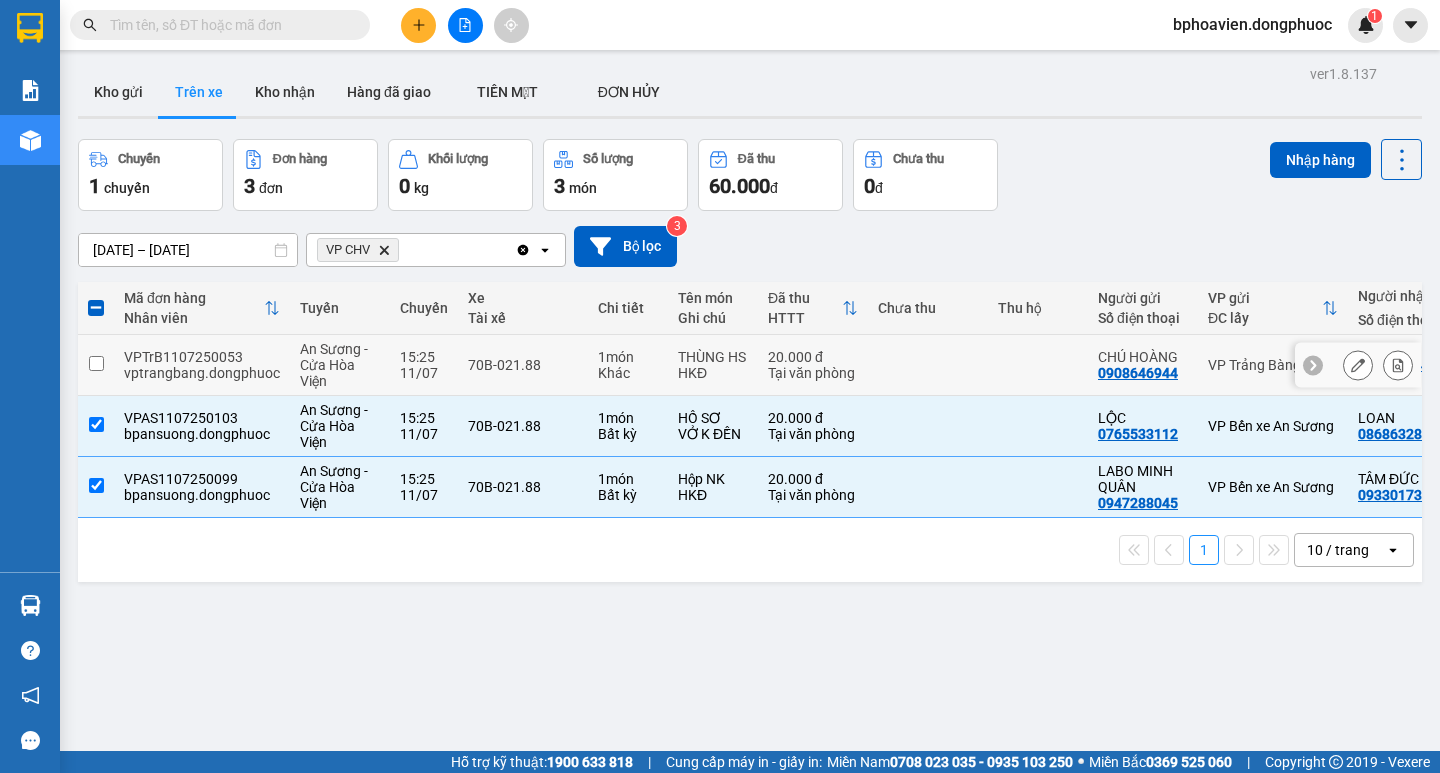 click on "20.000 đ Tại văn phòng" at bounding box center (813, 365) 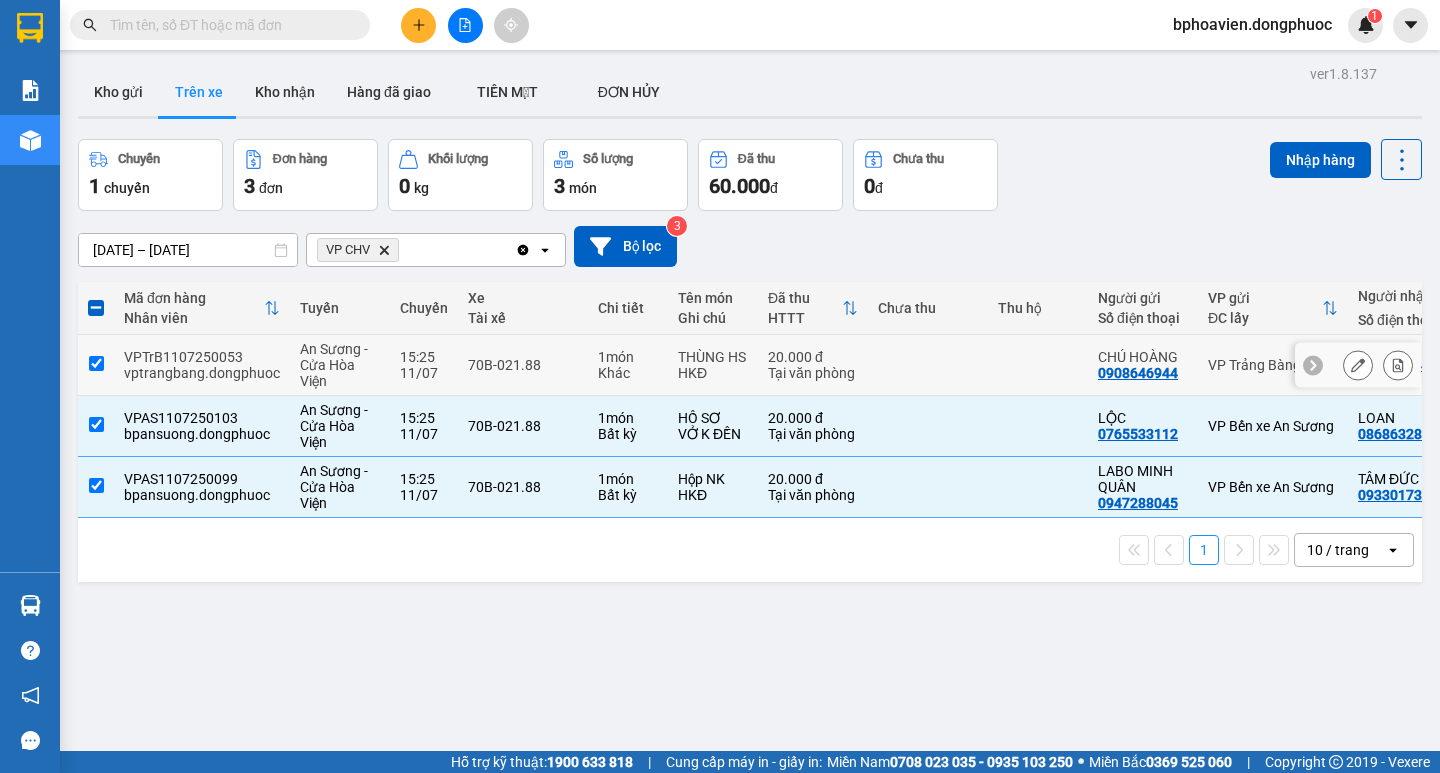 checkbox on "true" 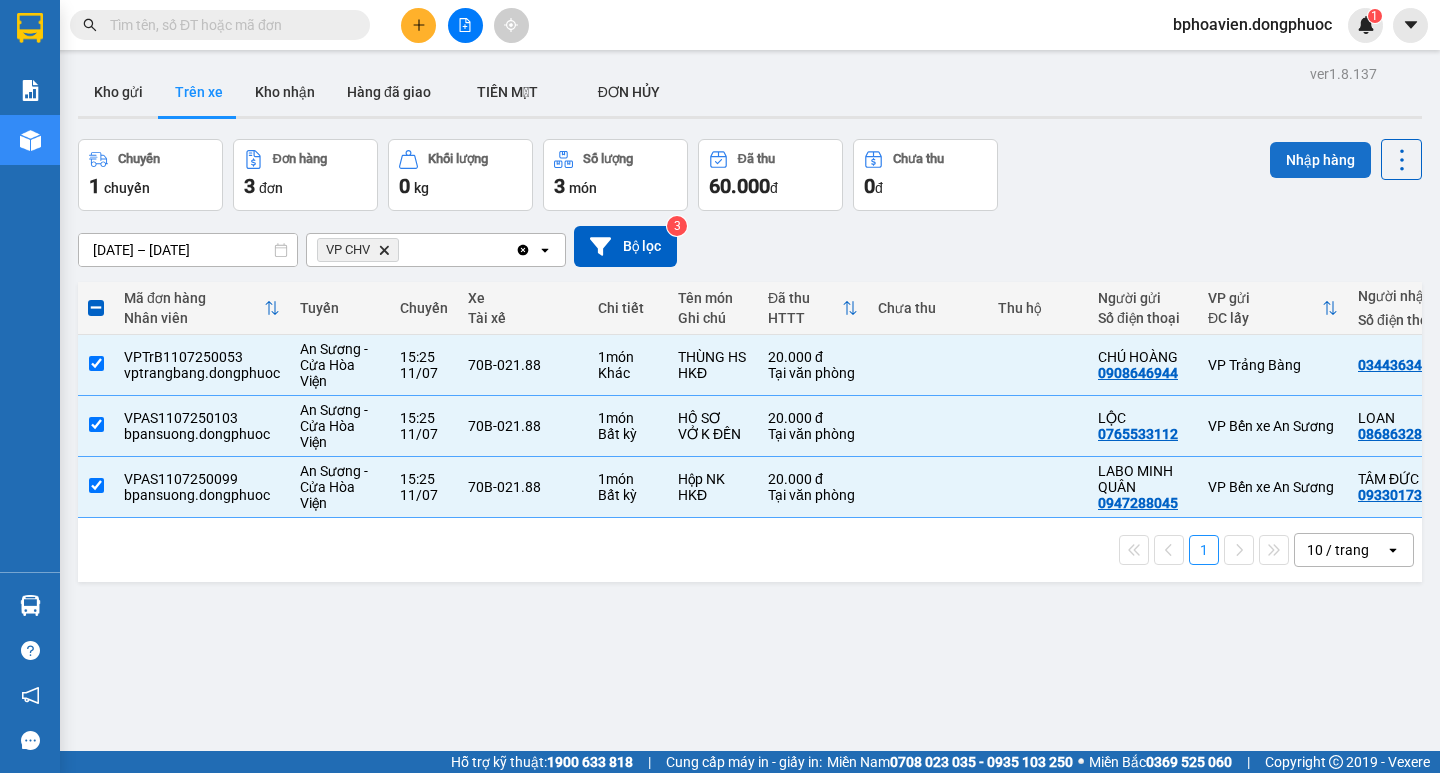 click on "Nhập hàng" at bounding box center [1320, 160] 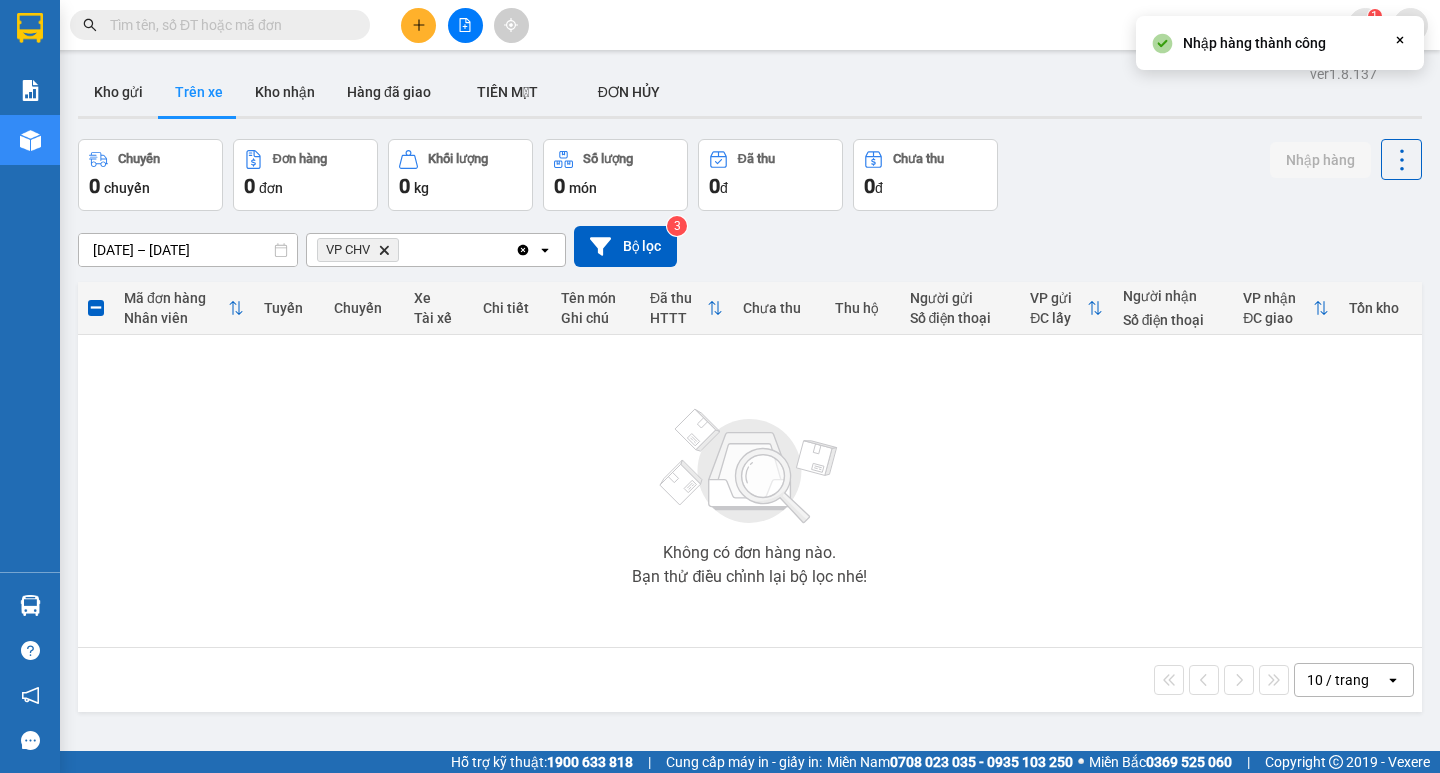 click 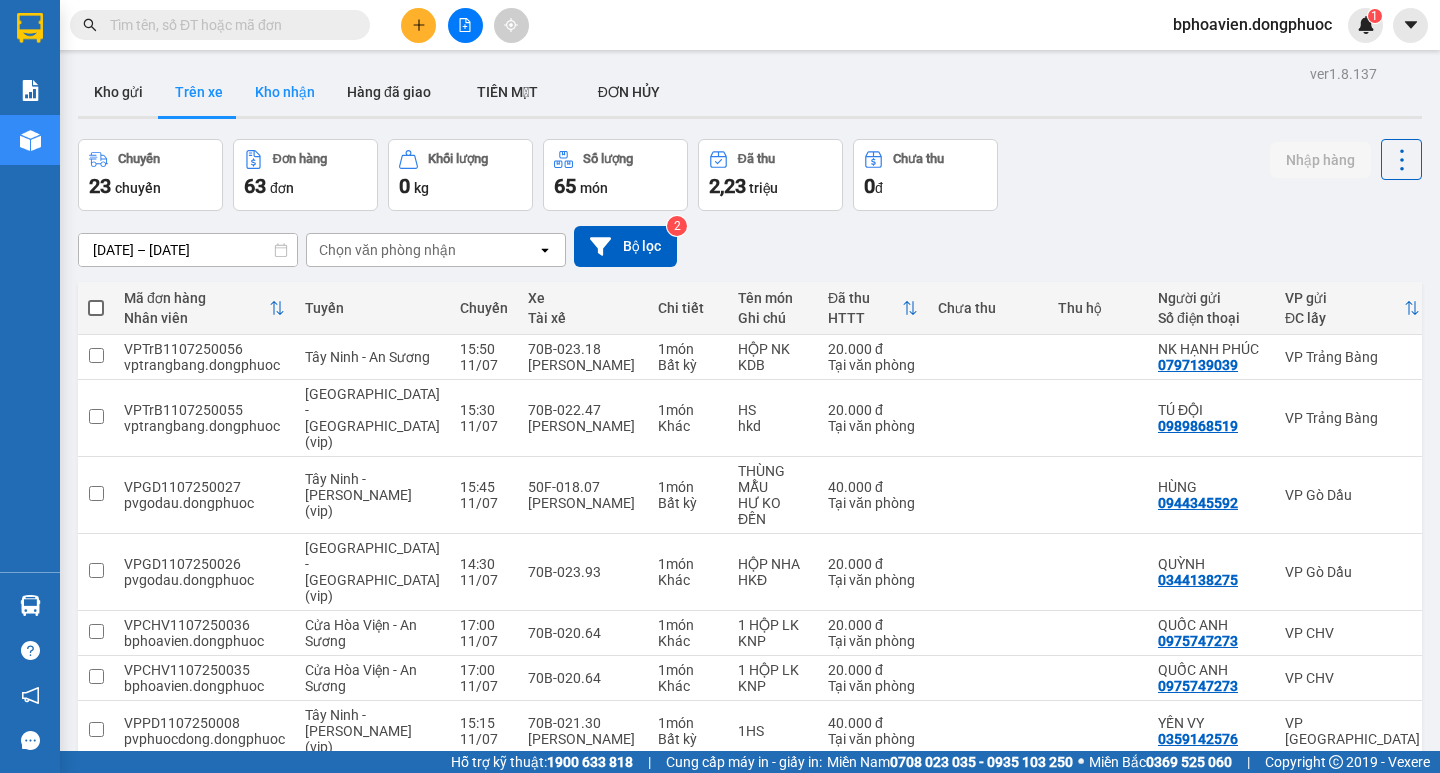 click on "Kho nhận" at bounding box center (285, 92) 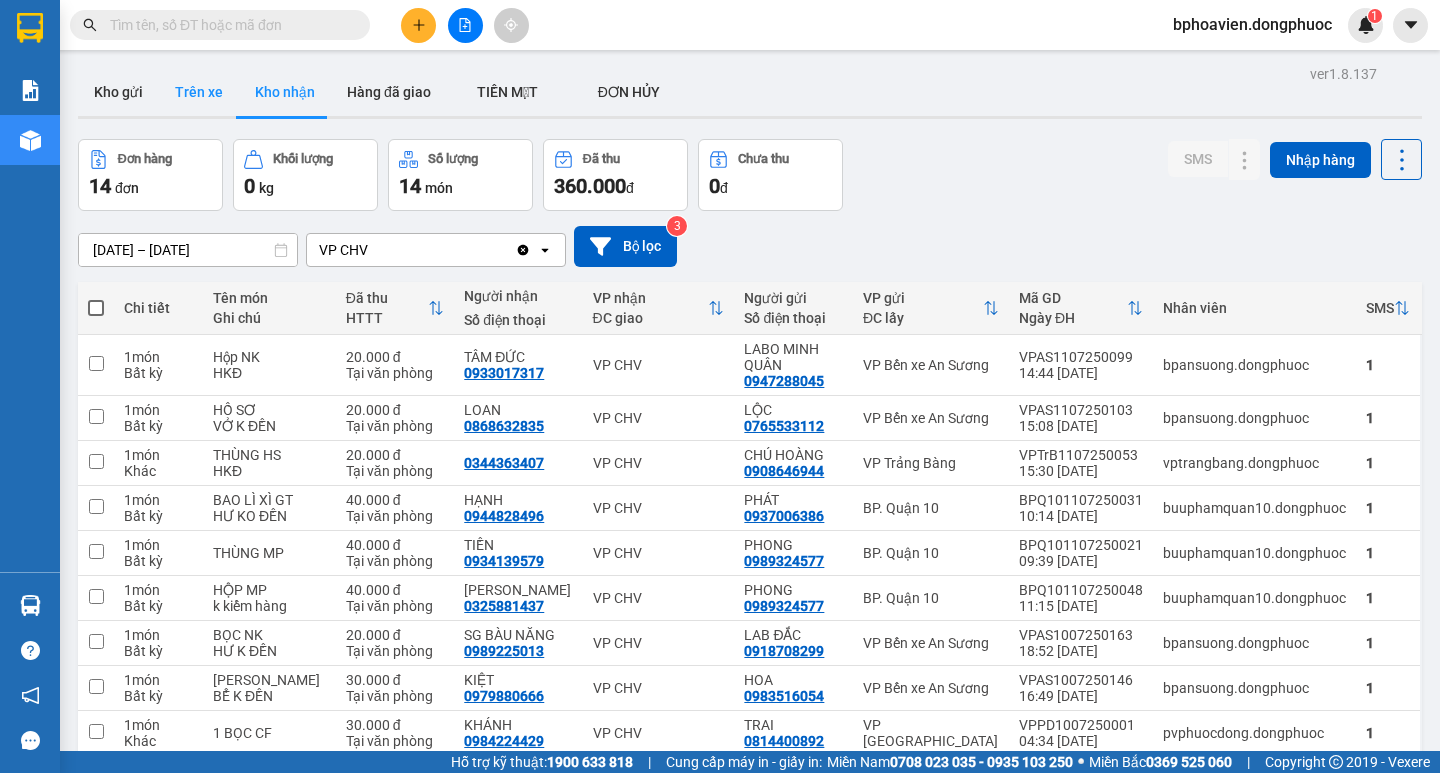 click on "Trên xe" at bounding box center (199, 92) 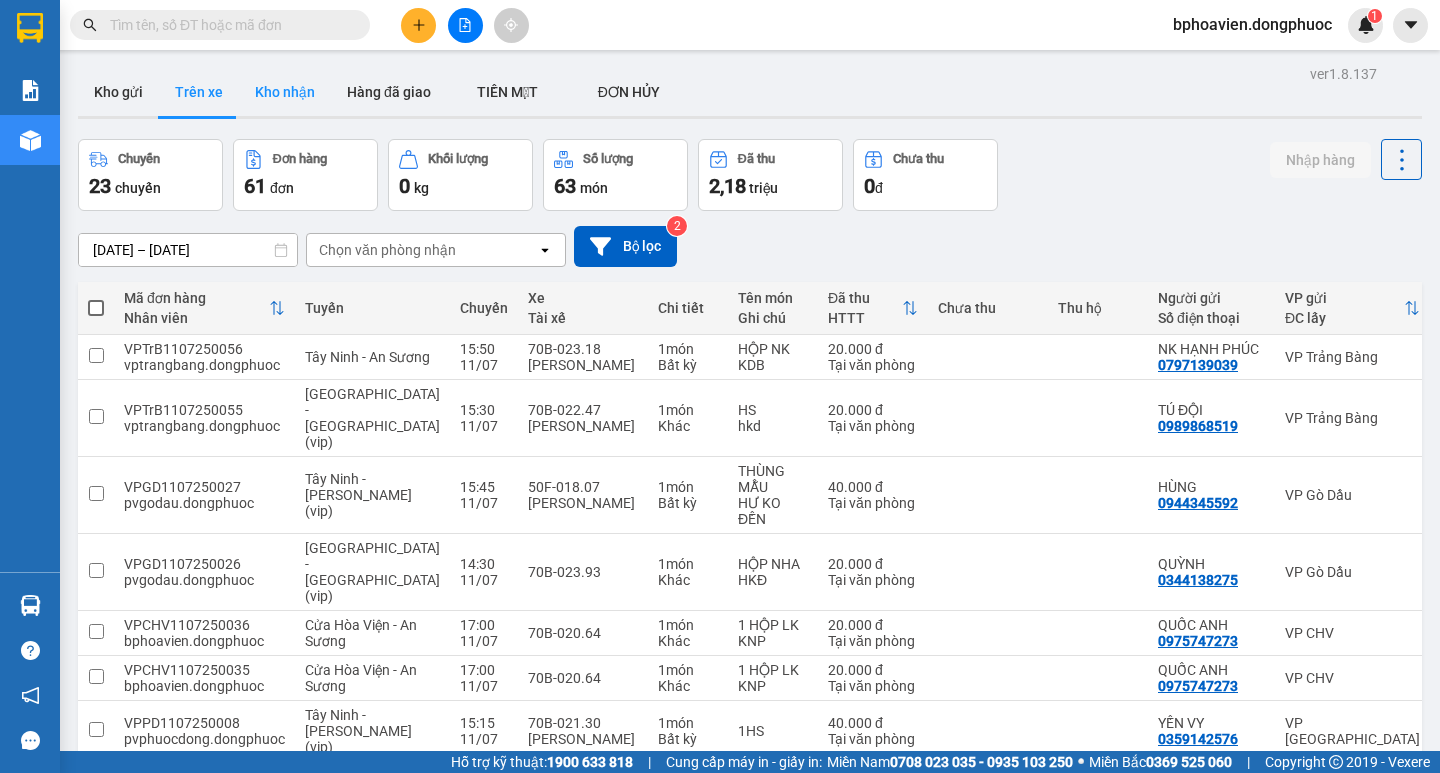 click on "Kho nhận" at bounding box center [285, 92] 